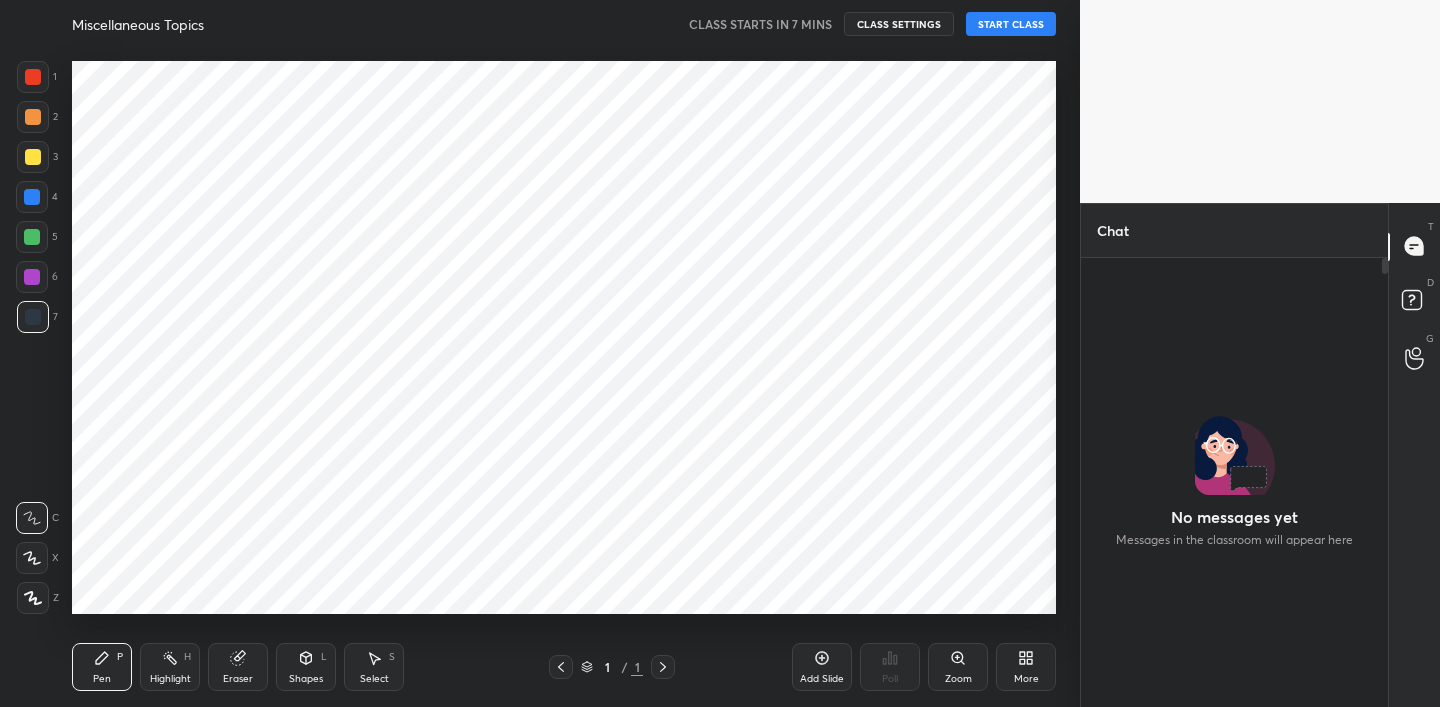 scroll, scrollTop: 0, scrollLeft: 0, axis: both 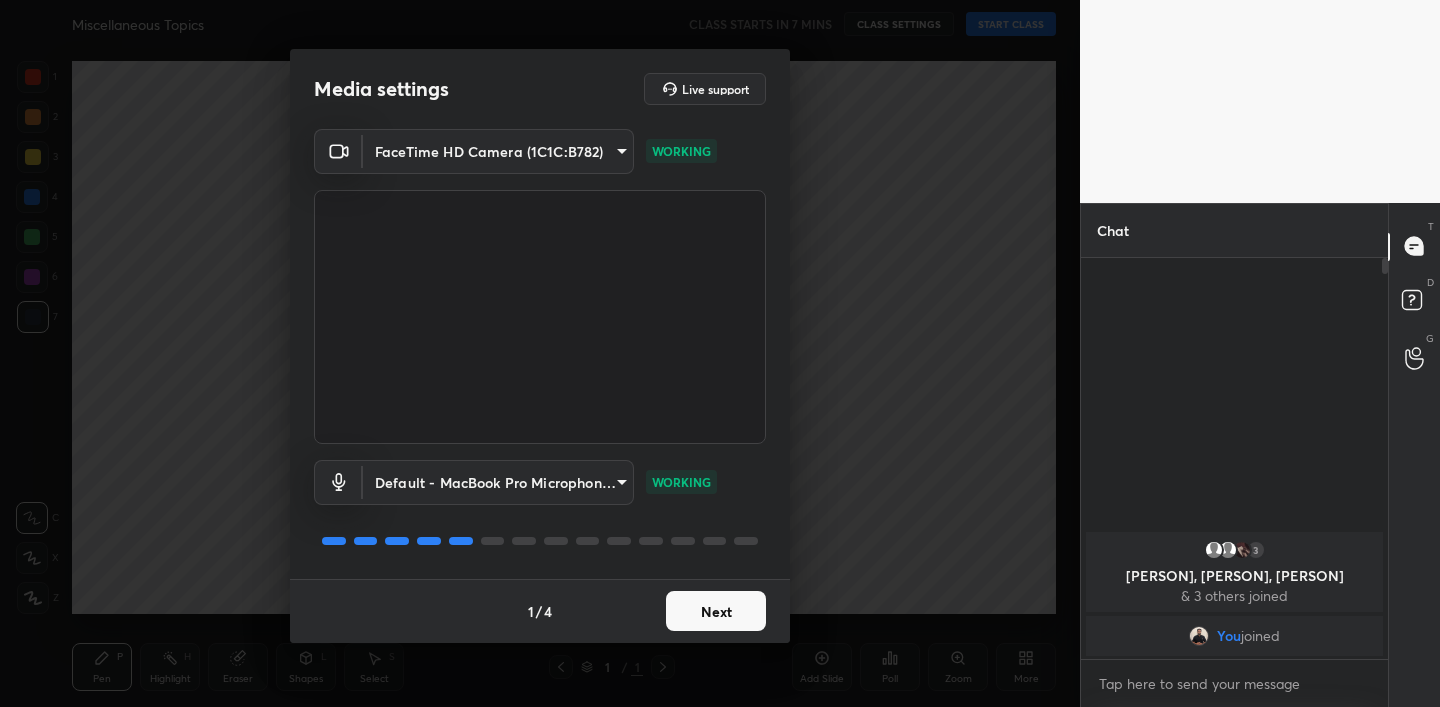 click on "Next" at bounding box center [716, 611] 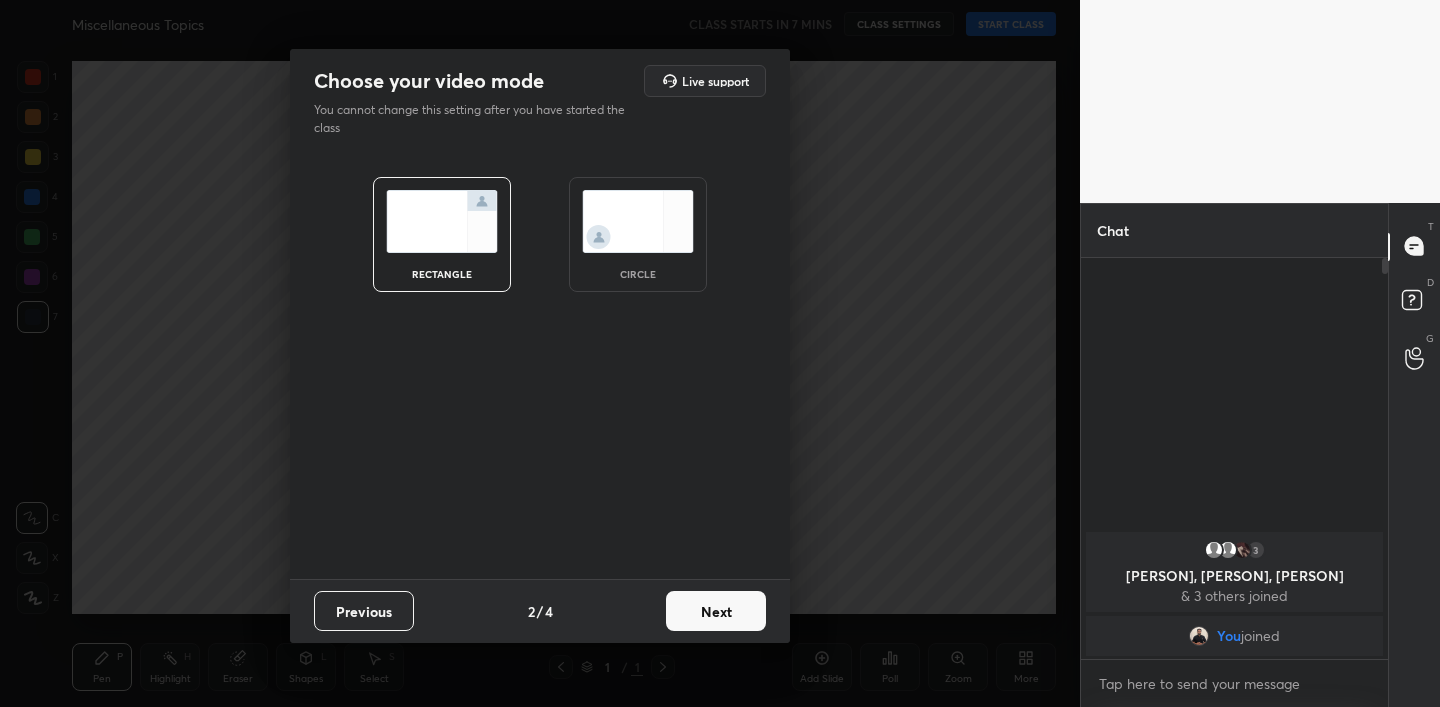 click on "Next" at bounding box center (716, 611) 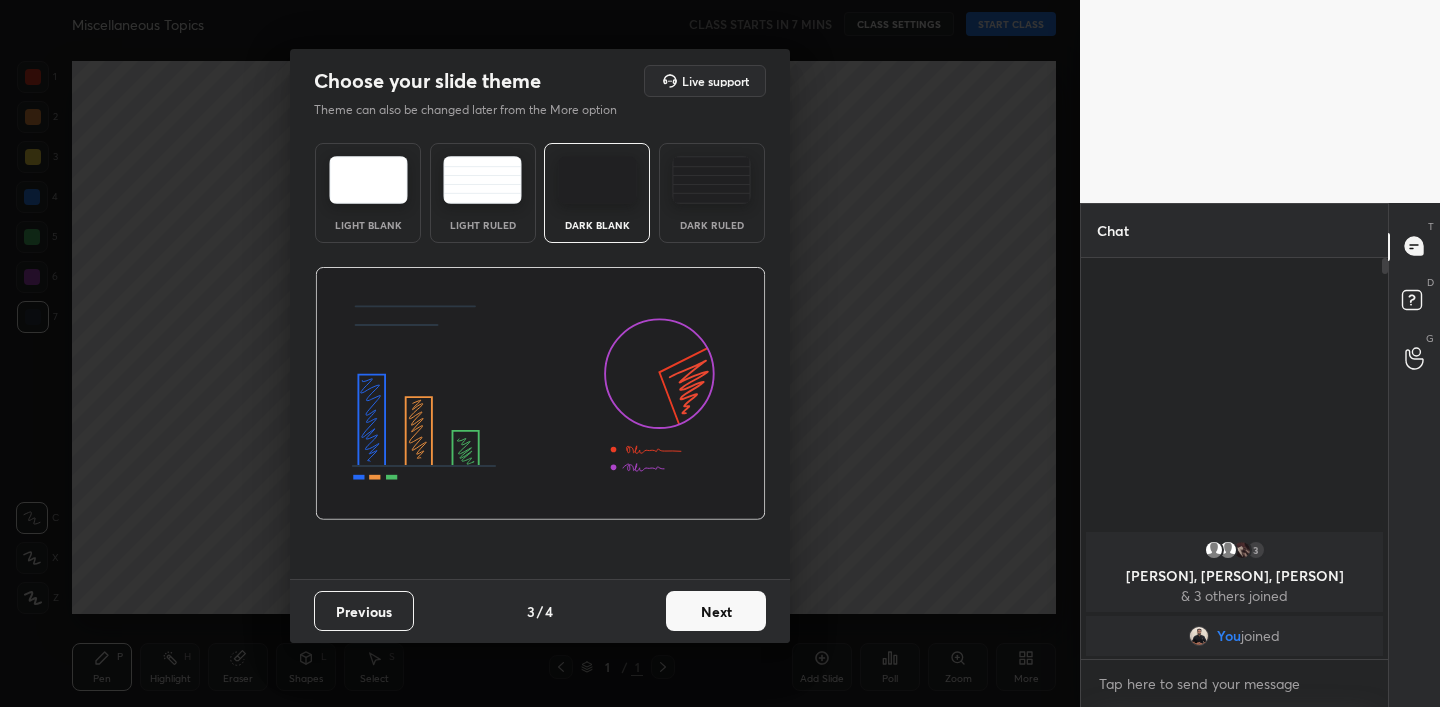 click on "Next" at bounding box center (716, 611) 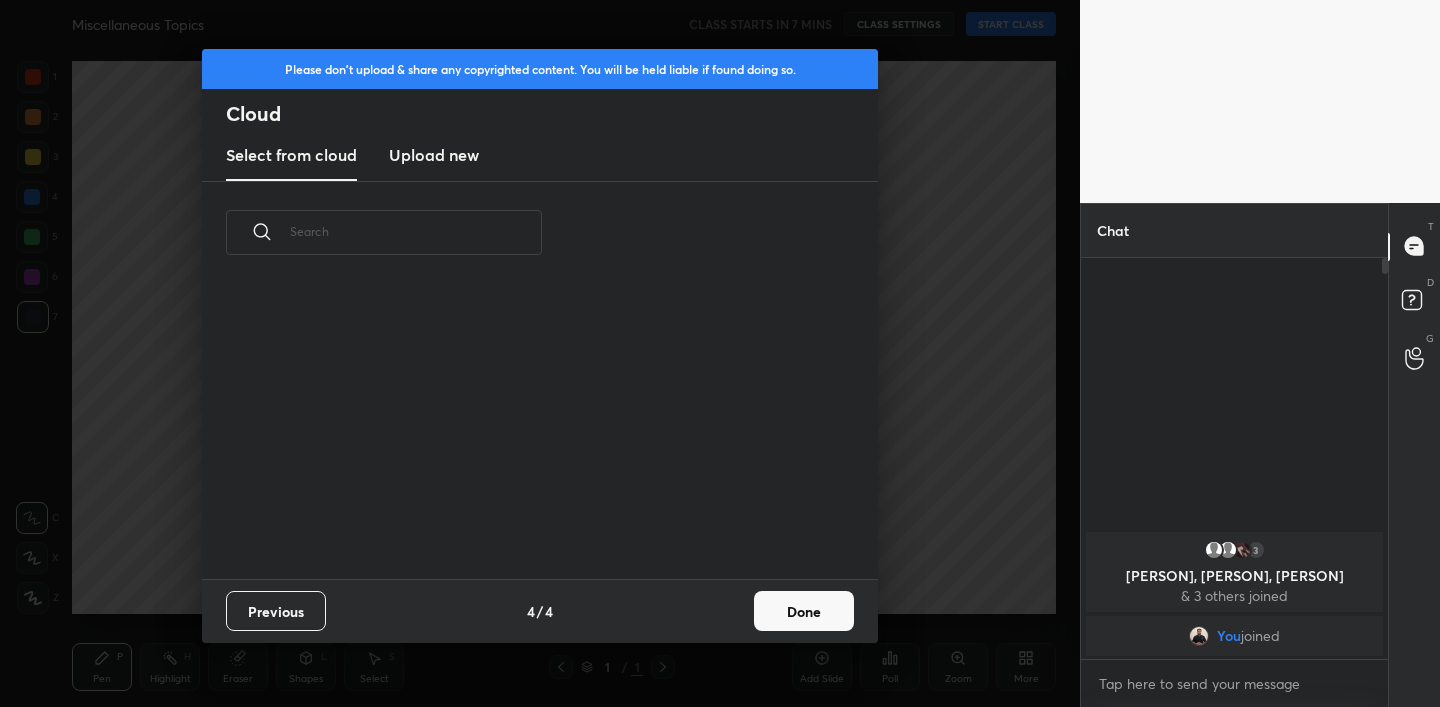 scroll, scrollTop: 7, scrollLeft: 11, axis: both 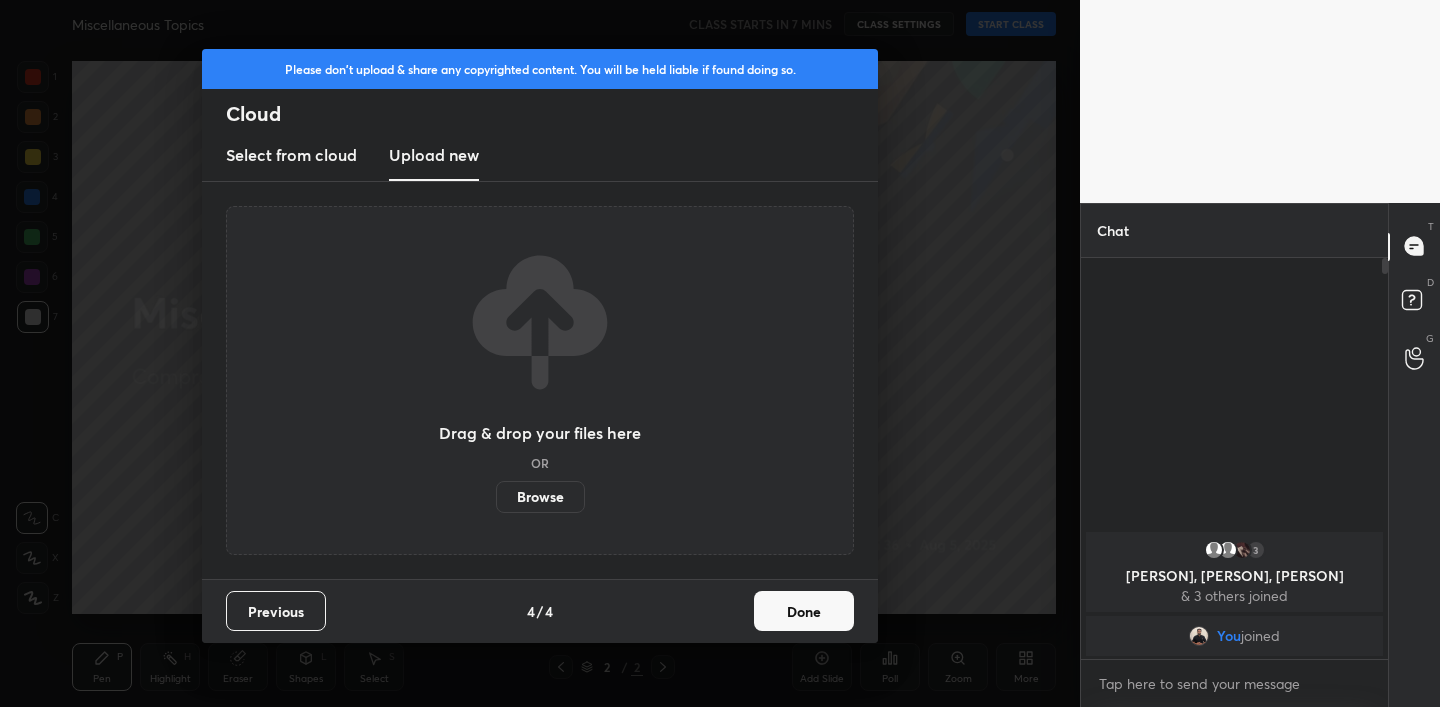 click on "Browse" at bounding box center (540, 497) 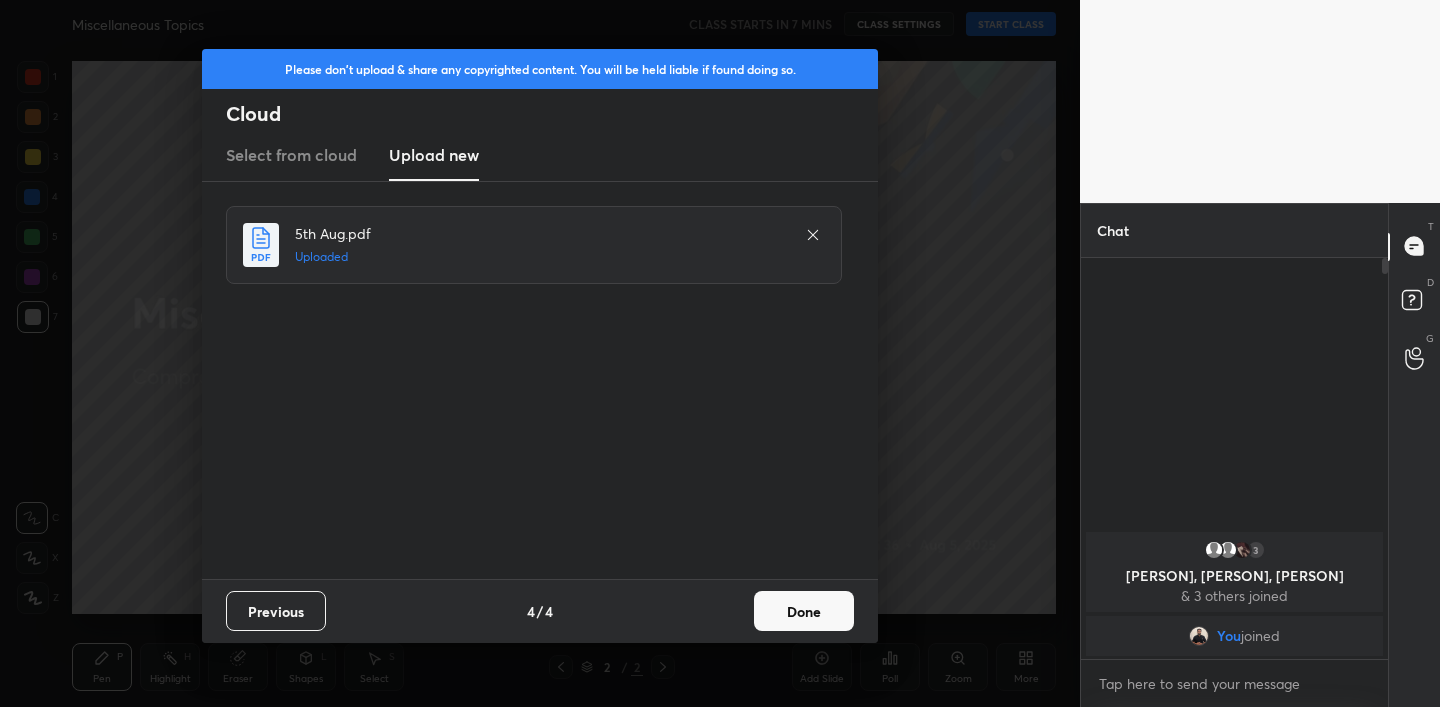 click on "Done" at bounding box center (804, 611) 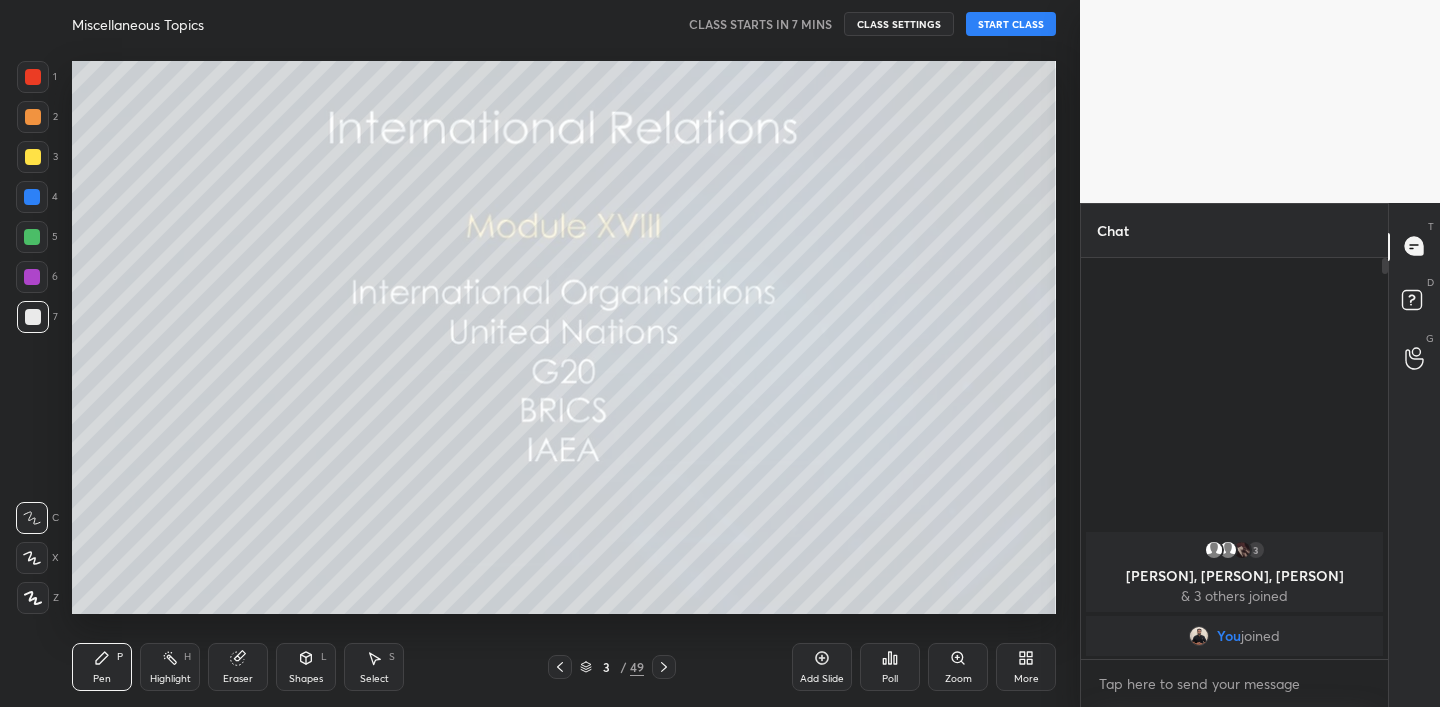 click 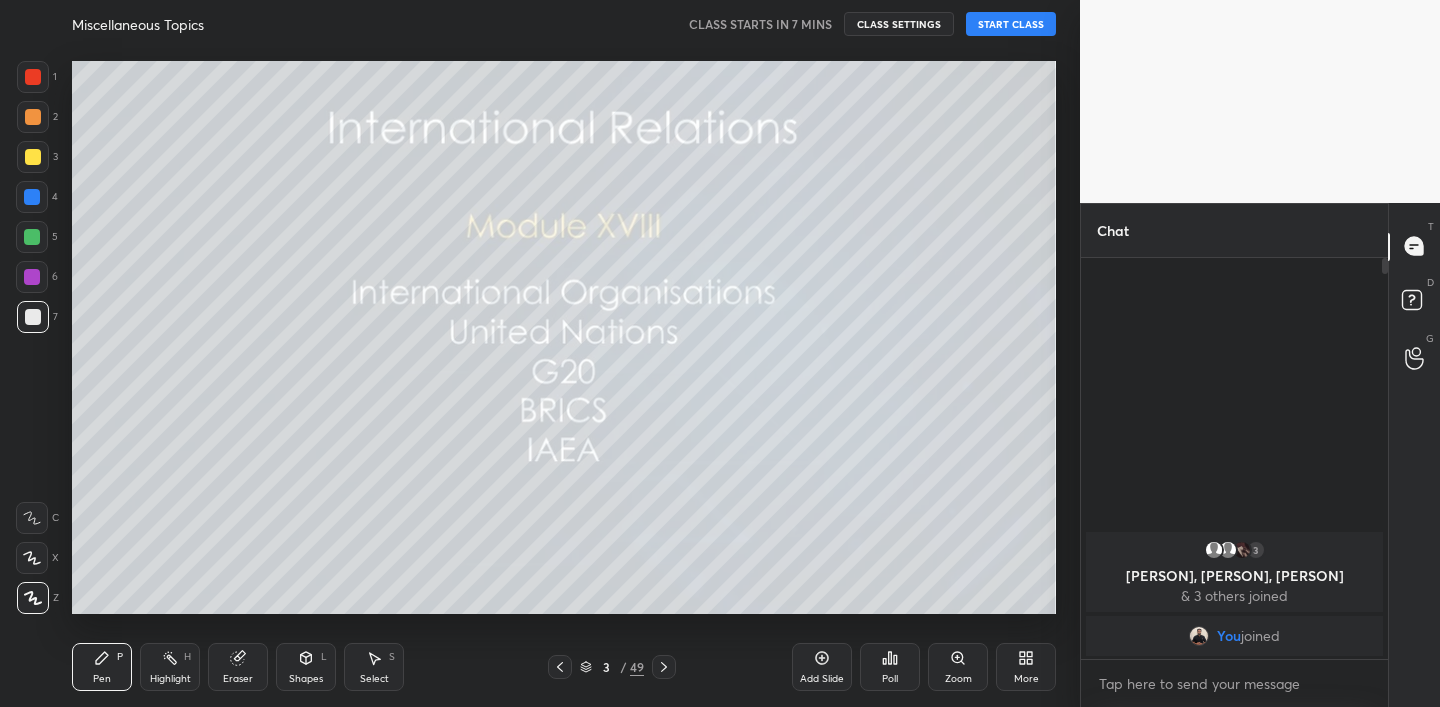 click at bounding box center [33, 157] 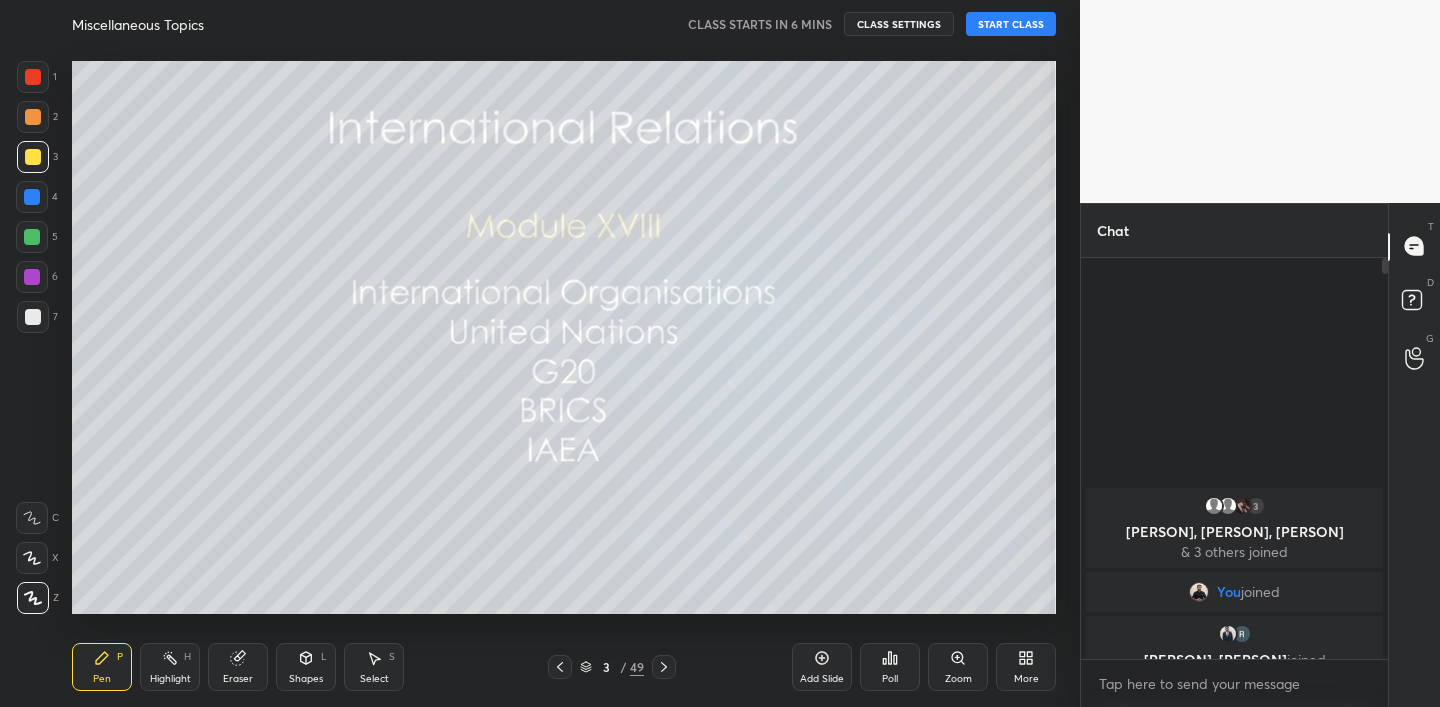 click on "Mayank, Surya, Sakshi & 3 others joined You joined Mayank, Riya joined 3 NEW MESSAGES Enable hand raising Enable raise hand to speak to learners. Once enabled, chat will be turned off temporarily. Enable x introducing Raise a hand with a doubt Now learners can raise their hand along with a doubt How it works? Doubts asked by learners will show up here Raise hand disabled You have disabled Raise hand currently. Enable it to invite learners to speak Enable Can't raise hand Looks like educator just invited you to speak. Please wait before you can raise your hand again. Got it T Messages (T) D Doubts (D) G Raise Hand (G) Report an issue Reason for reporting Buffering Chat not working" at bounding box center [720, 353] 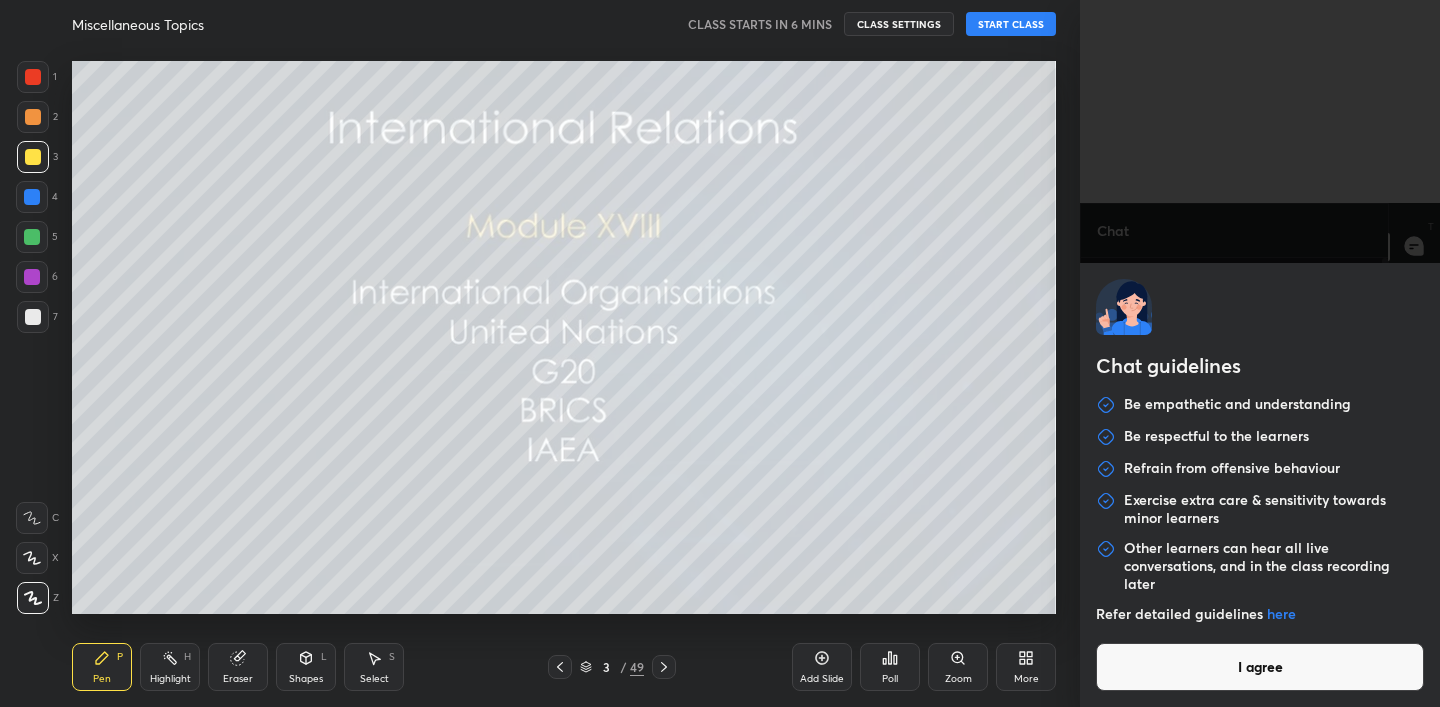 click on "I agree" at bounding box center [1260, 667] 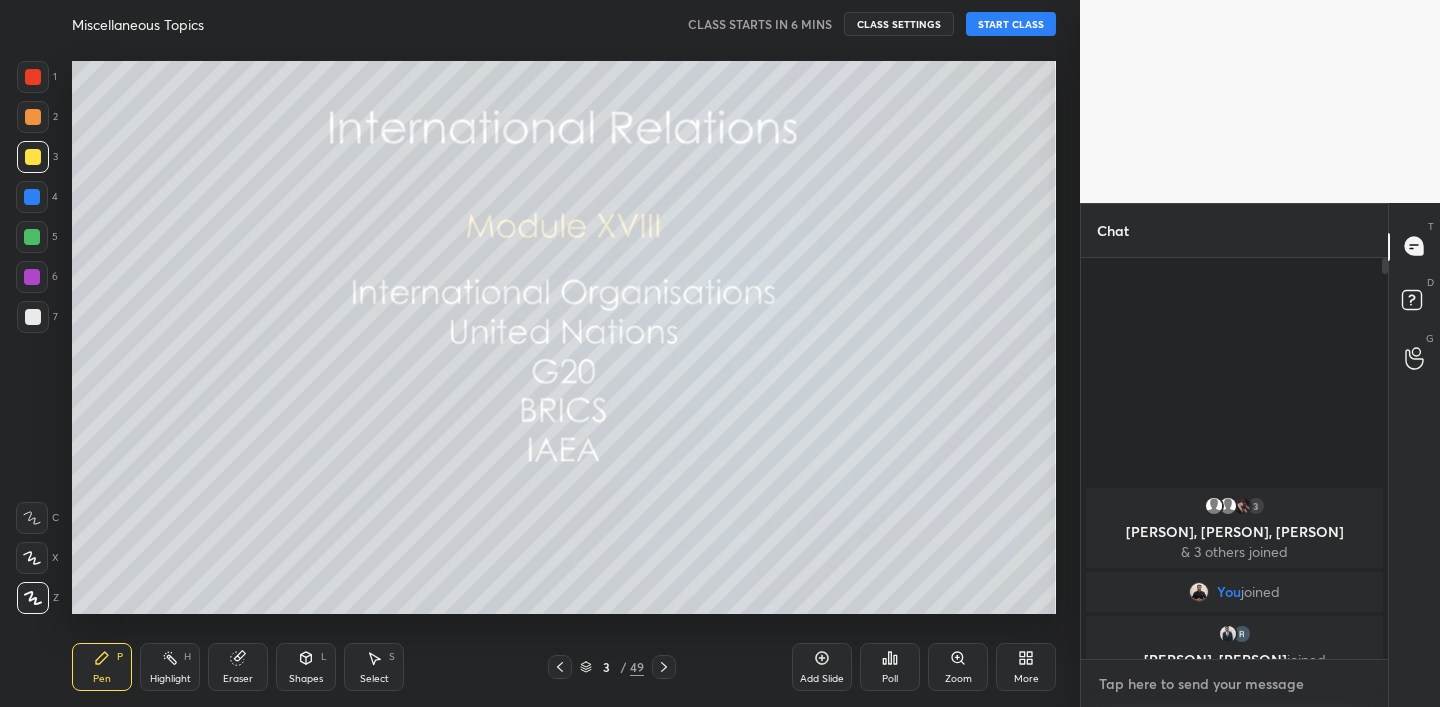 click at bounding box center (1234, 684) 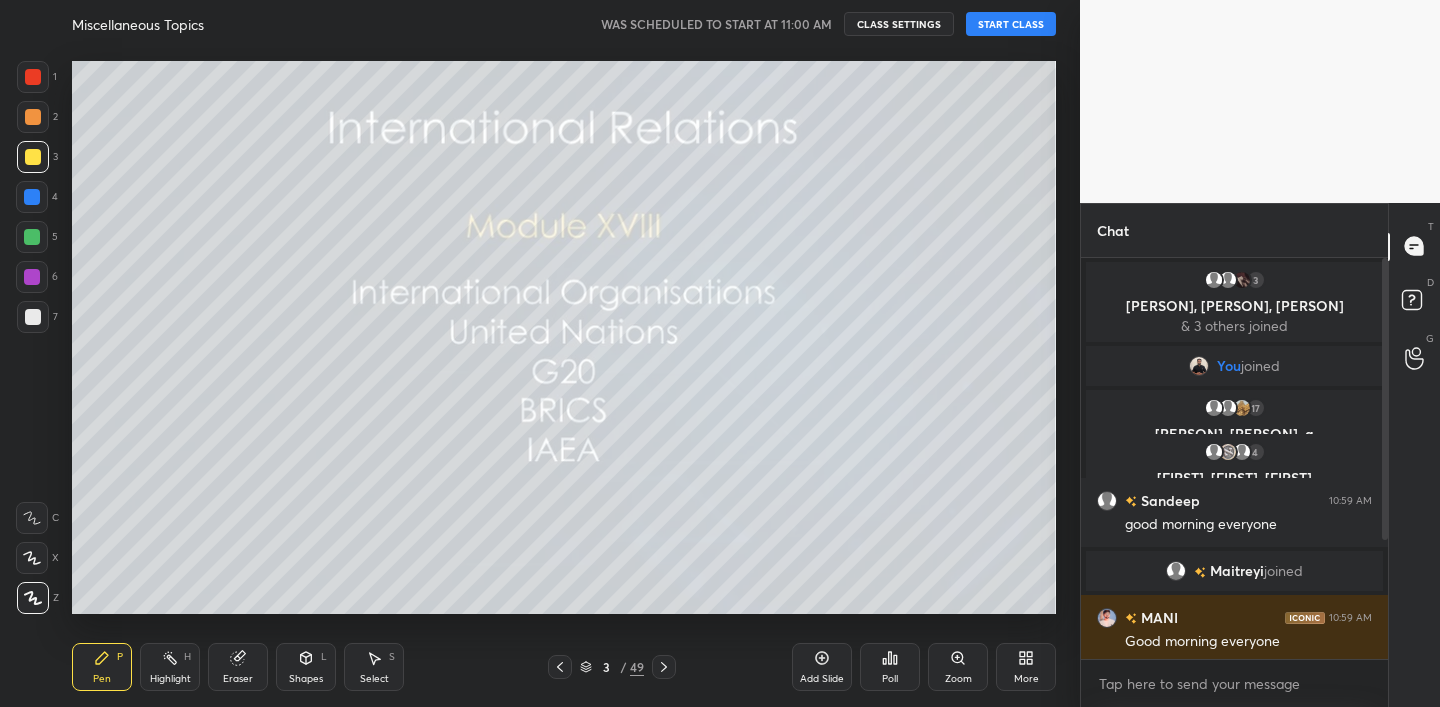 click on "START CLASS" at bounding box center [1011, 24] 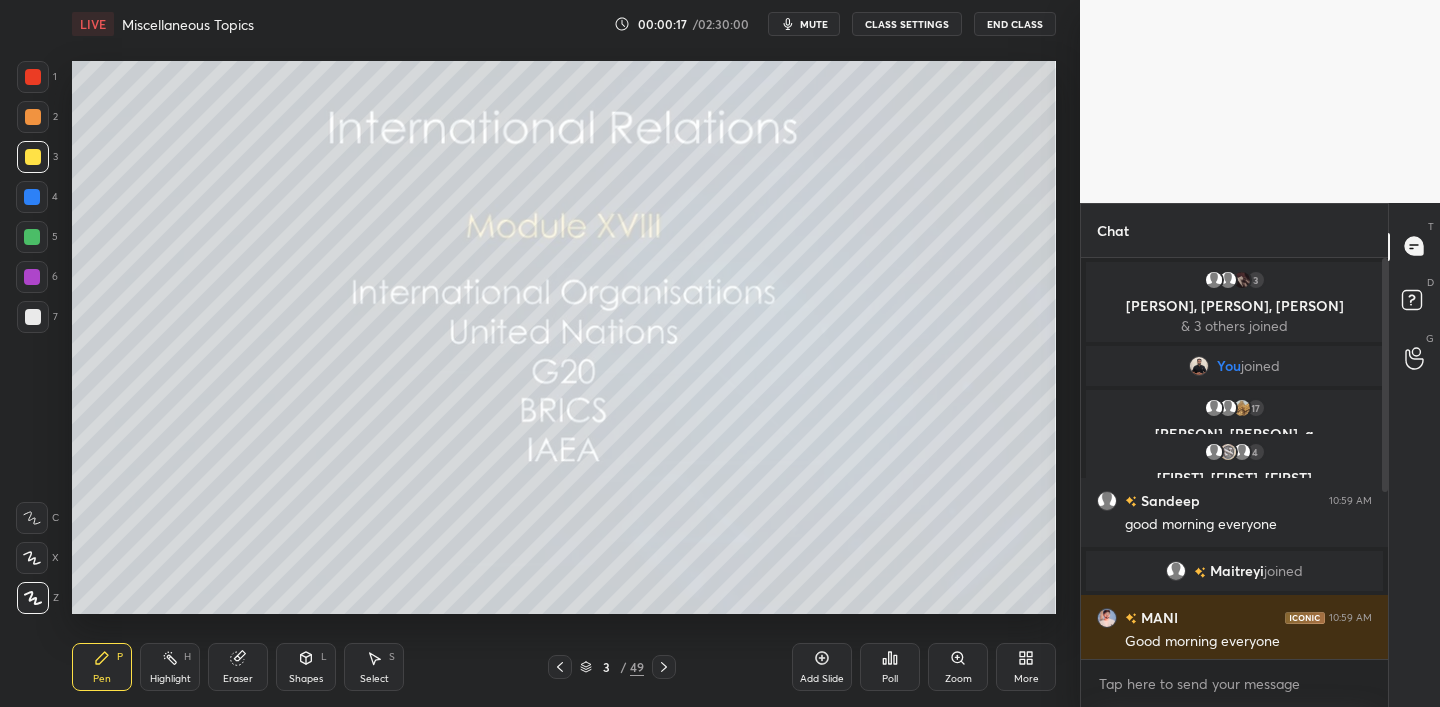 click 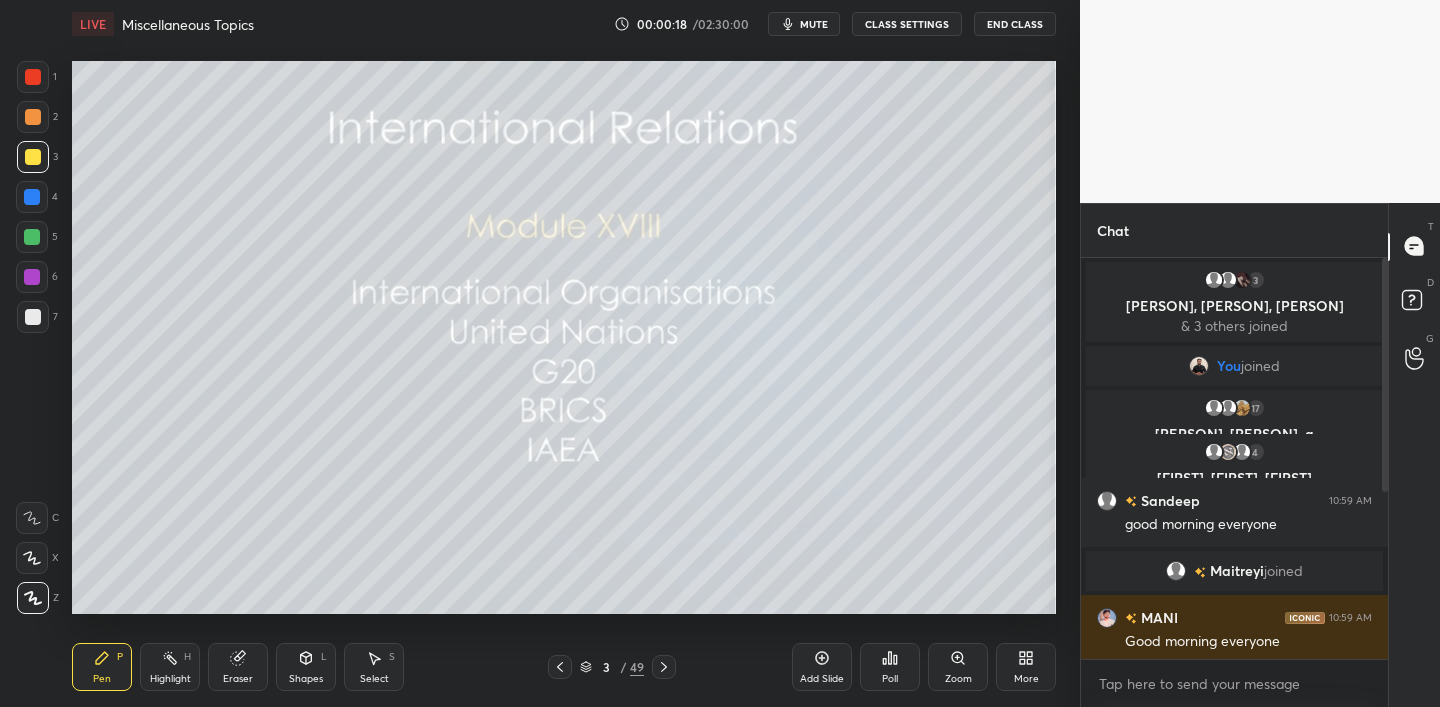 click at bounding box center [33, 157] 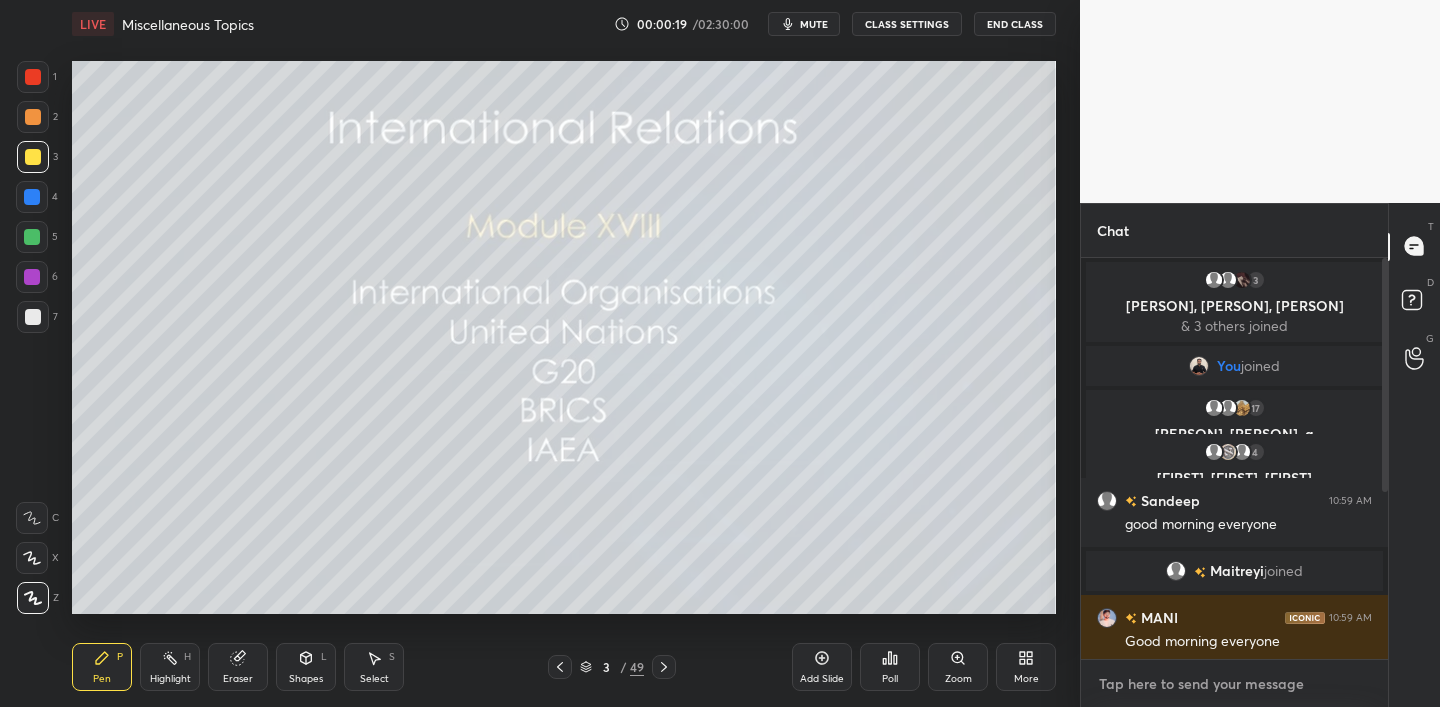 click at bounding box center (1234, 684) 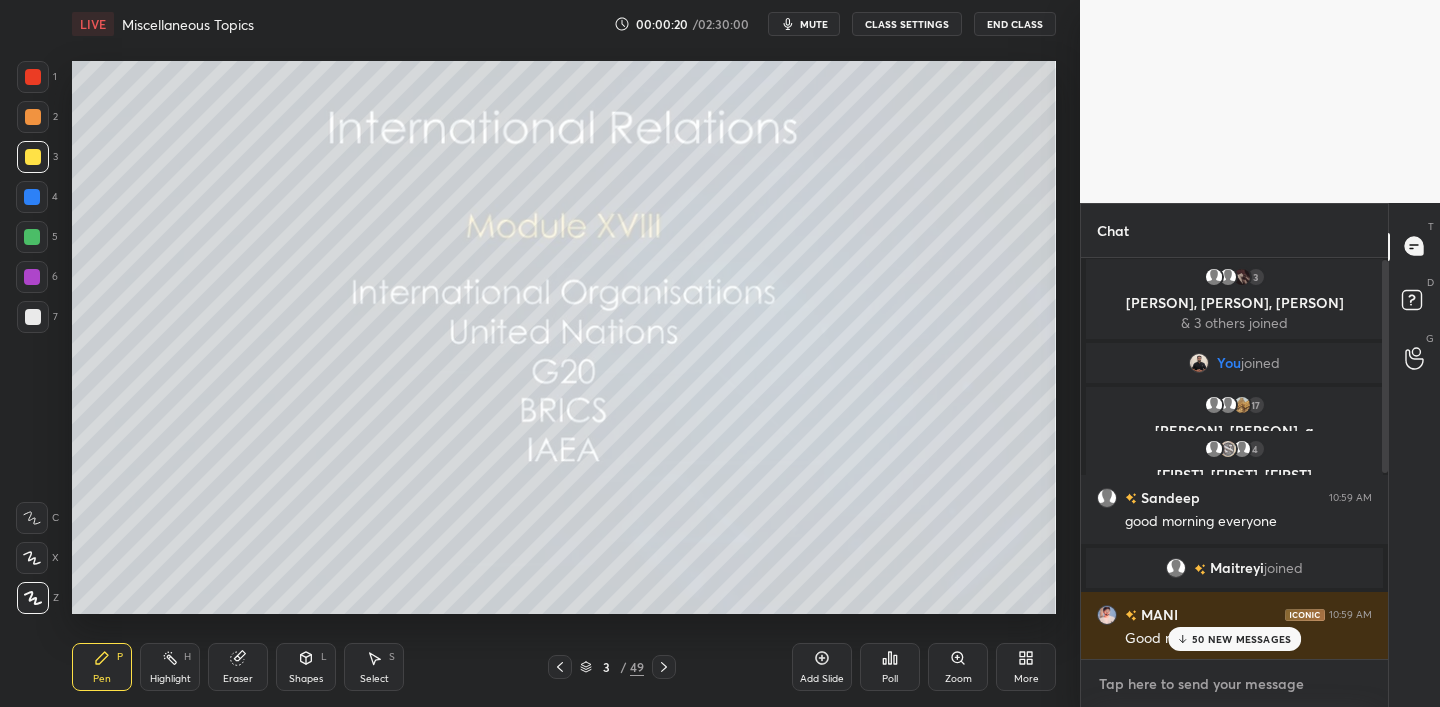 scroll, scrollTop: 4, scrollLeft: 0, axis: vertical 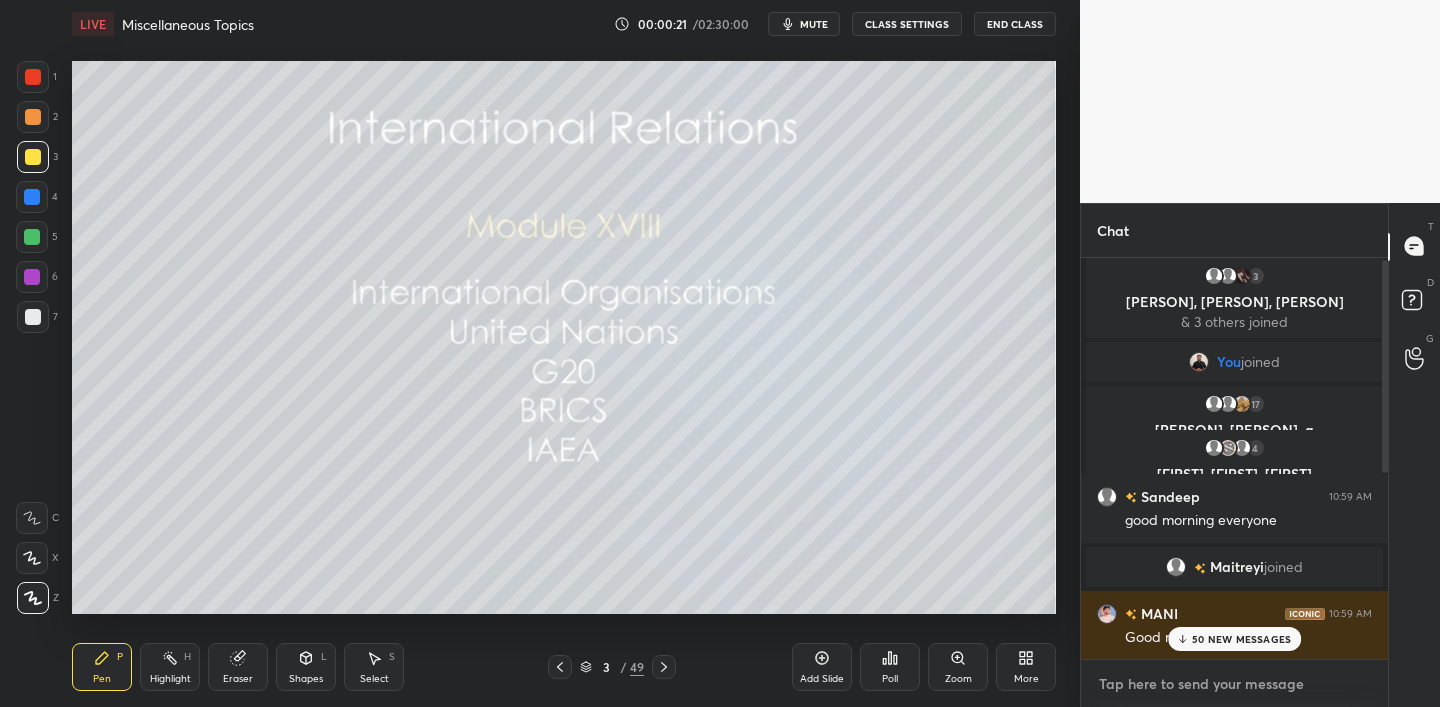 click at bounding box center [1234, 684] 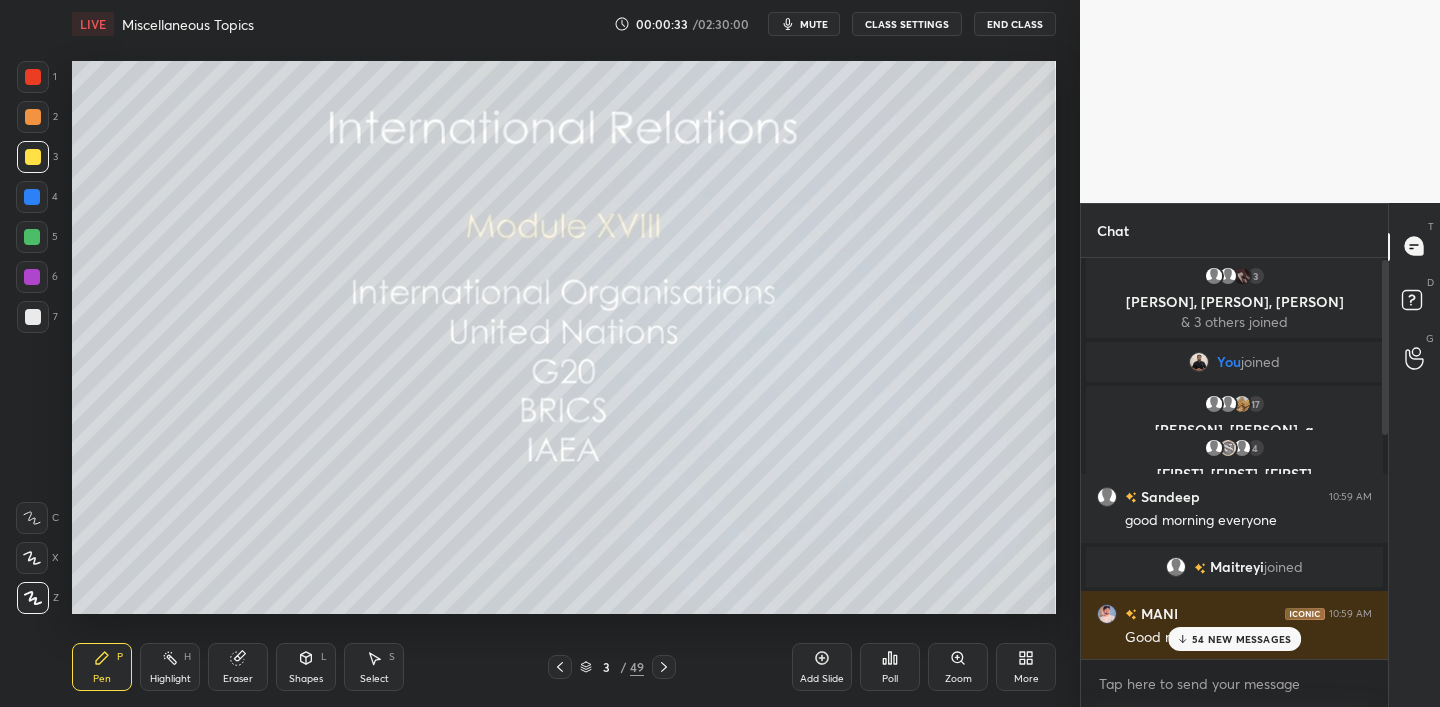 click on "54 NEW MESSAGES" at bounding box center [1241, 639] 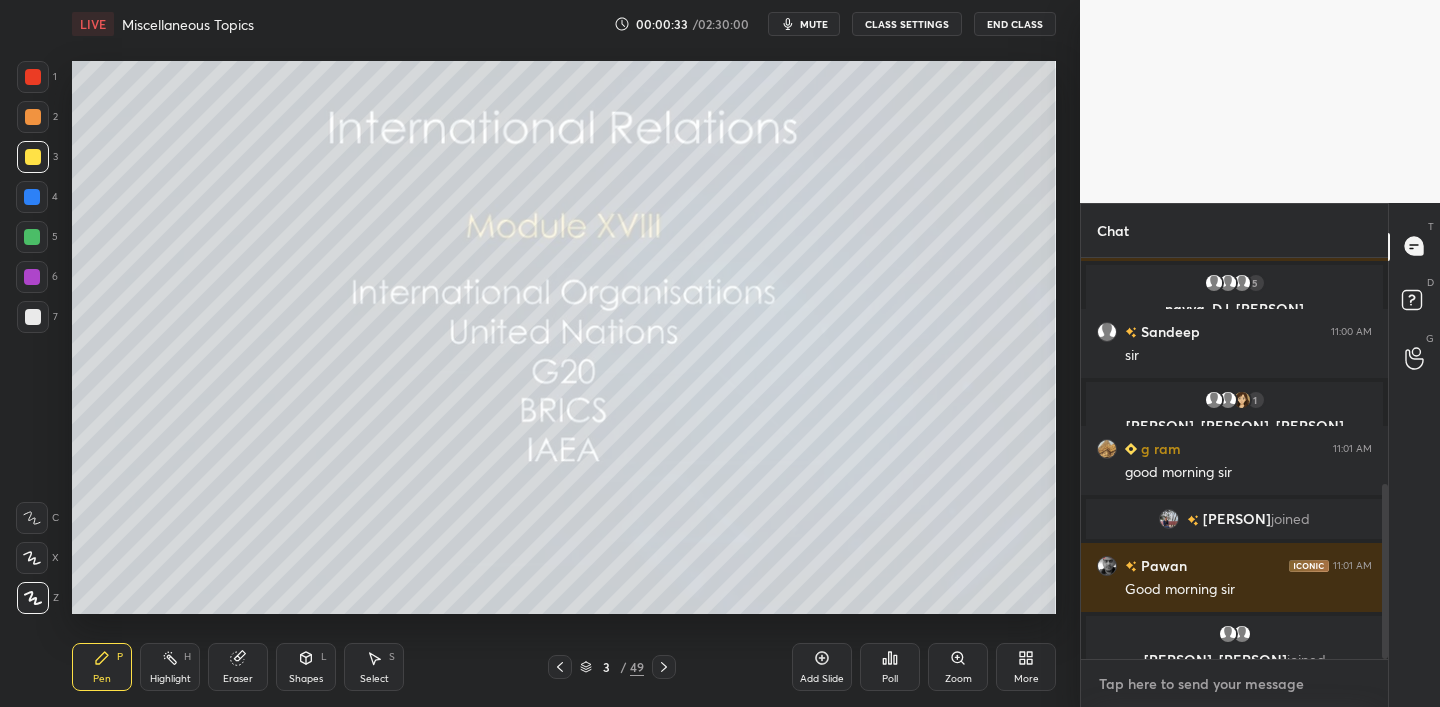 click at bounding box center (1234, 684) 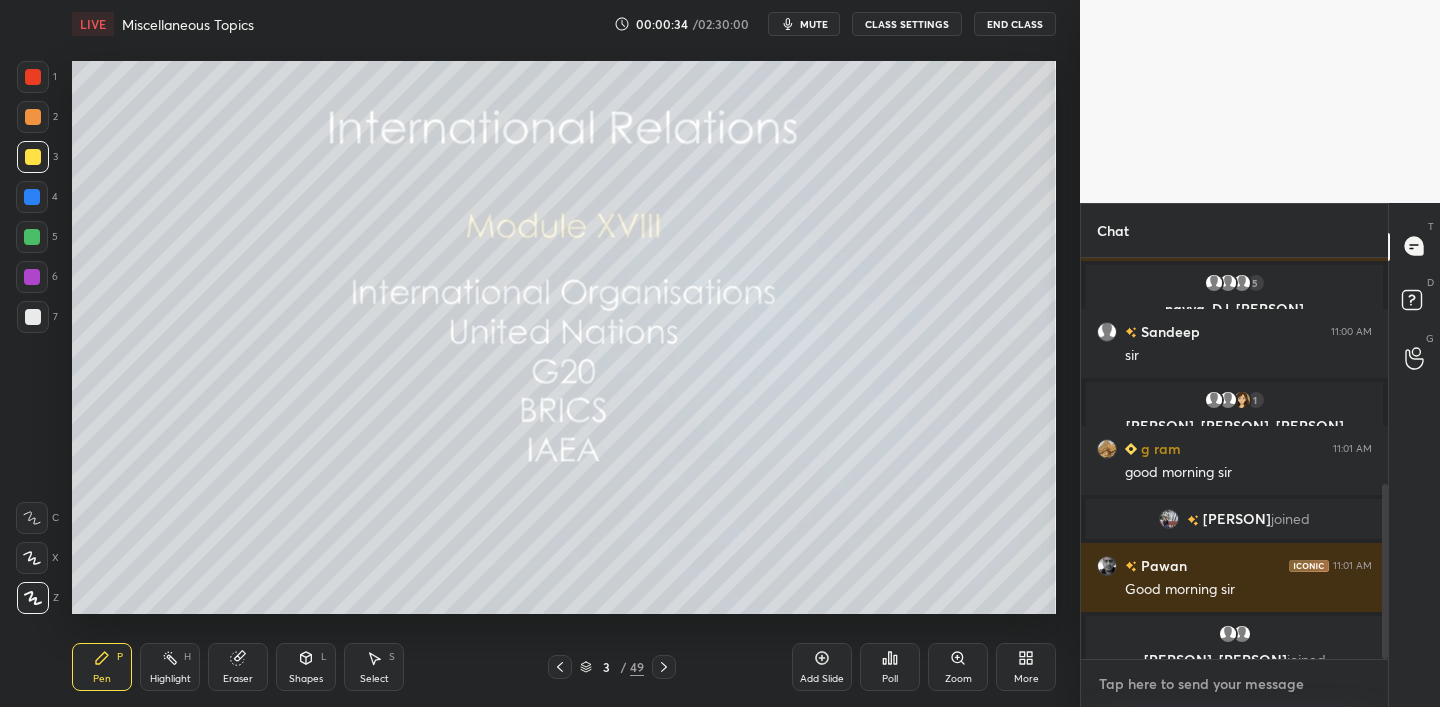 scroll, scrollTop: 589, scrollLeft: 0, axis: vertical 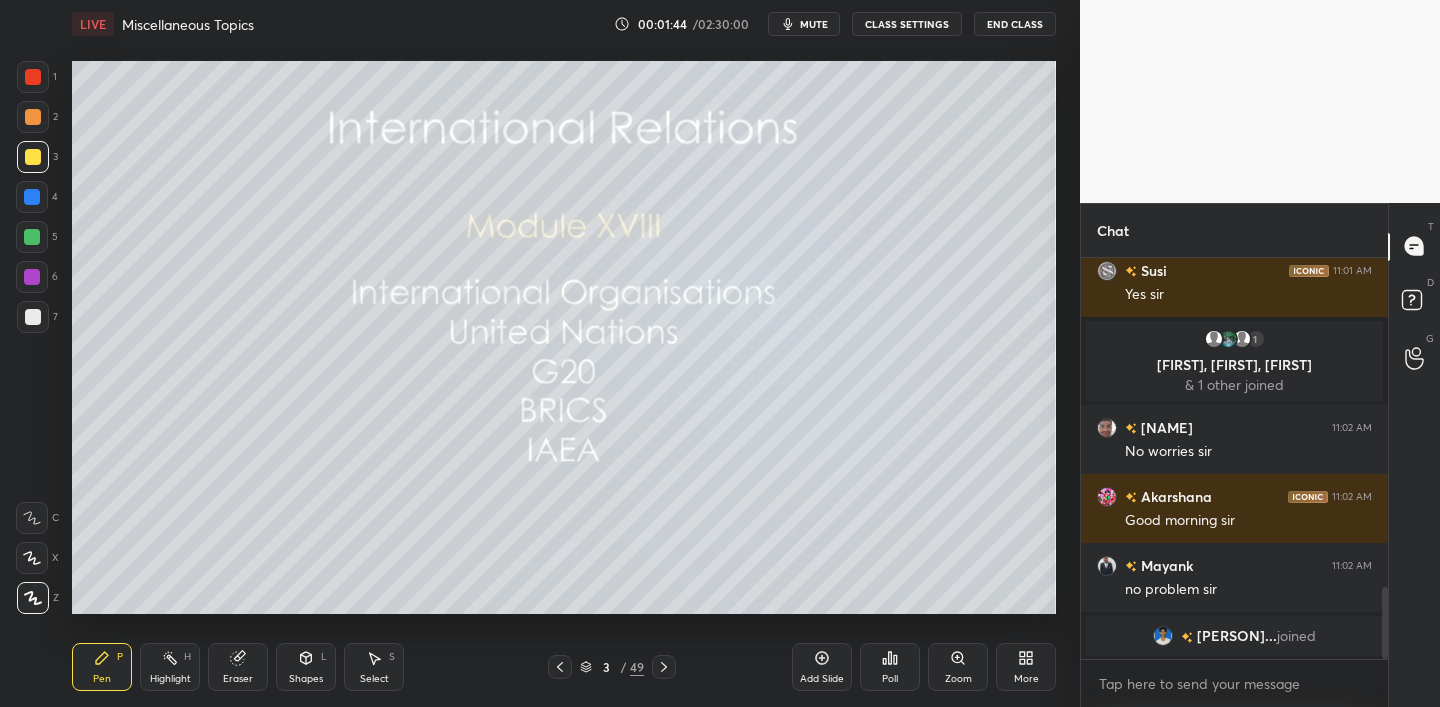 click 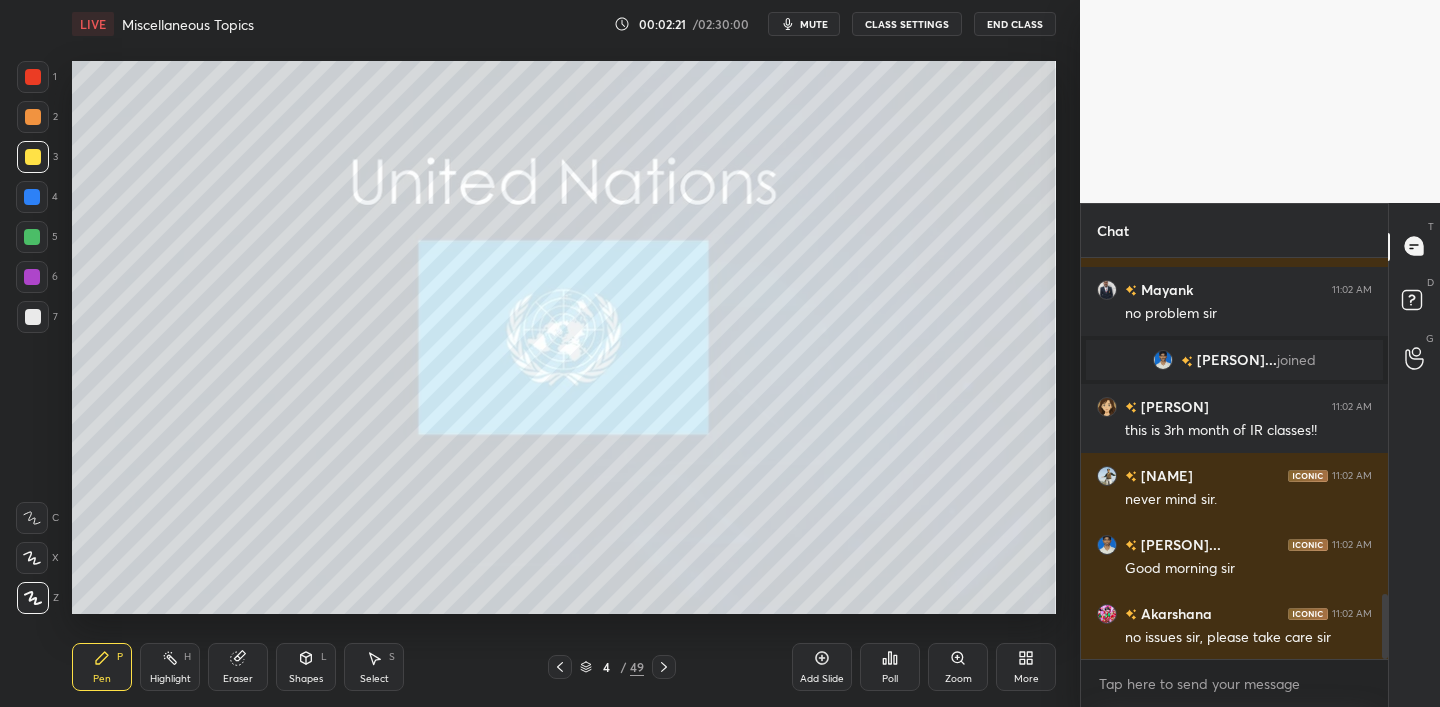 scroll, scrollTop: 2099, scrollLeft: 0, axis: vertical 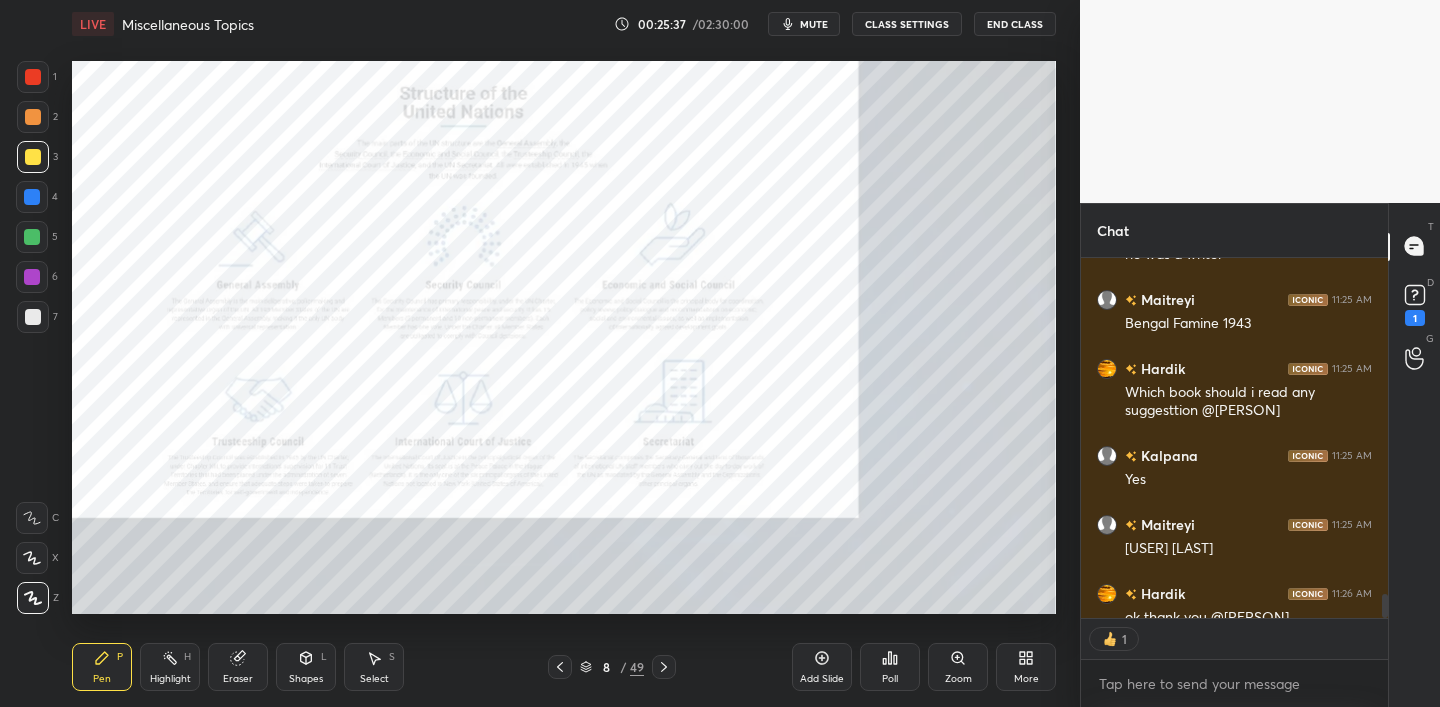 click at bounding box center (33, 77) 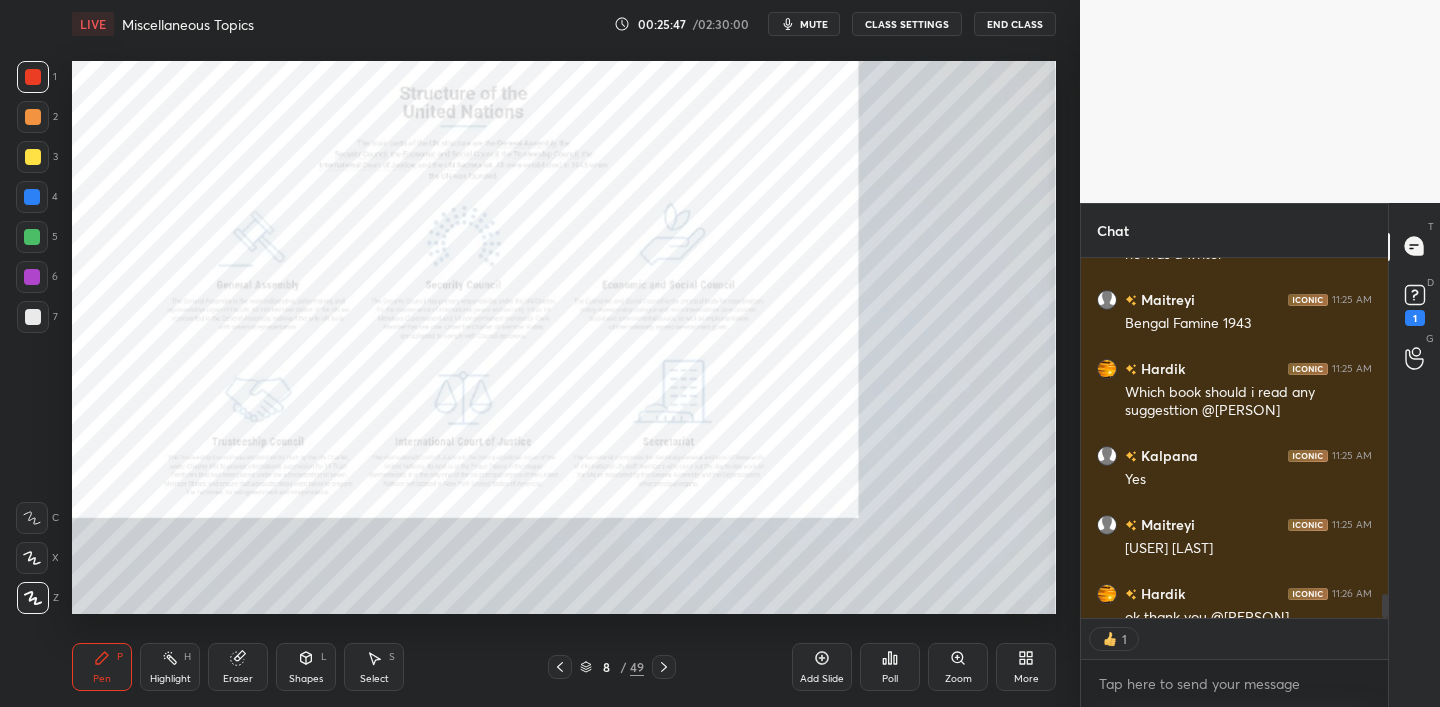 scroll, scrollTop: 6, scrollLeft: 7, axis: both 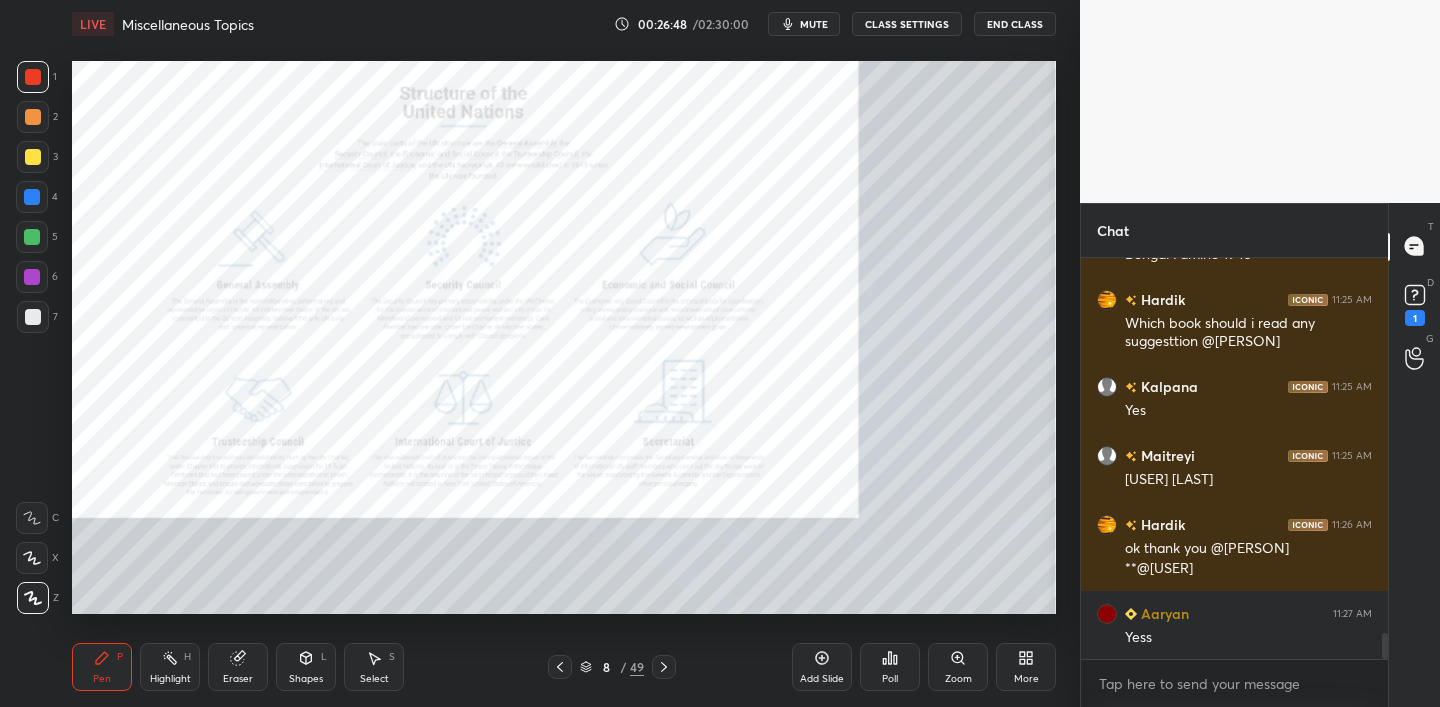 click on "Add Slide" at bounding box center [822, 667] 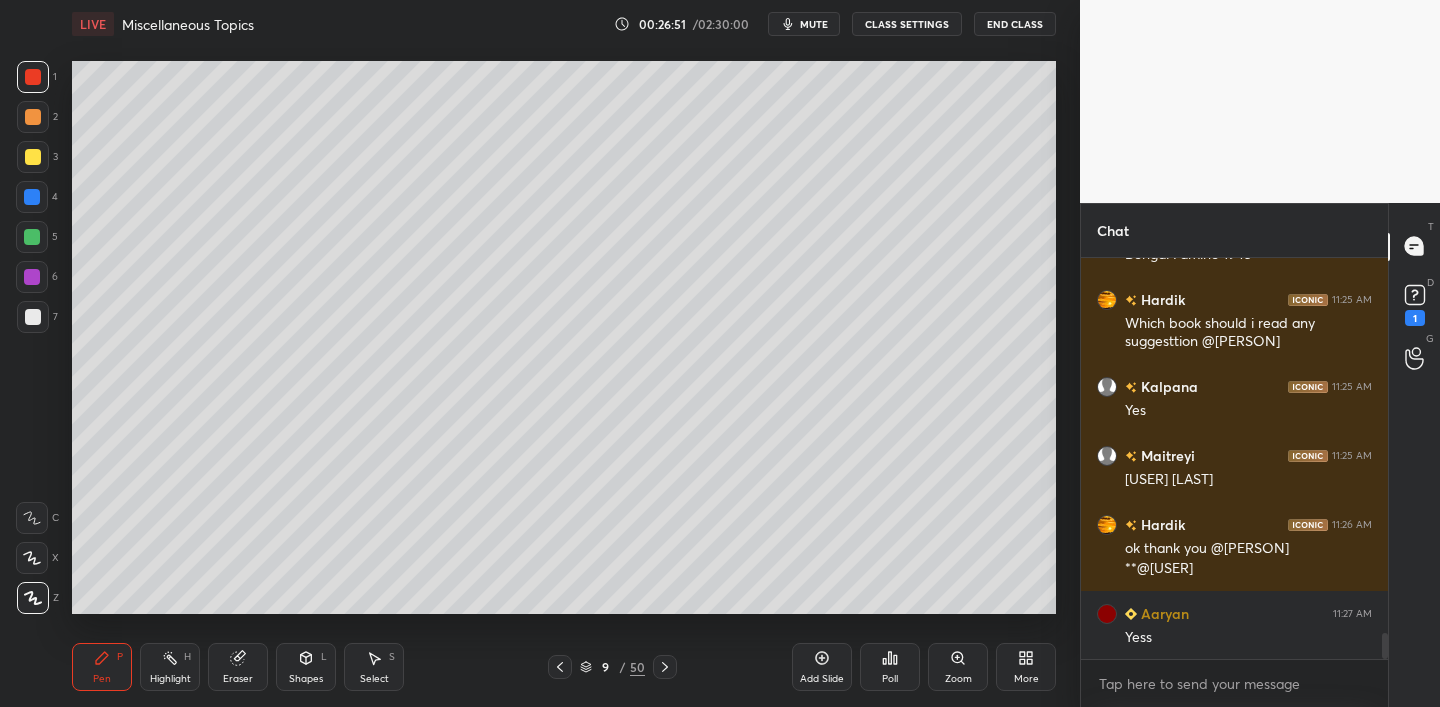 drag, startPoint x: 30, startPoint y: 158, endPoint x: 34, endPoint y: 147, distance: 11.7046995 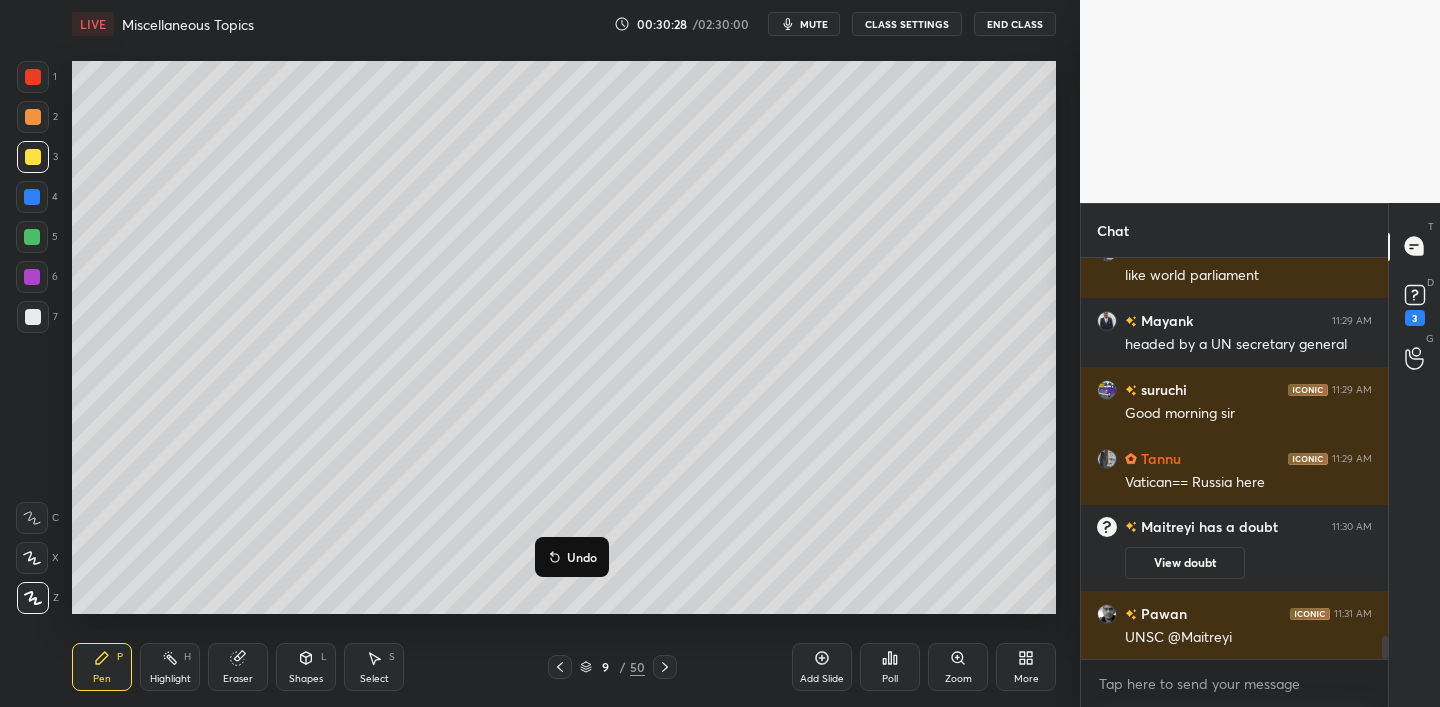 scroll, scrollTop: 6492, scrollLeft: 0, axis: vertical 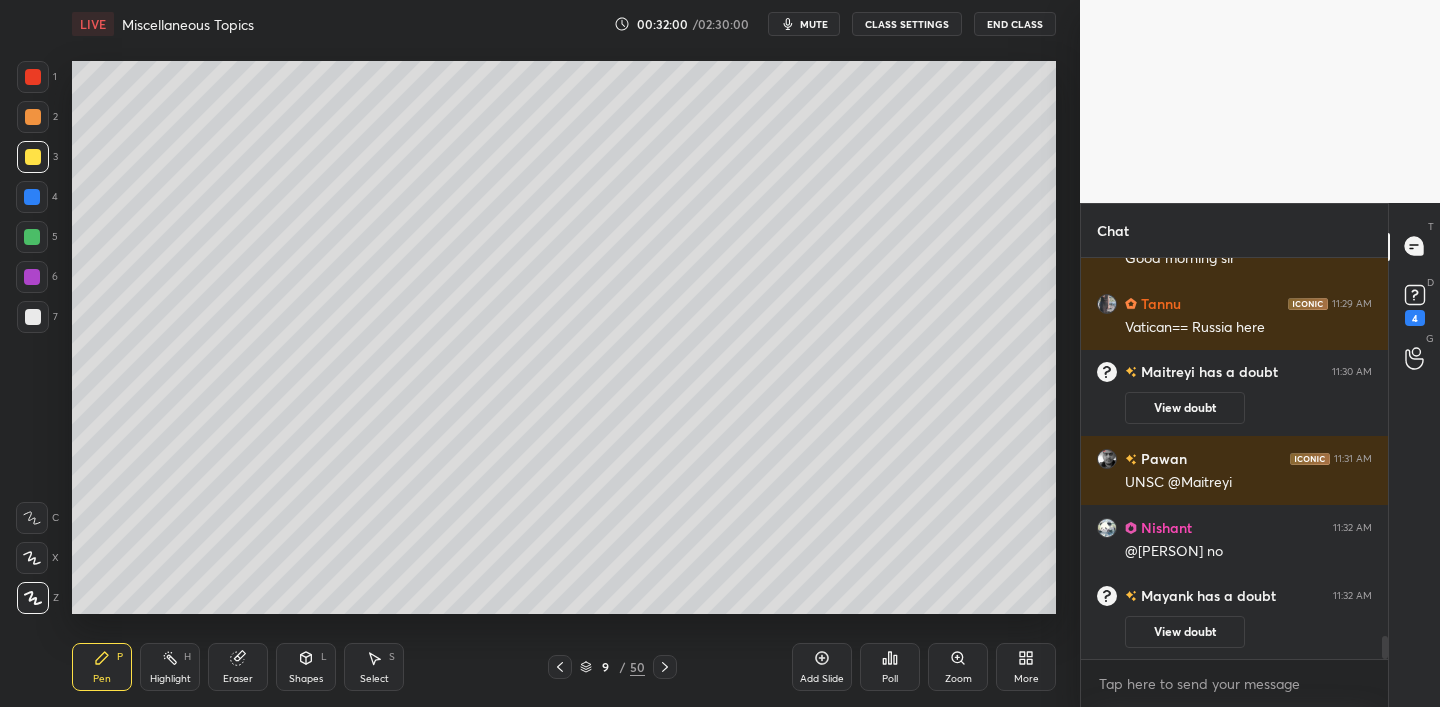 click 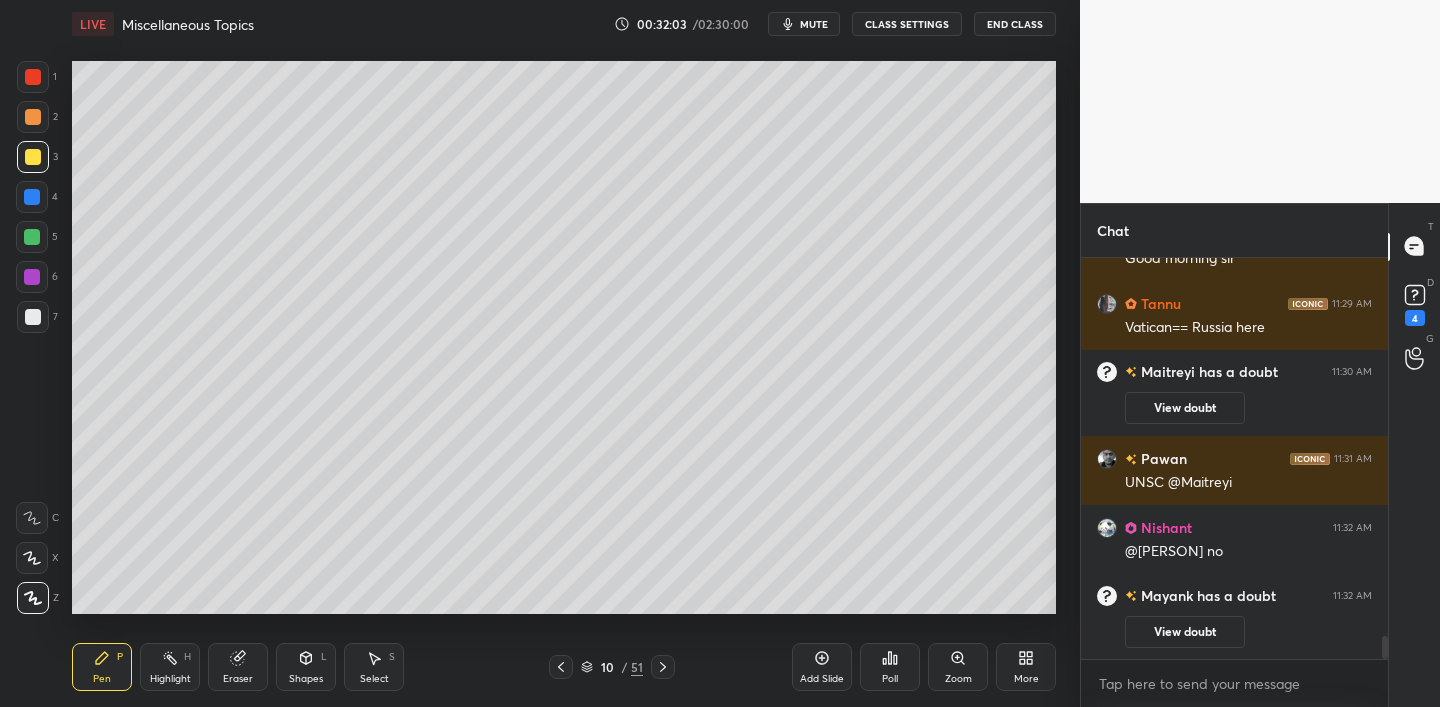 click at bounding box center [33, 157] 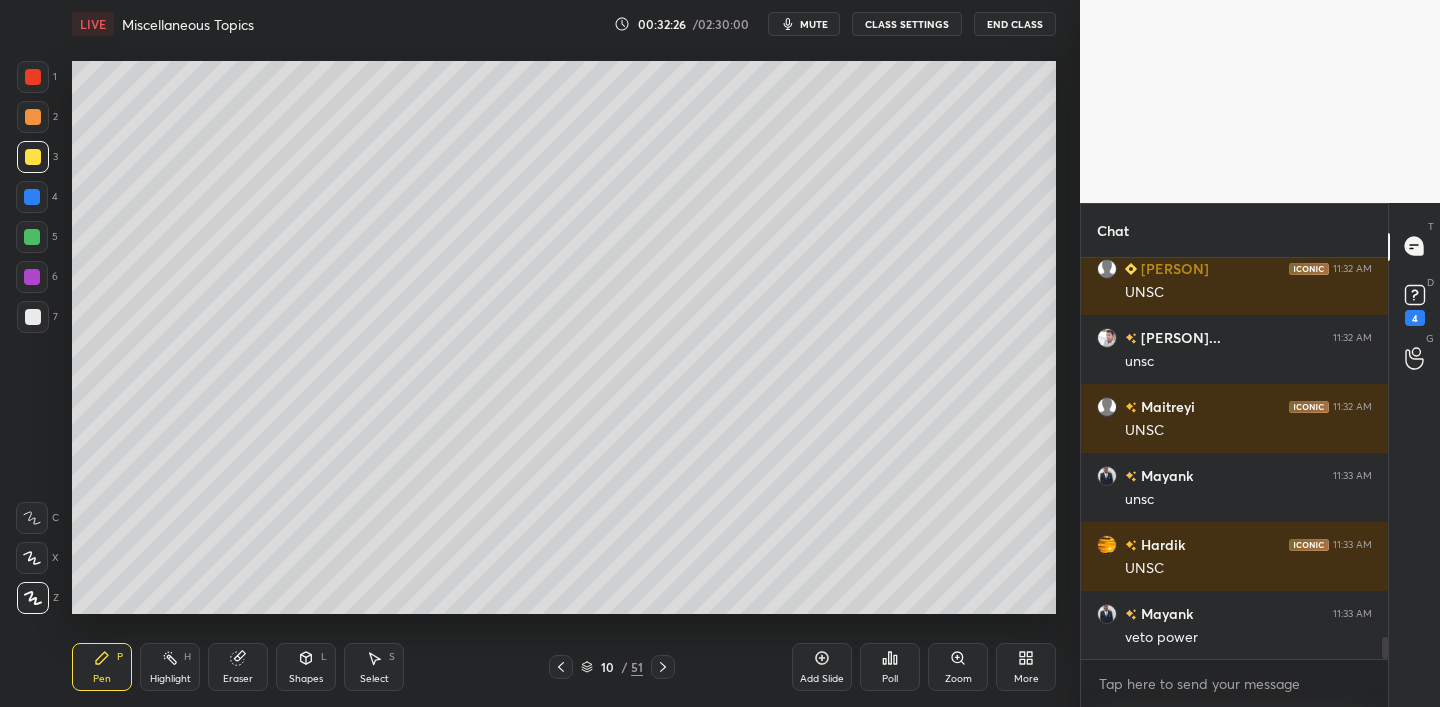 scroll, scrollTop: 7073, scrollLeft: 0, axis: vertical 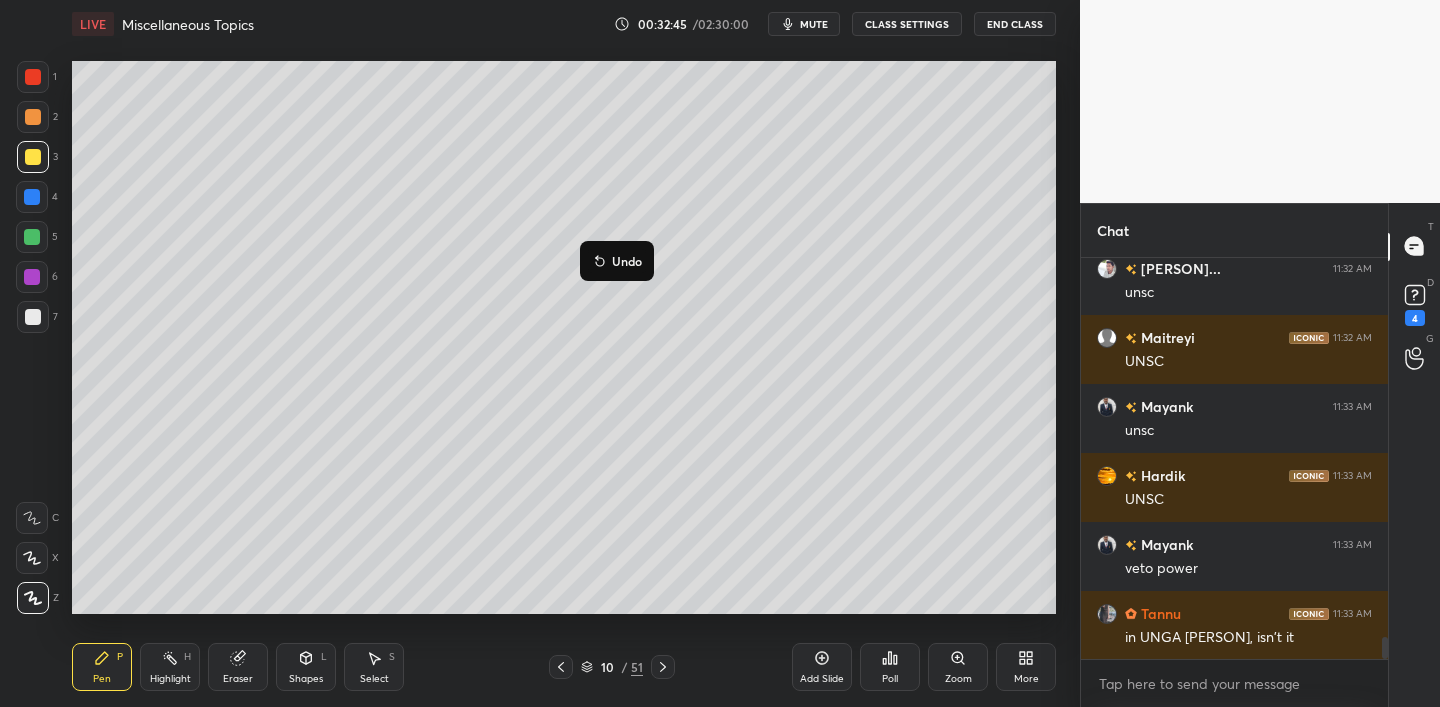 click on "Undo" at bounding box center (617, 261) 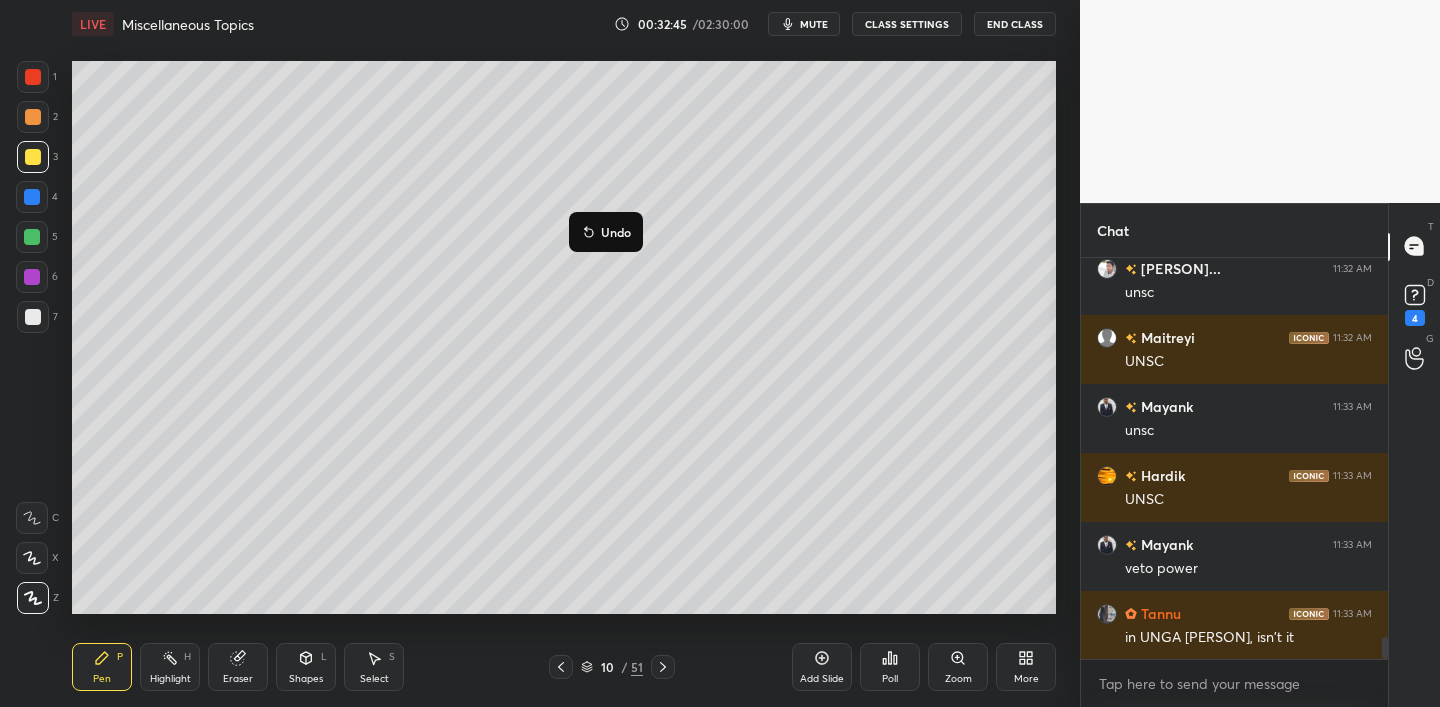 click on "Undo" at bounding box center [616, 232] 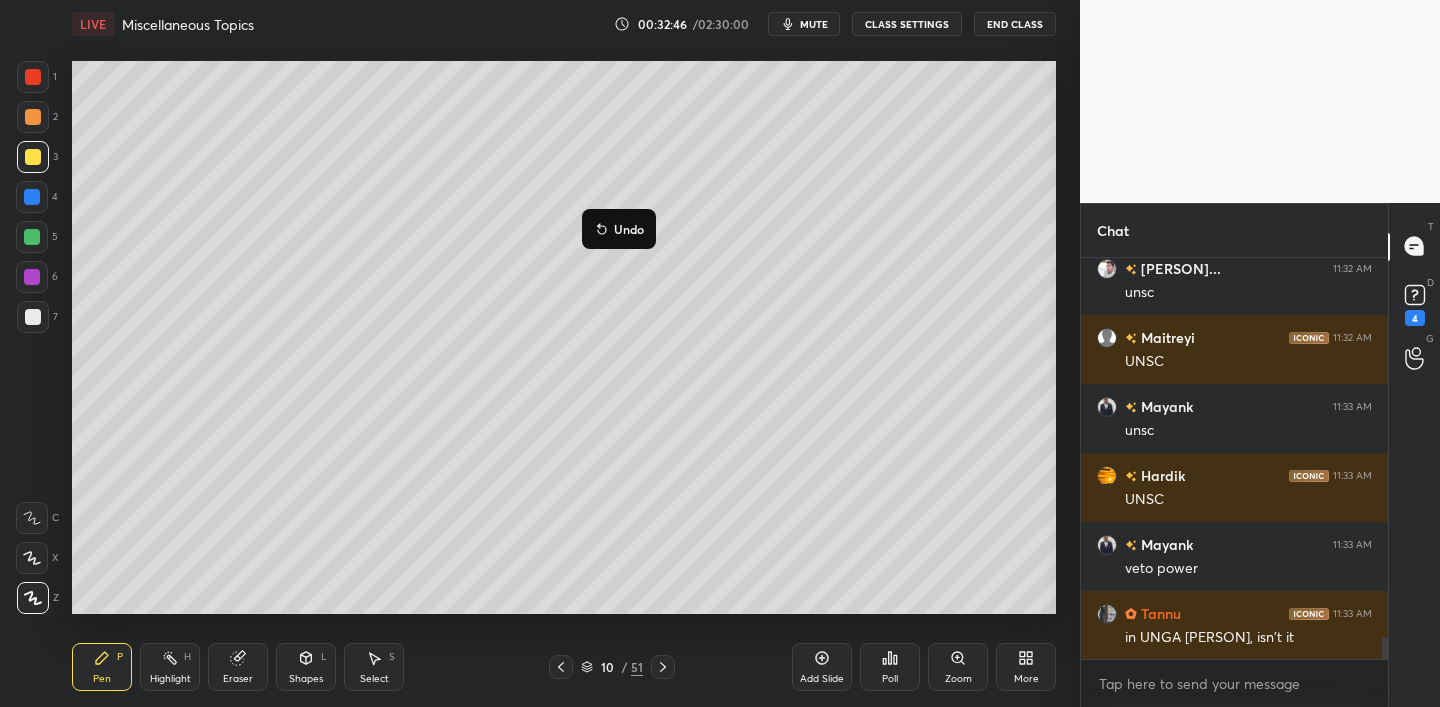 click 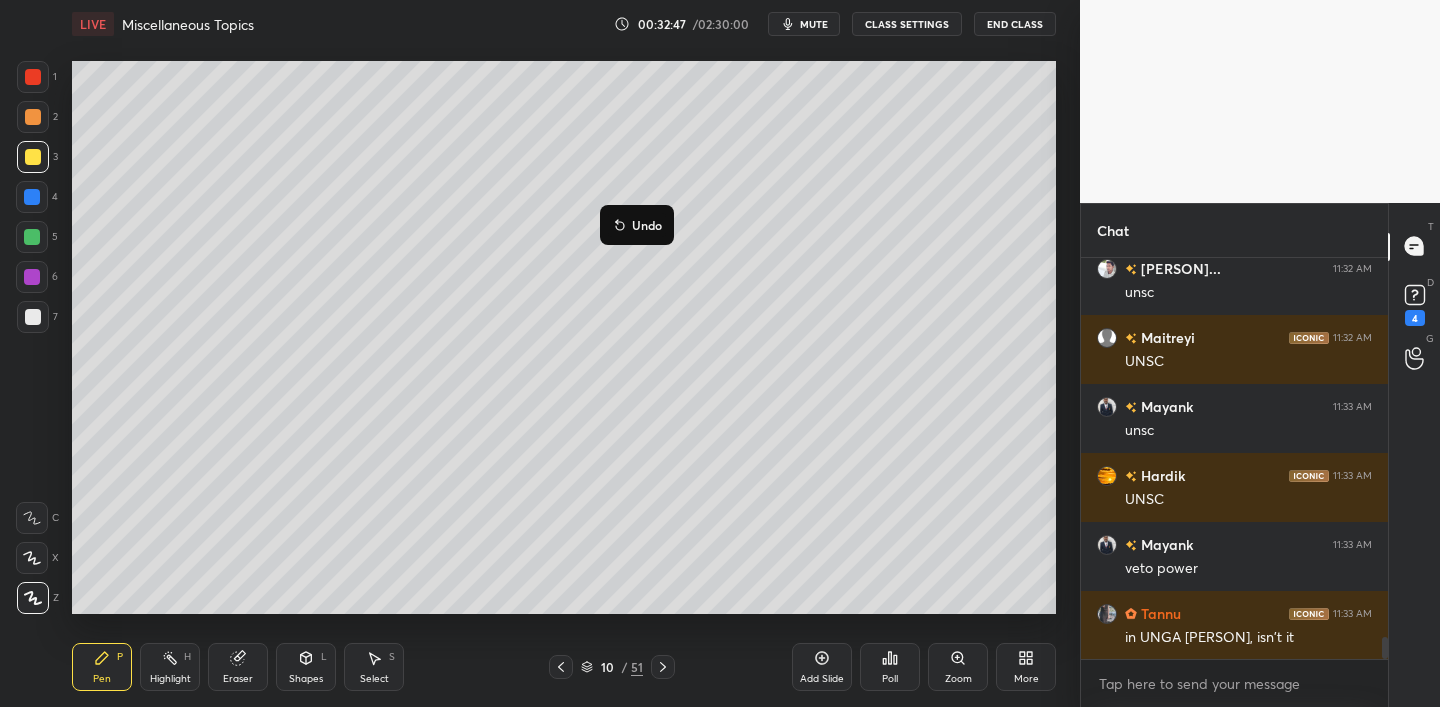 click on "Undo" at bounding box center (647, 225) 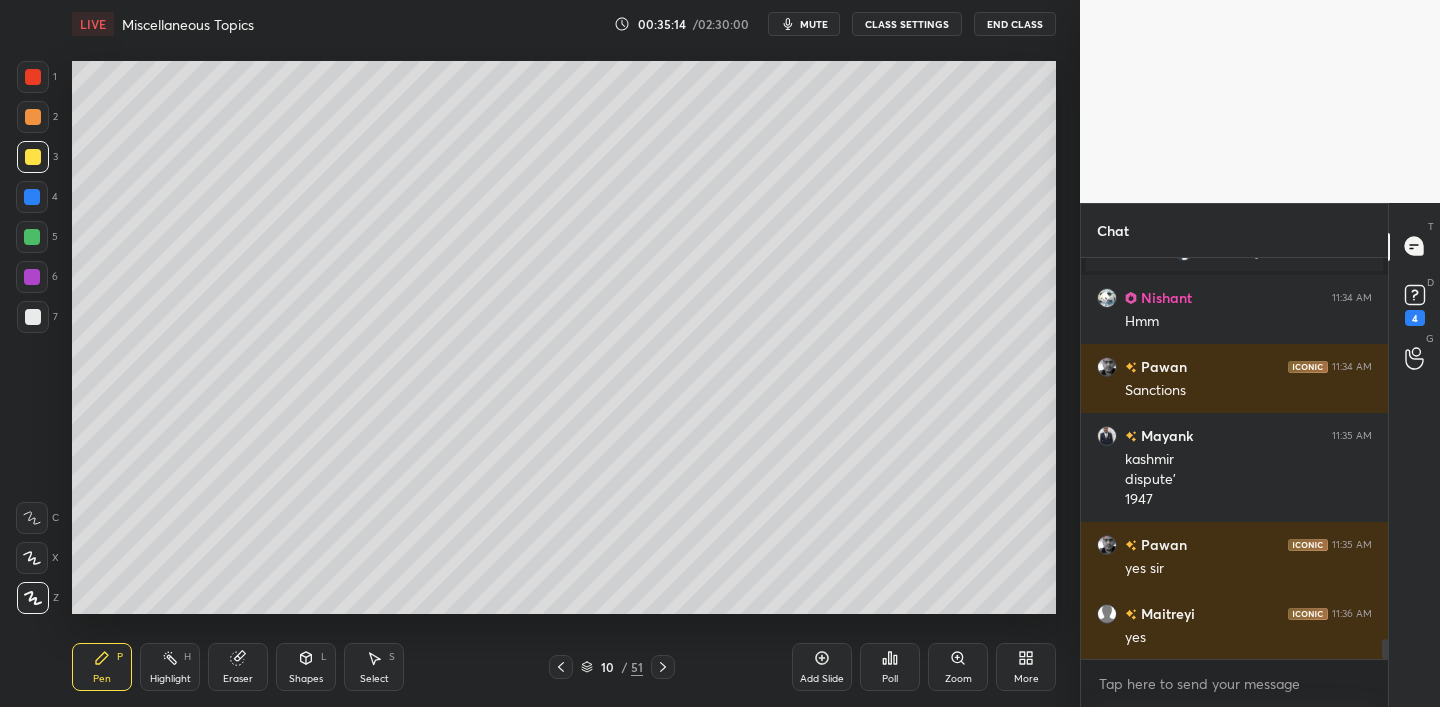 scroll, scrollTop: 7561, scrollLeft: 0, axis: vertical 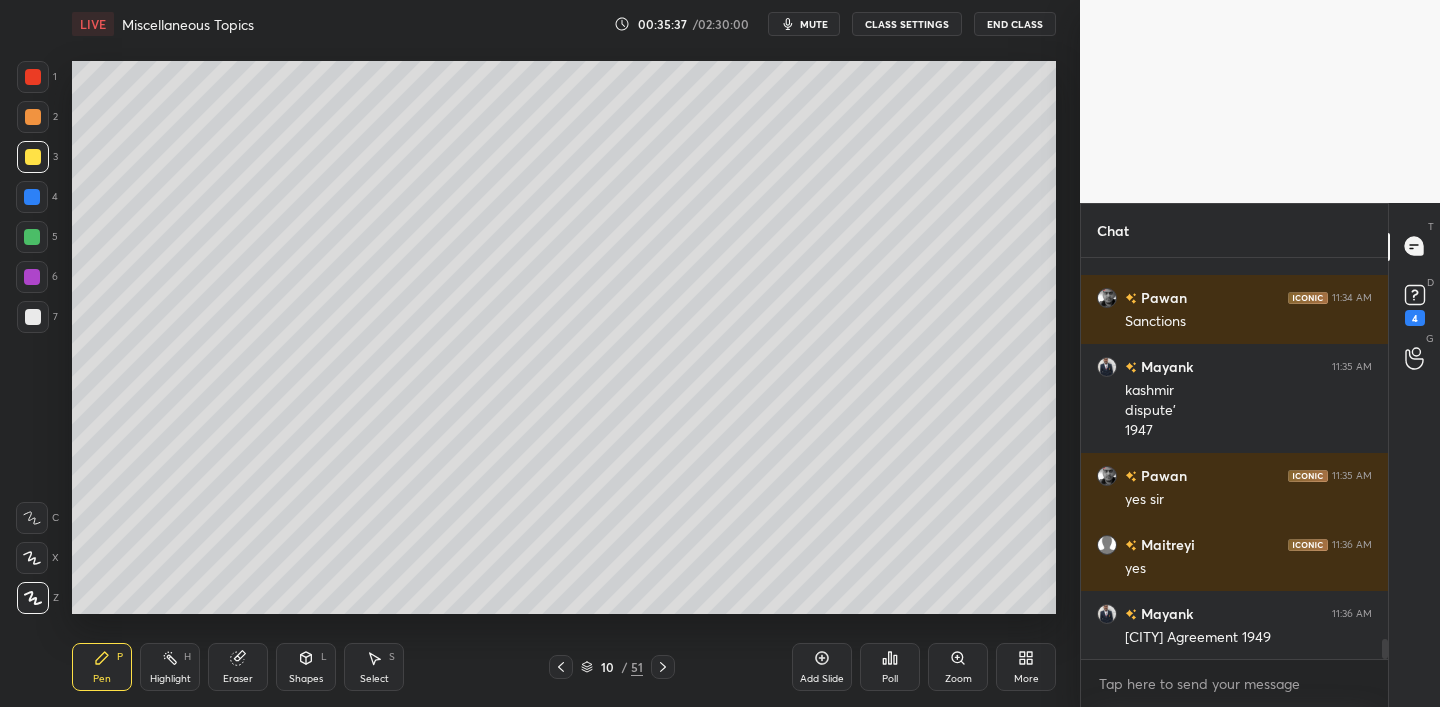 click on "Setting up your live class Poll for   secs No correct answer Start poll" at bounding box center [564, 337] 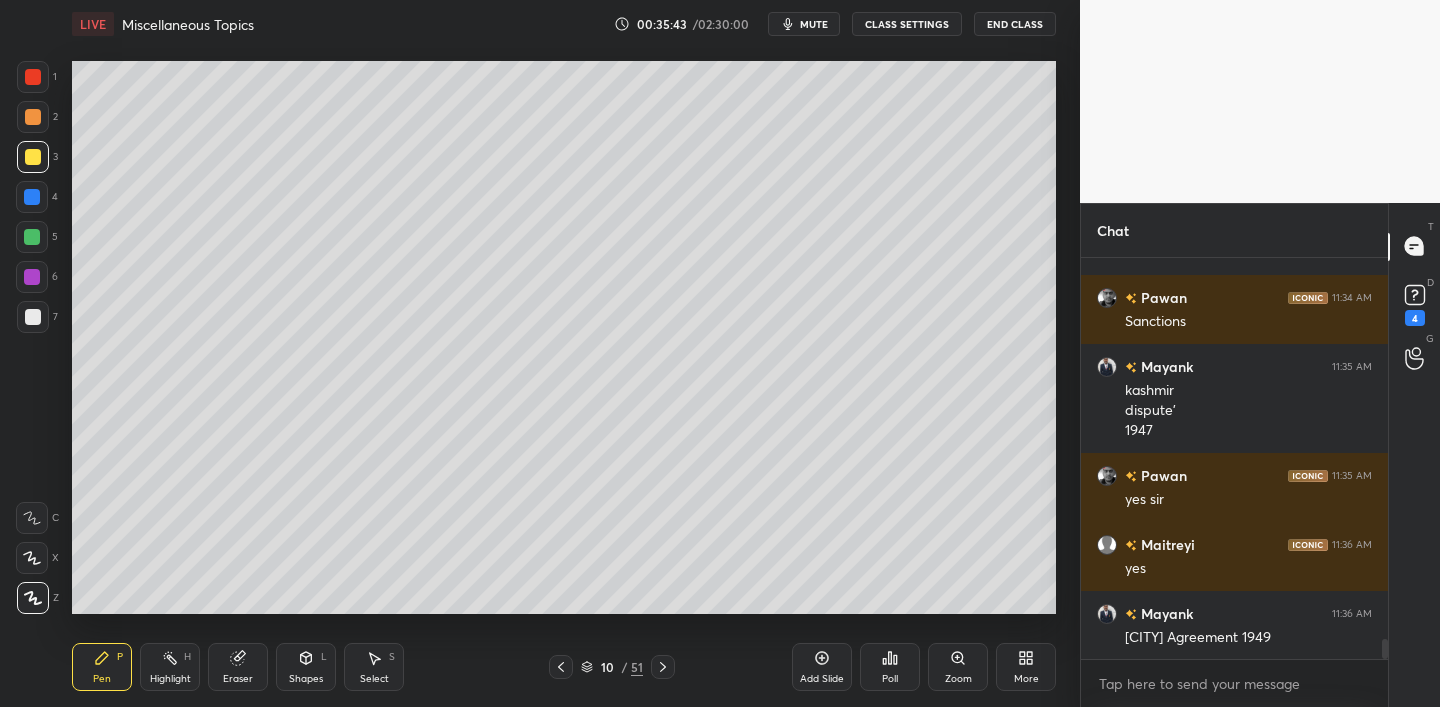 click on "Setting up your live class Poll for   secs No correct answer Start poll" at bounding box center [564, 337] 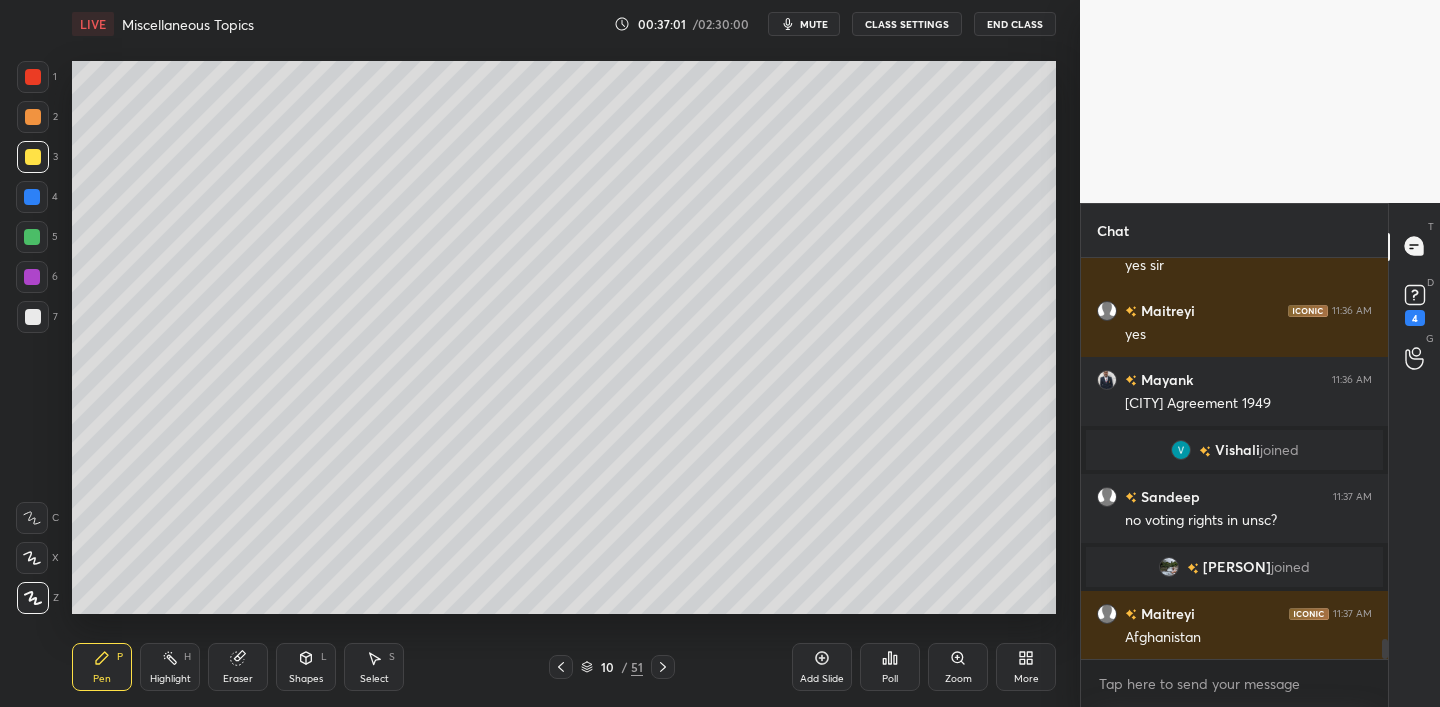 scroll, scrollTop: 7554, scrollLeft: 0, axis: vertical 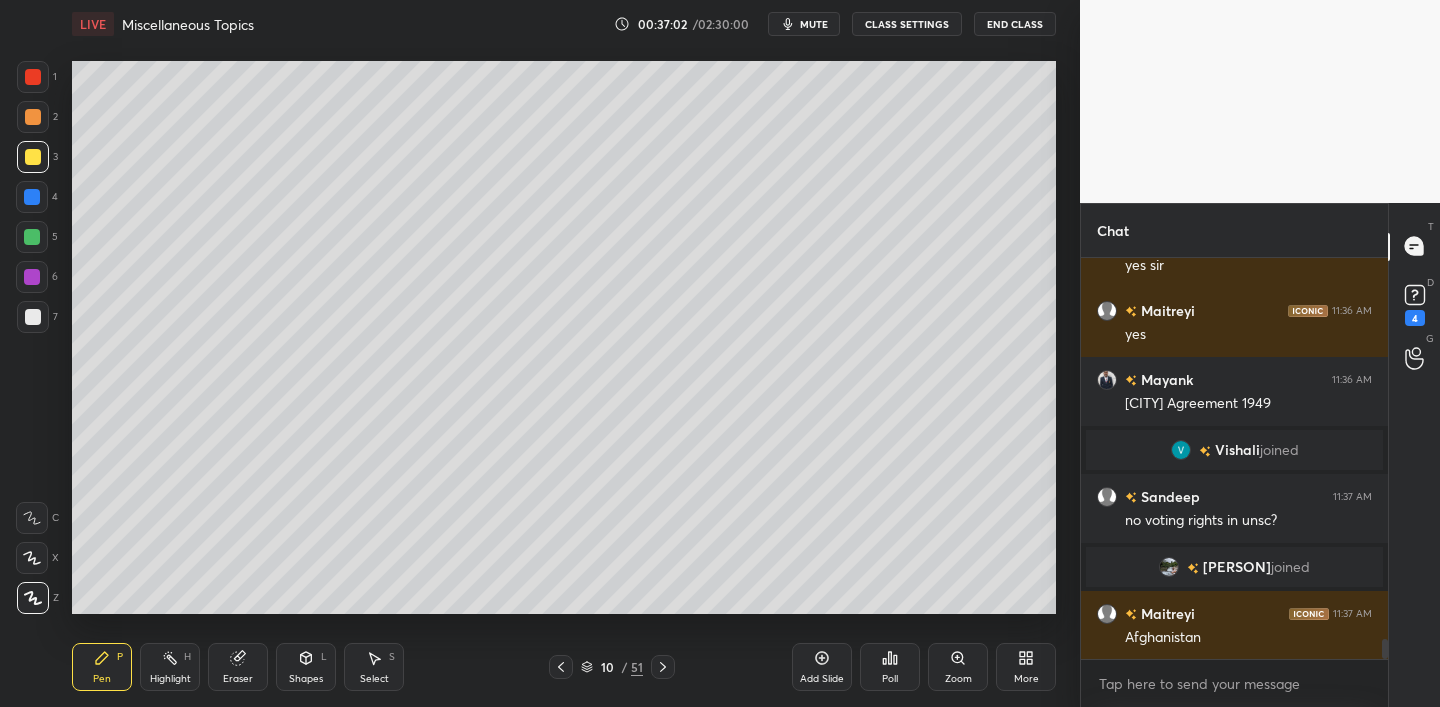 click on "LIVE Miscellaneous Topics 00:37:02 /  02:30:00 mute CLASS SETTINGS End Class Setting up your live class Poll for   secs No correct answer Start poll Back Miscellaneous Topics • L36 of Comprehensive Course on International Relations Chethan N Pen P Highlight H Eraser Shapes L Select S 10 / 51 Add Slide Poll Zoom More" at bounding box center (564, 353) 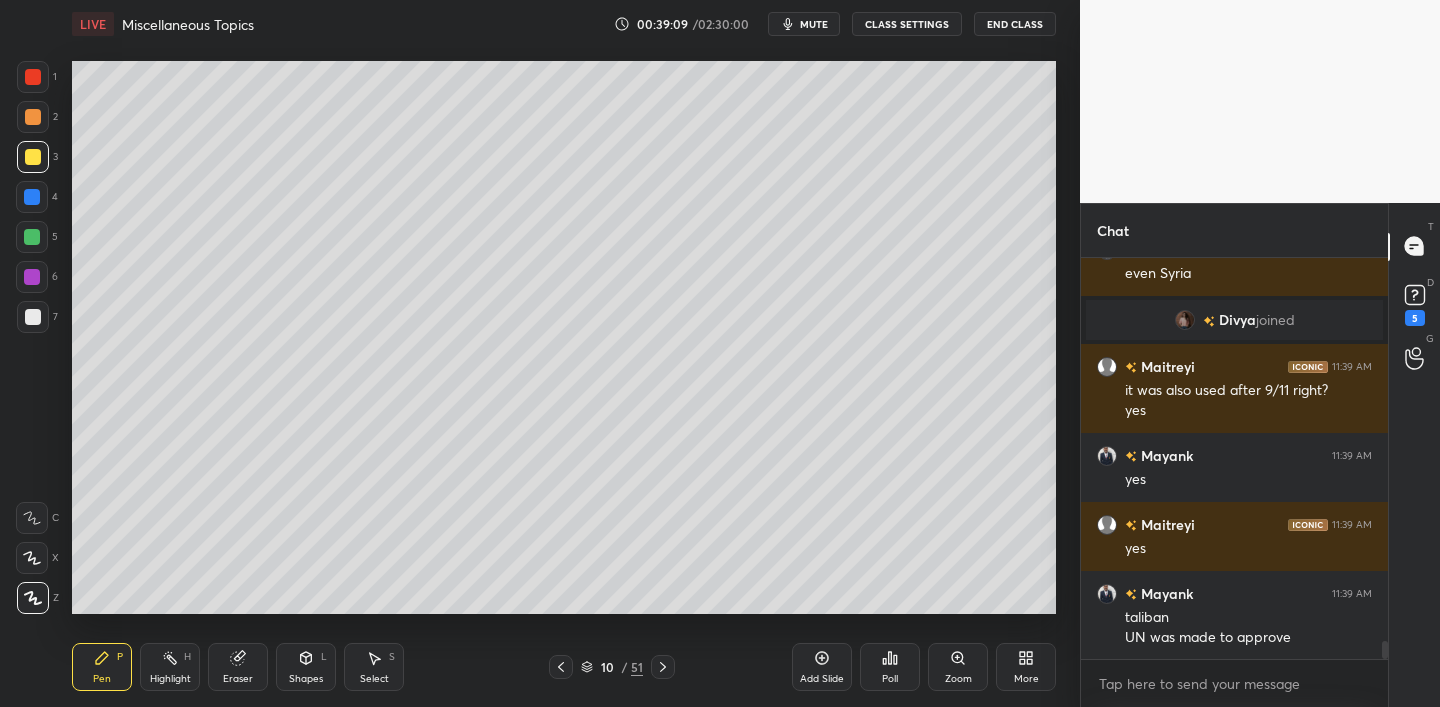 scroll, scrollTop: 8428, scrollLeft: 0, axis: vertical 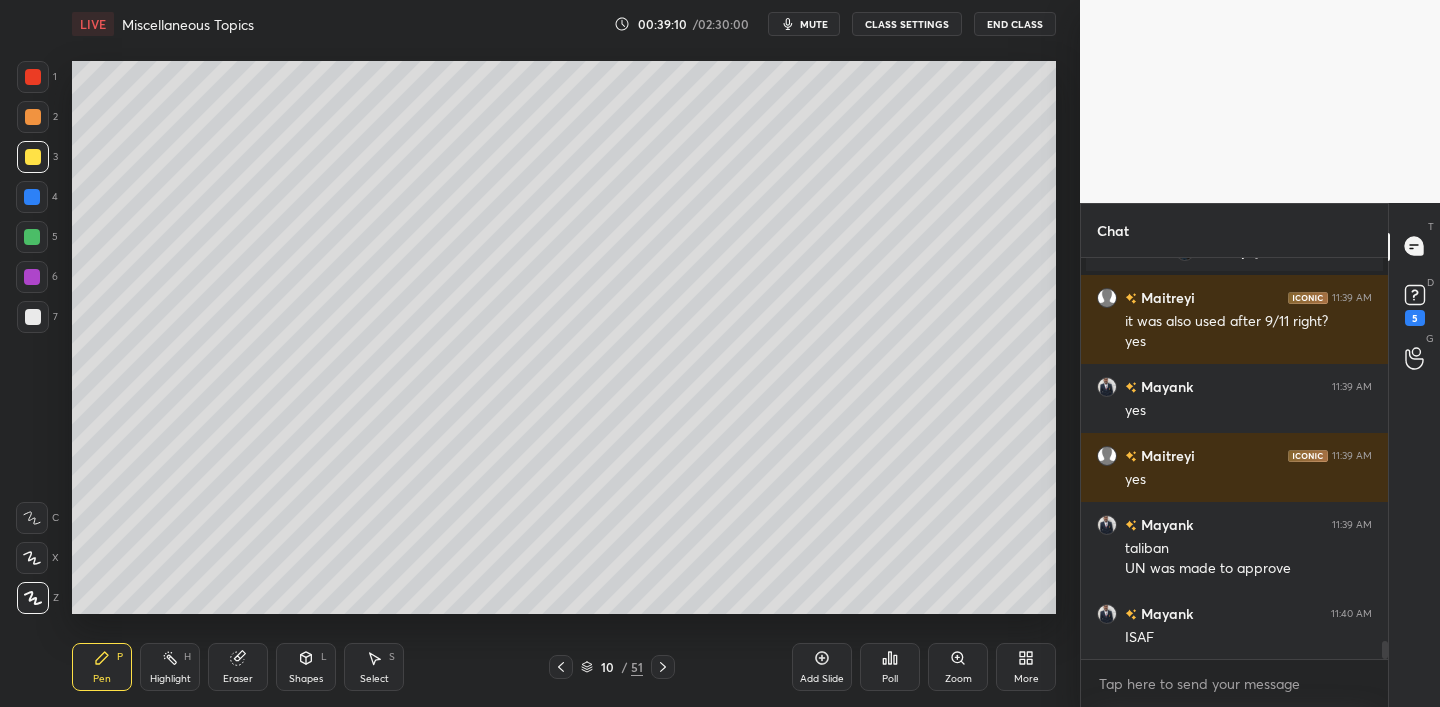 click on "LIVE Miscellaneous Topics 00:39:10 /  02:30:00 mute CLASS SETTINGS End Class Setting up your live class Poll for   secs No correct answer Start poll Back Miscellaneous Topics • L36 of Comprehensive Course on International Relations Chethan N Pen P Highlight H Eraser Shapes L Select S 10 / 51 Add Slide Poll Zoom More" at bounding box center (564, 353) 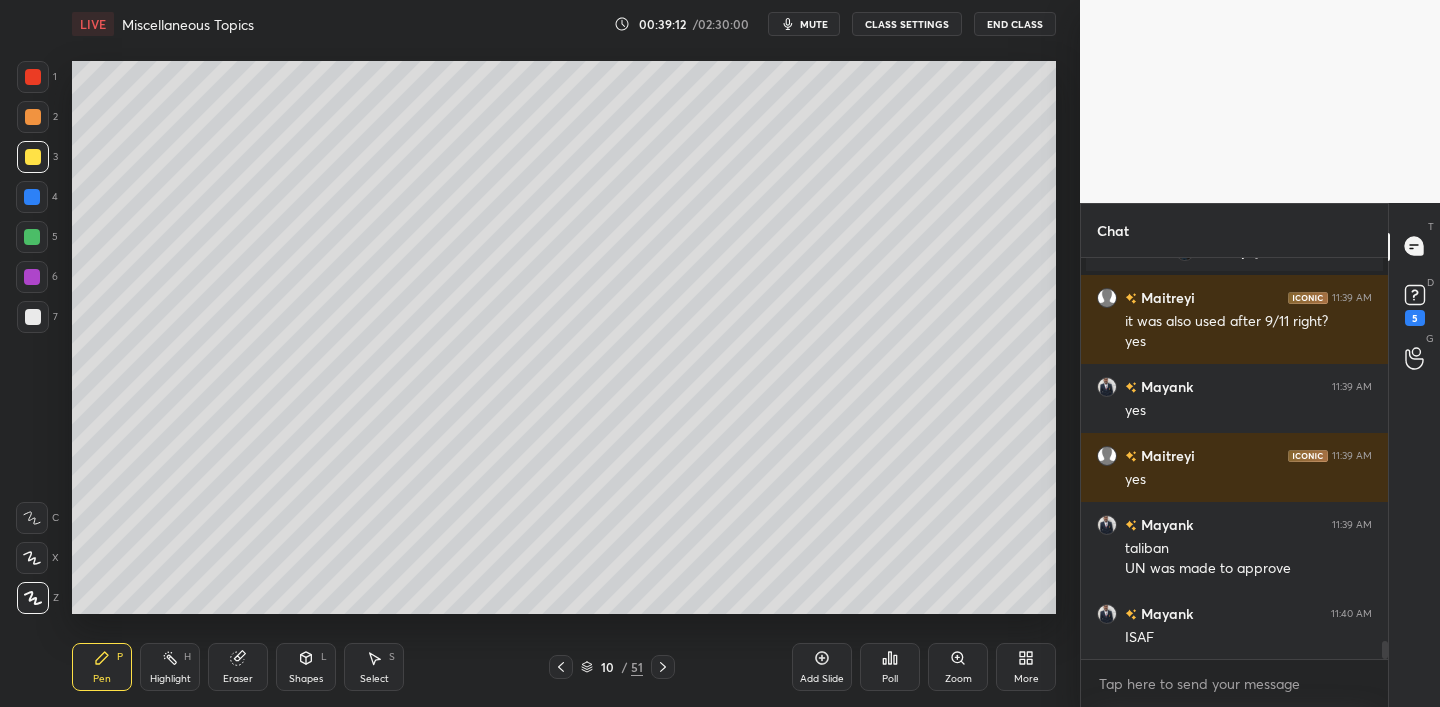 click on "LIVE Miscellaneous Topics [TIME] /  [TIME] mute CLASS SETTINGS End Class Setting up your live class Poll for   secs No correct answer Start poll Back Miscellaneous Topics • L36 of Comprehensive Course on International Relations Chethan N Pen P Highlight H Eraser Shapes L Select S 10 / 51 Add Slide Poll Zoom More" at bounding box center [564, 353] 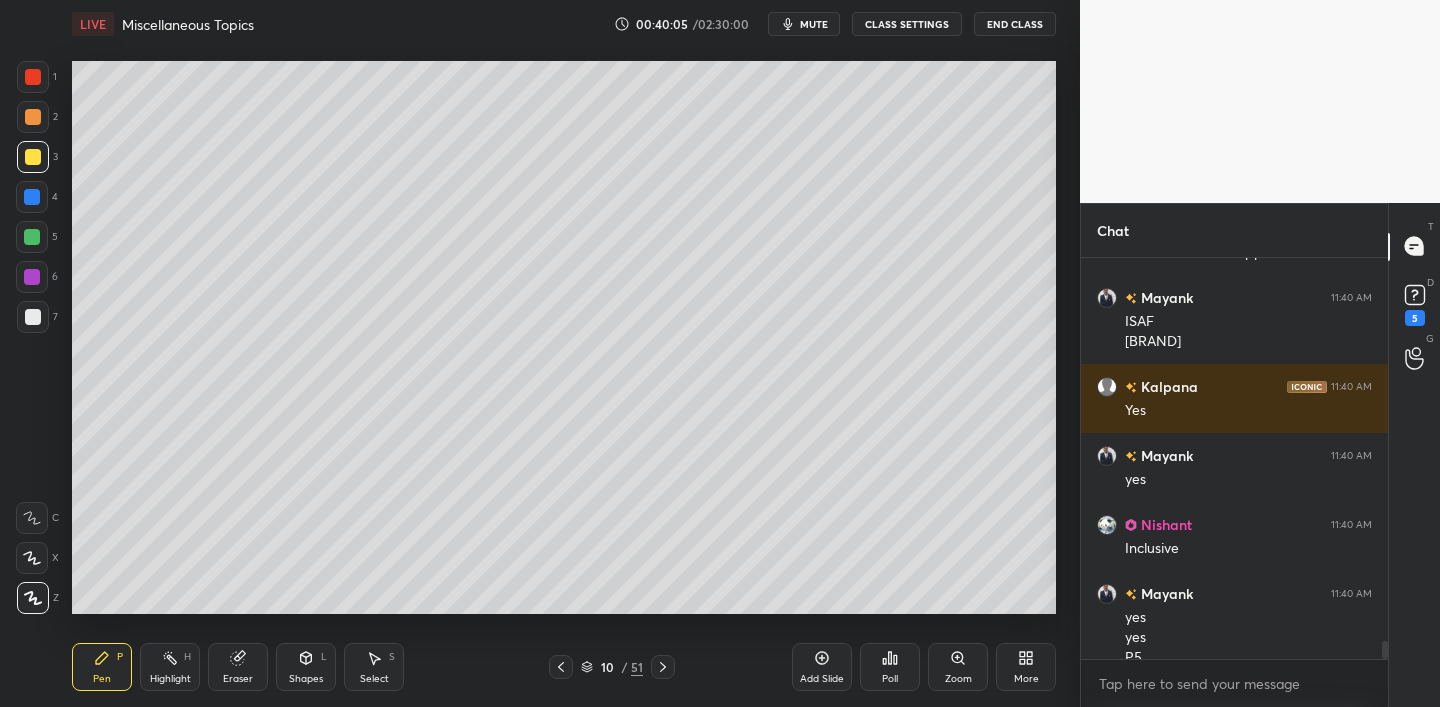 scroll, scrollTop: 8764, scrollLeft: 0, axis: vertical 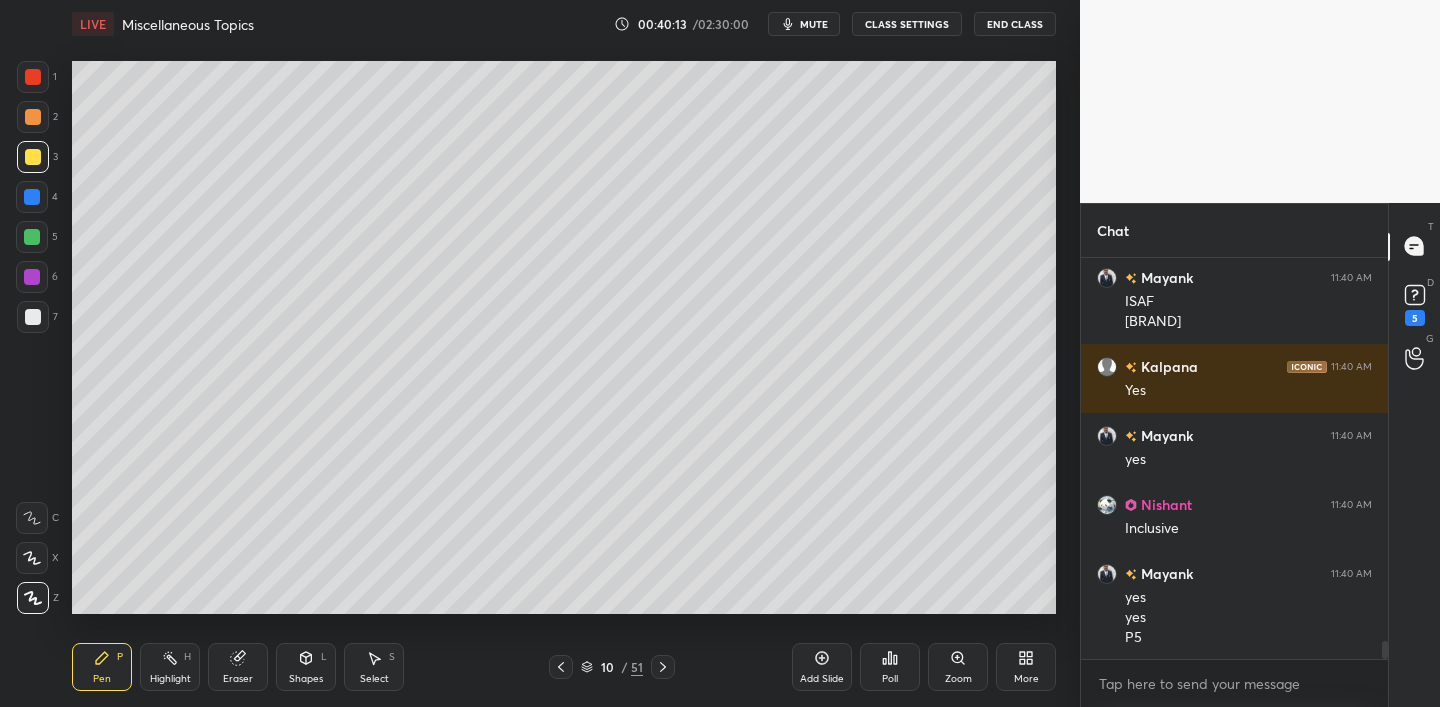 drag, startPoint x: 817, startPoint y: 665, endPoint x: 835, endPoint y: 654, distance: 21.095022 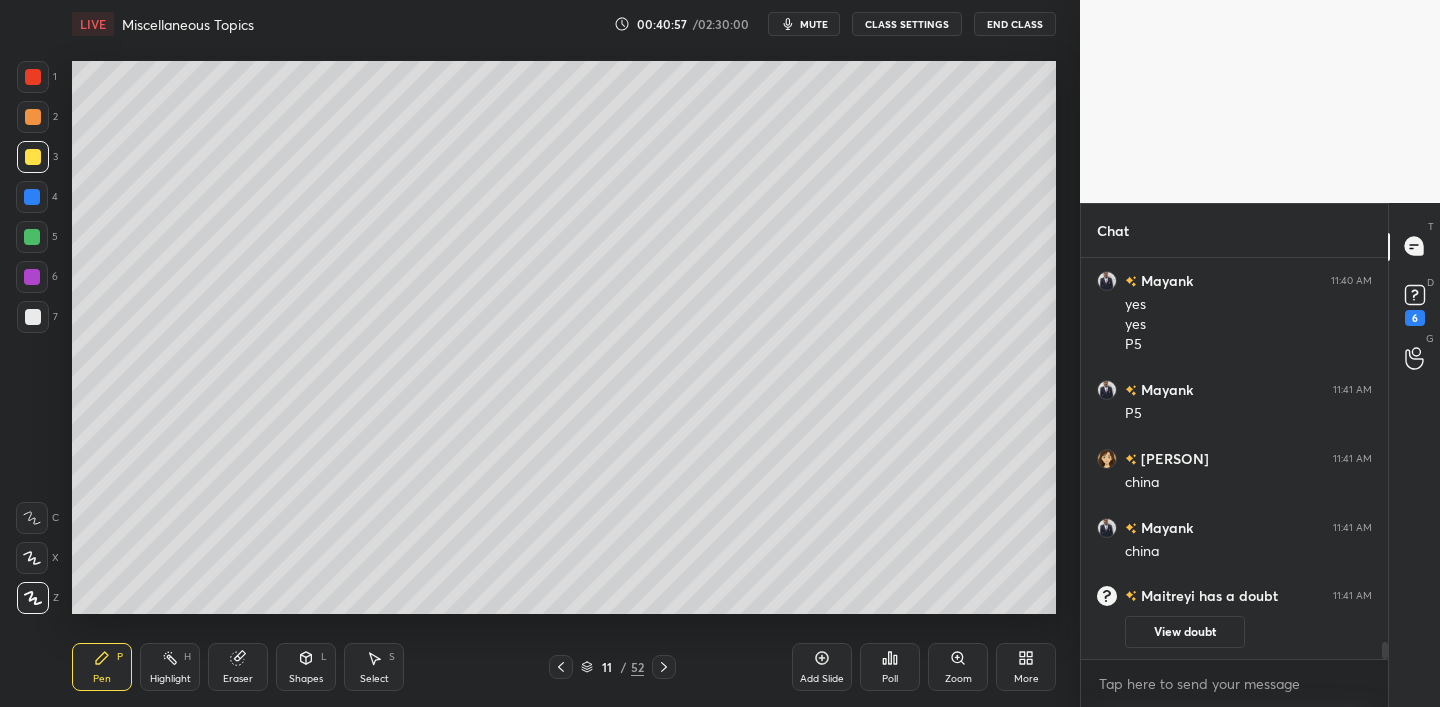 scroll, scrollTop: 8884, scrollLeft: 0, axis: vertical 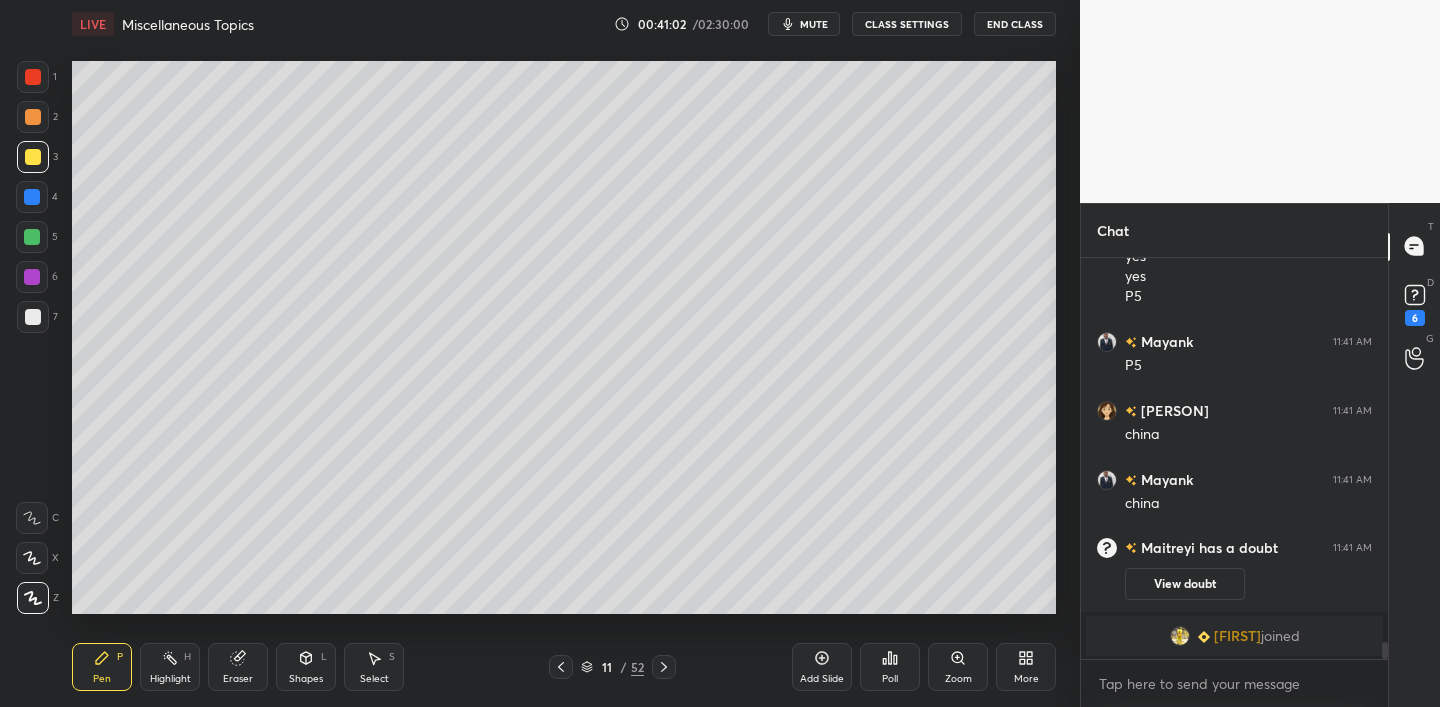 drag, startPoint x: 251, startPoint y: 658, endPoint x: 249, endPoint y: 628, distance: 30.066593 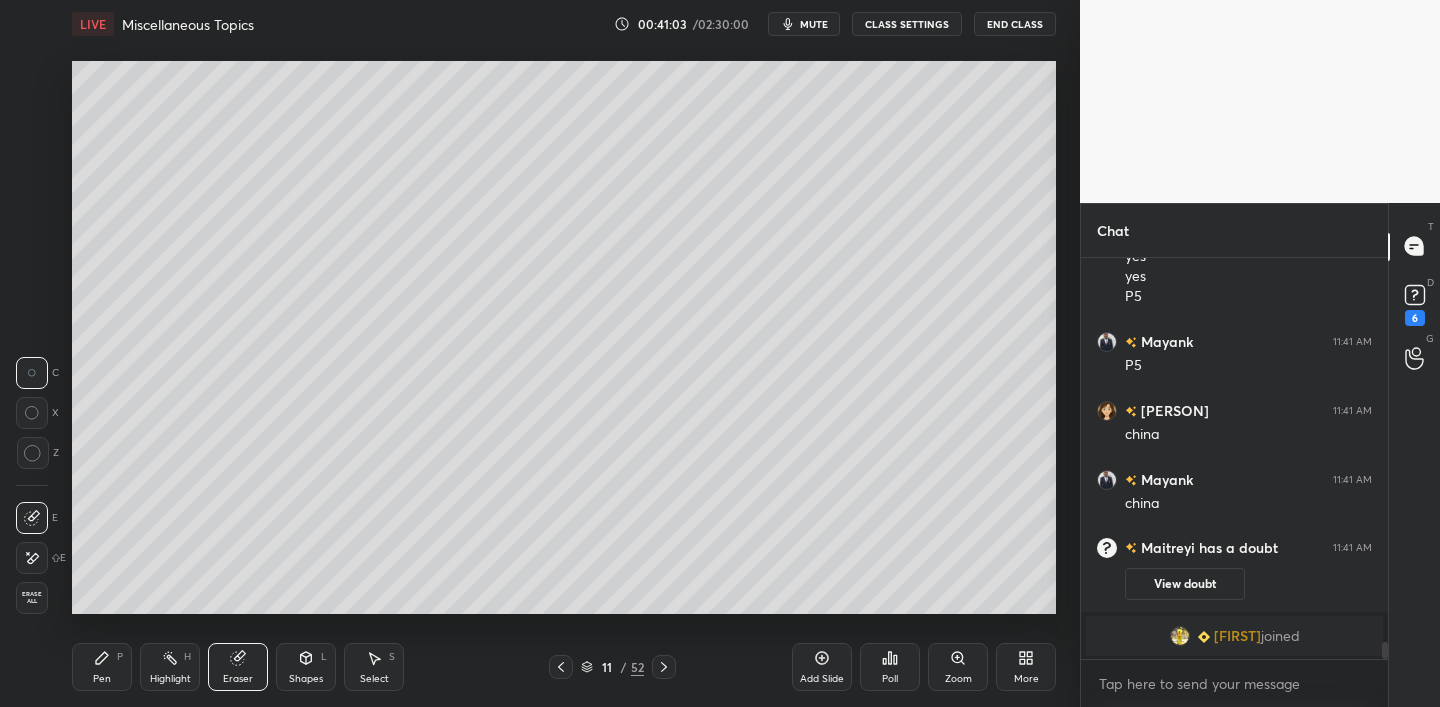 click 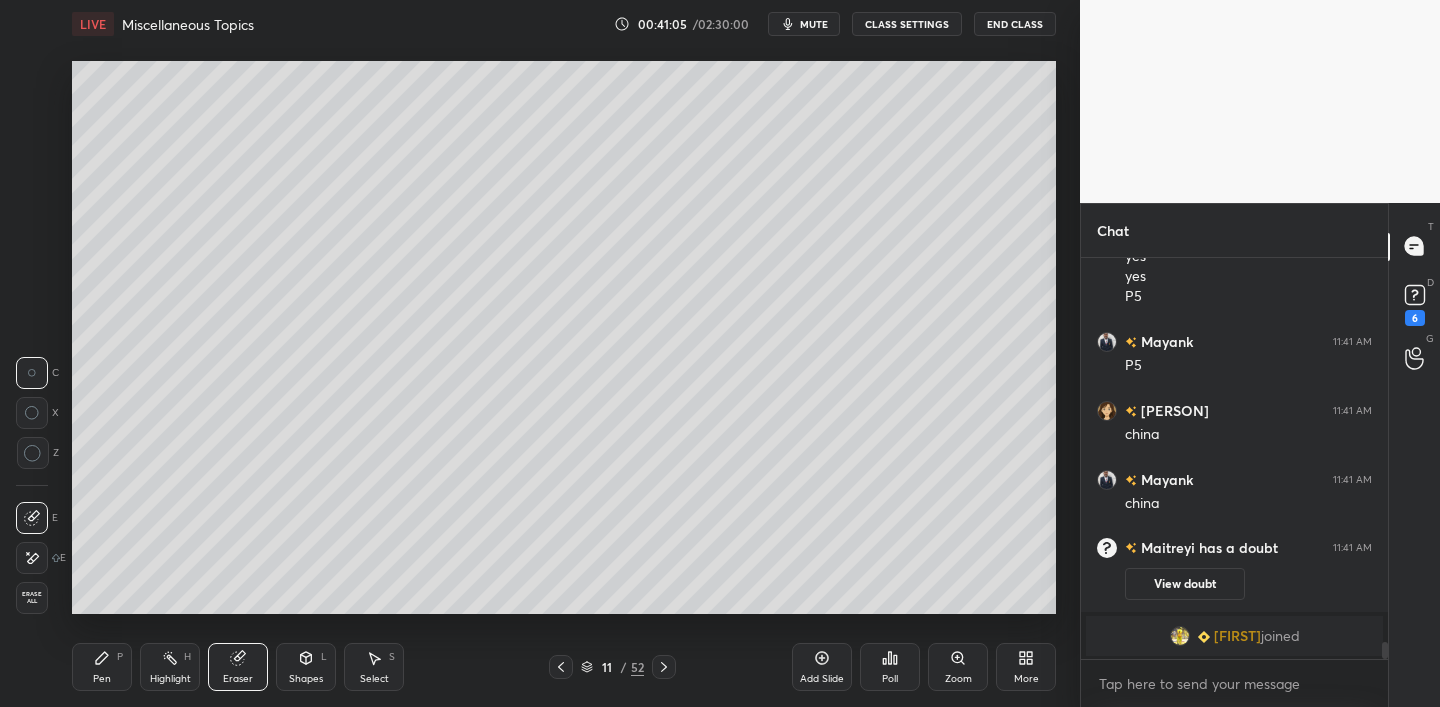 click on "Pen" at bounding box center [102, 679] 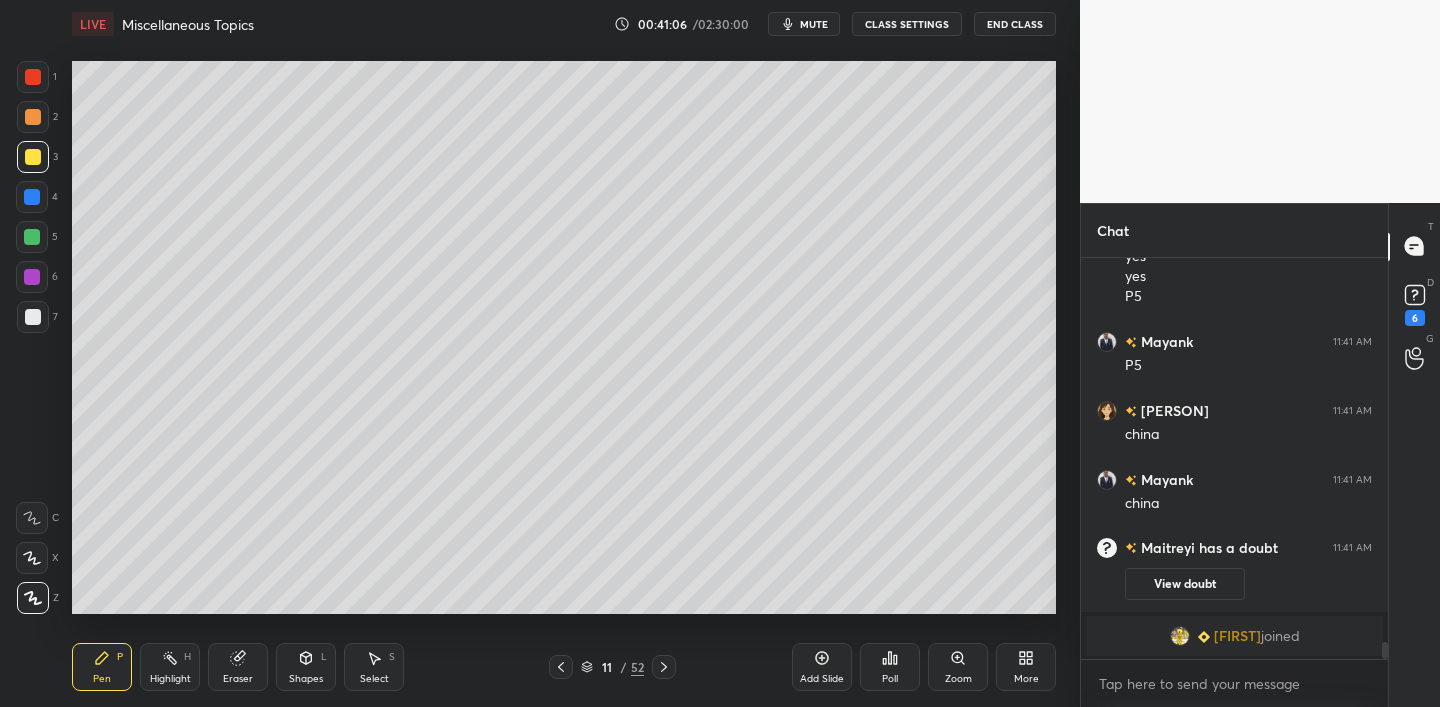 click on "1 2 3 4 5 6 7 C X Z C X Z E E Erase all   H H" at bounding box center [32, 338] 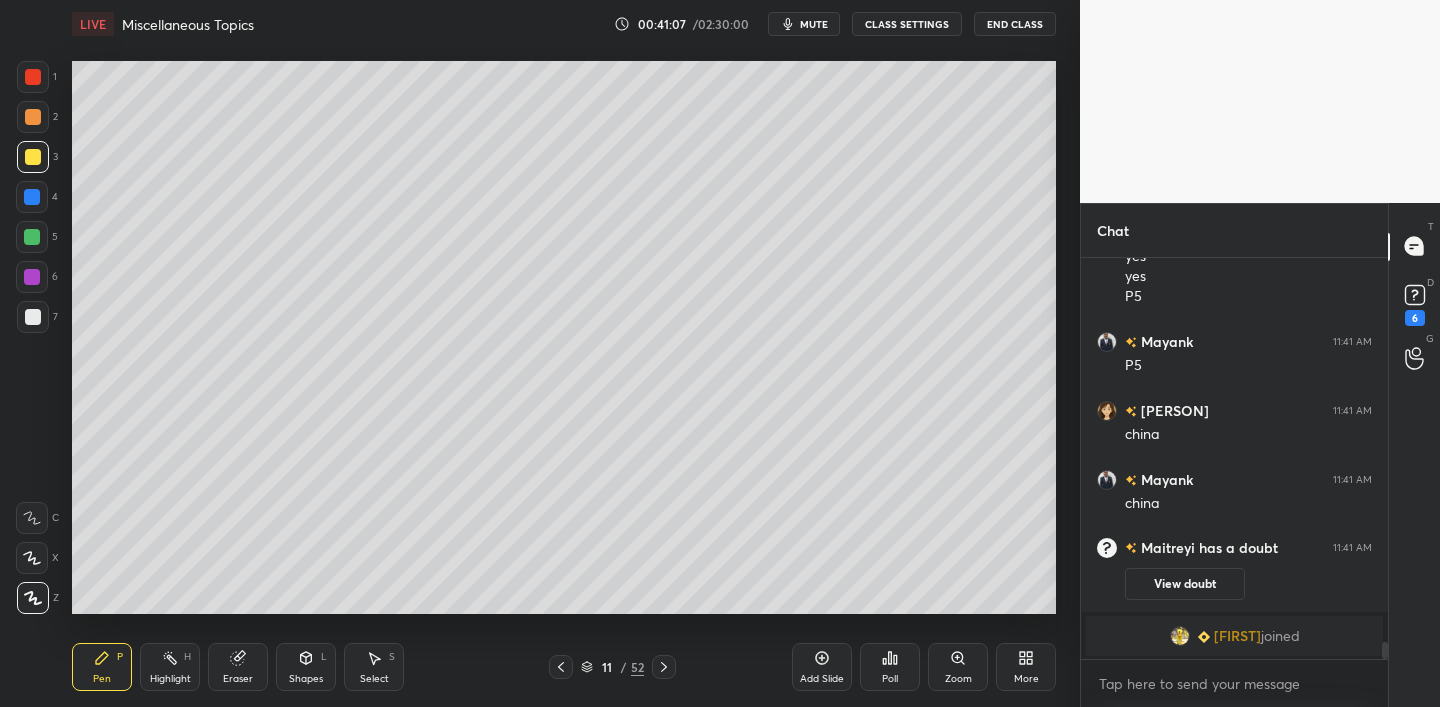 click at bounding box center [33, 157] 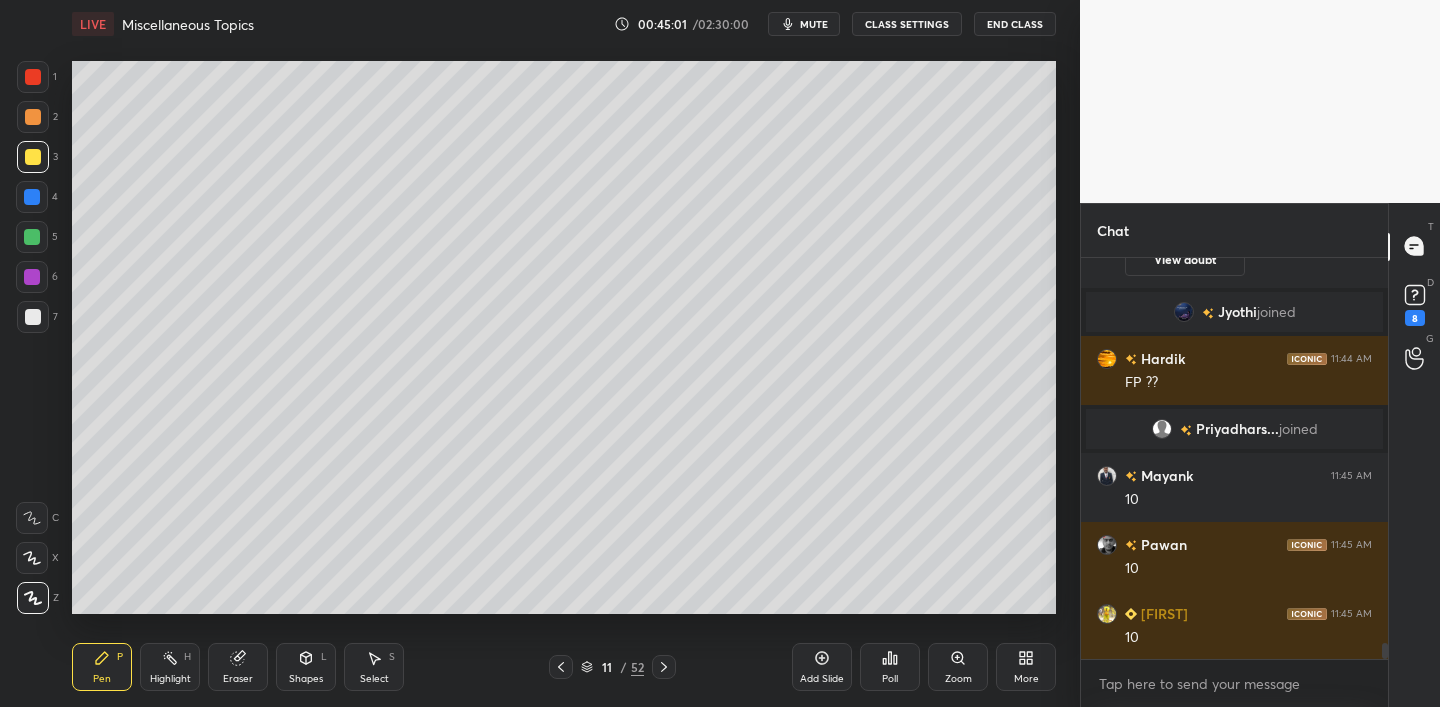 scroll, scrollTop: 9711, scrollLeft: 0, axis: vertical 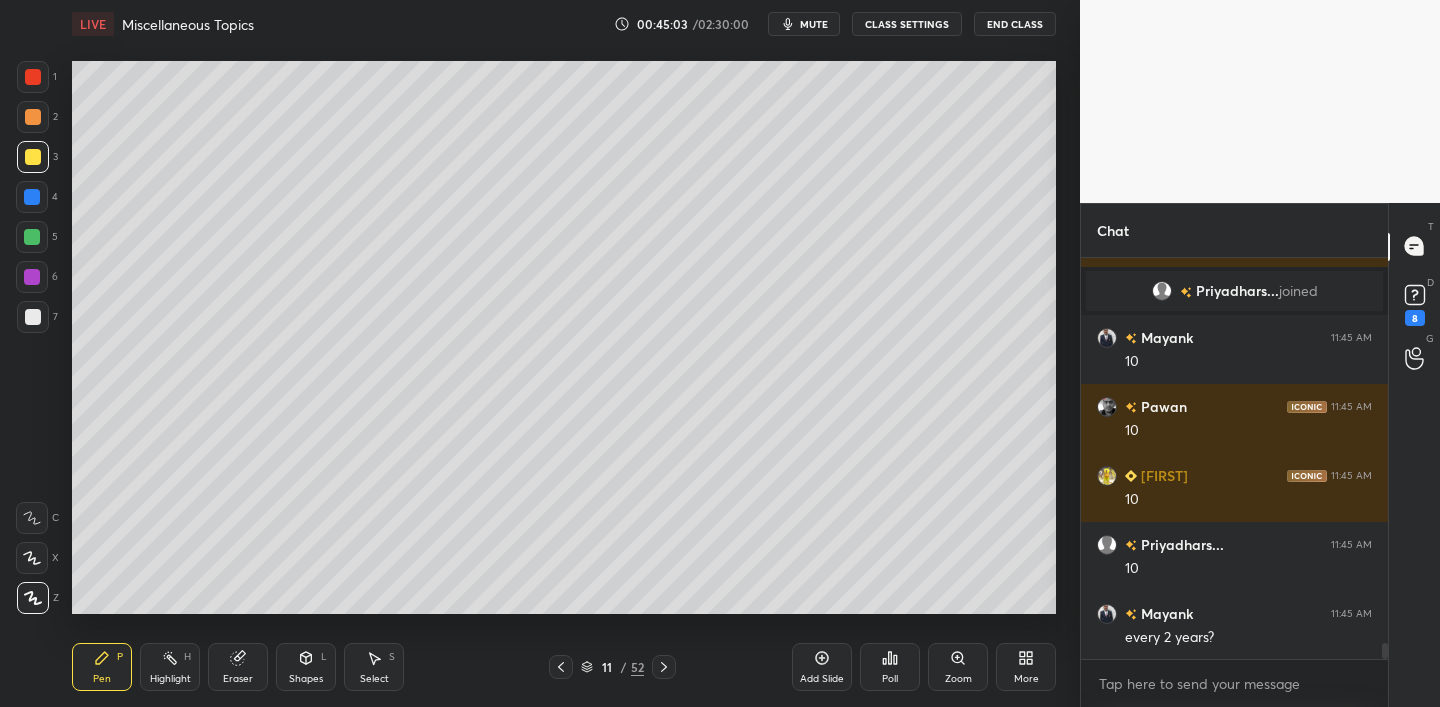 click on "LIVE Miscellaneous Topics 00:45:03 /  02:30:00 mute CLASS SETTINGS End Class Setting up your live class Poll for   secs No correct answer Start poll Back Miscellaneous Topics • L36 of Comprehensive Course on International Relations Chethan N Pen P Highlight H Eraser Shapes L Select S 11 / 52 Add Slide Poll Zoom More" at bounding box center [564, 353] 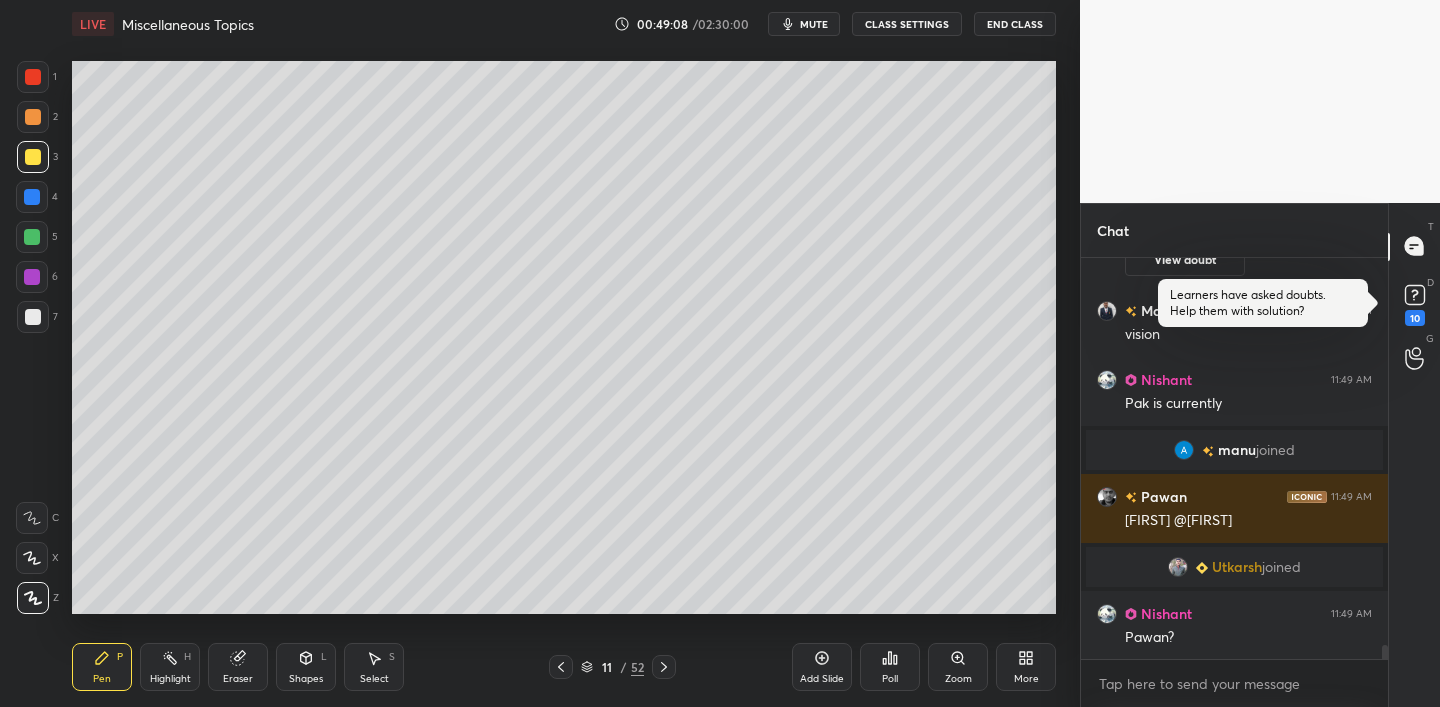 scroll, scrollTop: 11170, scrollLeft: 0, axis: vertical 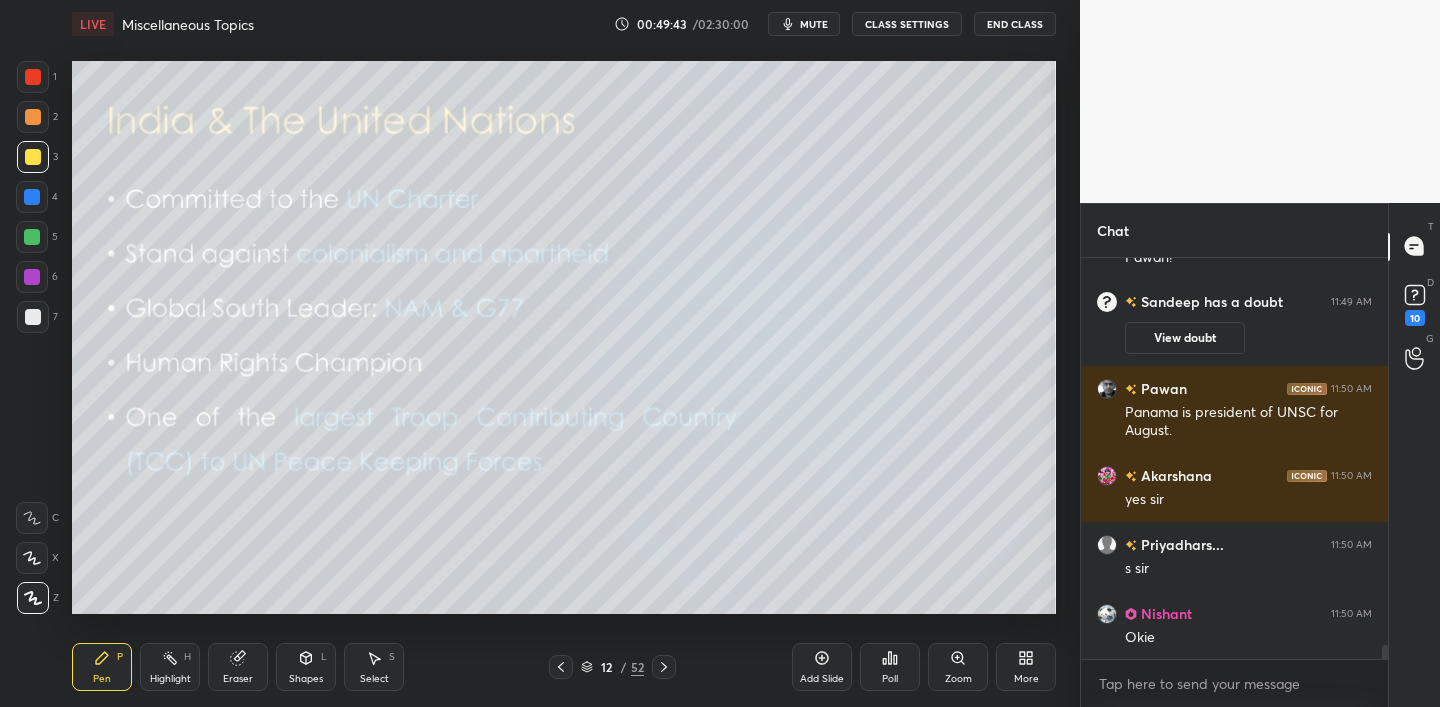 click at bounding box center (561, 667) 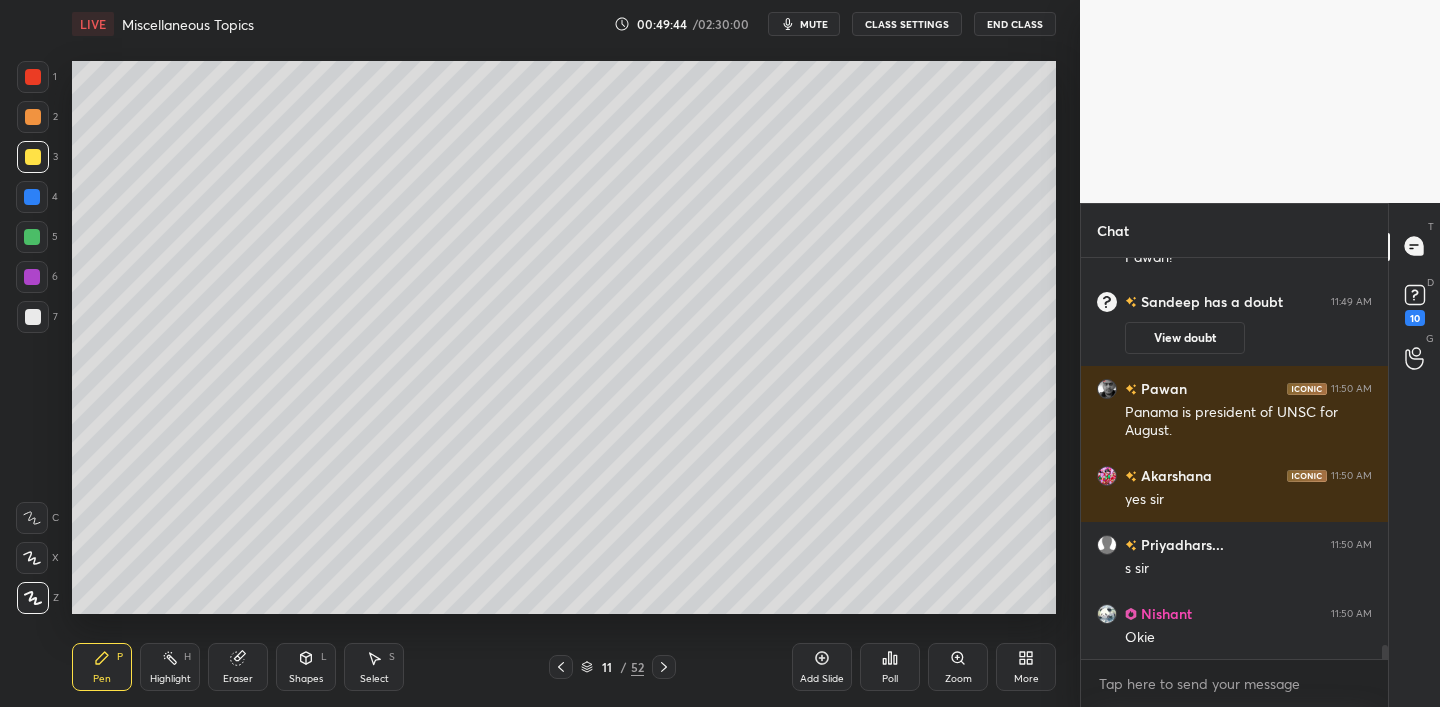 click on "Add Slide" at bounding box center [822, 667] 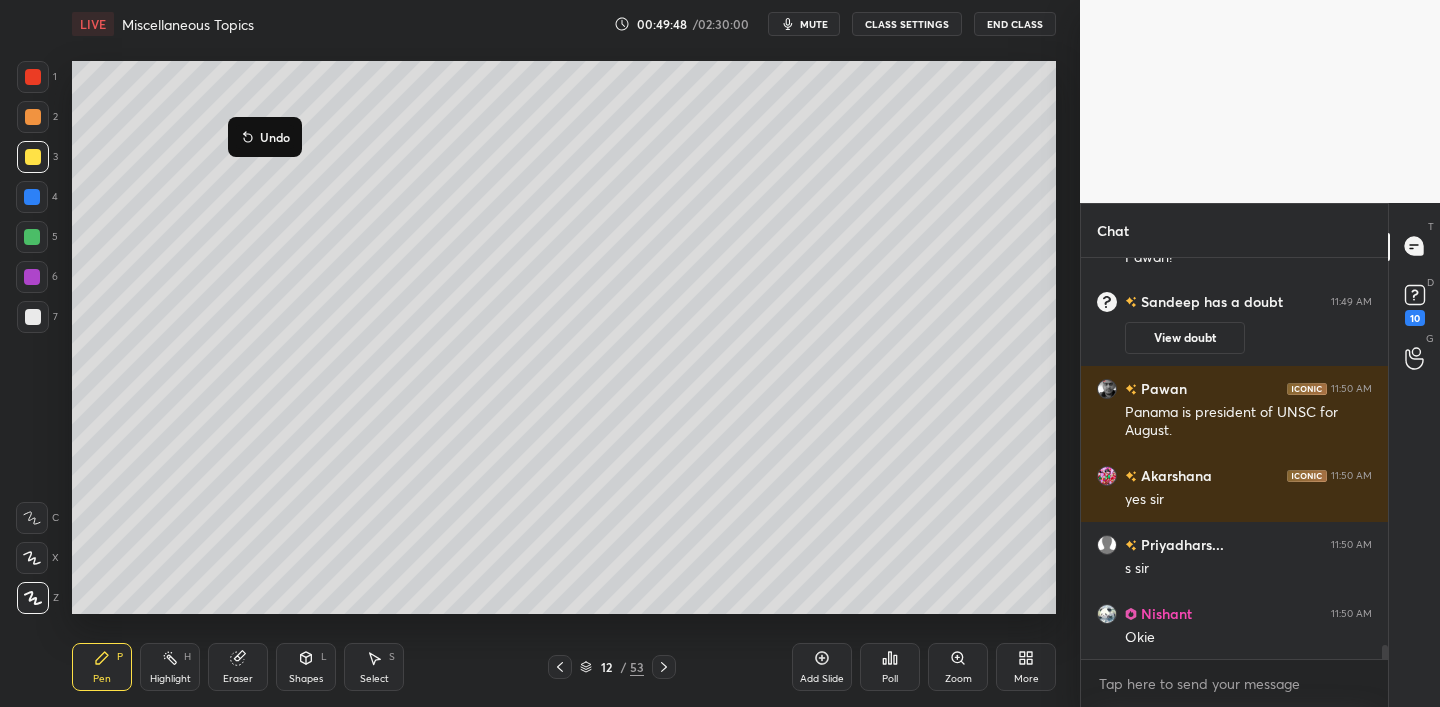 click on "Undo" at bounding box center [265, 137] 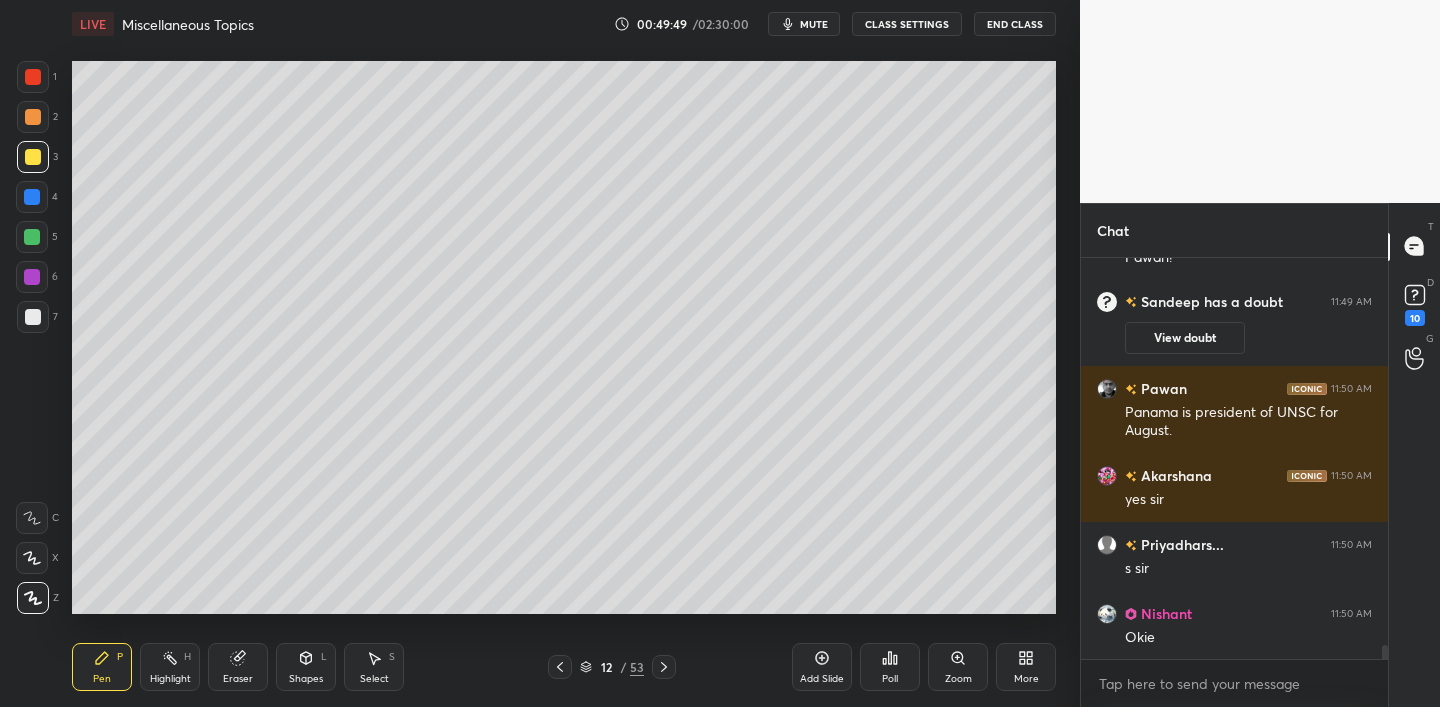 drag, startPoint x: 31, startPoint y: 160, endPoint x: 61, endPoint y: 161, distance: 30.016663 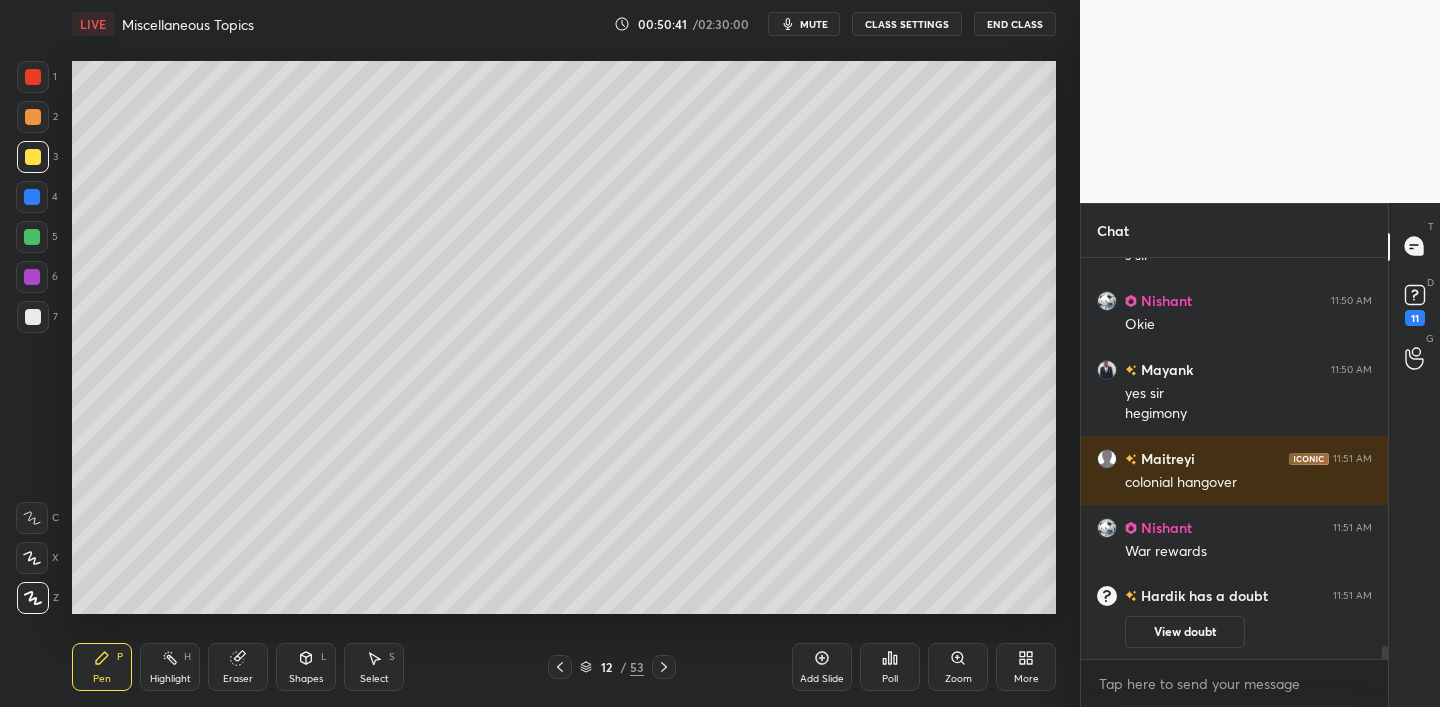 scroll, scrollTop: 11635, scrollLeft: 0, axis: vertical 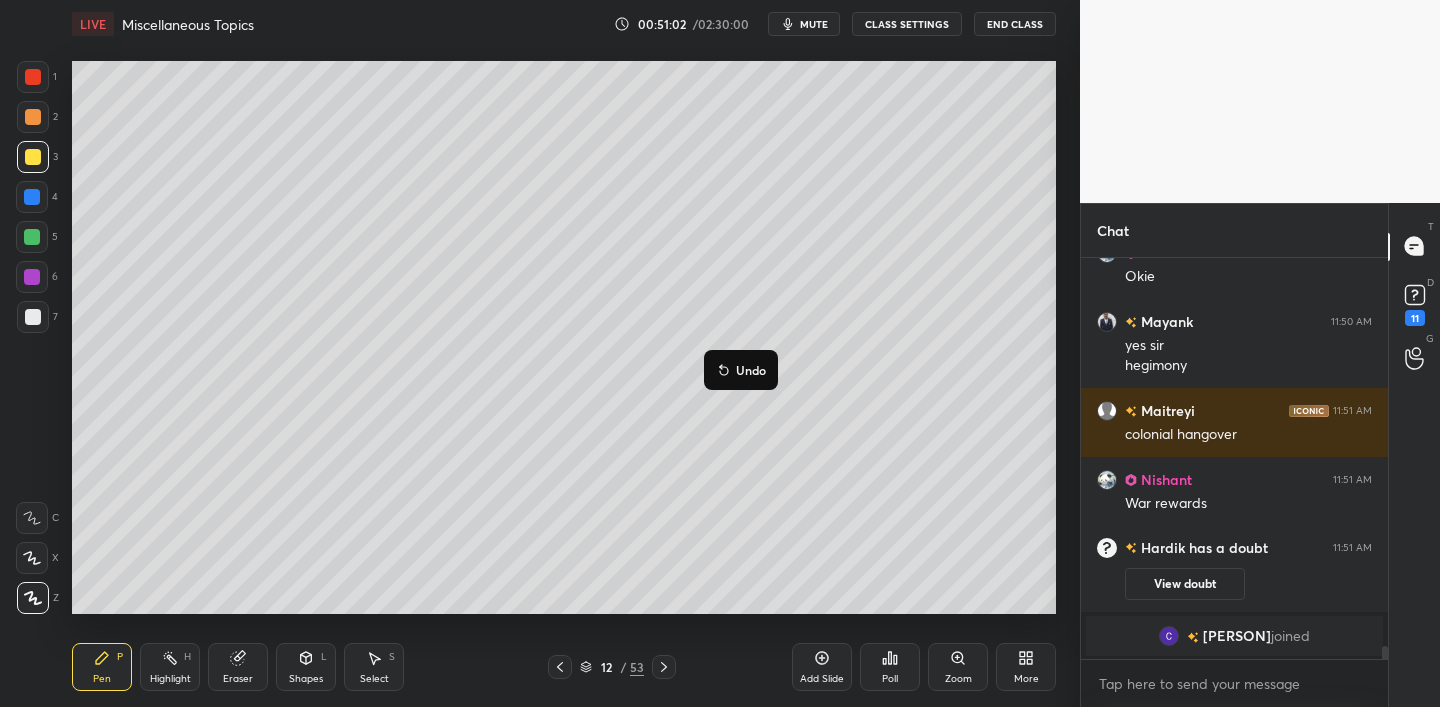 click 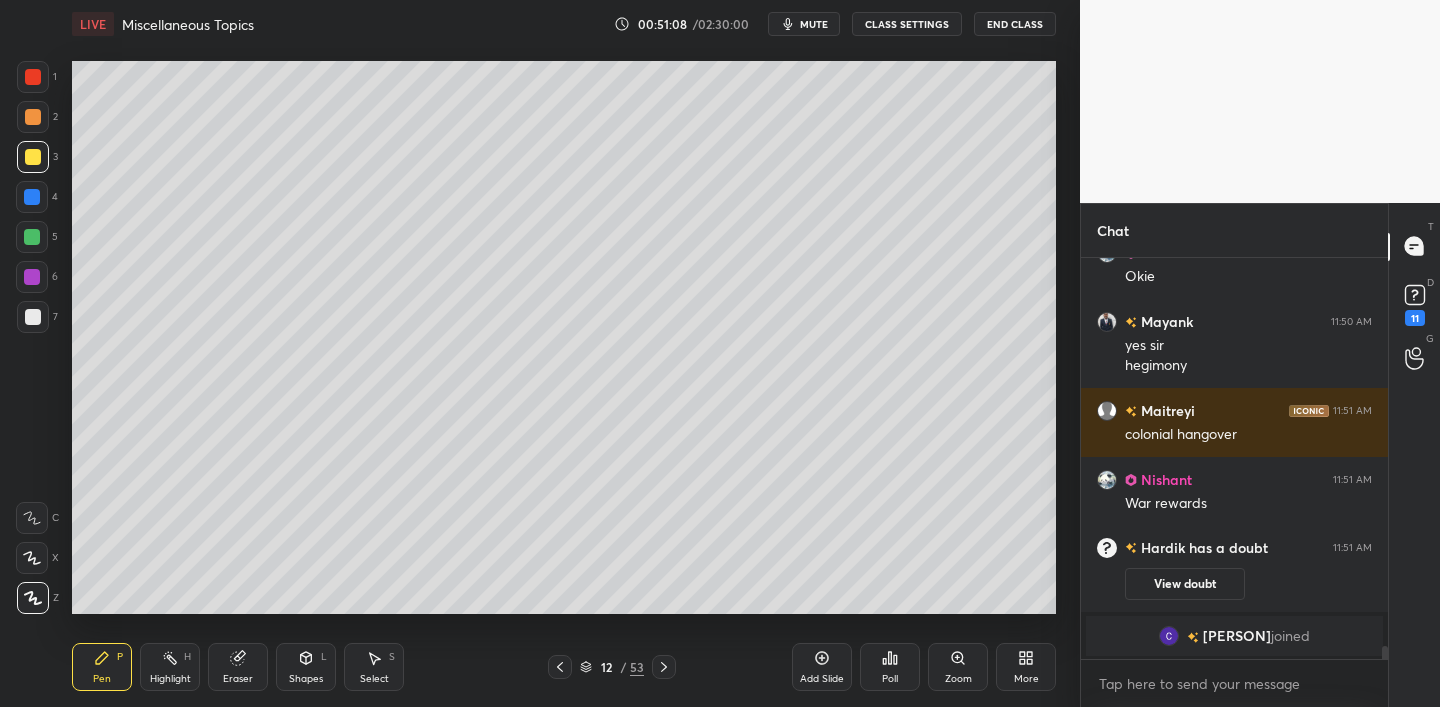 scroll, scrollTop: 11722, scrollLeft: 0, axis: vertical 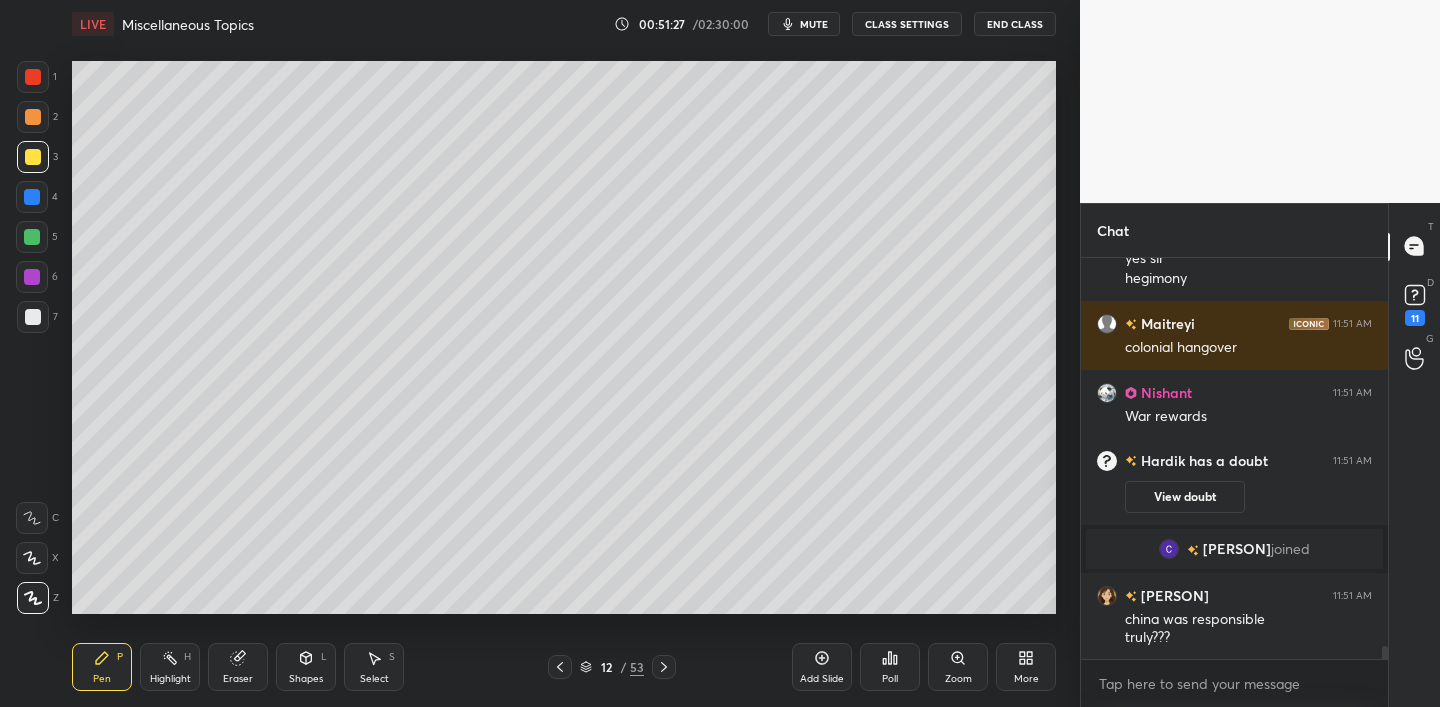 drag, startPoint x: 817, startPoint y: 673, endPoint x: 828, endPoint y: 661, distance: 16.27882 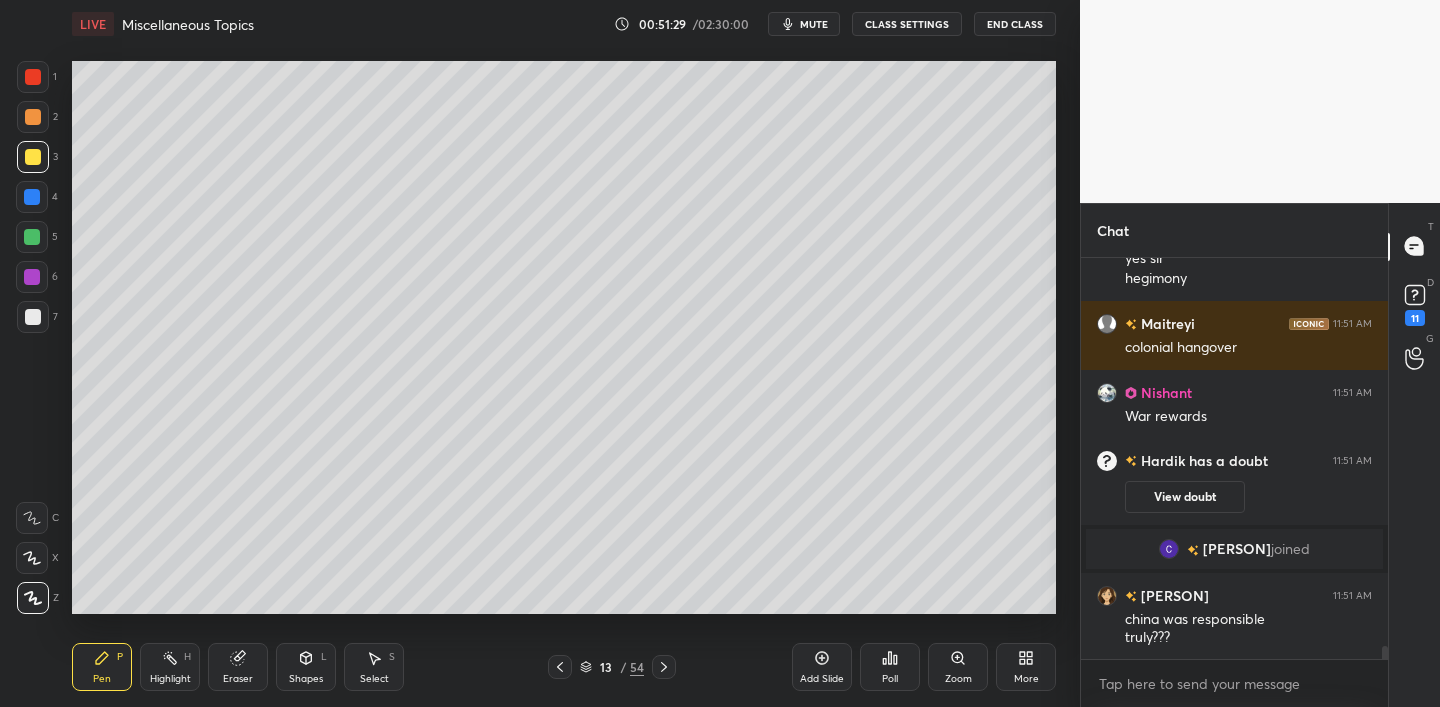 drag, startPoint x: 21, startPoint y: 156, endPoint x: 64, endPoint y: 144, distance: 44.64303 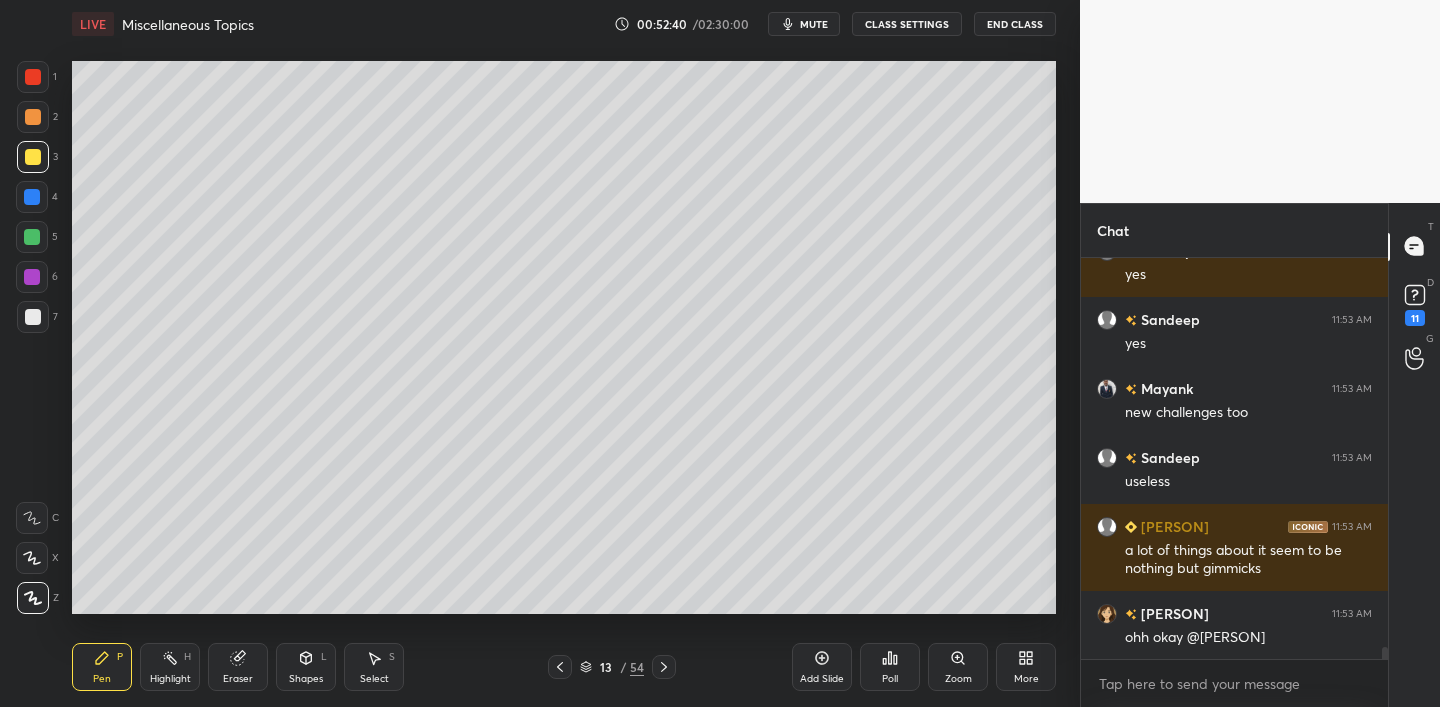 scroll, scrollTop: 13184, scrollLeft: 0, axis: vertical 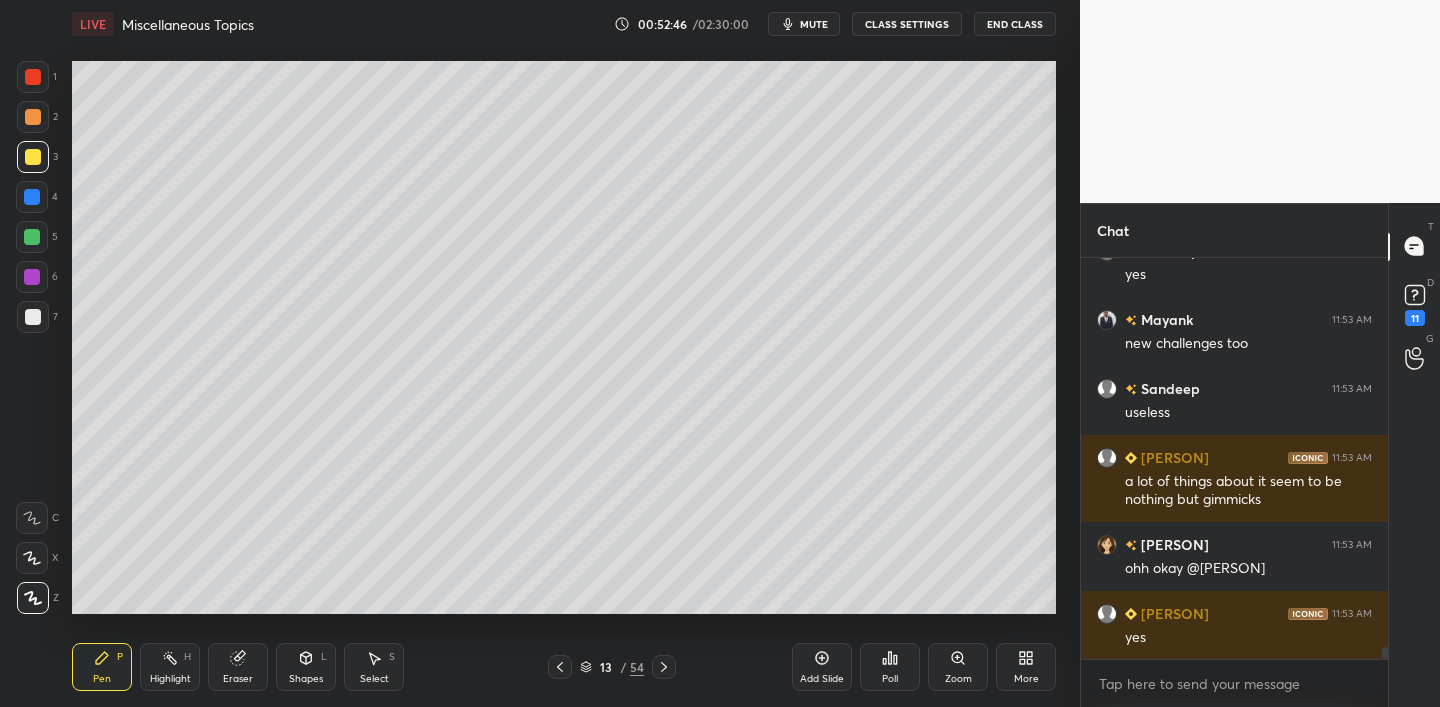 drag, startPoint x: 30, startPoint y: 188, endPoint x: 39, endPoint y: 194, distance: 10.816654 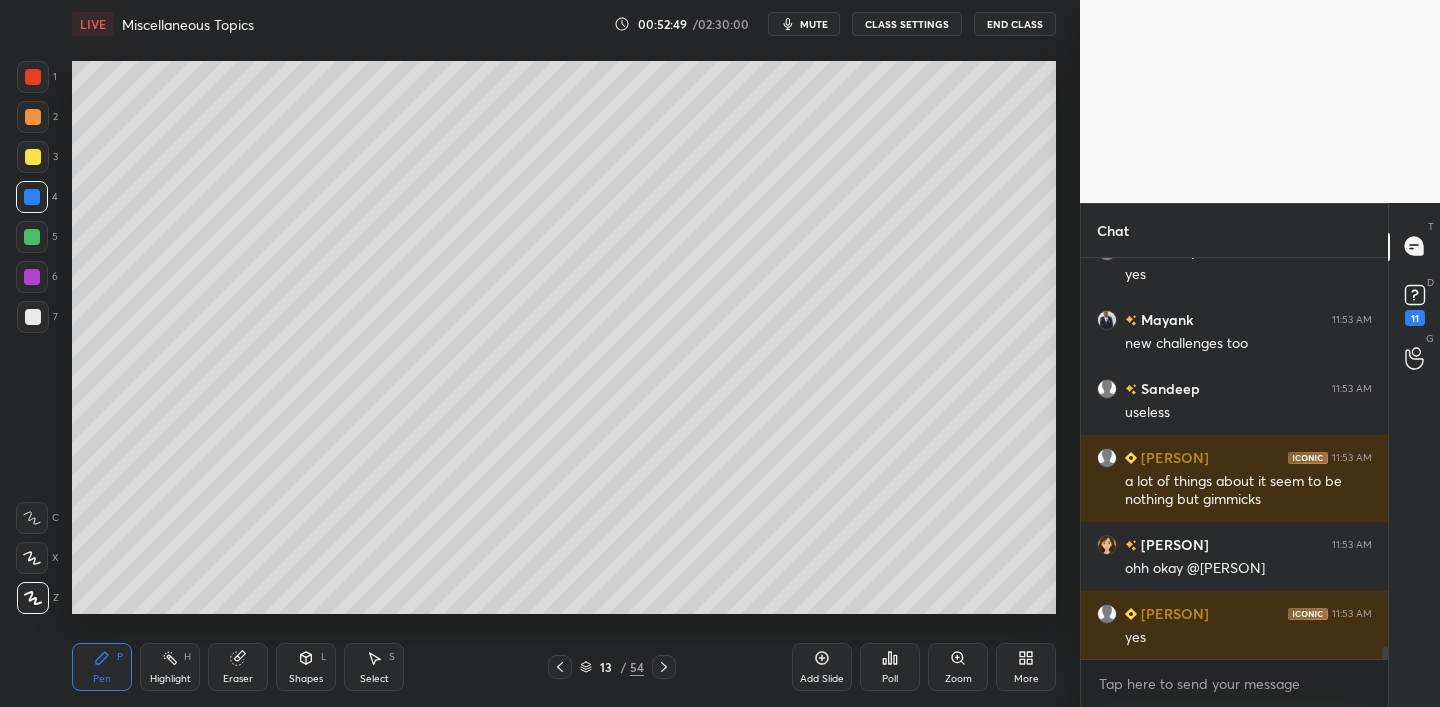 scroll, scrollTop: 13271, scrollLeft: 0, axis: vertical 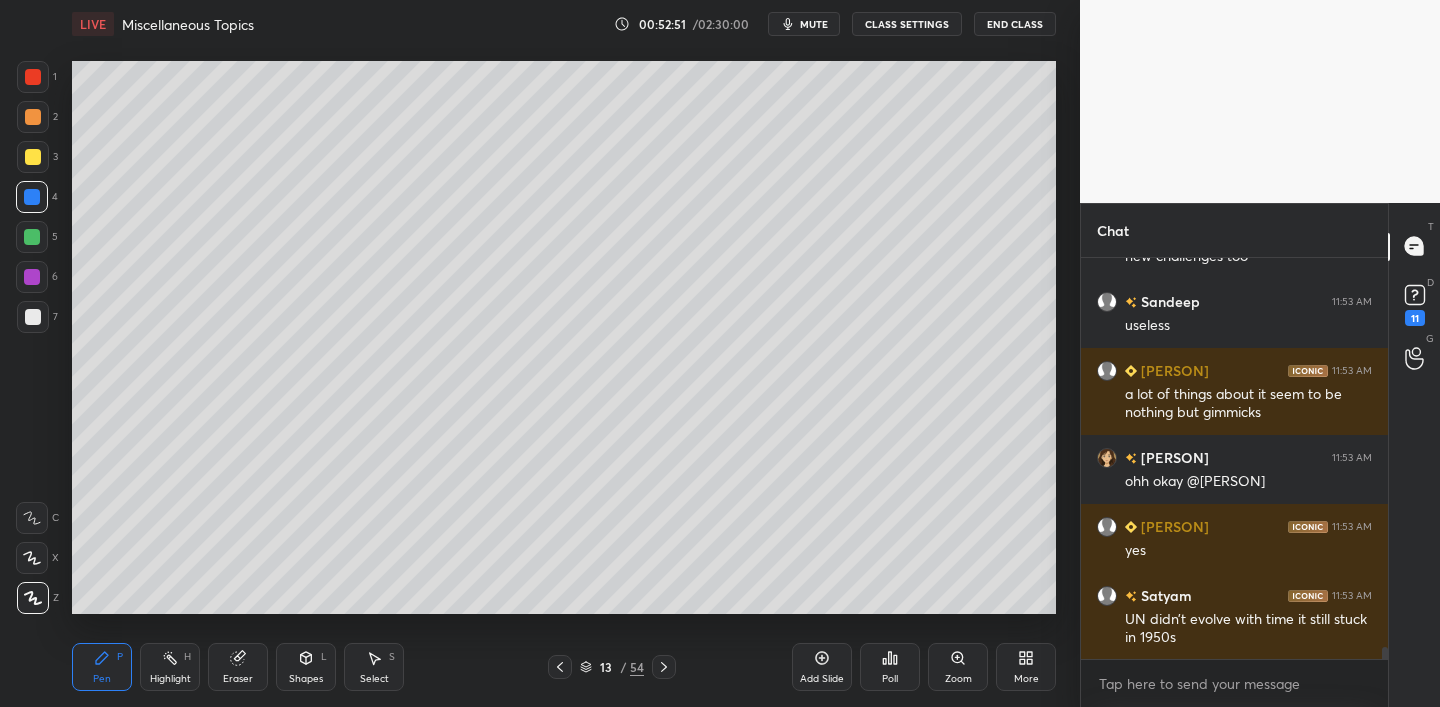 drag, startPoint x: 32, startPoint y: 156, endPoint x: 65, endPoint y: 168, distance: 35.1141 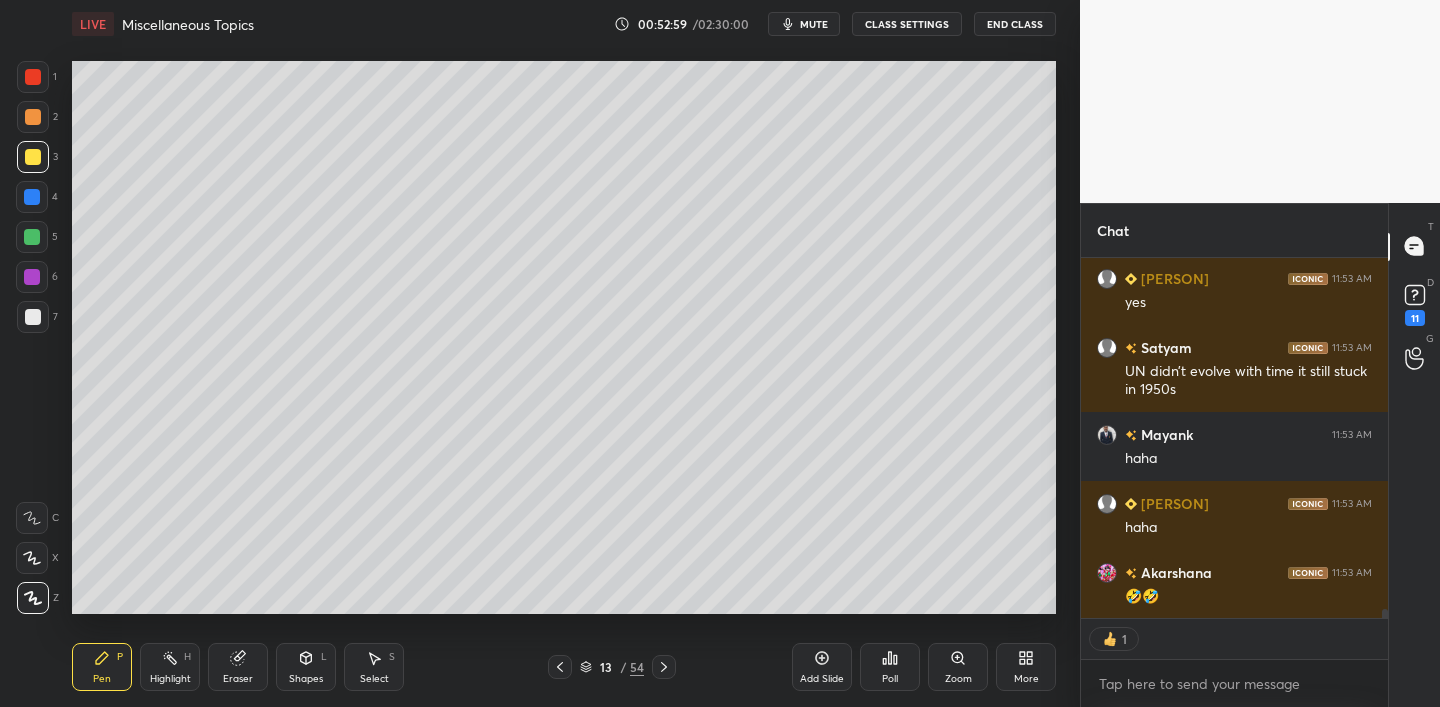 scroll, scrollTop: 13588, scrollLeft: 0, axis: vertical 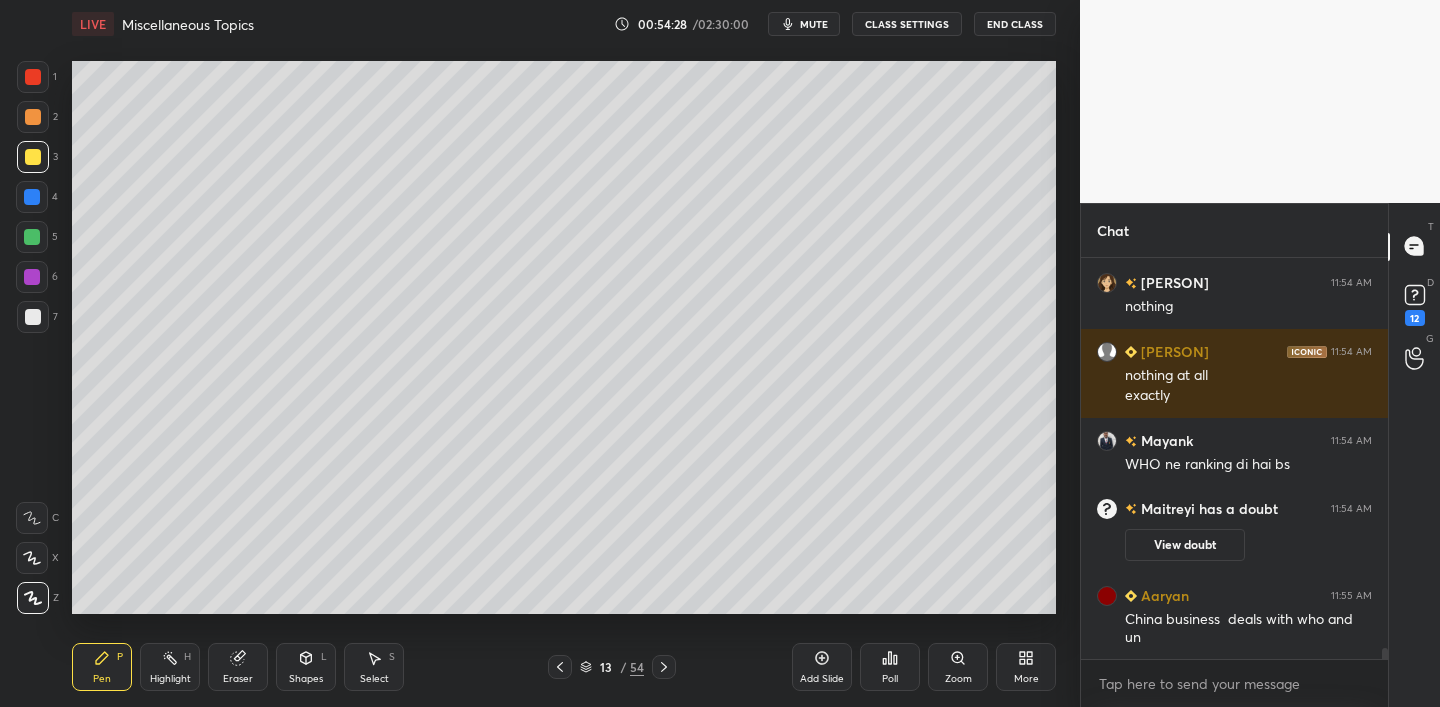 click 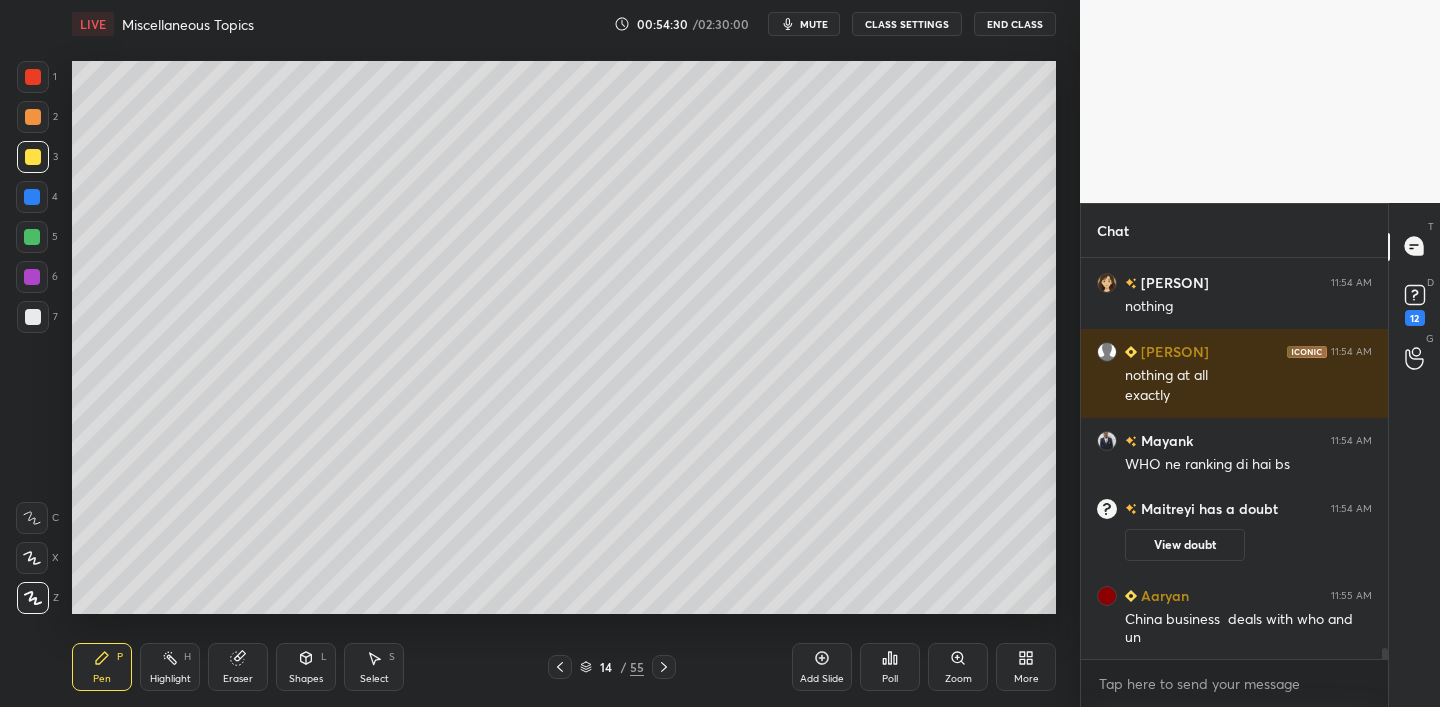 click at bounding box center (33, 157) 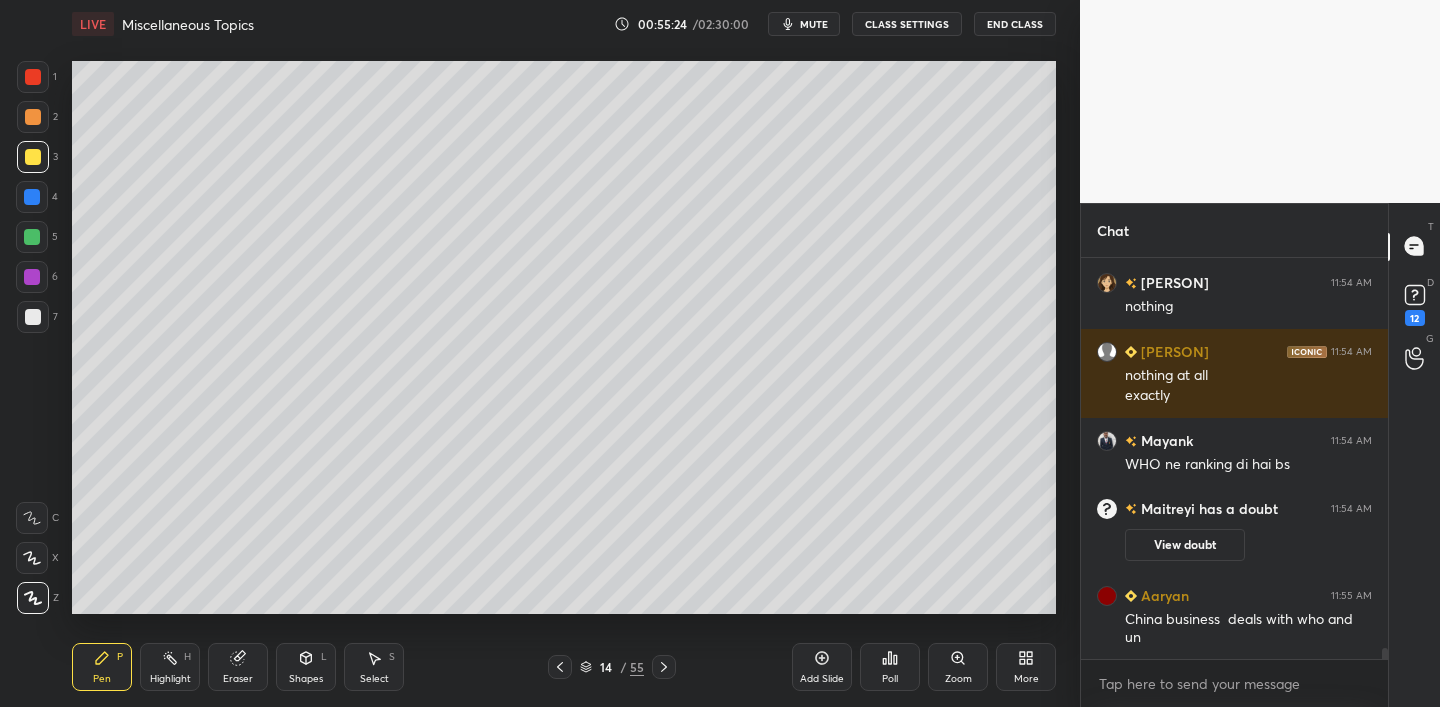 scroll, scrollTop: 14345, scrollLeft: 0, axis: vertical 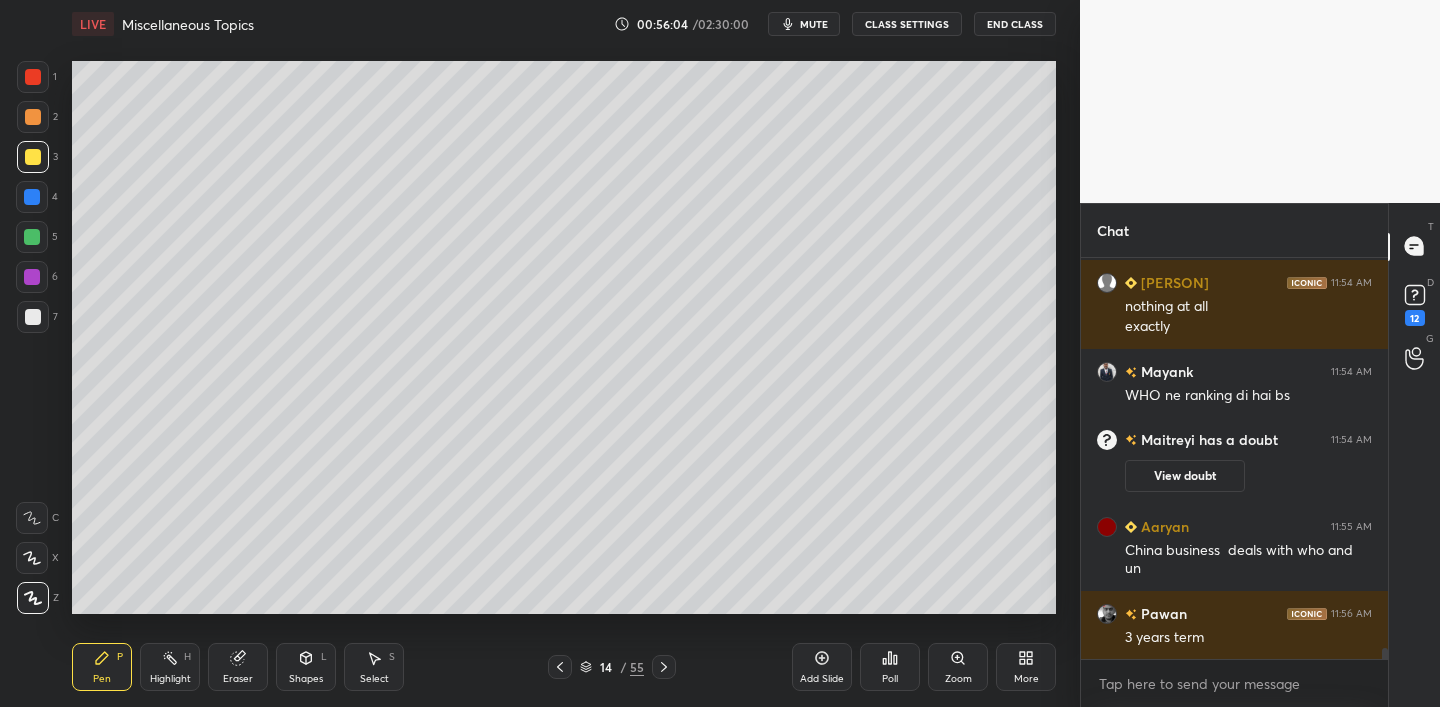 drag, startPoint x: 41, startPoint y: 202, endPoint x: 48, endPoint y: 192, distance: 12.206555 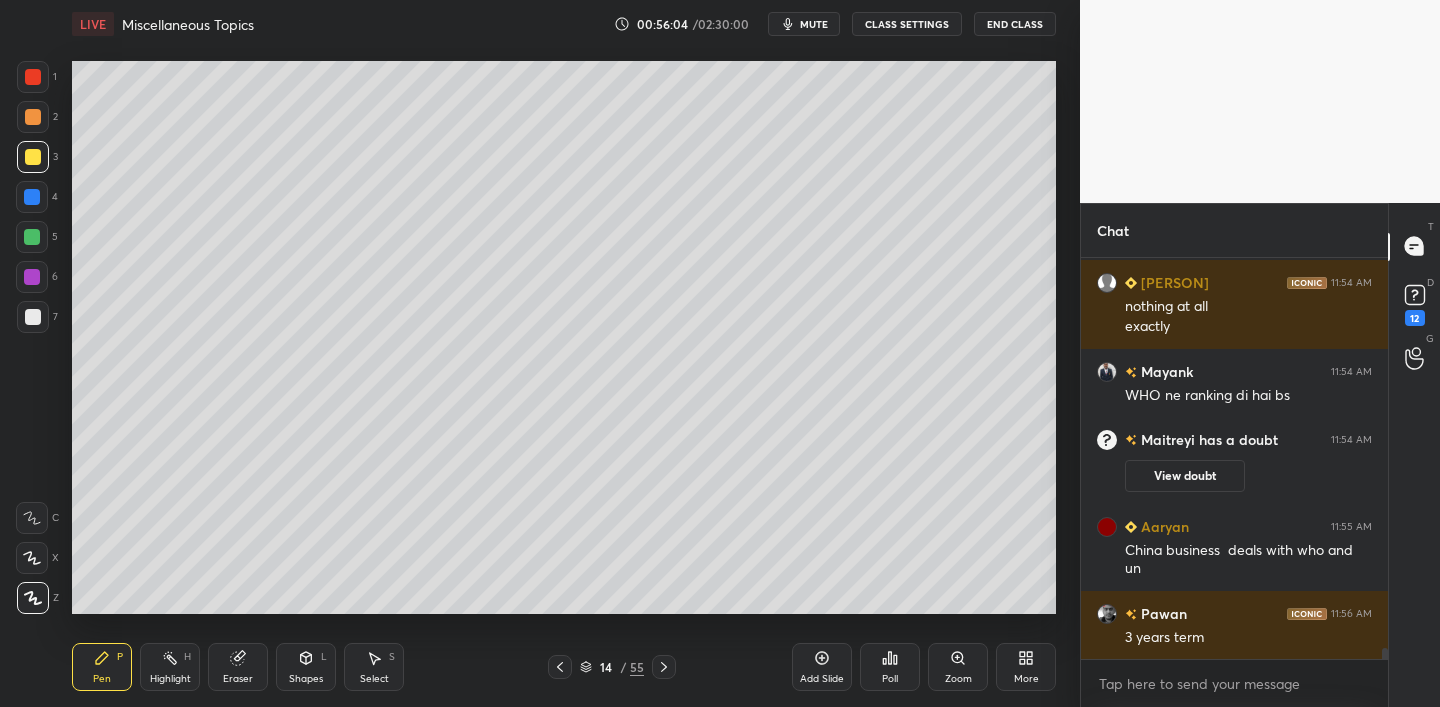 click at bounding box center (32, 197) 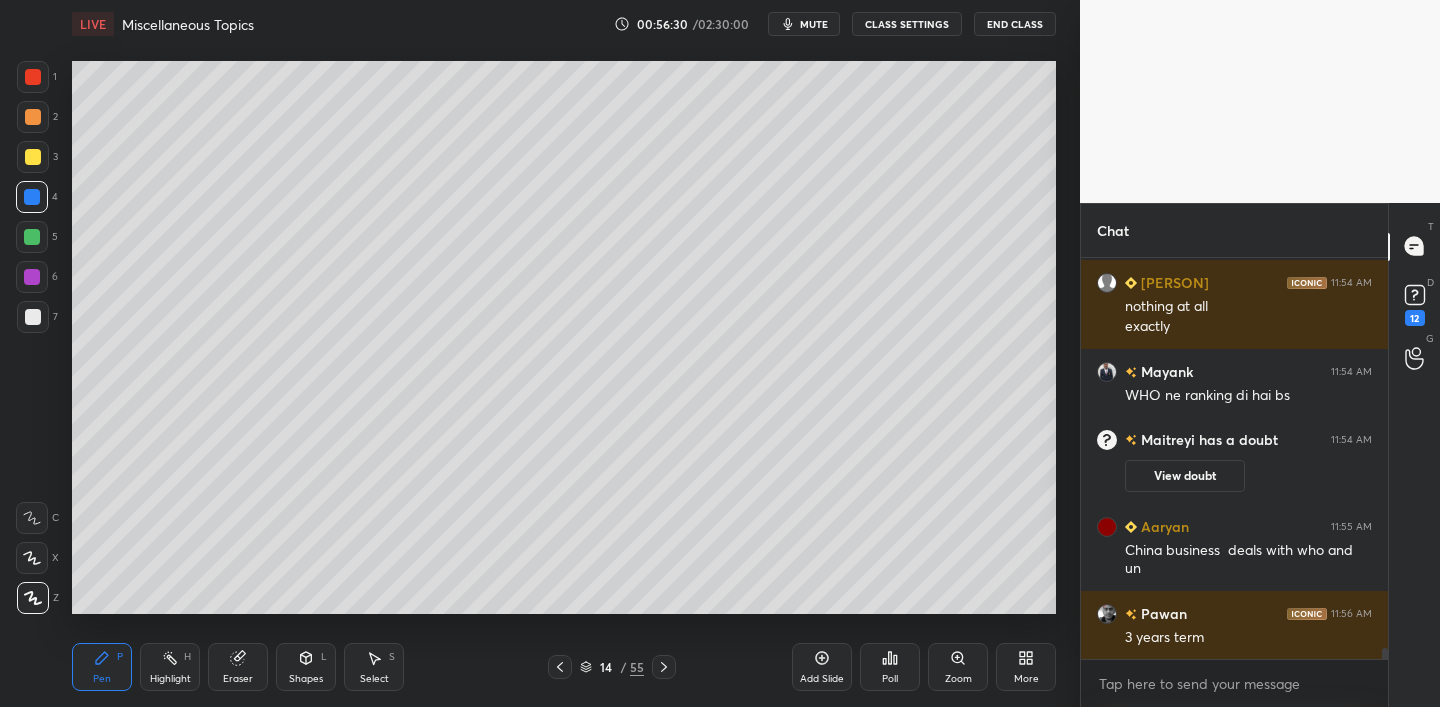 click at bounding box center [33, 157] 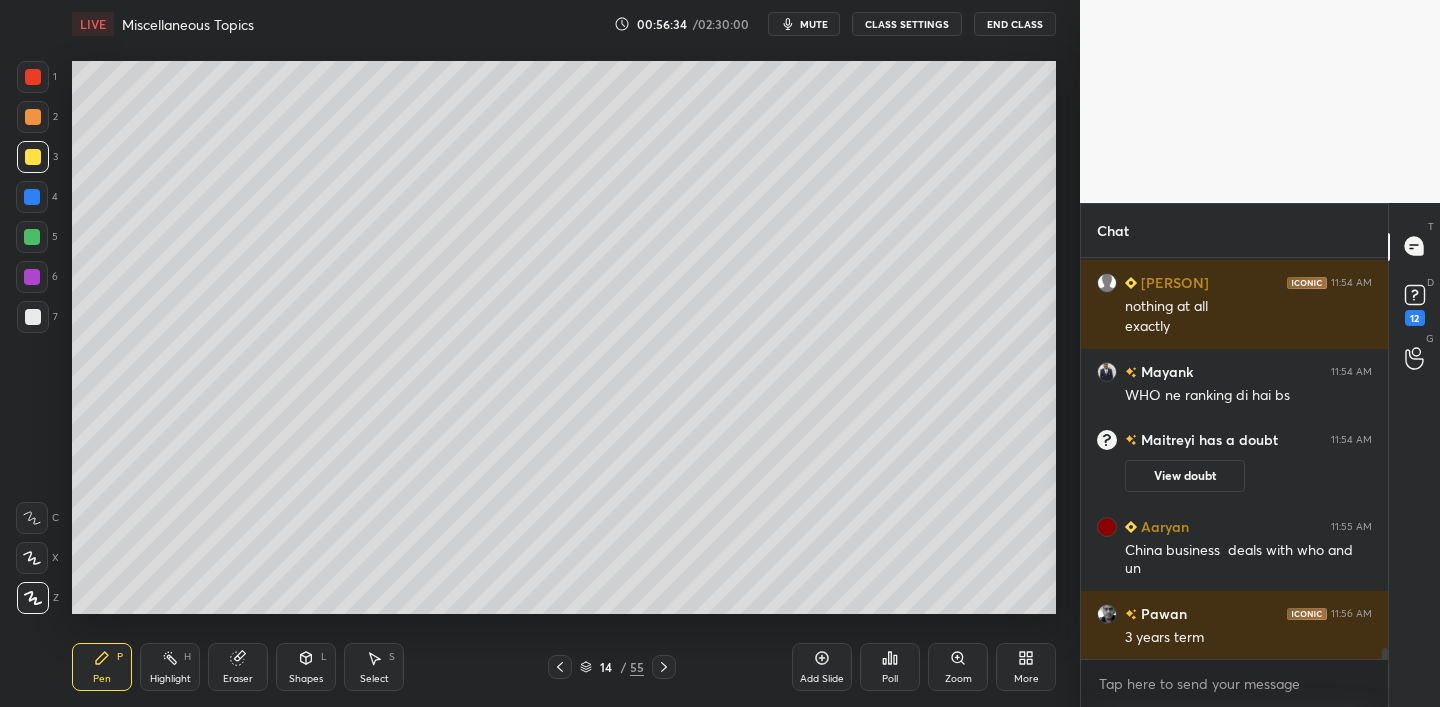scroll, scrollTop: 14395, scrollLeft: 0, axis: vertical 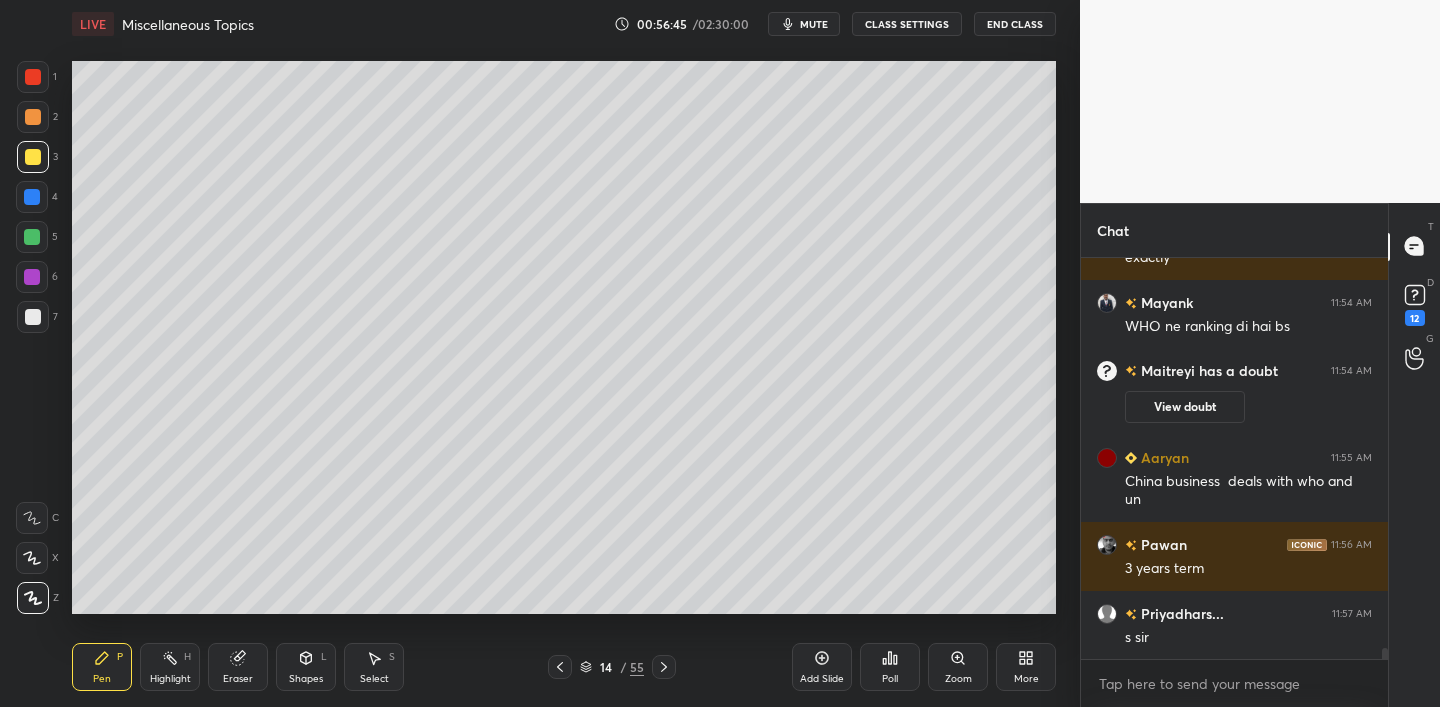drag, startPoint x: 35, startPoint y: 149, endPoint x: 49, endPoint y: 140, distance: 16.643316 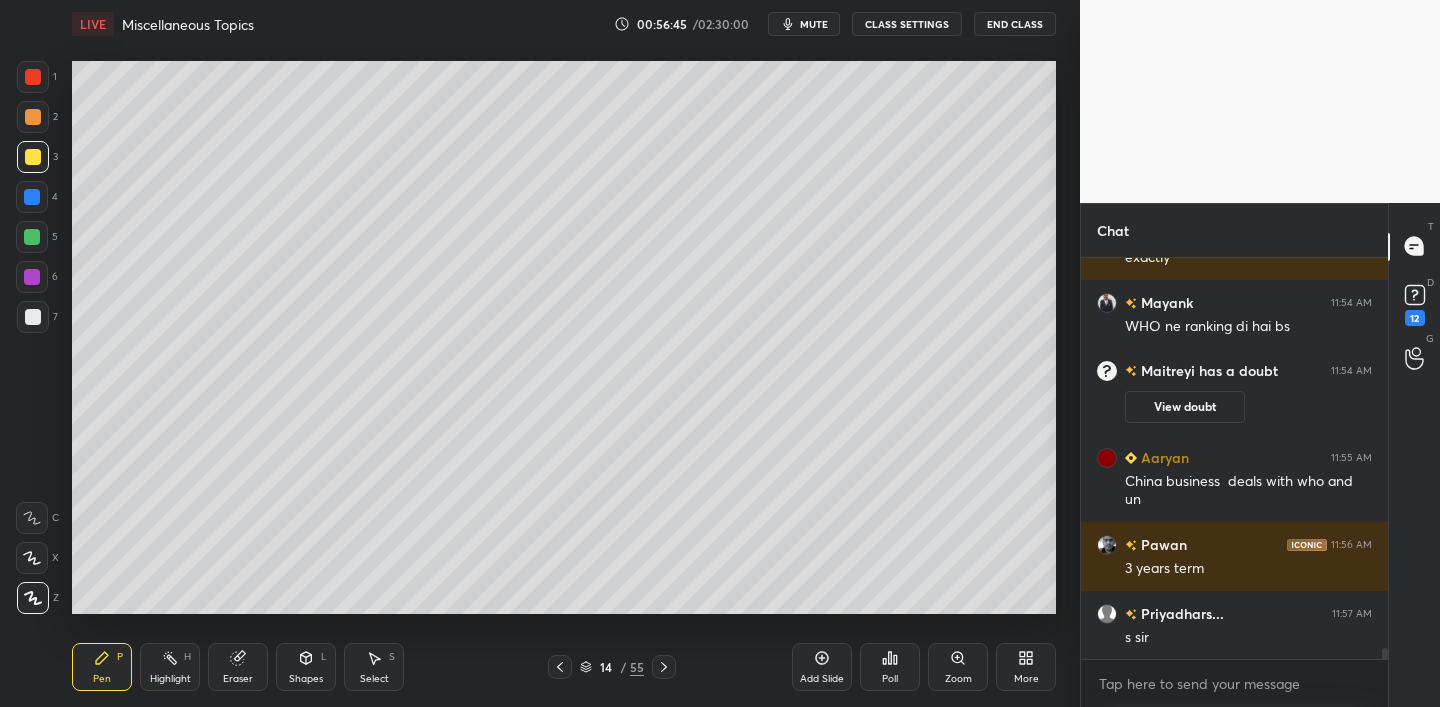 click at bounding box center [33, 157] 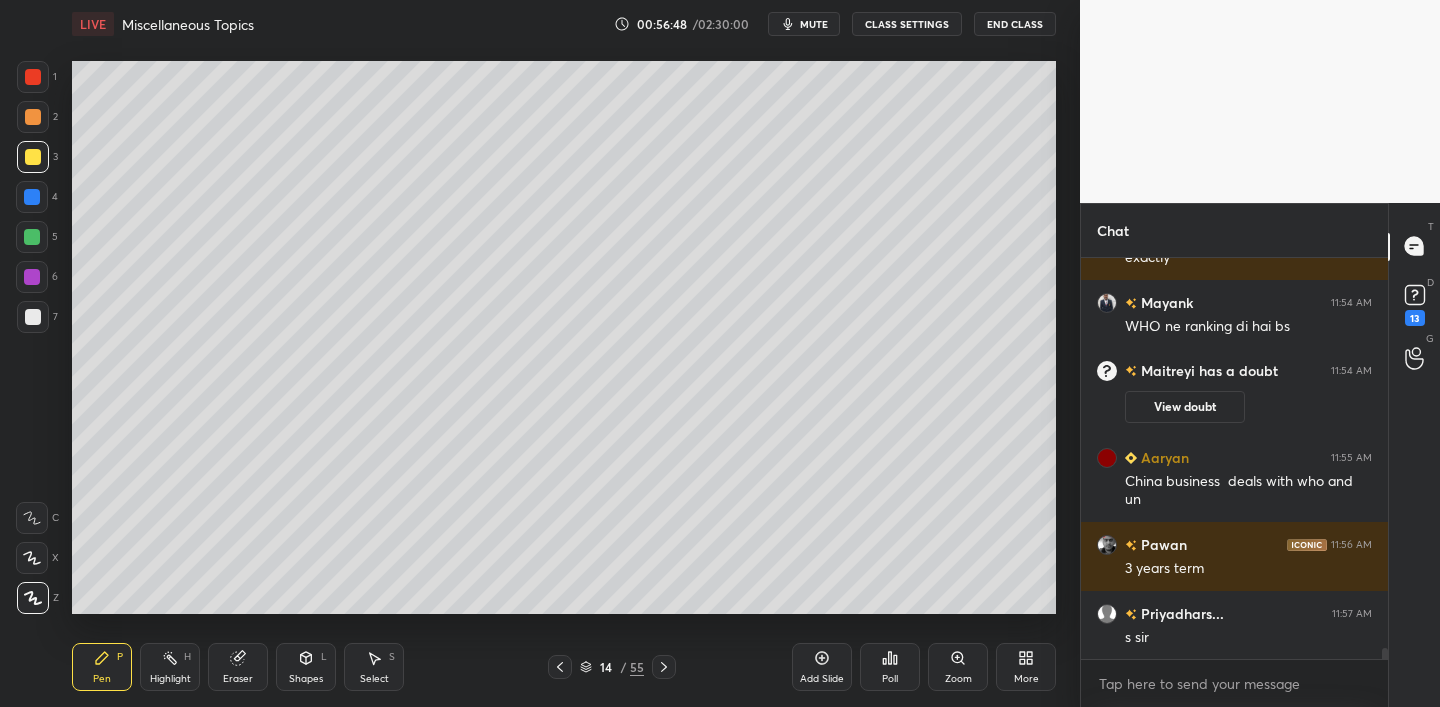 scroll, scrollTop: 14481, scrollLeft: 0, axis: vertical 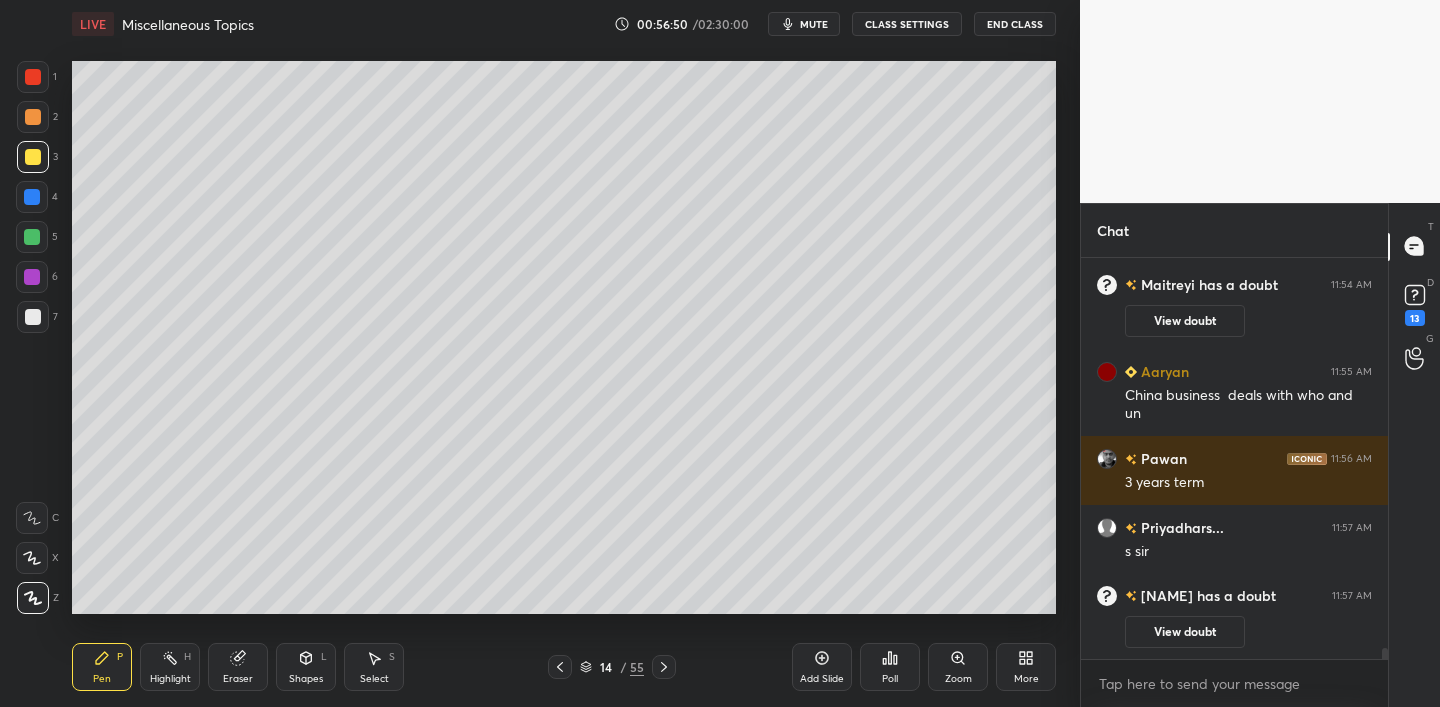 drag, startPoint x: 39, startPoint y: 114, endPoint x: 53, endPoint y: 153, distance: 41.4367 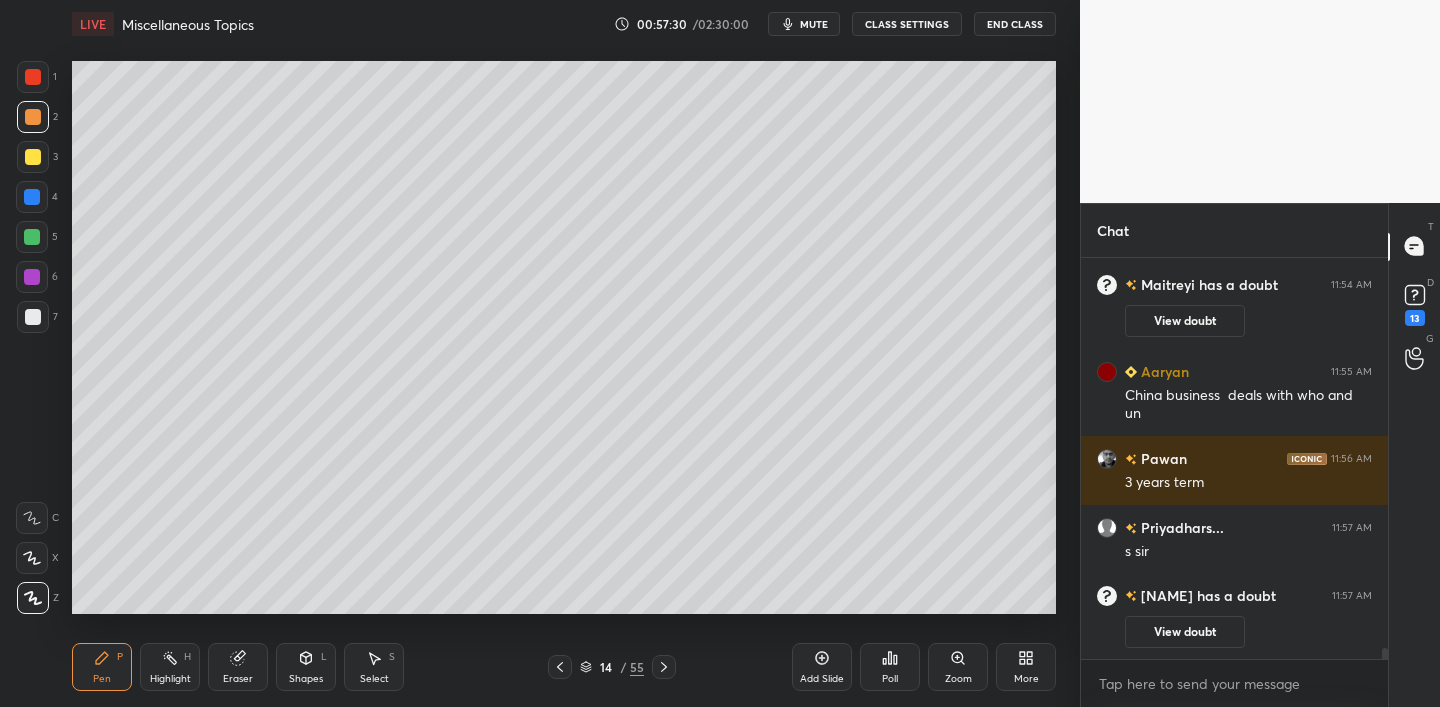 drag, startPoint x: 814, startPoint y: 662, endPoint x: 788, endPoint y: 619, distance: 50.24938 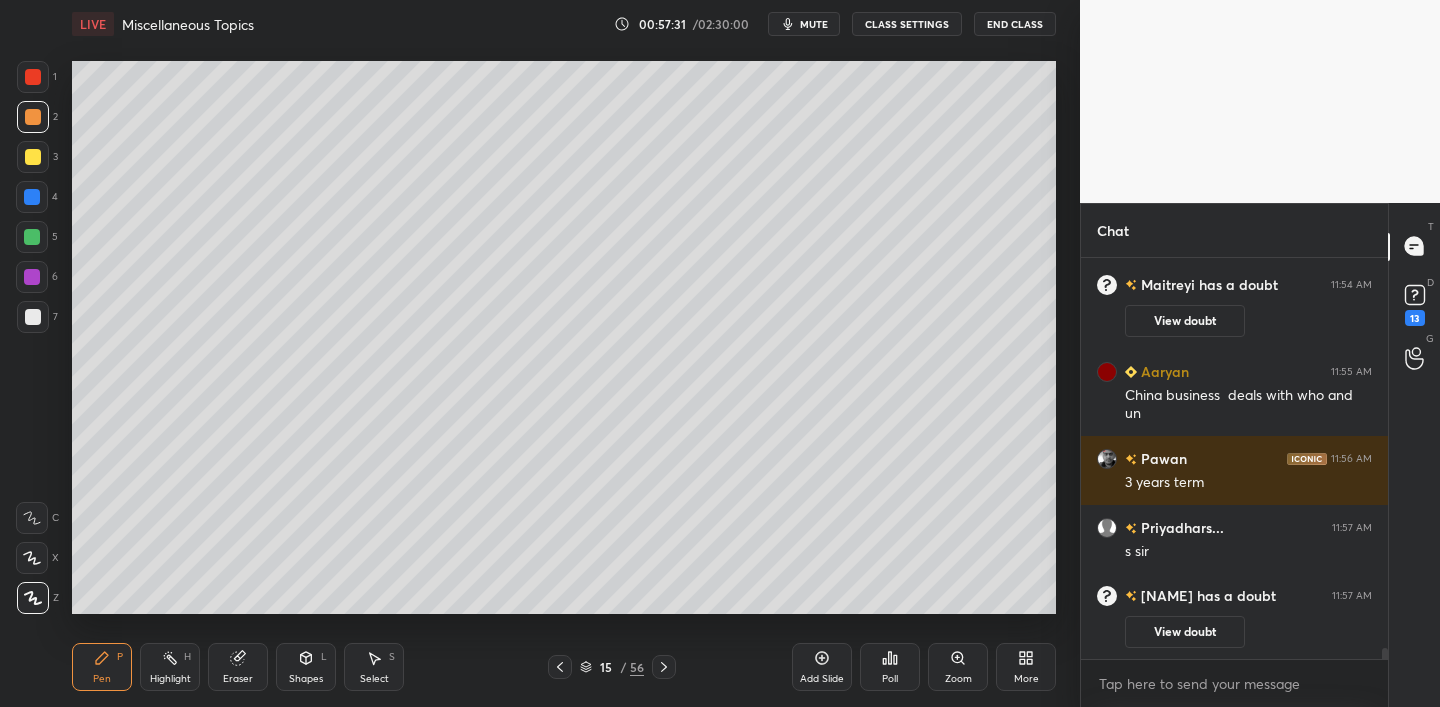click at bounding box center [33, 157] 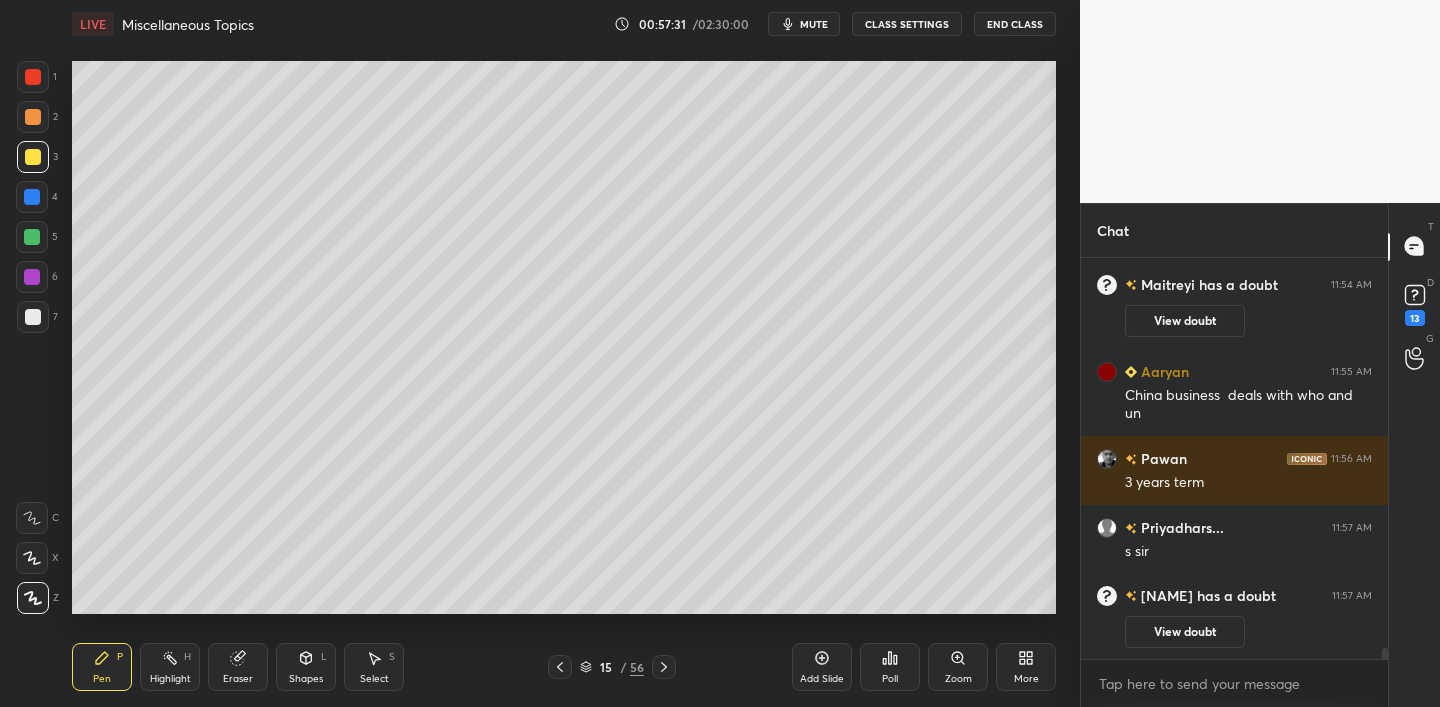 drag, startPoint x: 31, startPoint y: 153, endPoint x: 52, endPoint y: 146, distance: 22.135944 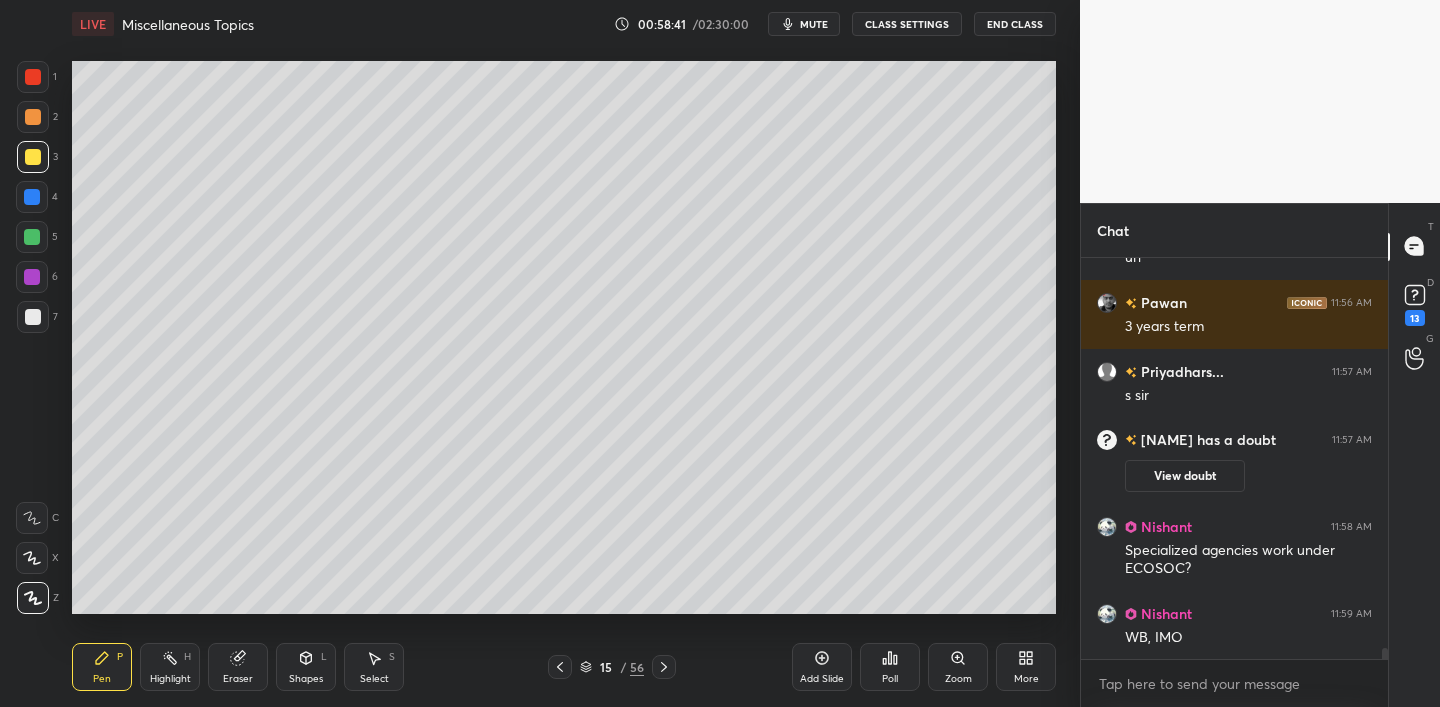 scroll, scrollTop: 14668, scrollLeft: 0, axis: vertical 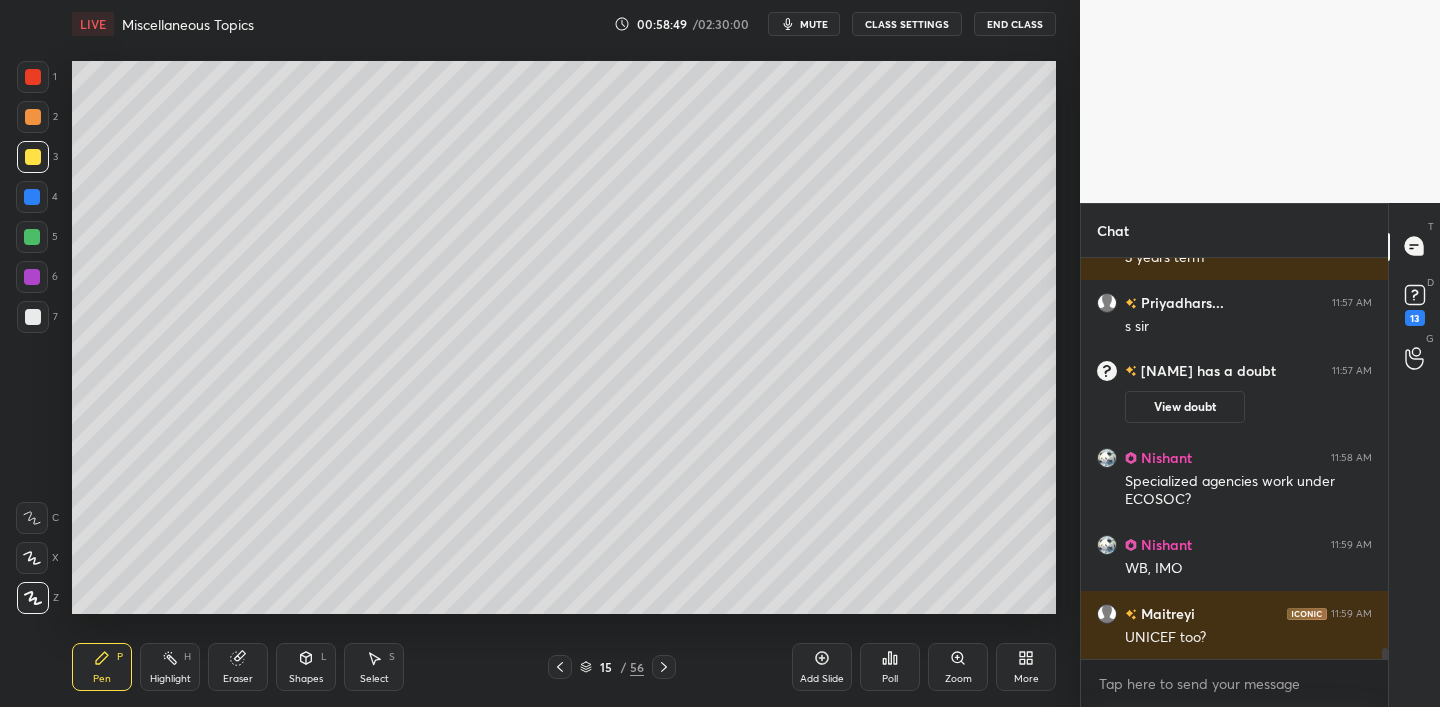 click on "Add Slide" at bounding box center [822, 667] 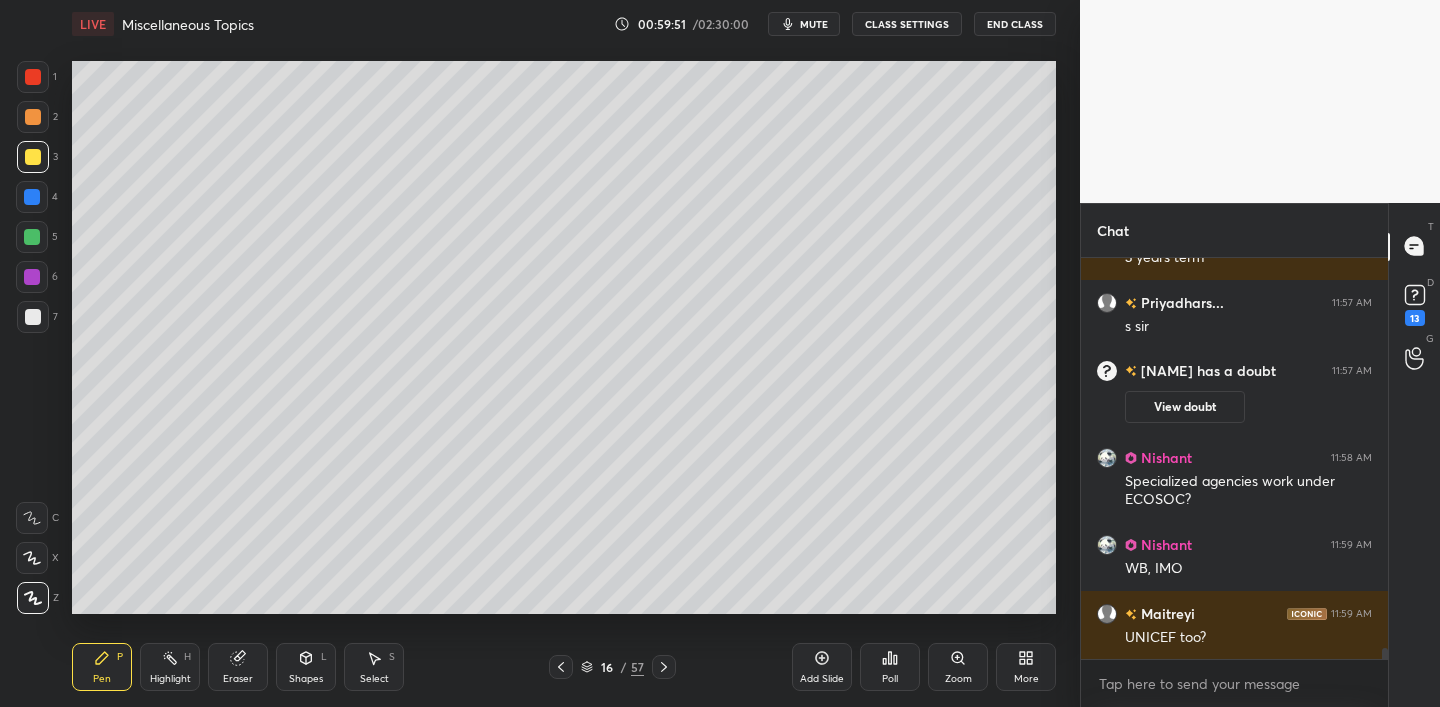 scroll, scrollTop: 14737, scrollLeft: 0, axis: vertical 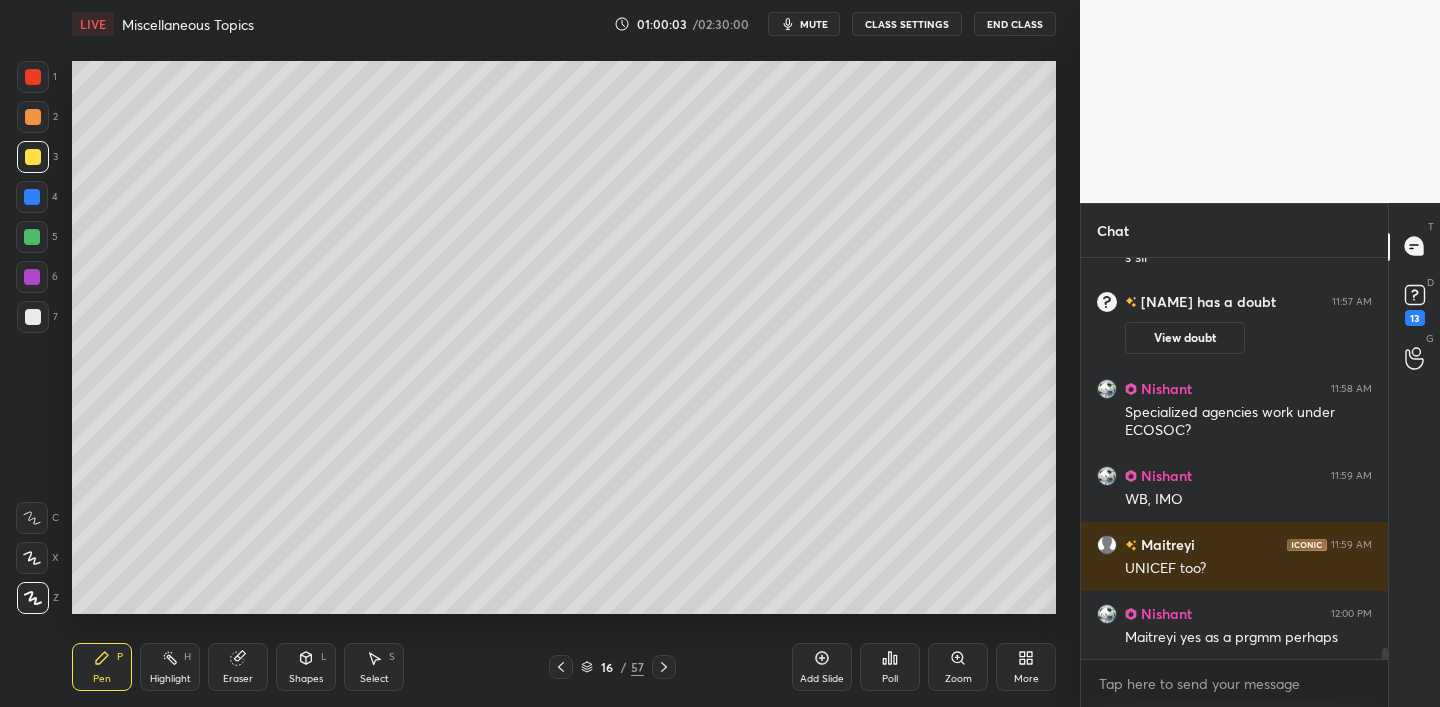 click on "LIVE Miscellaneous Topics 01:00:03 / 02:30:00 mute CLASS SETTINGS End Class Setting up your live class Poll for secs No correct answer Start poll Back Miscellaneous Topics • L36 of Comprehensive Course on International Relations Chethan N Pen P Highlight H Eraser Shapes L Select S 16 / 57 Add Slide Poll Zoom More" at bounding box center (564, 353) 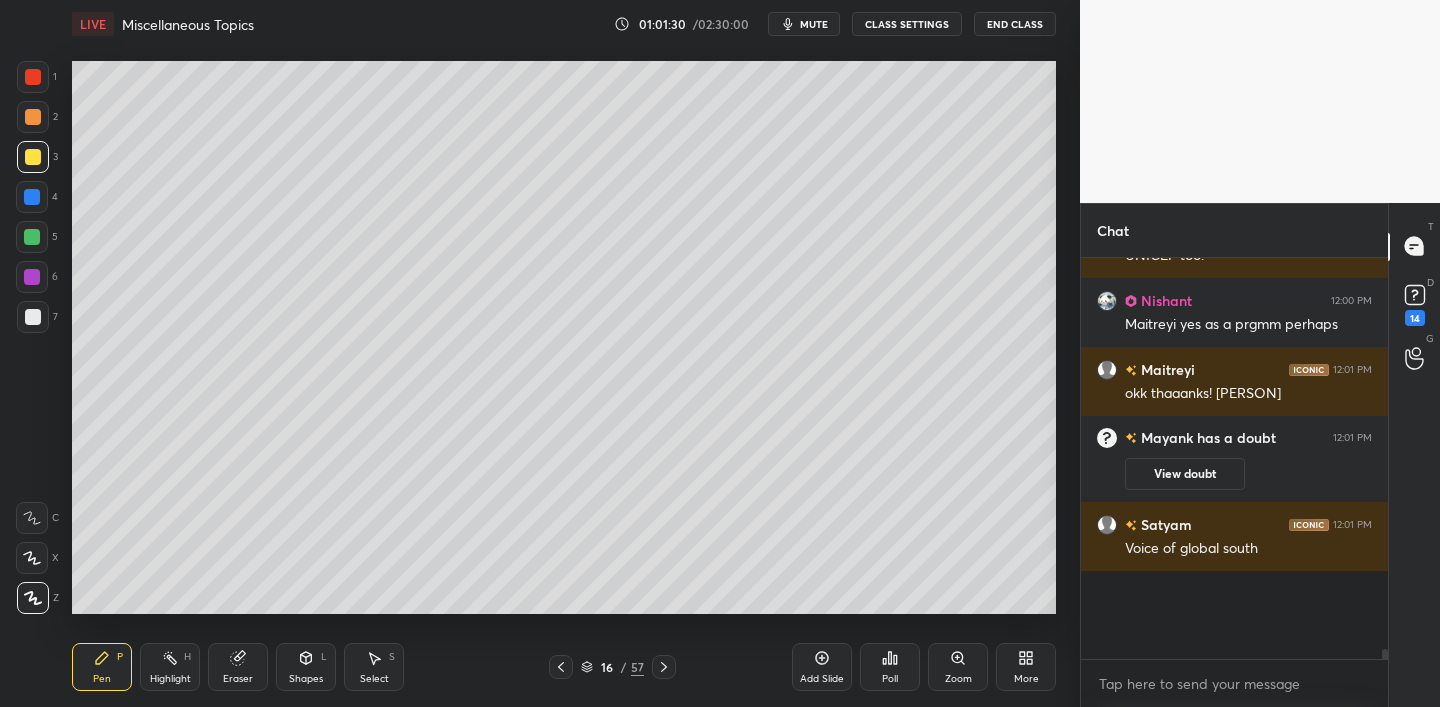 scroll, scrollTop: 15003, scrollLeft: 0, axis: vertical 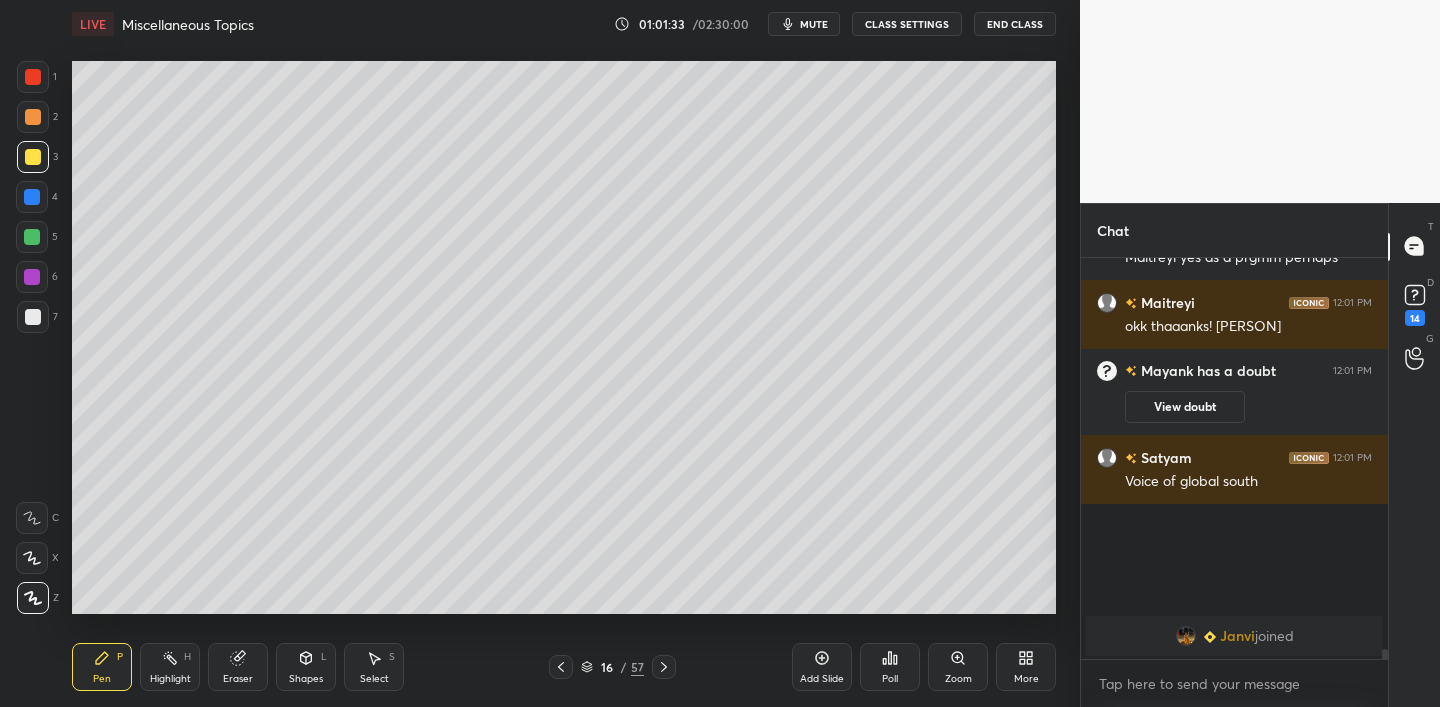 click on "Add Slide" at bounding box center [822, 667] 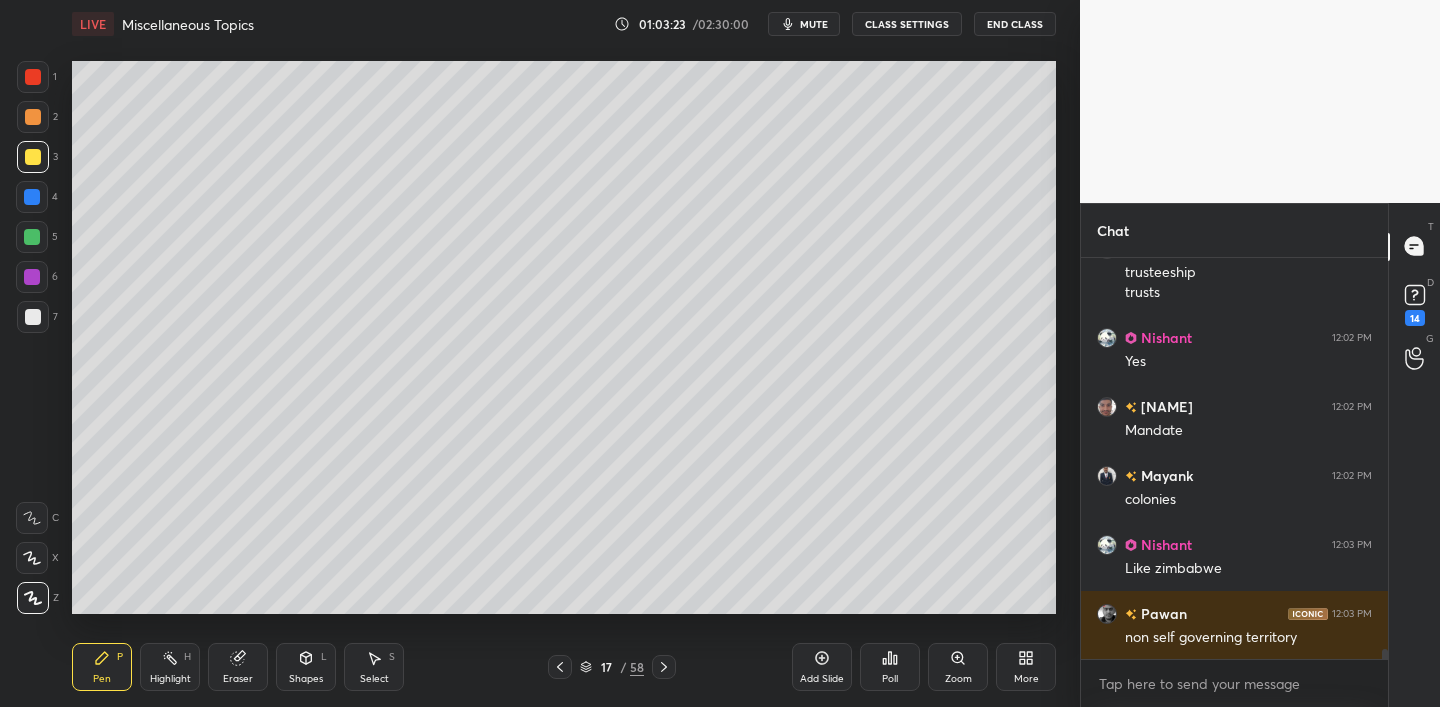 scroll, scrollTop: 15506, scrollLeft: 0, axis: vertical 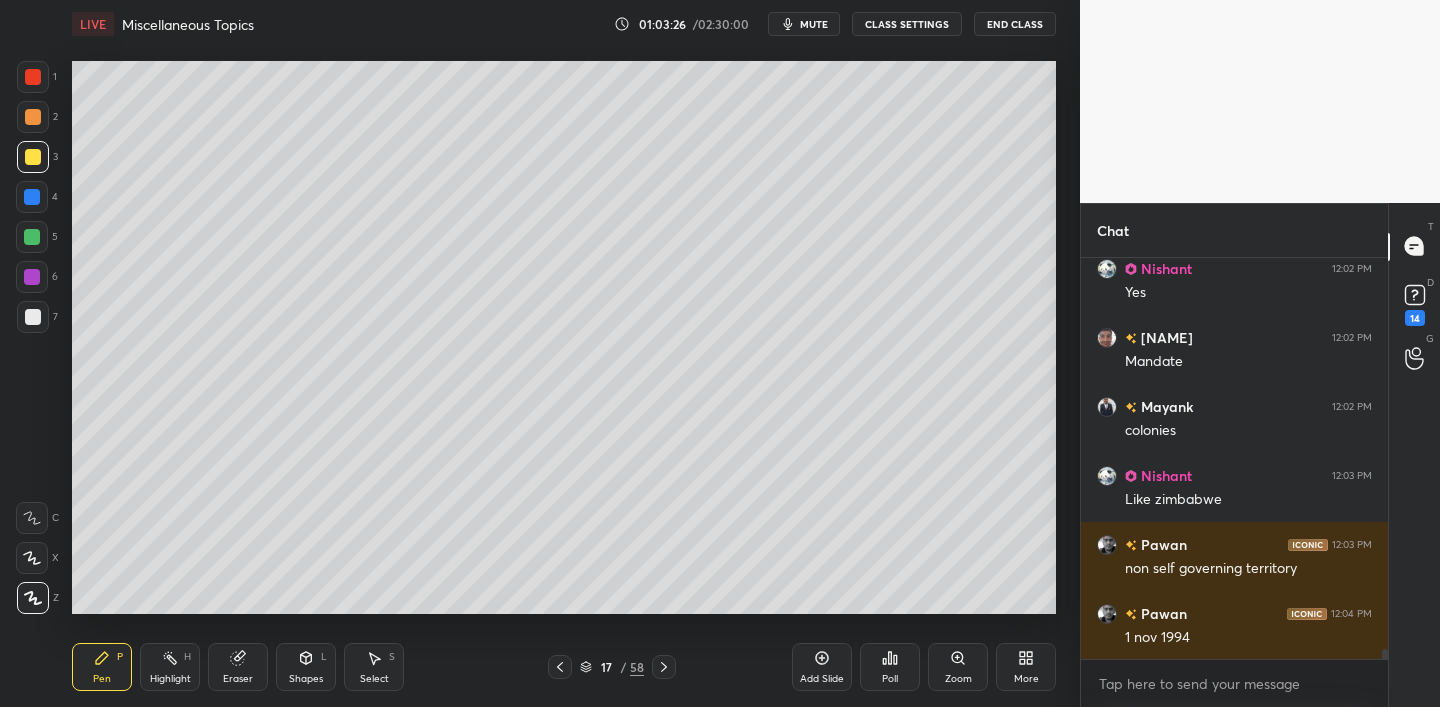 click on "LIVE Miscellaneous Topics 01:03:26 /  02:30:00 mute CLASS SETTINGS End Class Setting up your live class Poll for   secs No correct answer Start poll Back Miscellaneous Topics • L36 of Comprehensive Course on International Relations Chethan N Pen P Highlight H Eraser Shapes L Select S 17 / 58 Add Slide Poll Zoom More" at bounding box center [564, 353] 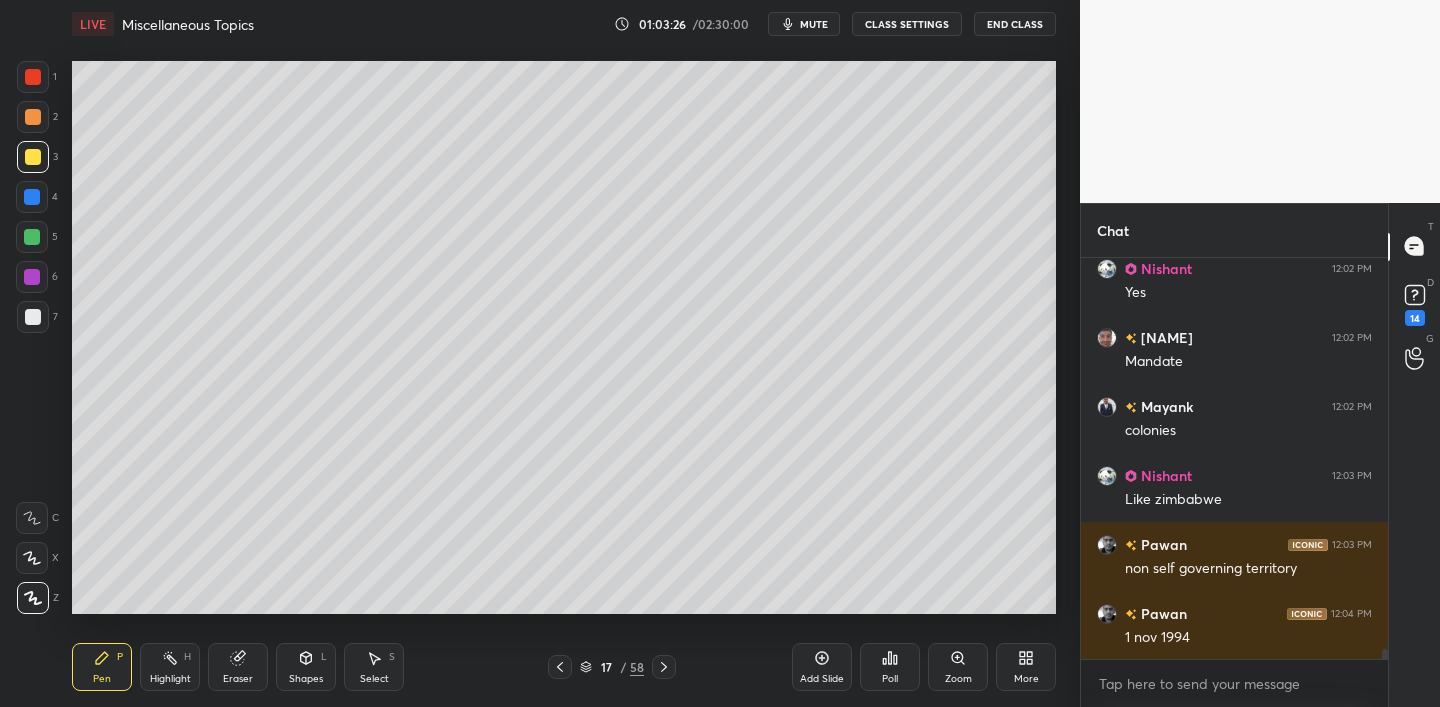scroll, scrollTop: 15575, scrollLeft: 0, axis: vertical 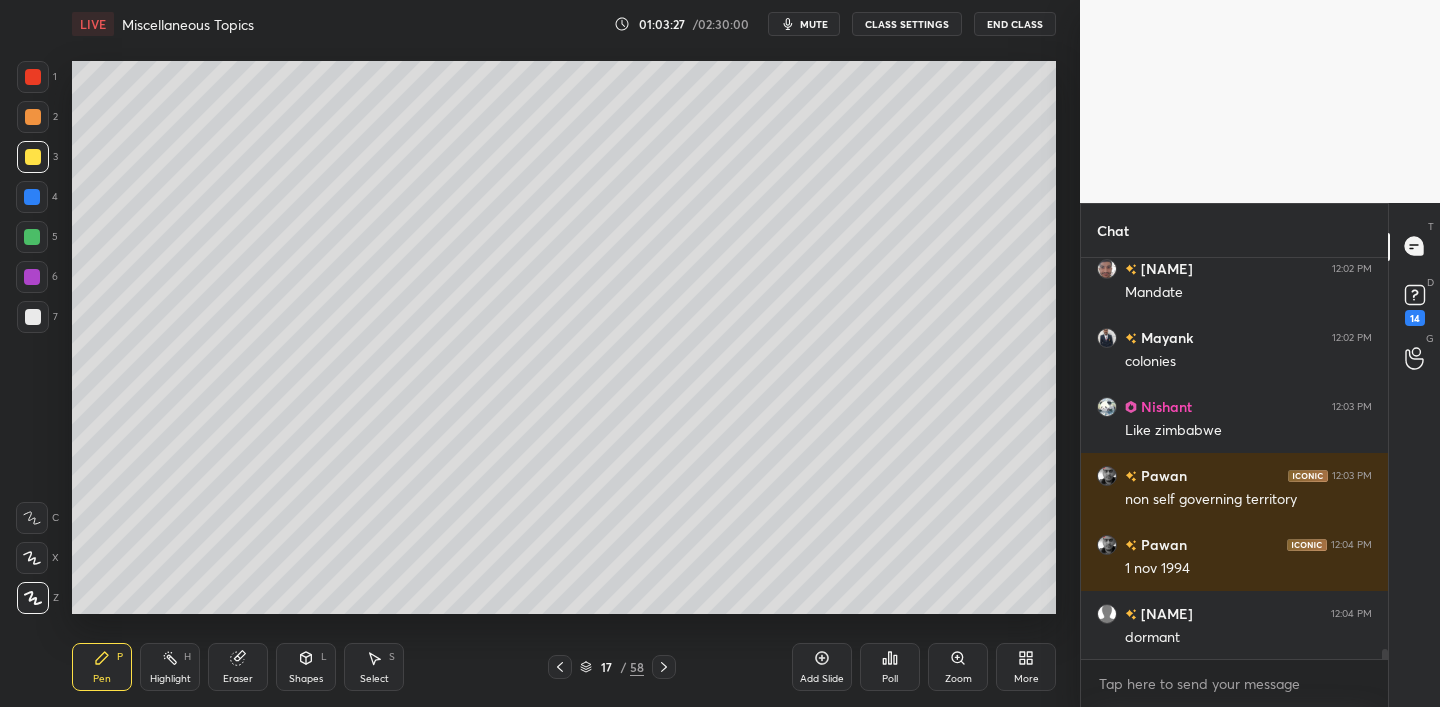 click on "LIVE Miscellaneous Topics 01:03:27 / 02:30:00 mute CLASS SETTINGS End Class Setting up your live class Poll for secs No correct answer Start poll Back Miscellaneous Topics • L36 of Comprehensive Course on International Relations Chethan N Pen P Highlight H Eraser Shapes L Select S 17 / 58 Add Slide Poll Zoom More" at bounding box center (564, 353) 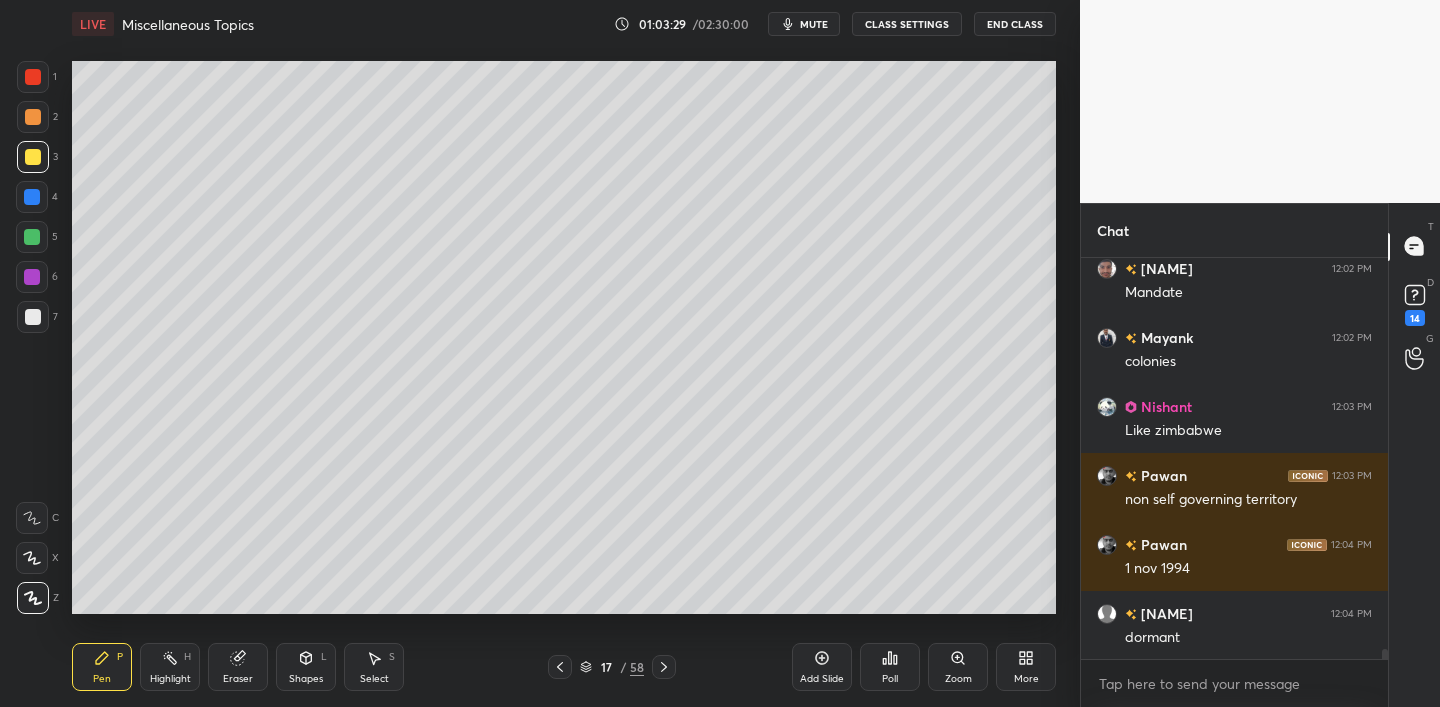 click on "LIVE Miscellaneous Topics 01:03:29 /  02:30:00 mute CLASS SETTINGS End Class Setting up your live class Poll for   secs No correct answer Start poll Back Miscellaneous Topics • L36 of Comprehensive Course on International Relations Chethan N Pen P Highlight H Eraser Shapes L Select S 17 / 58 Add Slide Poll Zoom More" at bounding box center (564, 353) 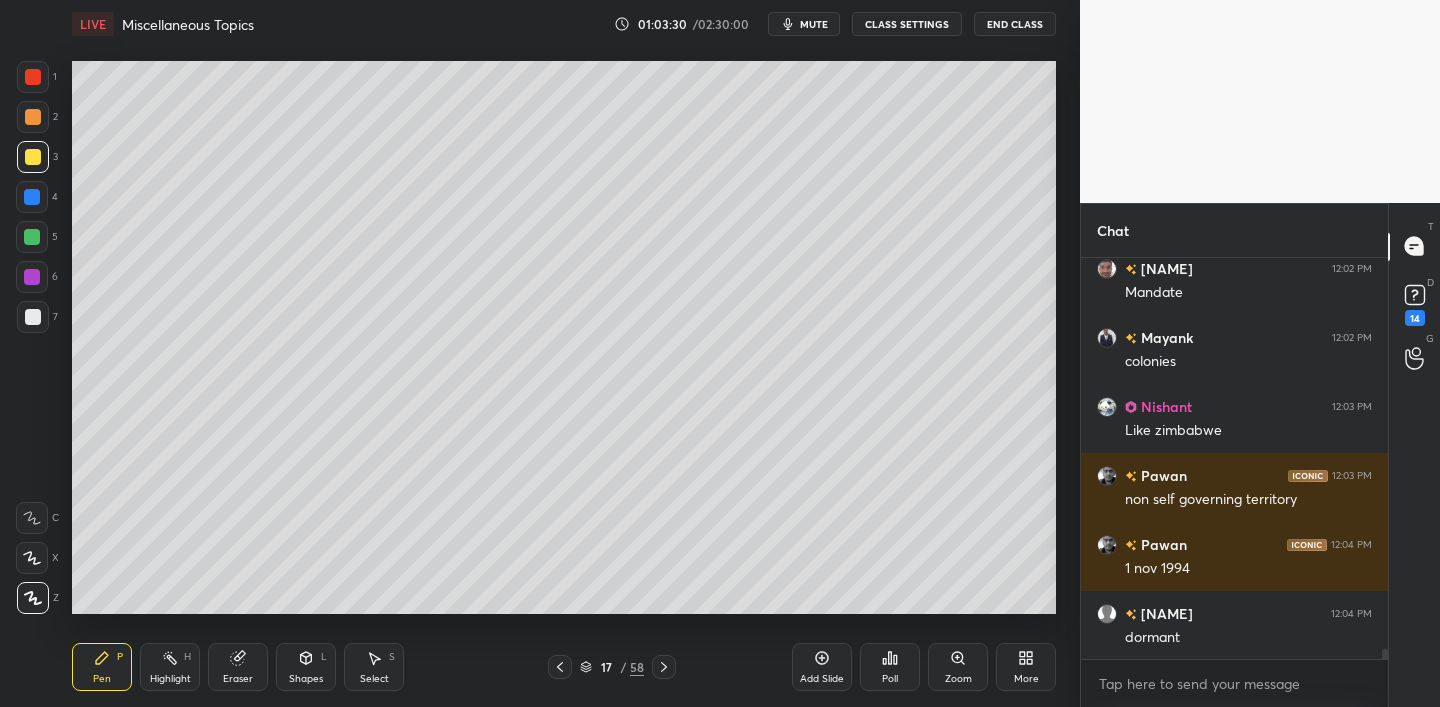 click on "LIVE Miscellaneous Topics 01:03:30 /  02:30:00 mute CLASS SETTINGS End Class Setting up your live class Poll for   secs No correct answer Start poll Back Miscellaneous Topics • L36 of Comprehensive Course on International Relations Chethan N Pen P Highlight H Eraser Shapes L Select S 17 / 58 Add Slide Poll Zoom More" at bounding box center [564, 353] 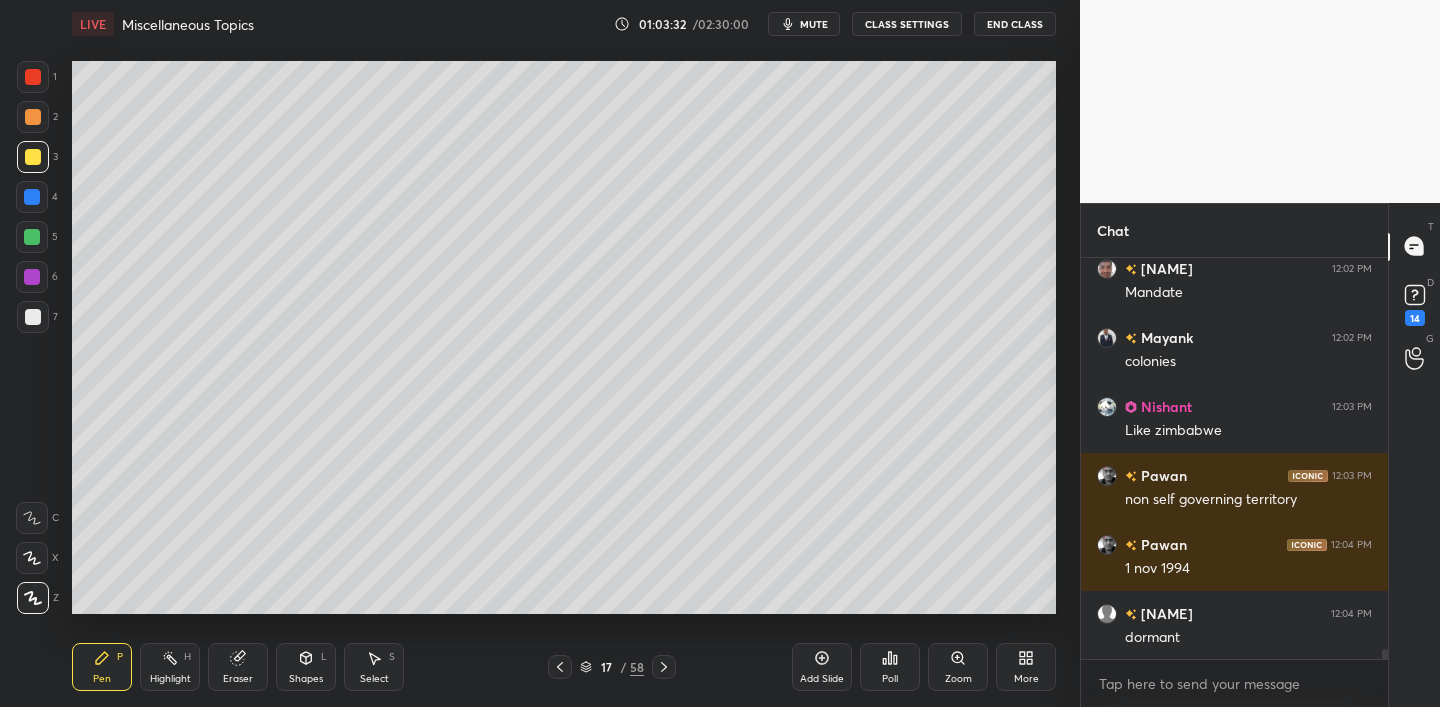 click on "LIVE Miscellaneous Topics 01:03:32 /  02:30:00 mute CLASS SETTINGS End Class Setting up your live class Poll for   secs No correct answer Start poll Back Miscellaneous Topics • L36 of Comprehensive Course on International Relations Chethan N Pen P Highlight H Eraser Shapes L Select S 17 / 58 Add Slide Poll Zoom More" at bounding box center [564, 353] 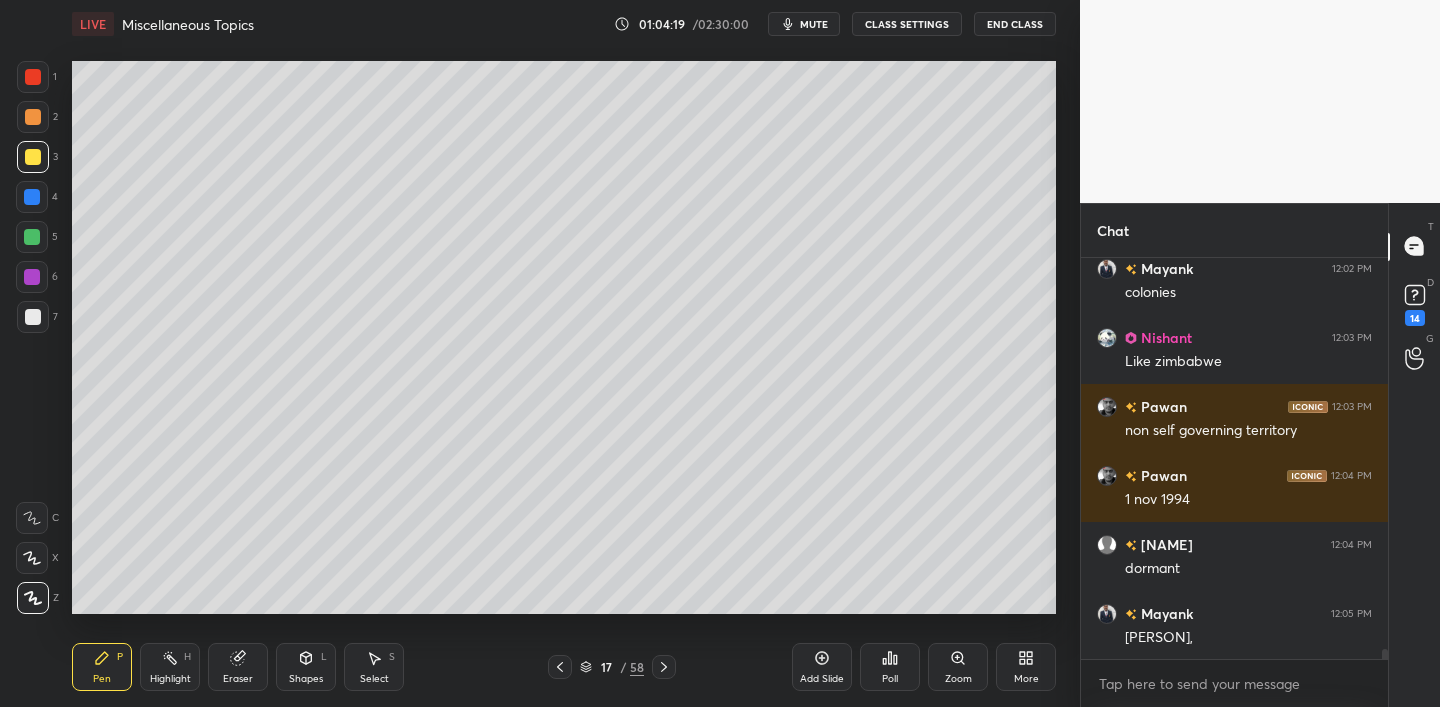 scroll, scrollTop: 15692, scrollLeft: 0, axis: vertical 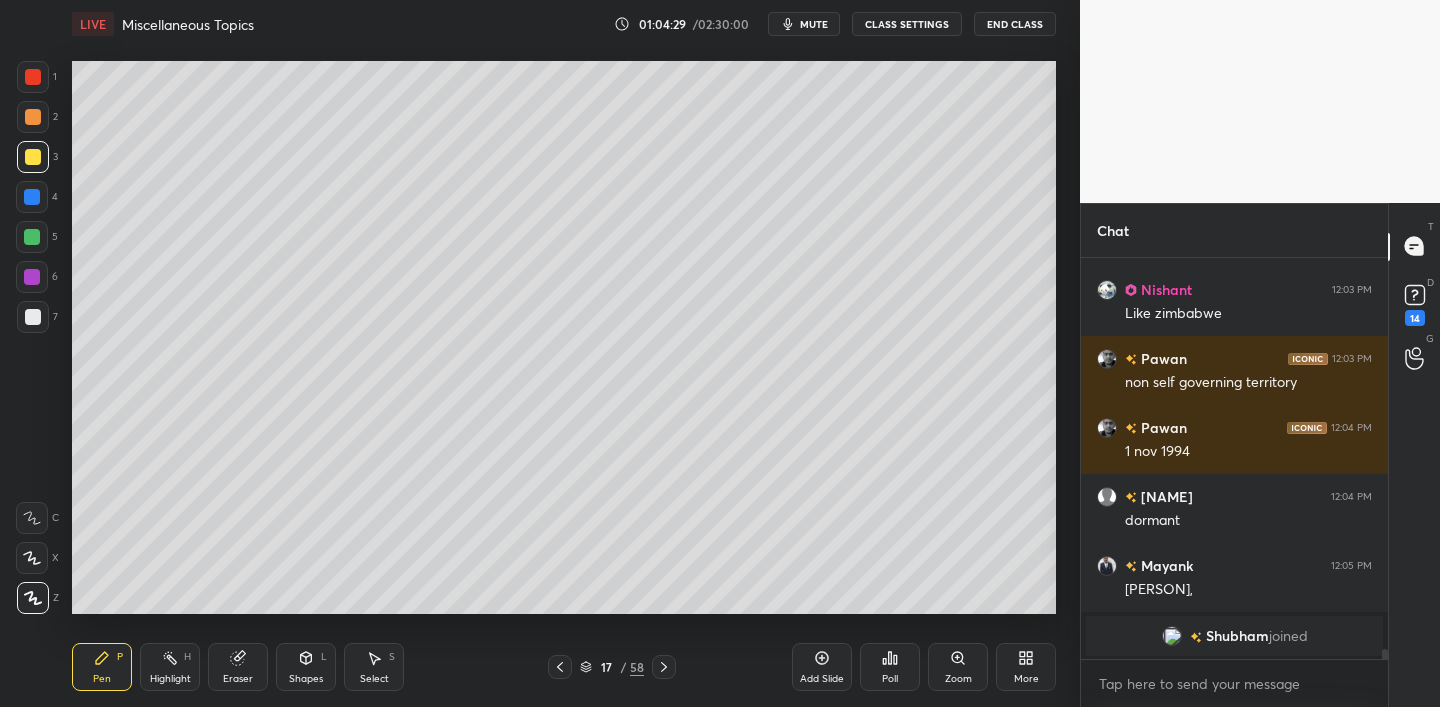 click on "Add Slide" at bounding box center [822, 667] 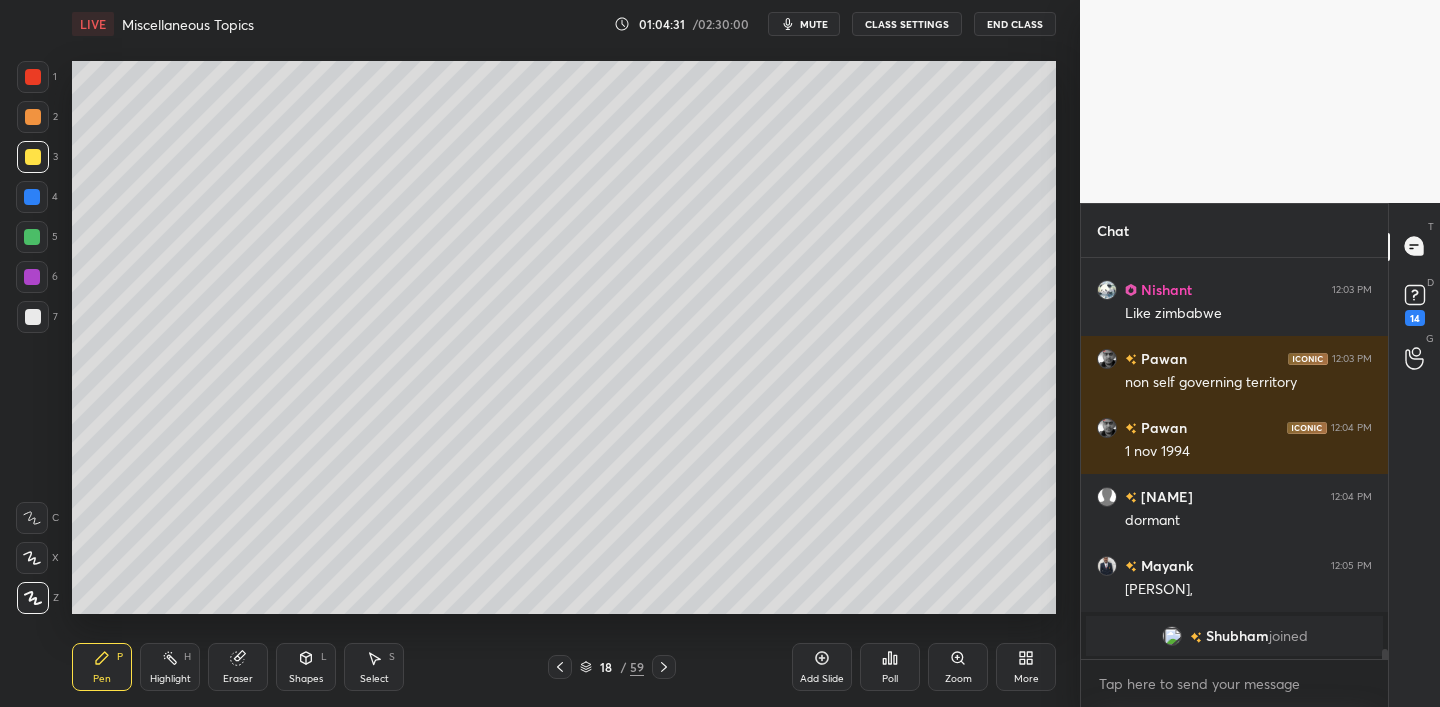 drag, startPoint x: 33, startPoint y: 118, endPoint x: 58, endPoint y: 107, distance: 27.313 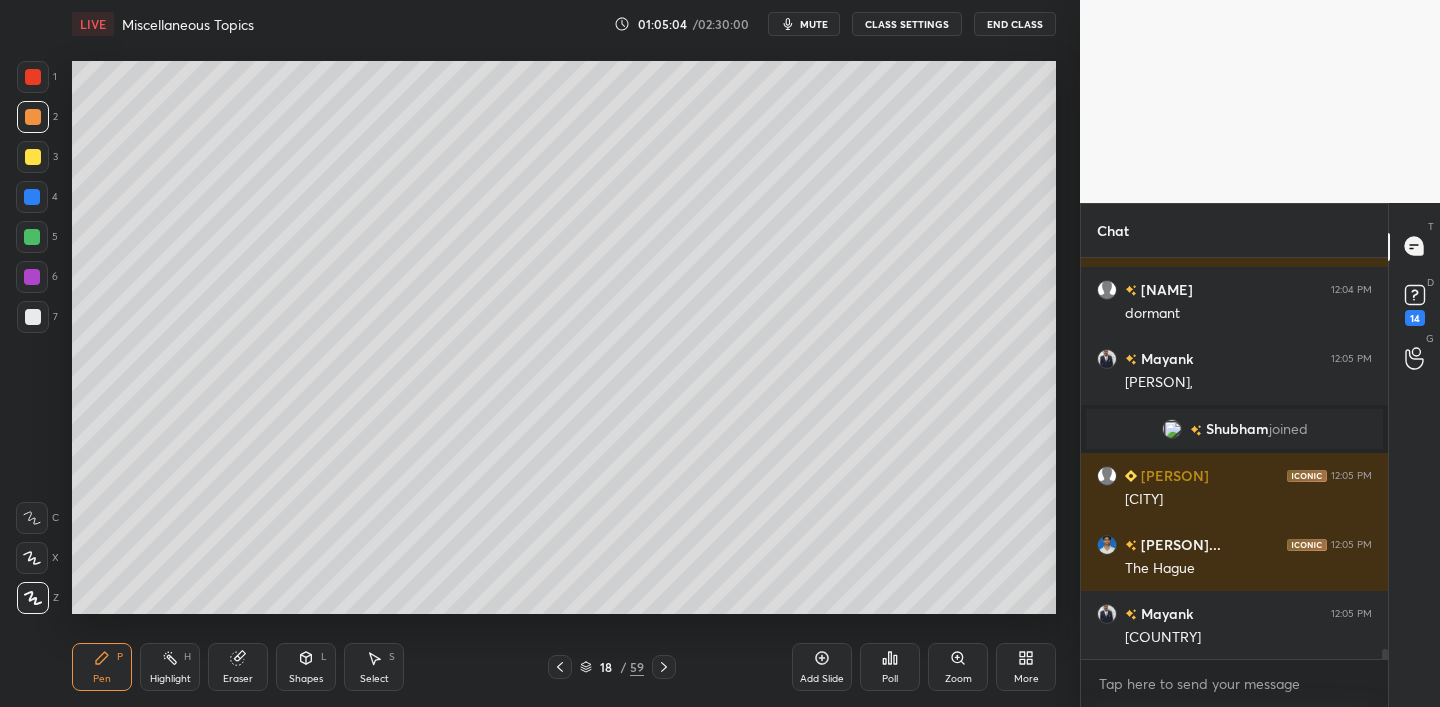 scroll, scrollTop: 15798, scrollLeft: 0, axis: vertical 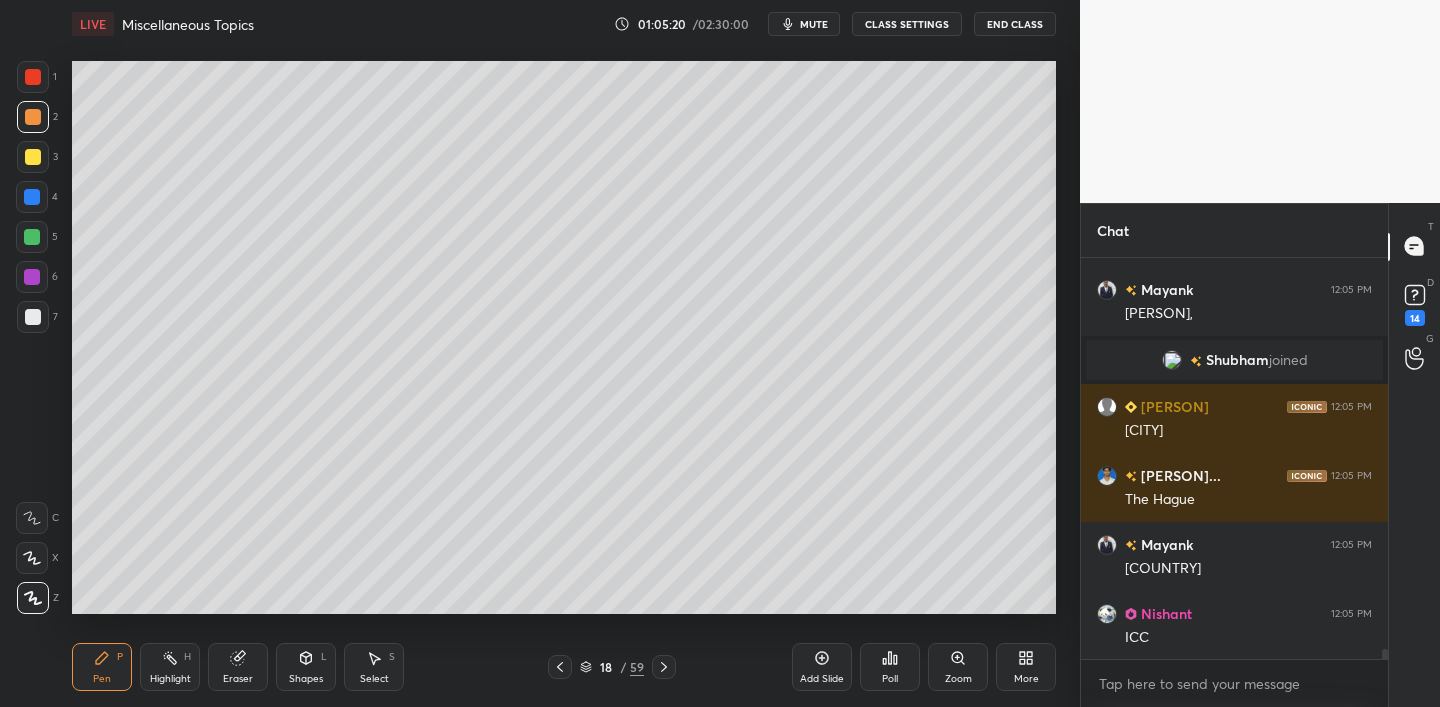 click at bounding box center (560, 667) 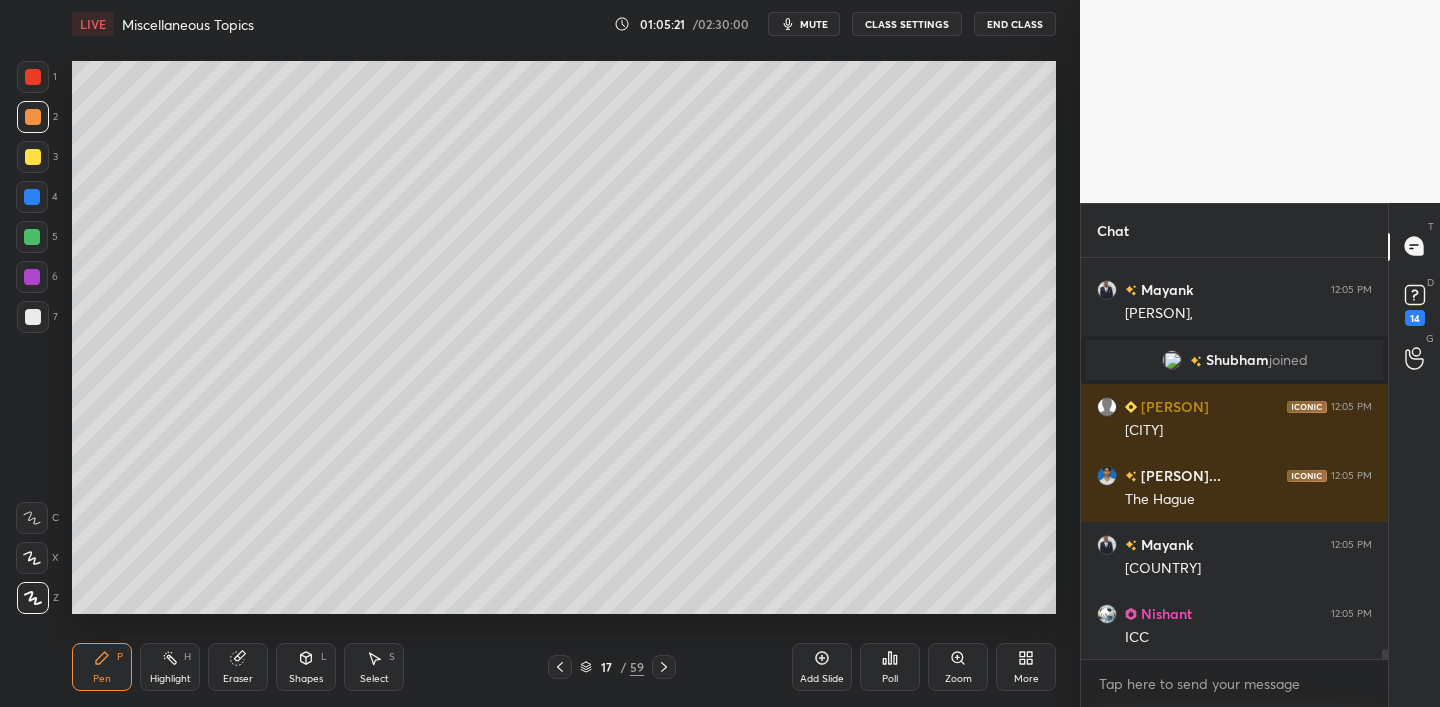 click 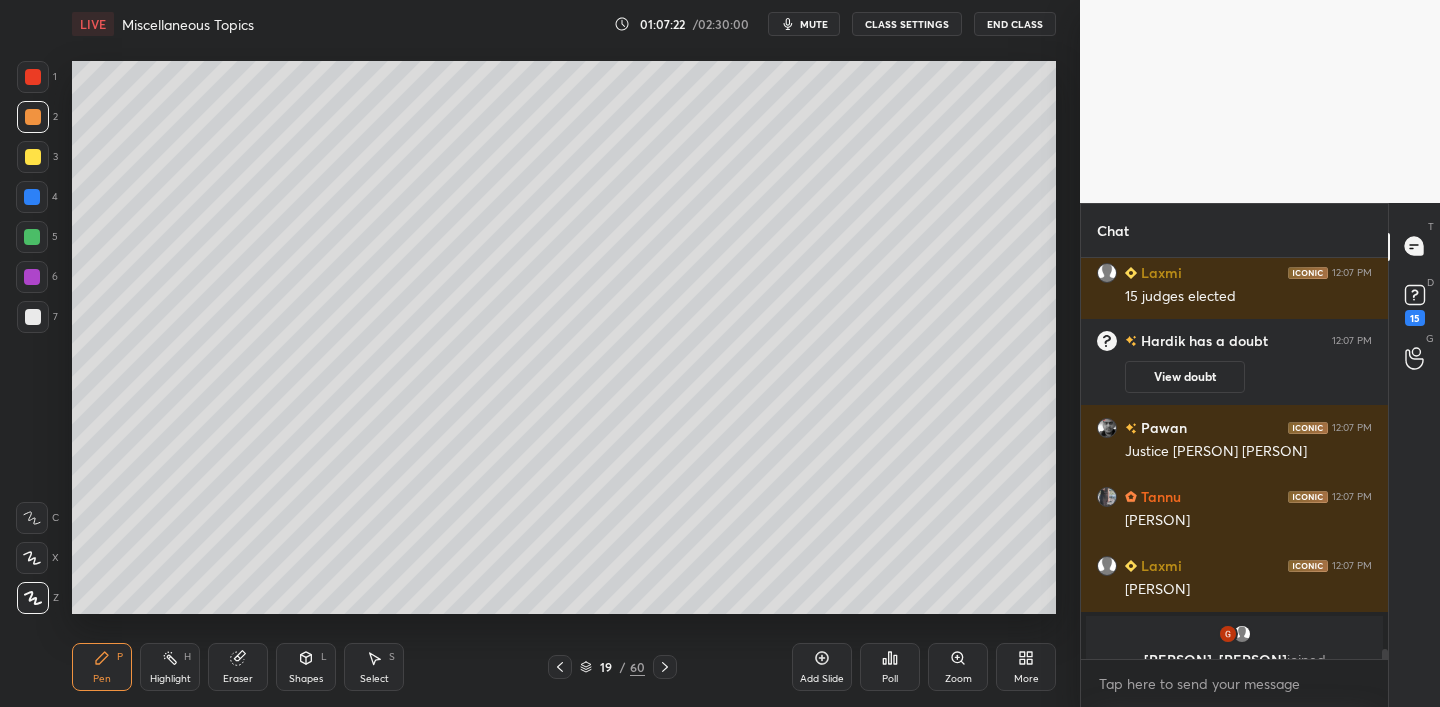 scroll, scrollTop: 15915, scrollLeft: 0, axis: vertical 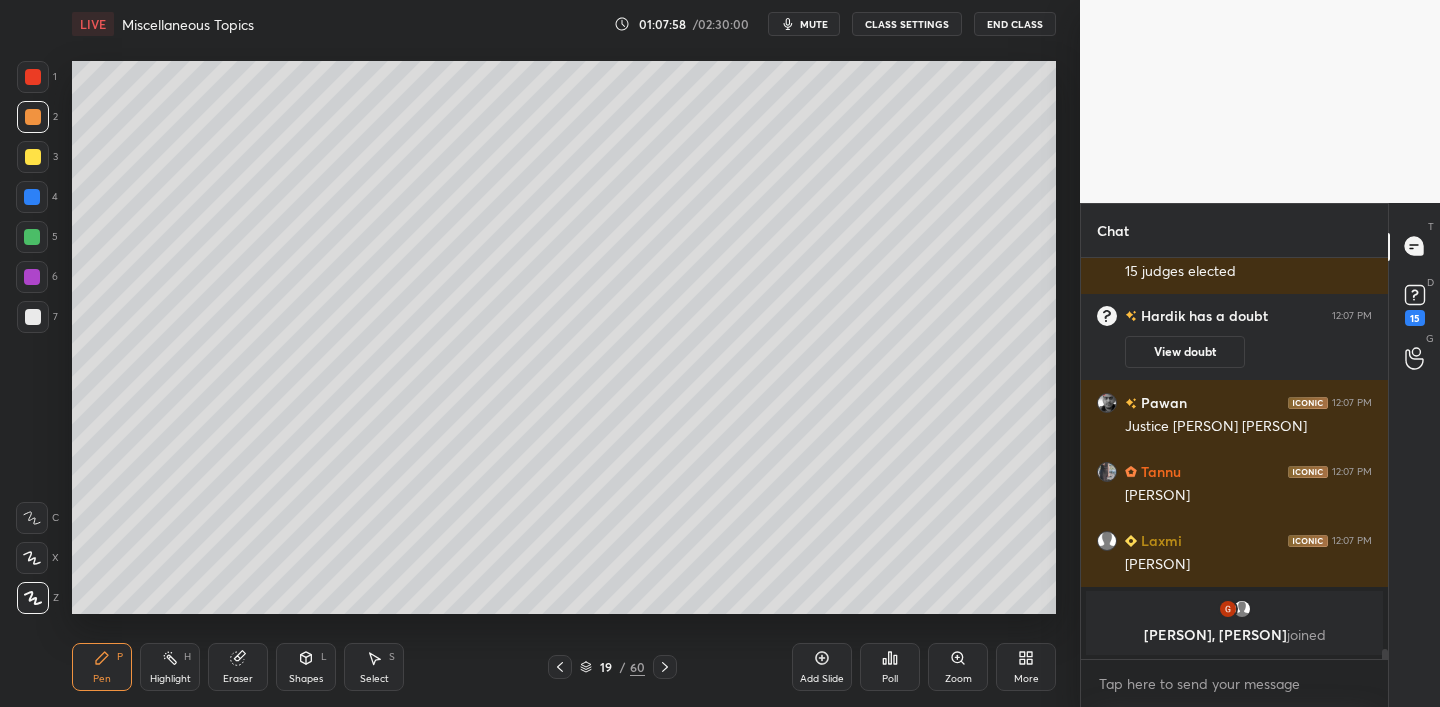 click on "Add Slide" at bounding box center (822, 679) 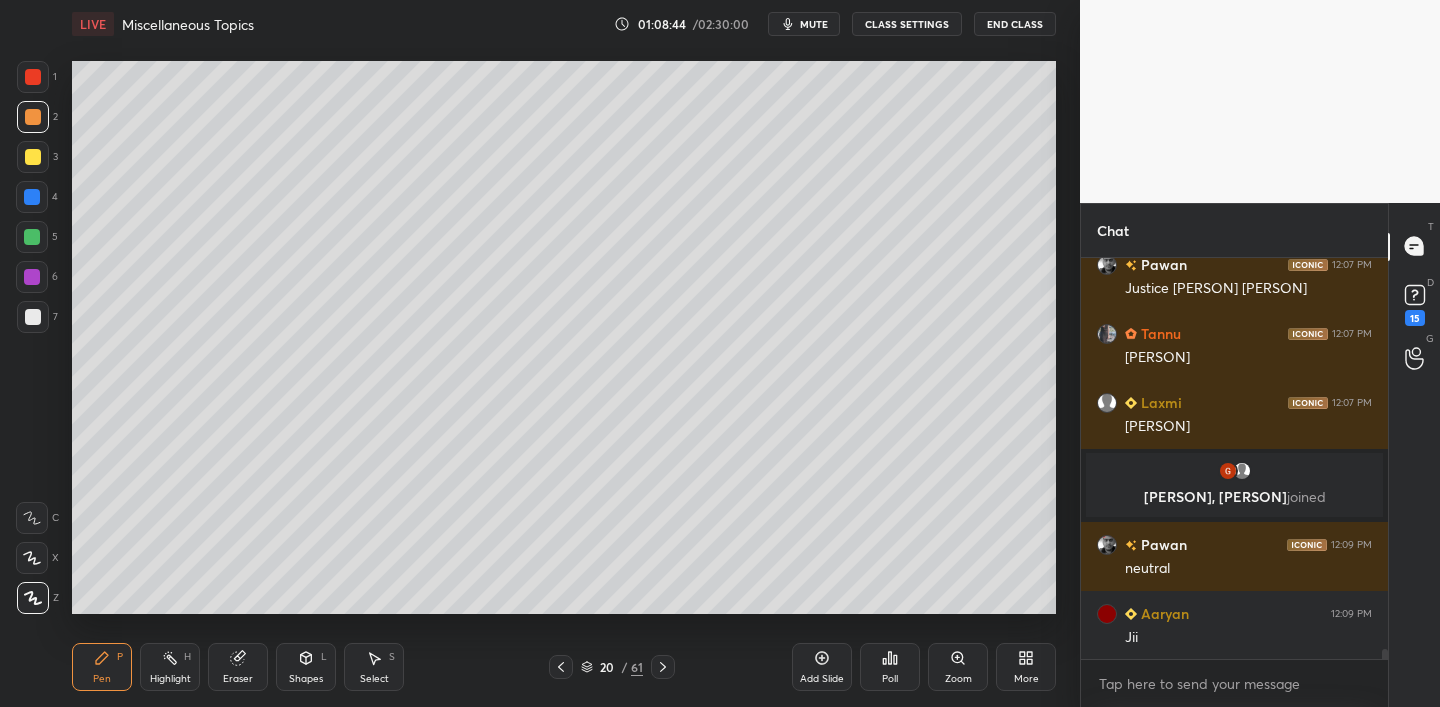 scroll, scrollTop: 16007, scrollLeft: 0, axis: vertical 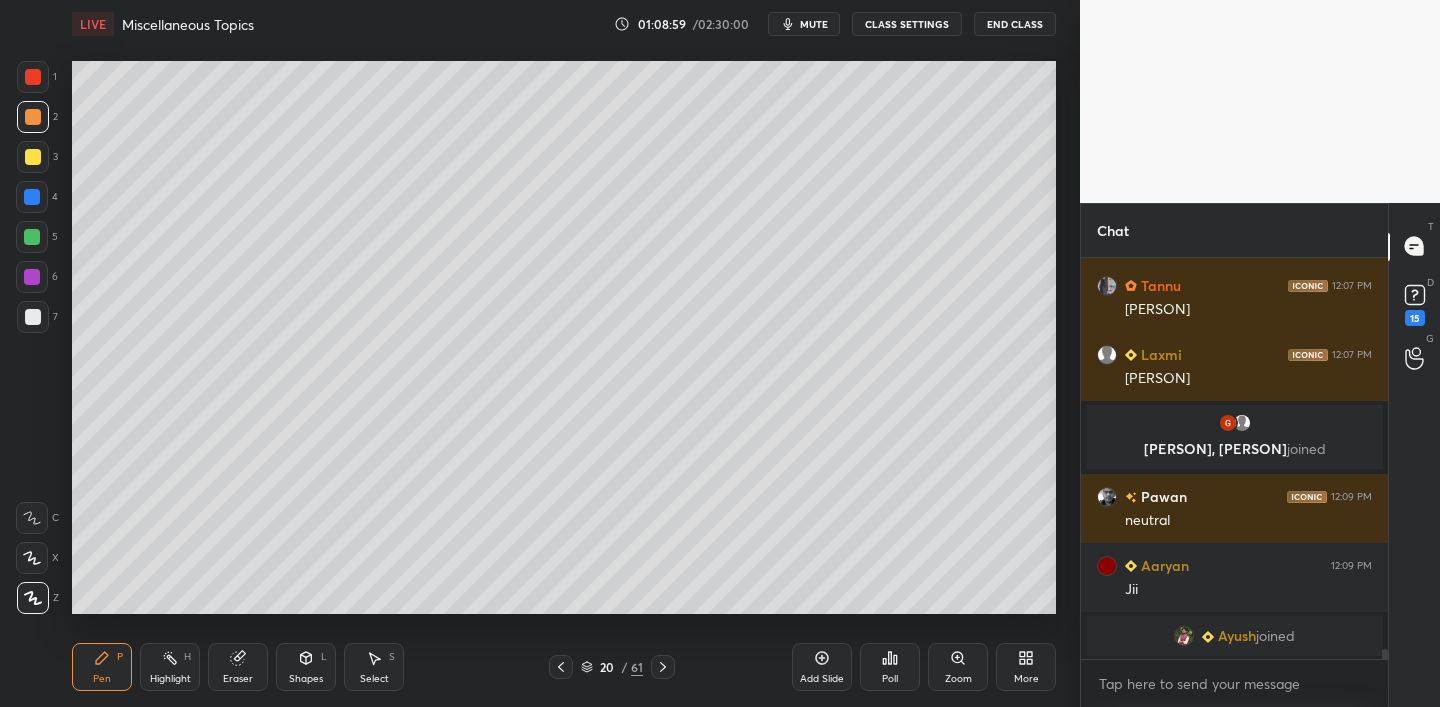 click 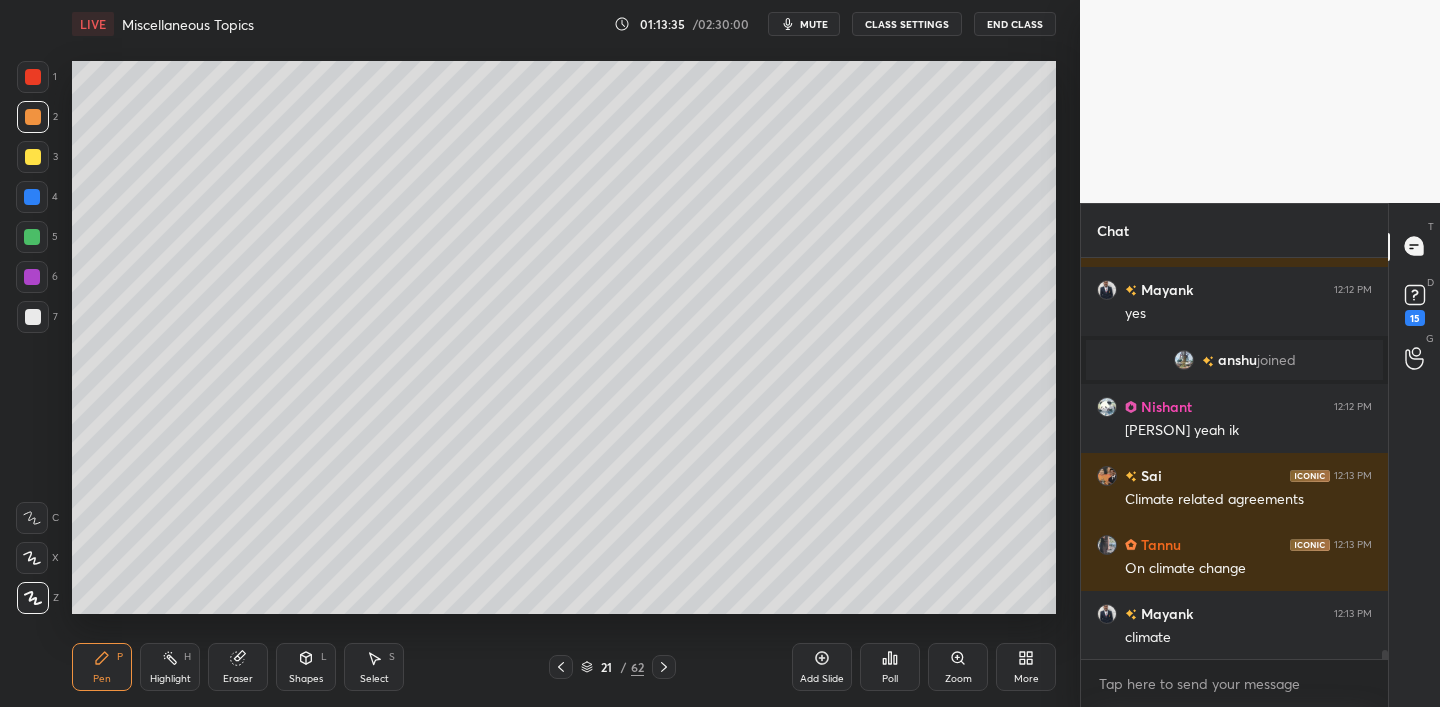 scroll, scrollTop: 17018, scrollLeft: 0, axis: vertical 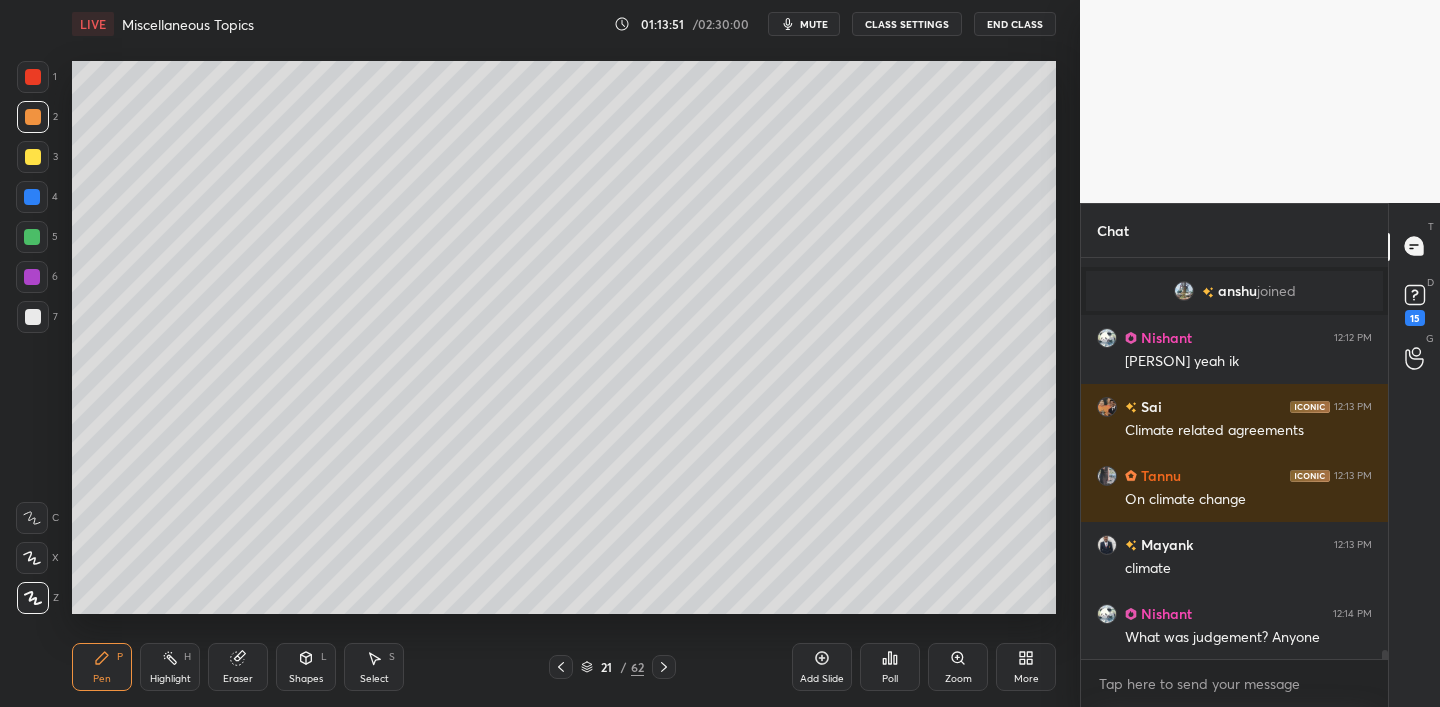 click on "Add Slide" at bounding box center (822, 667) 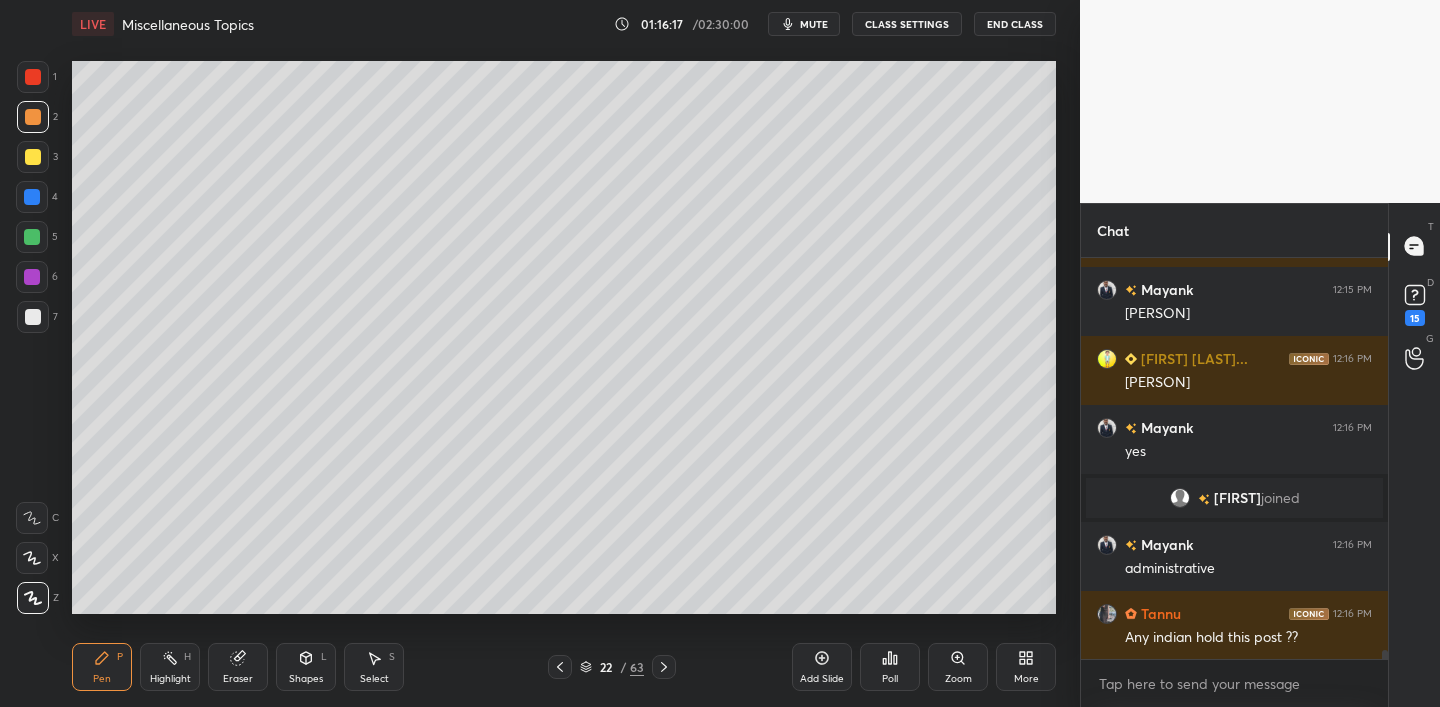 scroll, scrollTop: 17315, scrollLeft: 0, axis: vertical 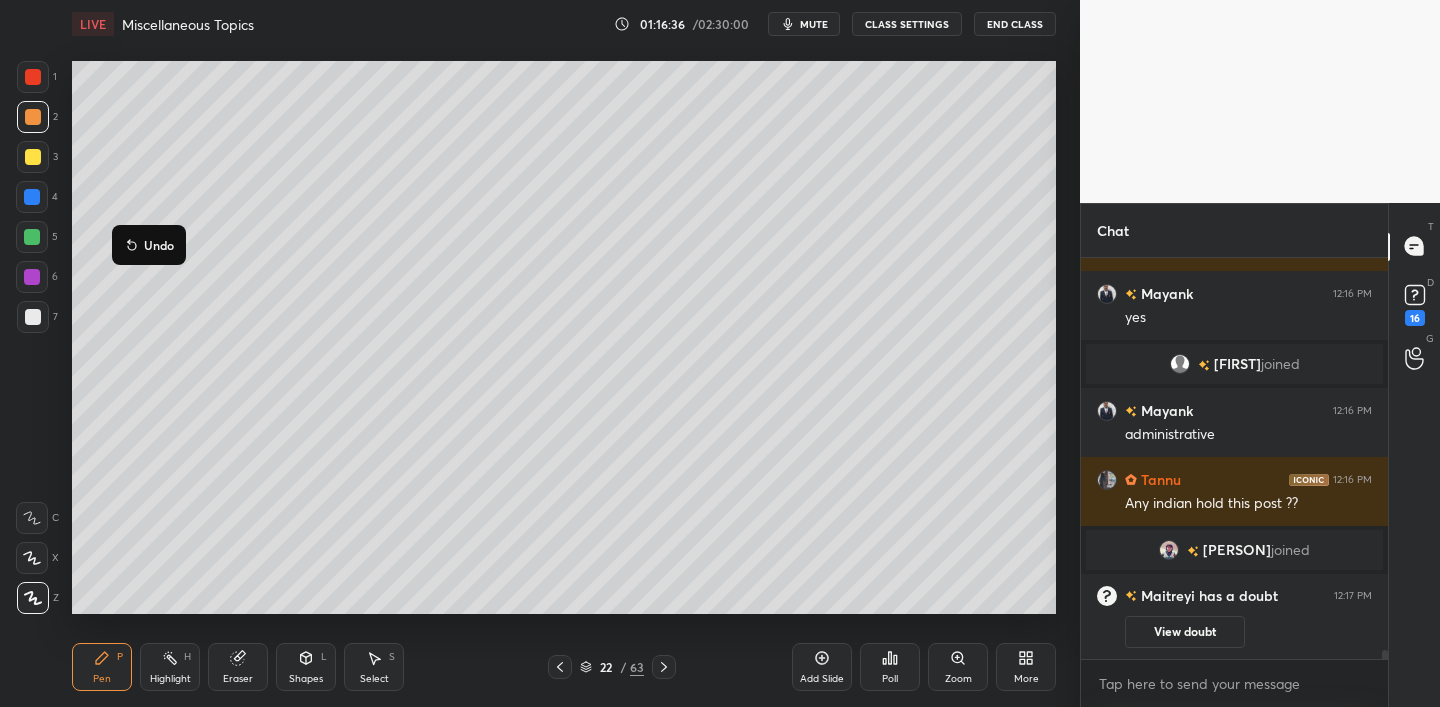 click 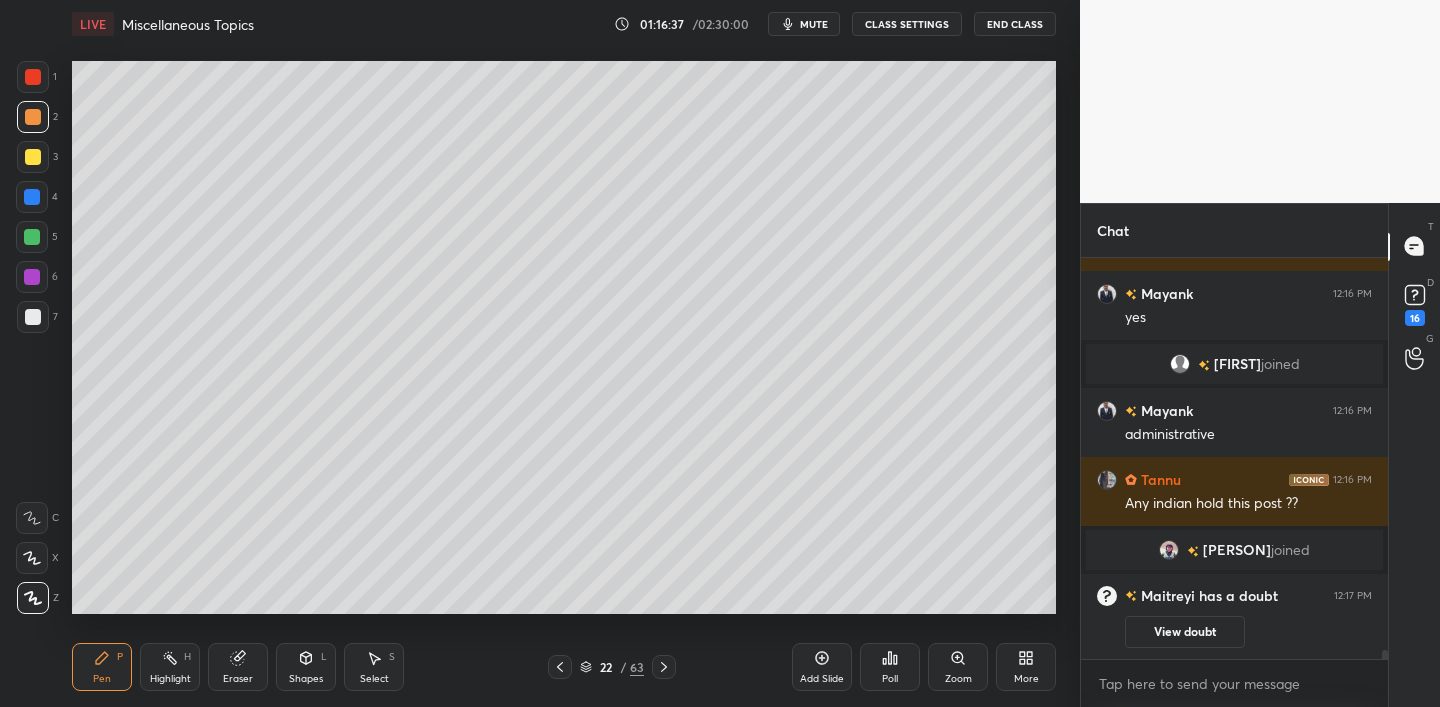 scroll, scrollTop: 17472, scrollLeft: 0, axis: vertical 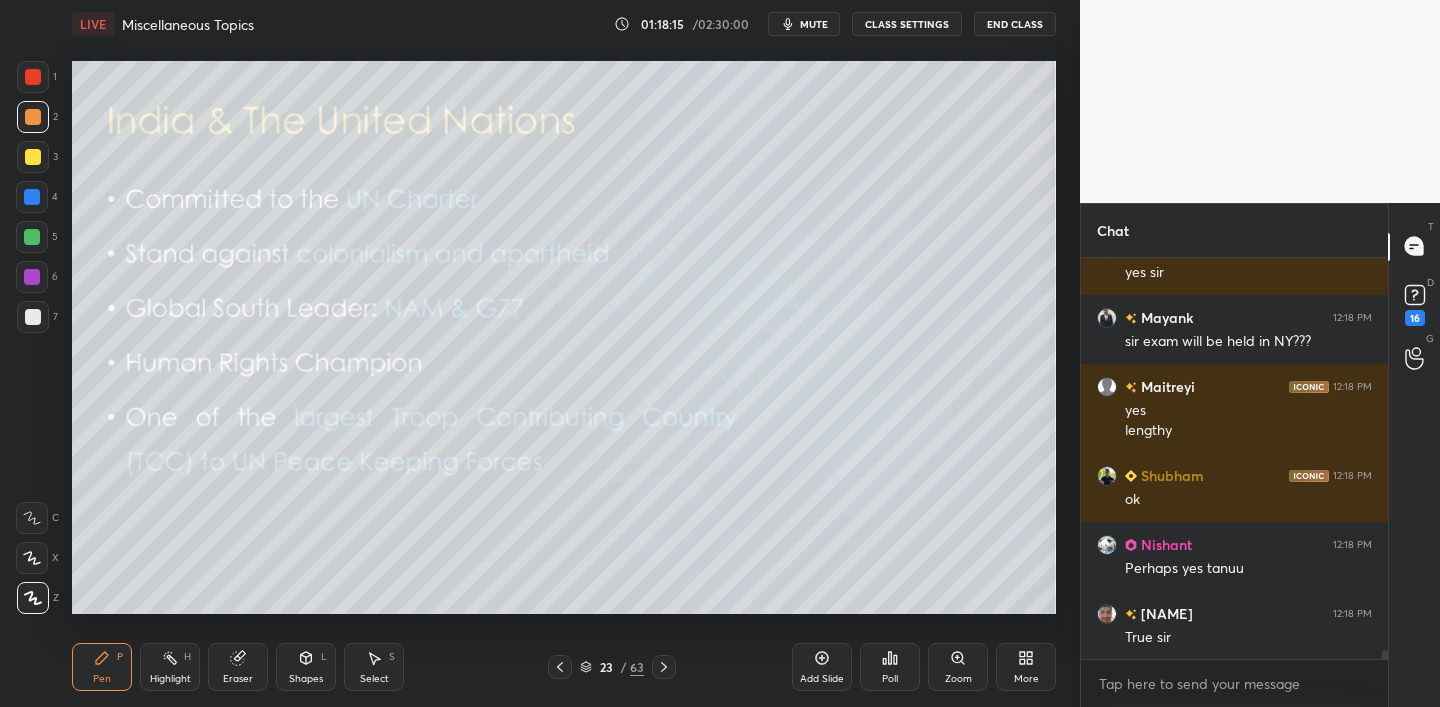 click at bounding box center (33, 157) 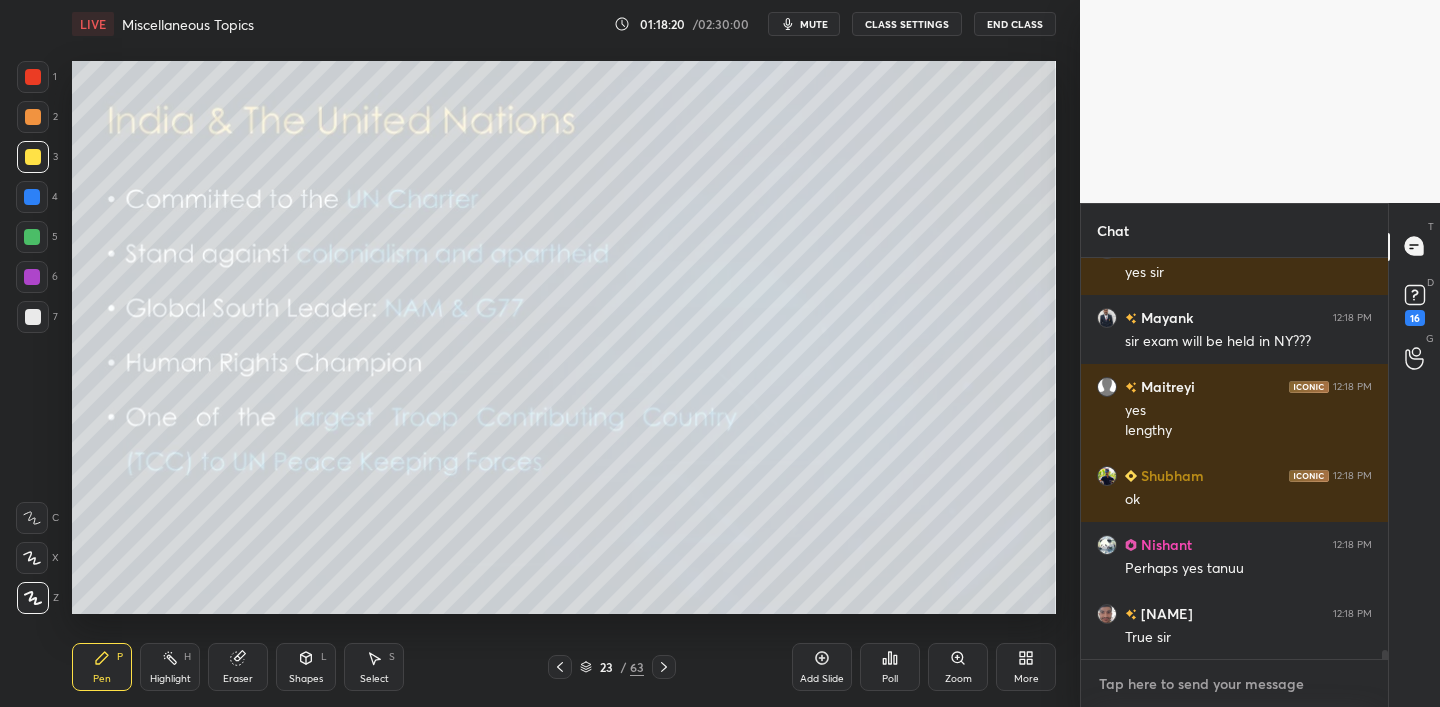 drag, startPoint x: 1158, startPoint y: 683, endPoint x: 1161, endPoint y: 673, distance: 10.440307 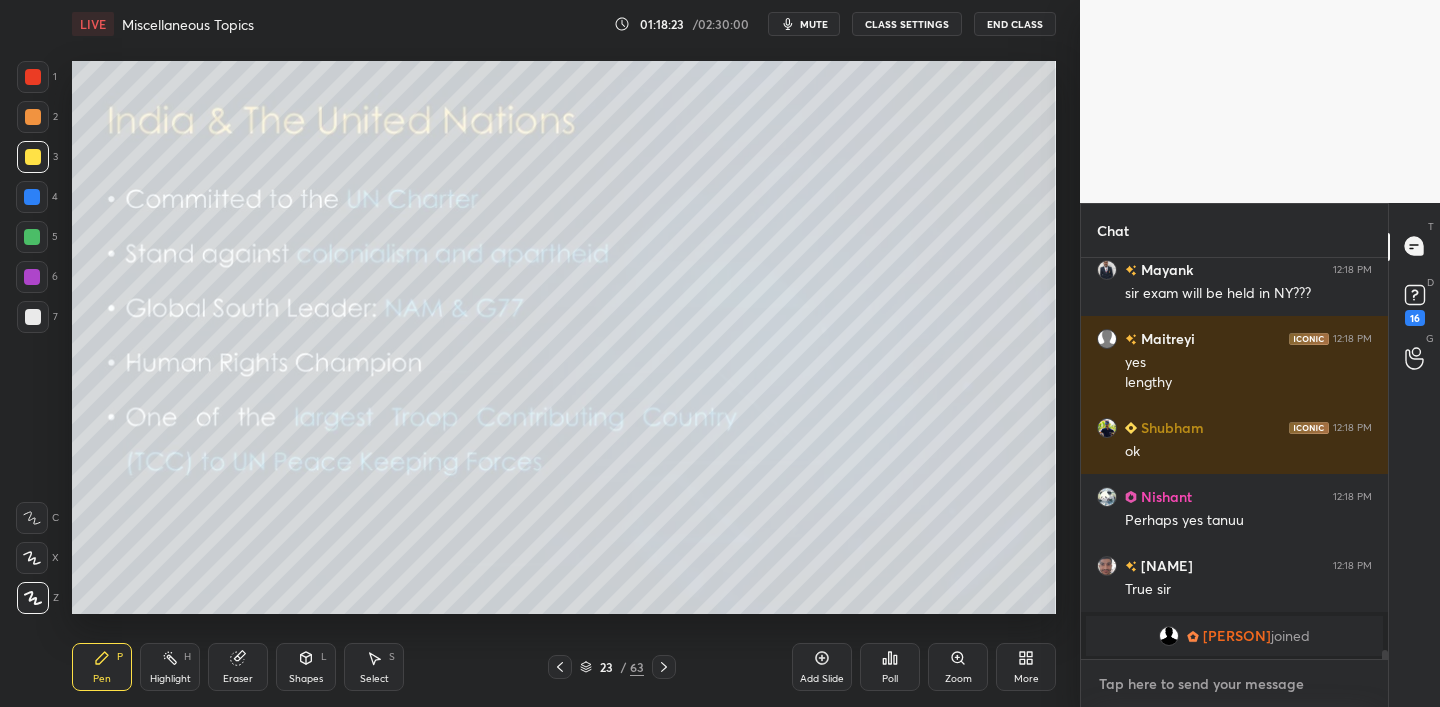 scroll, scrollTop: 18108, scrollLeft: 0, axis: vertical 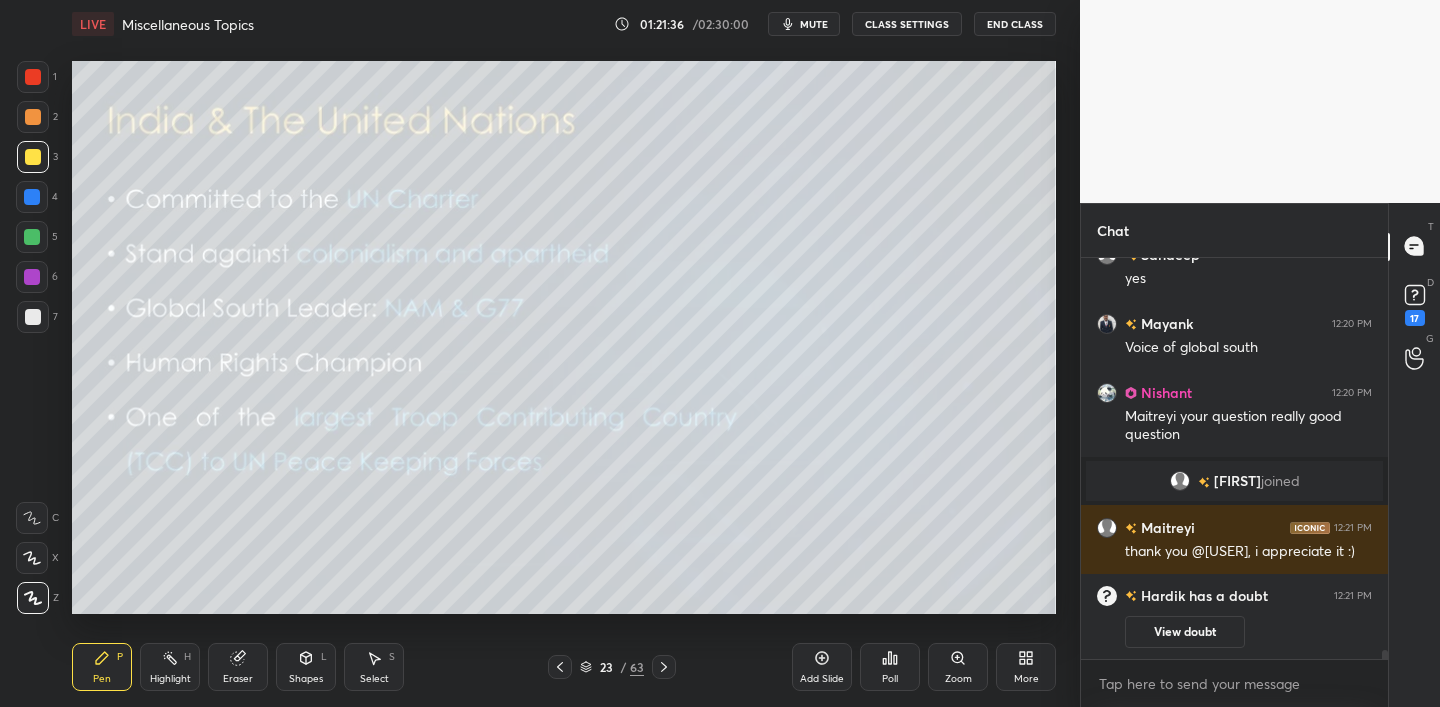 click 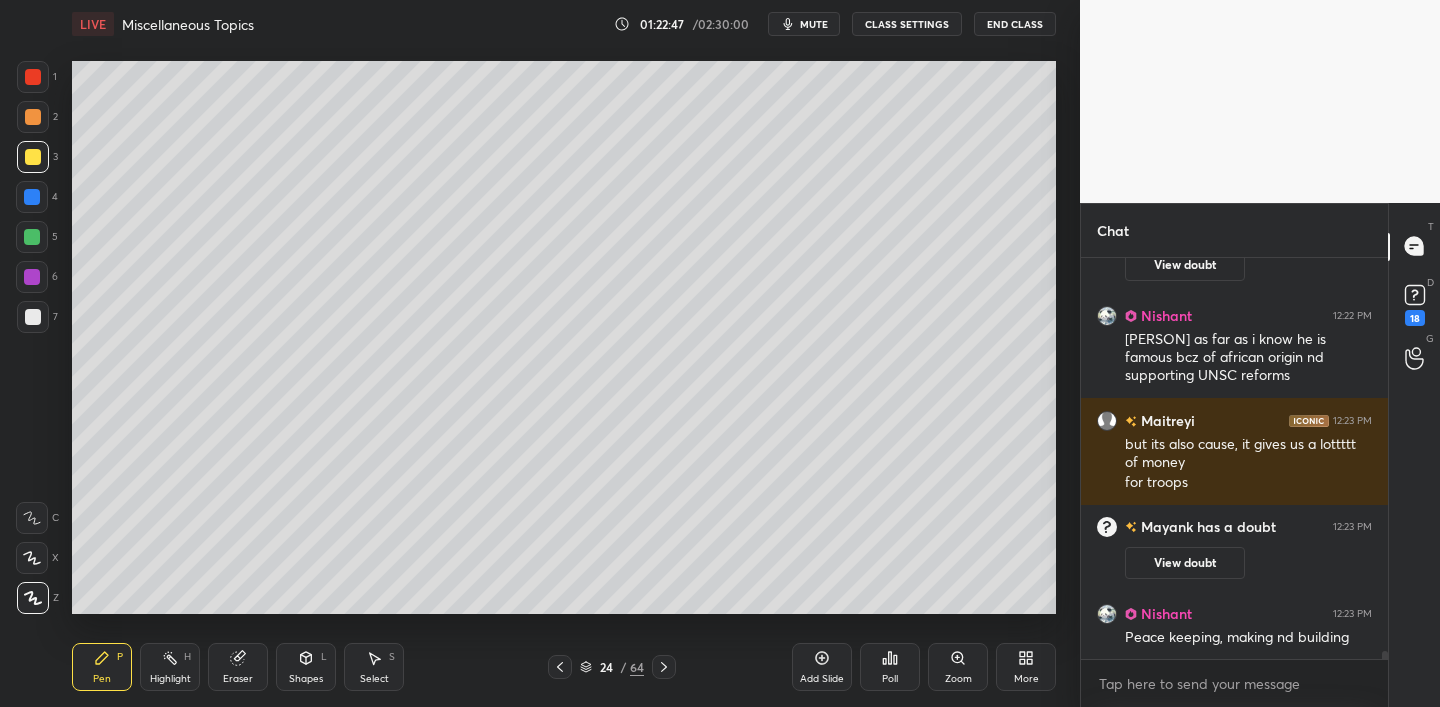scroll, scrollTop: 18755, scrollLeft: 0, axis: vertical 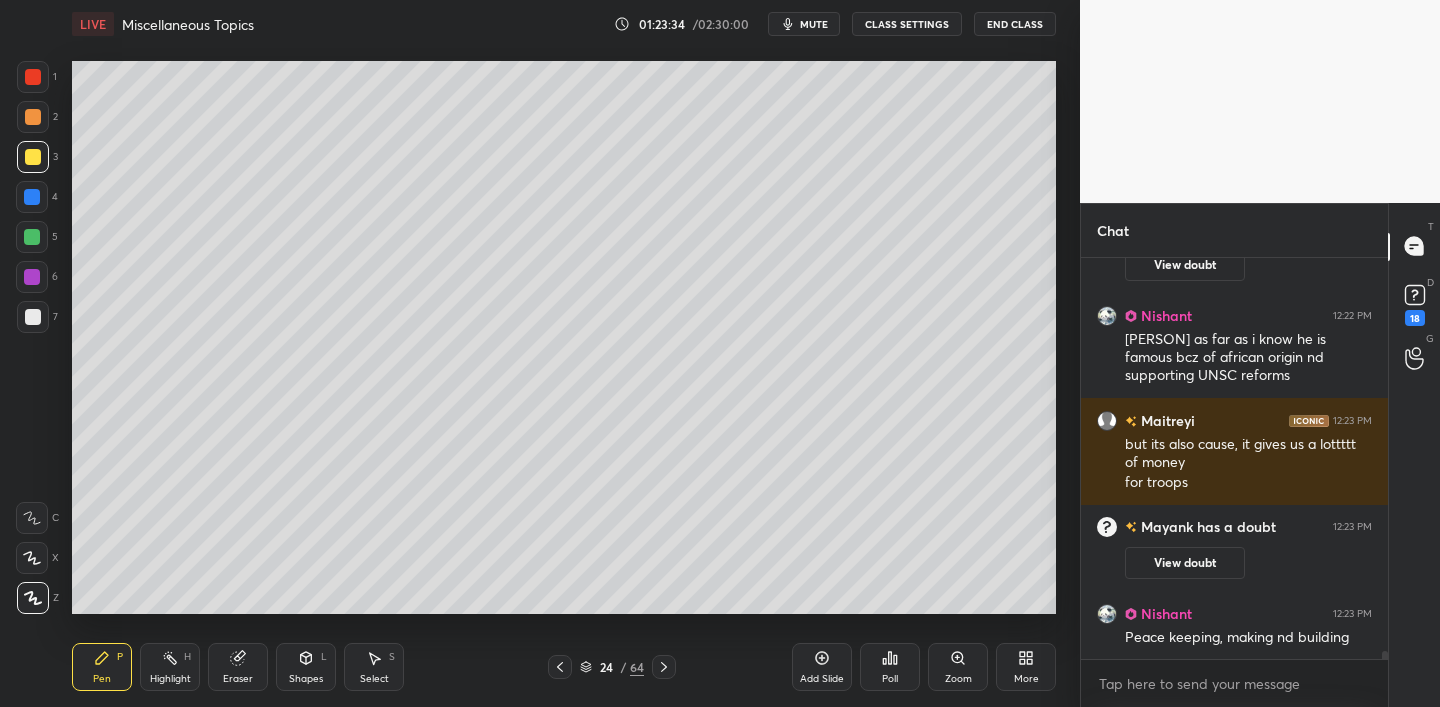 click on "Add Slide" at bounding box center [822, 667] 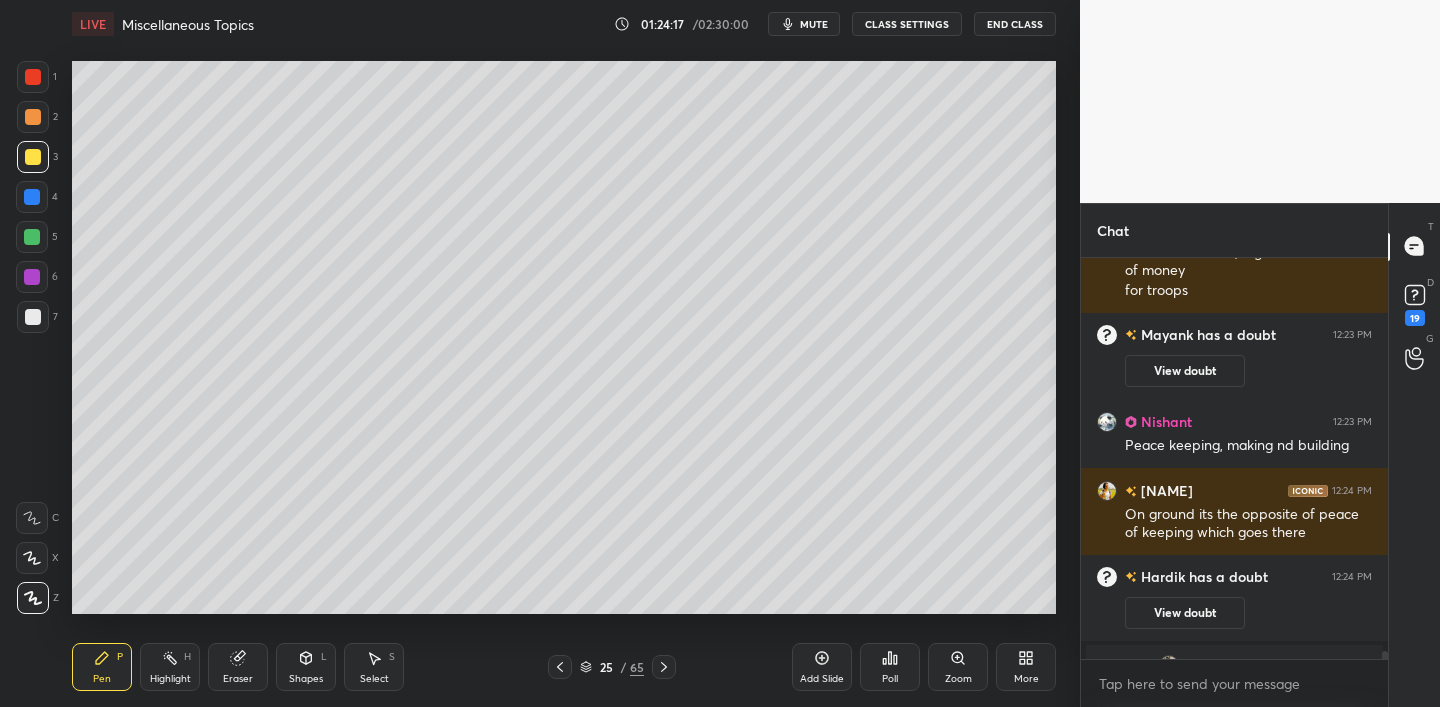 scroll, scrollTop: 18938, scrollLeft: 0, axis: vertical 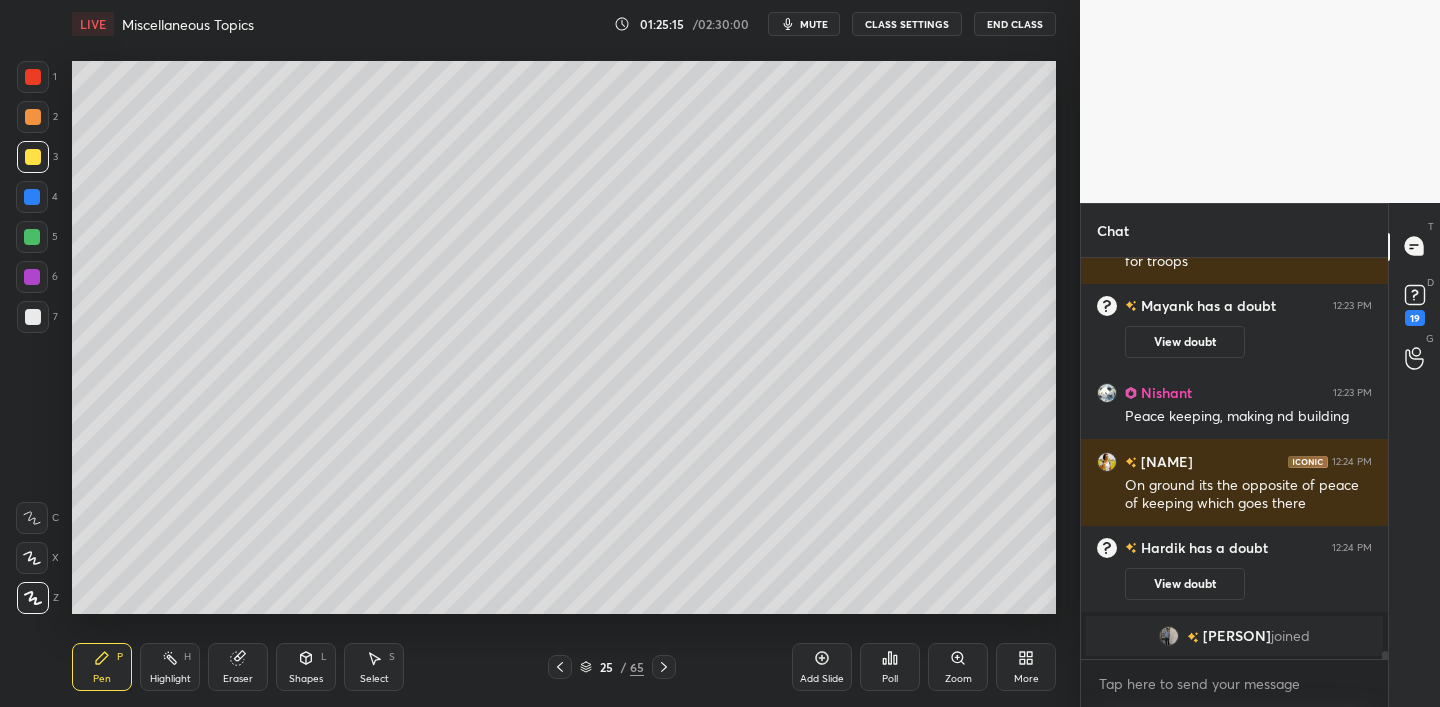 drag, startPoint x: 29, startPoint y: 195, endPoint x: 45, endPoint y: 189, distance: 17.088007 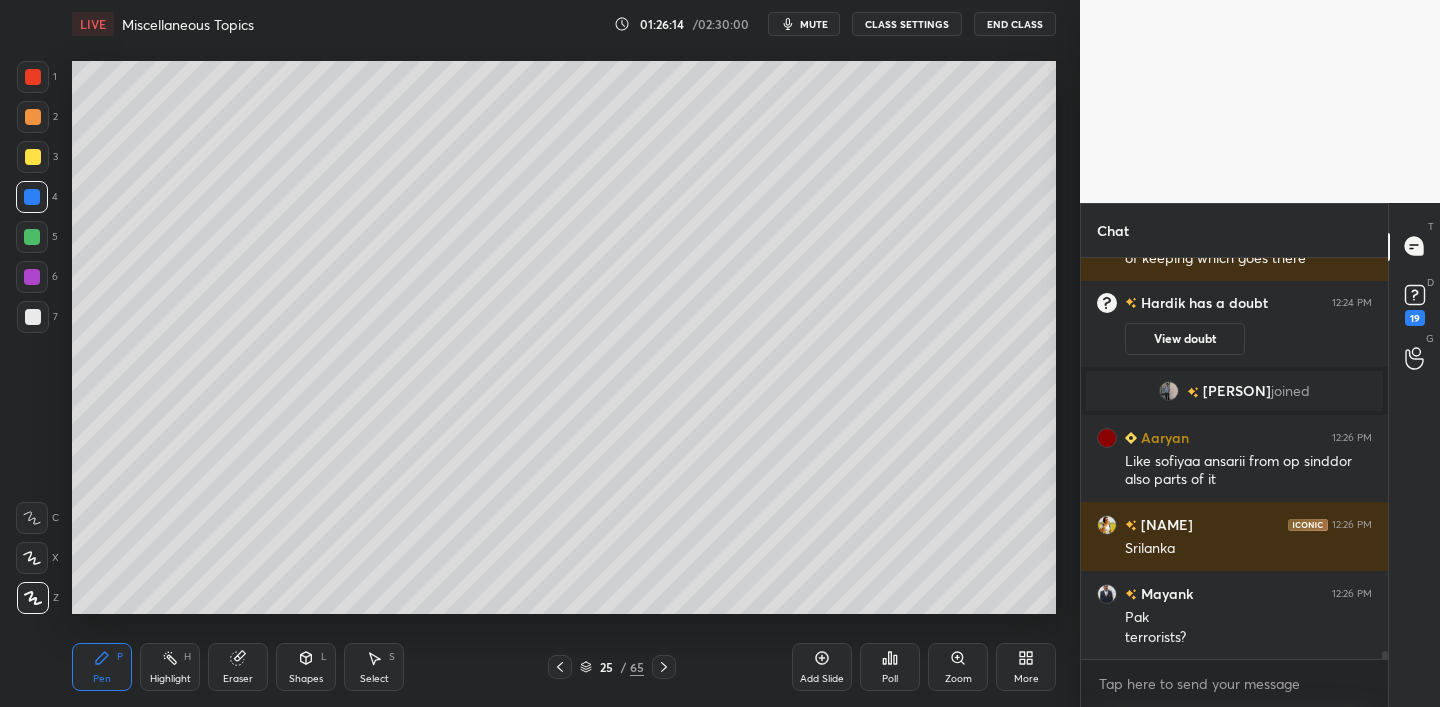 scroll, scrollTop: 19235, scrollLeft: 0, axis: vertical 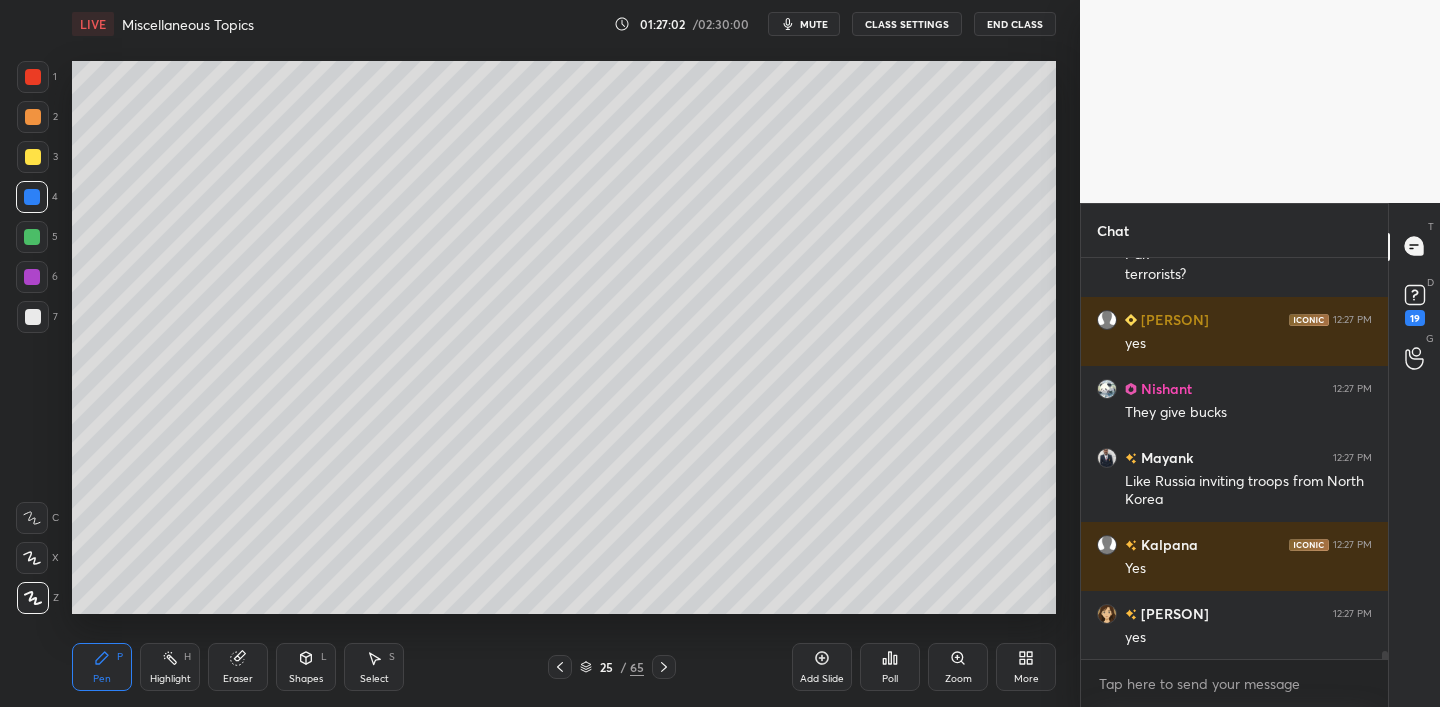 drag, startPoint x: 820, startPoint y: 648, endPoint x: 805, endPoint y: 620, distance: 31.764761 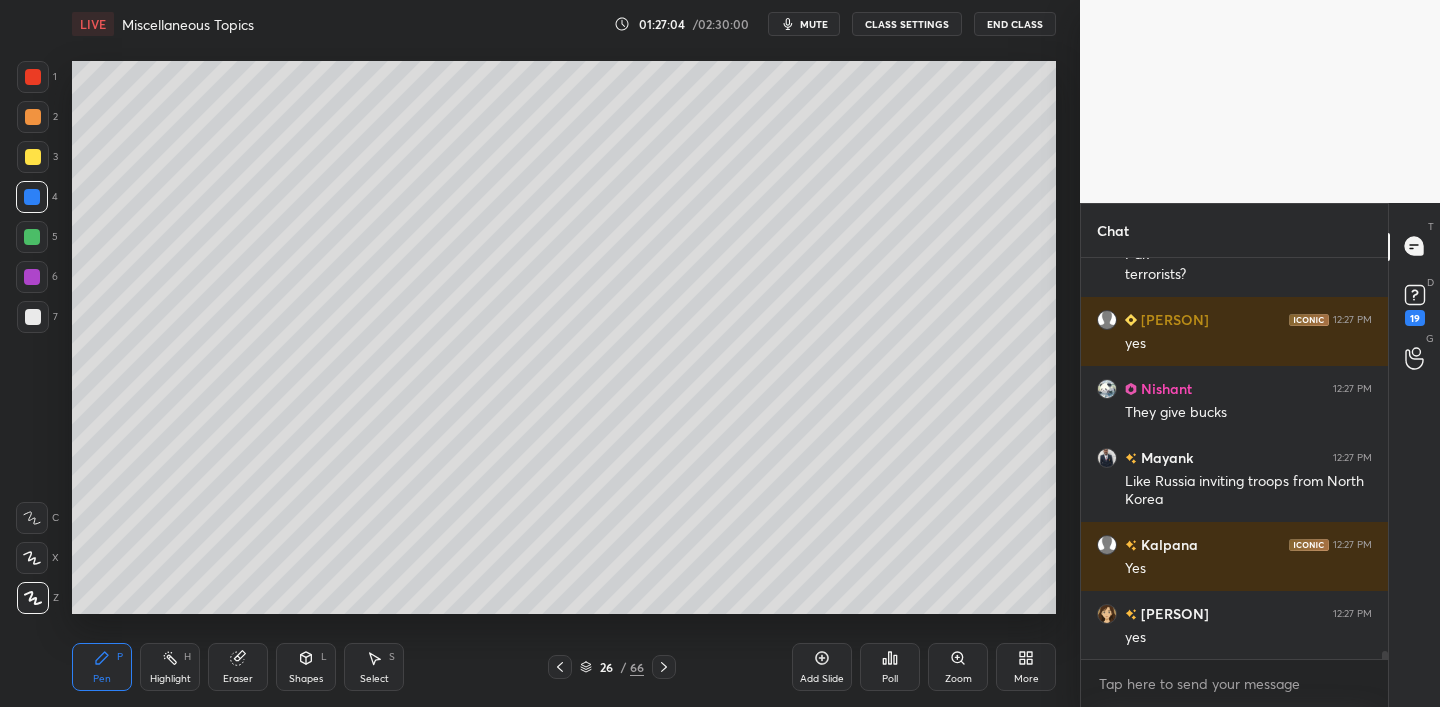 drag, startPoint x: 31, startPoint y: 114, endPoint x: 51, endPoint y: 114, distance: 20 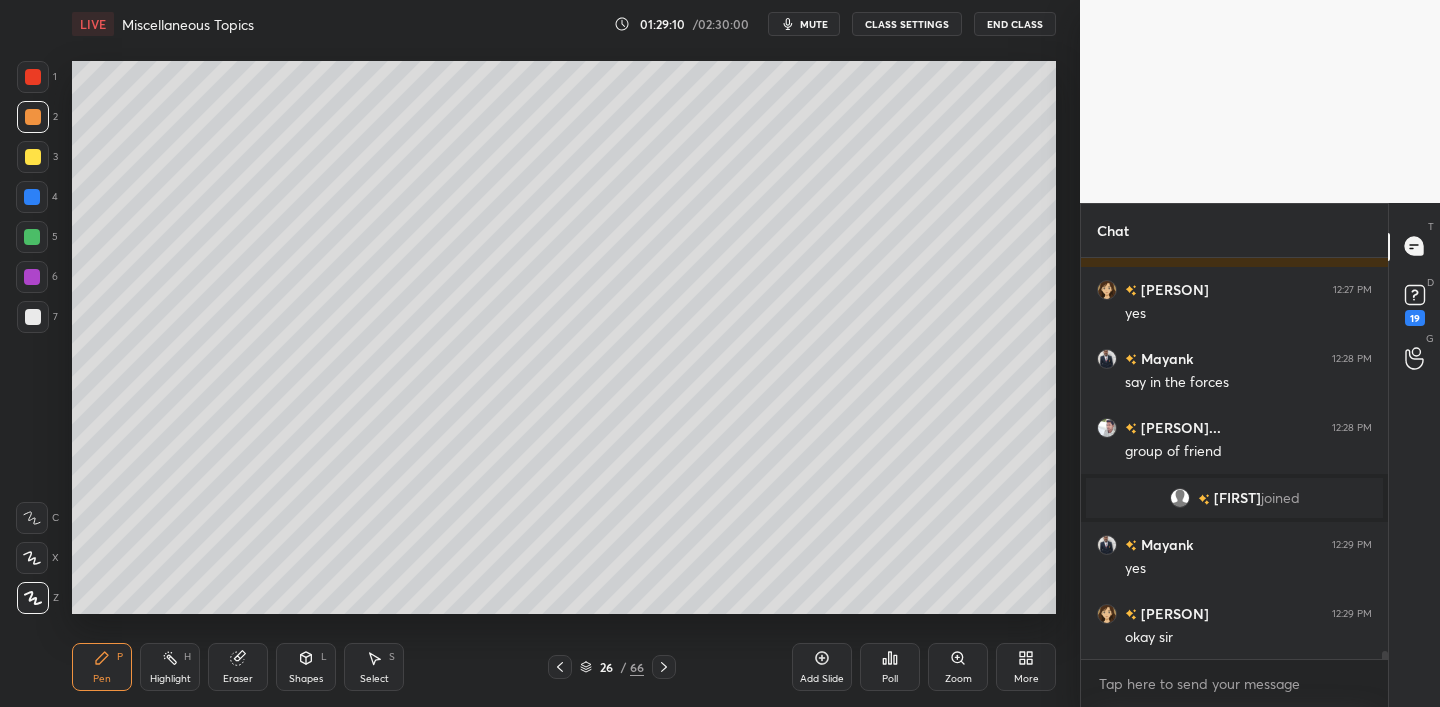 scroll, scrollTop: 19790, scrollLeft: 0, axis: vertical 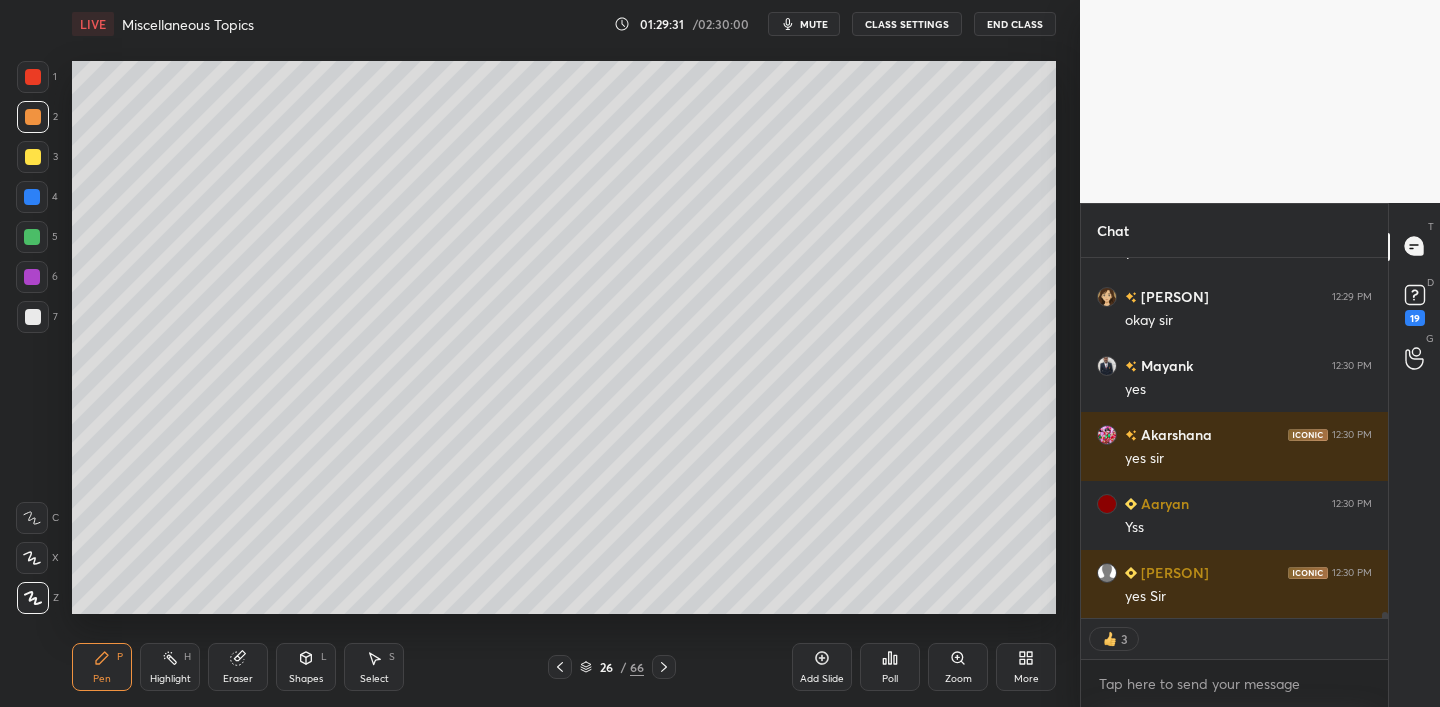 click at bounding box center (33, 157) 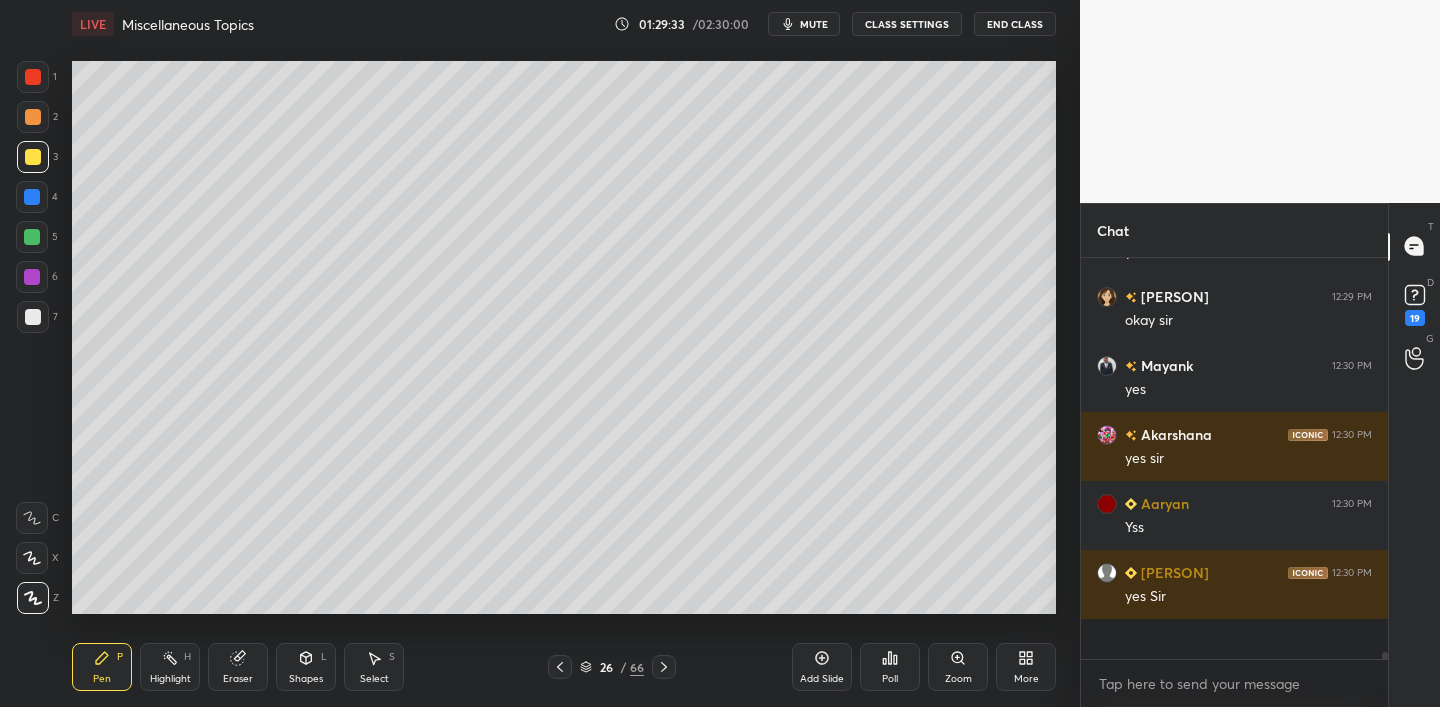 scroll, scrollTop: 7, scrollLeft: 7, axis: both 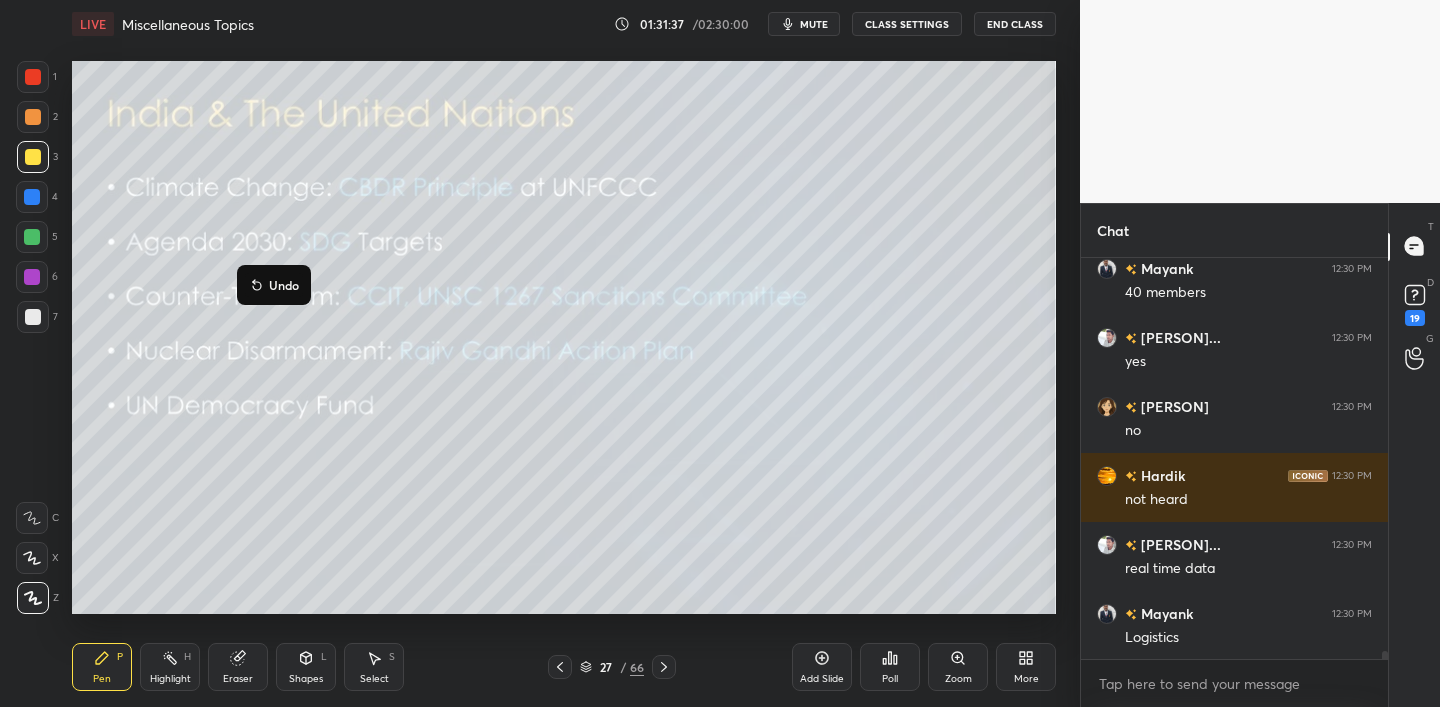 click on "Undo" at bounding box center [284, 285] 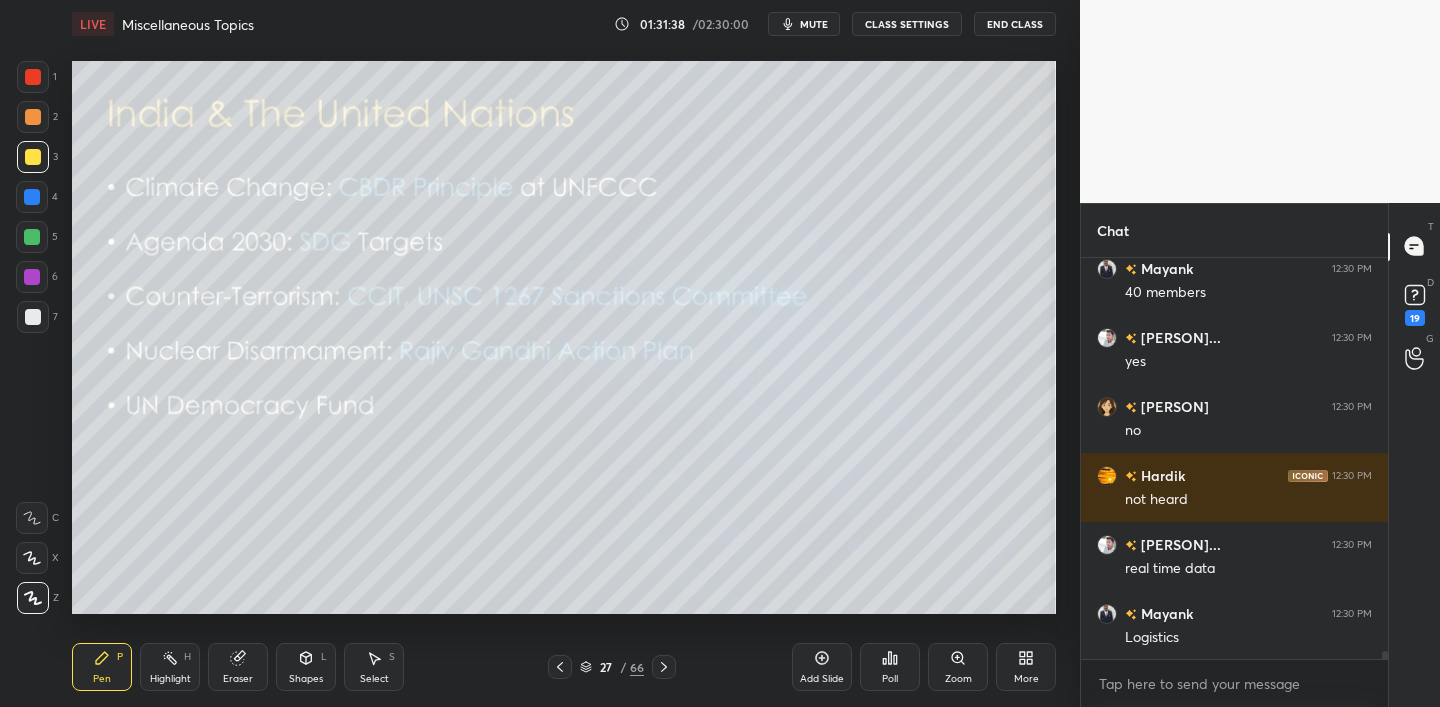 drag, startPoint x: 31, startPoint y: 115, endPoint x: 51, endPoint y: 109, distance: 20.880613 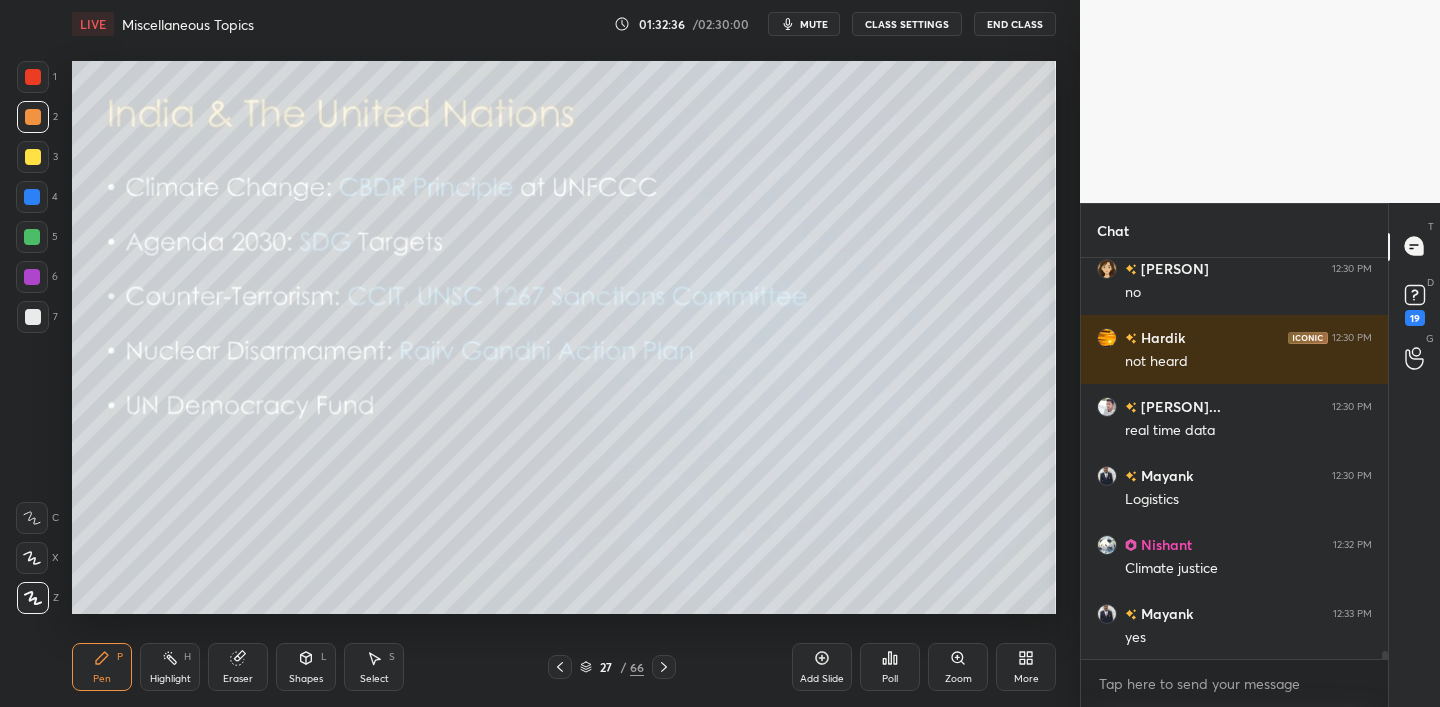 scroll, scrollTop: 20597, scrollLeft: 0, axis: vertical 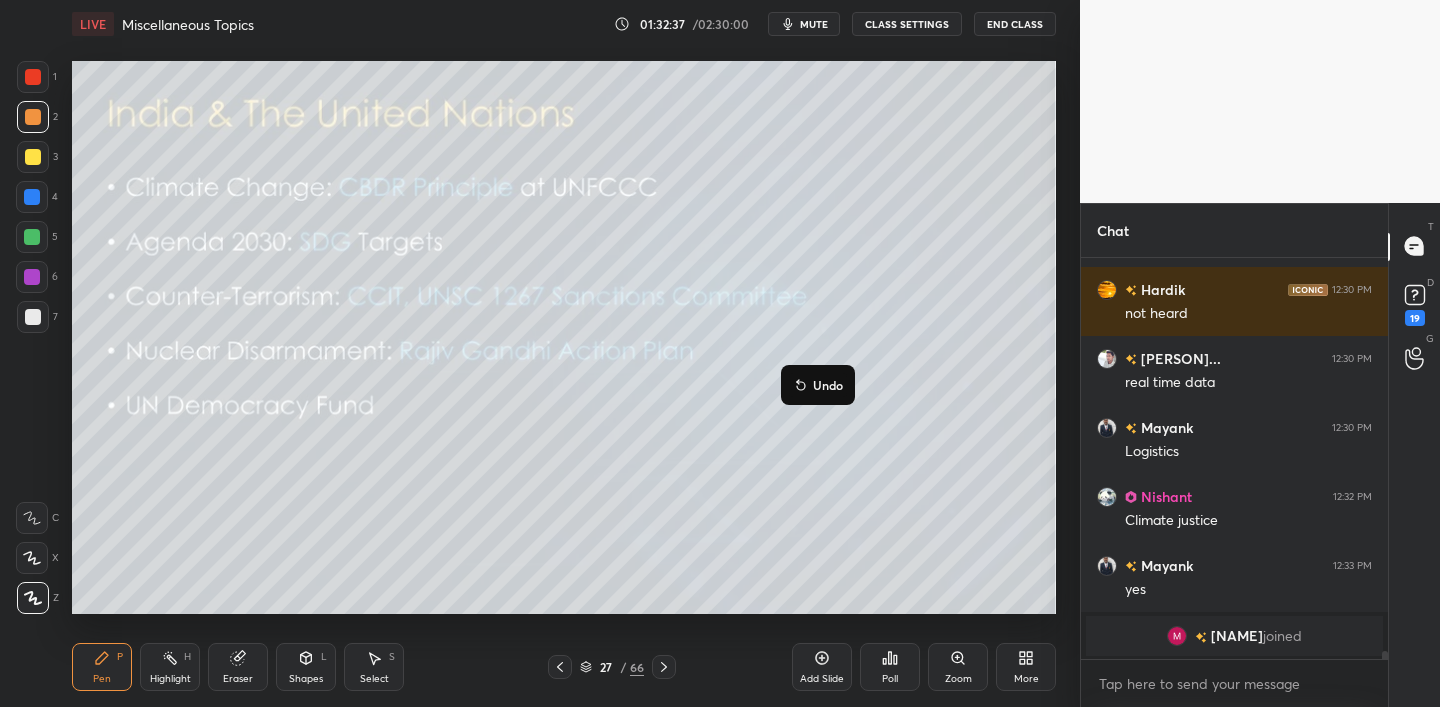 click 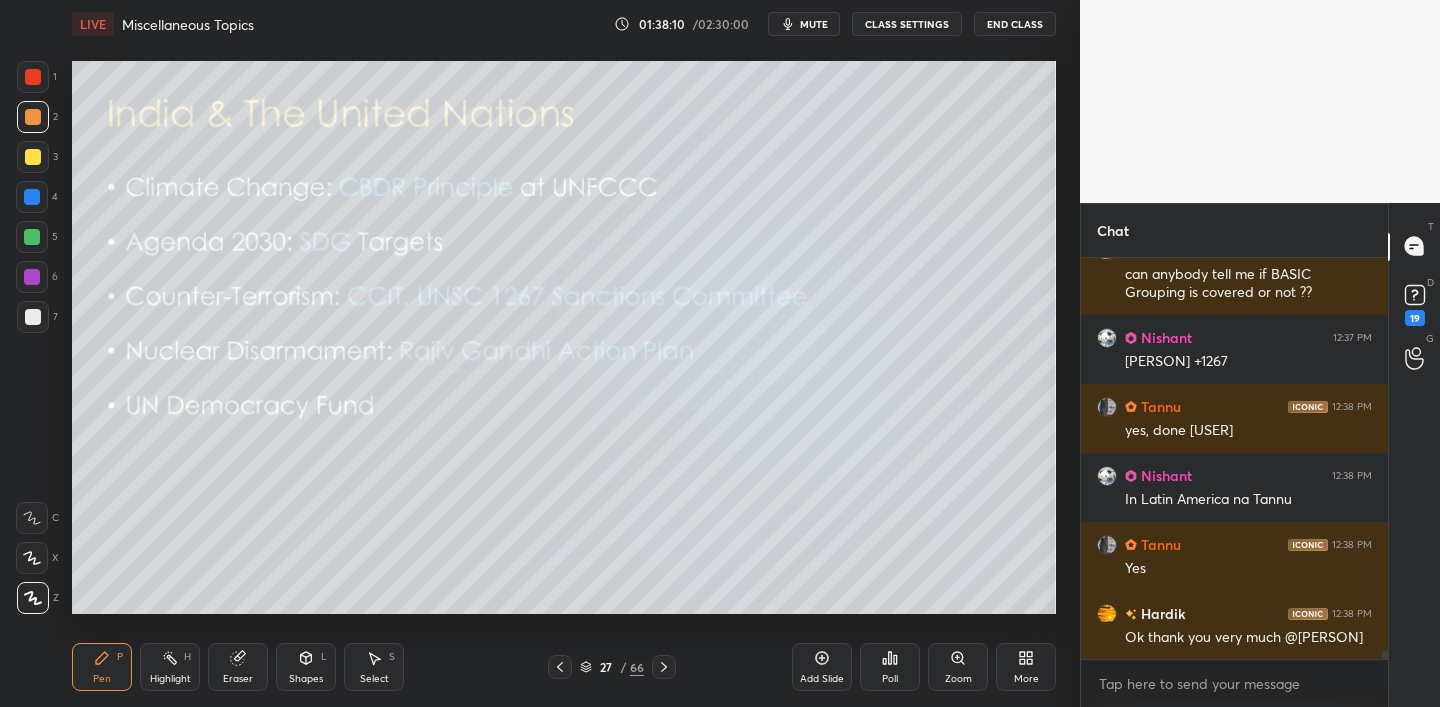 scroll, scrollTop: 20956, scrollLeft: 0, axis: vertical 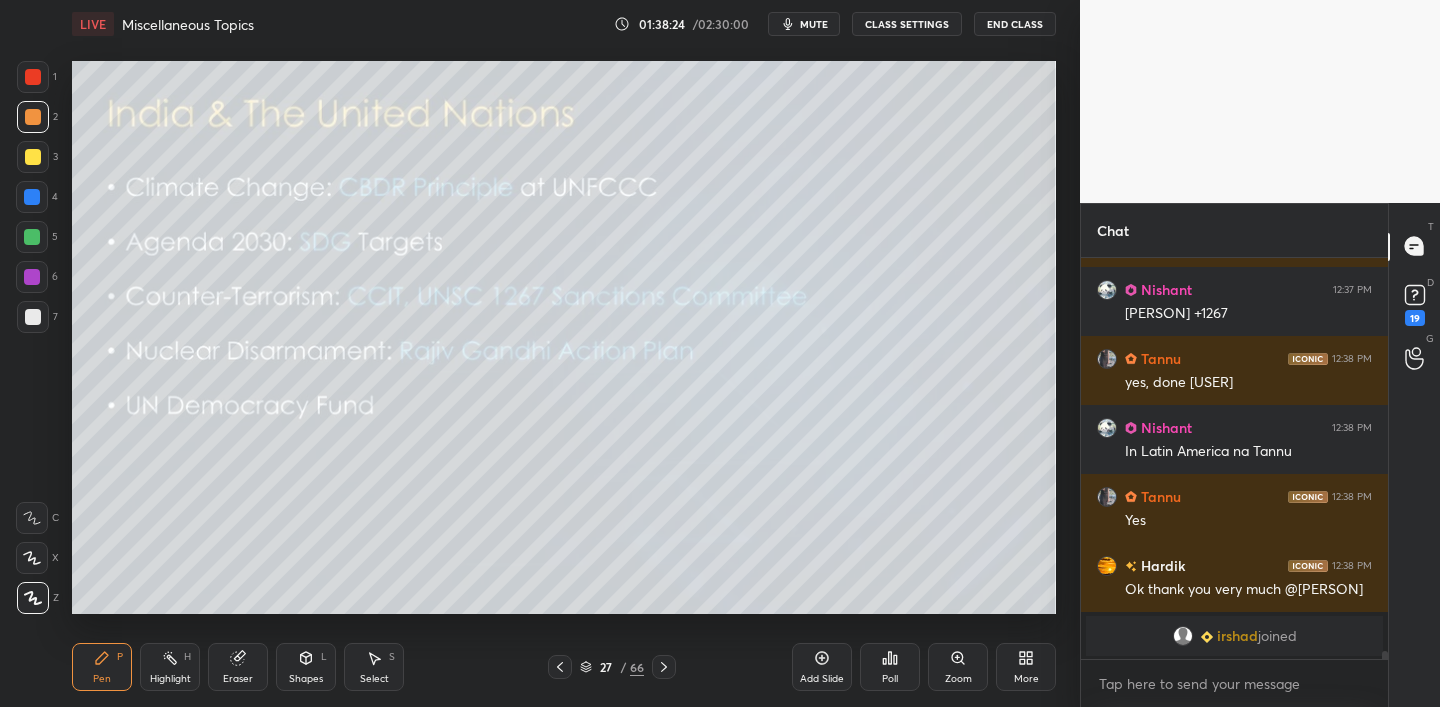 click on "Add Slide" at bounding box center (822, 667) 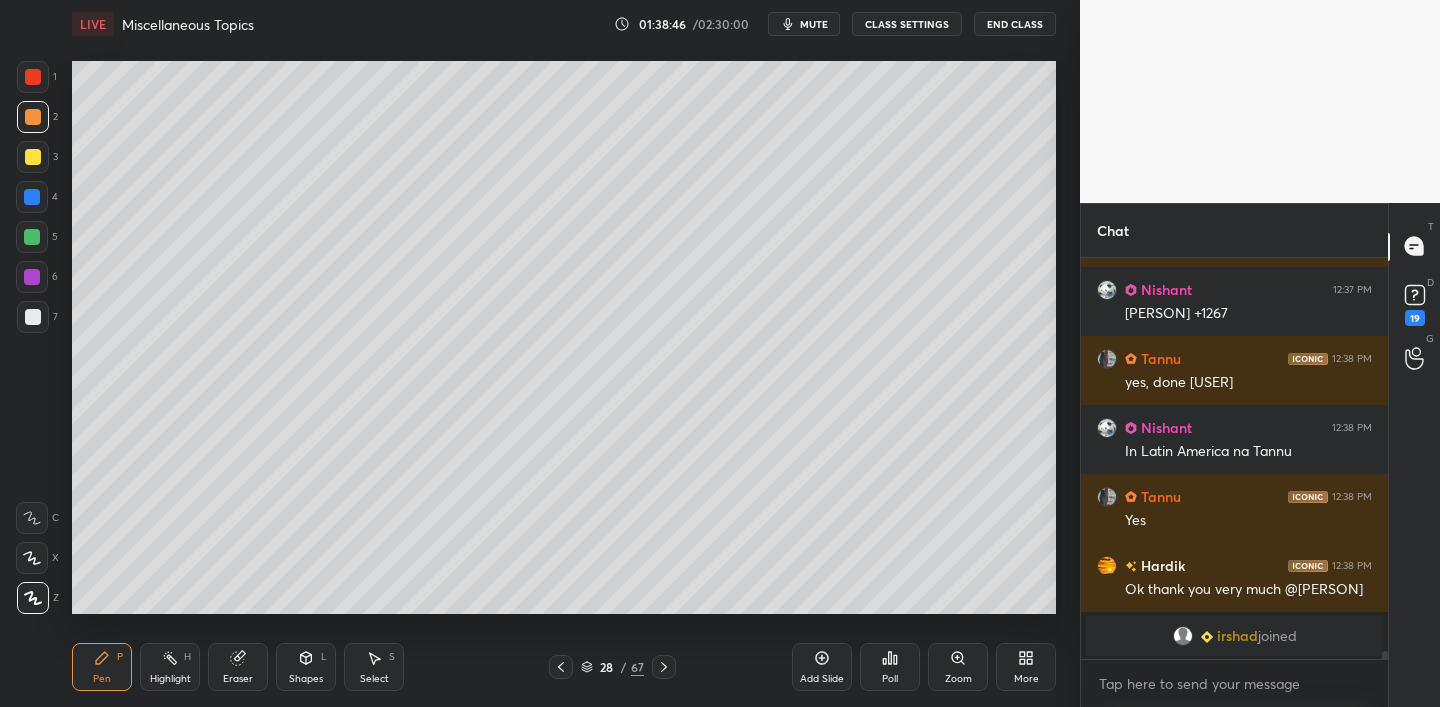 scroll, scrollTop: 20854, scrollLeft: 0, axis: vertical 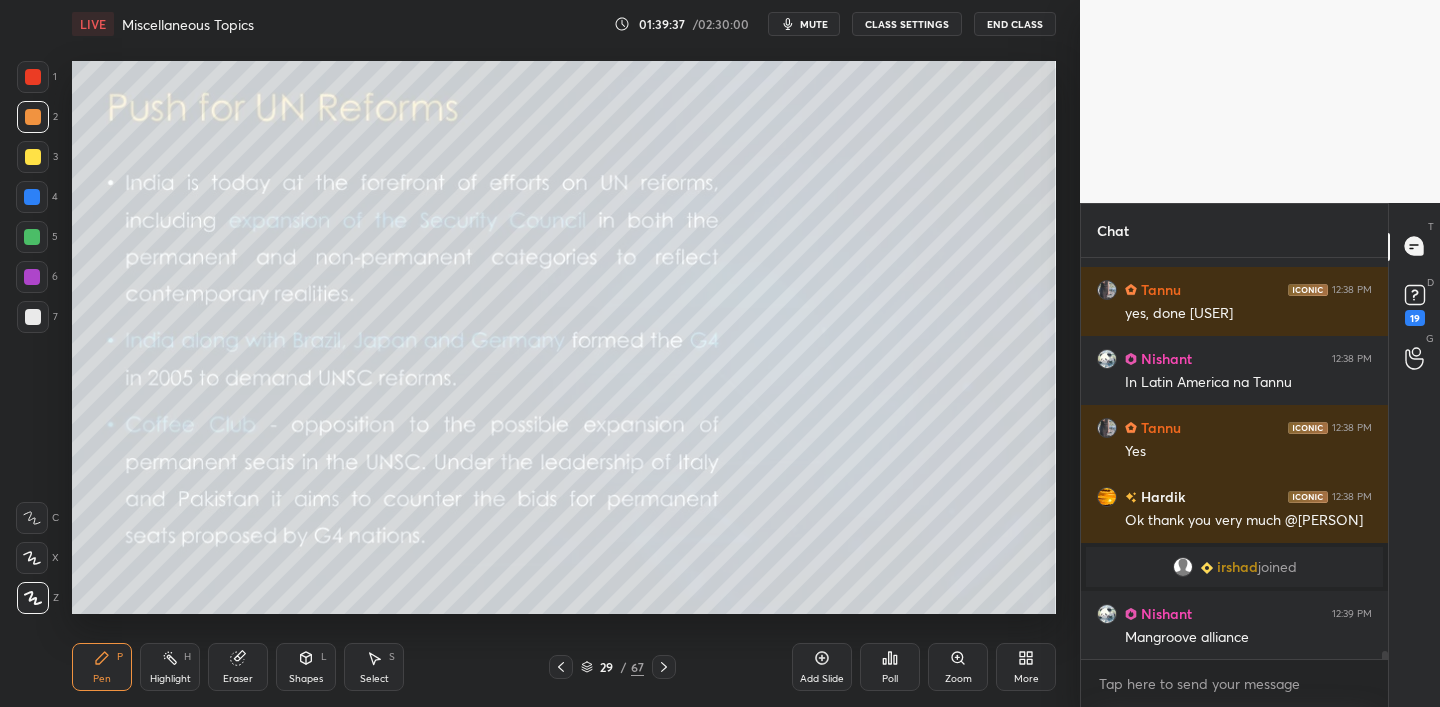 drag, startPoint x: 37, startPoint y: 157, endPoint x: 54, endPoint y: 142, distance: 22.671568 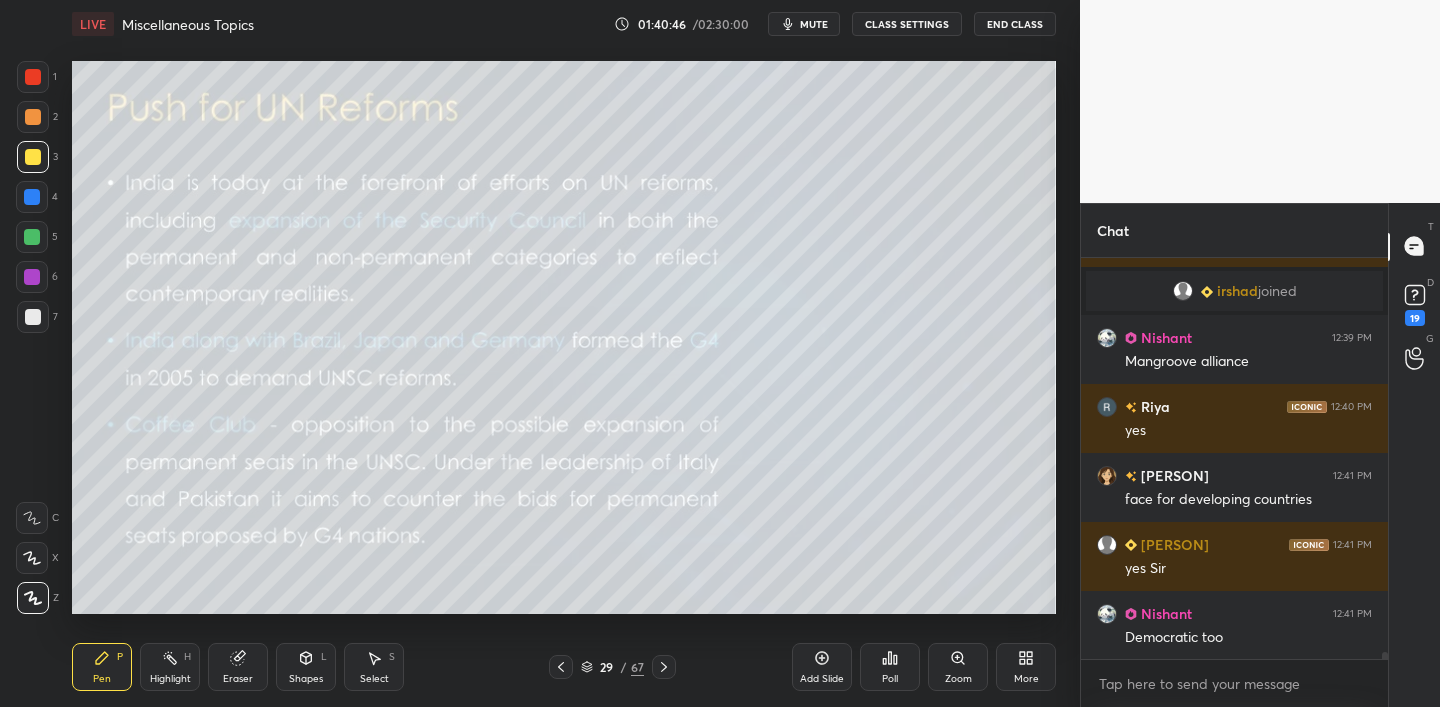 scroll, scrollTop: 21199, scrollLeft: 0, axis: vertical 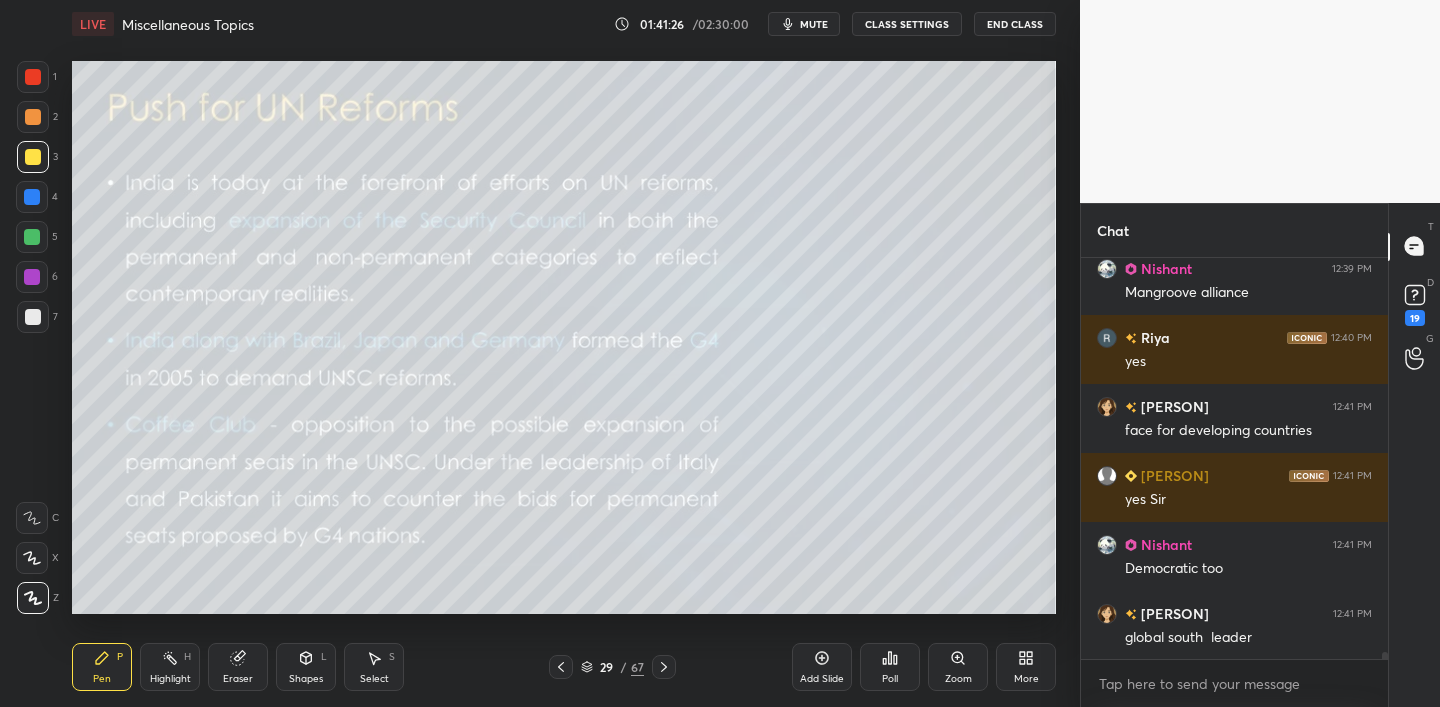 click on "Add Slide" at bounding box center [822, 667] 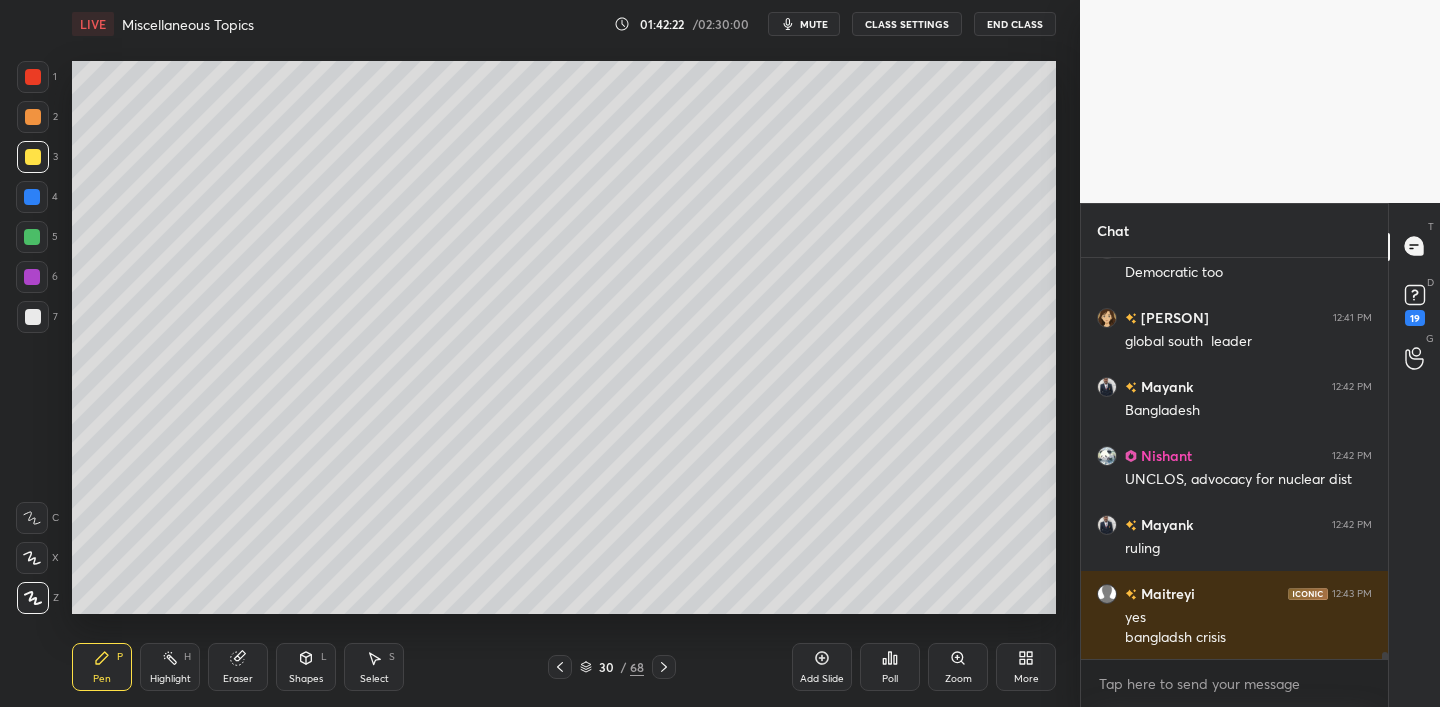scroll, scrollTop: 21564, scrollLeft: 0, axis: vertical 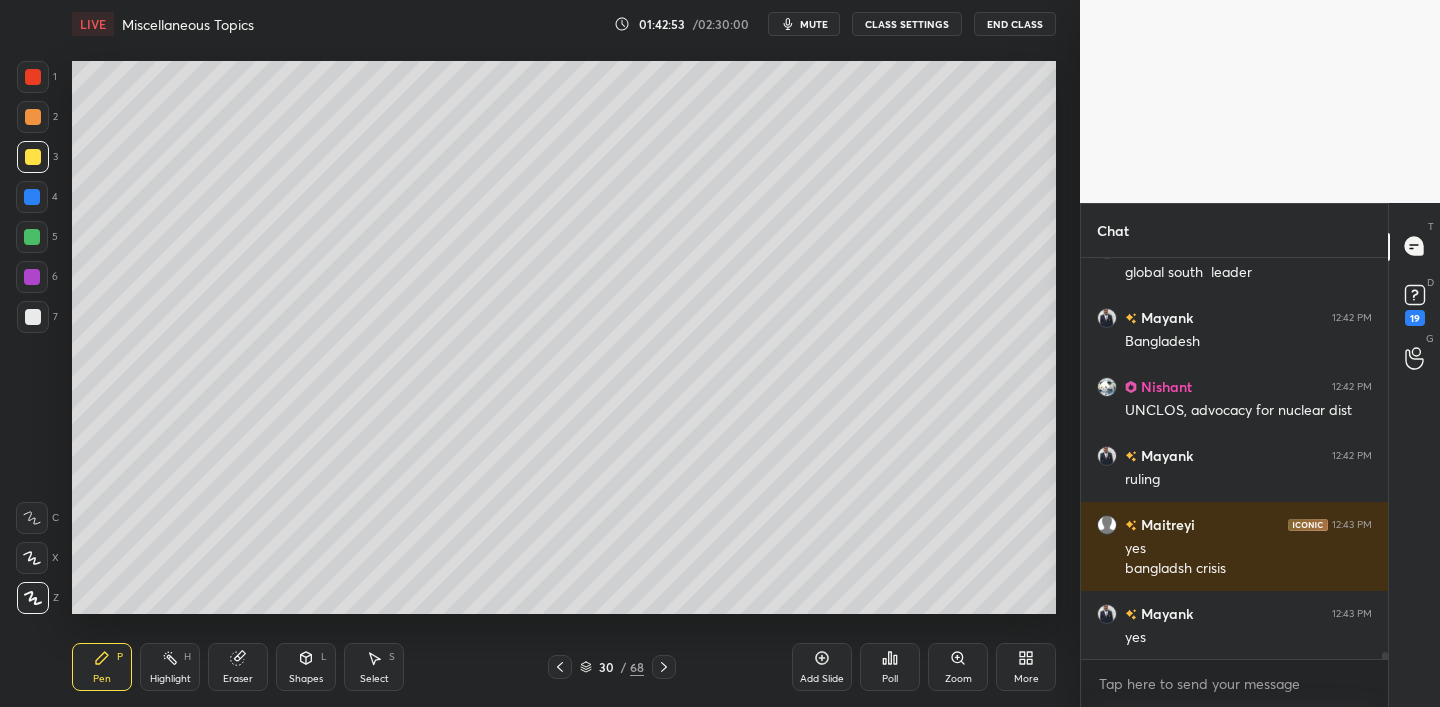 click 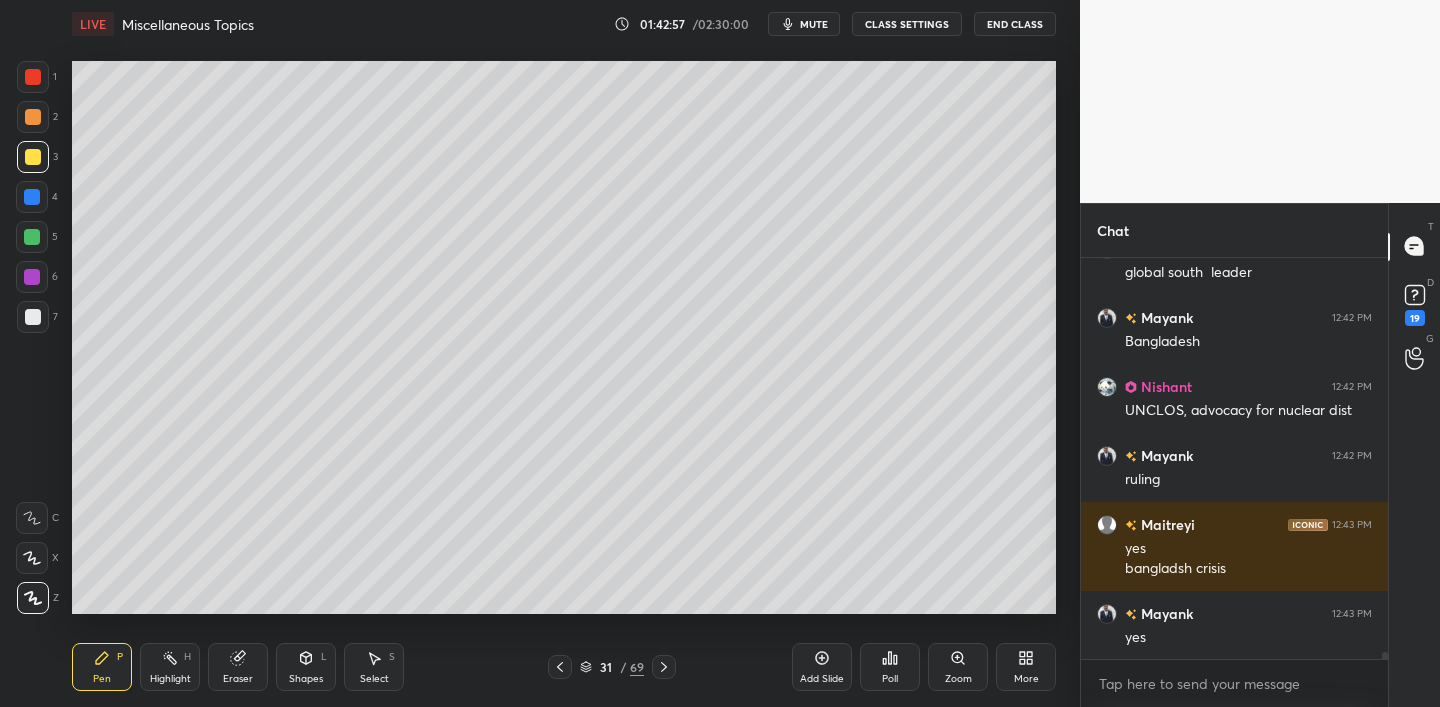 scroll, scrollTop: 21650, scrollLeft: 0, axis: vertical 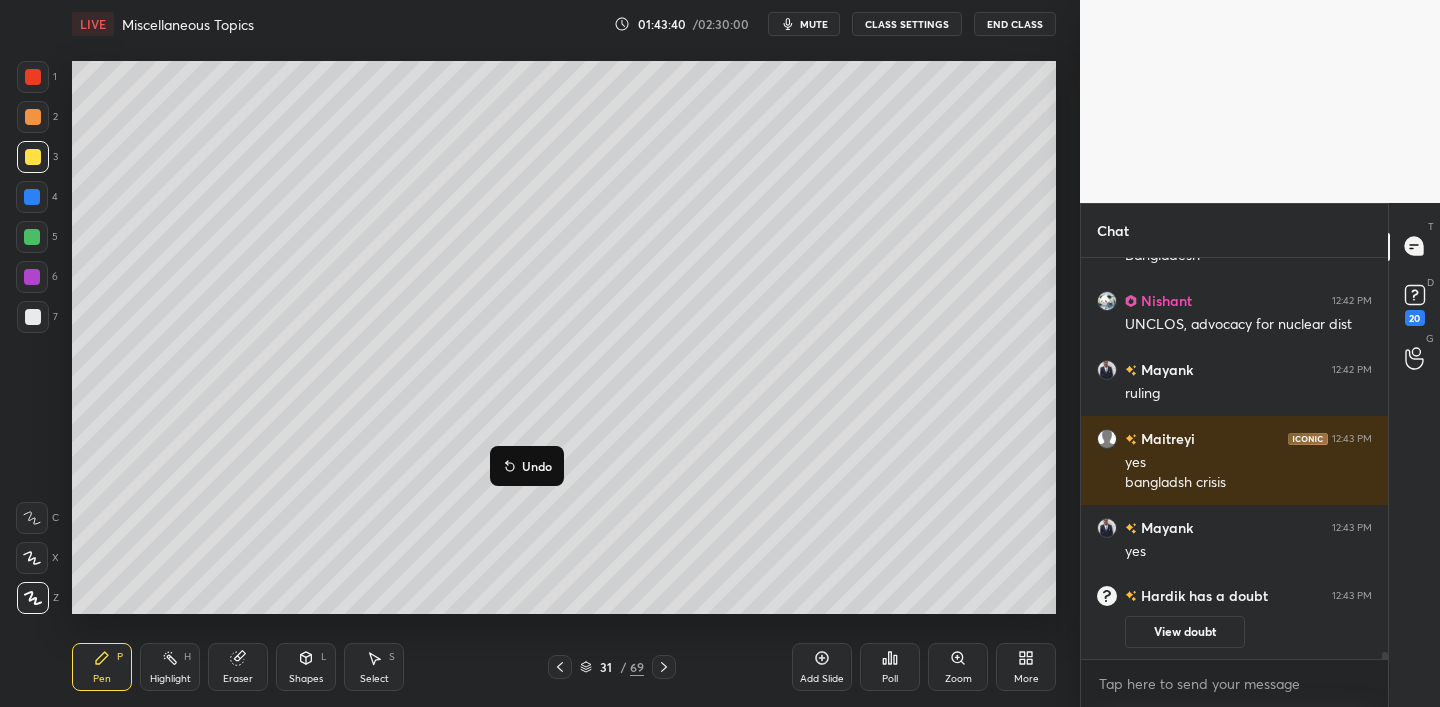 click 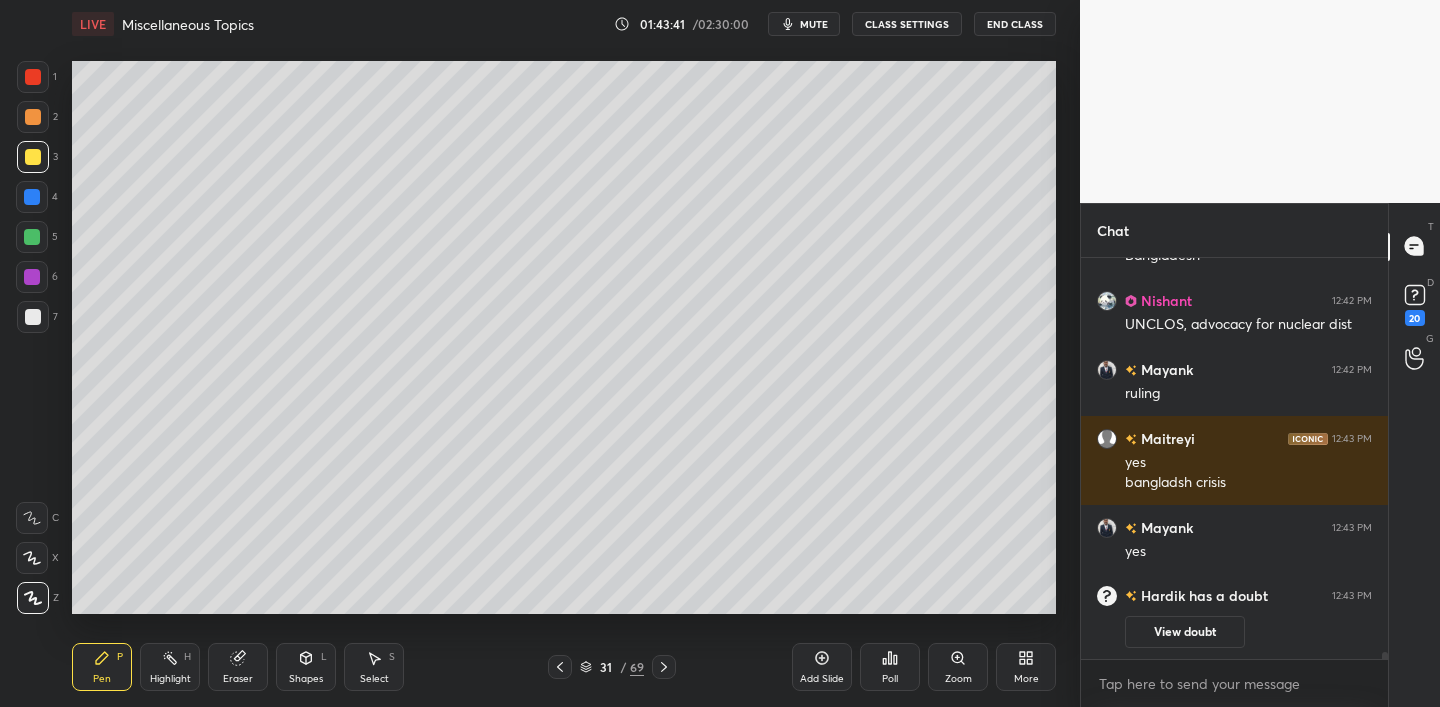 scroll, scrollTop: 21456, scrollLeft: 0, axis: vertical 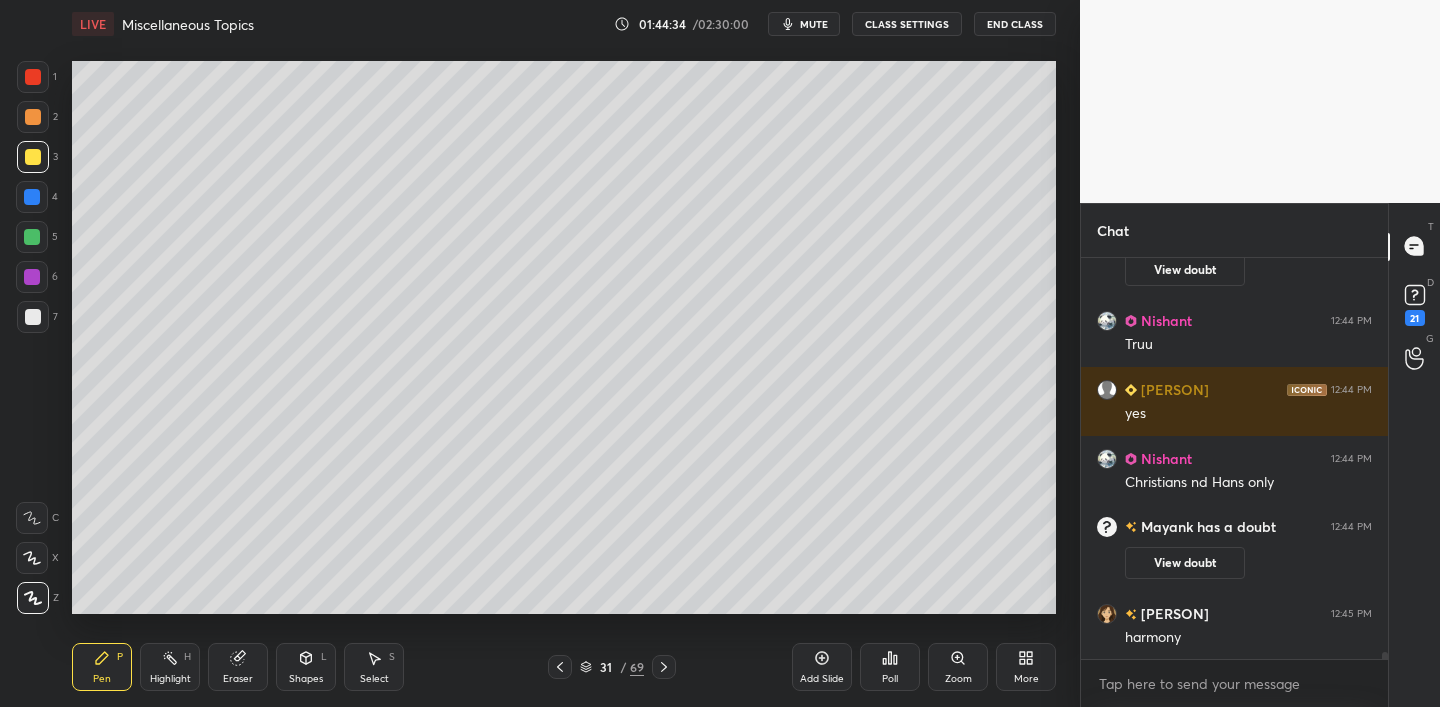 click 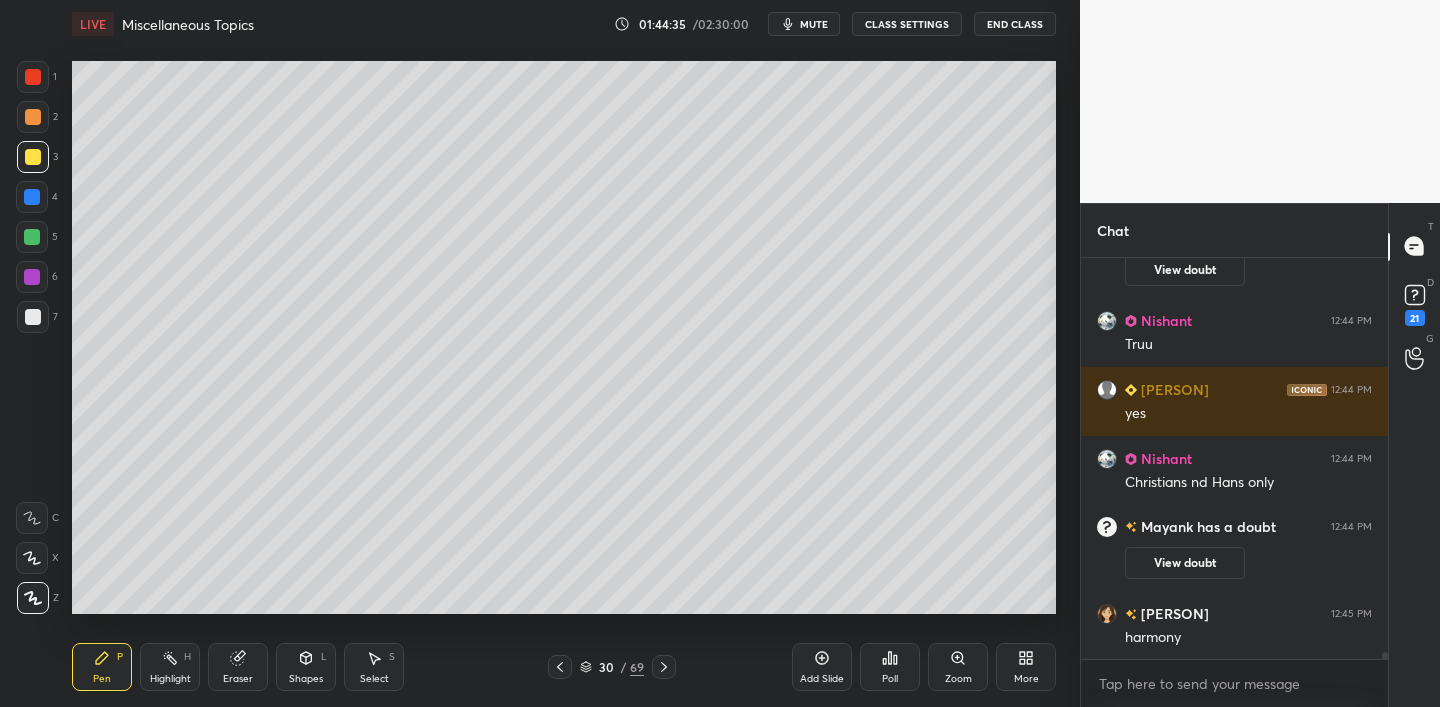 click 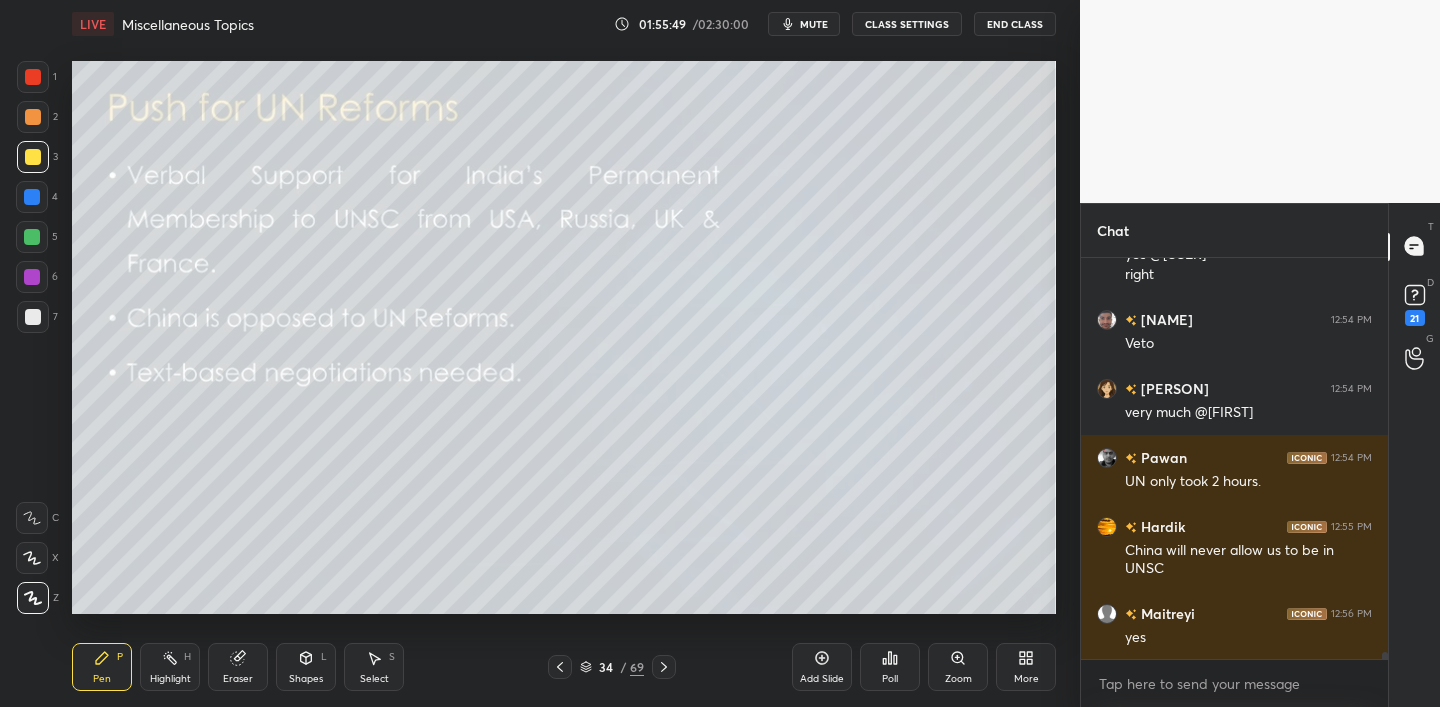 scroll, scrollTop: 23441, scrollLeft: 0, axis: vertical 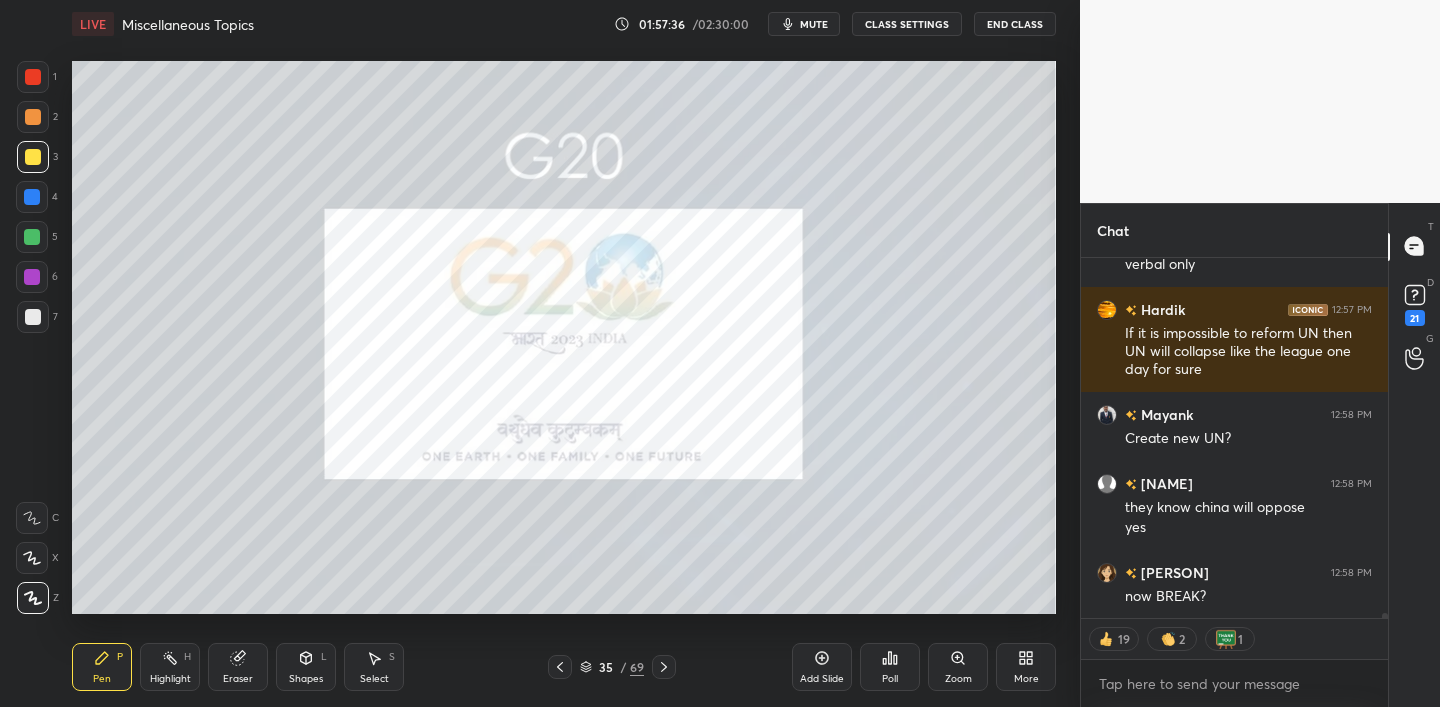 click 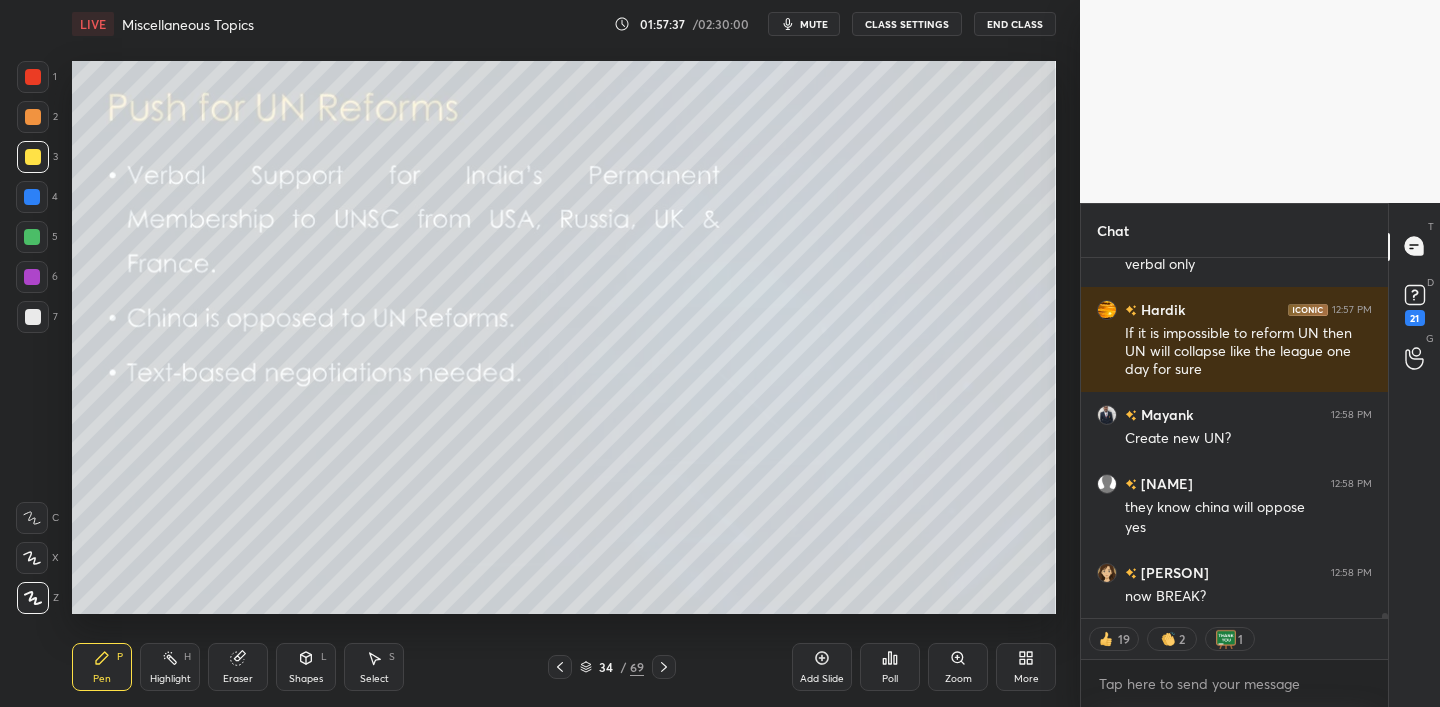 scroll, scrollTop: 24090, scrollLeft: 0, axis: vertical 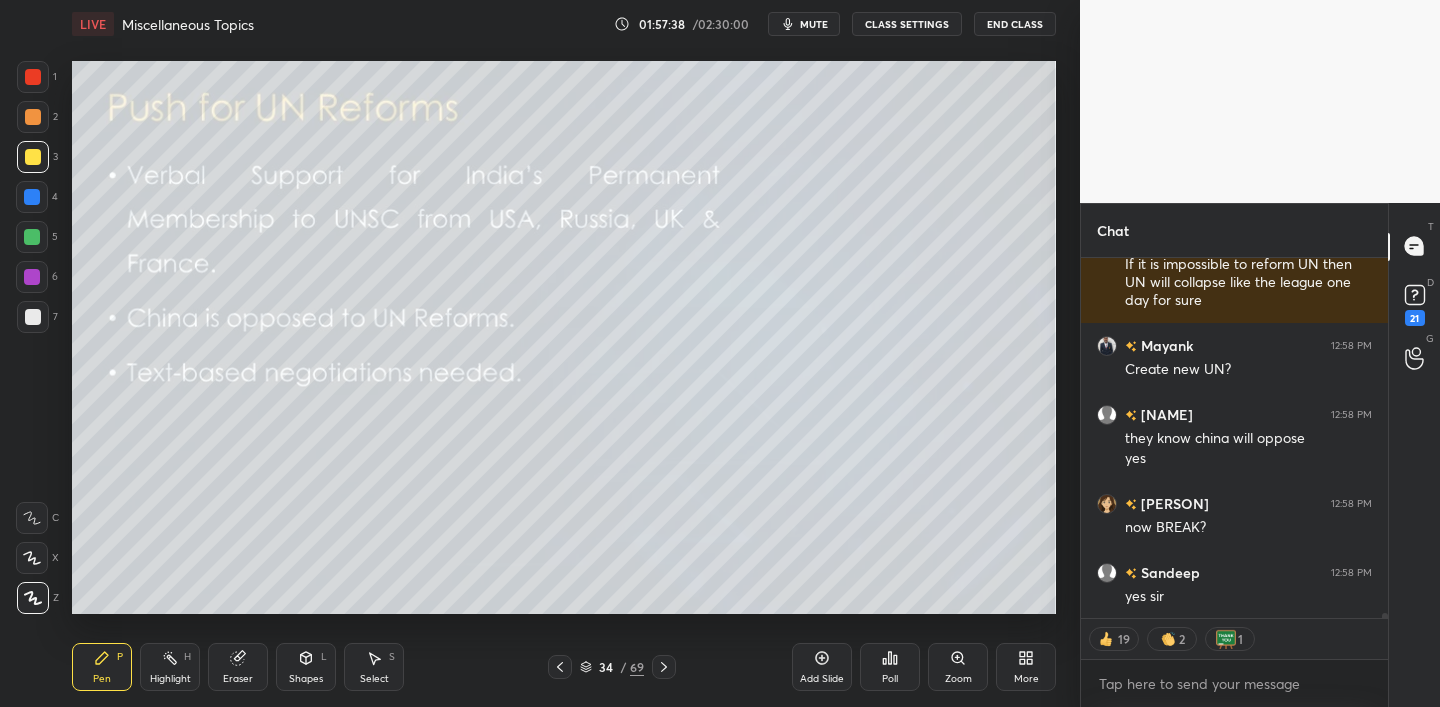click on "Add Slide" at bounding box center [822, 667] 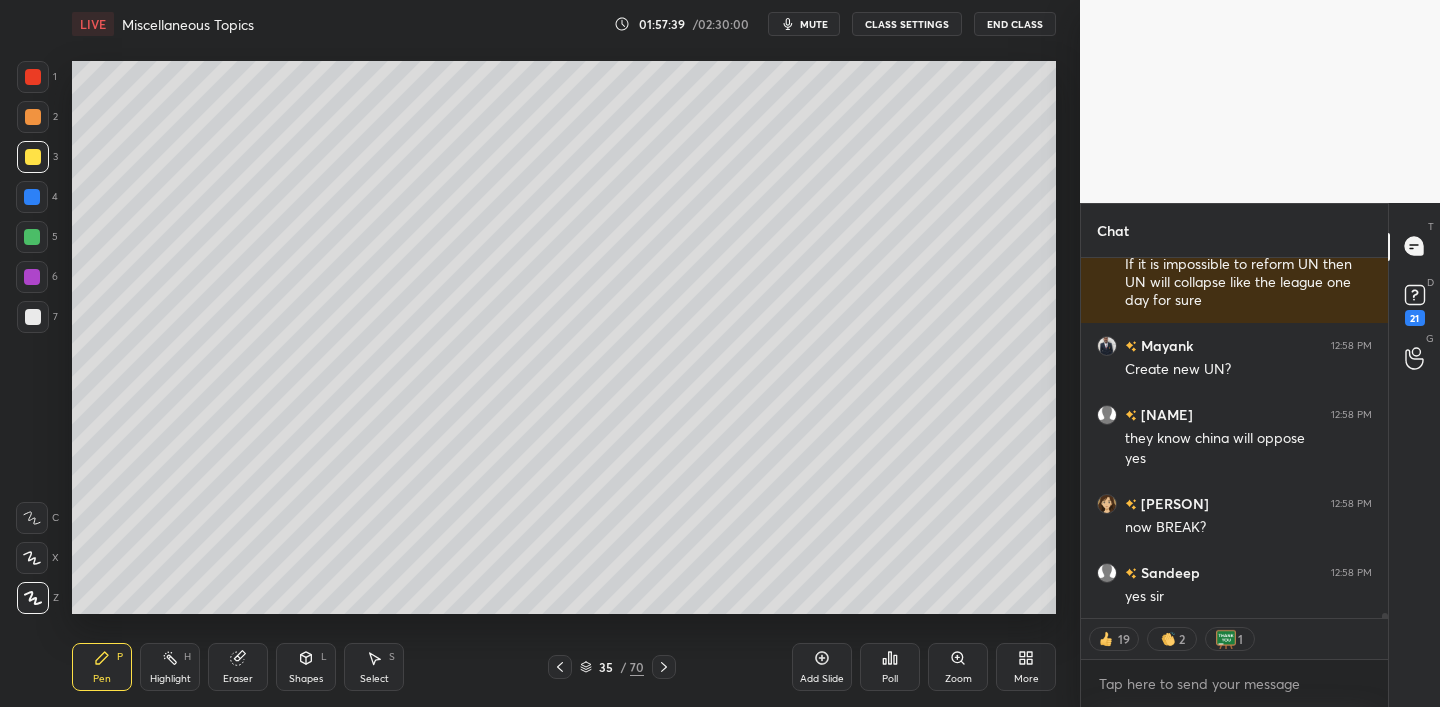 scroll, scrollTop: 24159, scrollLeft: 0, axis: vertical 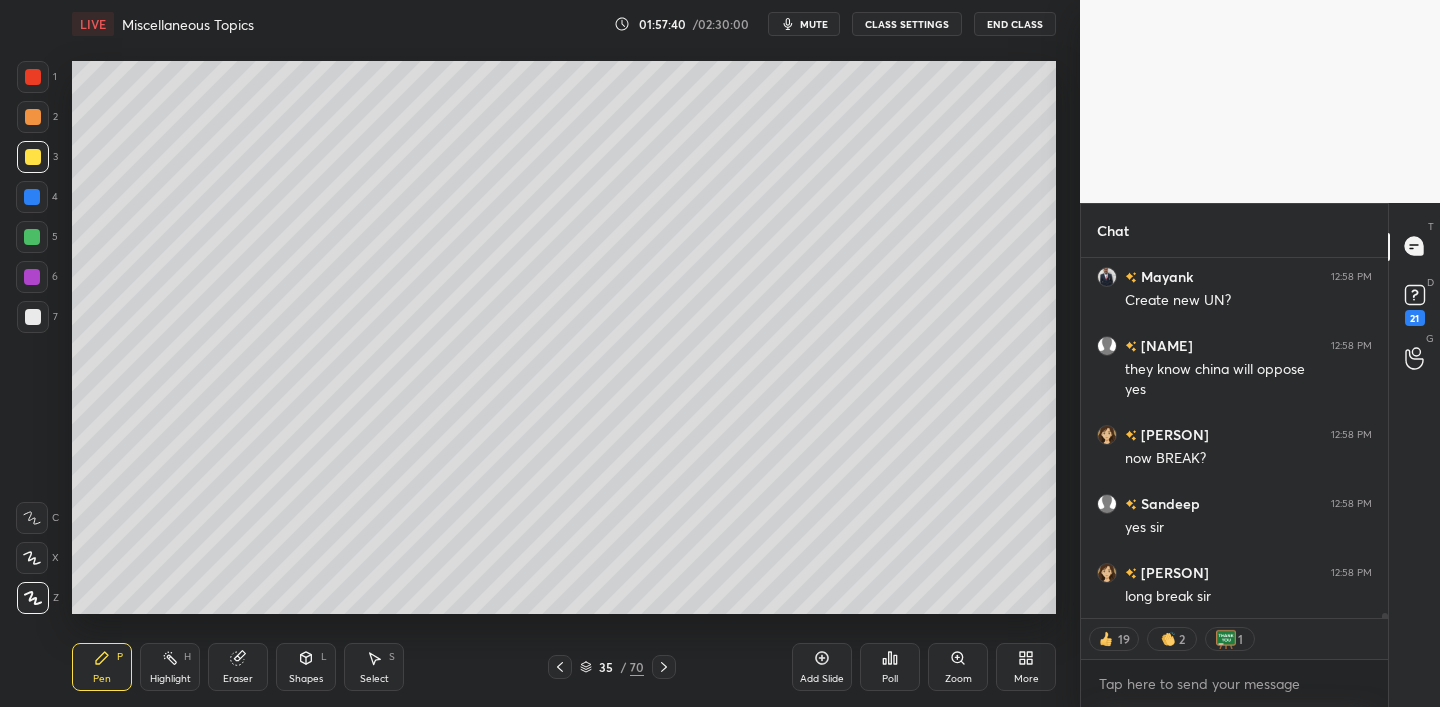 drag, startPoint x: 40, startPoint y: 161, endPoint x: 50, endPoint y: 171, distance: 14.142136 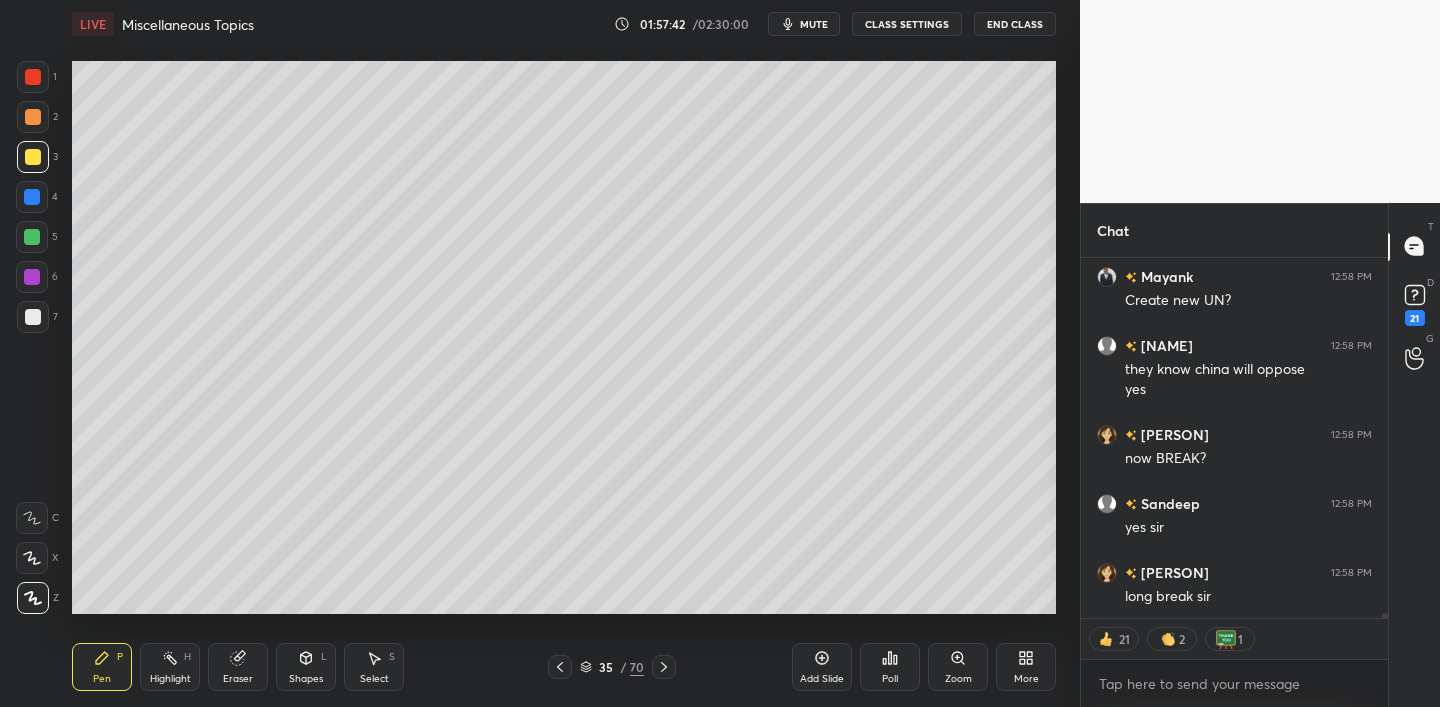scroll, scrollTop: 24228, scrollLeft: 0, axis: vertical 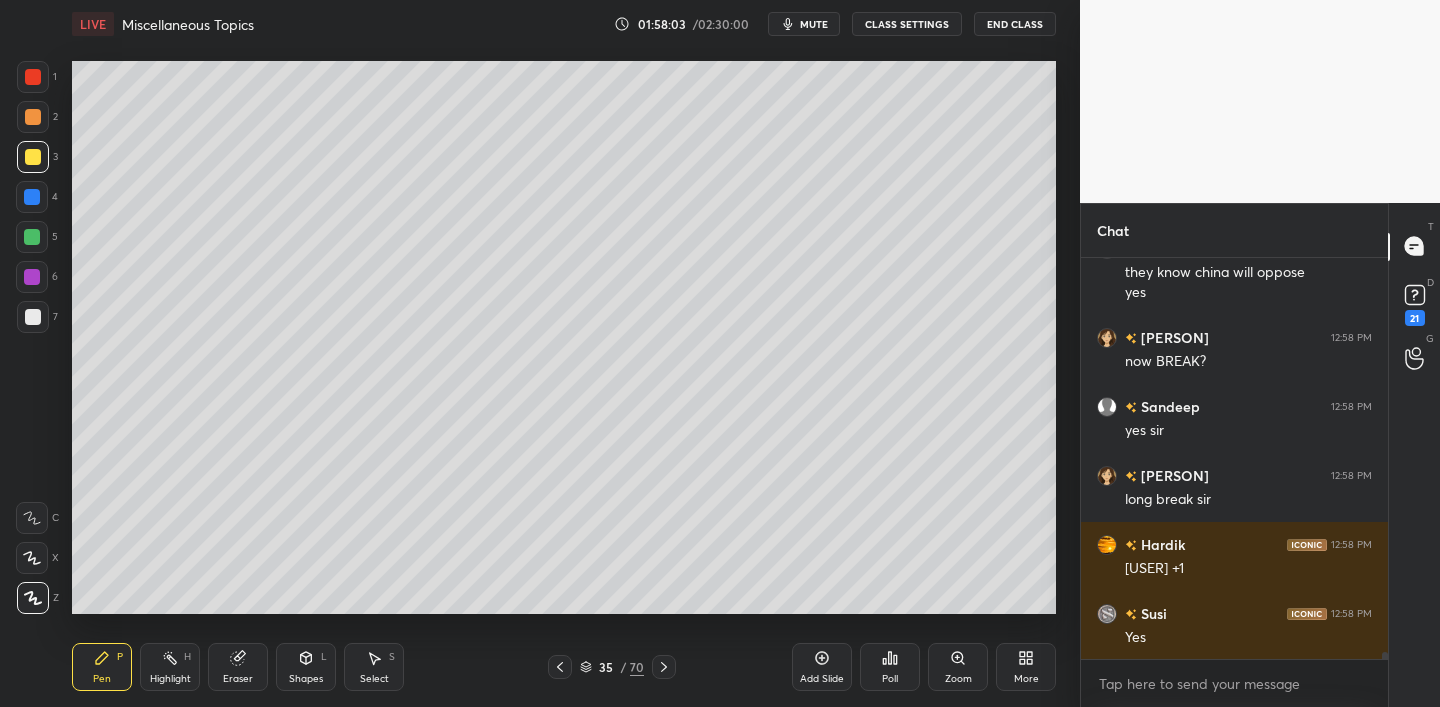 click on "End Class" at bounding box center (1015, 24) 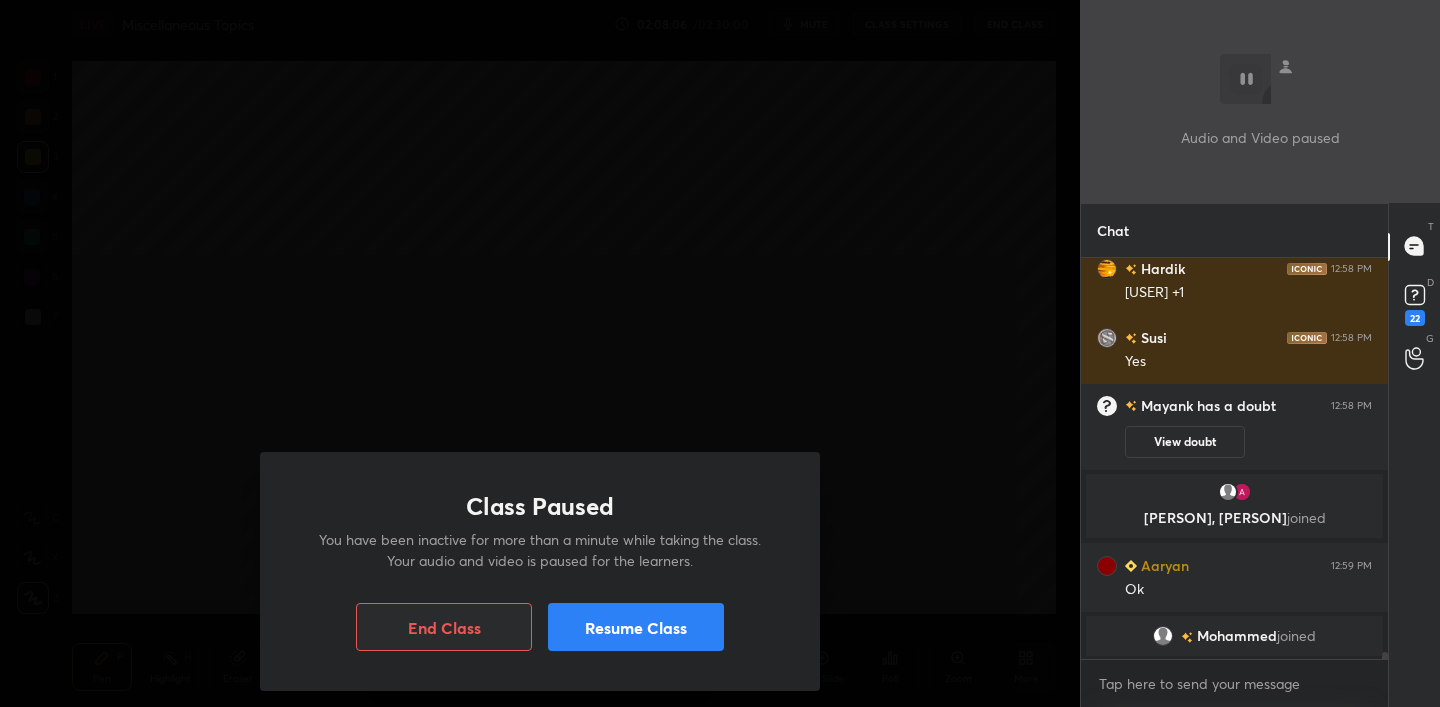 scroll, scrollTop: 23977, scrollLeft: 0, axis: vertical 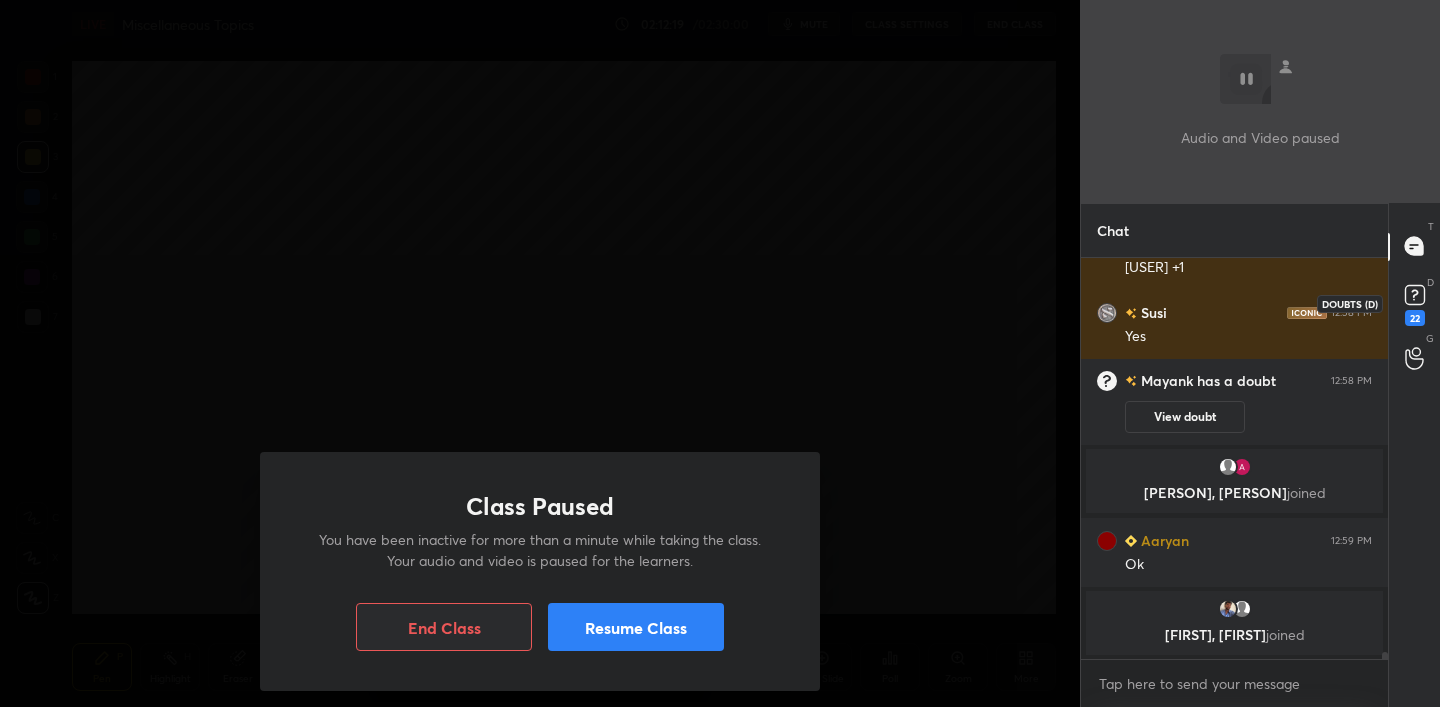 click 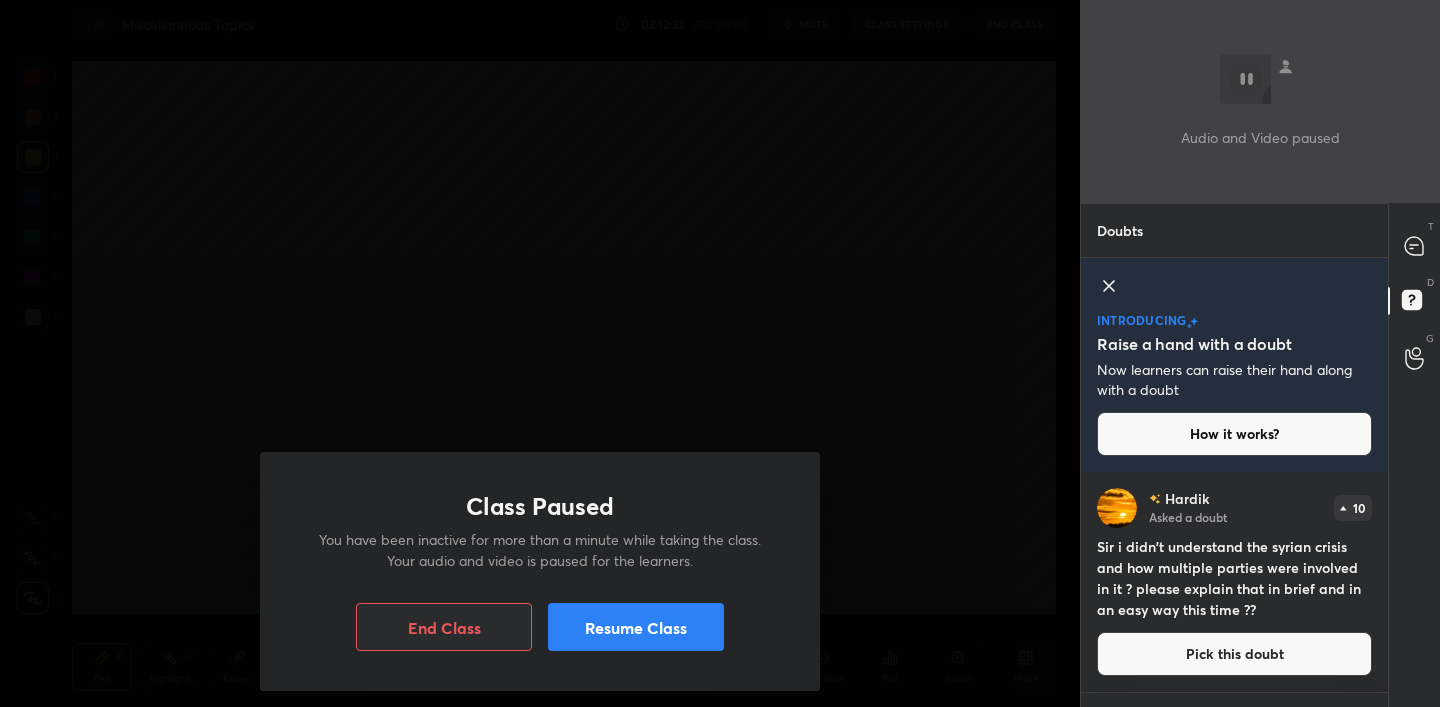 click 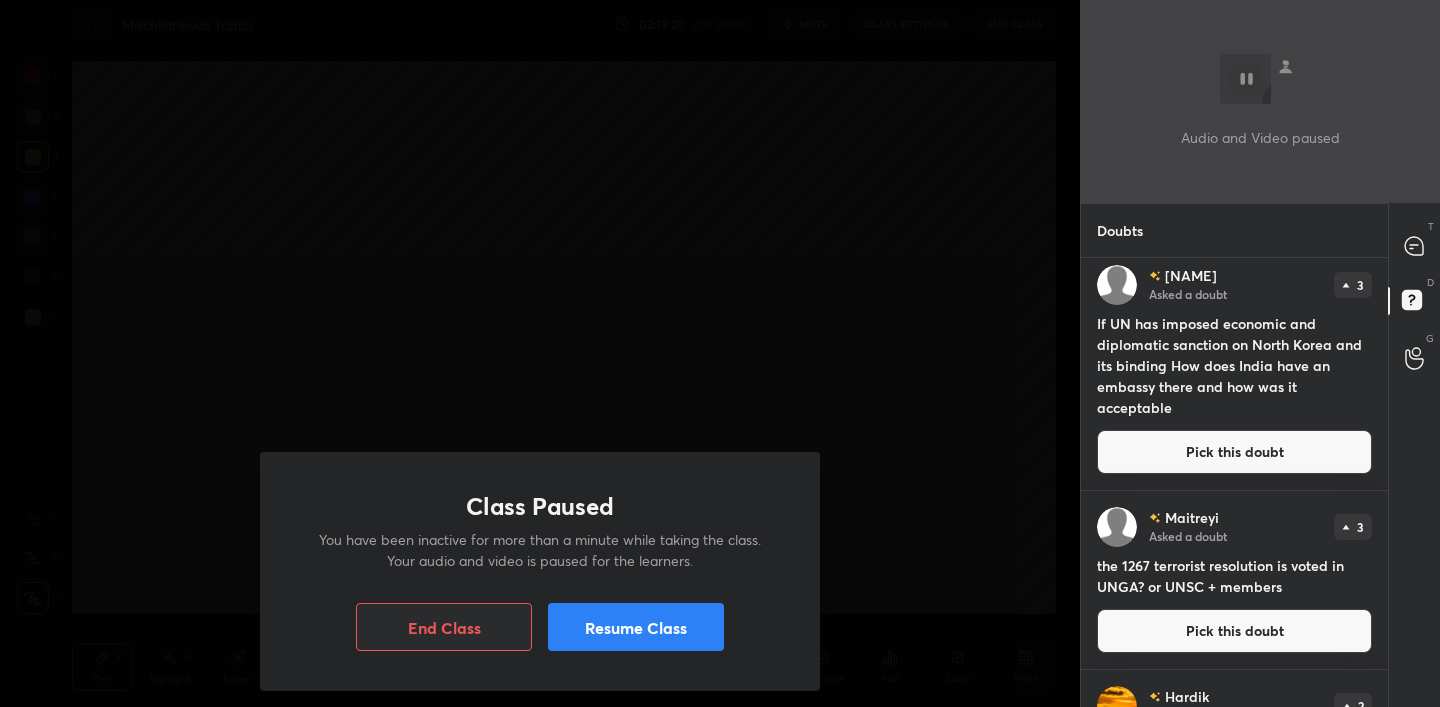 scroll, scrollTop: 2592, scrollLeft: 0, axis: vertical 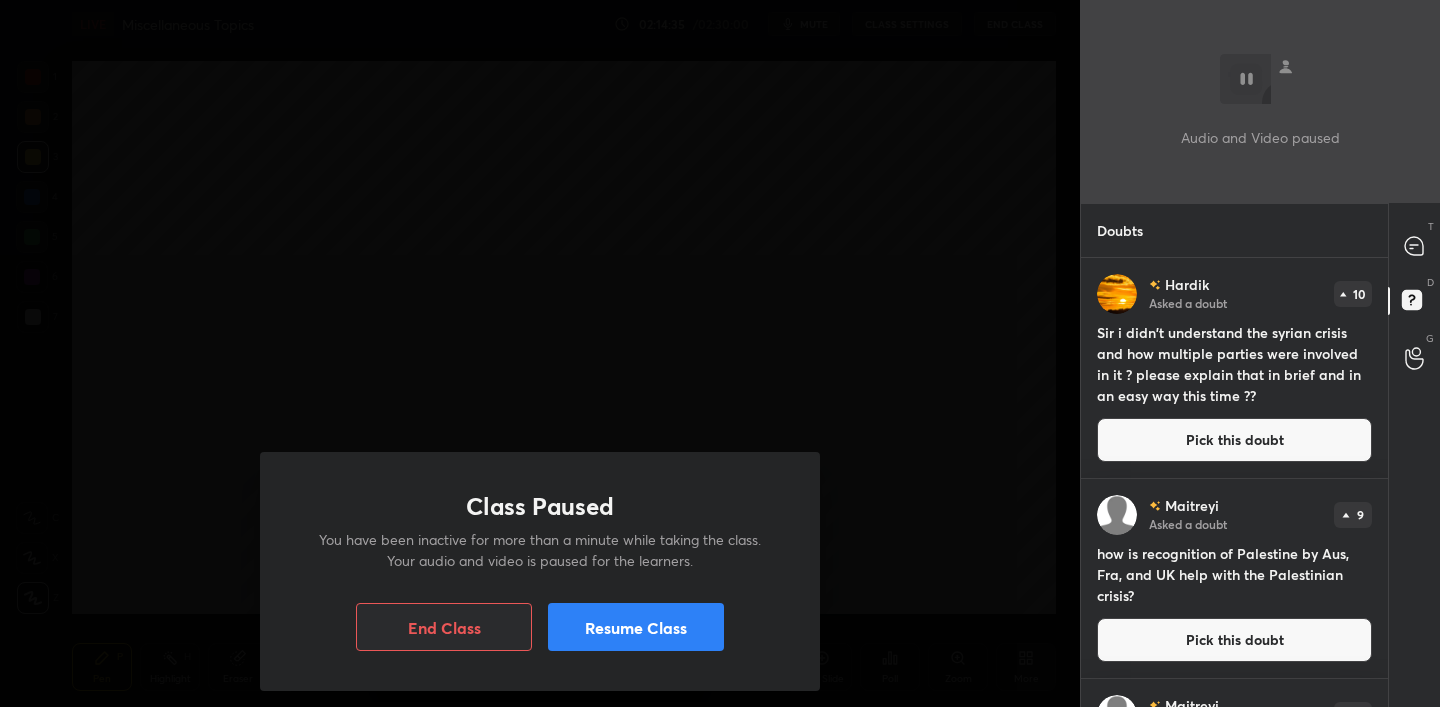 click on "Resume Class" at bounding box center (636, 627) 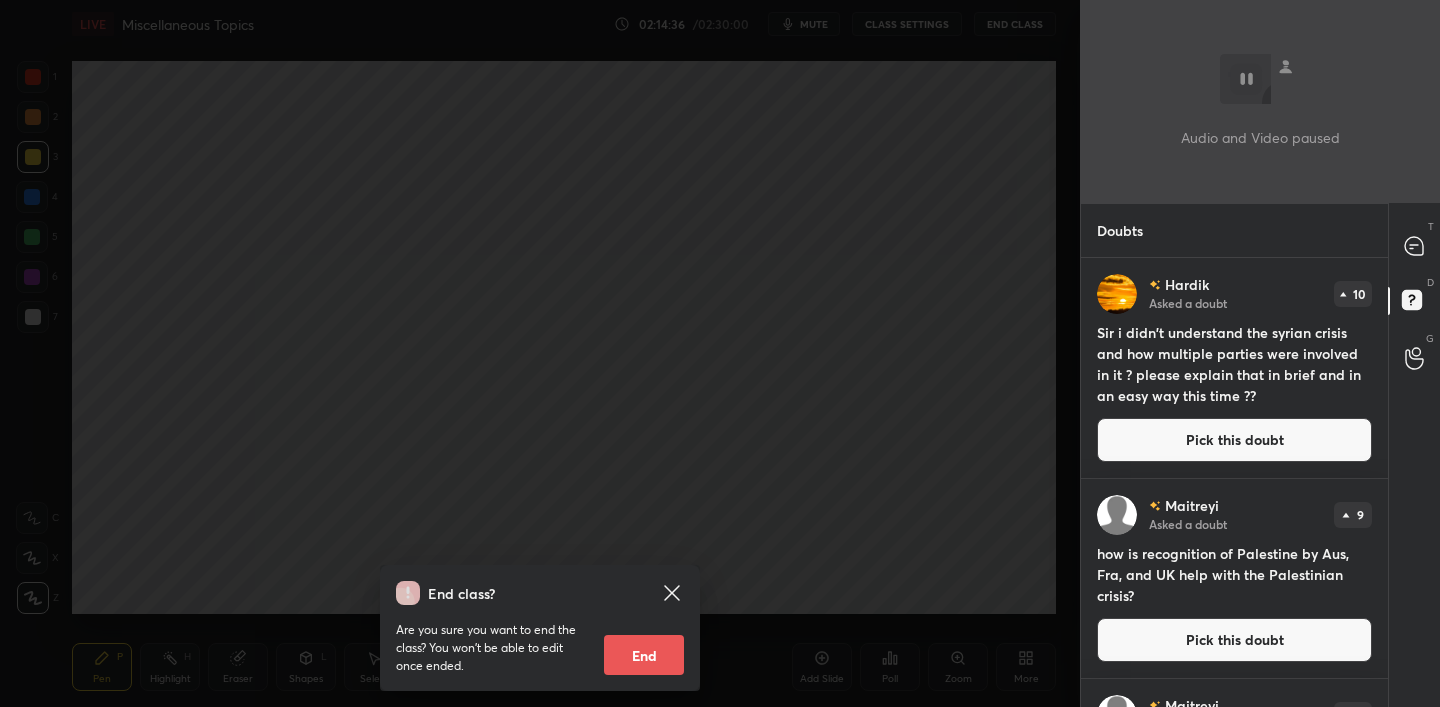 click 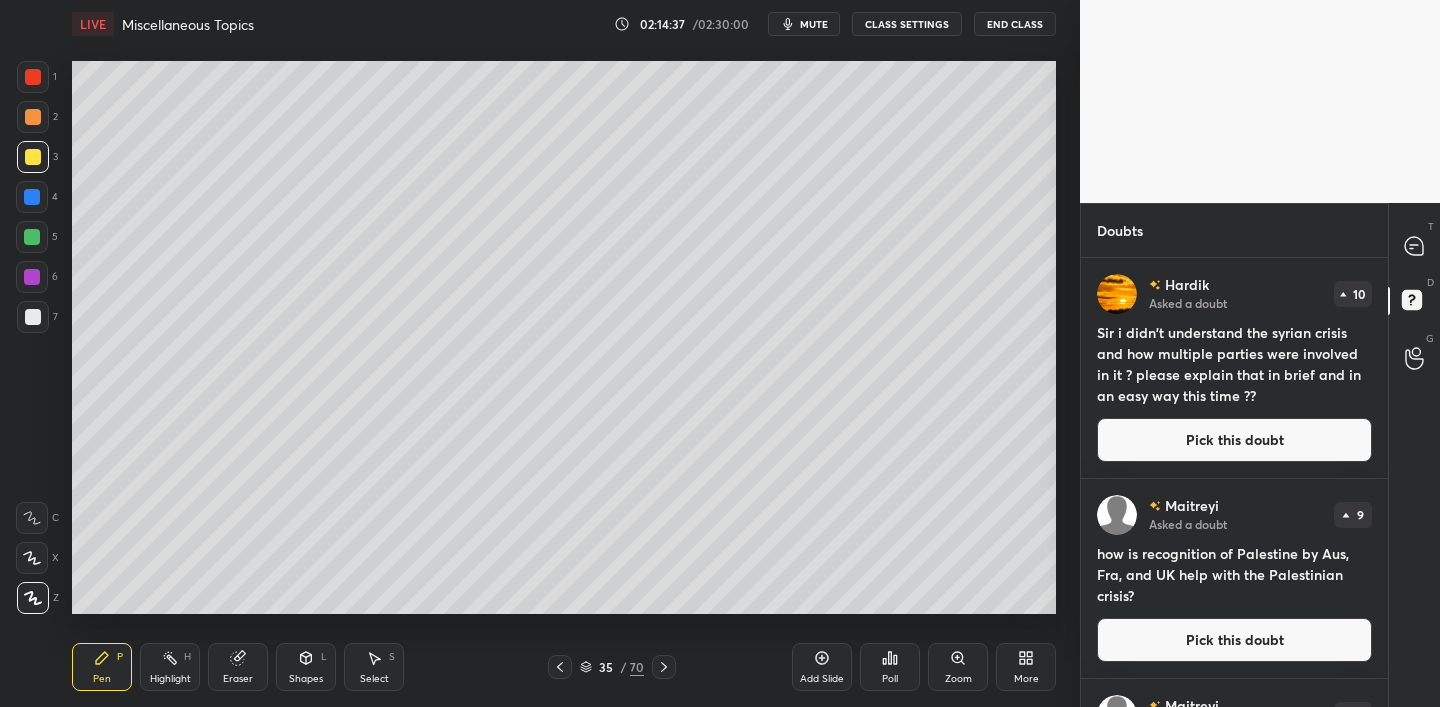 drag, startPoint x: 99, startPoint y: 654, endPoint x: 35, endPoint y: 612, distance: 76.55064 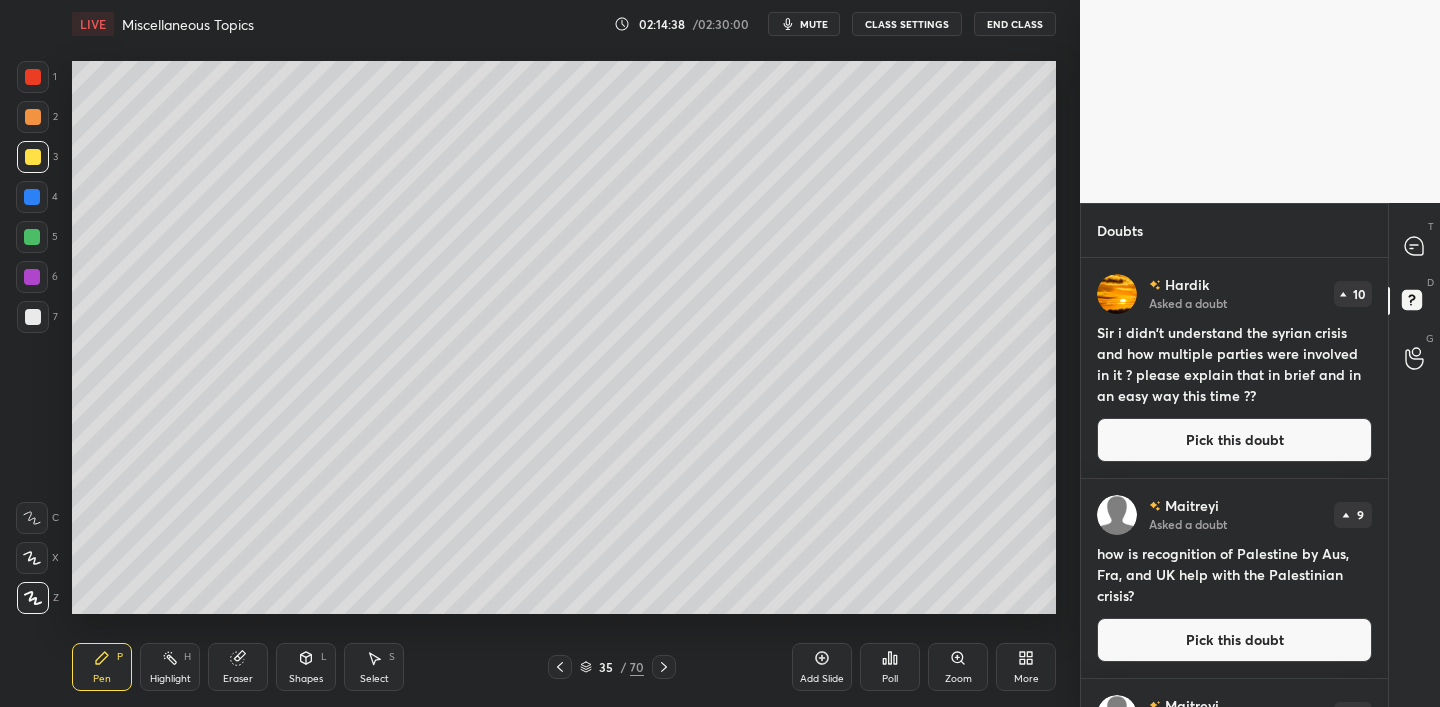 click at bounding box center (33, 598) 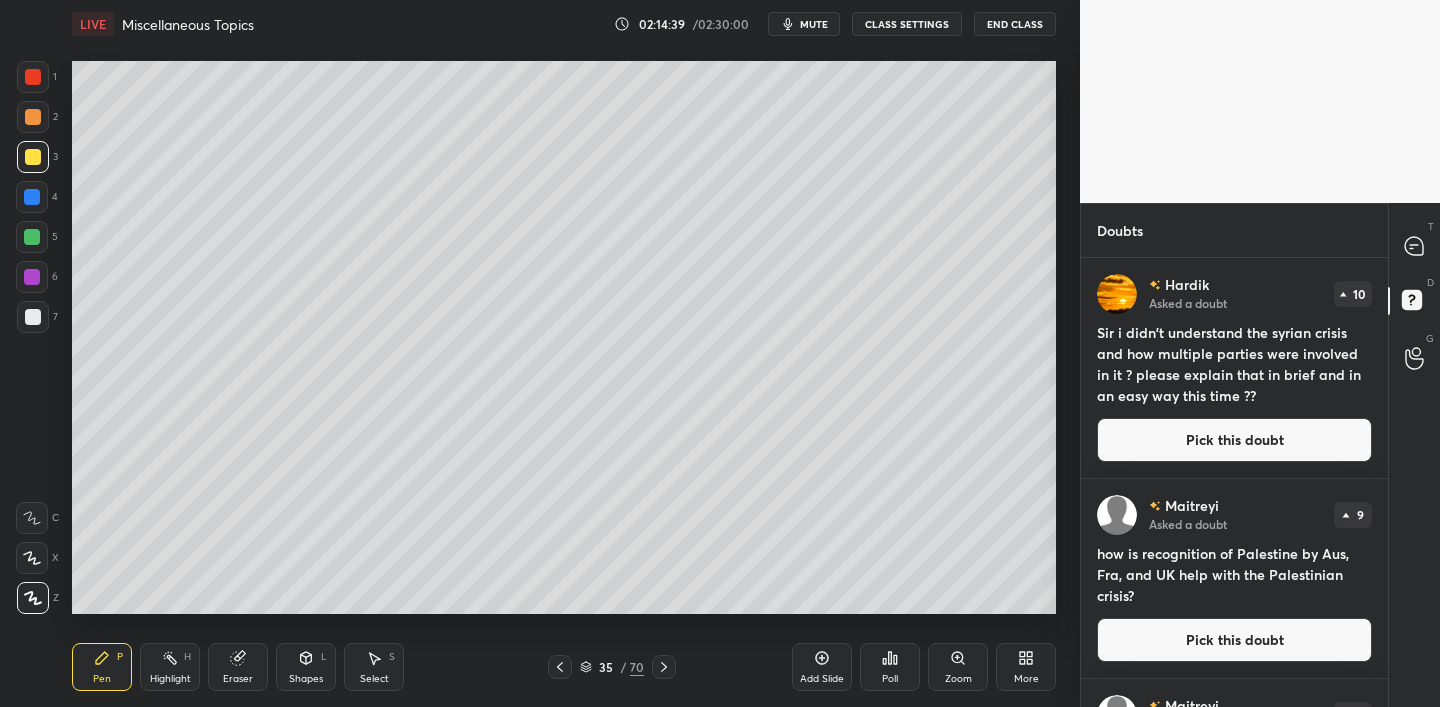click at bounding box center (33, 157) 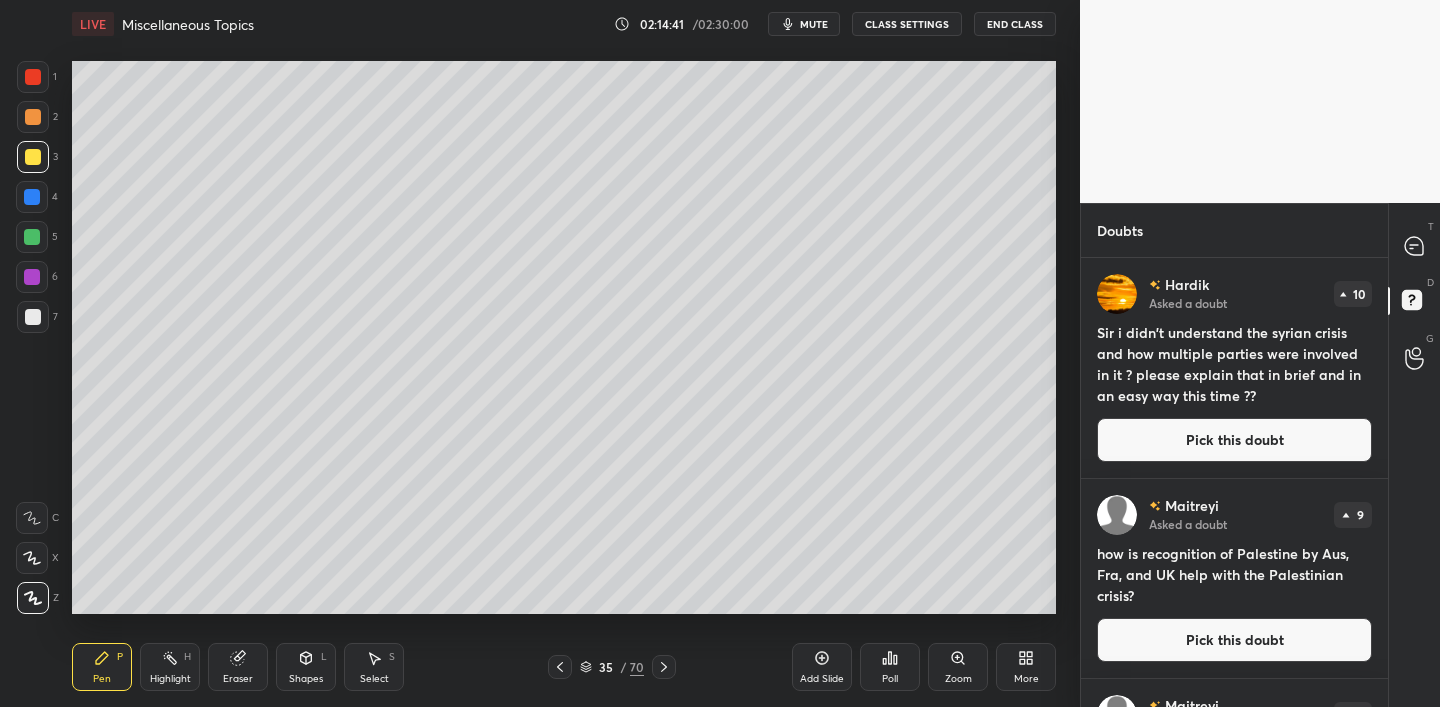 click on "35 / 70" at bounding box center [612, 667] 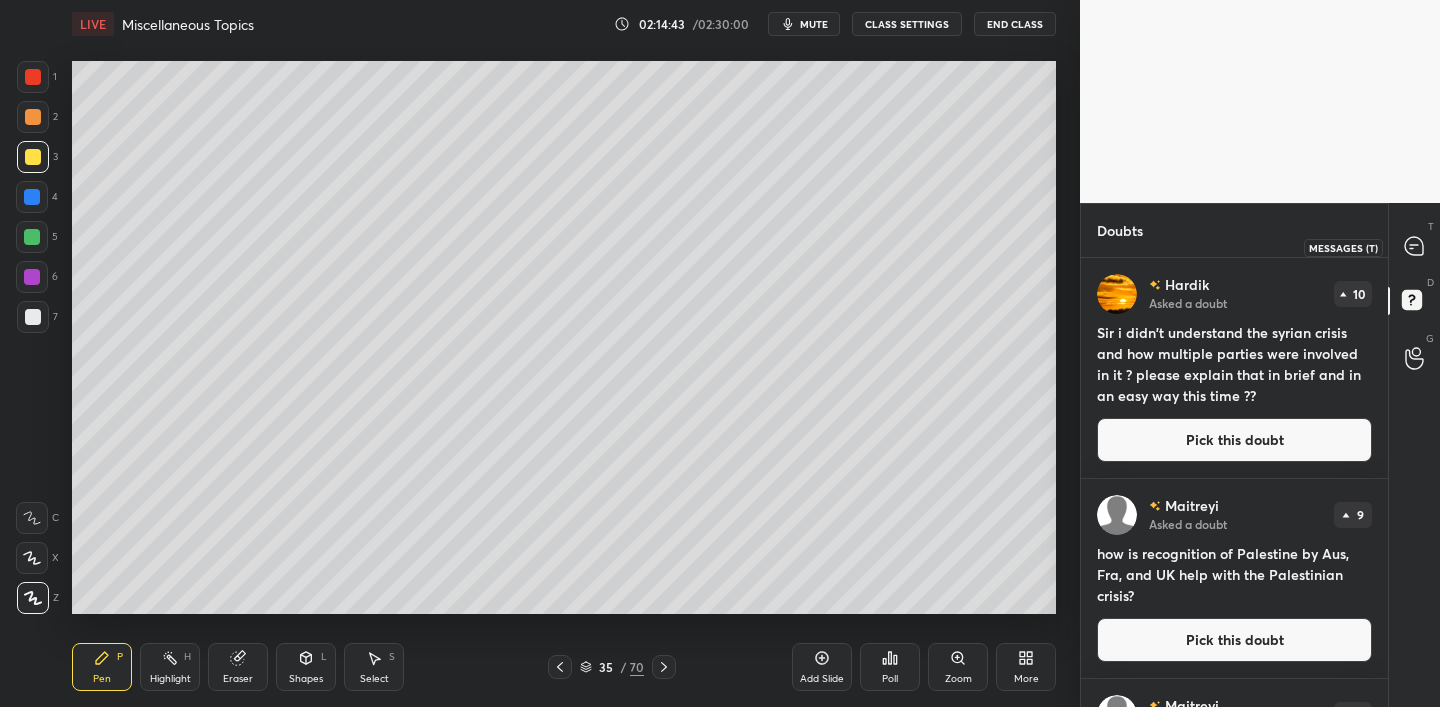 click 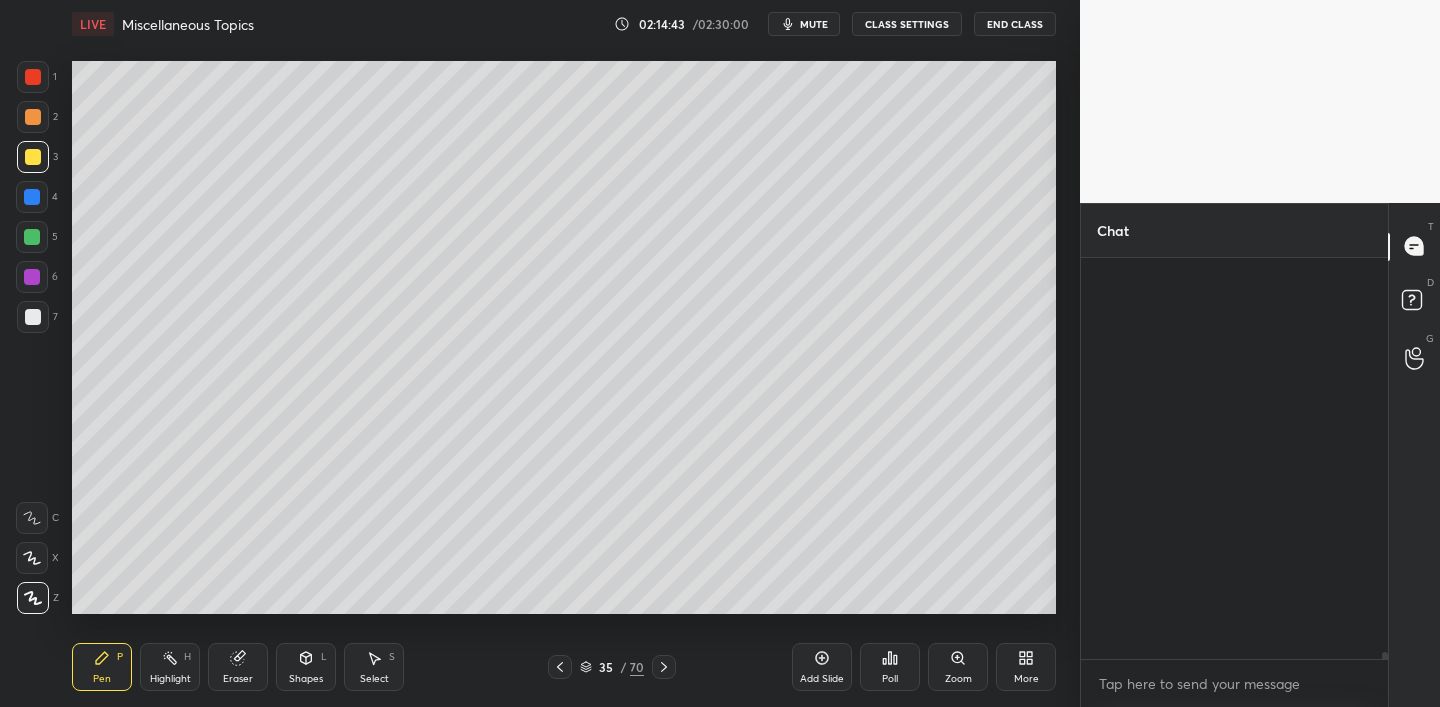 scroll, scrollTop: 24089, scrollLeft: 0, axis: vertical 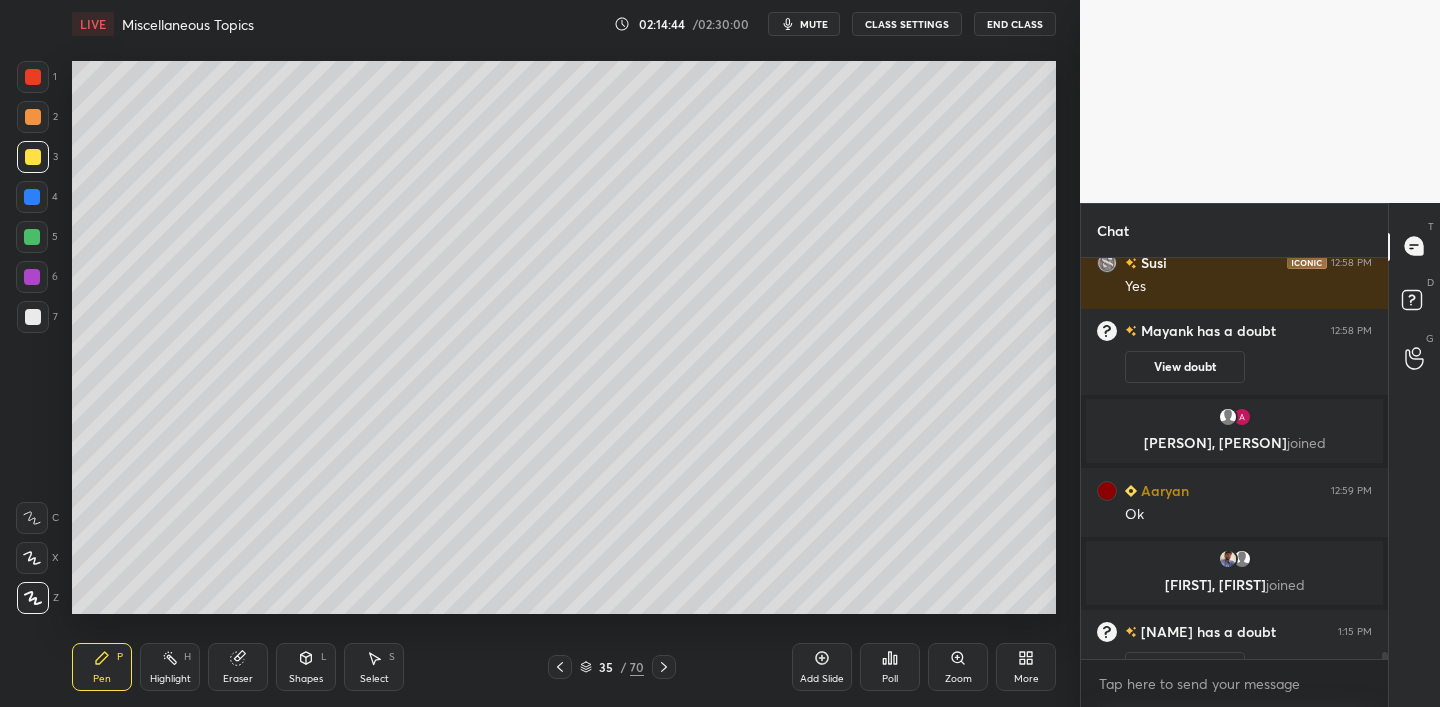 click 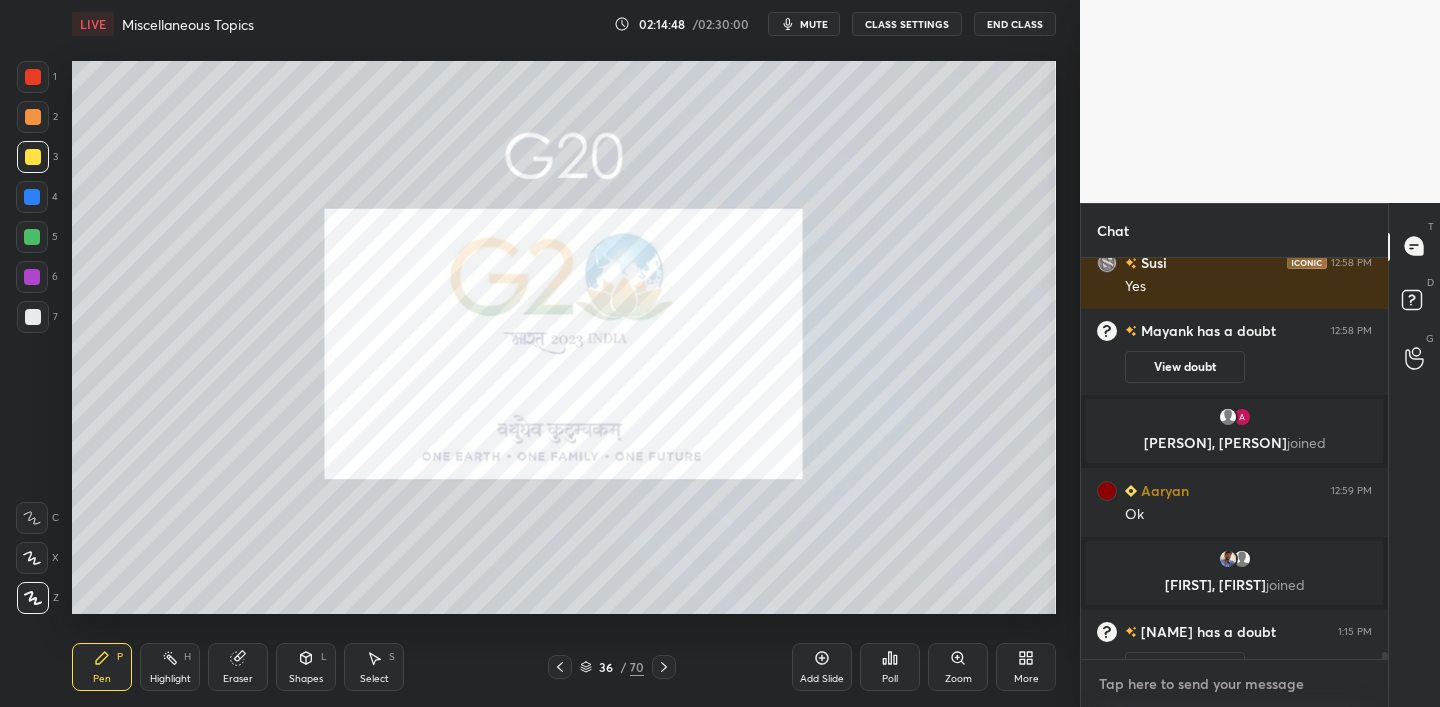 click at bounding box center [1234, 684] 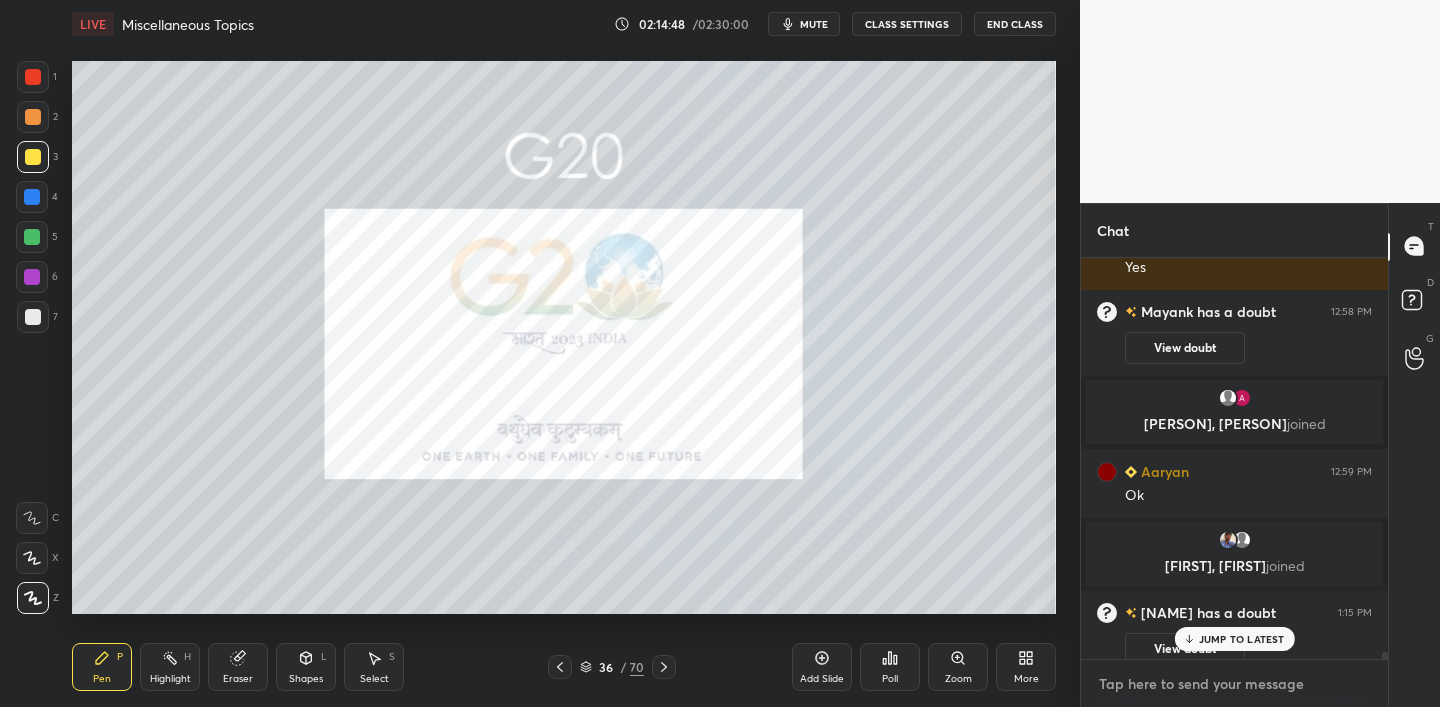scroll, scrollTop: 24125, scrollLeft: 0, axis: vertical 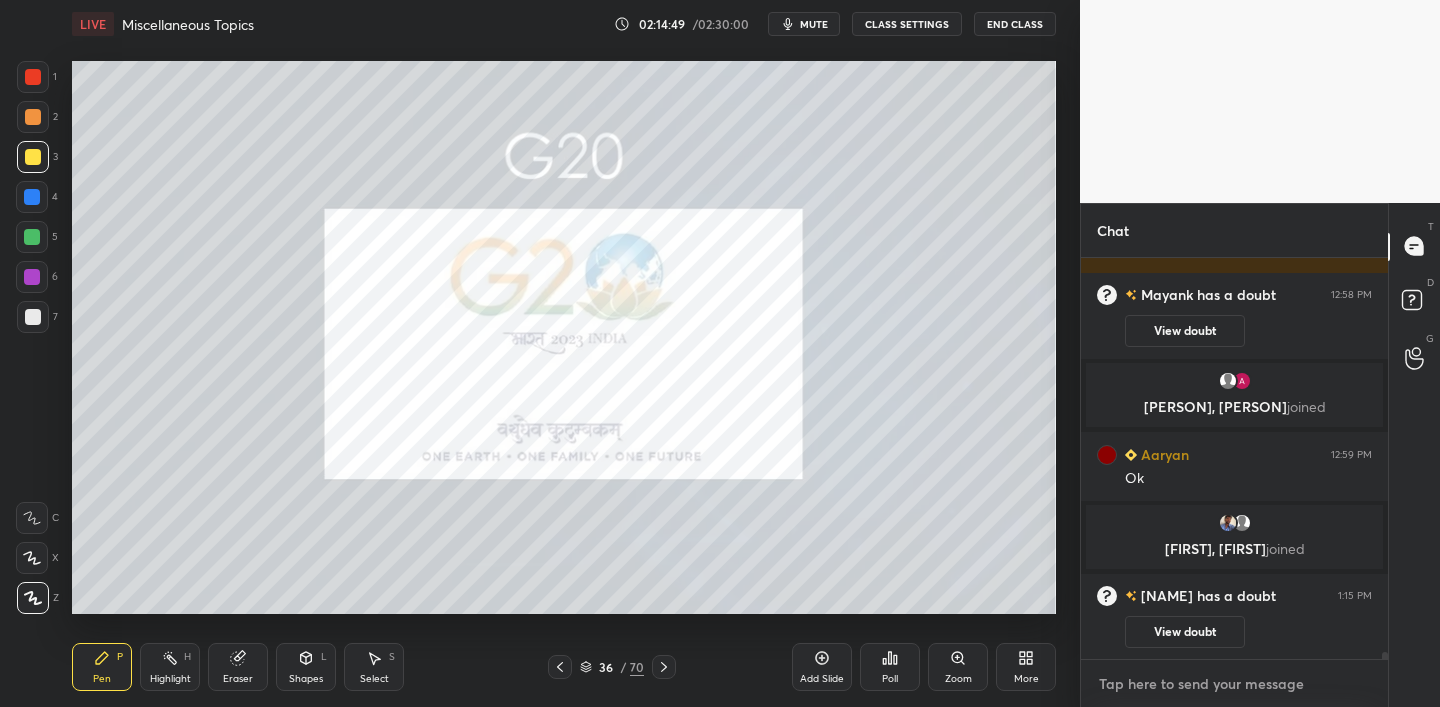 click at bounding box center [1234, 684] 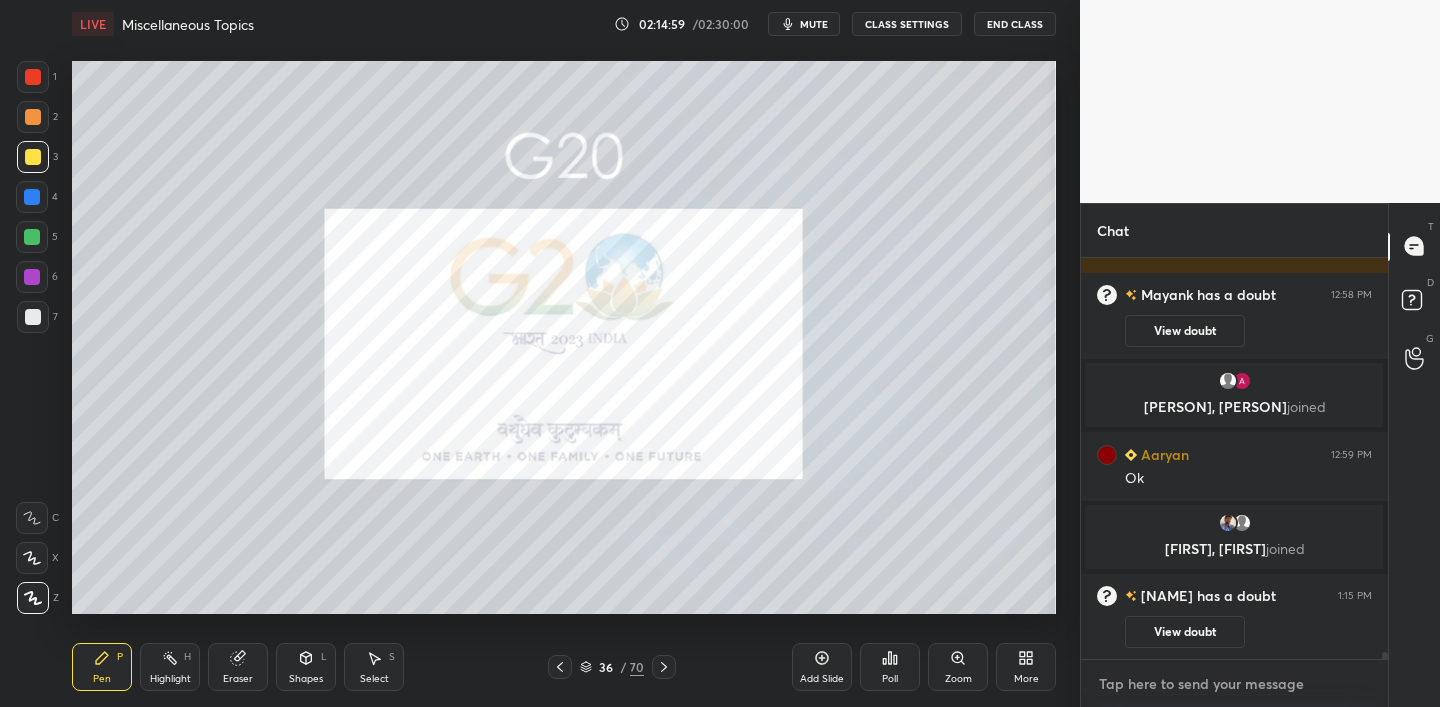 scroll, scrollTop: 354, scrollLeft: 301, axis: both 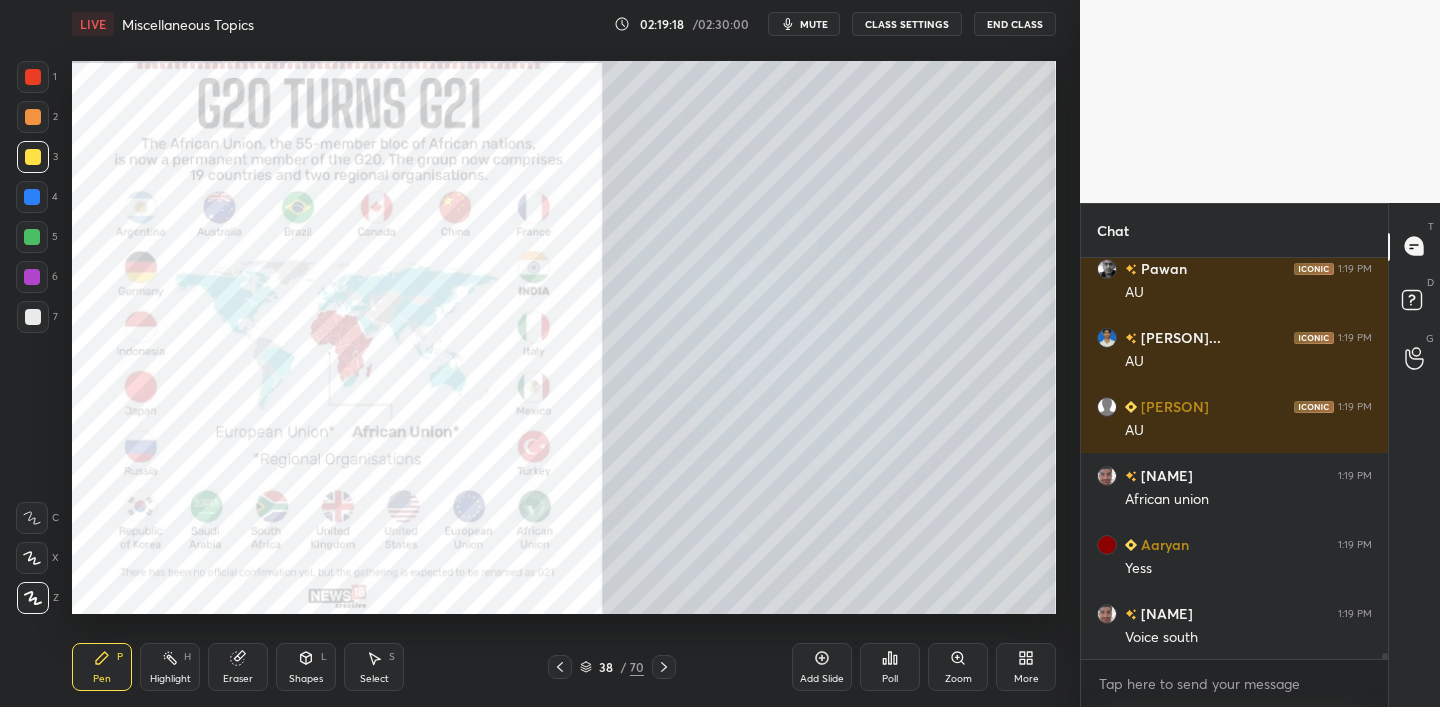 click at bounding box center (33, 77) 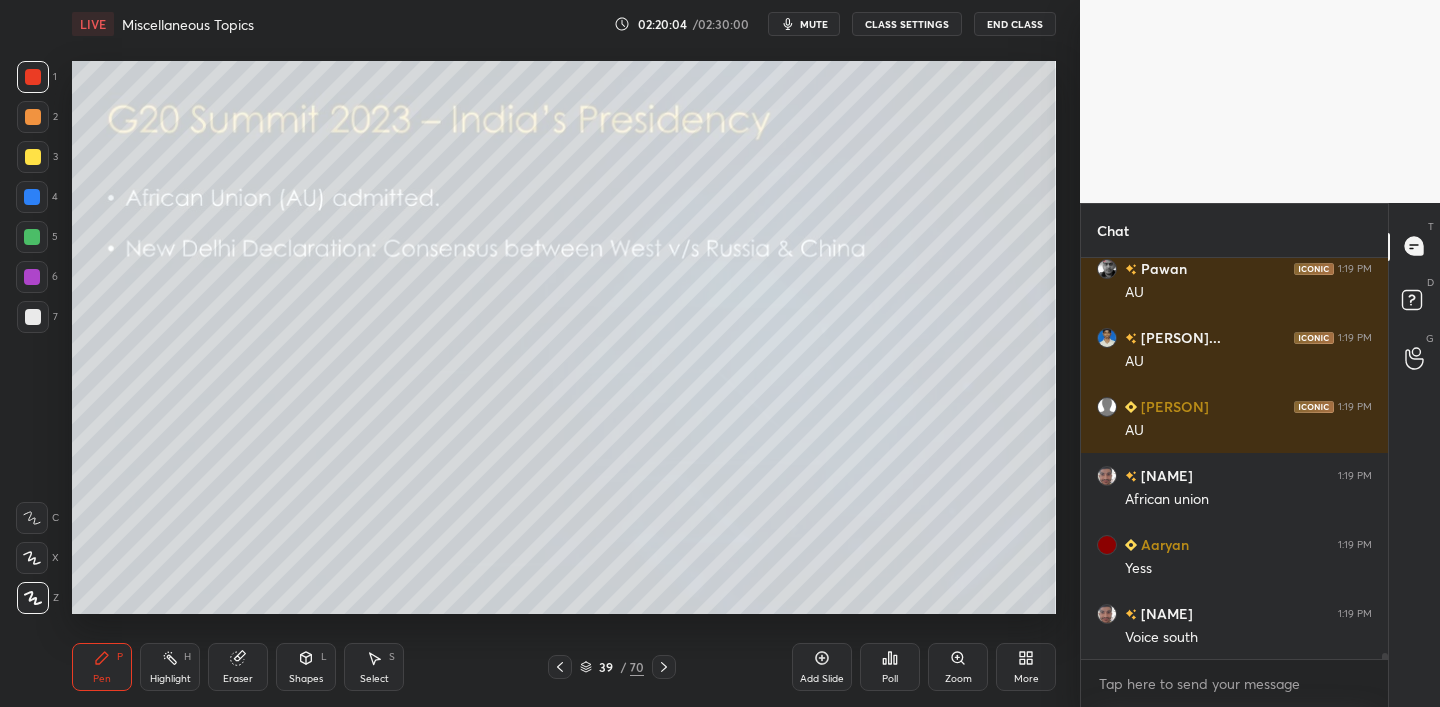 drag, startPoint x: 31, startPoint y: 156, endPoint x: 65, endPoint y: 134, distance: 40.496914 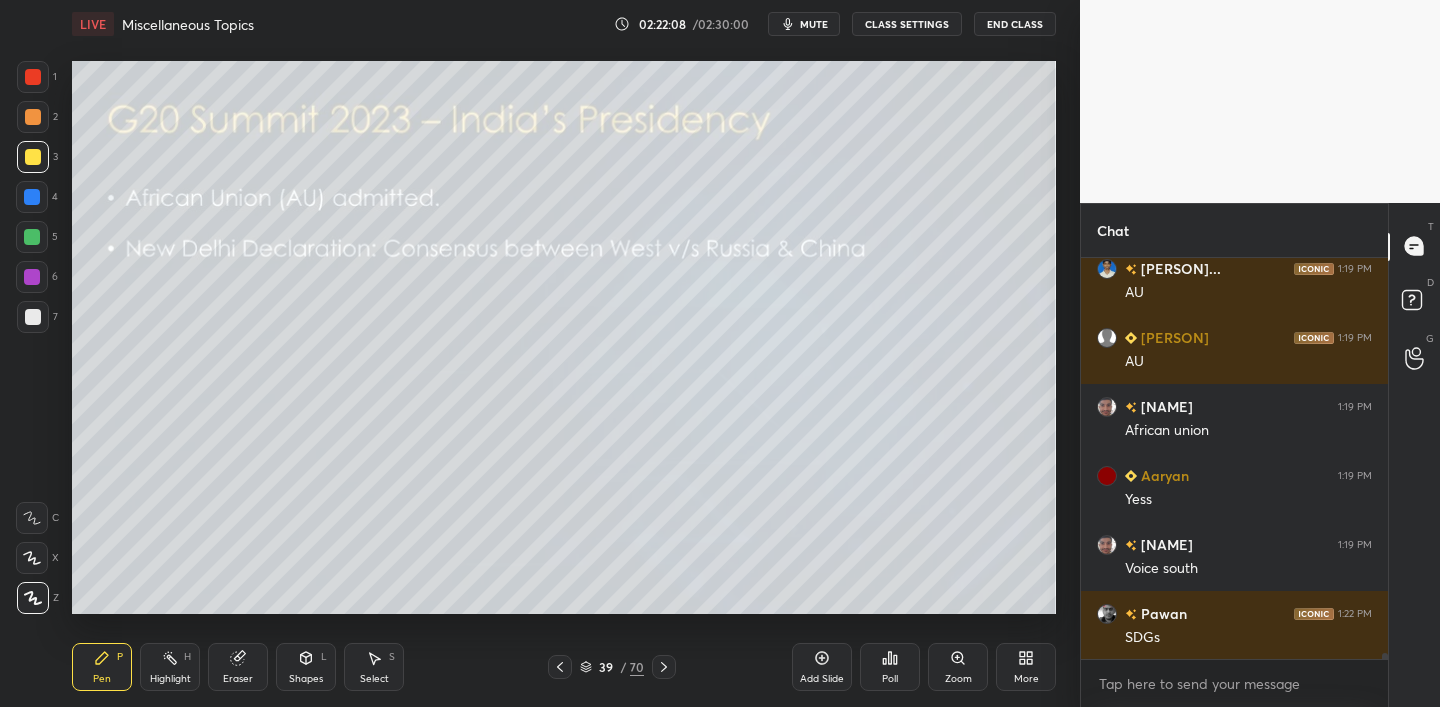 scroll, scrollTop: 24726, scrollLeft: 0, axis: vertical 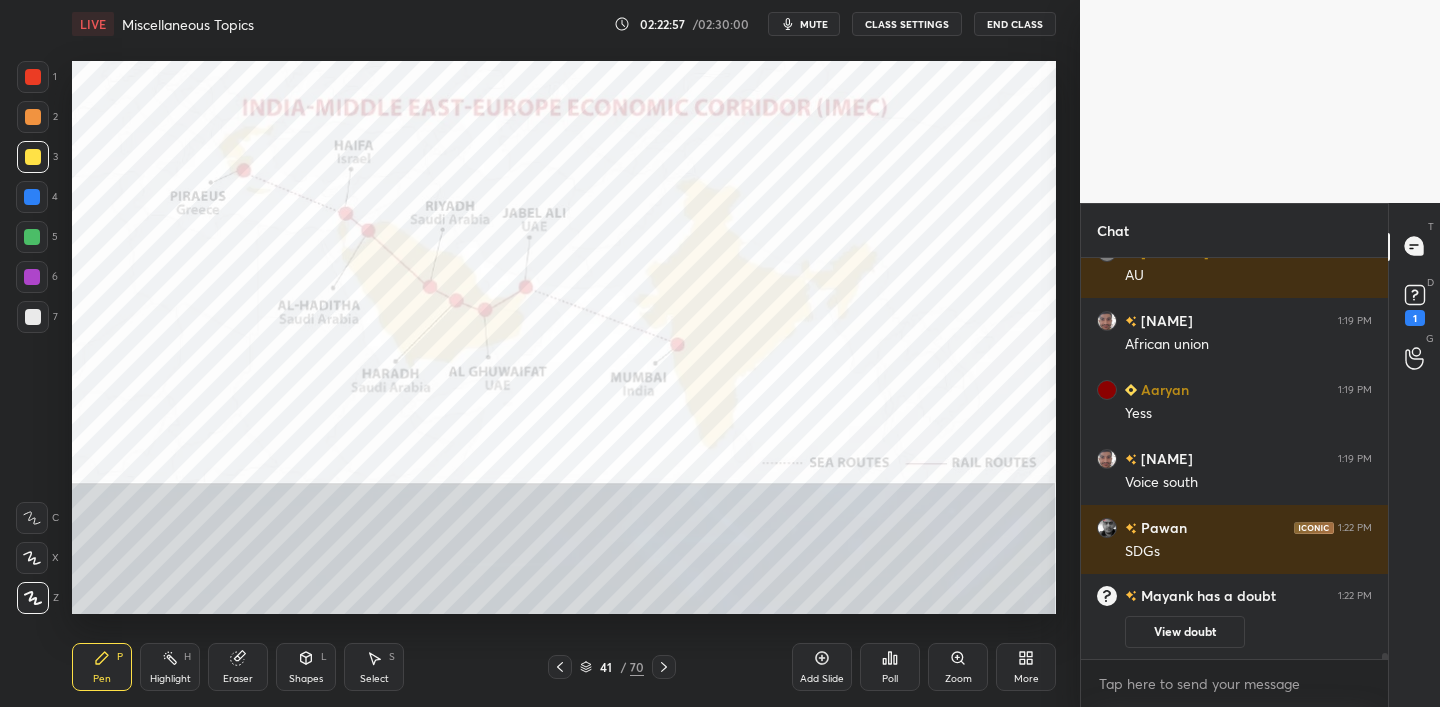 click at bounding box center (33, 77) 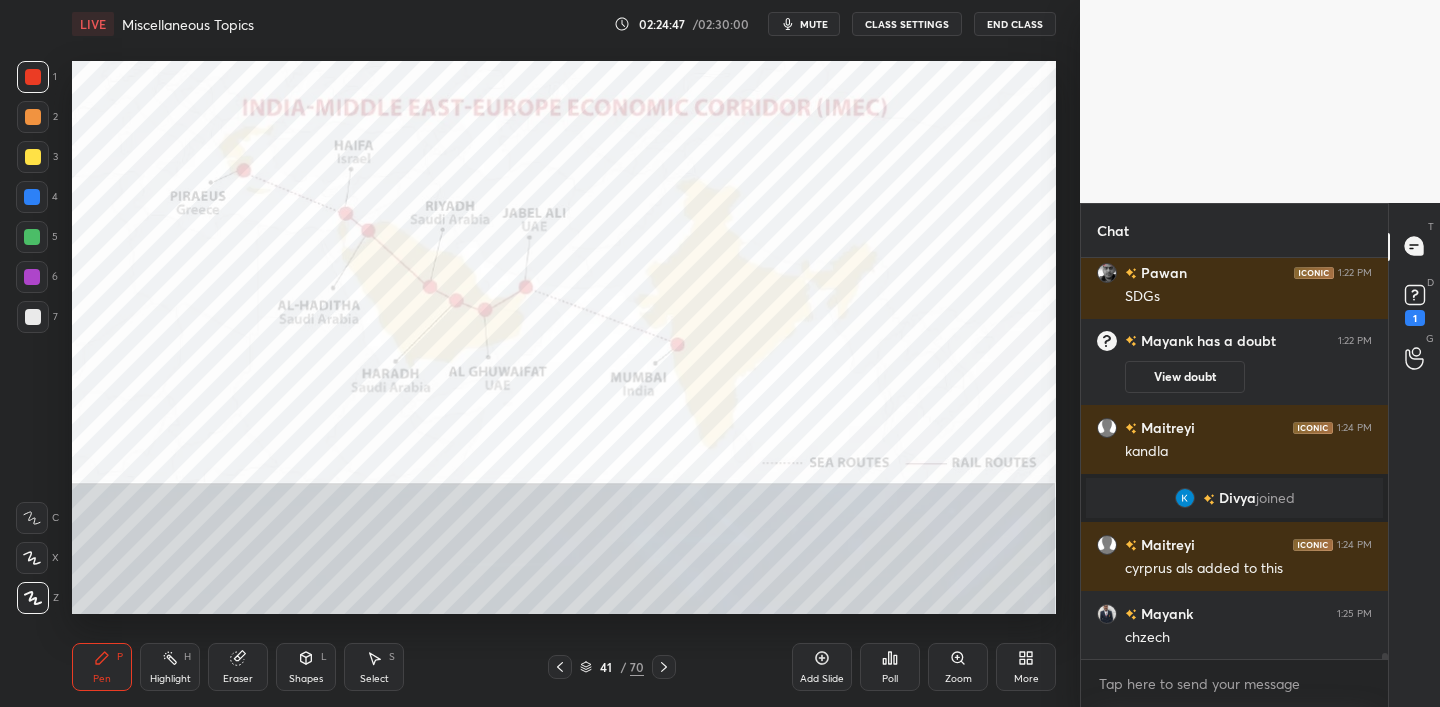 scroll, scrollTop: 24804, scrollLeft: 0, axis: vertical 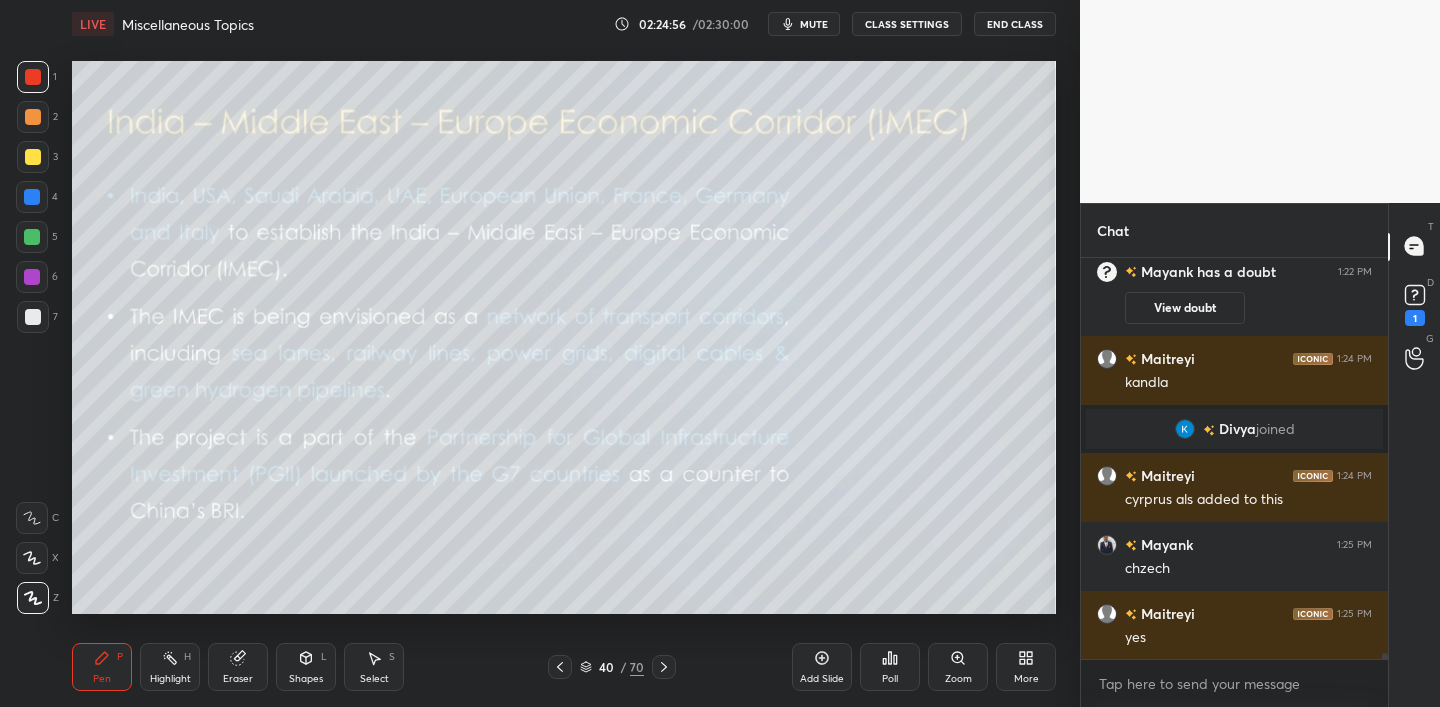 drag, startPoint x: 30, startPoint y: 122, endPoint x: 62, endPoint y: 124, distance: 32.06244 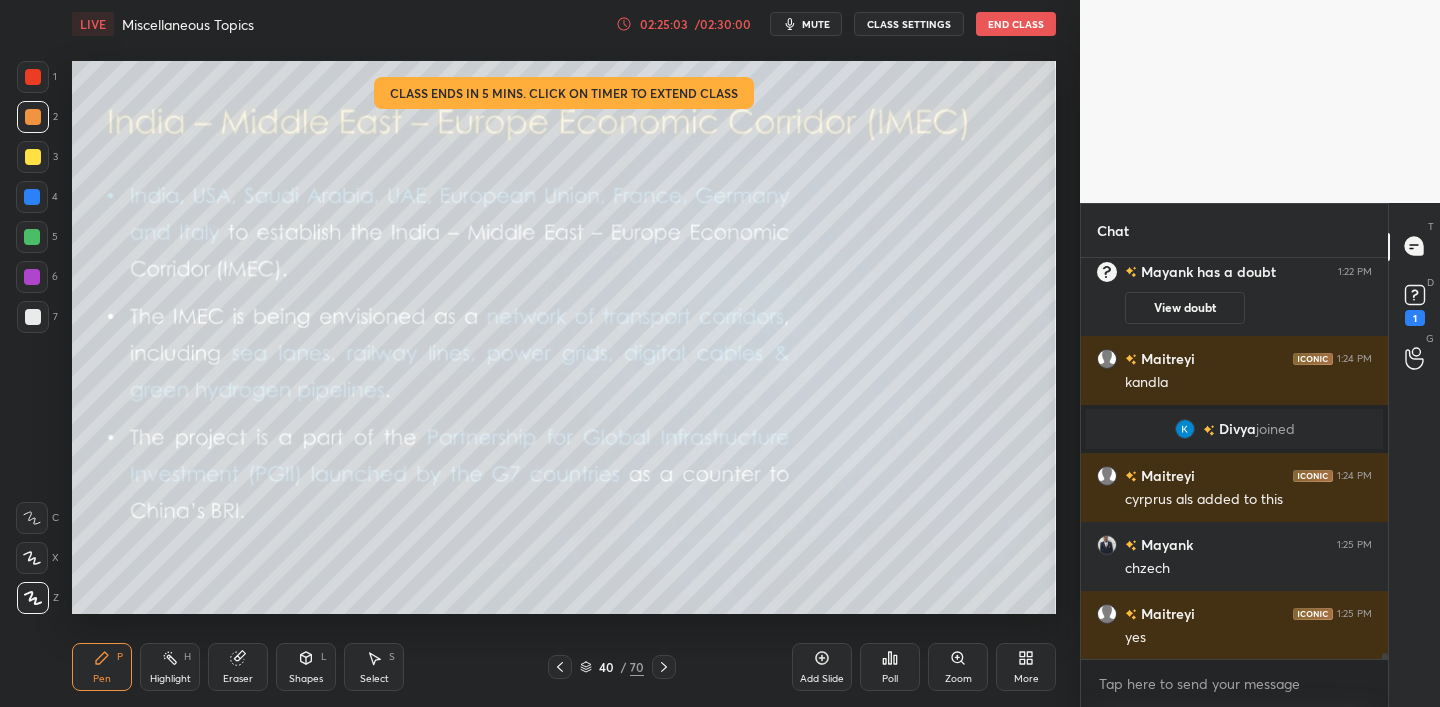 click on "02:25:03 /  02:30:00" at bounding box center (685, 24) 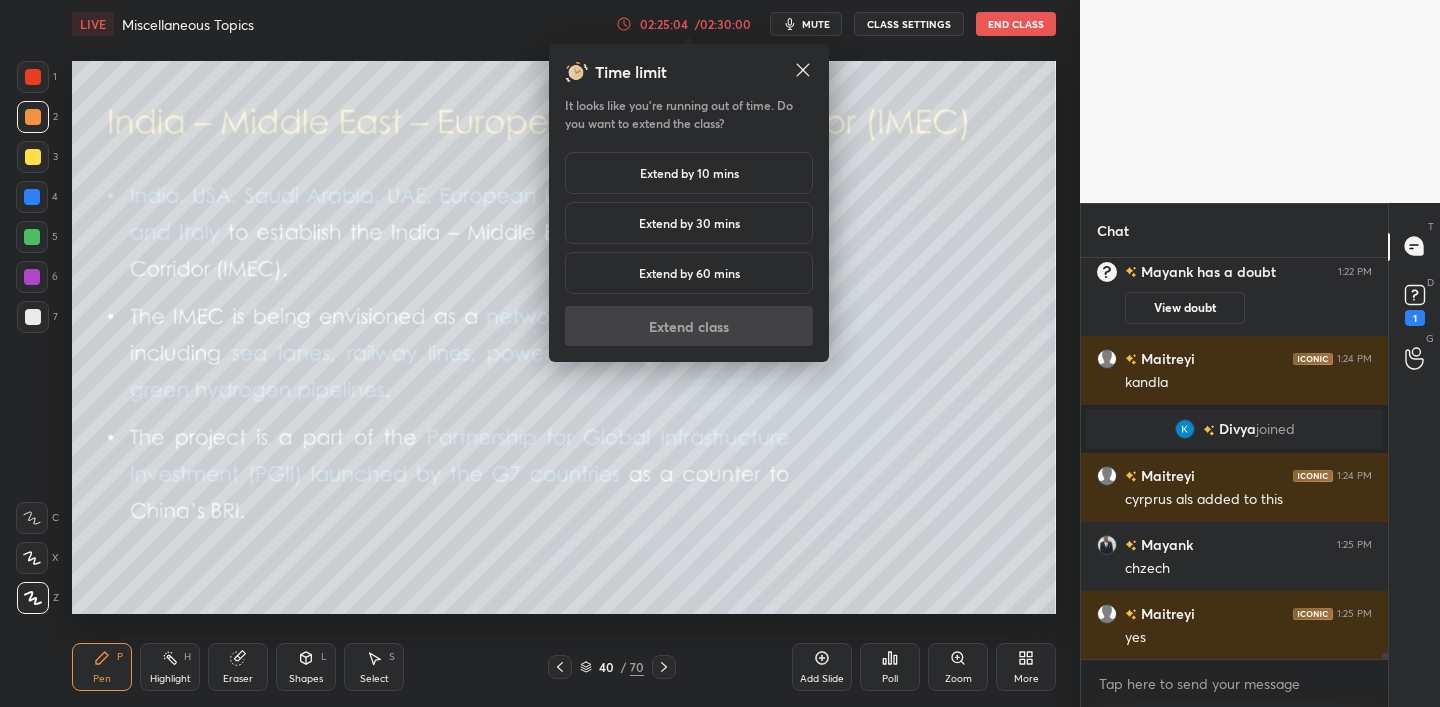 click on "Extend by 60 mins" at bounding box center (689, 273) 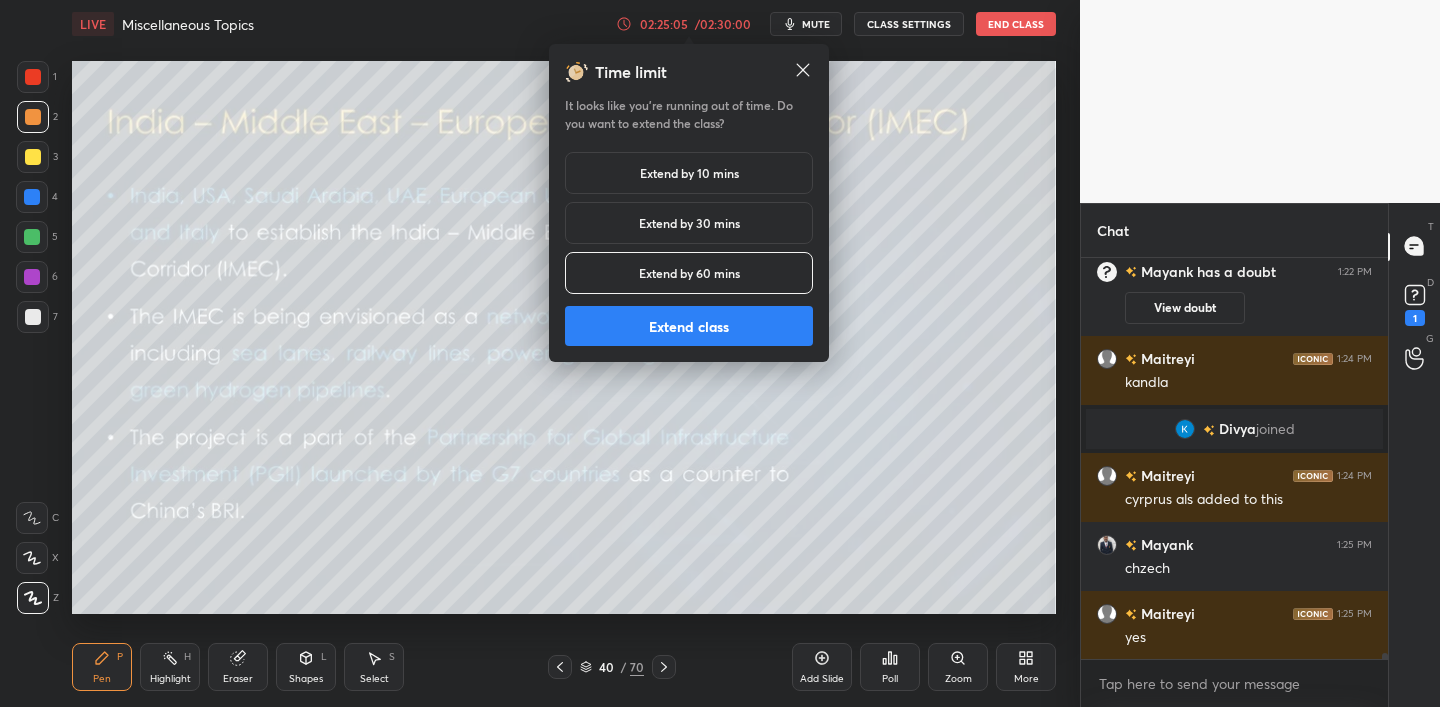 click on "Extend class" at bounding box center (689, 326) 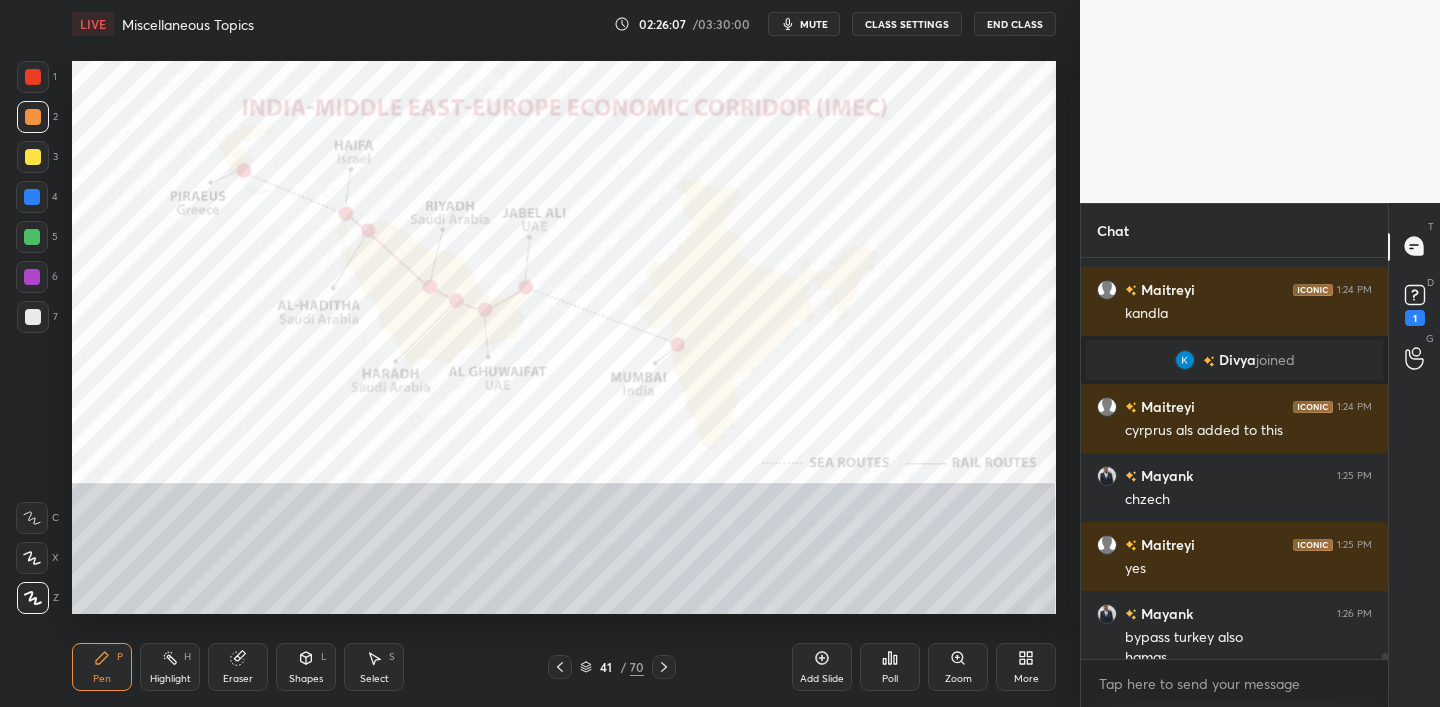 scroll, scrollTop: 24893, scrollLeft: 0, axis: vertical 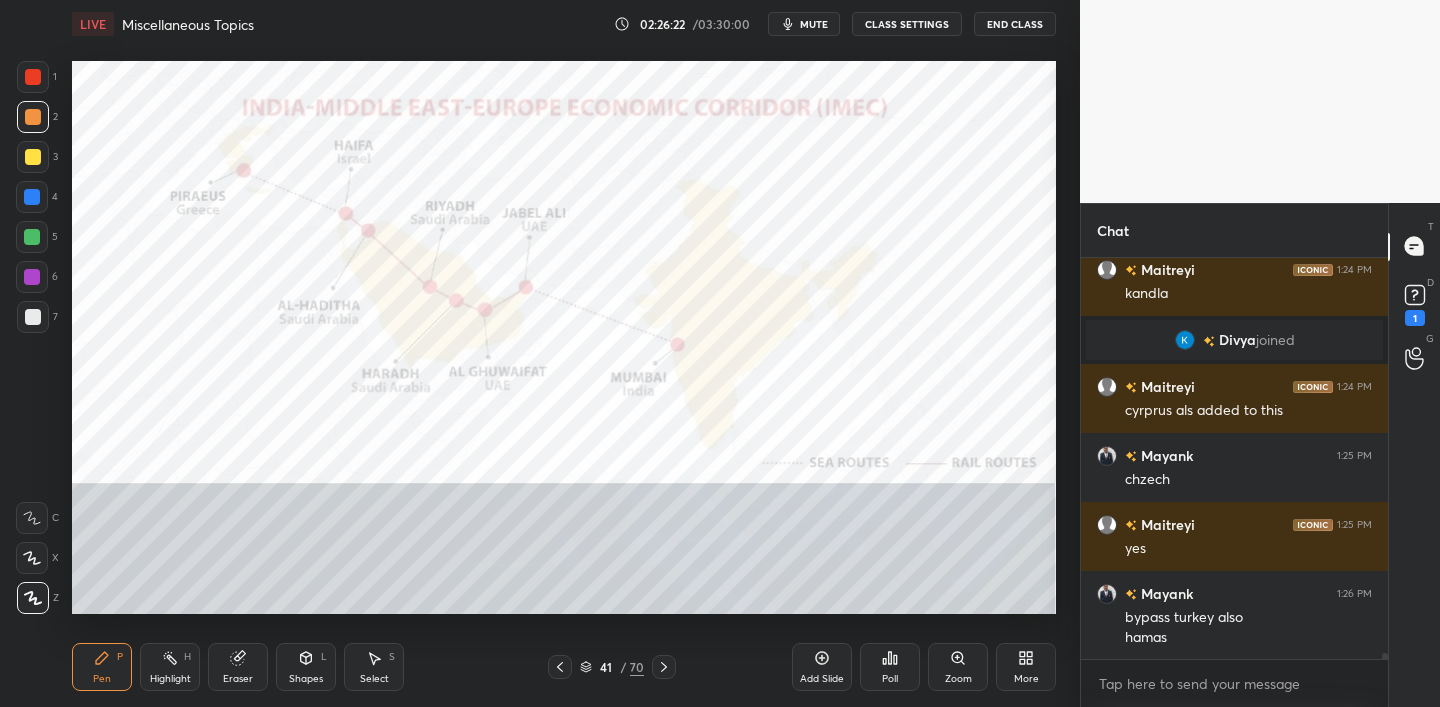 drag, startPoint x: 31, startPoint y: 73, endPoint x: 70, endPoint y: 104, distance: 49.819675 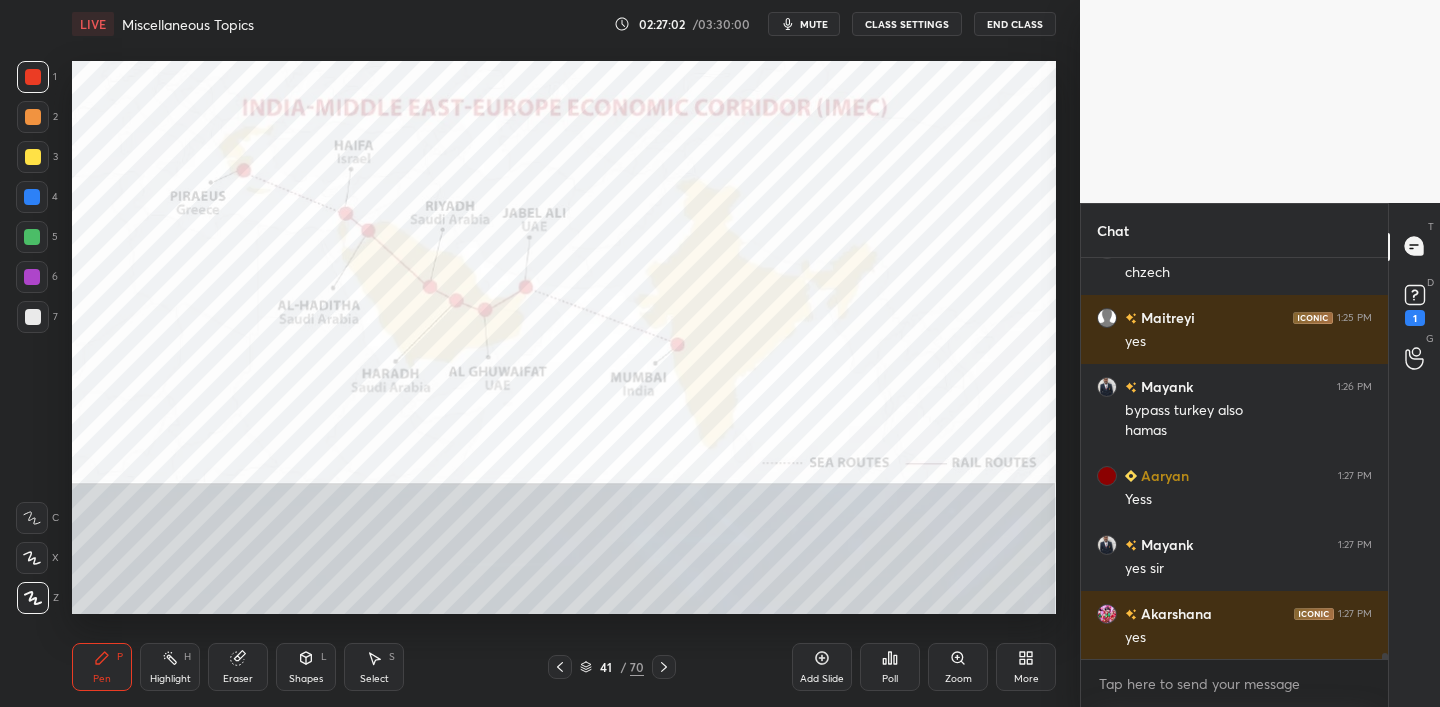 scroll, scrollTop: 25169, scrollLeft: 0, axis: vertical 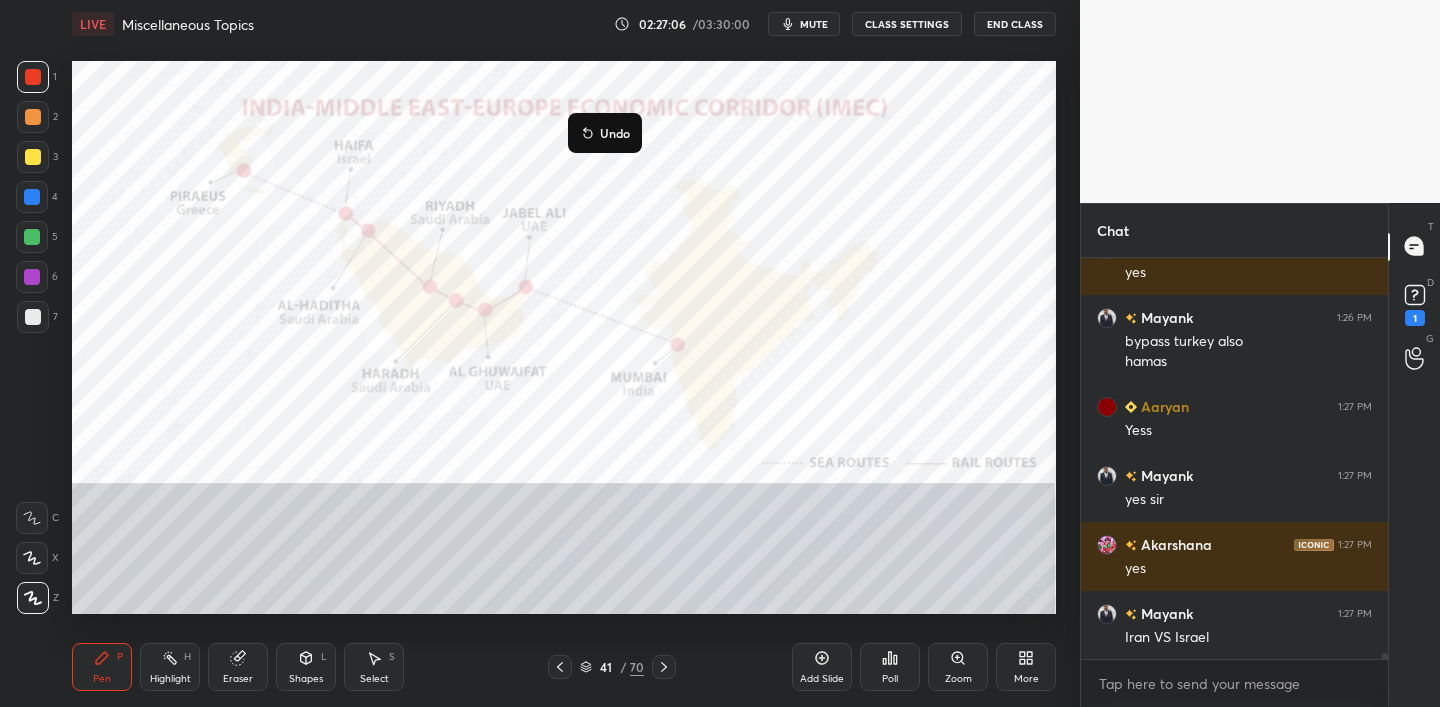 click on "Undo" at bounding box center [615, 133] 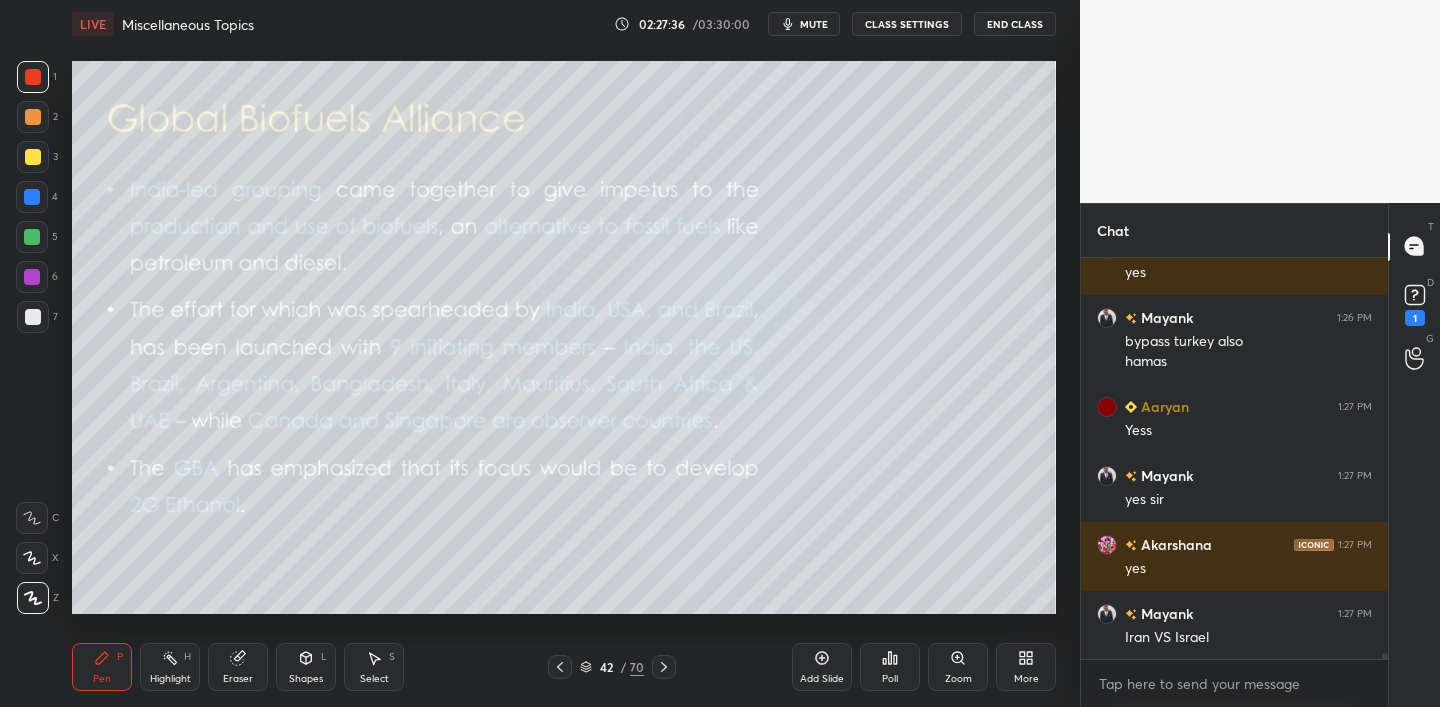 drag, startPoint x: 30, startPoint y: 156, endPoint x: 59, endPoint y: 154, distance: 29.068884 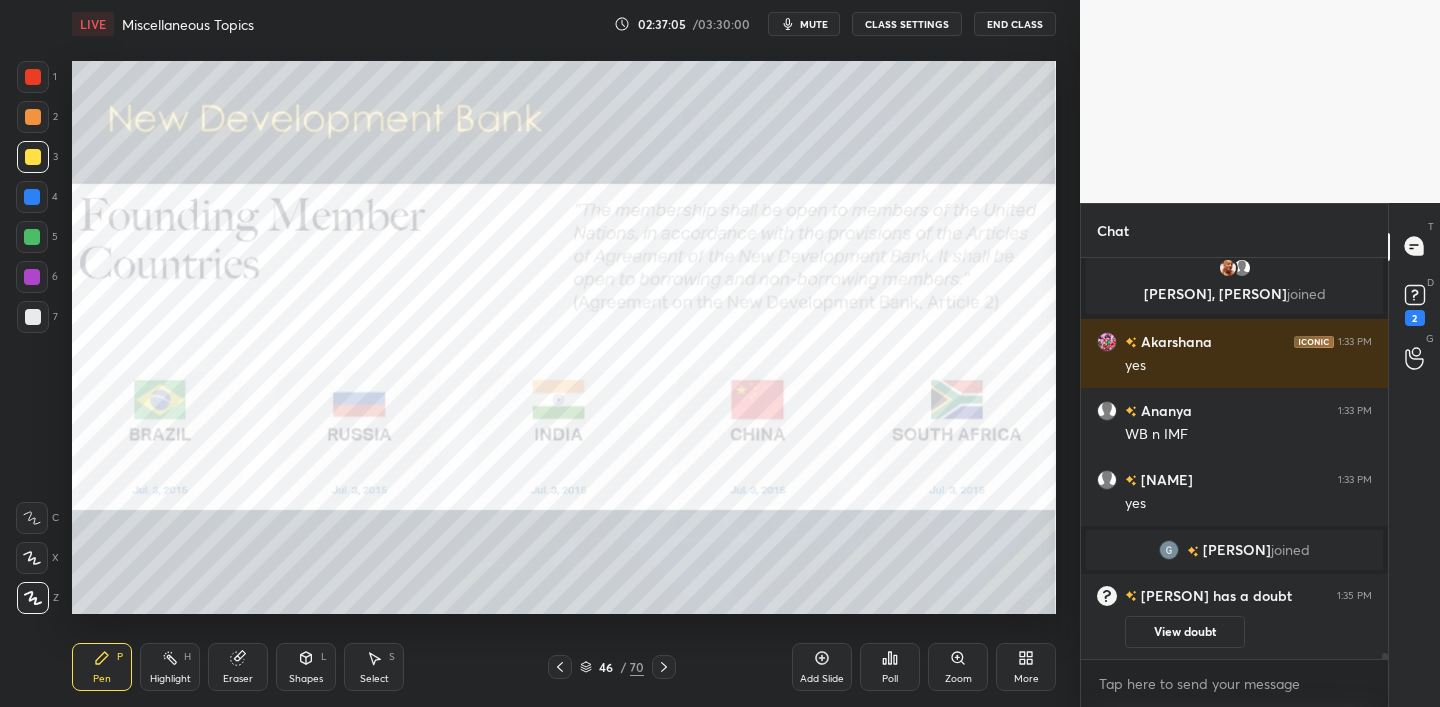 scroll, scrollTop: 25691, scrollLeft: 0, axis: vertical 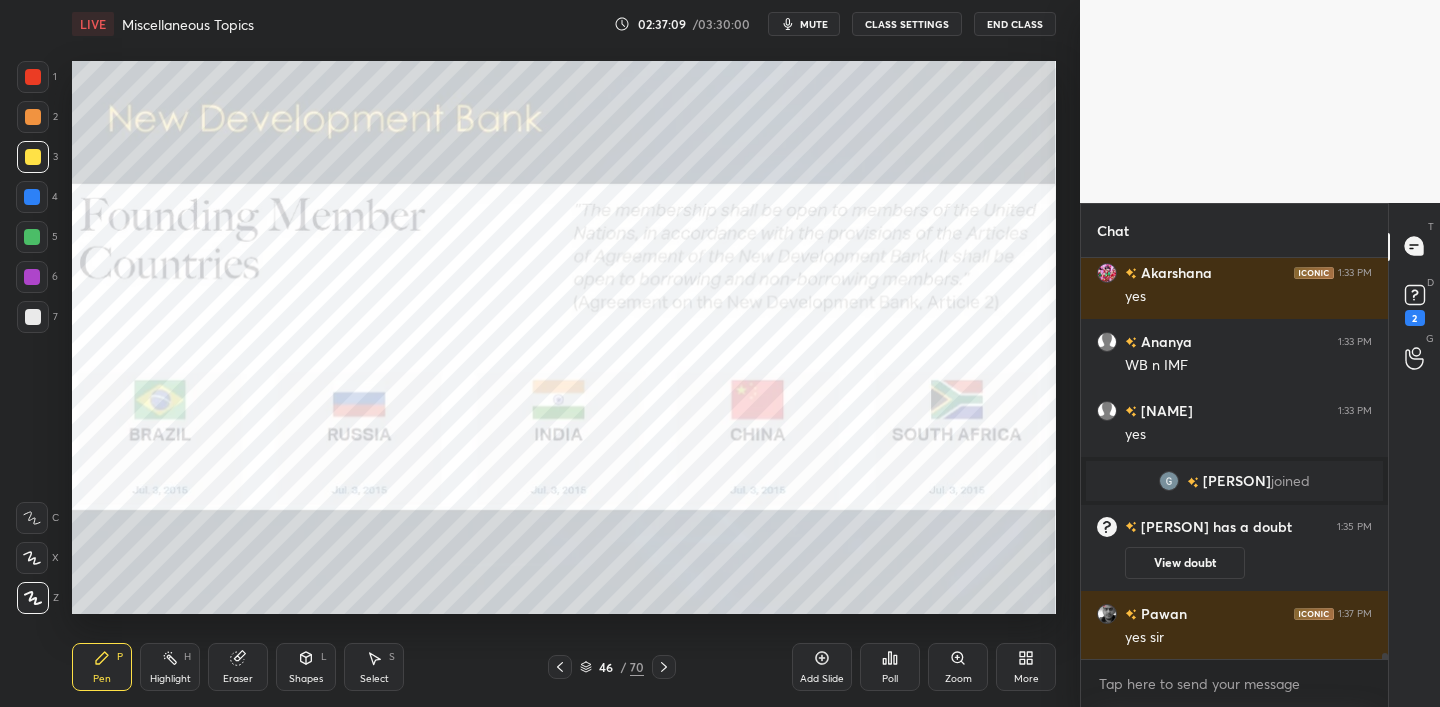 drag, startPoint x: 32, startPoint y: 73, endPoint x: 70, endPoint y: 100, distance: 46.615448 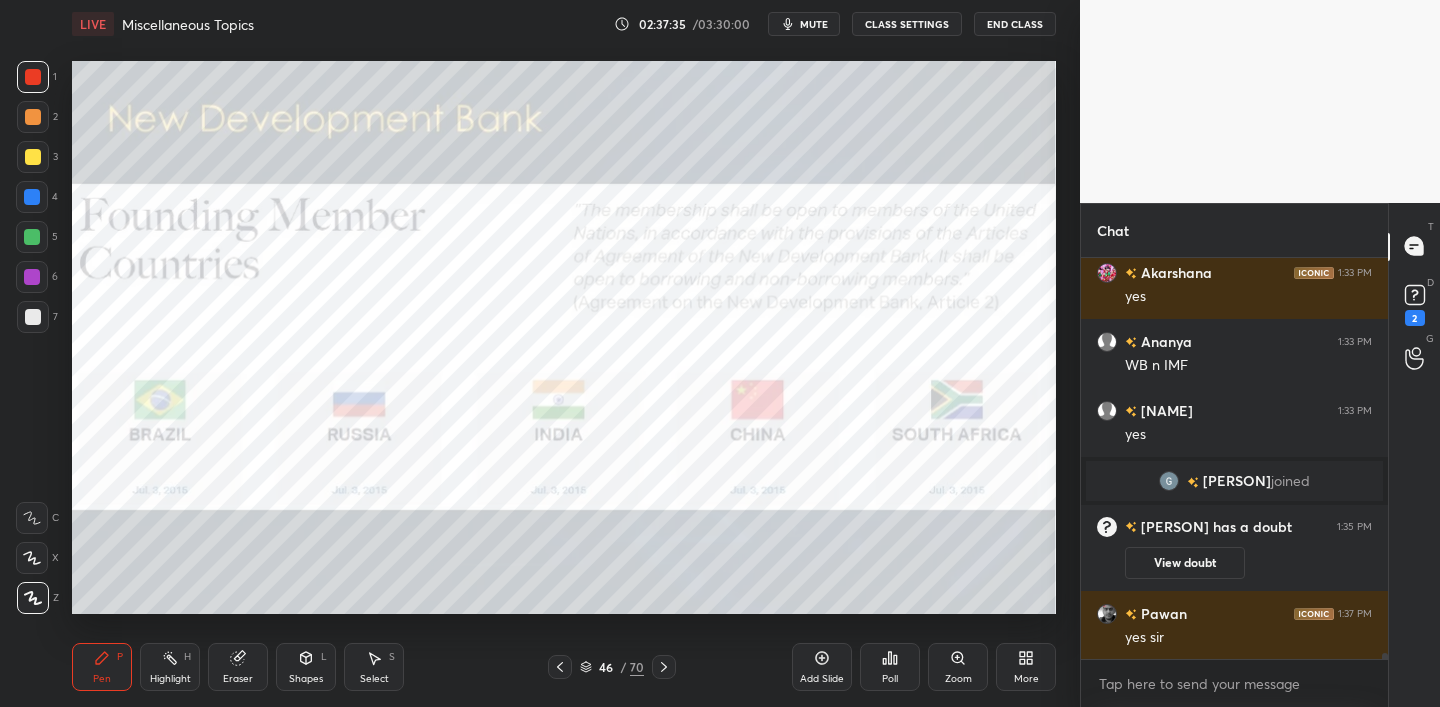 scroll, scrollTop: 354, scrollLeft: 301, axis: both 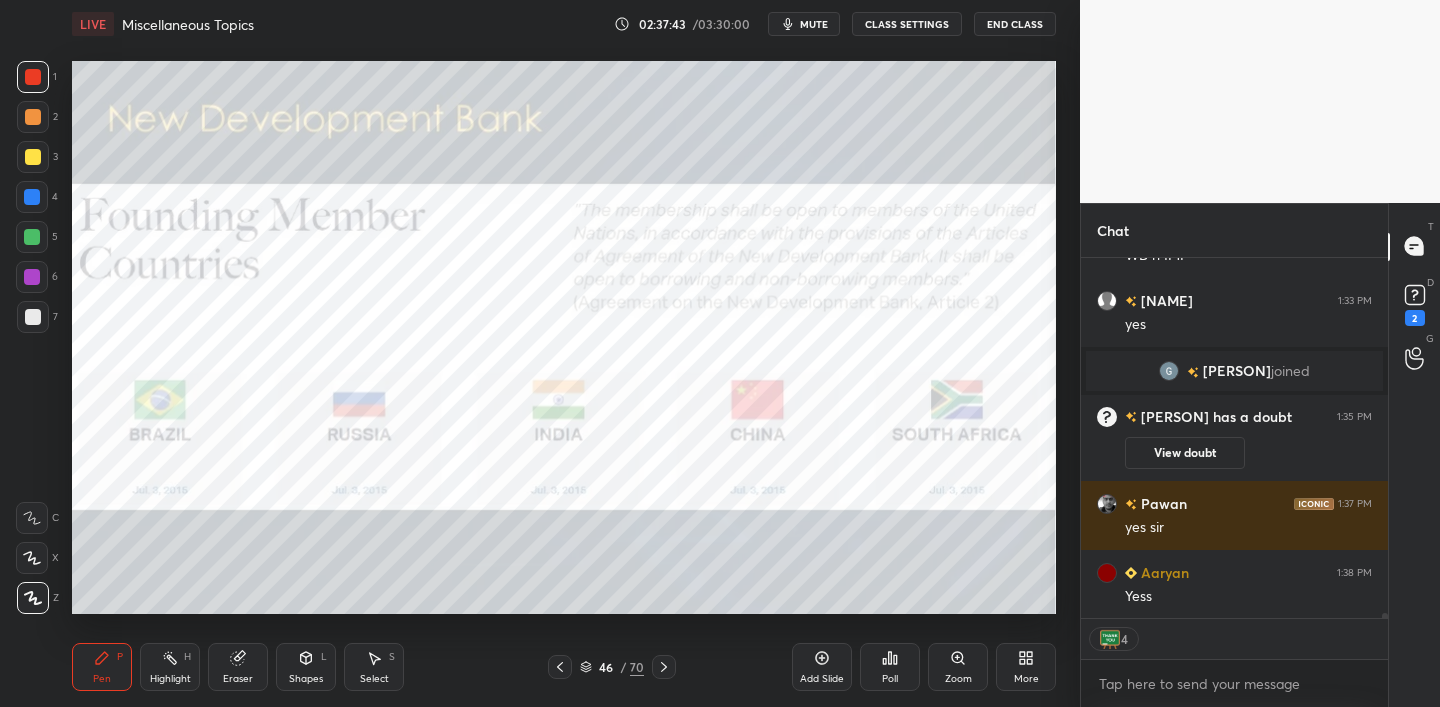 drag, startPoint x: 41, startPoint y: 161, endPoint x: 69, endPoint y: 165, distance: 28.284271 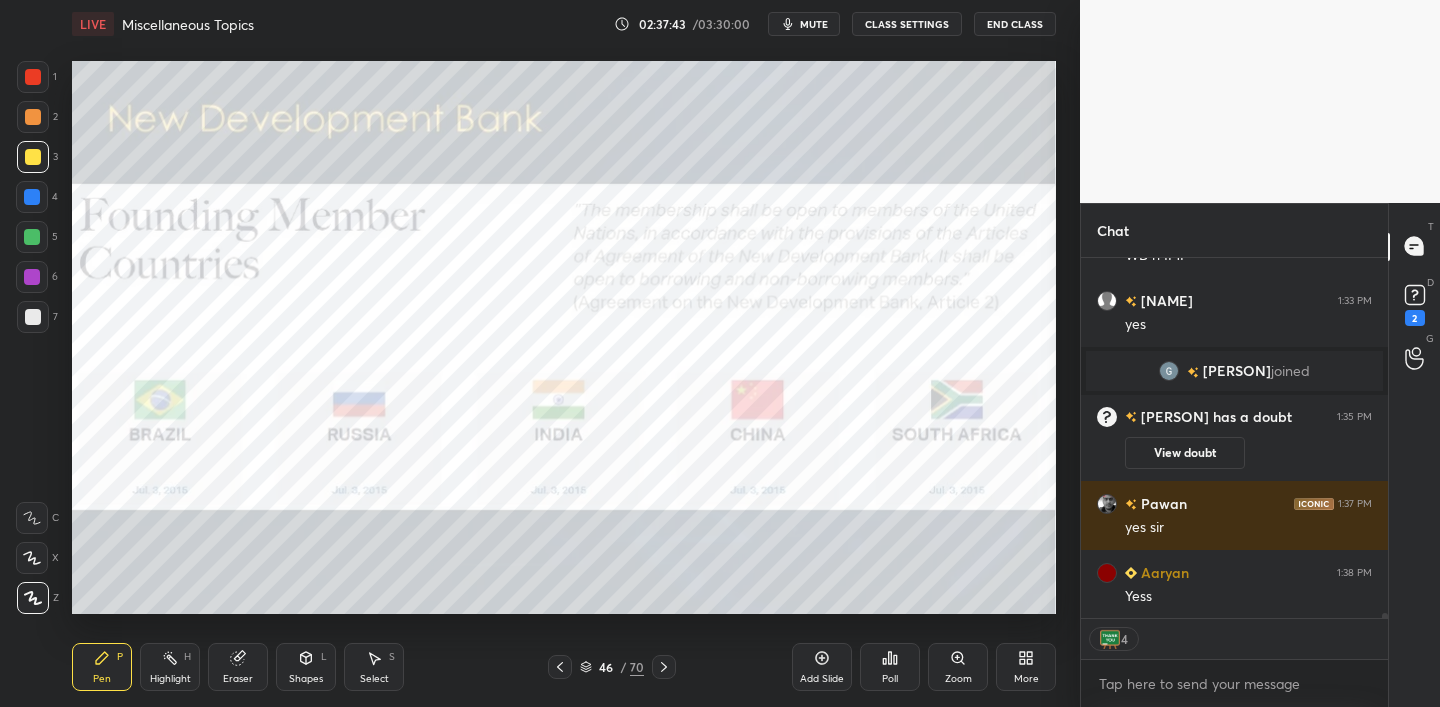 scroll, scrollTop: 25849, scrollLeft: 0, axis: vertical 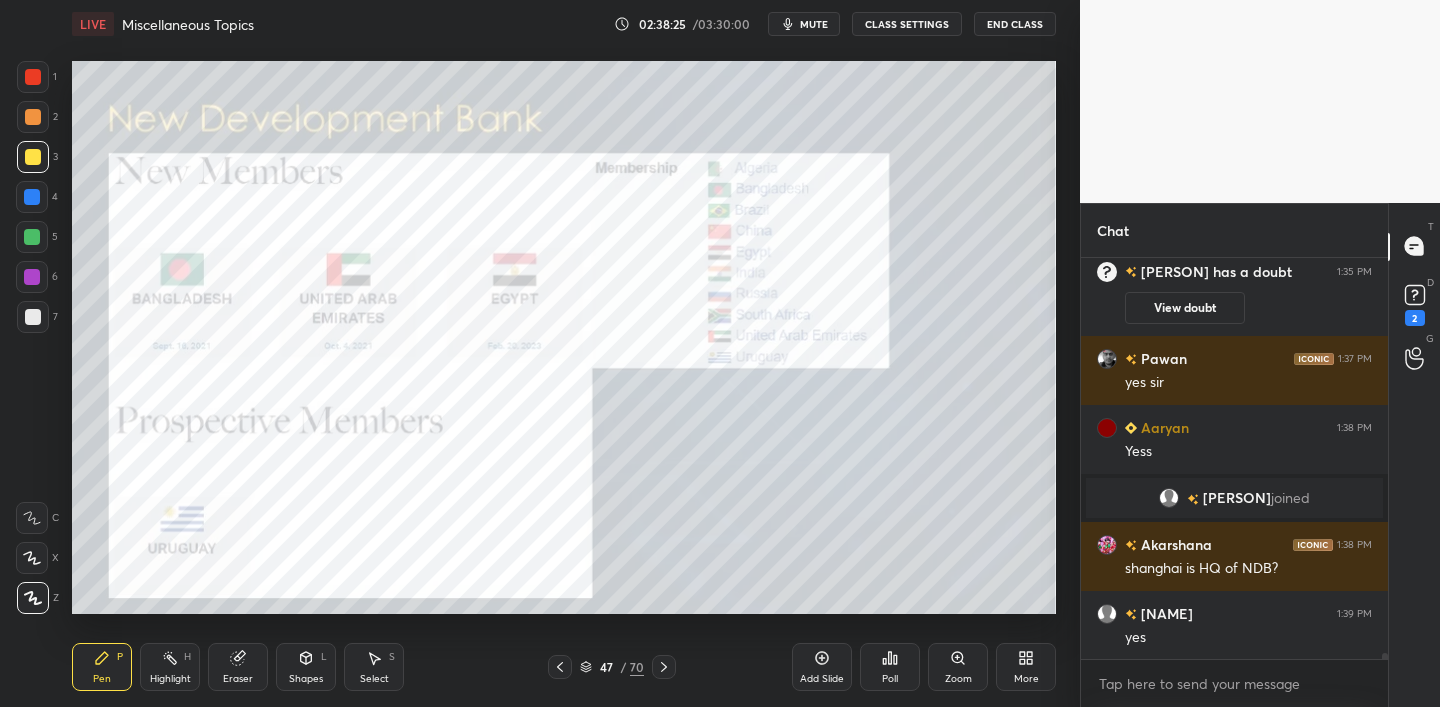 drag, startPoint x: 32, startPoint y: 162, endPoint x: 68, endPoint y: 150, distance: 37.94733 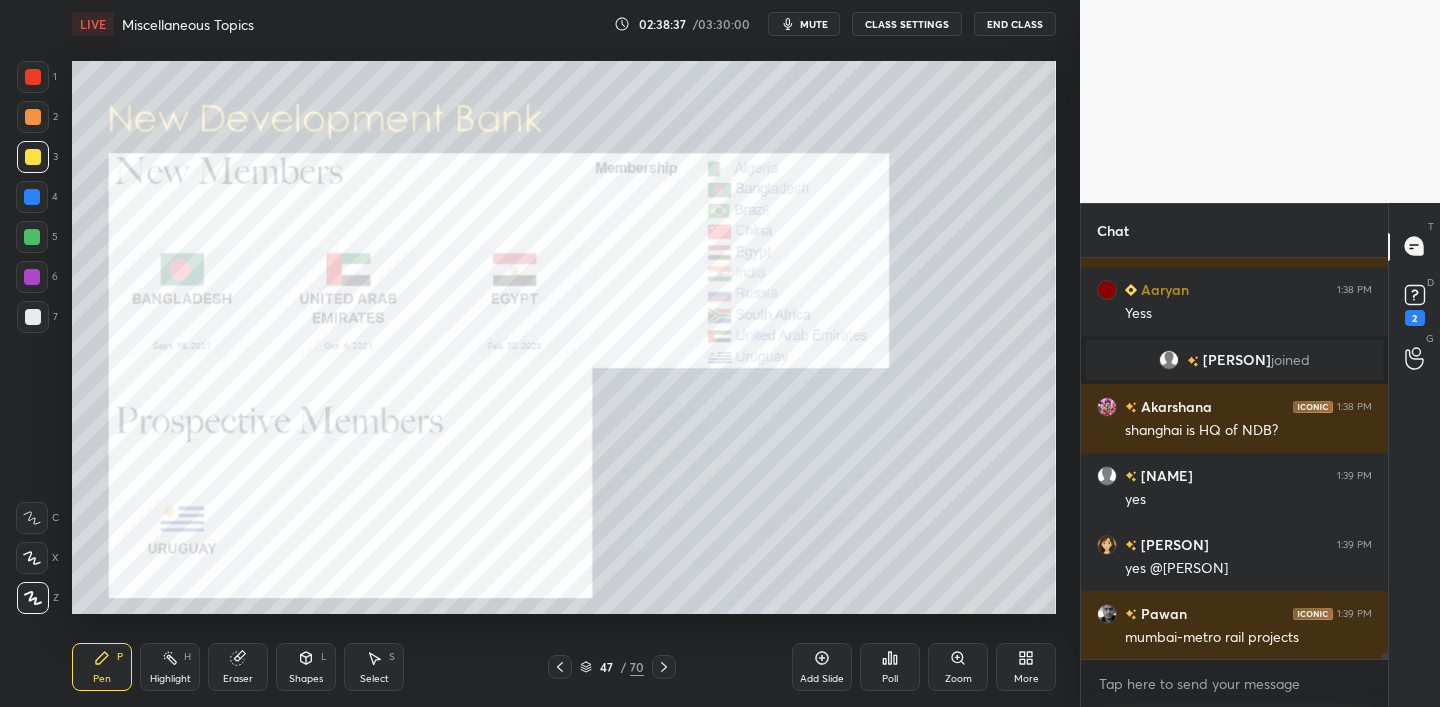 scroll, scrollTop: 26019, scrollLeft: 0, axis: vertical 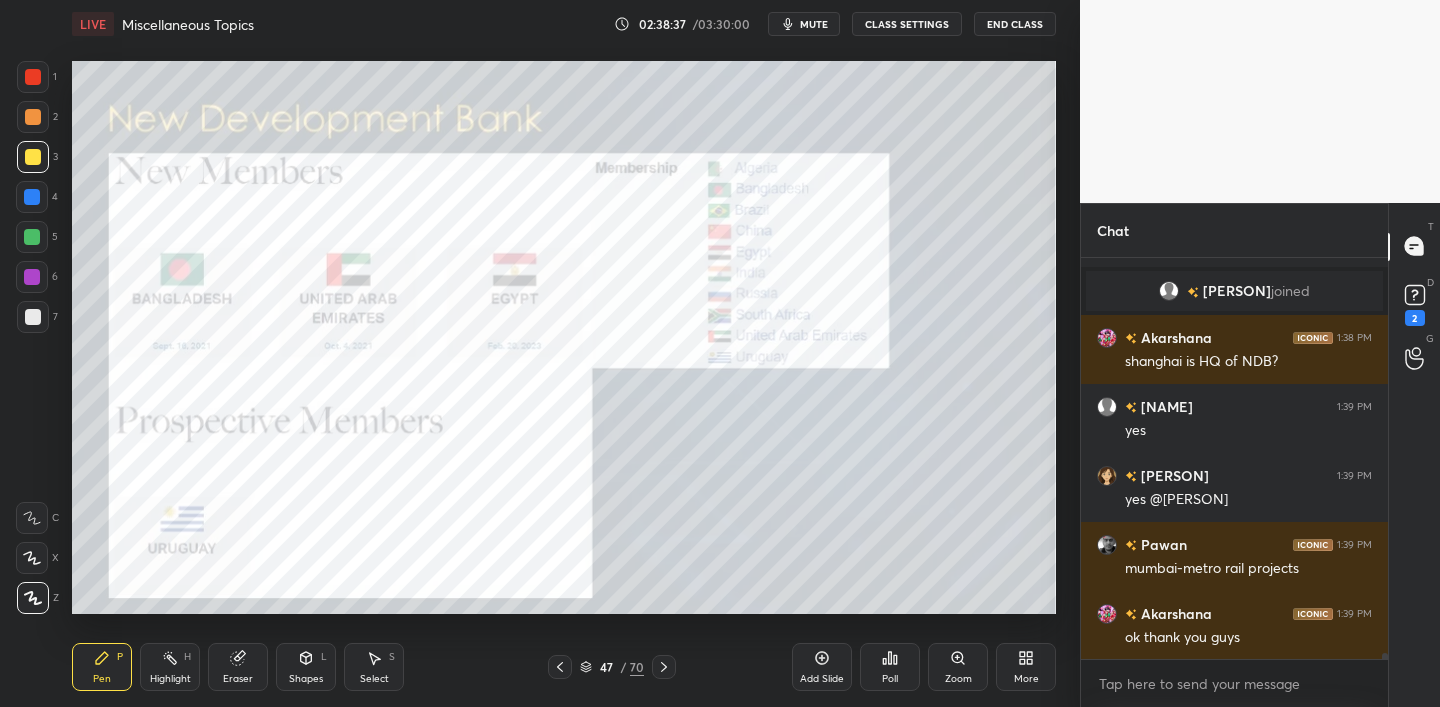 click at bounding box center (33, 77) 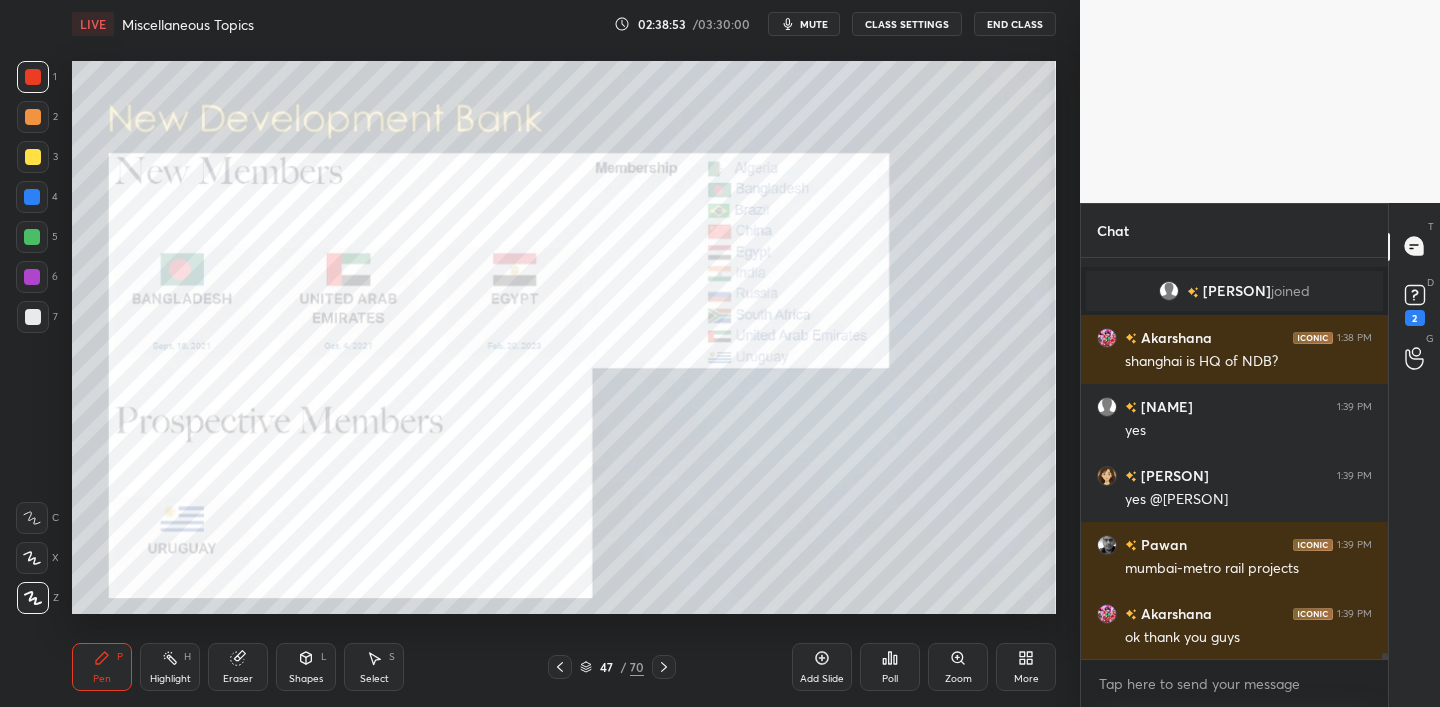click at bounding box center [33, 157] 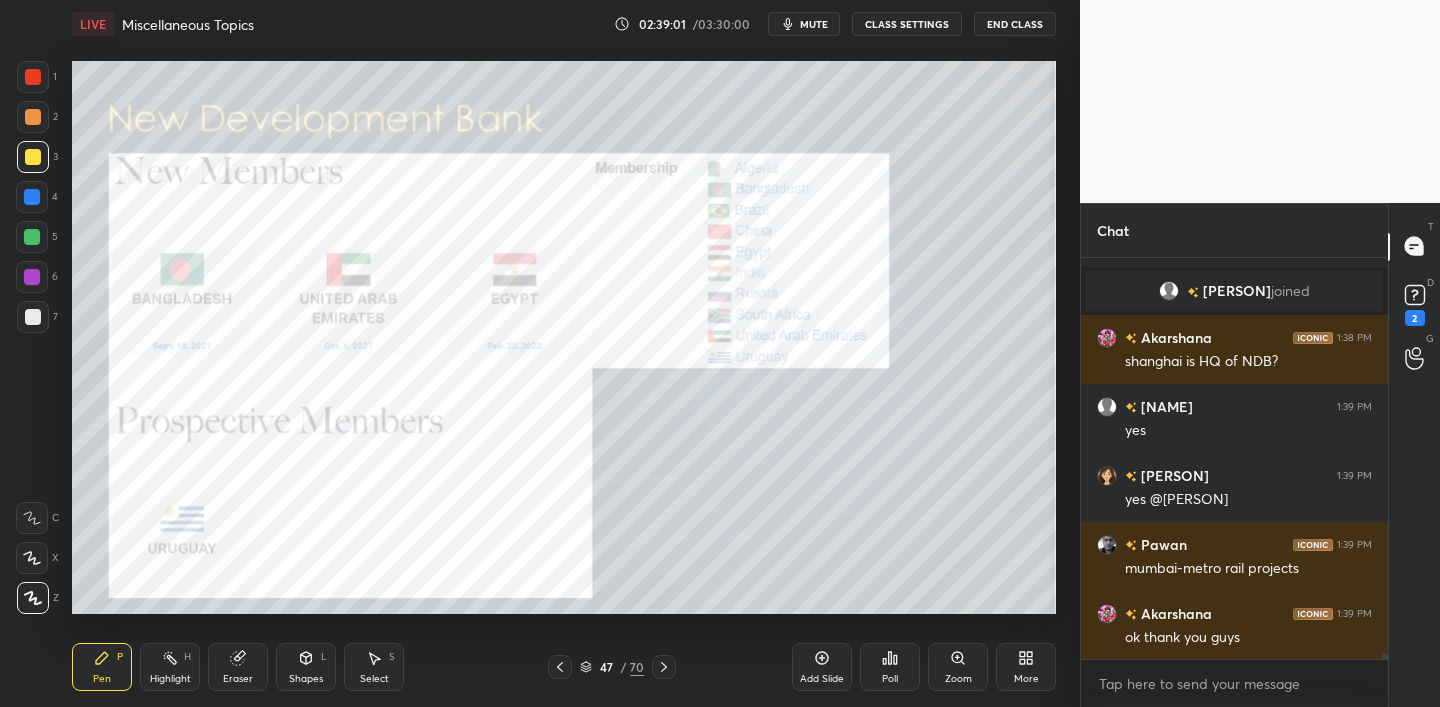 click at bounding box center [33, 157] 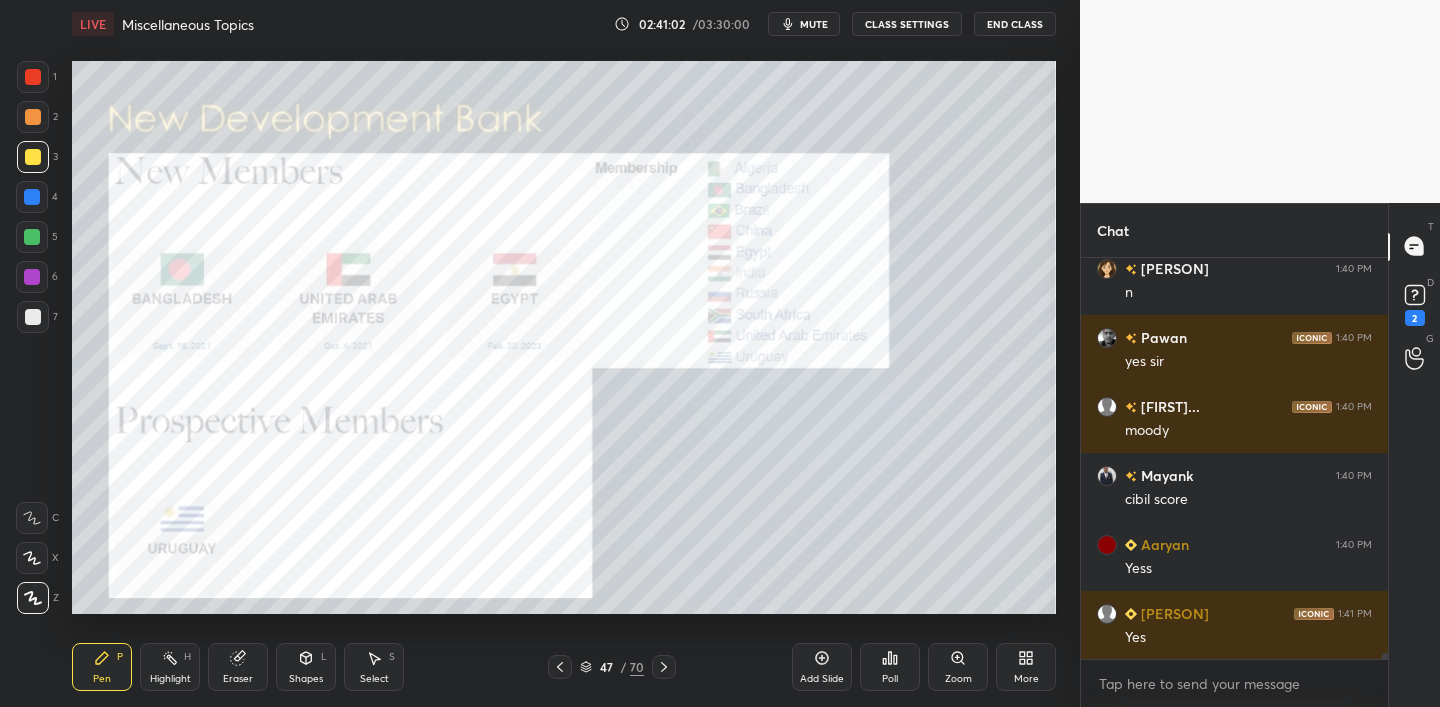 scroll, scrollTop: 26481, scrollLeft: 0, axis: vertical 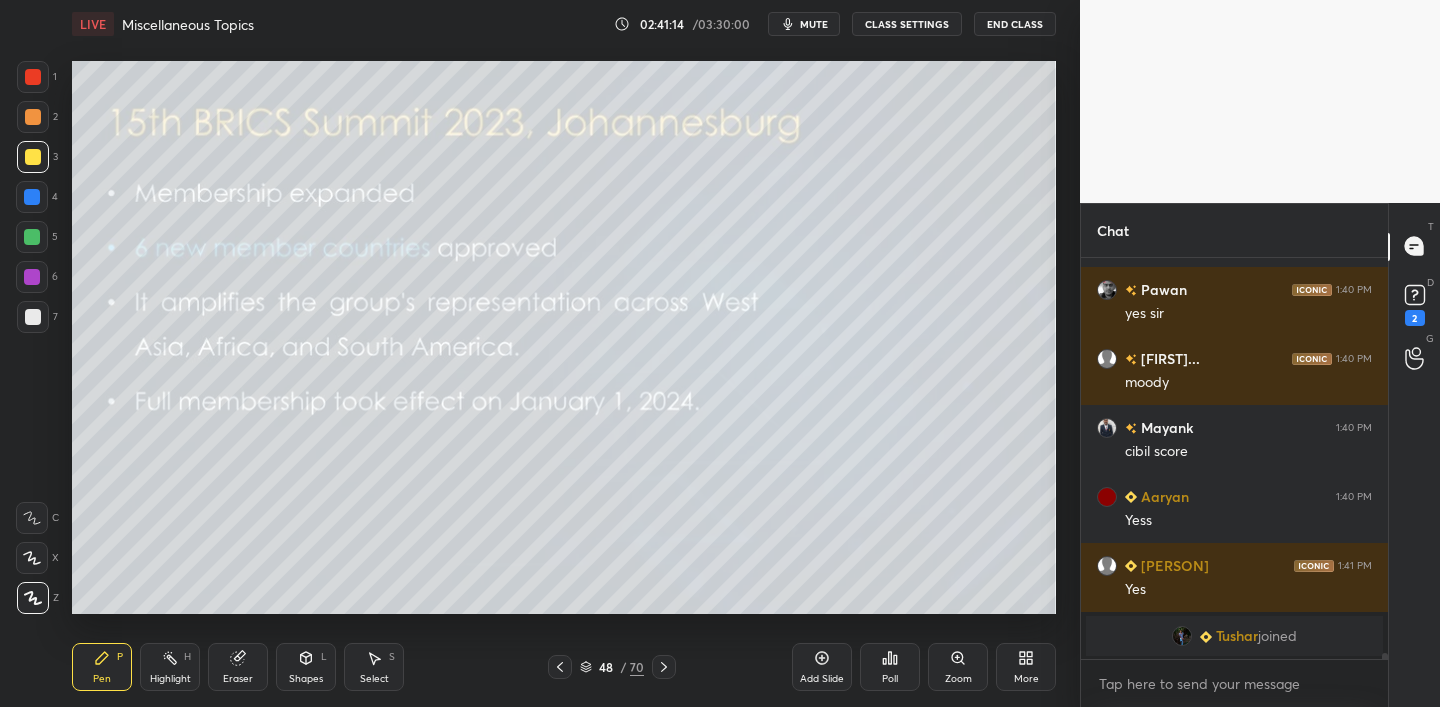 click 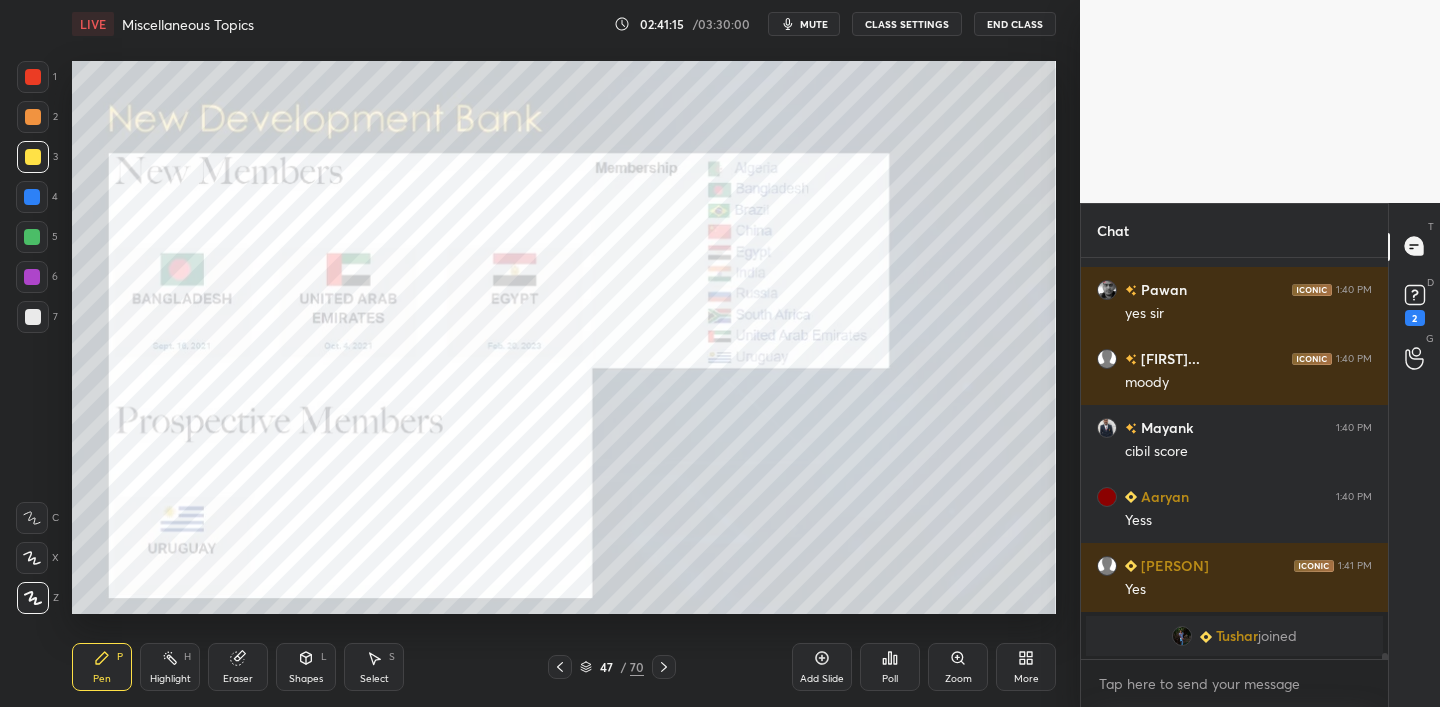 click on "Add Slide" at bounding box center [822, 667] 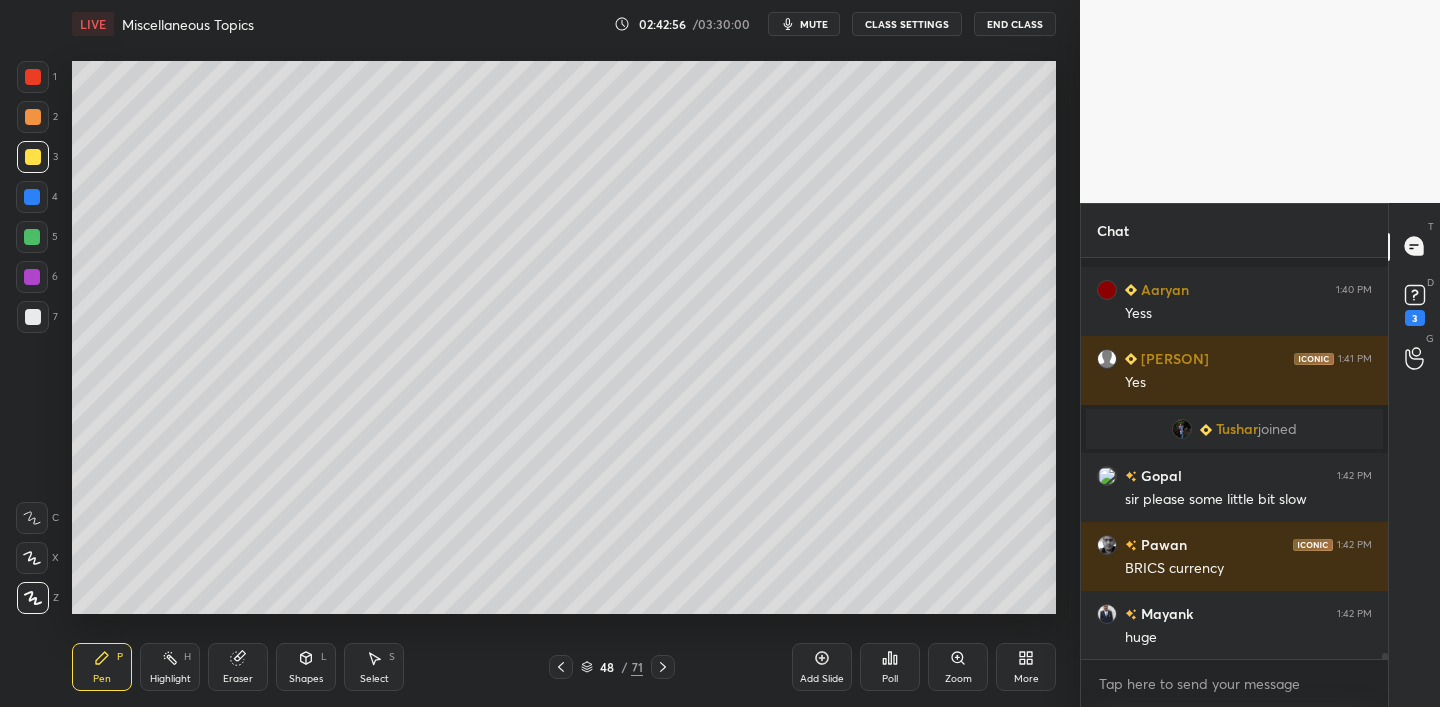 scroll, scrollTop: 26537, scrollLeft: 0, axis: vertical 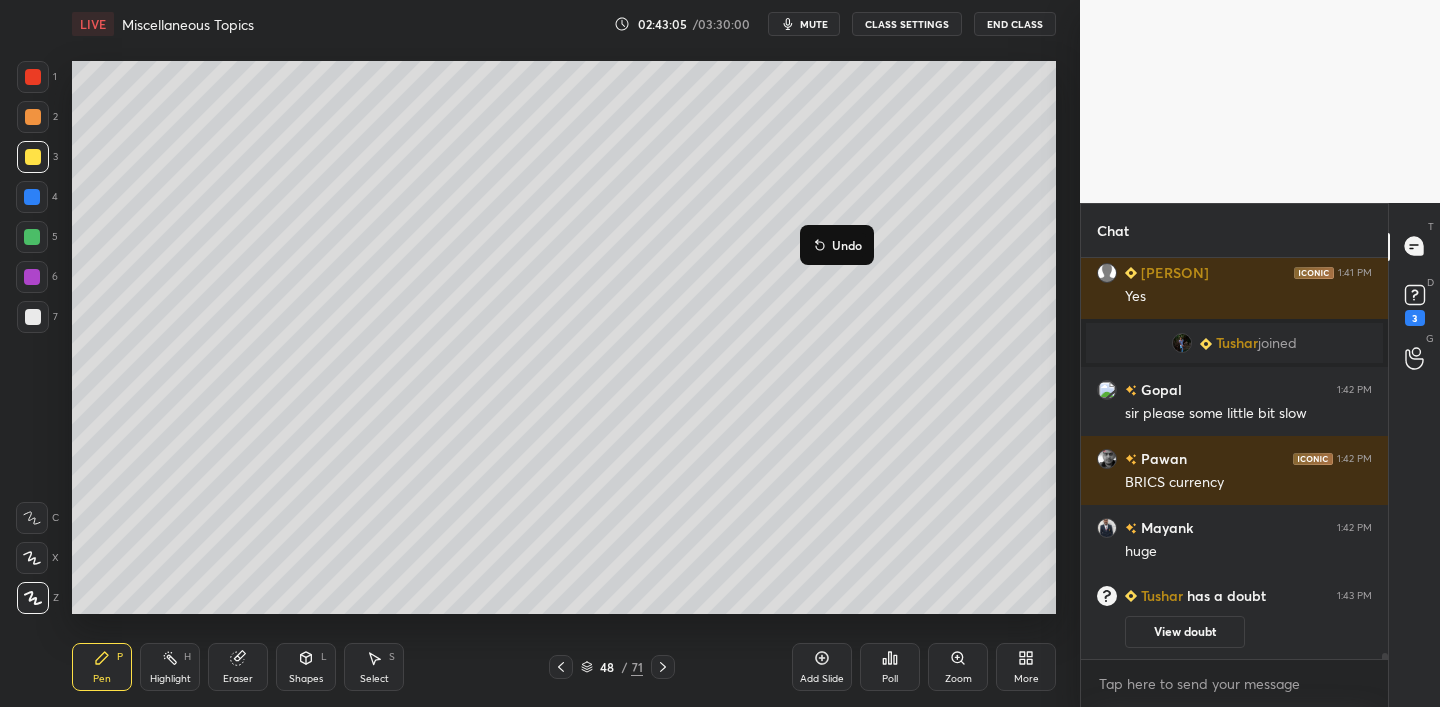 click on "Undo" at bounding box center [847, 245] 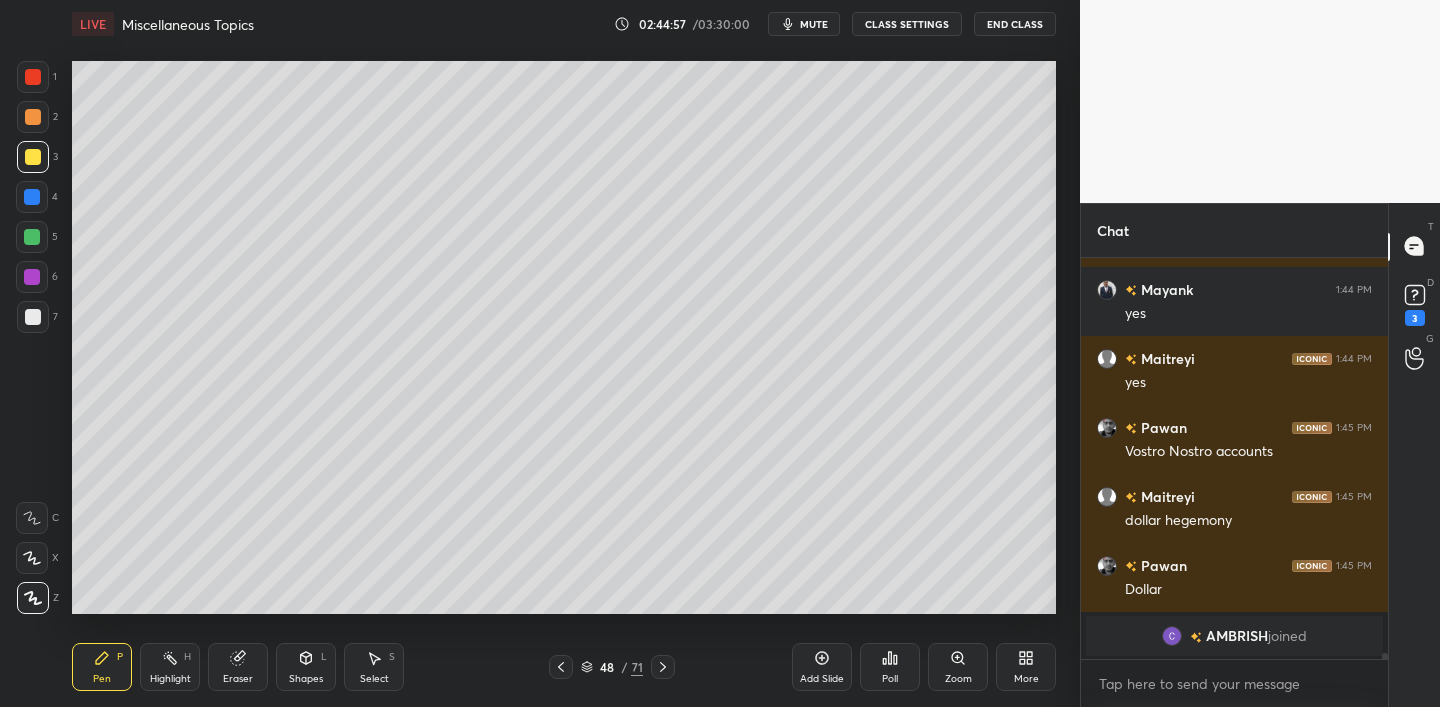 scroll, scrollTop: 26884, scrollLeft: 0, axis: vertical 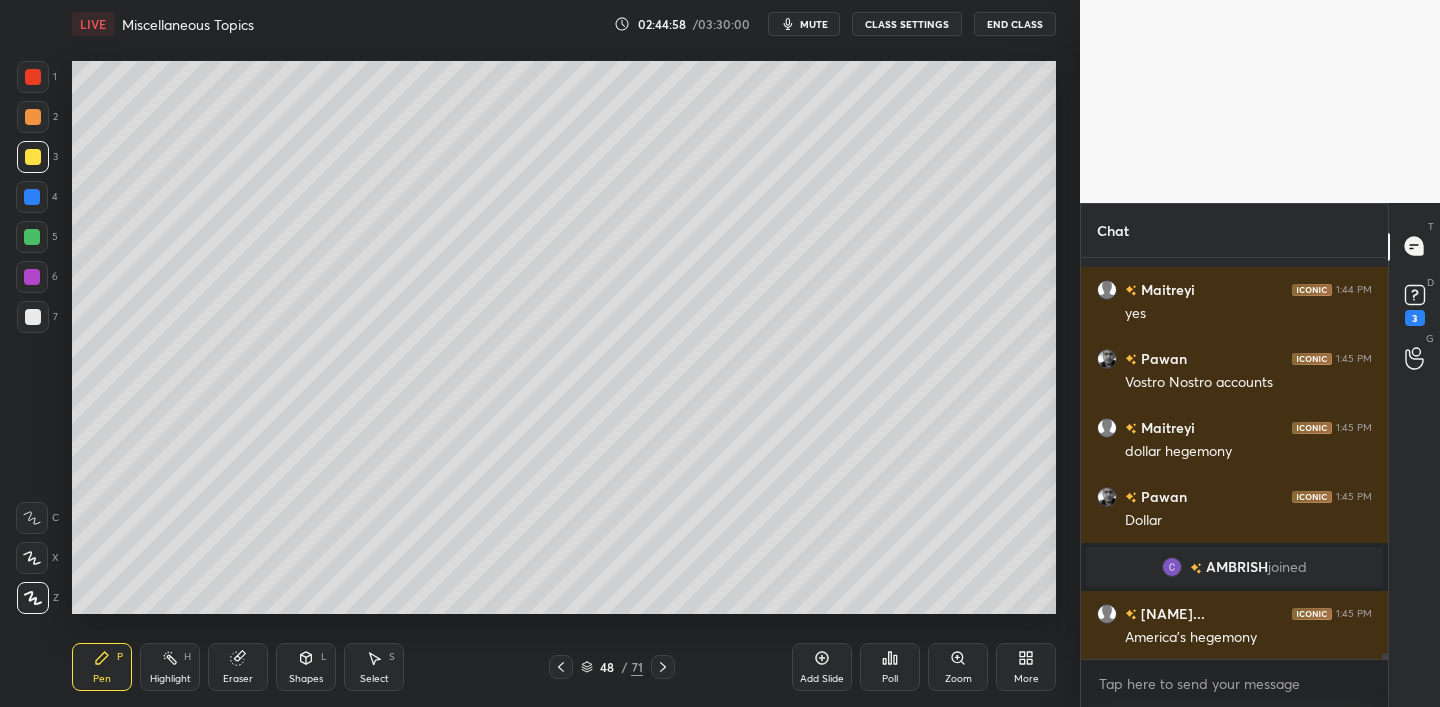 click on "Add Slide" at bounding box center [822, 667] 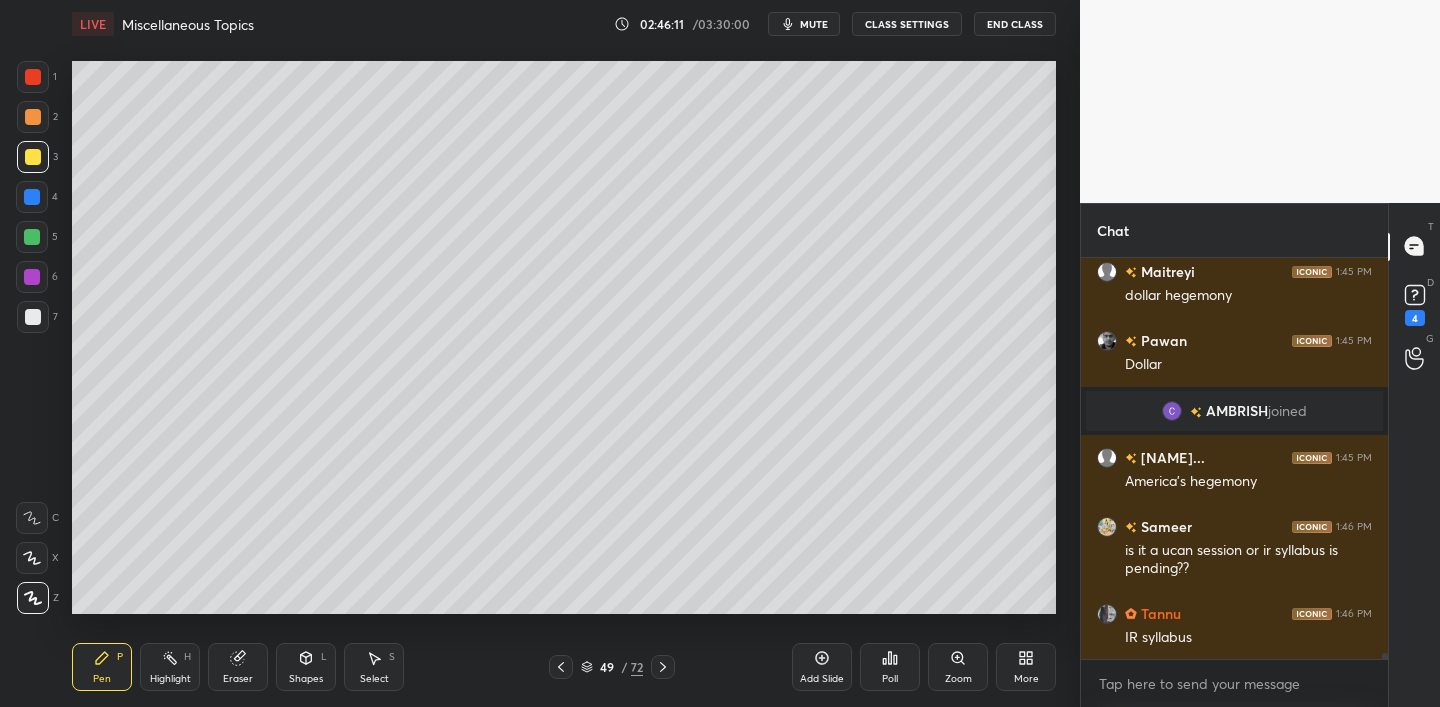 scroll, scrollTop: 27126, scrollLeft: 0, axis: vertical 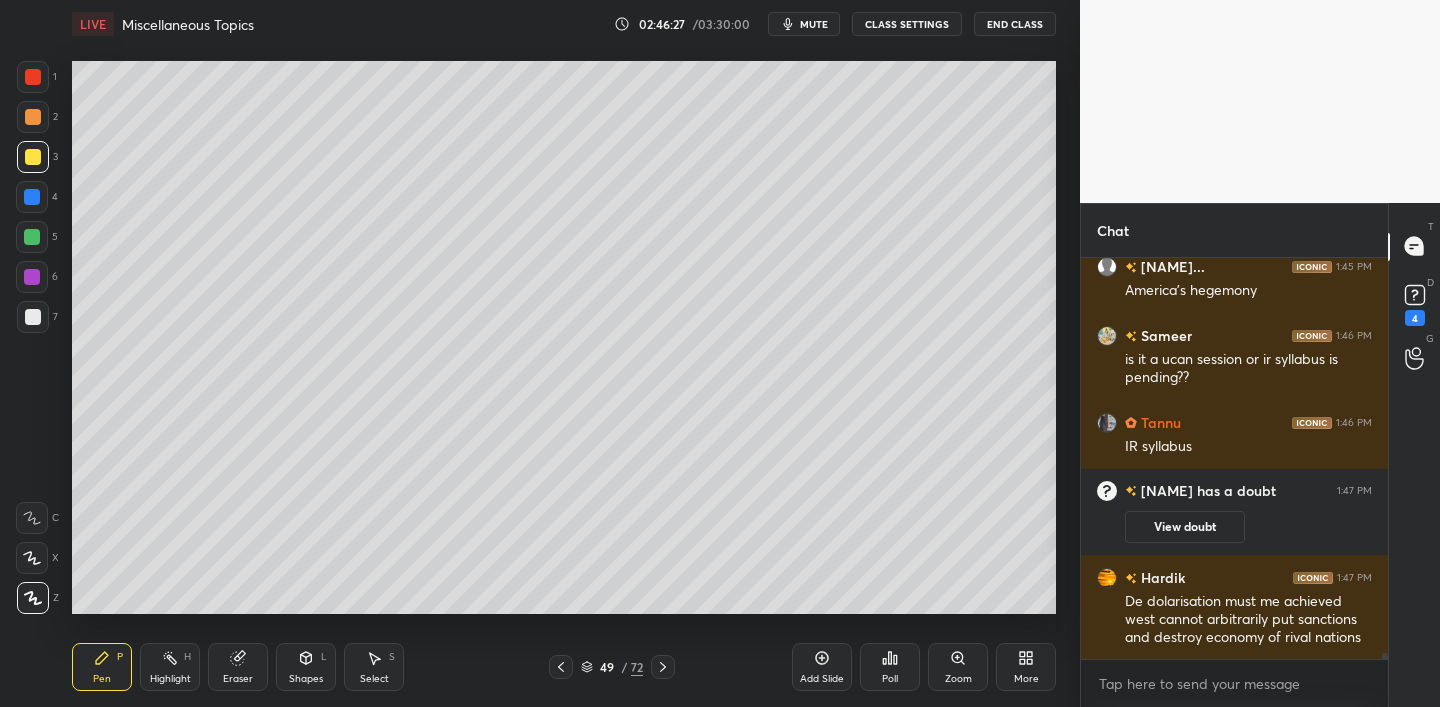 click 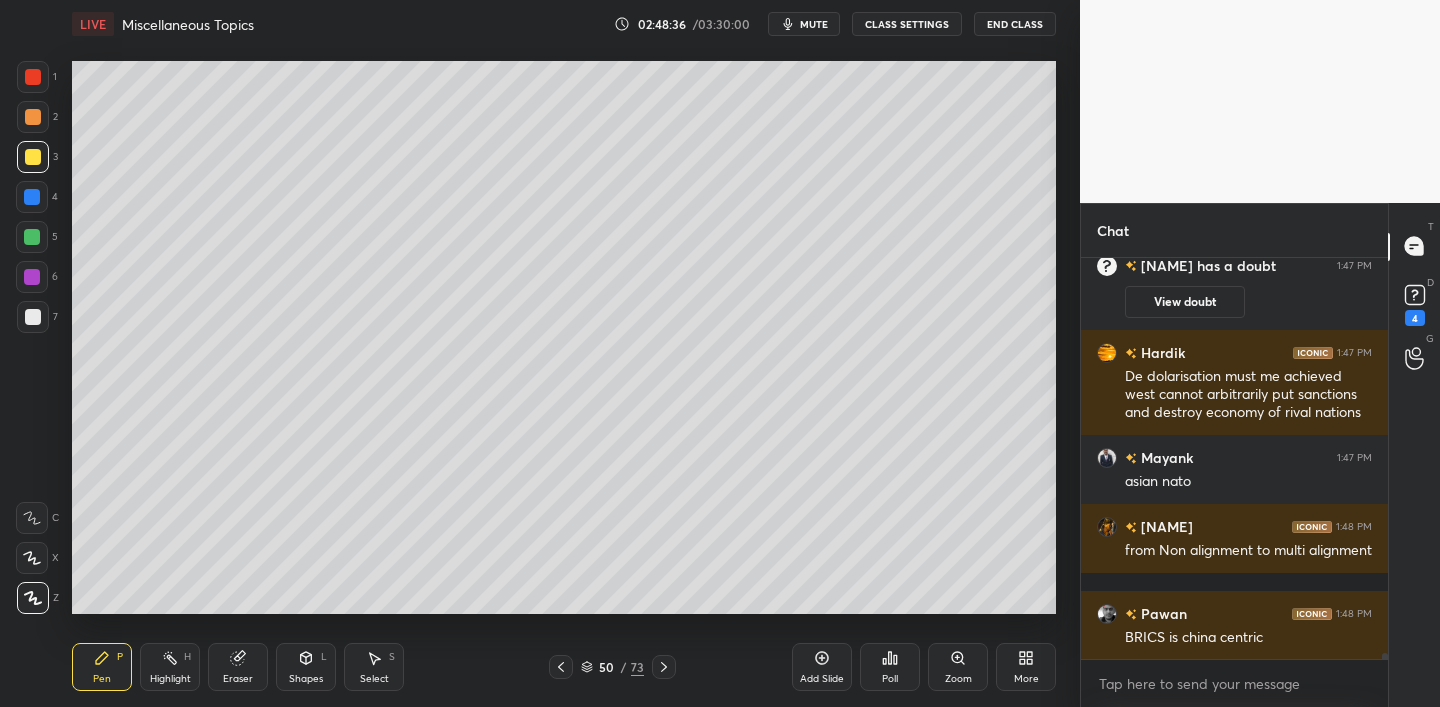 scroll, scrollTop: 27430, scrollLeft: 0, axis: vertical 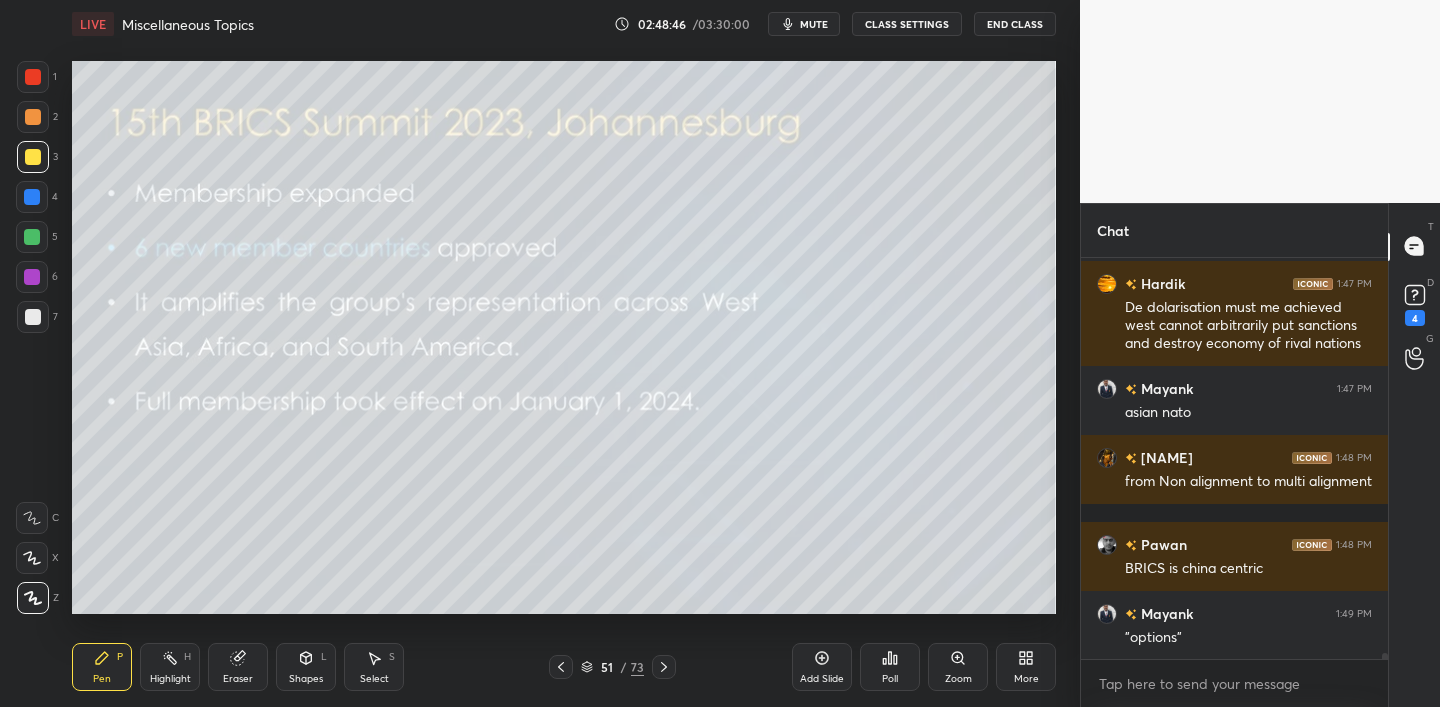 drag, startPoint x: 565, startPoint y: 661, endPoint x: 656, endPoint y: 664, distance: 91.04944 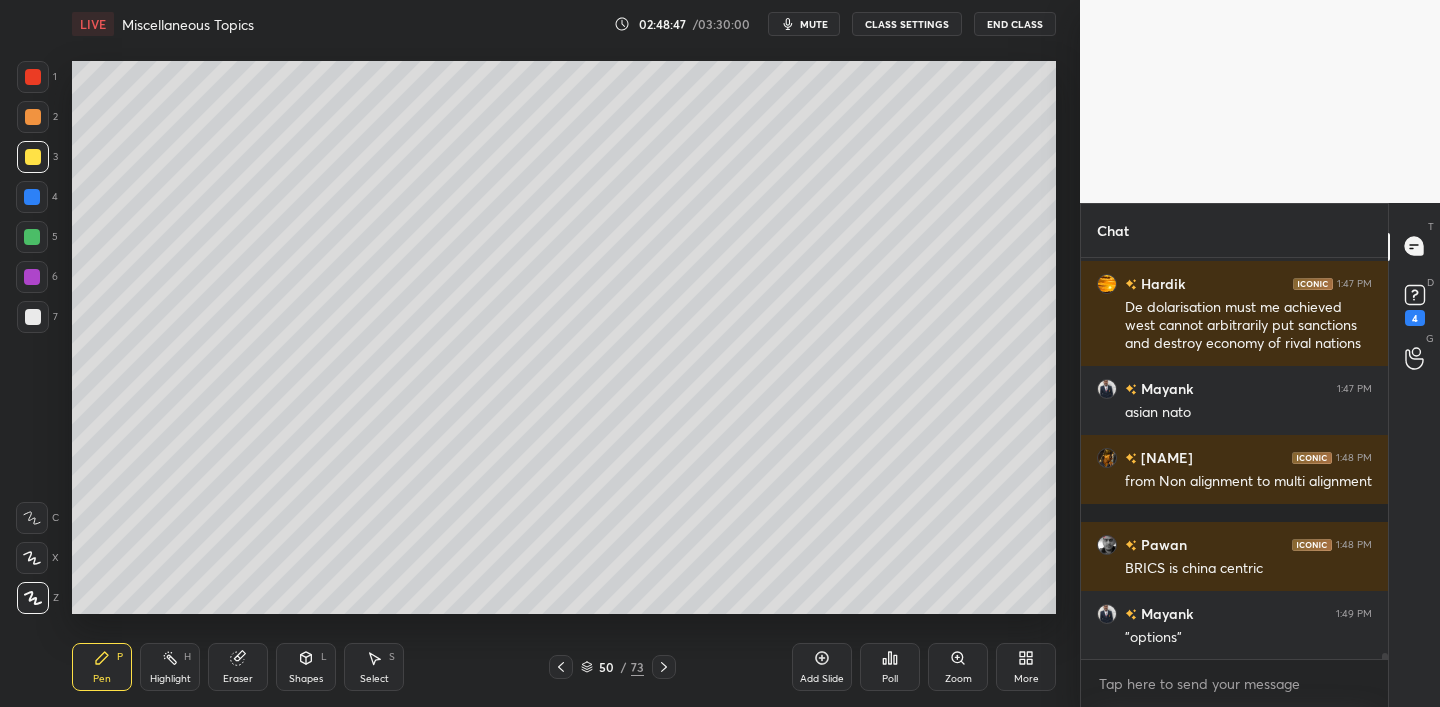 drag, startPoint x: 825, startPoint y: 662, endPoint x: 800, endPoint y: 641, distance: 32.649654 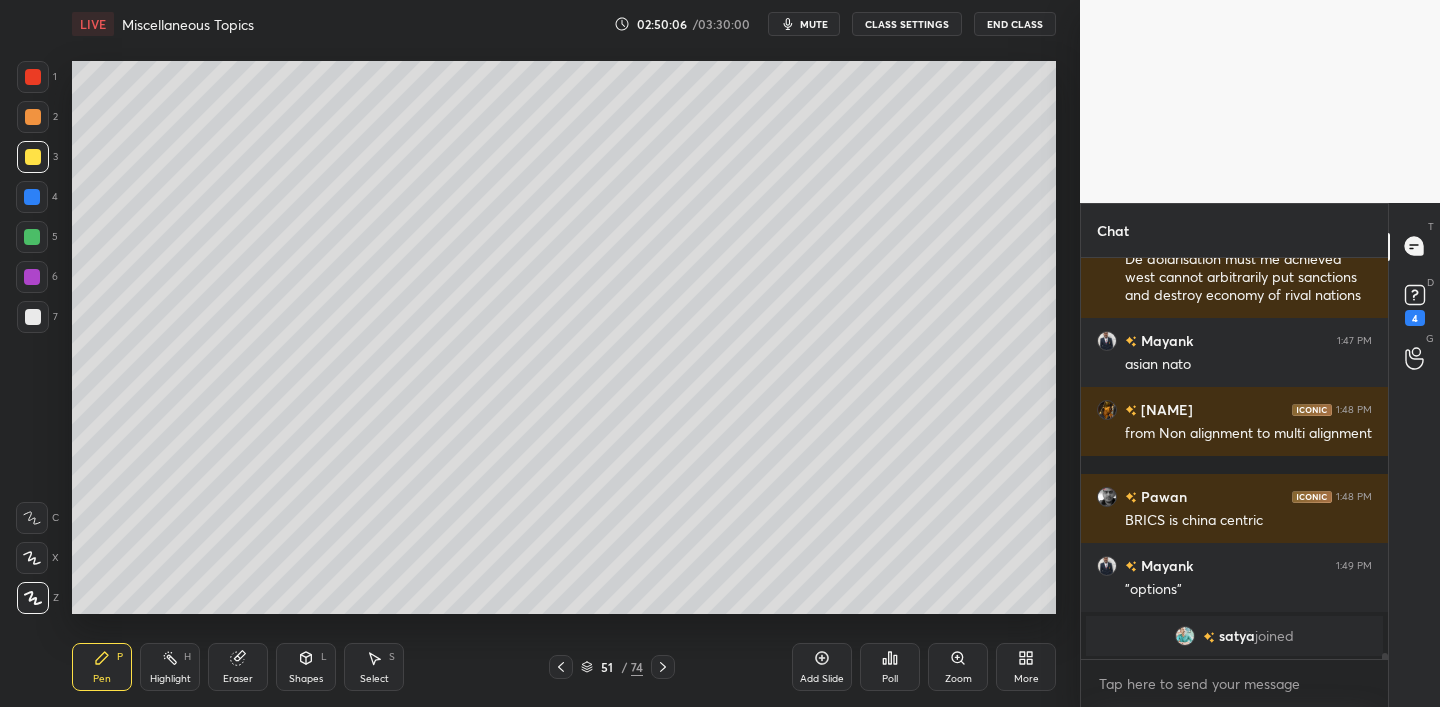 scroll, scrollTop: 27437, scrollLeft: 0, axis: vertical 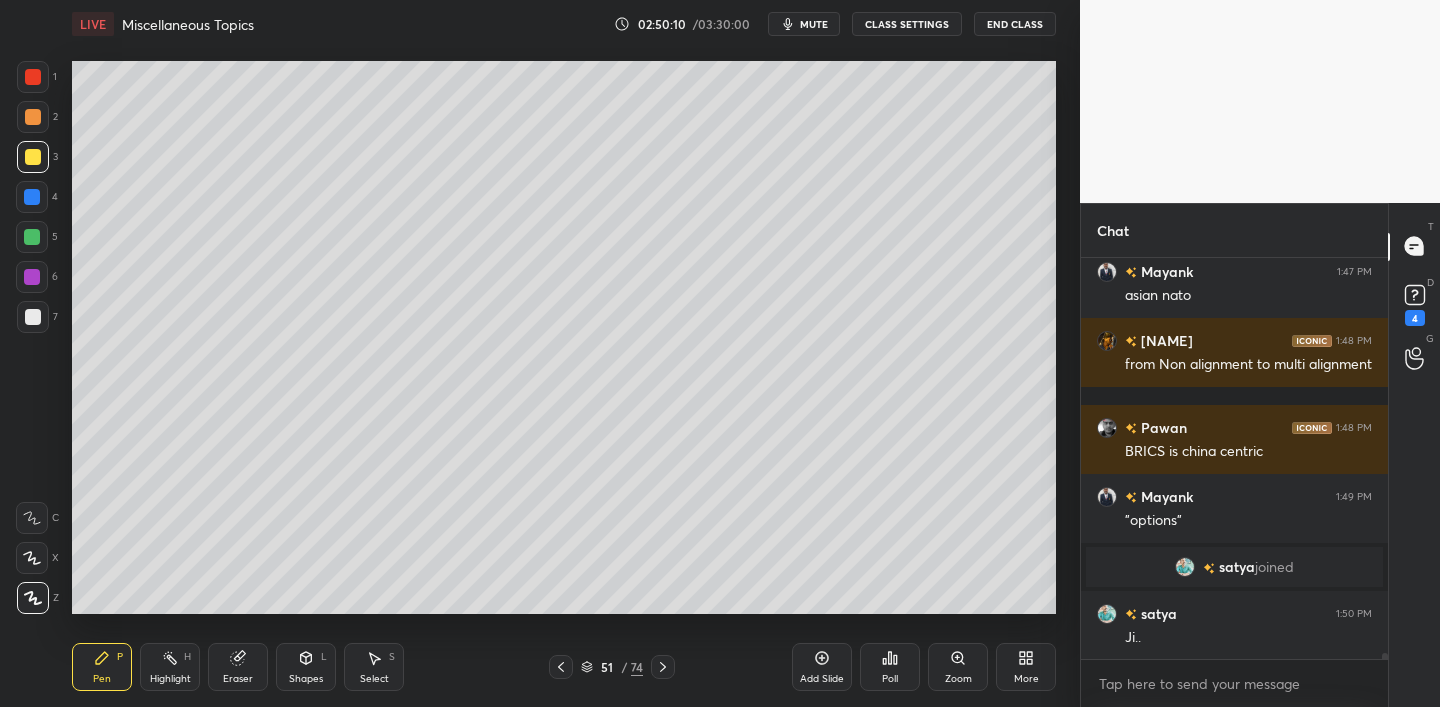 drag, startPoint x: 824, startPoint y: 659, endPoint x: 819, endPoint y: 646, distance: 13.928389 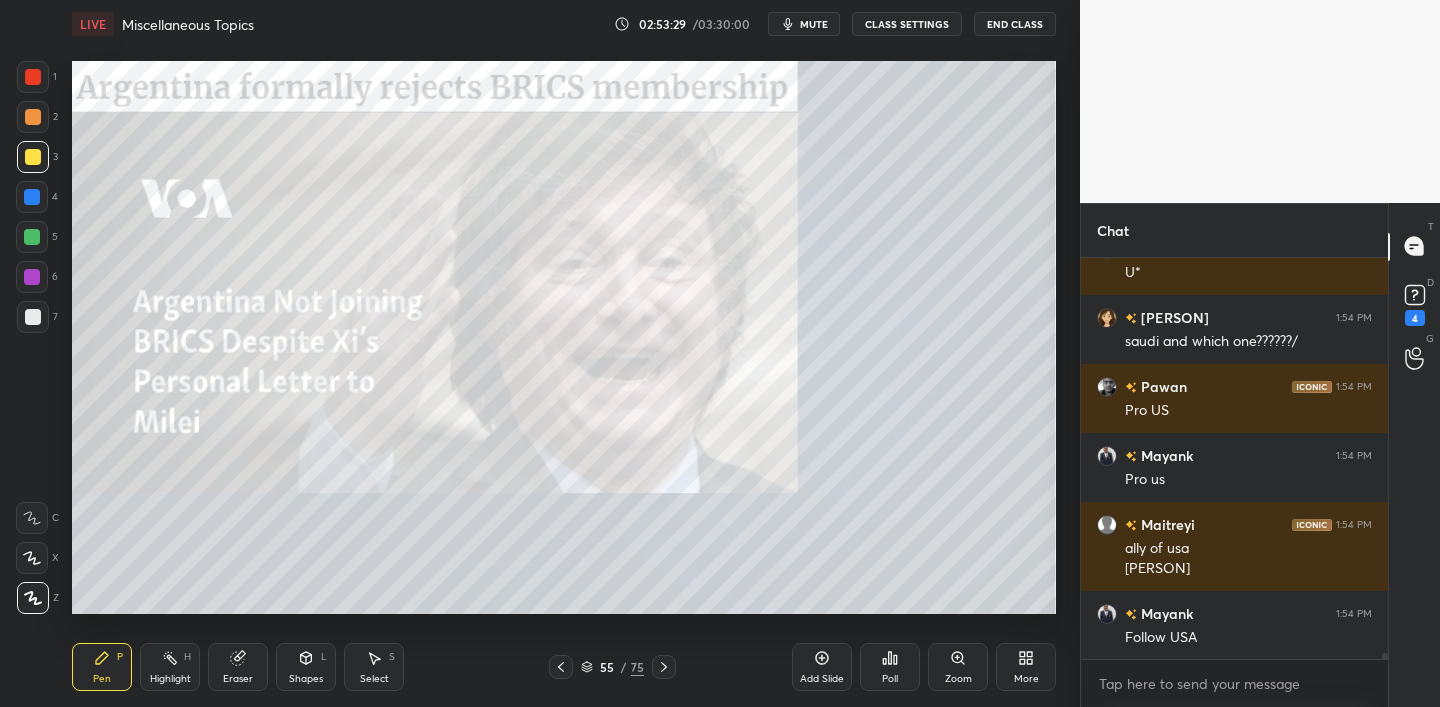 scroll, scrollTop: 28303, scrollLeft: 0, axis: vertical 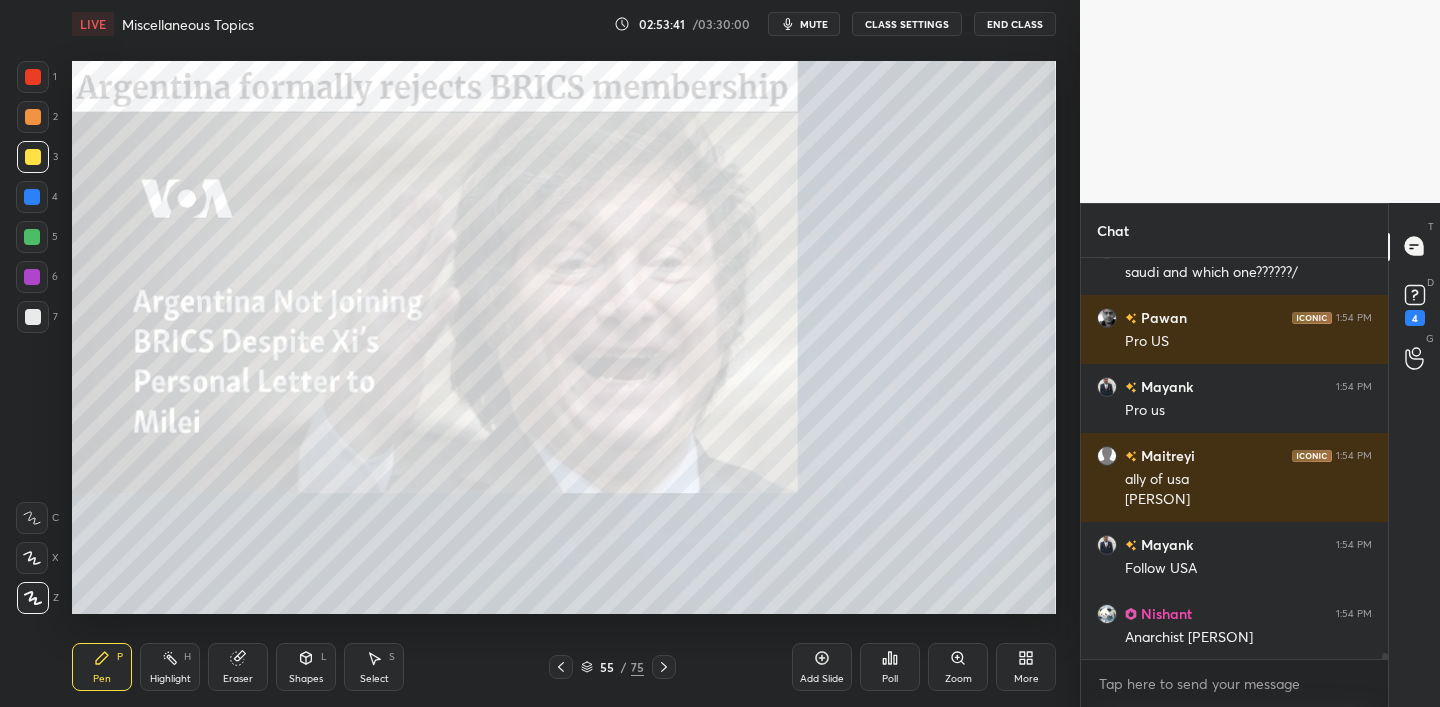 click at bounding box center (33, 77) 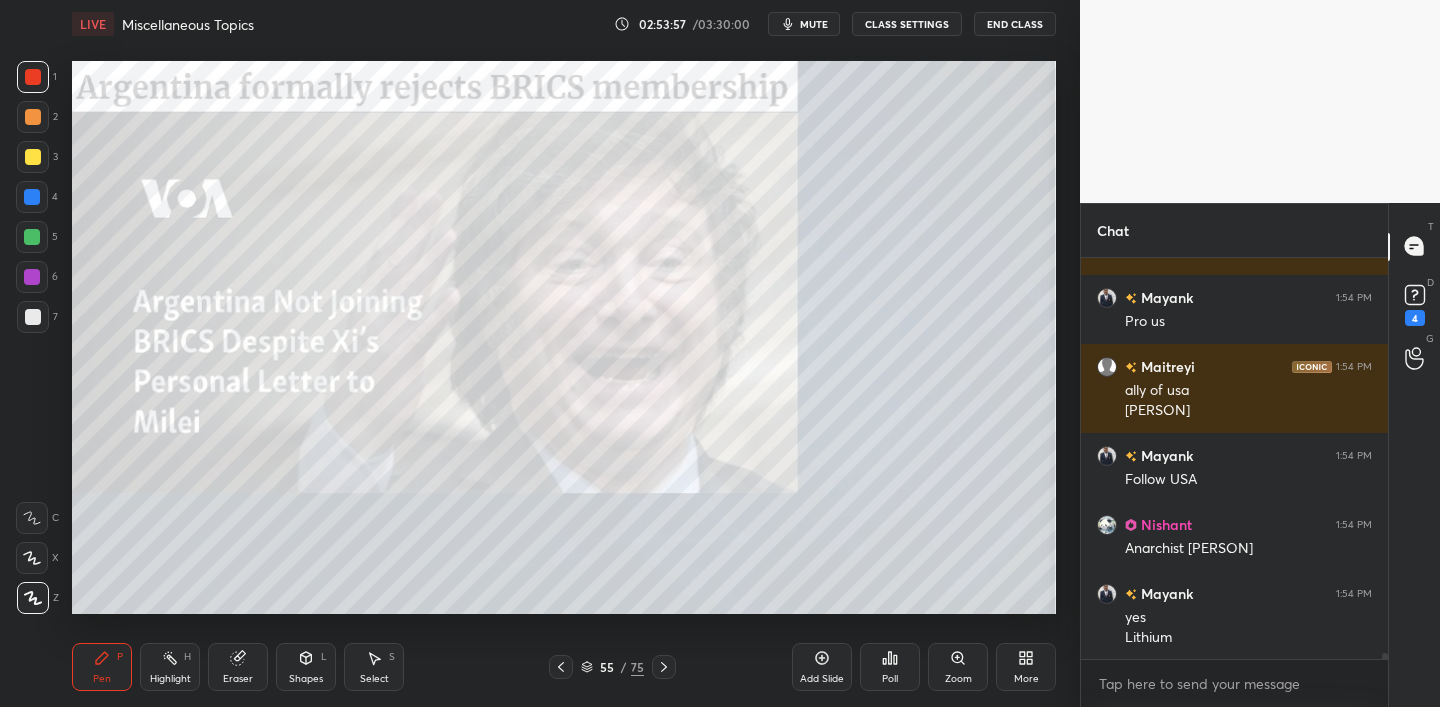 scroll, scrollTop: 28461, scrollLeft: 0, axis: vertical 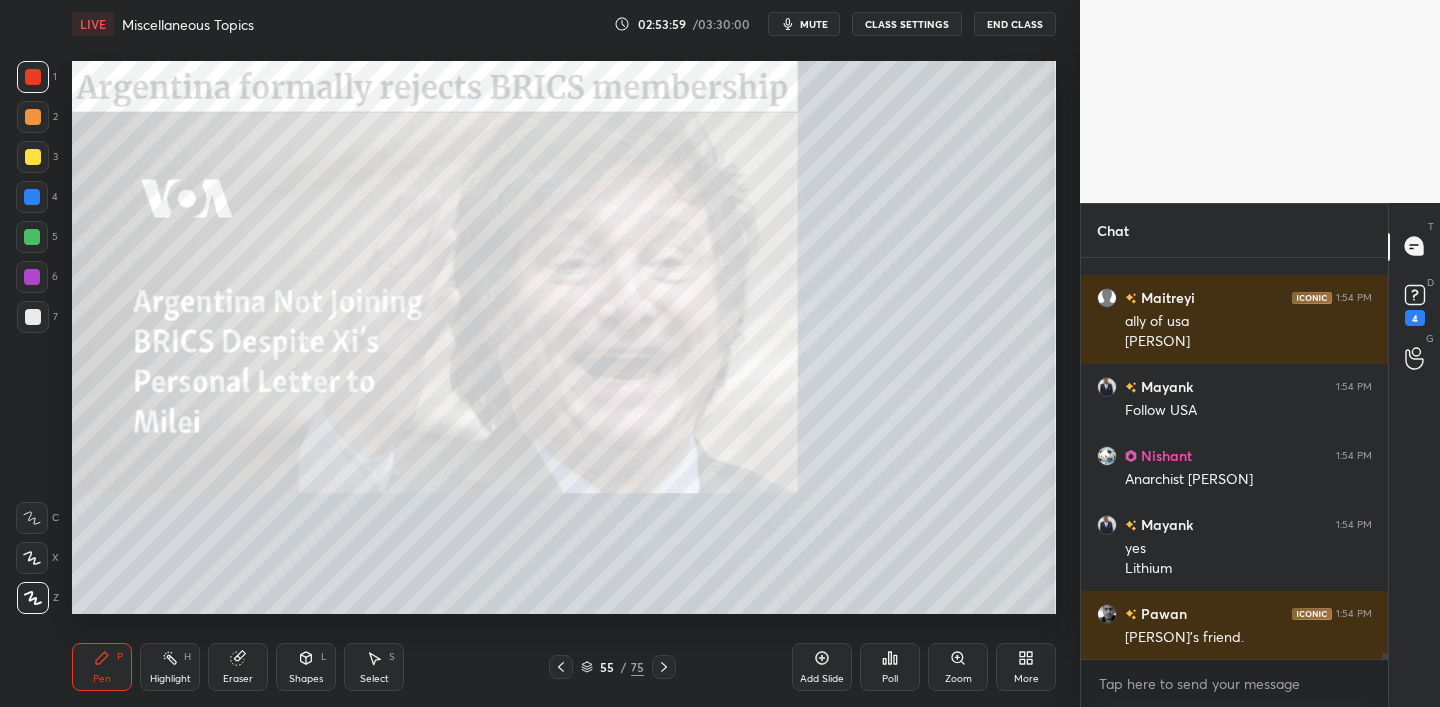 drag, startPoint x: 36, startPoint y: 153, endPoint x: 55, endPoint y: 184, distance: 36.359318 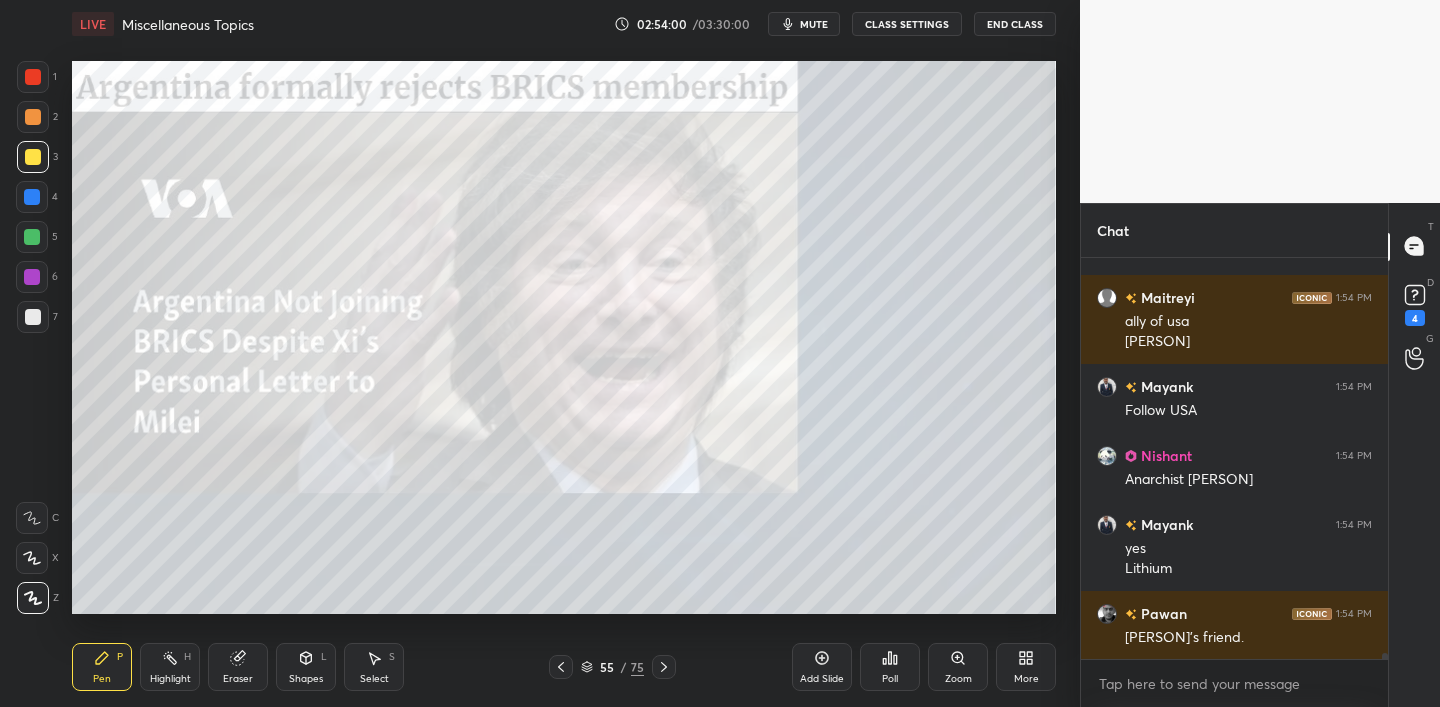scroll, scrollTop: 28530, scrollLeft: 0, axis: vertical 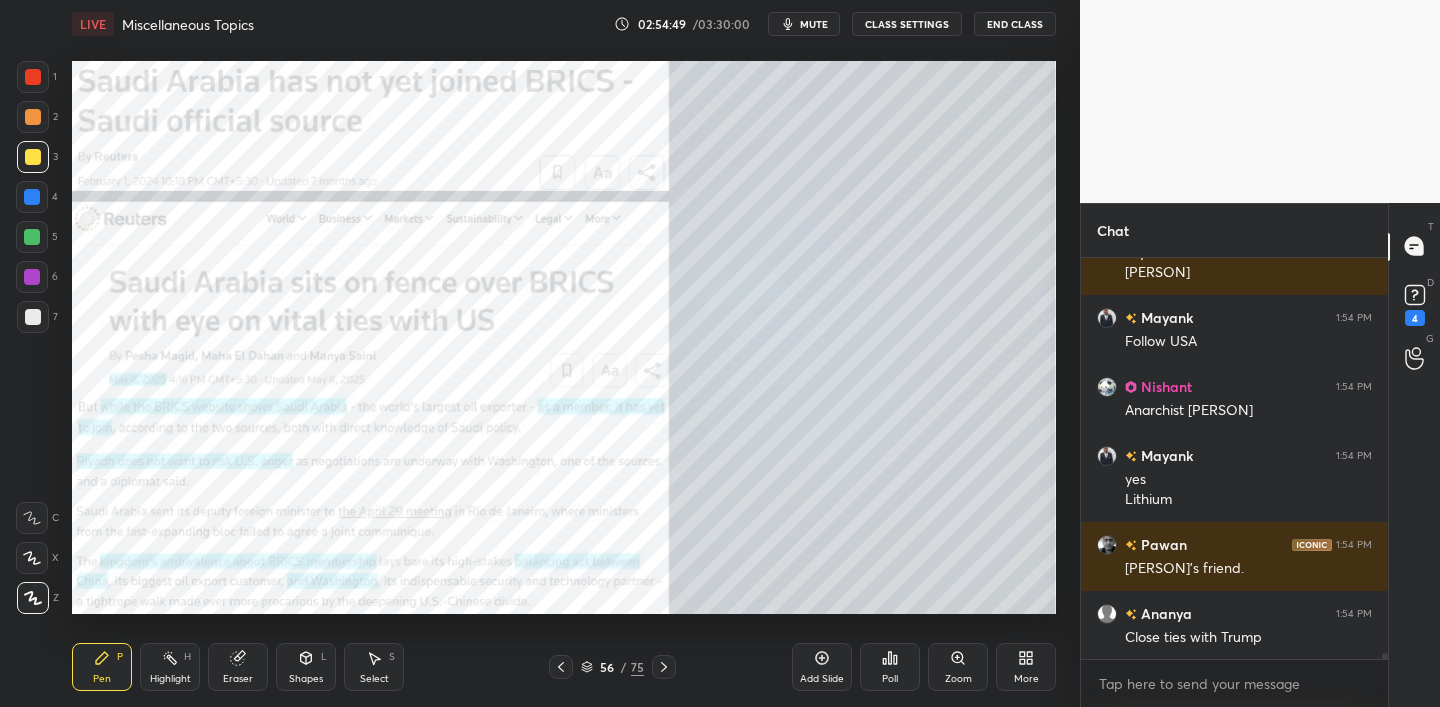 drag, startPoint x: 33, startPoint y: 73, endPoint x: 68, endPoint y: 67, distance: 35.510563 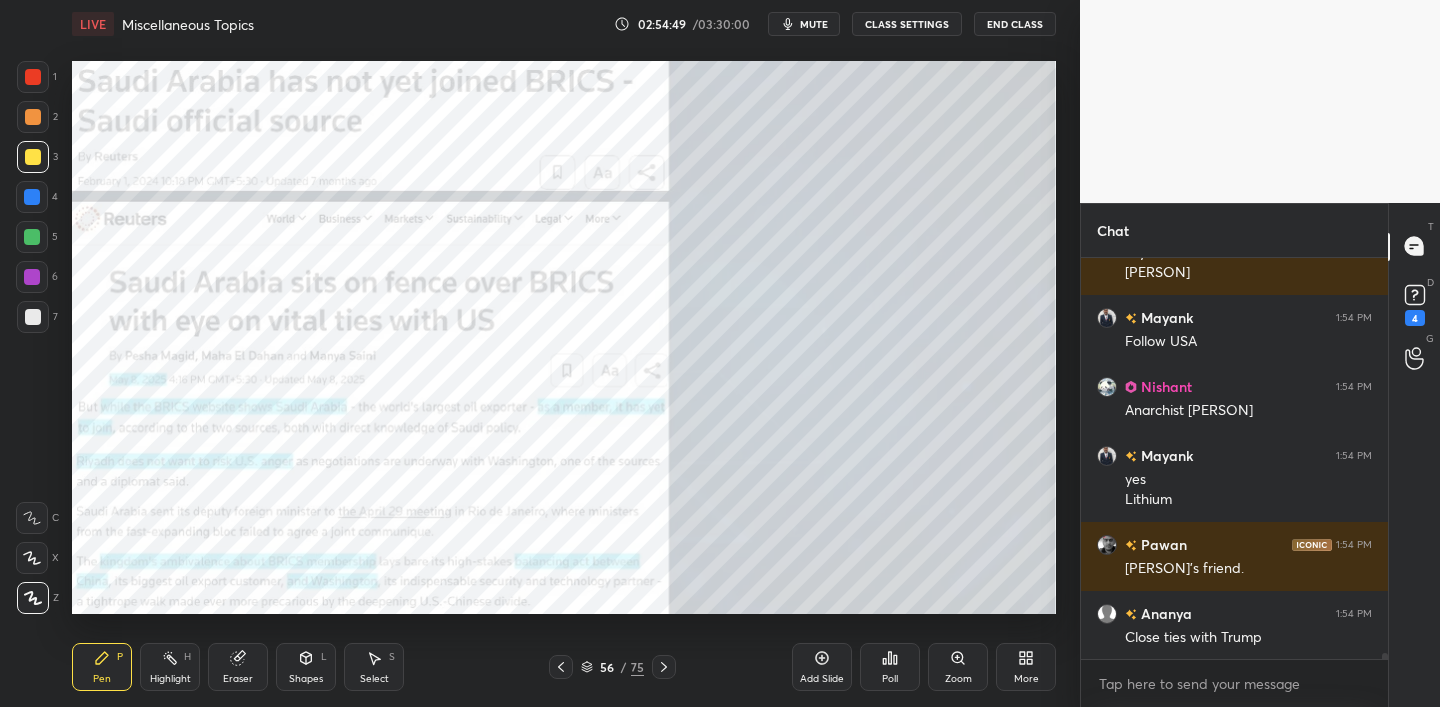 click at bounding box center [33, 77] 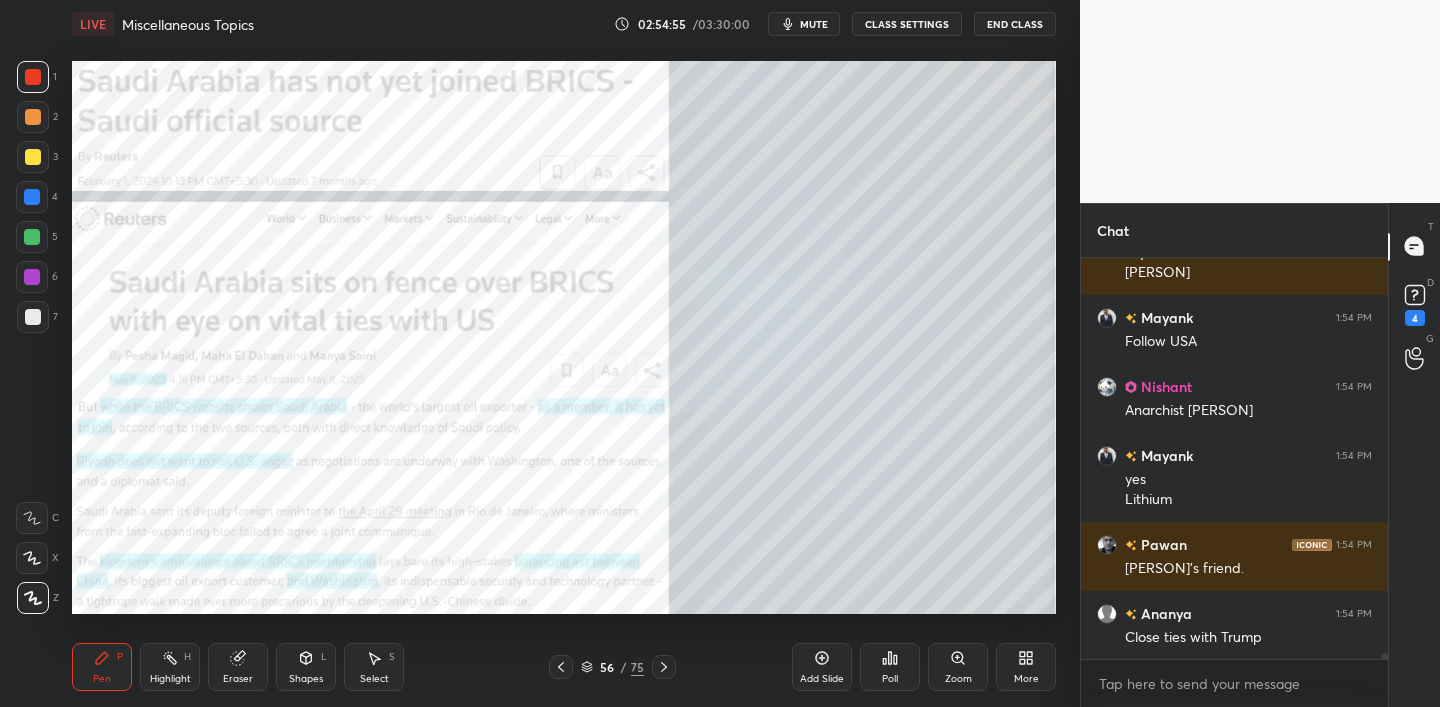 scroll, scrollTop: 354, scrollLeft: 301, axis: both 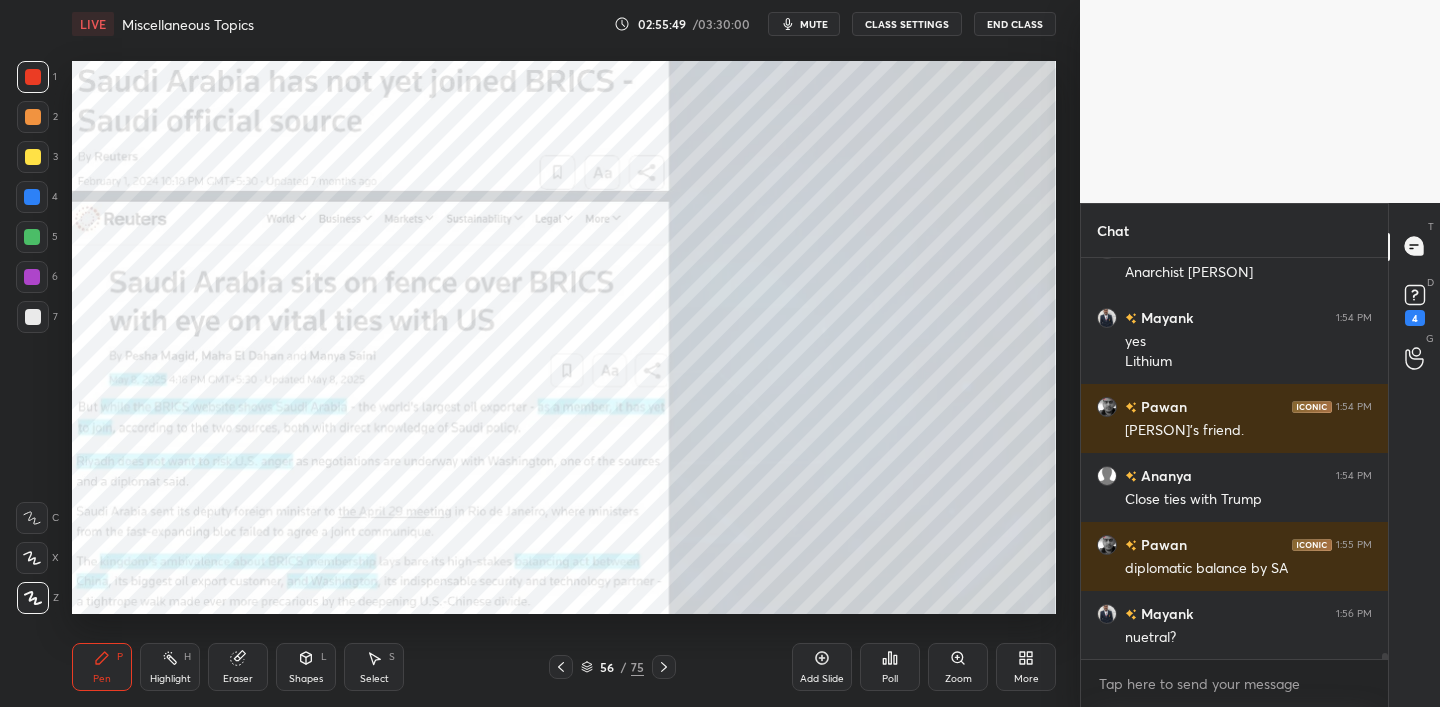 click at bounding box center (33, 77) 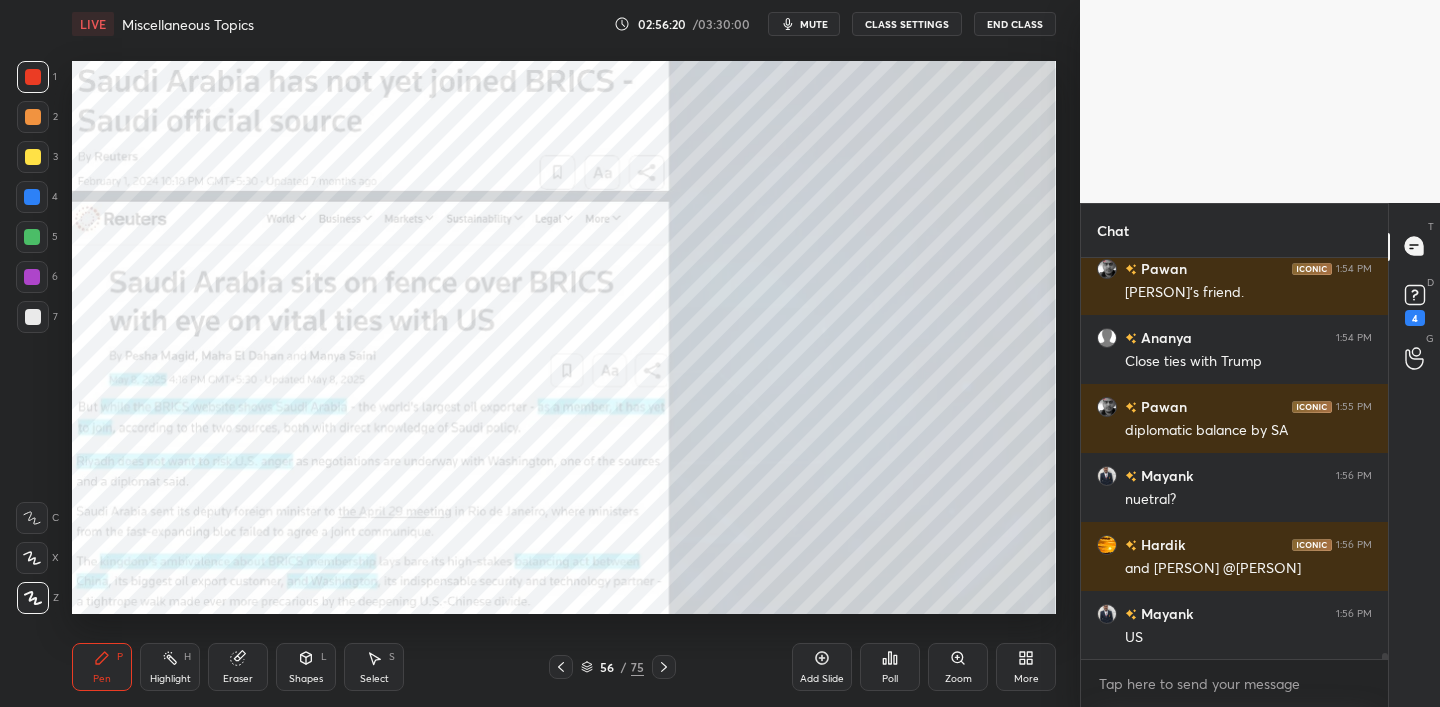 scroll, scrollTop: 28875, scrollLeft: 0, axis: vertical 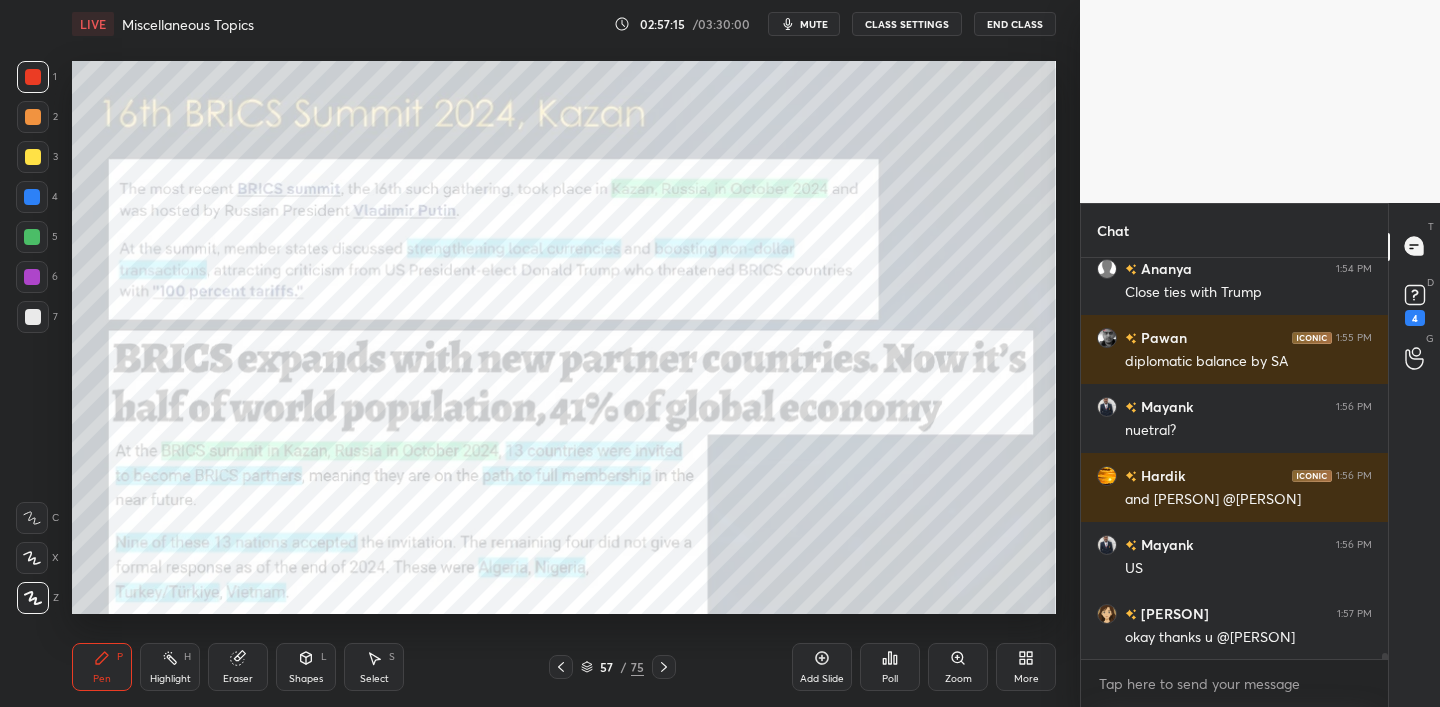 click at bounding box center (33, 157) 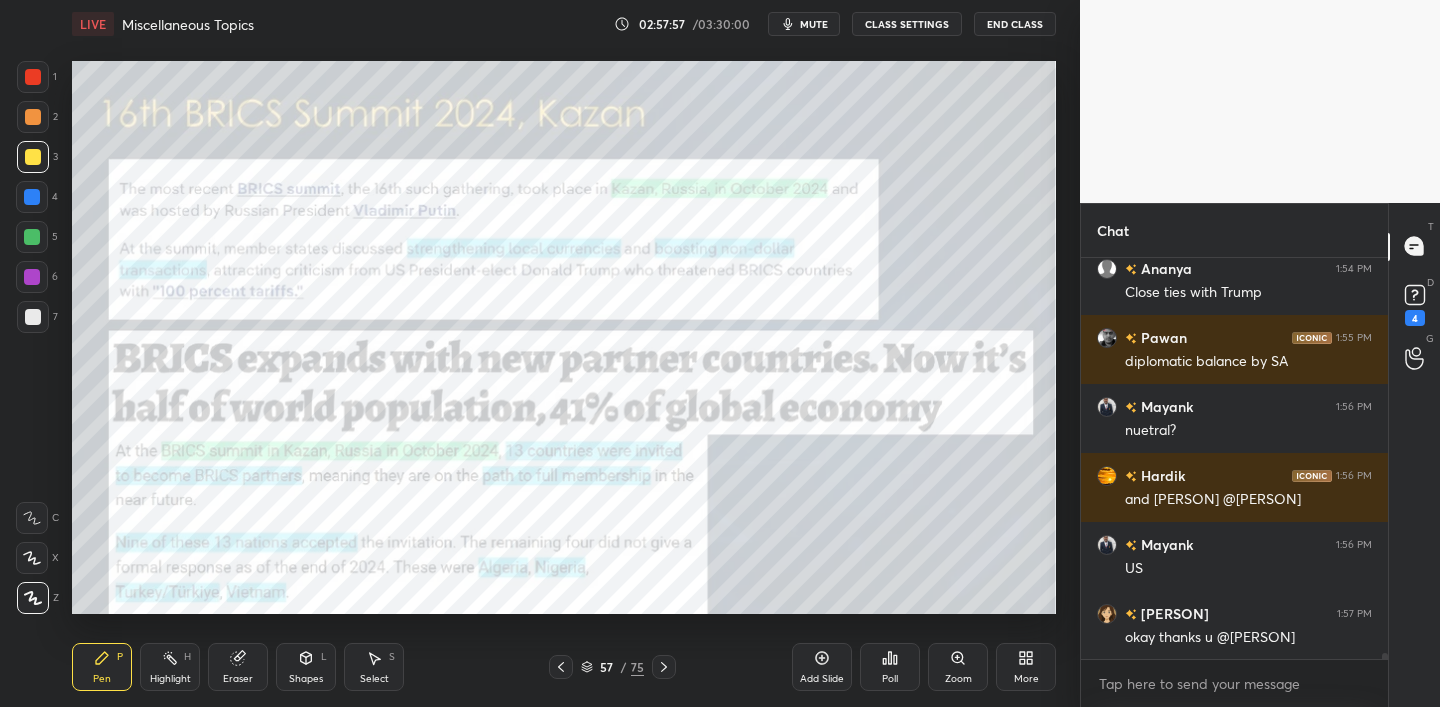 drag, startPoint x: 30, startPoint y: 70, endPoint x: 56, endPoint y: 68, distance: 26.076809 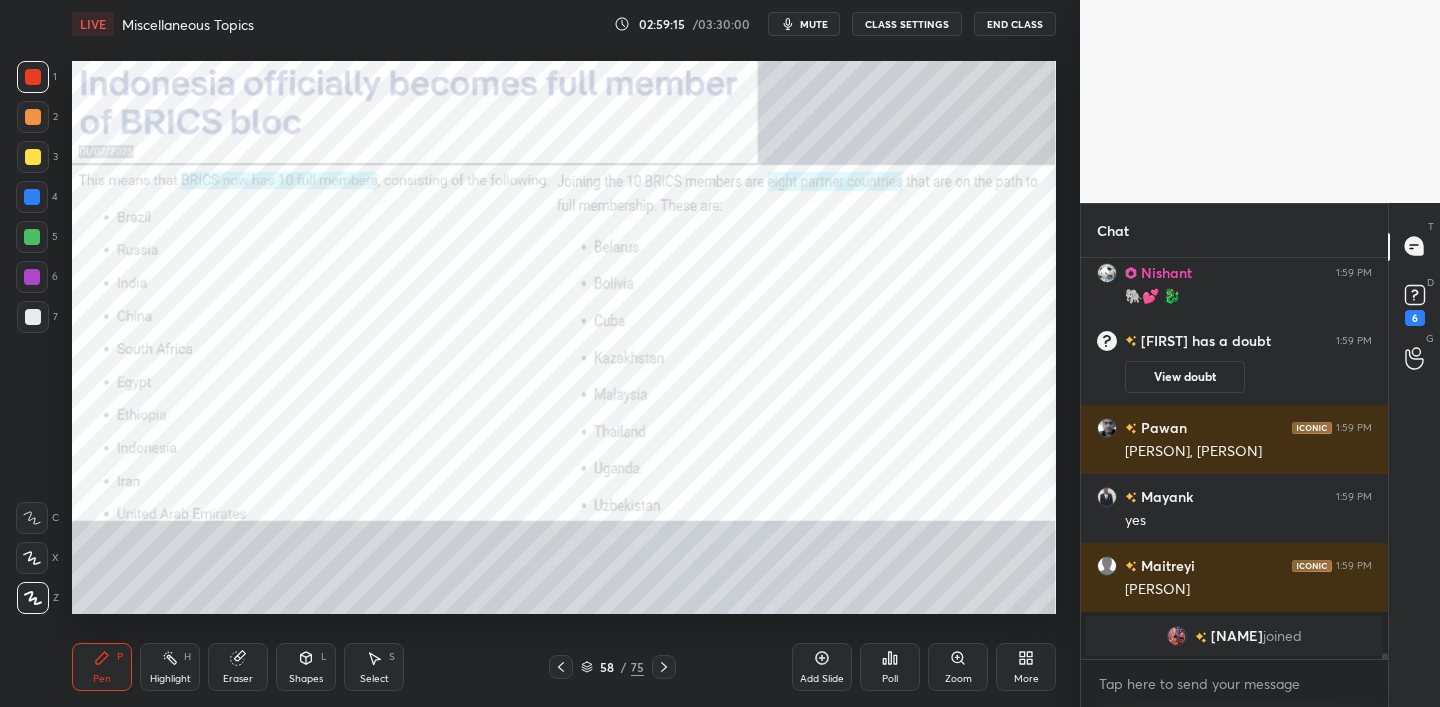 scroll, scrollTop: 28862, scrollLeft: 0, axis: vertical 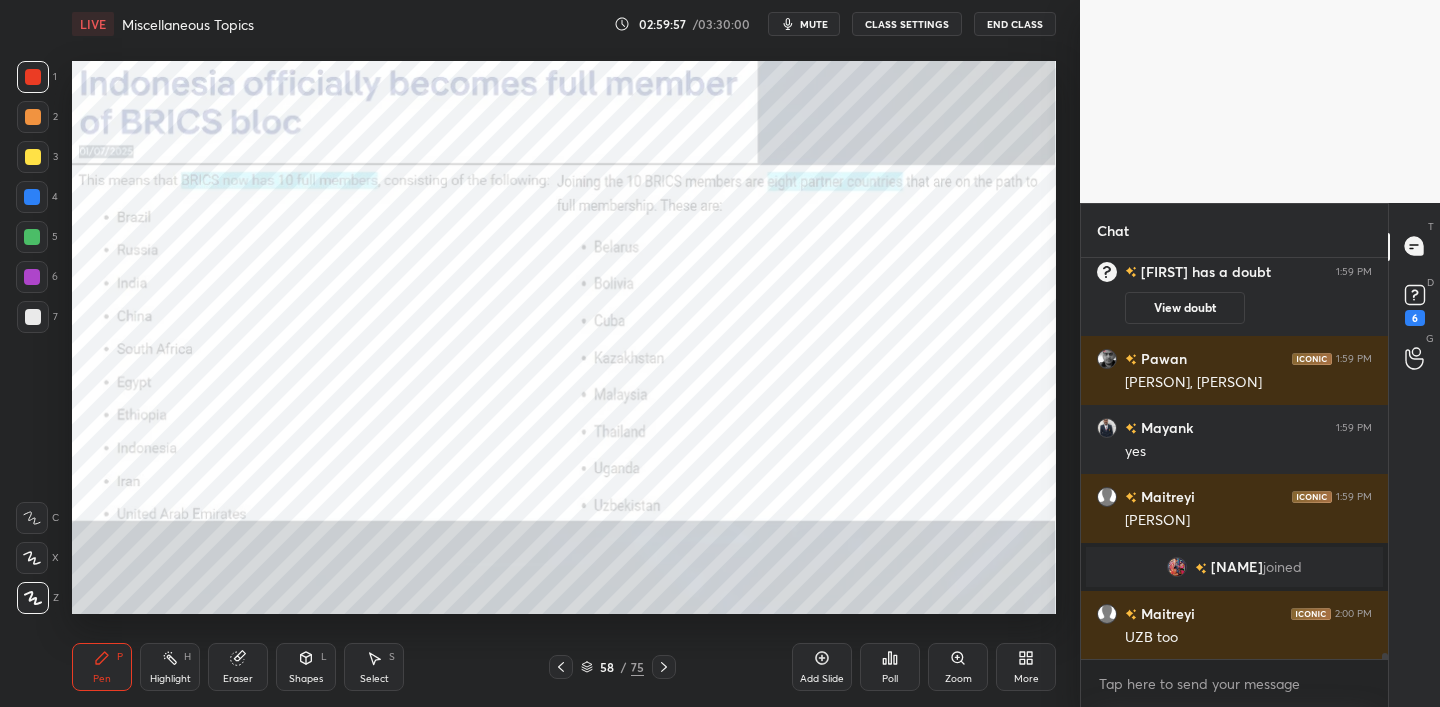 drag, startPoint x: 31, startPoint y: 161, endPoint x: 56, endPoint y: 166, distance: 25.495098 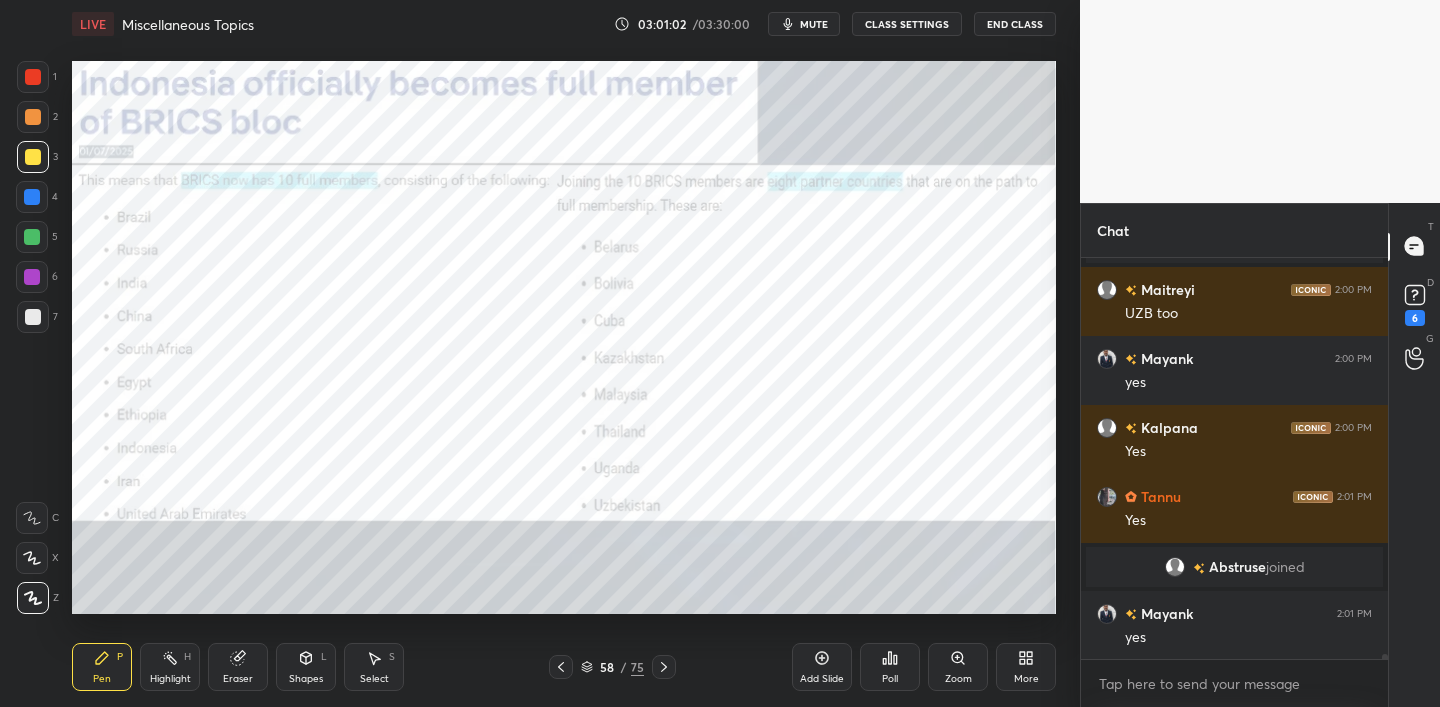 scroll, scrollTop: 29139, scrollLeft: 0, axis: vertical 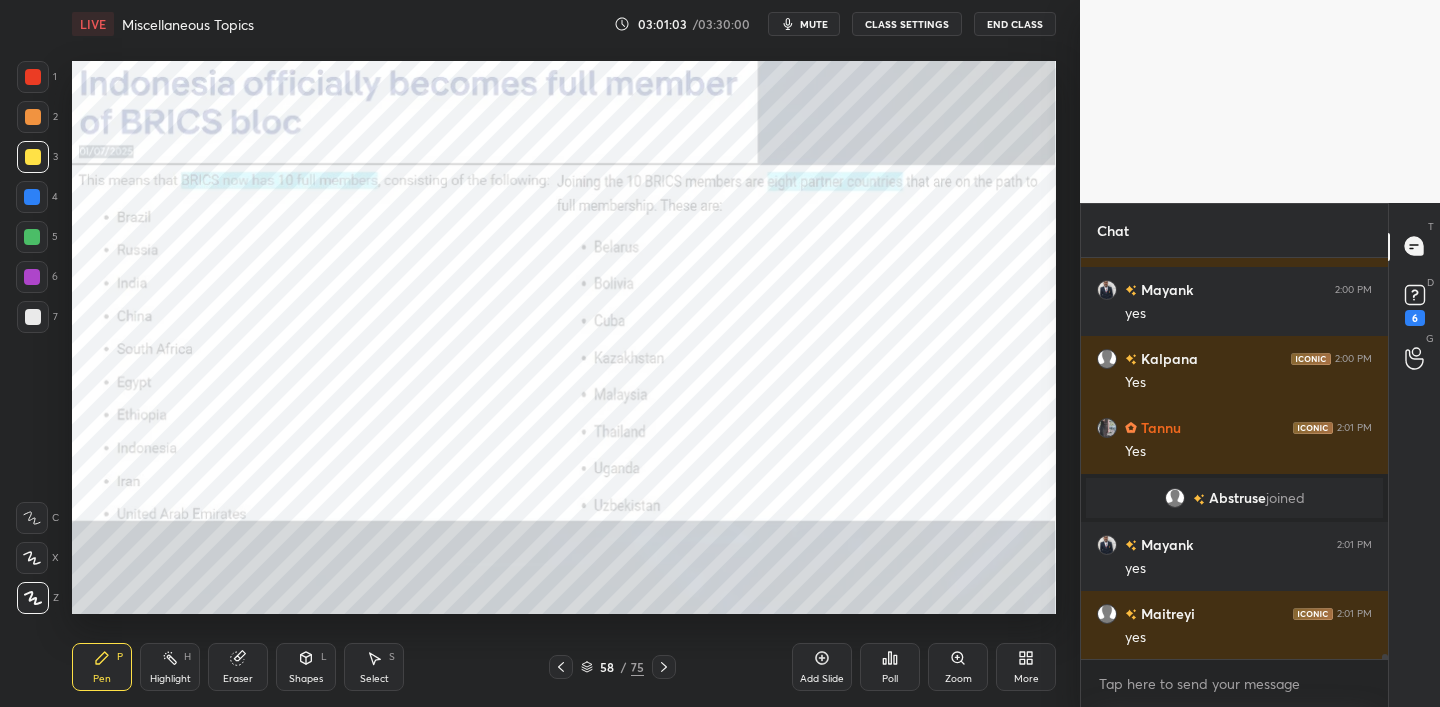 drag, startPoint x: 25, startPoint y: 75, endPoint x: 37, endPoint y: 76, distance: 12.0415945 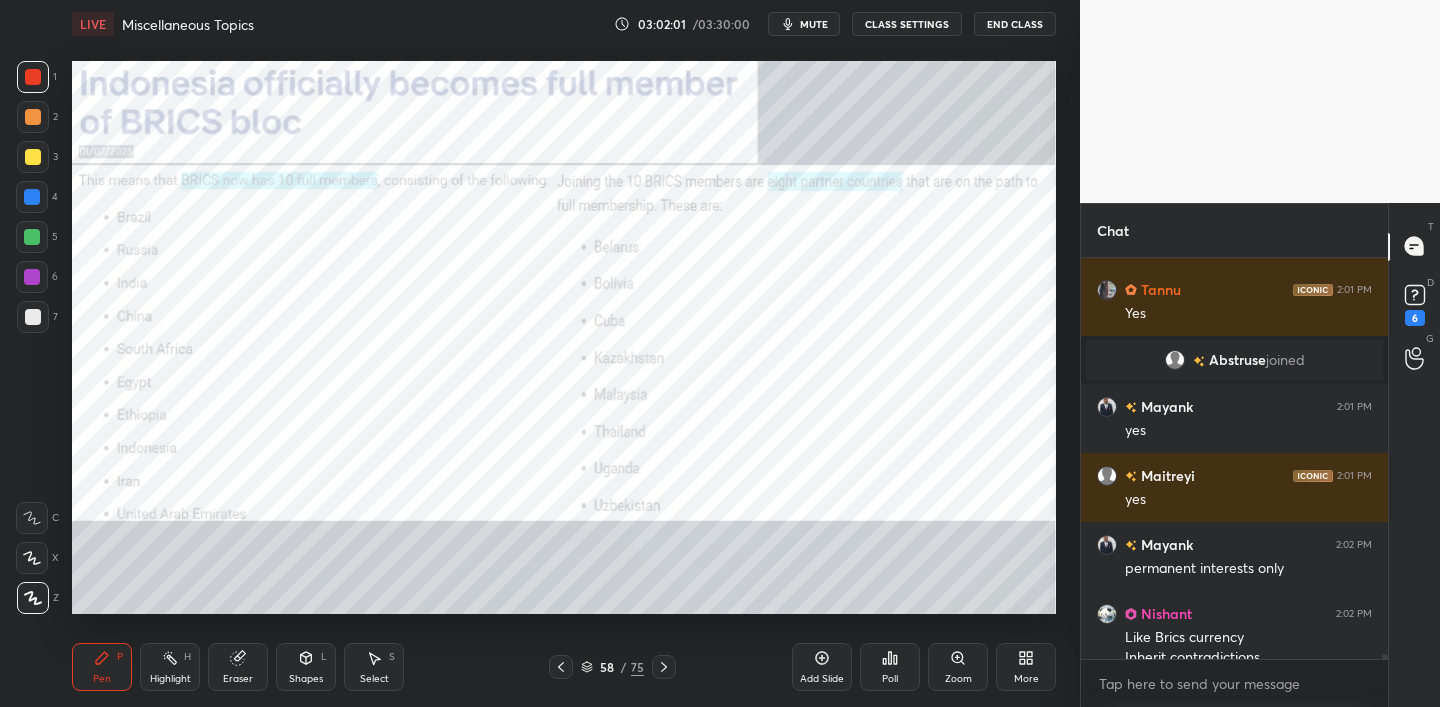 scroll, scrollTop: 29297, scrollLeft: 0, axis: vertical 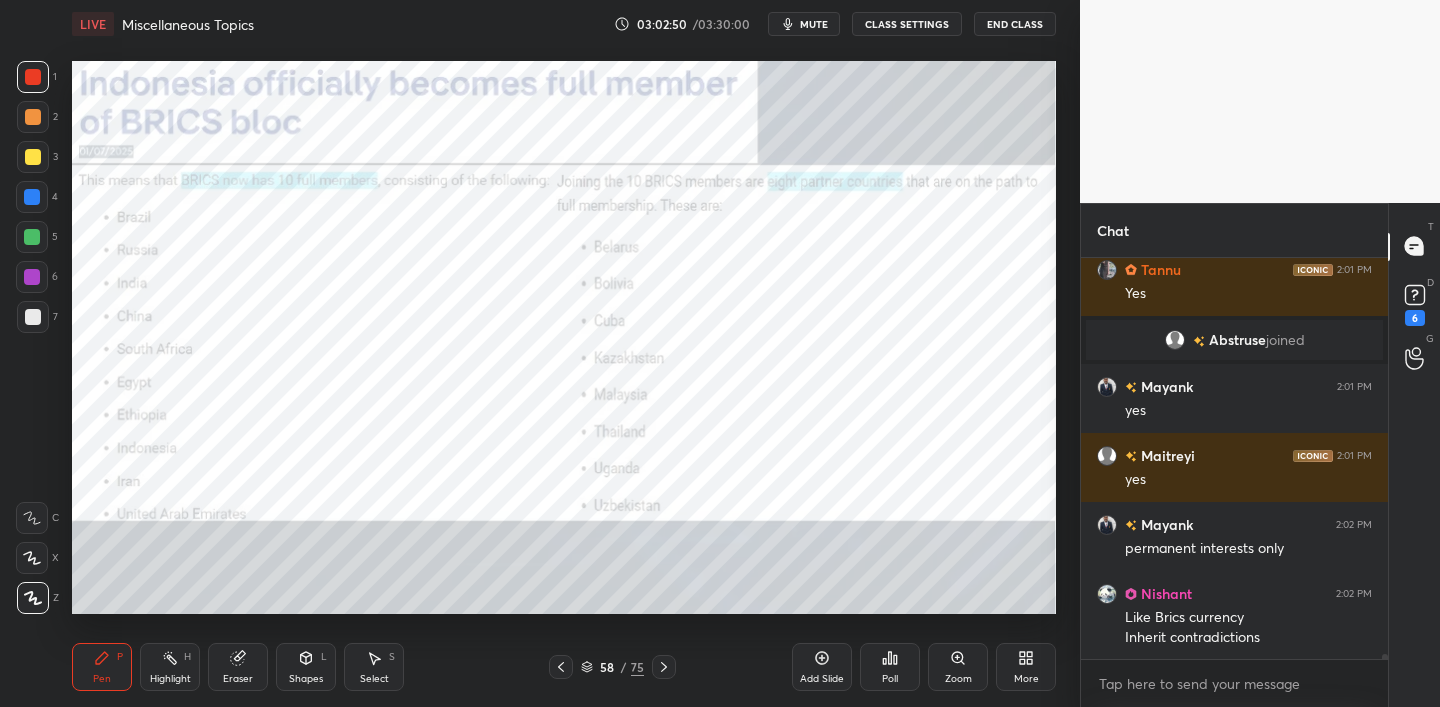 click at bounding box center (33, 77) 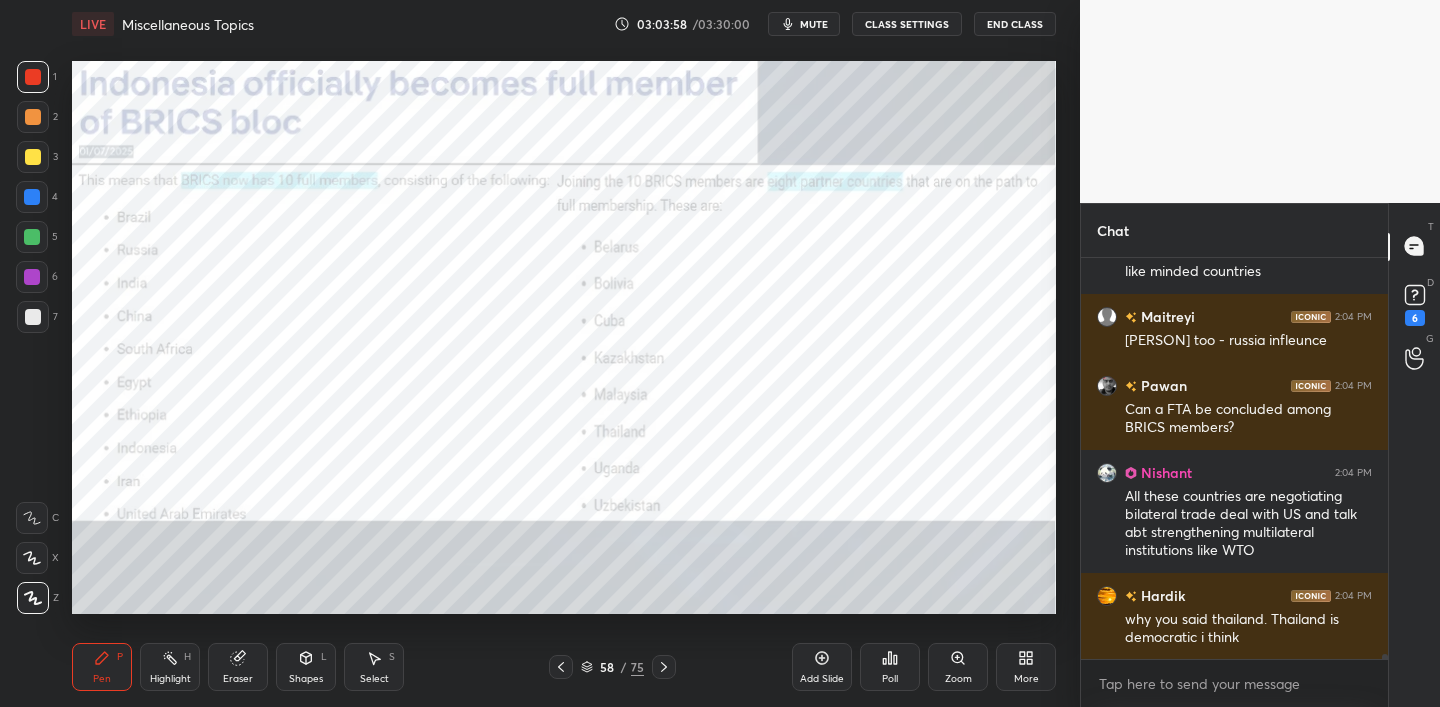 scroll, scrollTop: 29726, scrollLeft: 0, axis: vertical 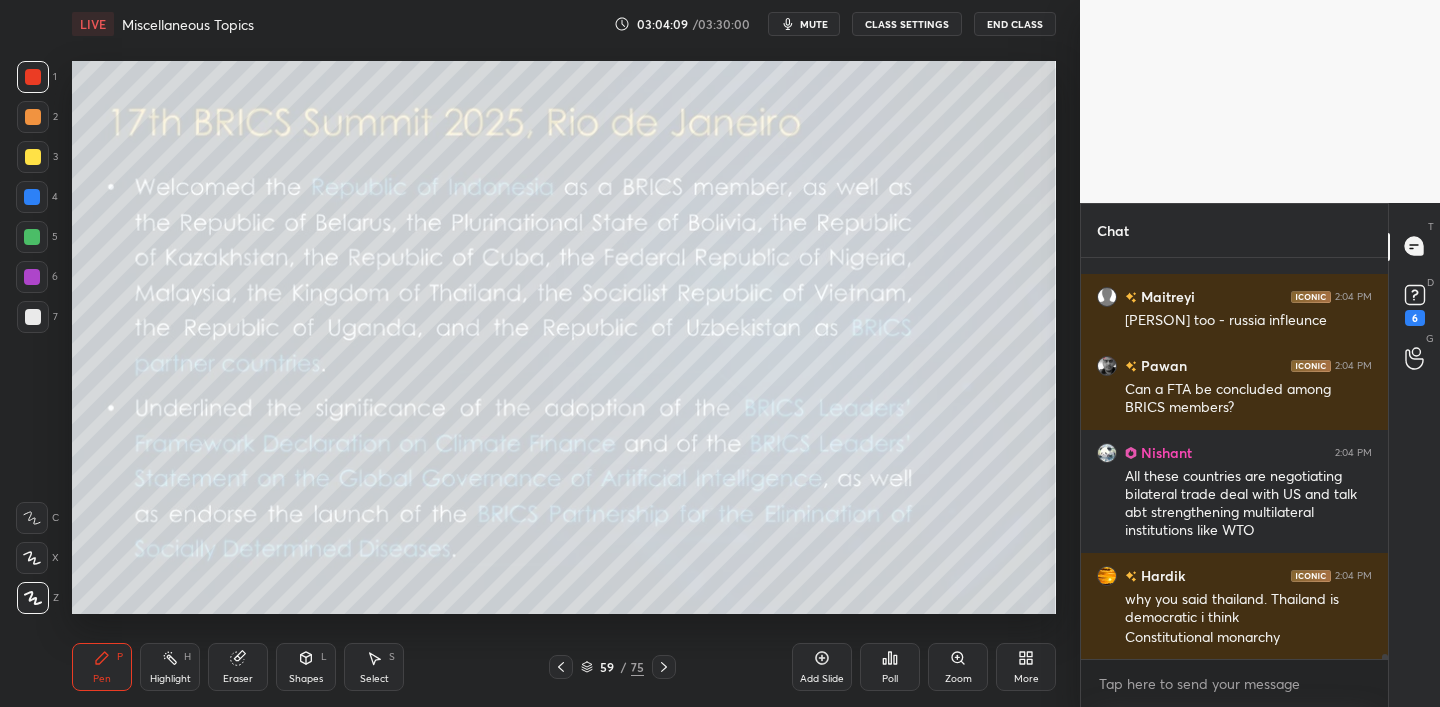 drag, startPoint x: 827, startPoint y: 649, endPoint x: 831, endPoint y: 632, distance: 17.464249 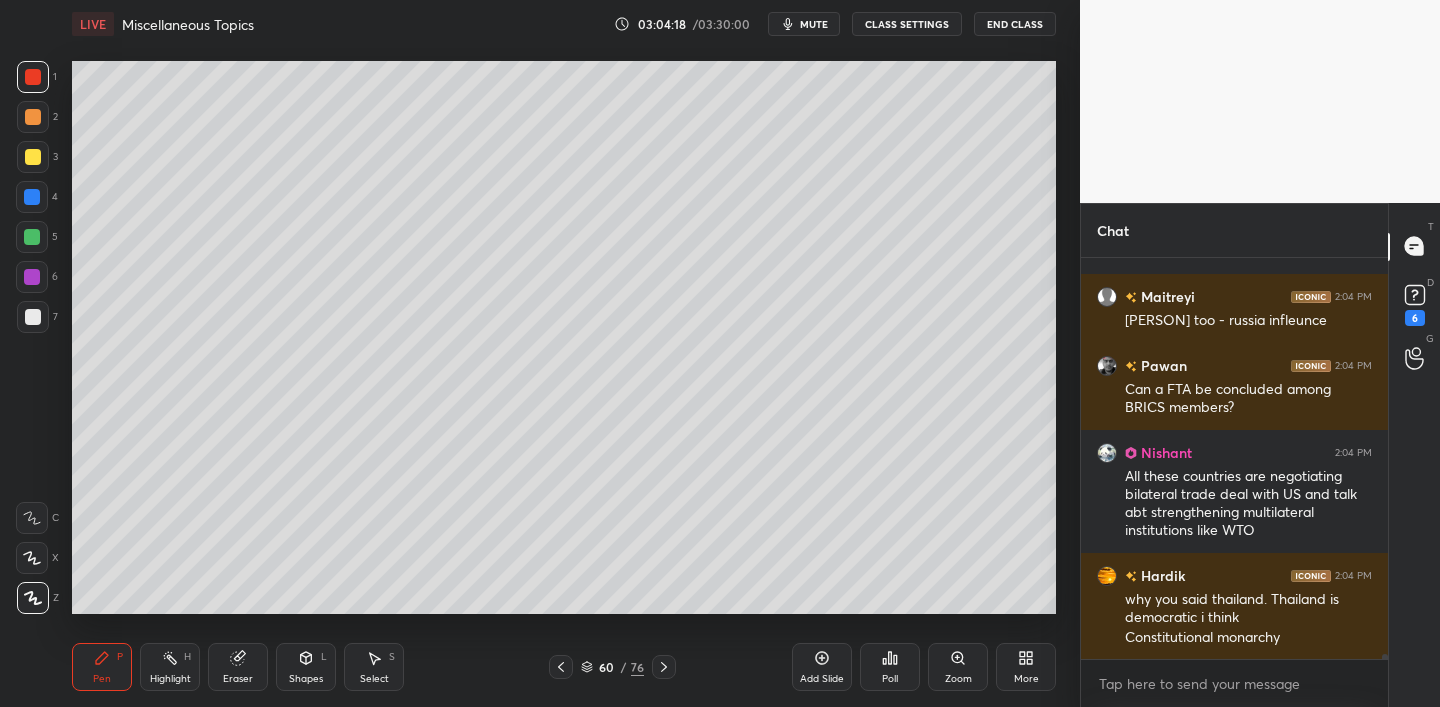 scroll, scrollTop: 29795, scrollLeft: 0, axis: vertical 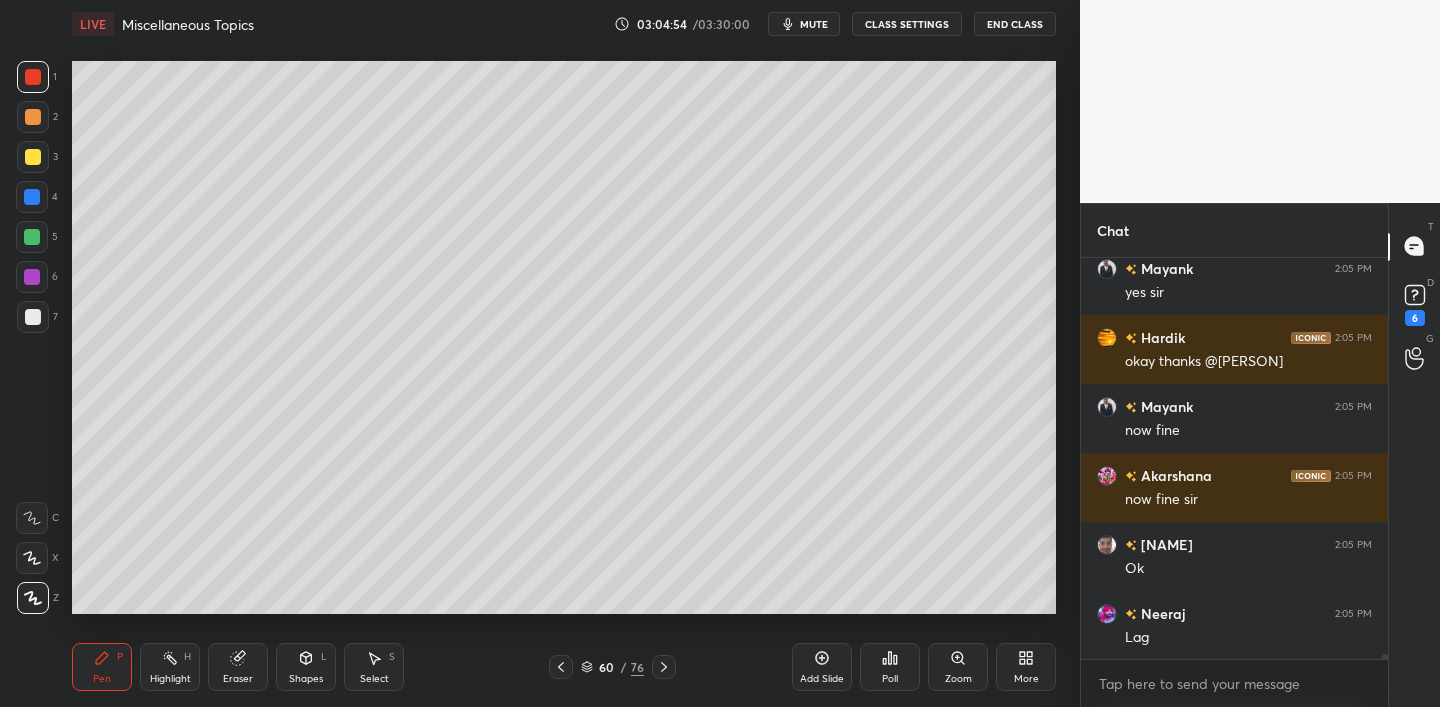 click at bounding box center (32, 197) 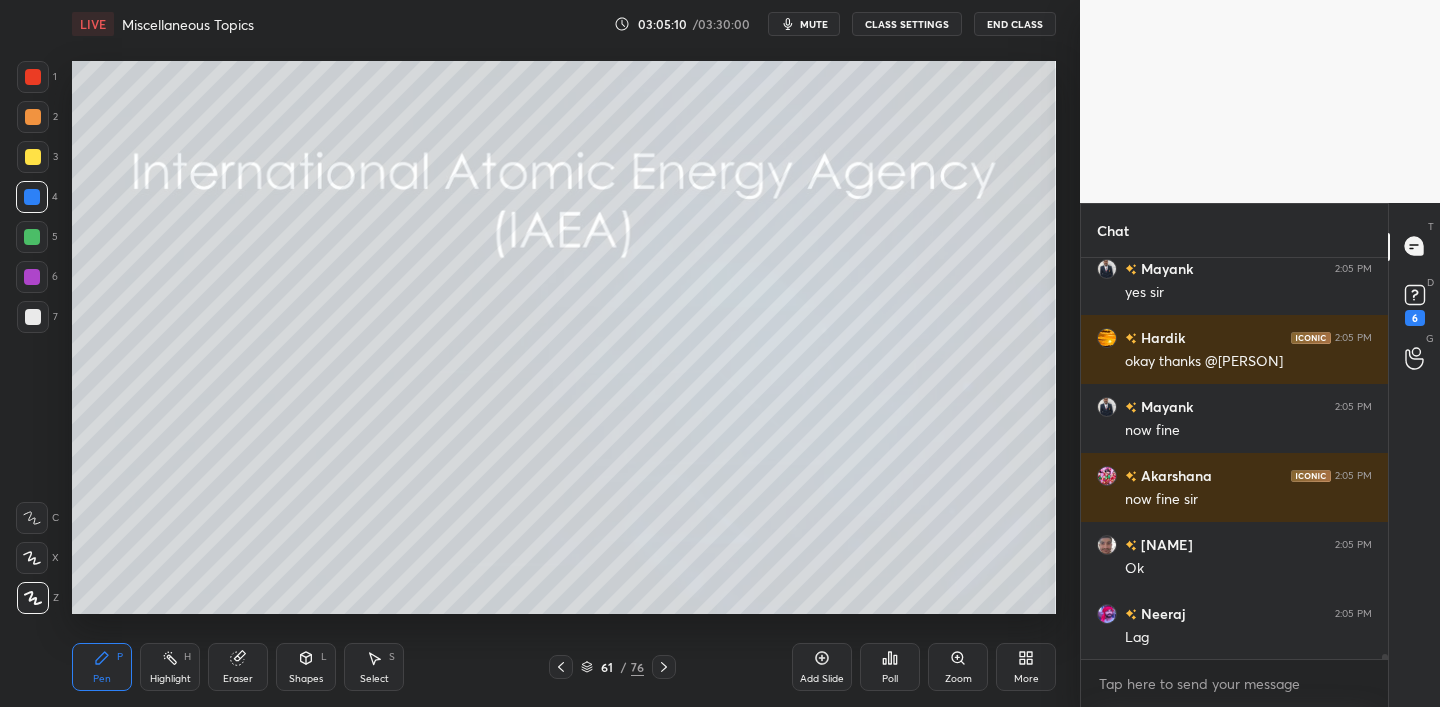 scroll, scrollTop: 30937, scrollLeft: 0, axis: vertical 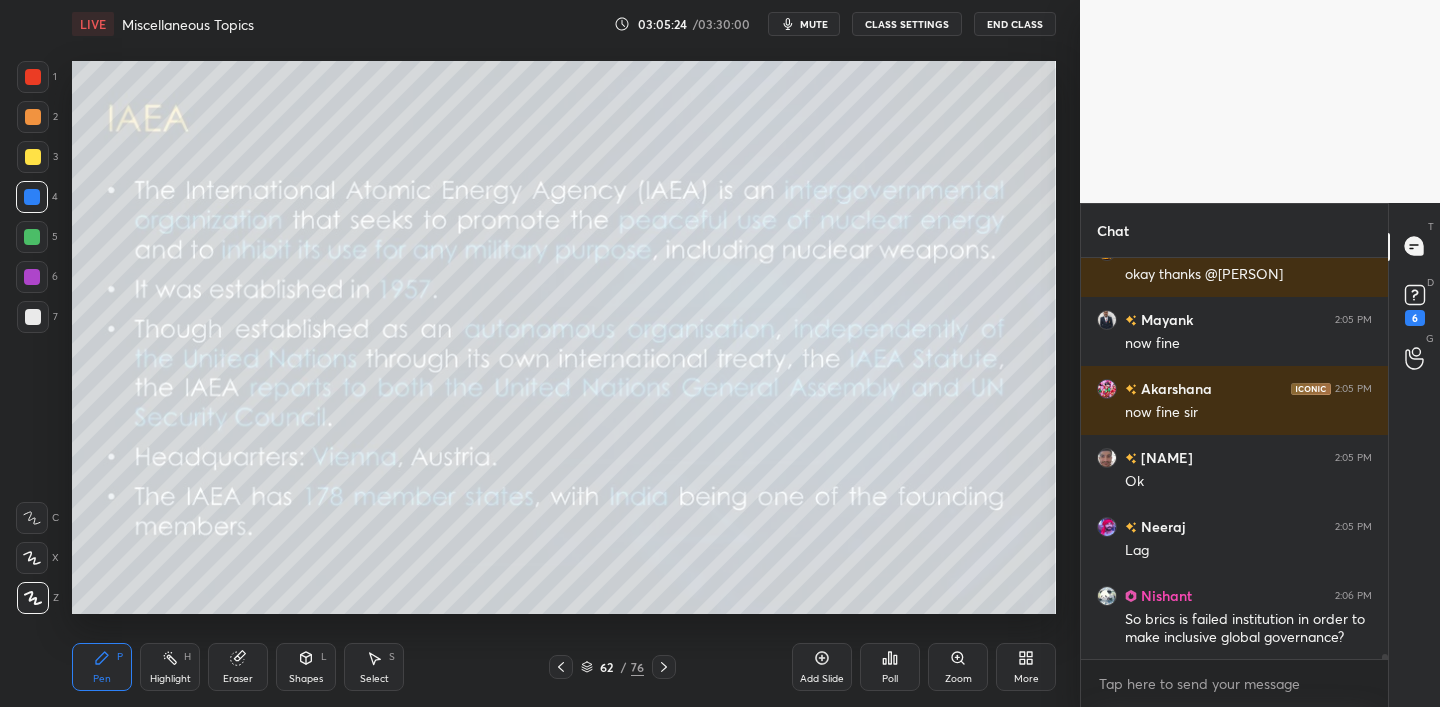 drag, startPoint x: 37, startPoint y: 236, endPoint x: 47, endPoint y: 233, distance: 10.440307 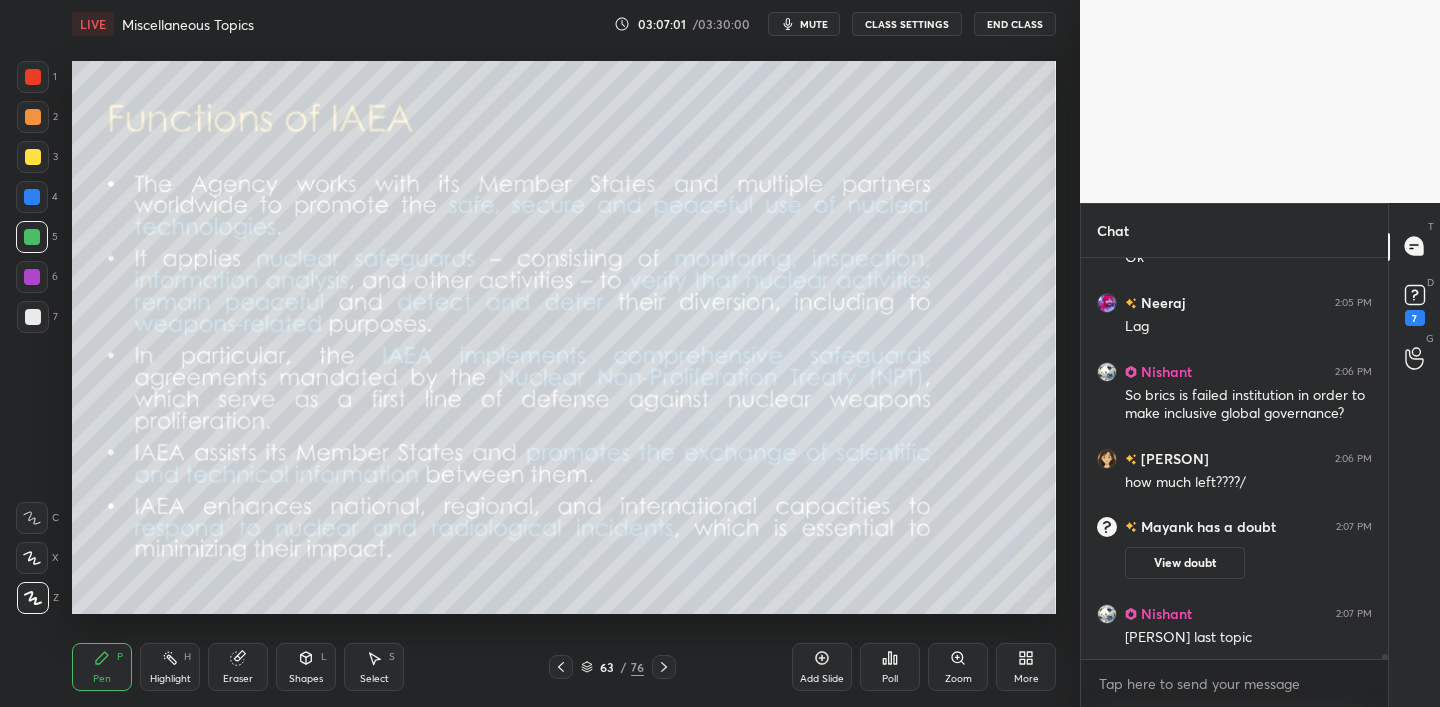 scroll, scrollTop: 30675, scrollLeft: 0, axis: vertical 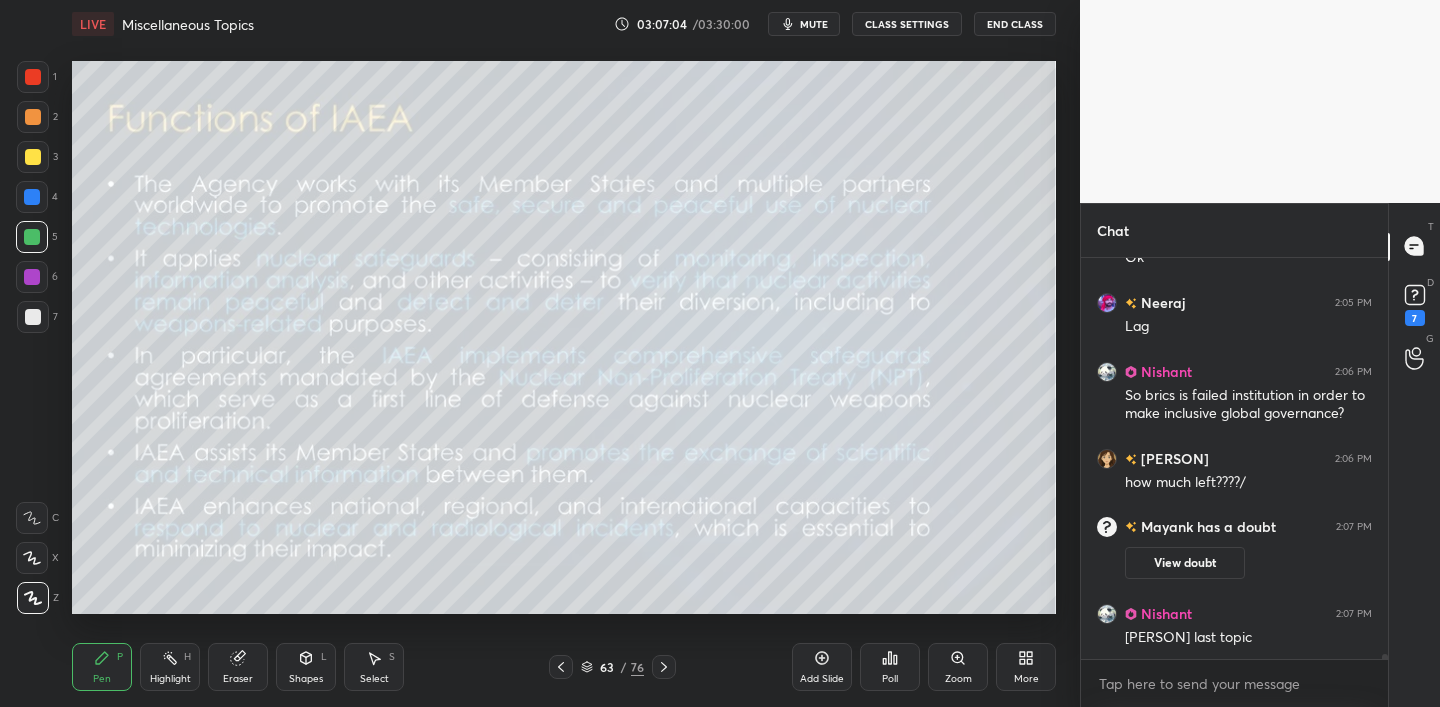 drag, startPoint x: 37, startPoint y: 157, endPoint x: 52, endPoint y: 153, distance: 15.524175 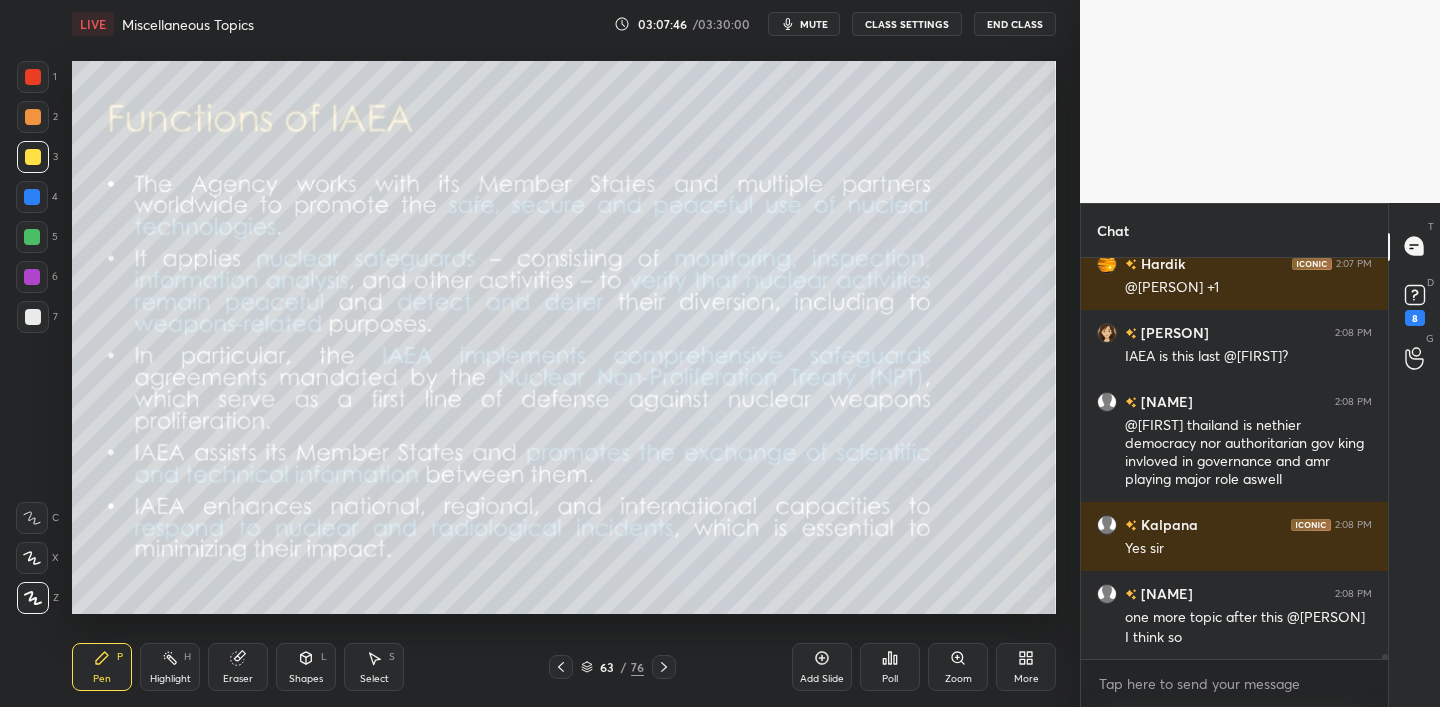 scroll, scrollTop: 31180, scrollLeft: 0, axis: vertical 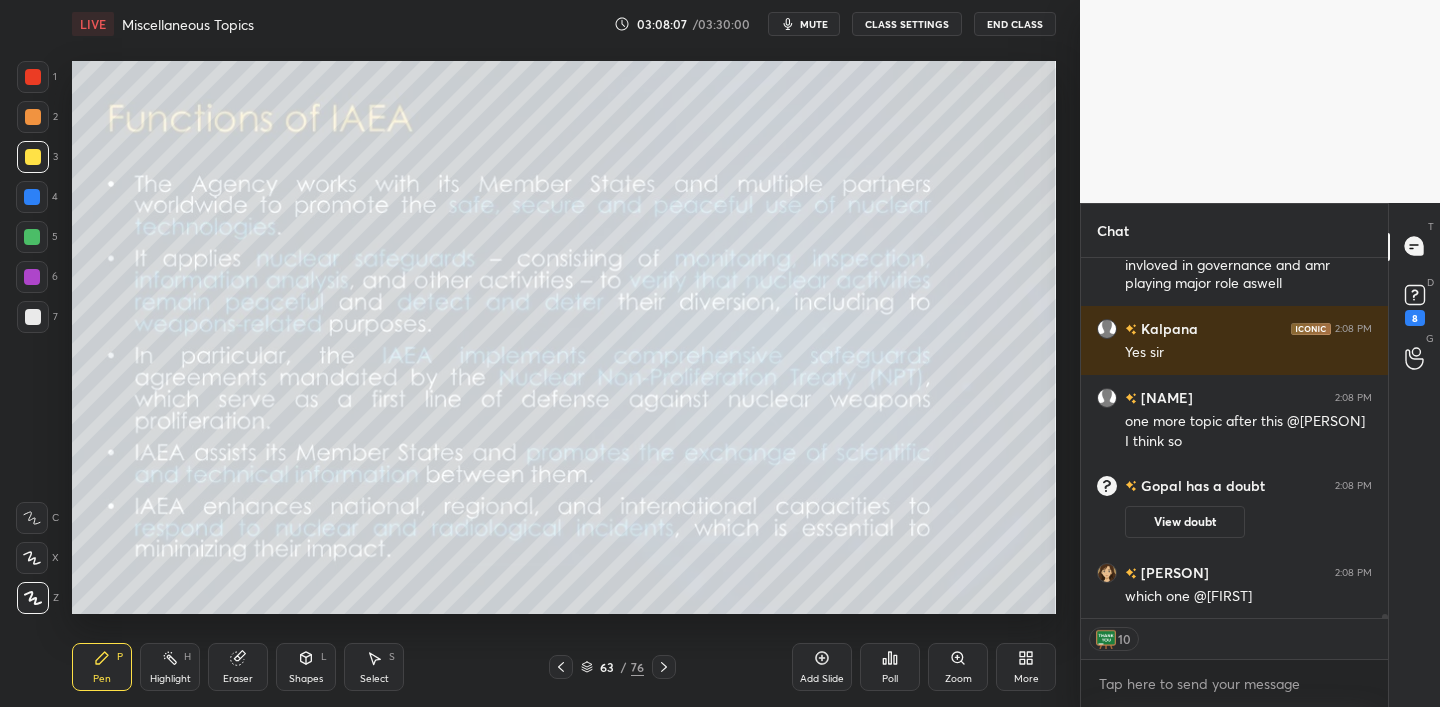click 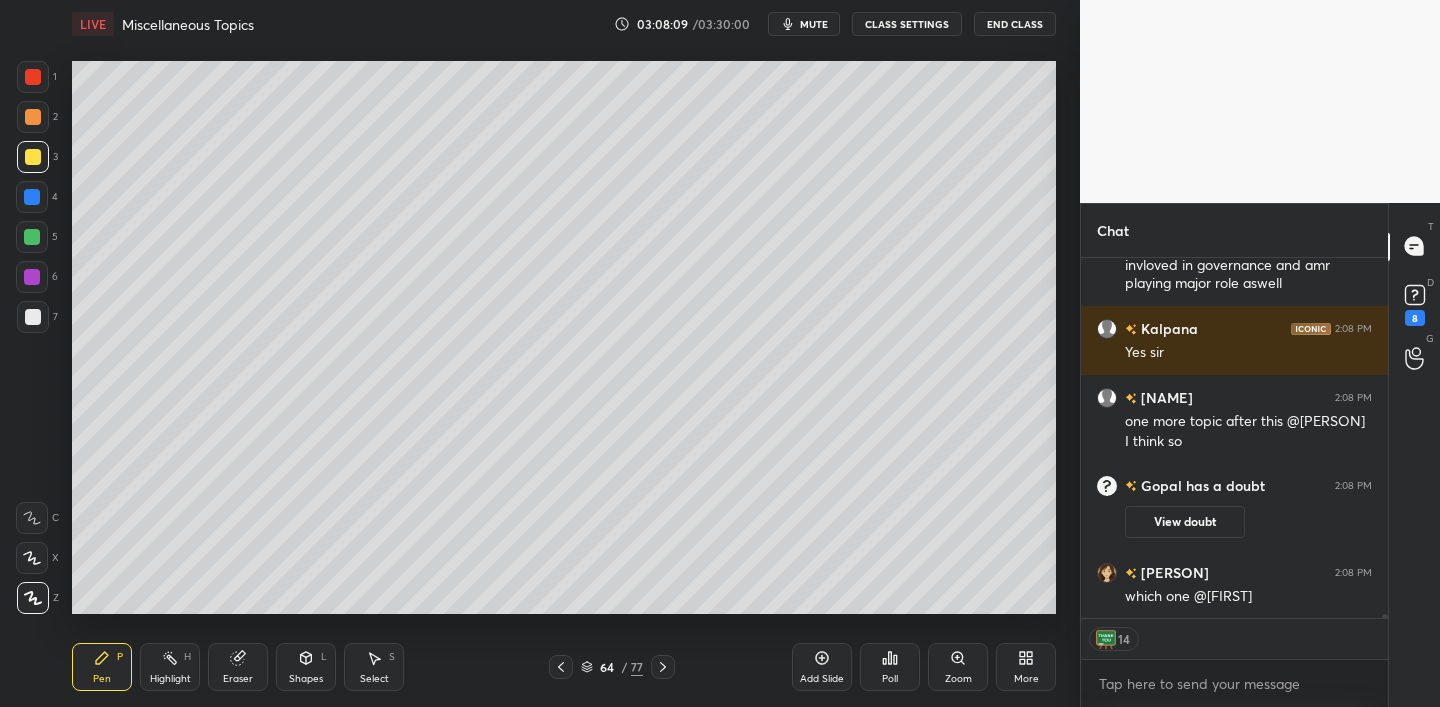 click on "1 2 3 4 5 6 7 C X Z C X Z E E Erase all   H H" at bounding box center [32, 338] 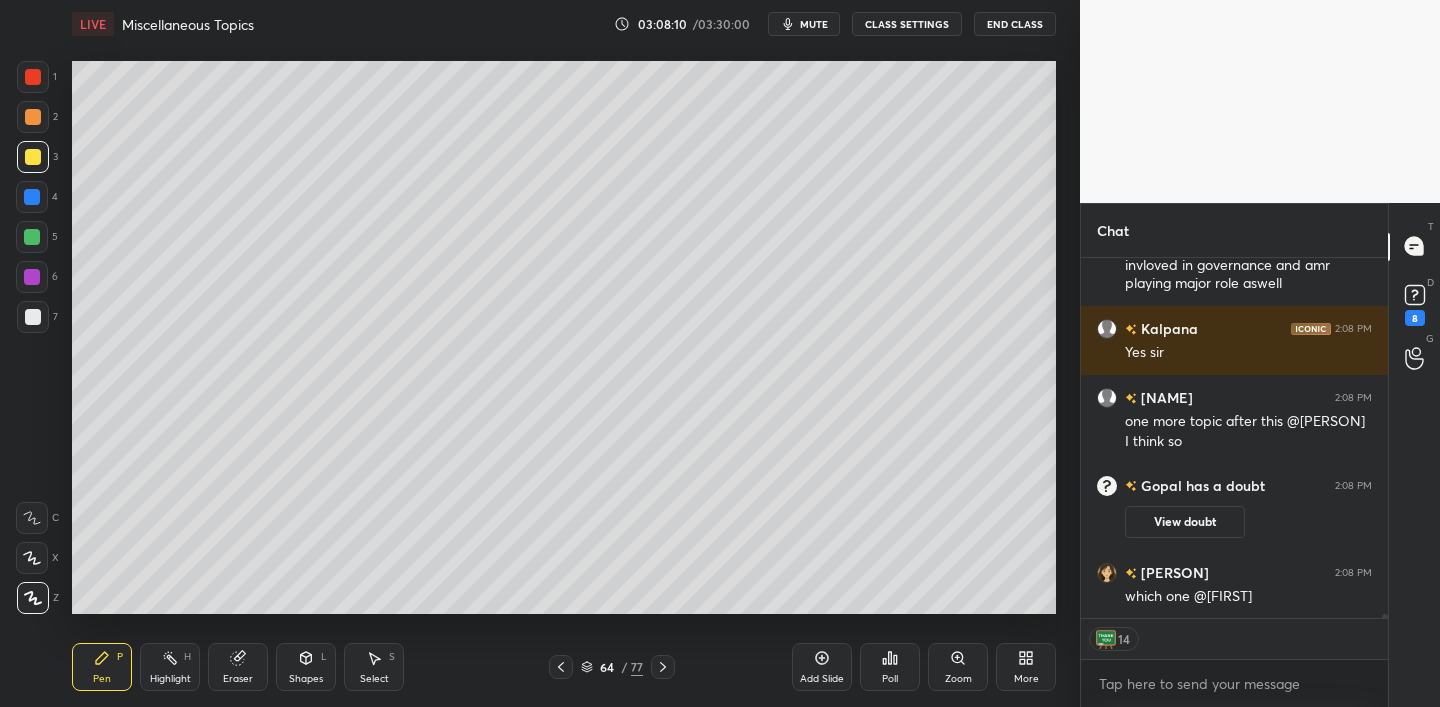 scroll, scrollTop: 31224, scrollLeft: 0, axis: vertical 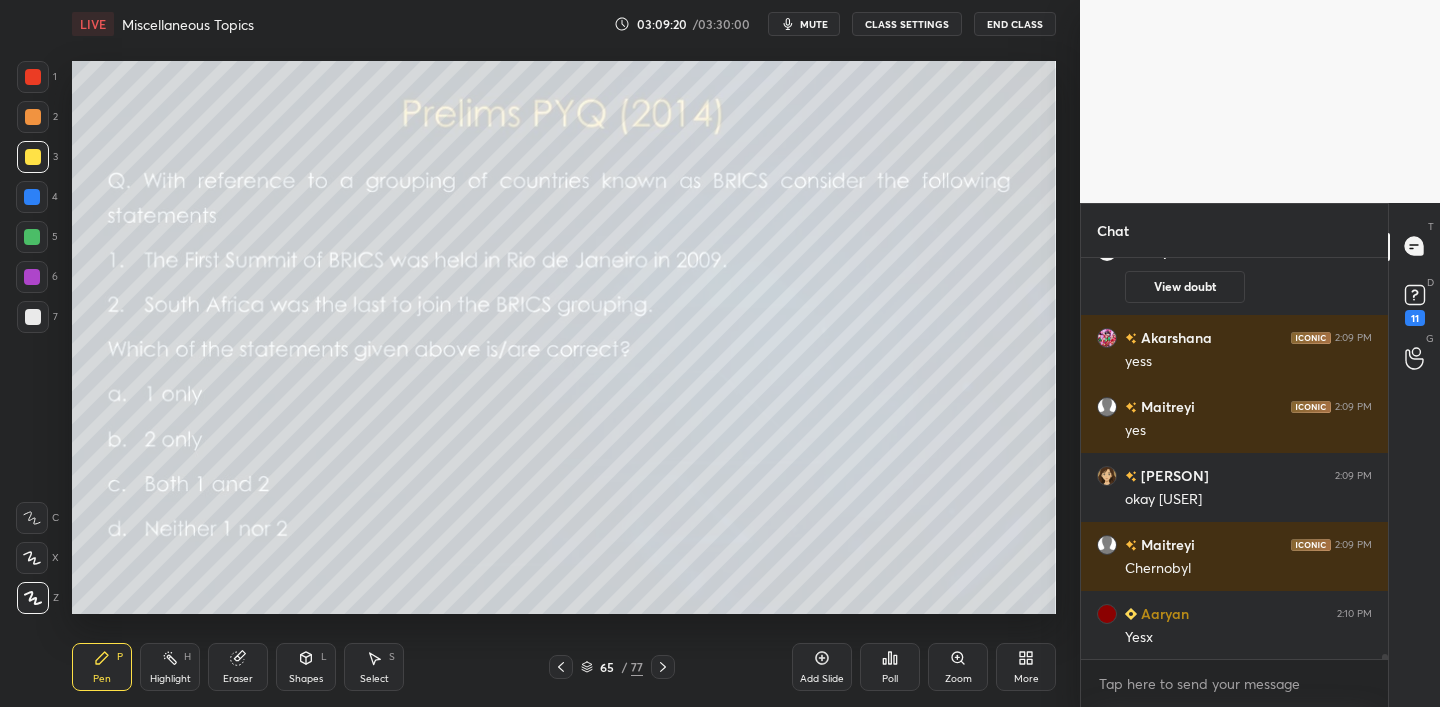 click at bounding box center (33, 157) 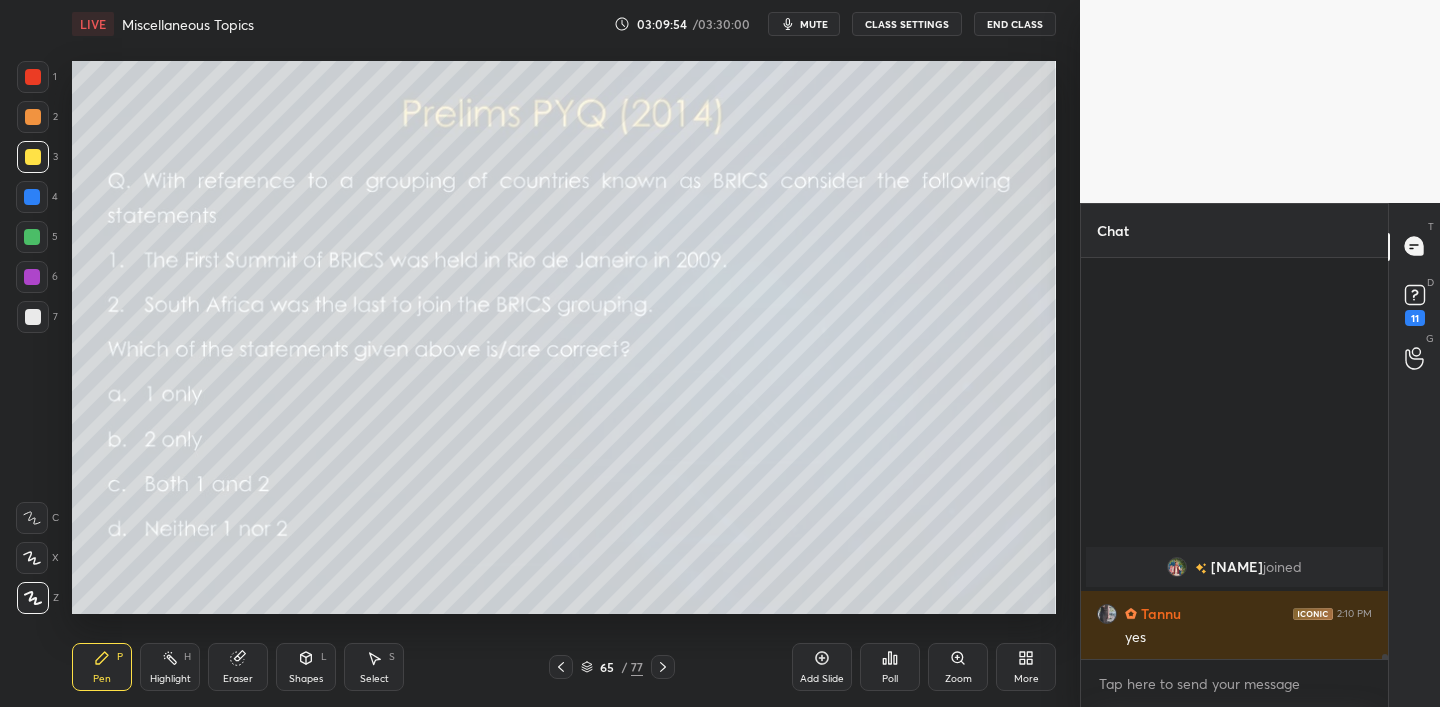 scroll, scrollTop: 32058, scrollLeft: 0, axis: vertical 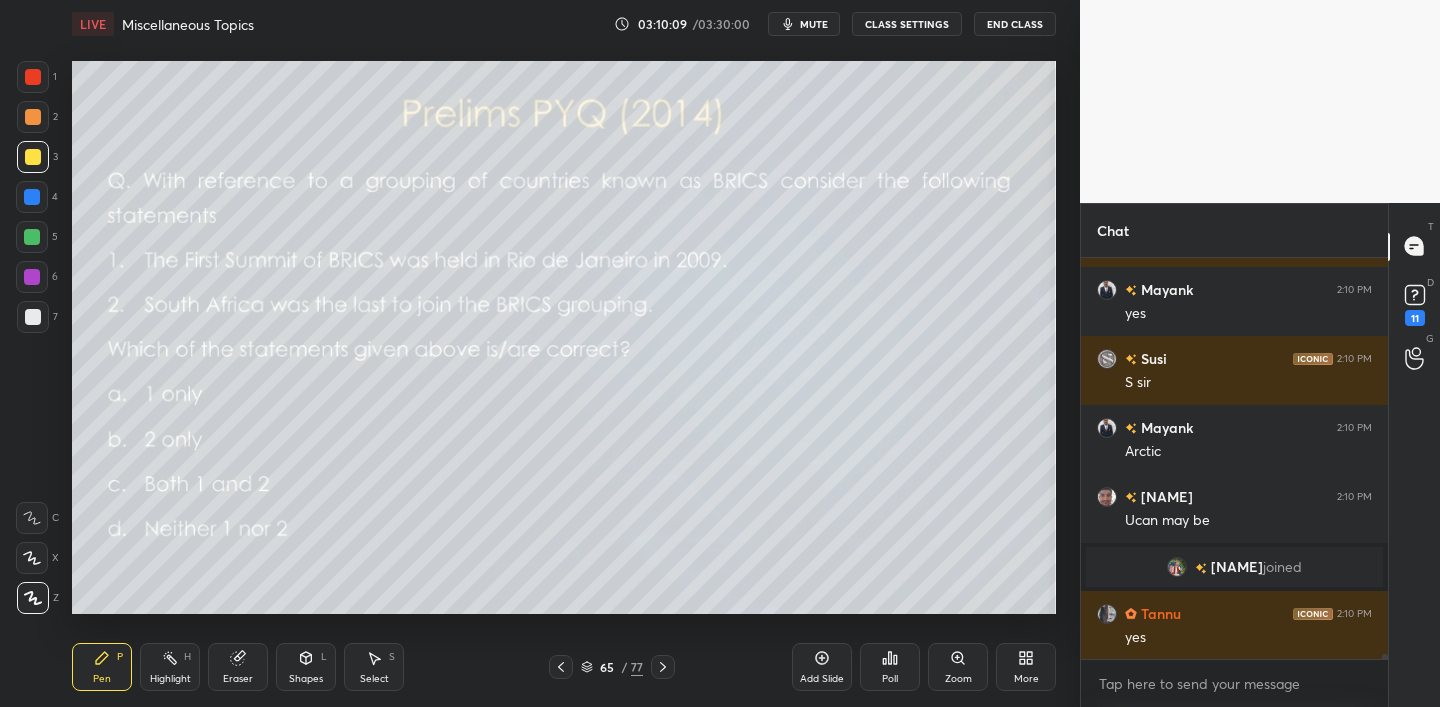 click on "Poll" at bounding box center [890, 679] 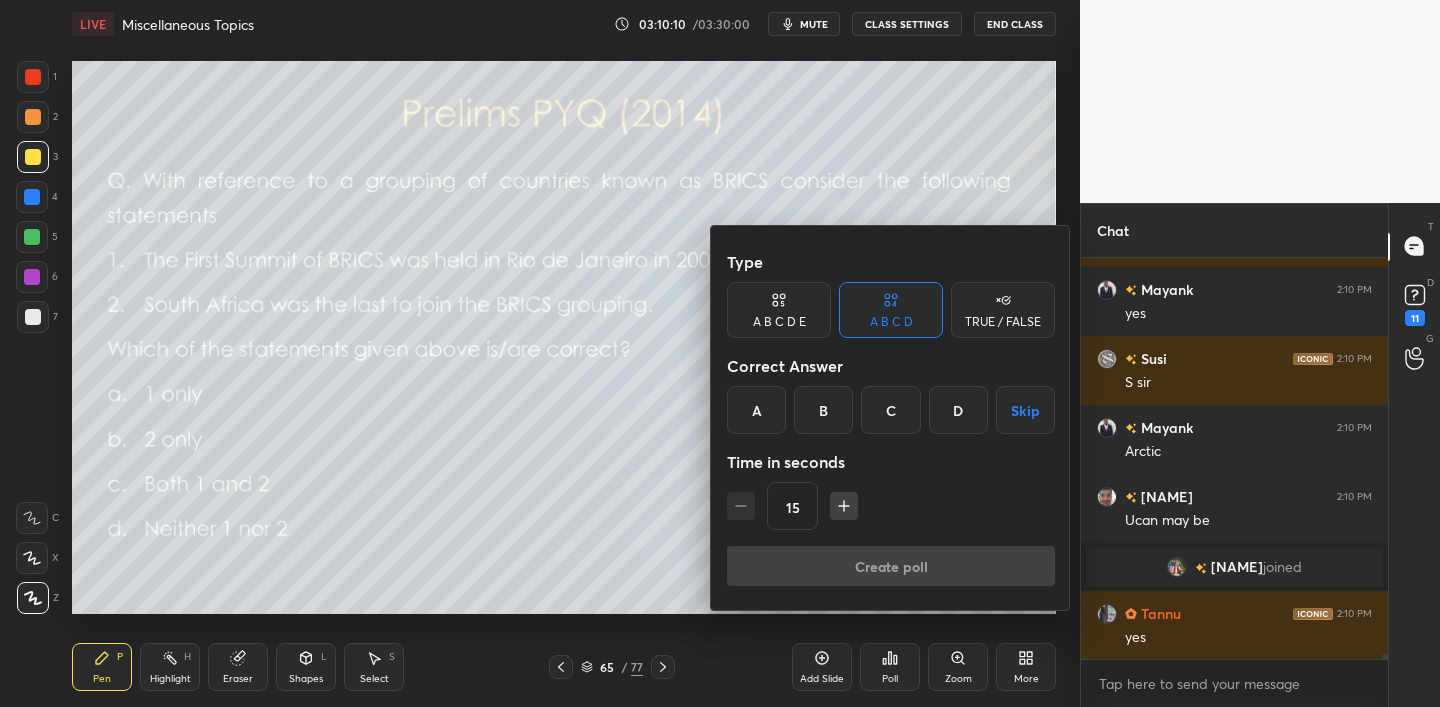 click on "B" at bounding box center [823, 410] 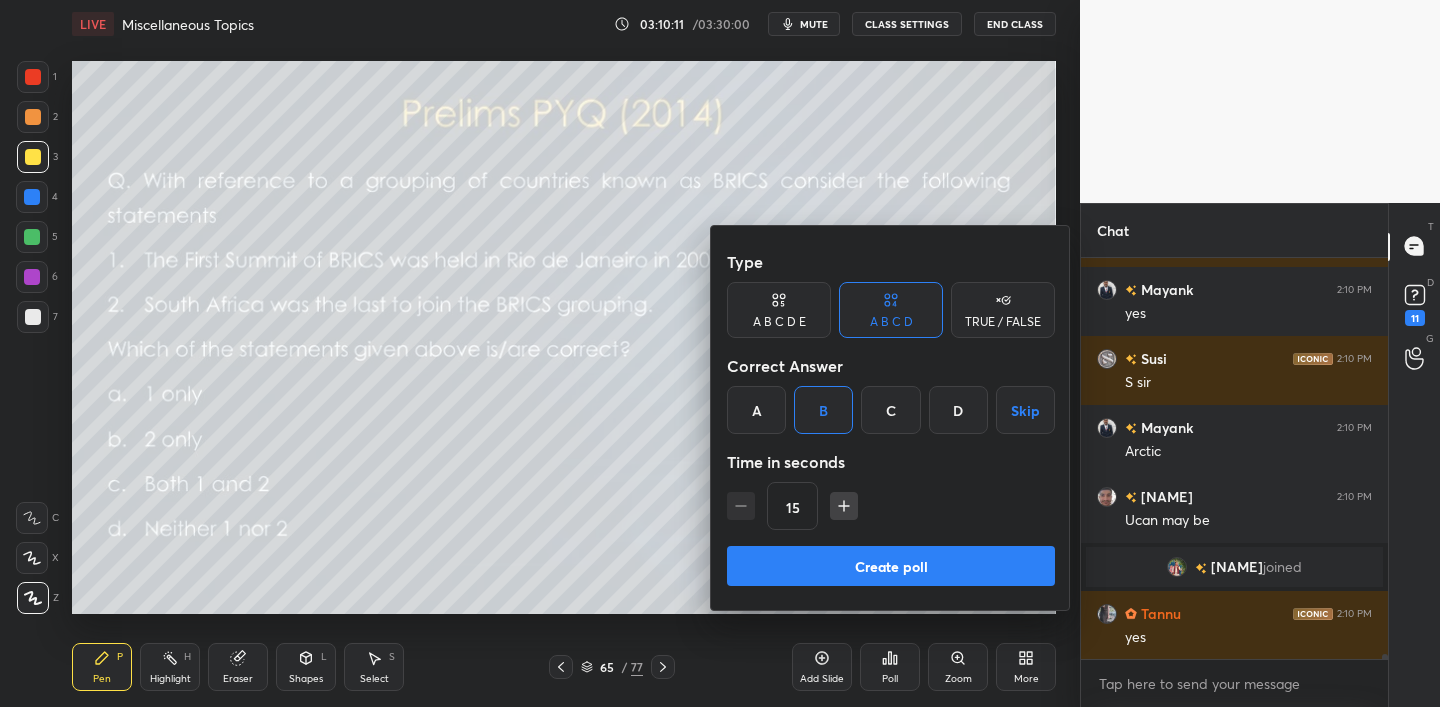 click on "Create poll" at bounding box center (891, 566) 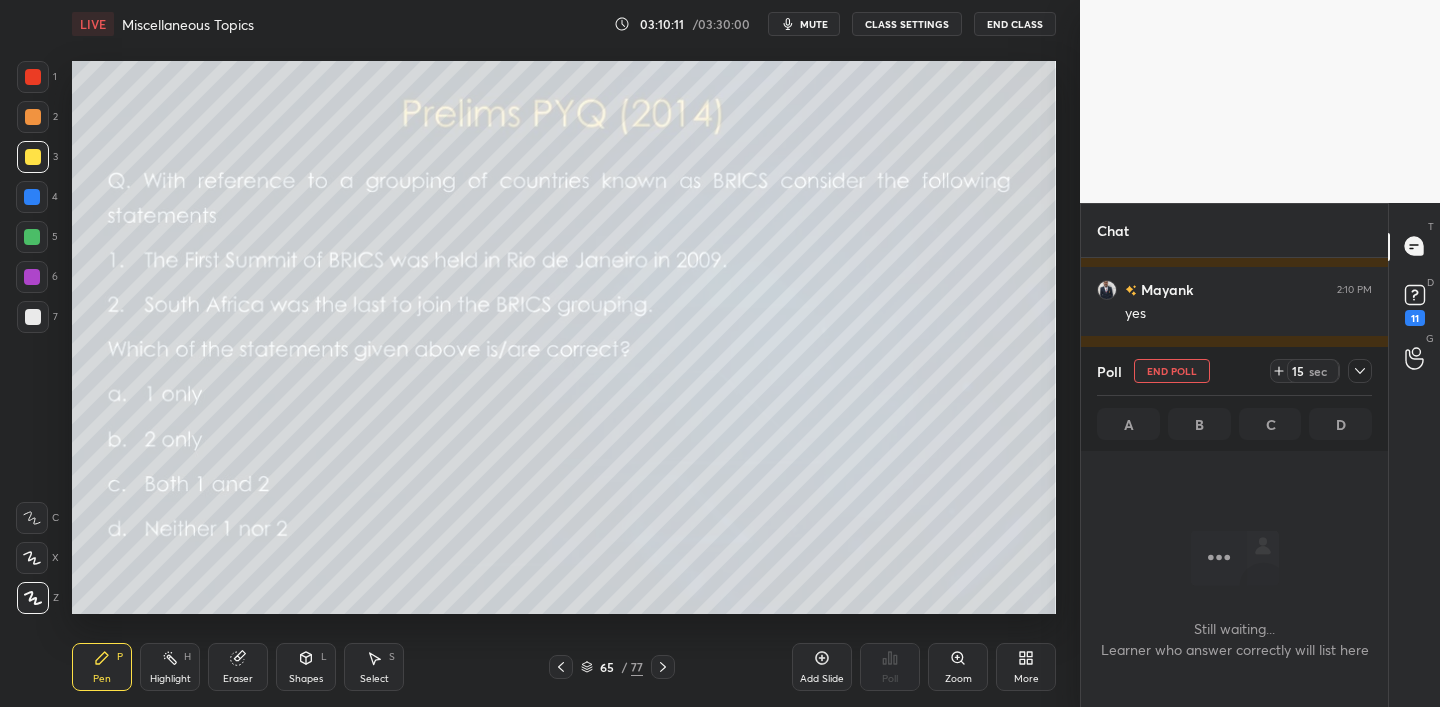 scroll, scrollTop: 371, scrollLeft: 301, axis: both 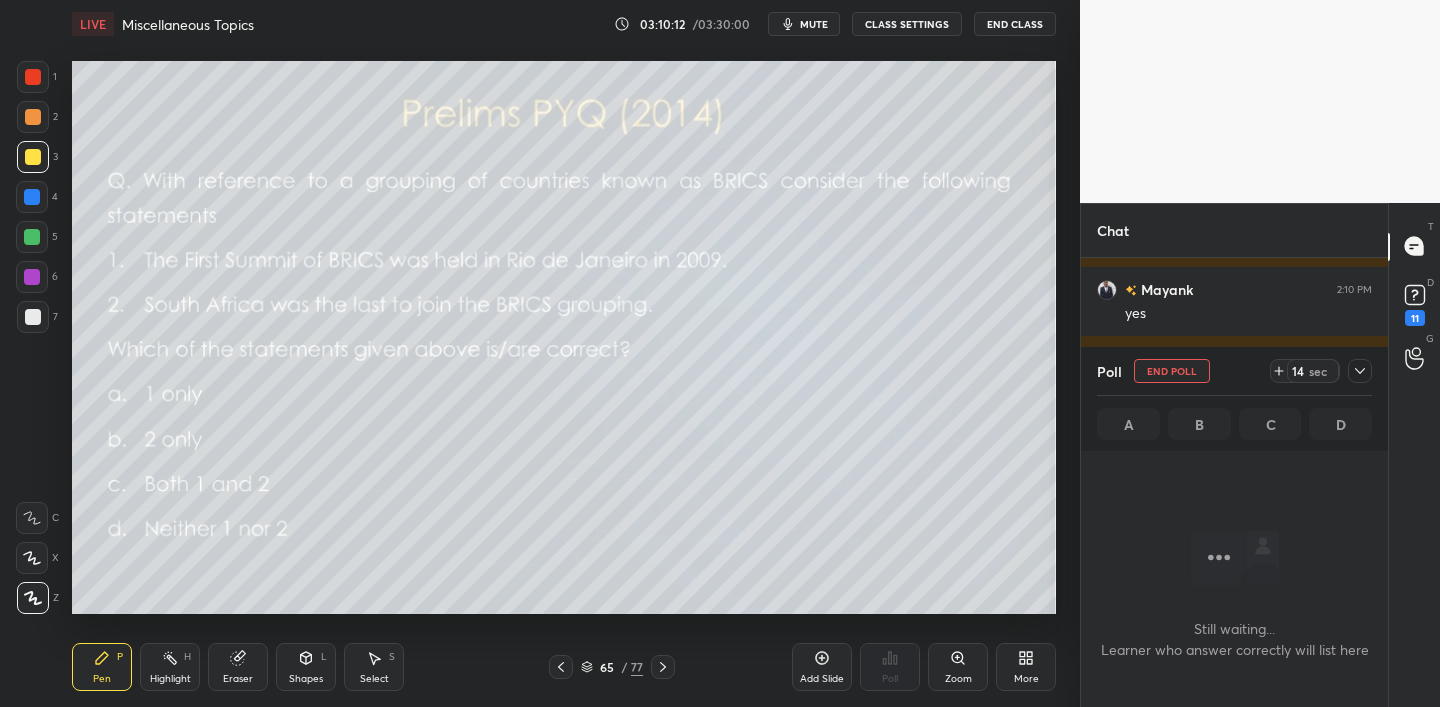click at bounding box center [33, 157] 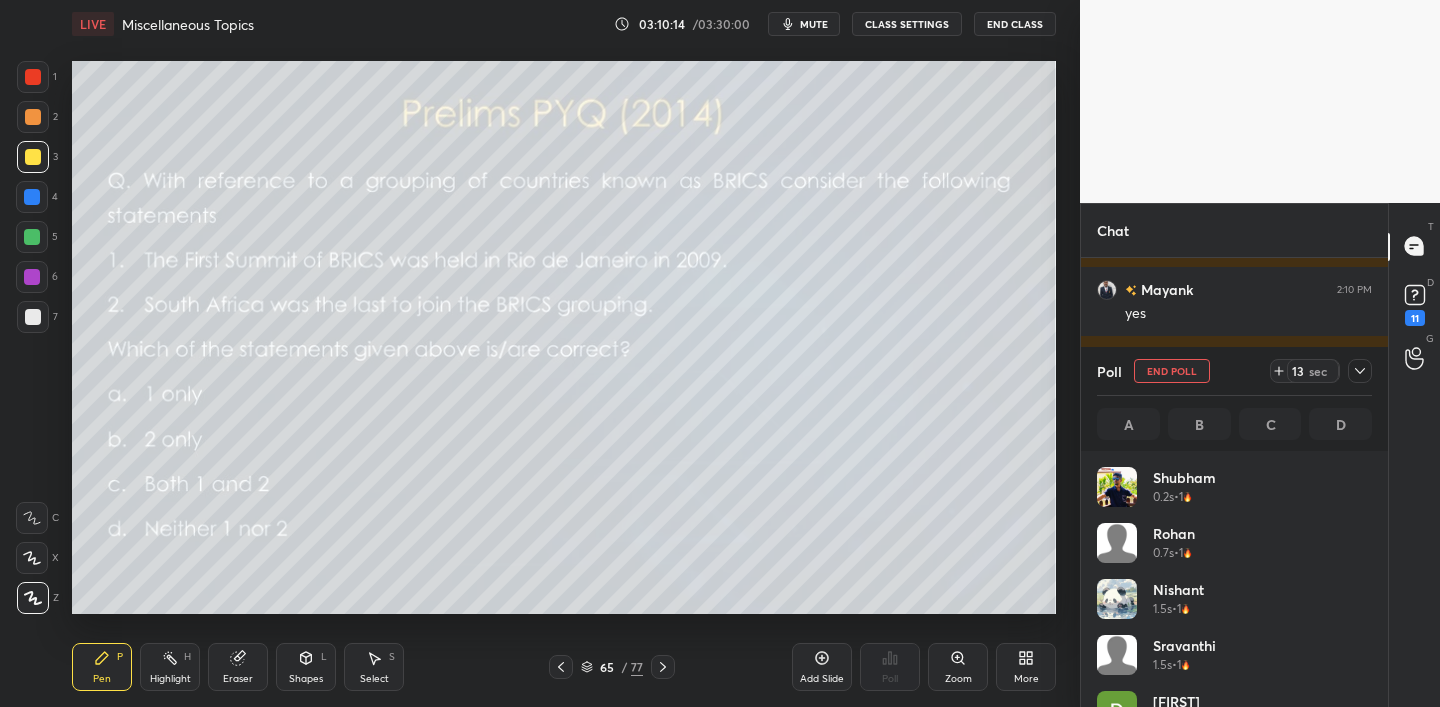 scroll, scrollTop: 7, scrollLeft: 7, axis: both 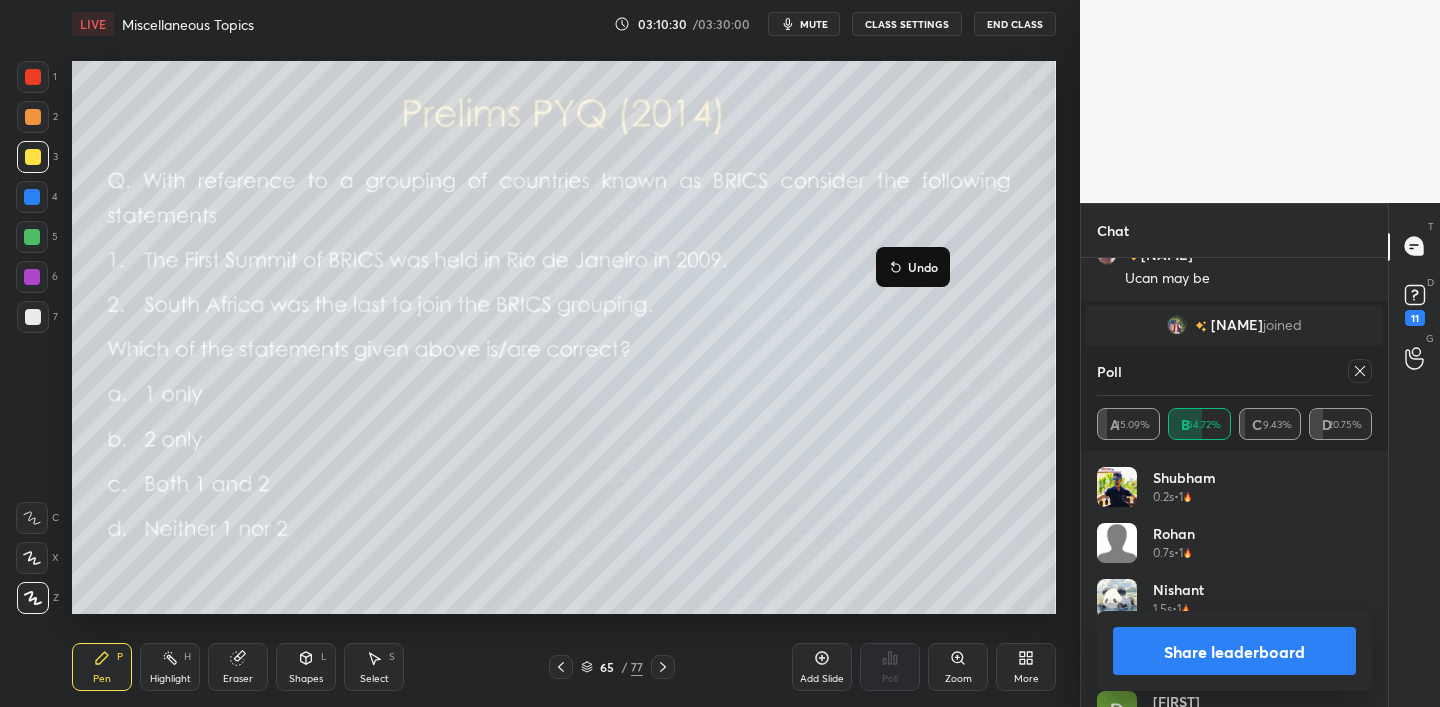 click on "Undo" at bounding box center (923, 267) 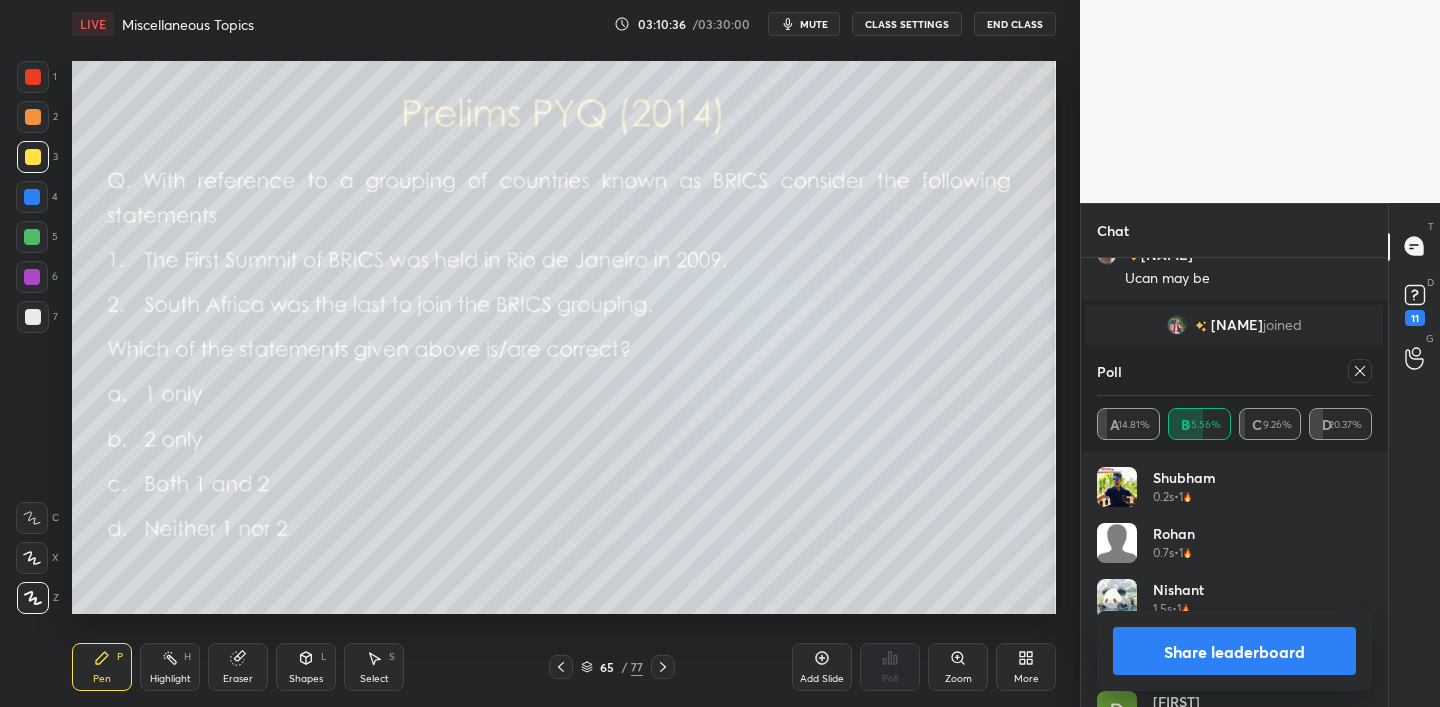 scroll, scrollTop: 250, scrollLeft: 301, axis: both 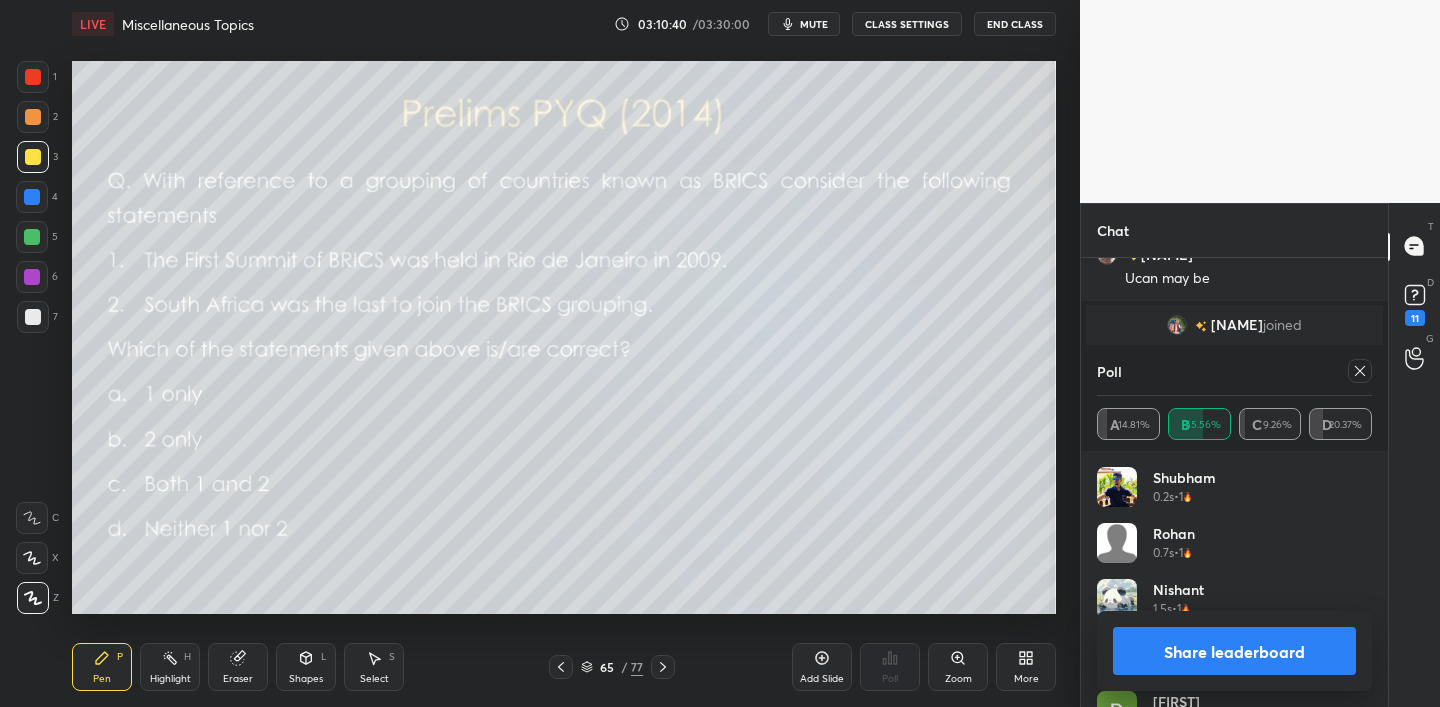click on "Share leaderboard" at bounding box center [1234, 651] 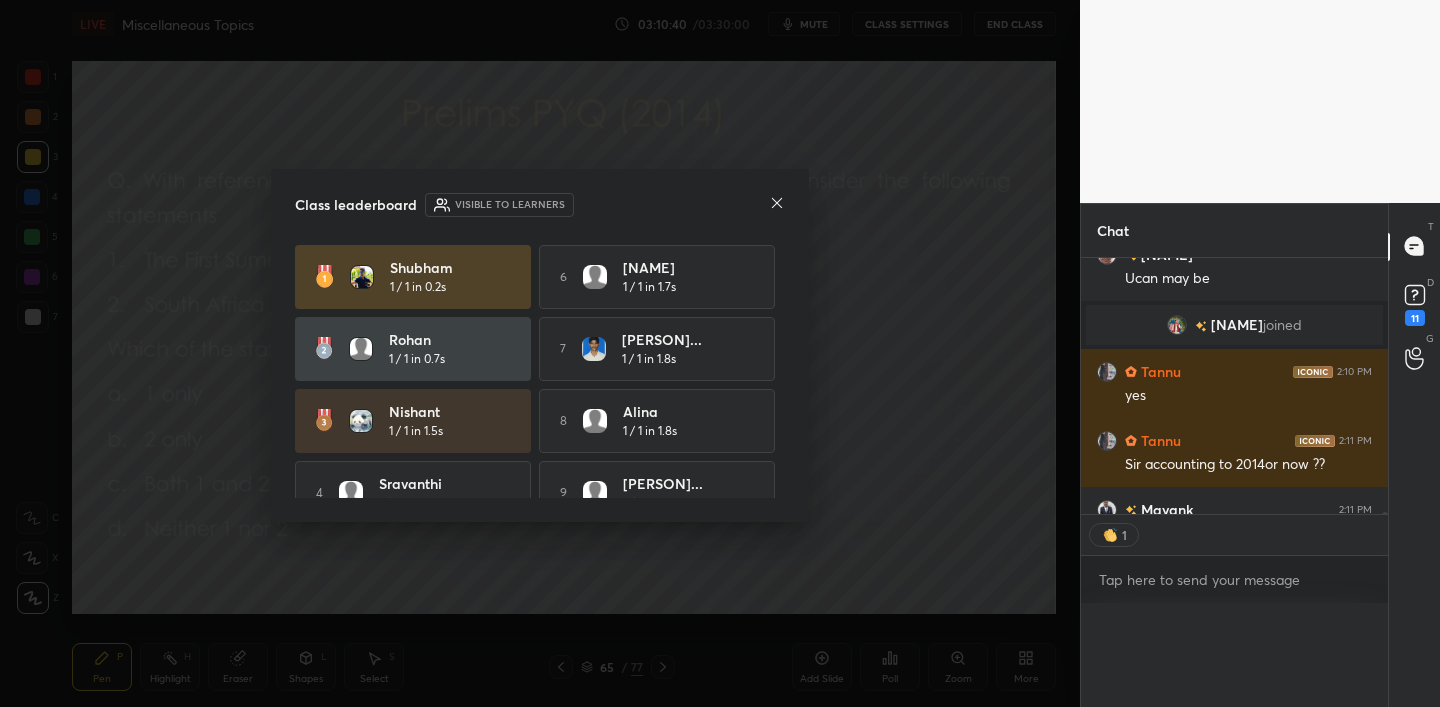 scroll, scrollTop: 7, scrollLeft: 7, axis: both 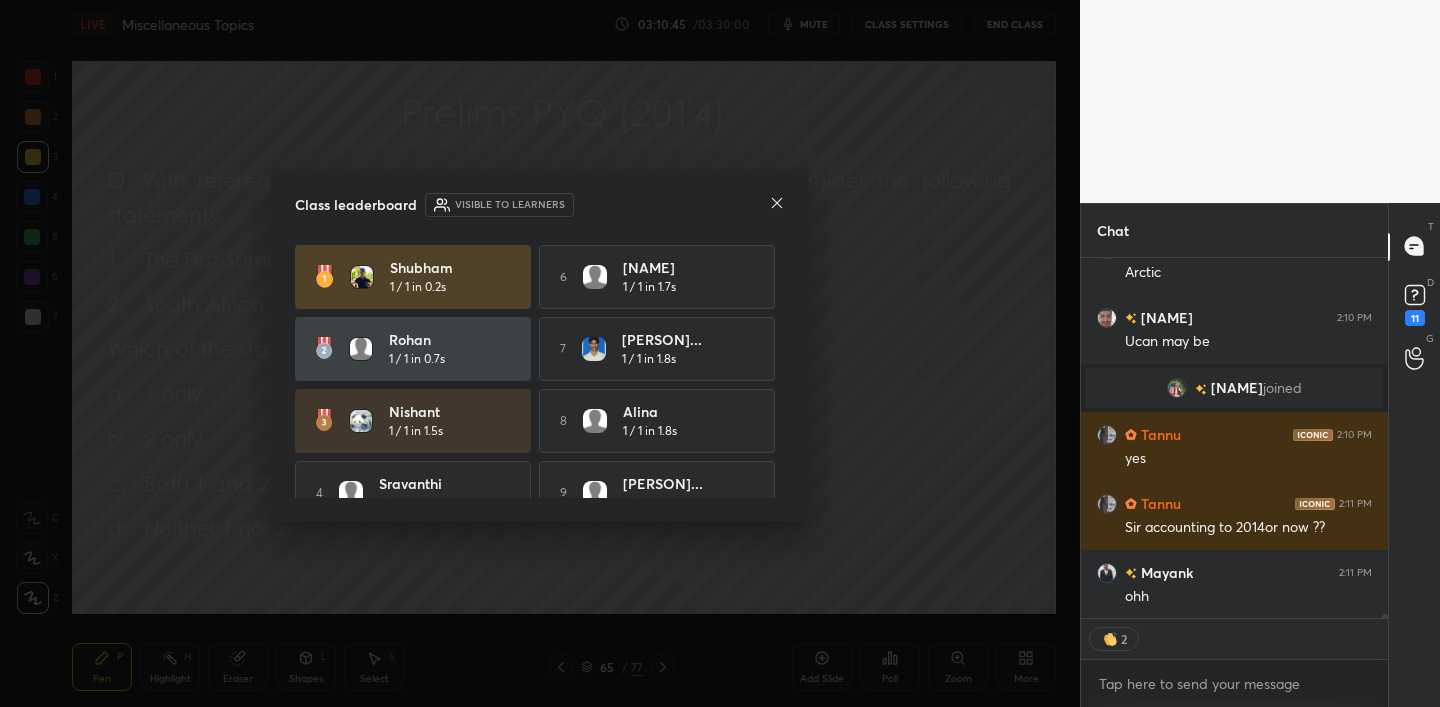 click 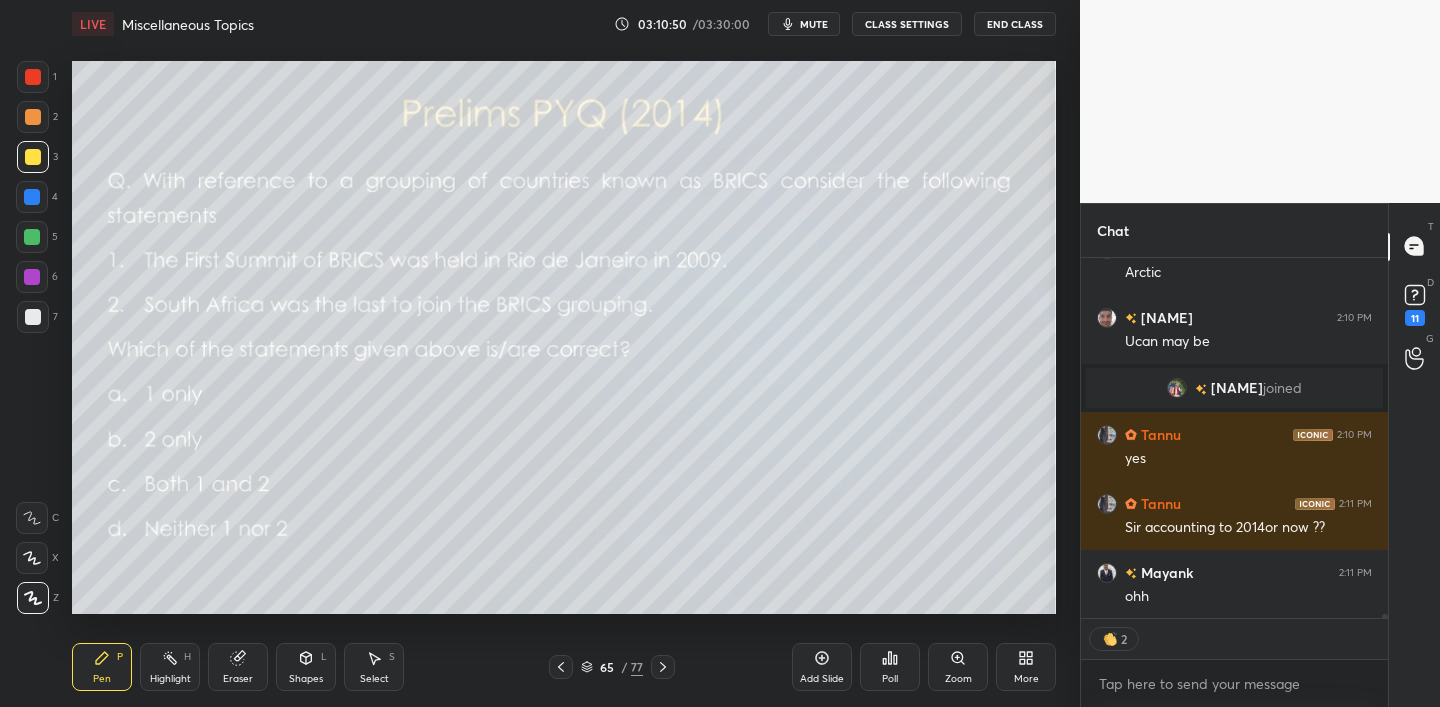 click at bounding box center [33, 117] 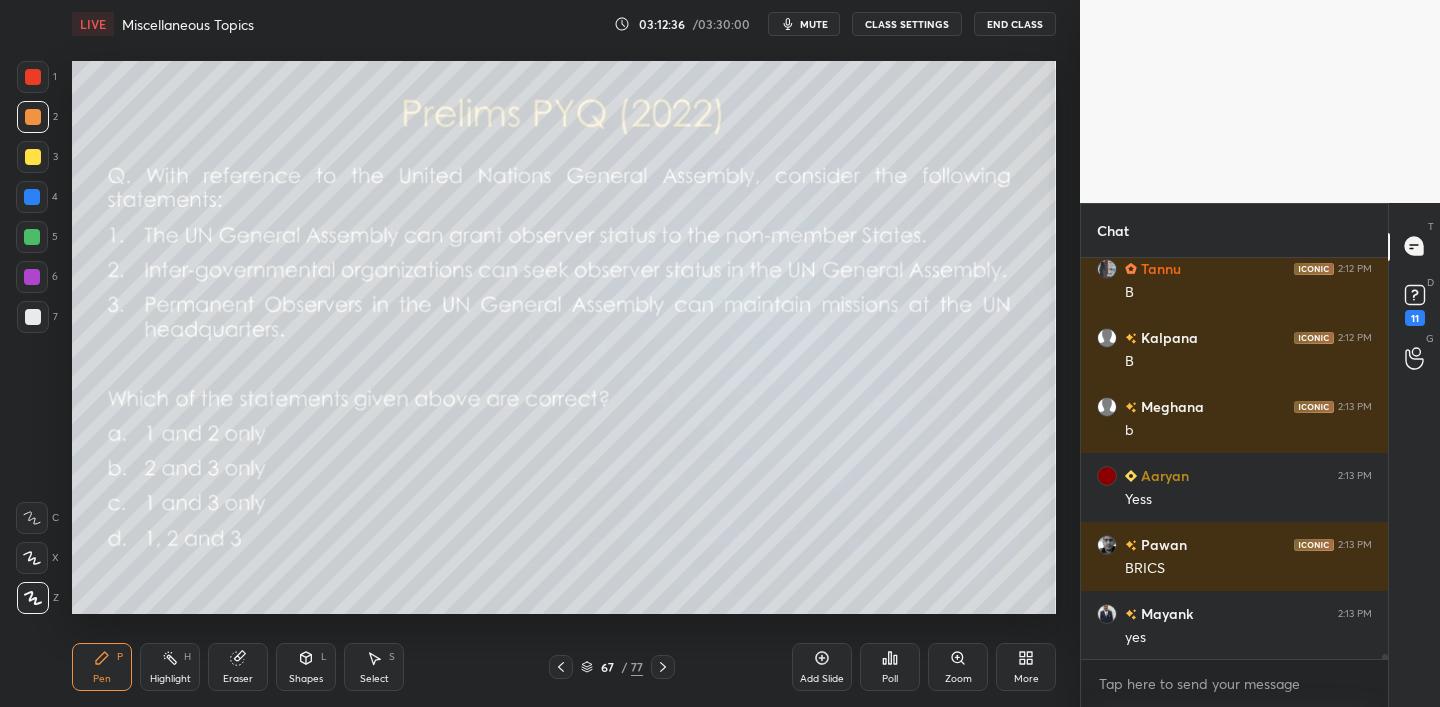 scroll, scrollTop: 34233, scrollLeft: 0, axis: vertical 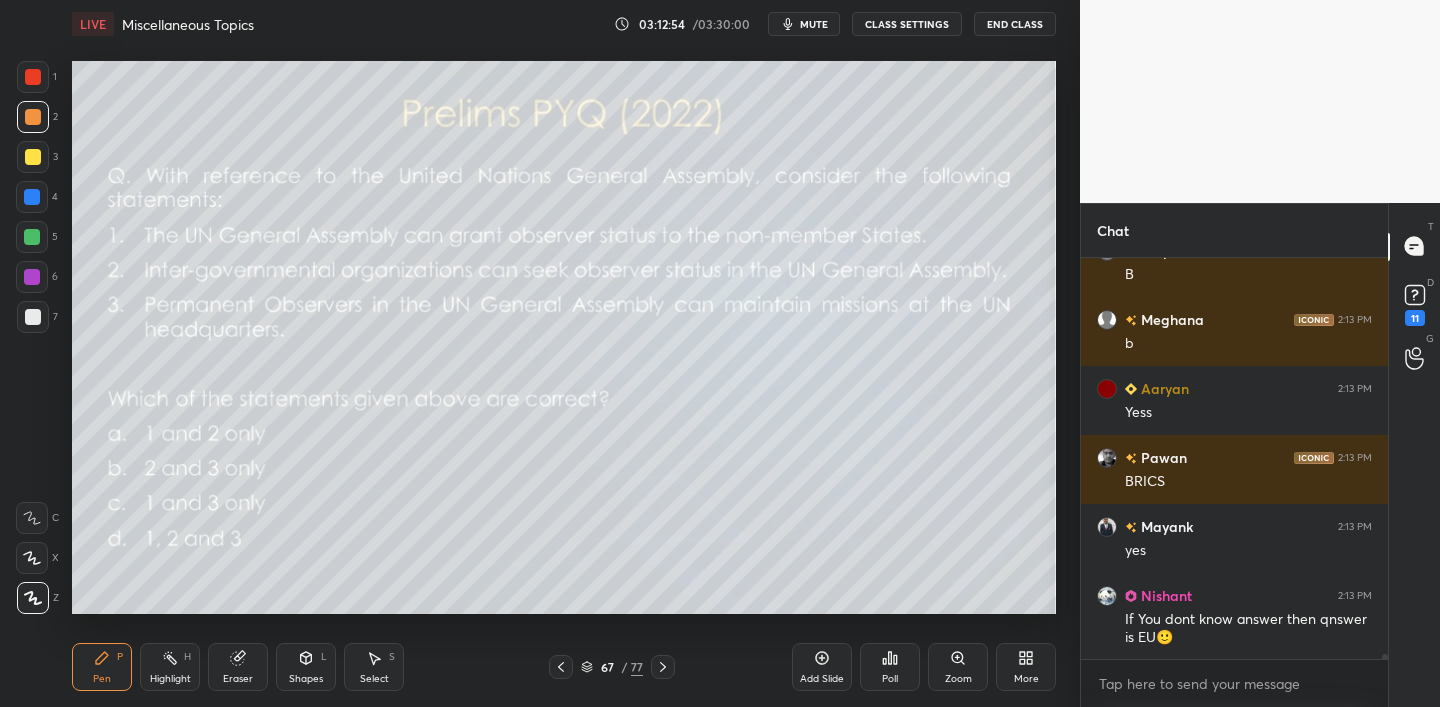 click on "Poll" at bounding box center [890, 667] 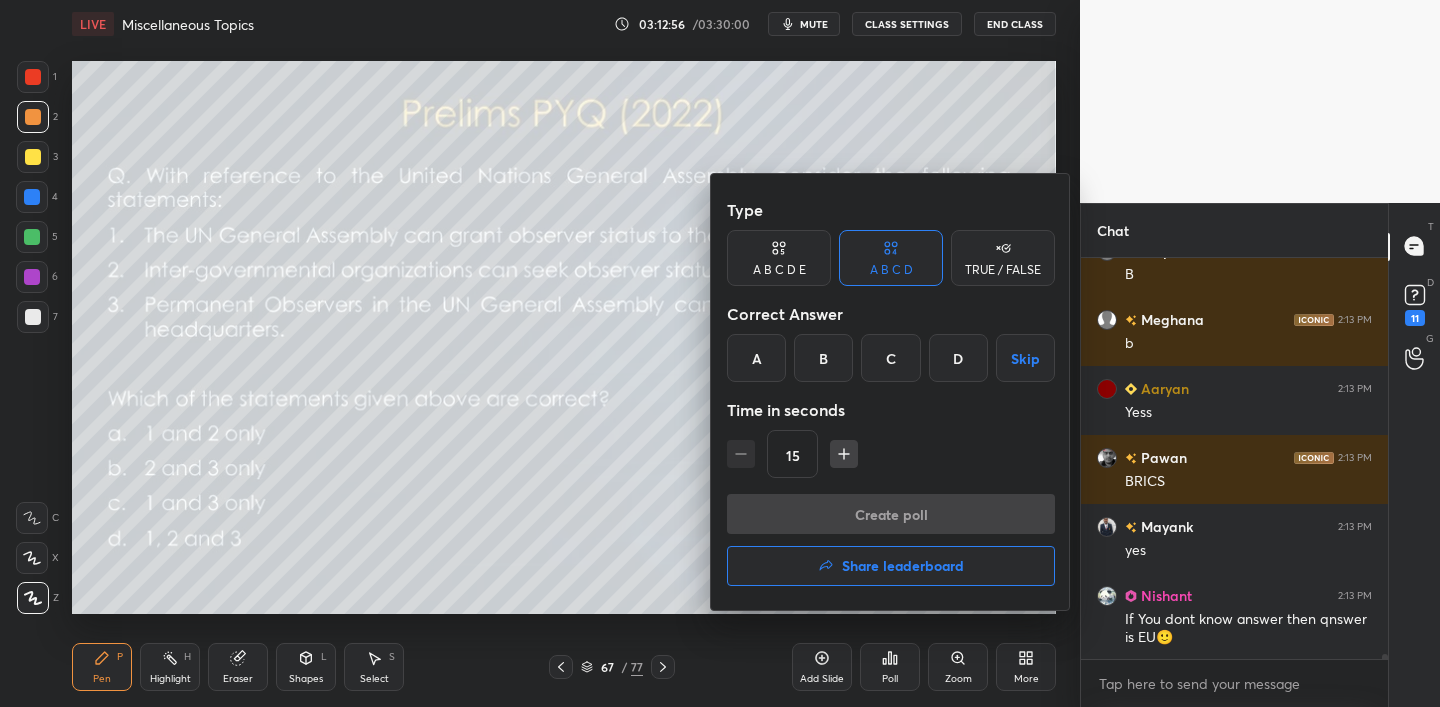 click on "D" at bounding box center [958, 358] 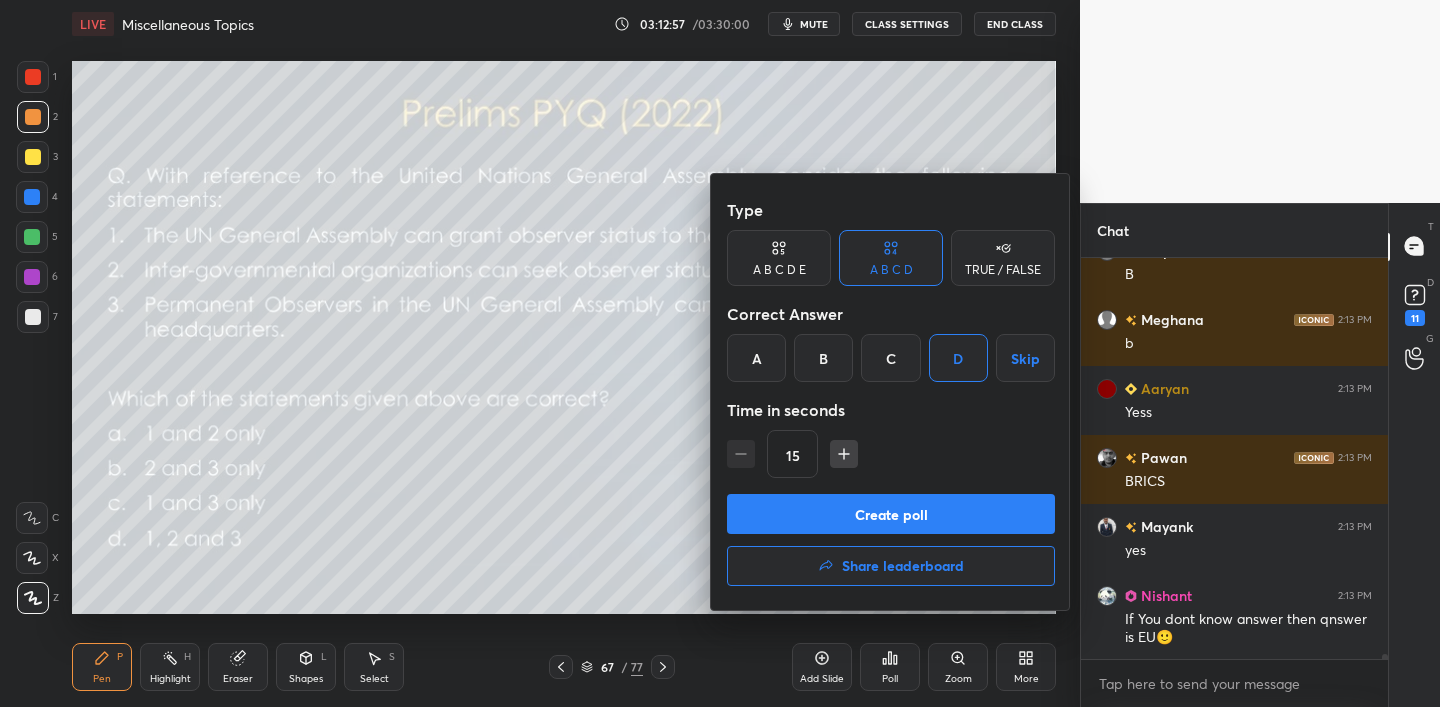 click on "Create poll" at bounding box center [891, 514] 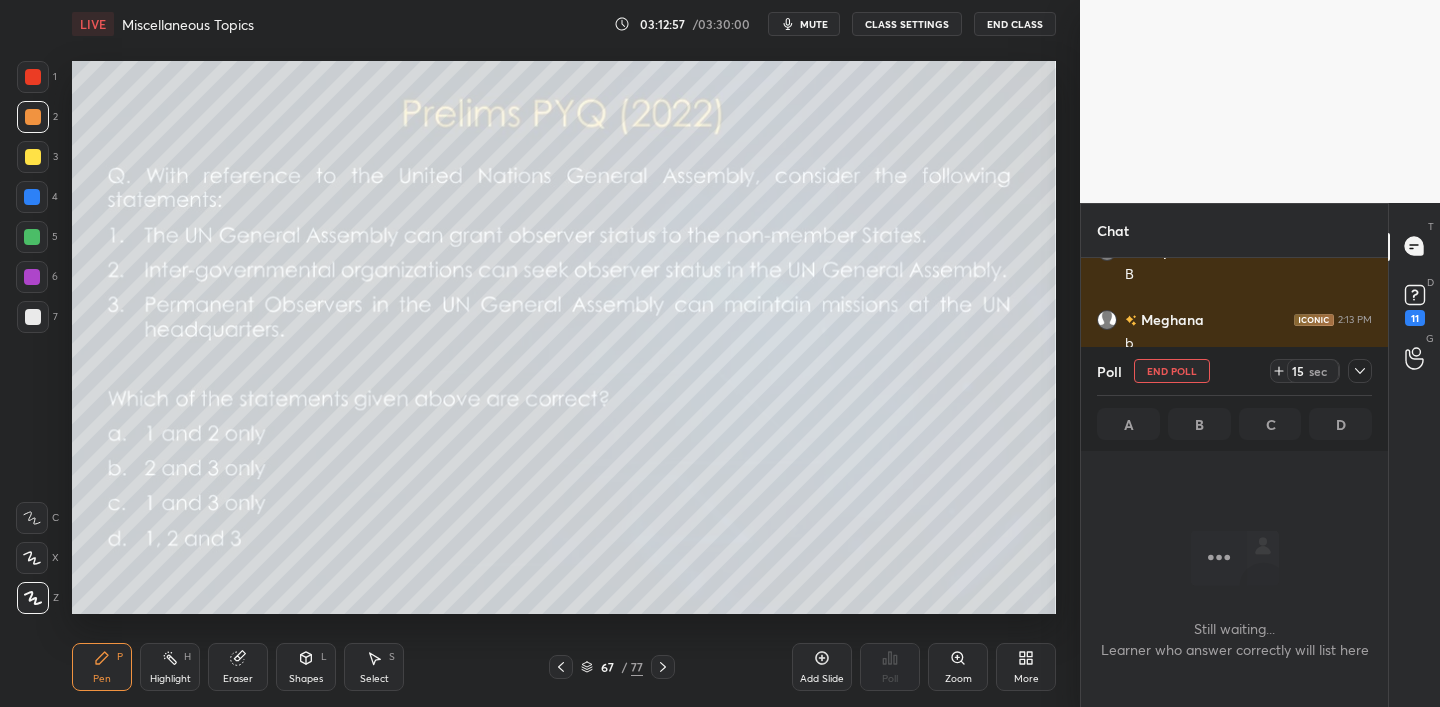 scroll, scrollTop: 302, scrollLeft: 301, axis: both 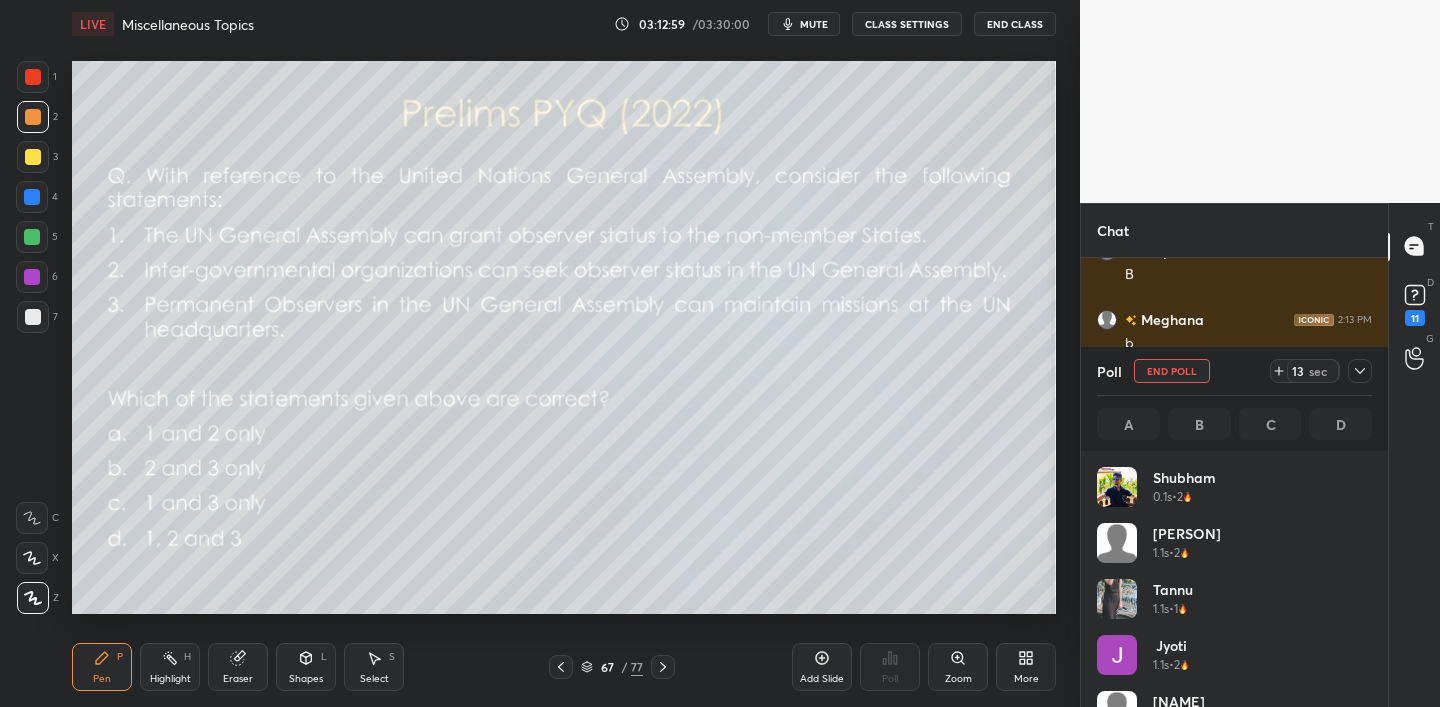 click at bounding box center [33, 157] 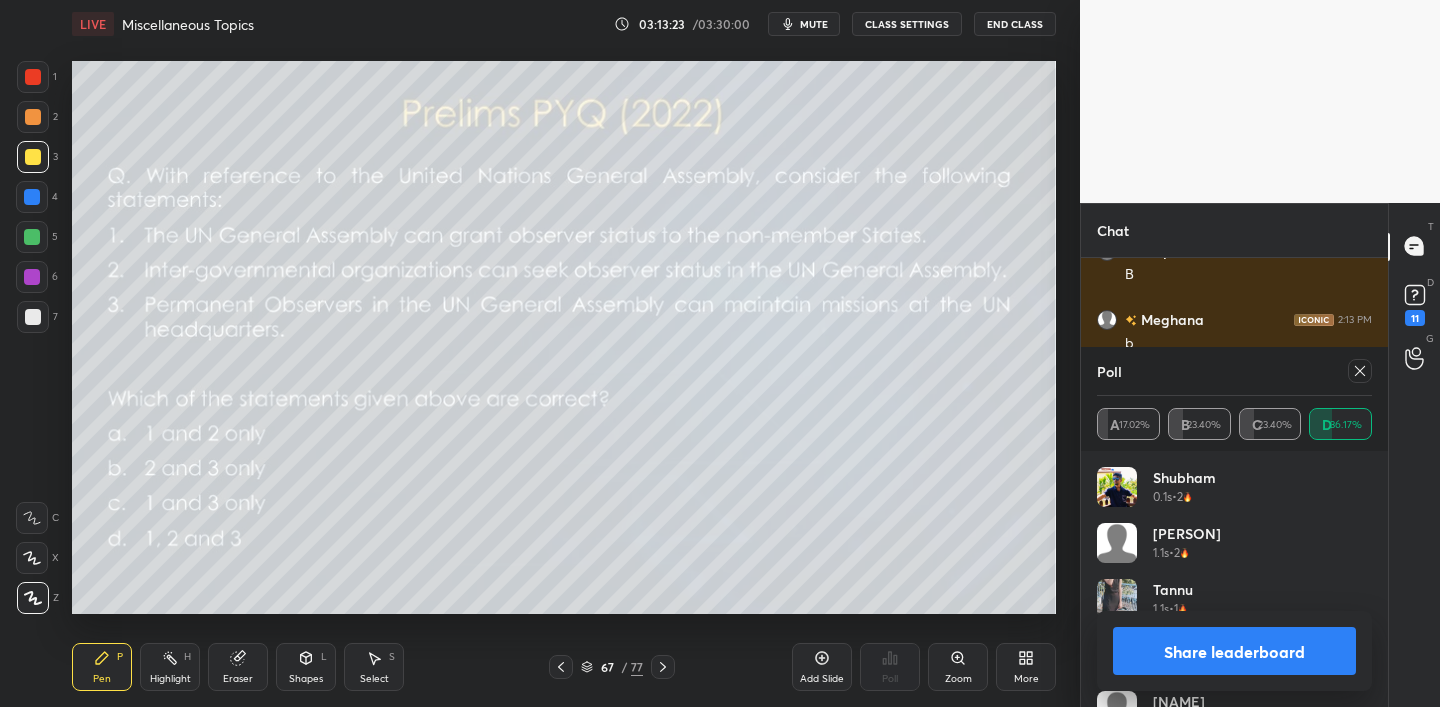 click on "Share leaderboard" at bounding box center [1234, 651] 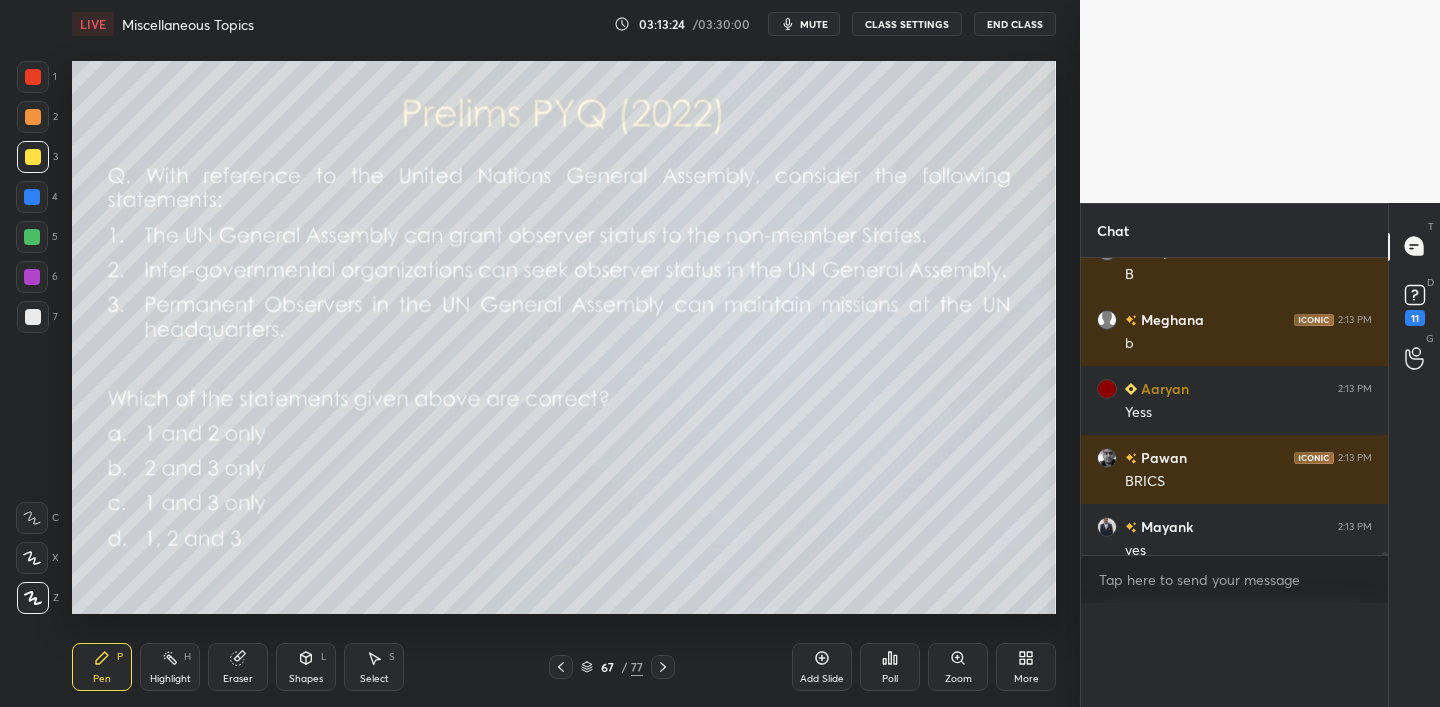 scroll, scrollTop: 0, scrollLeft: 0, axis: both 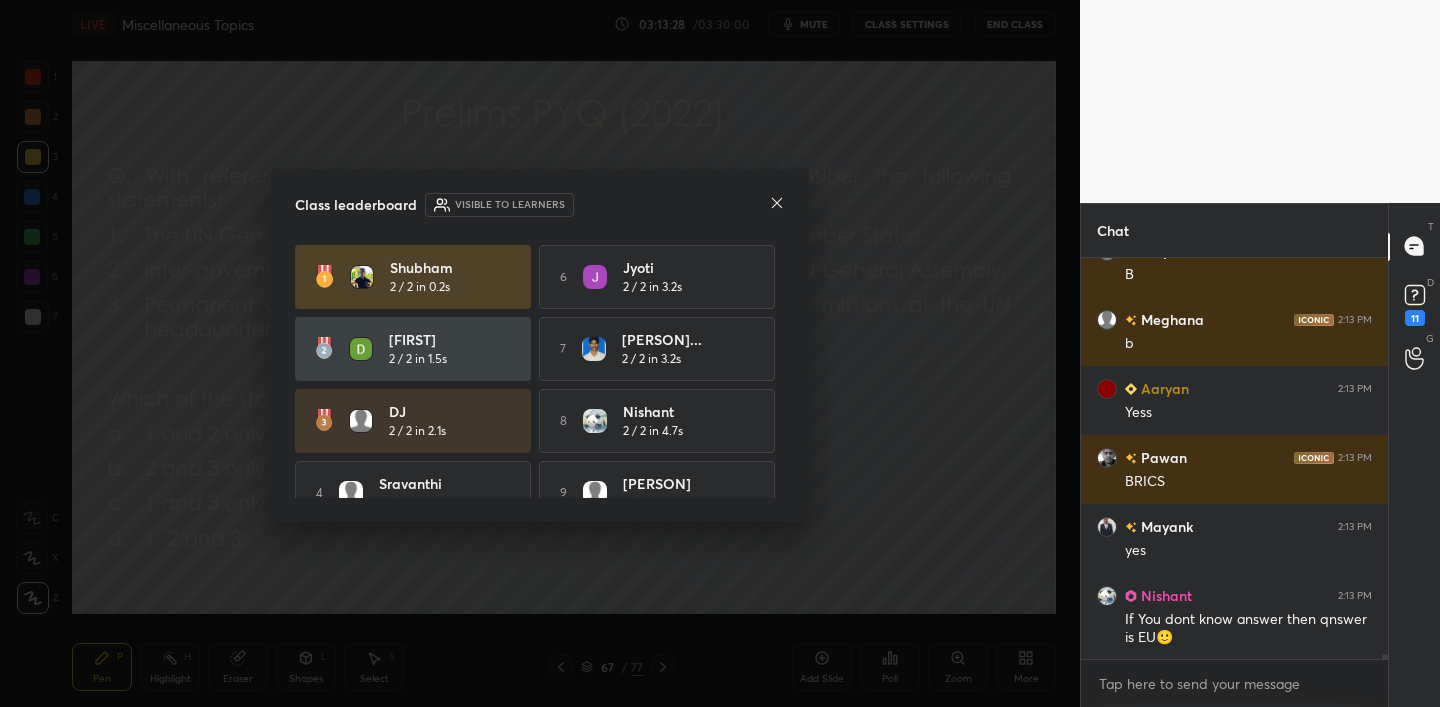 click 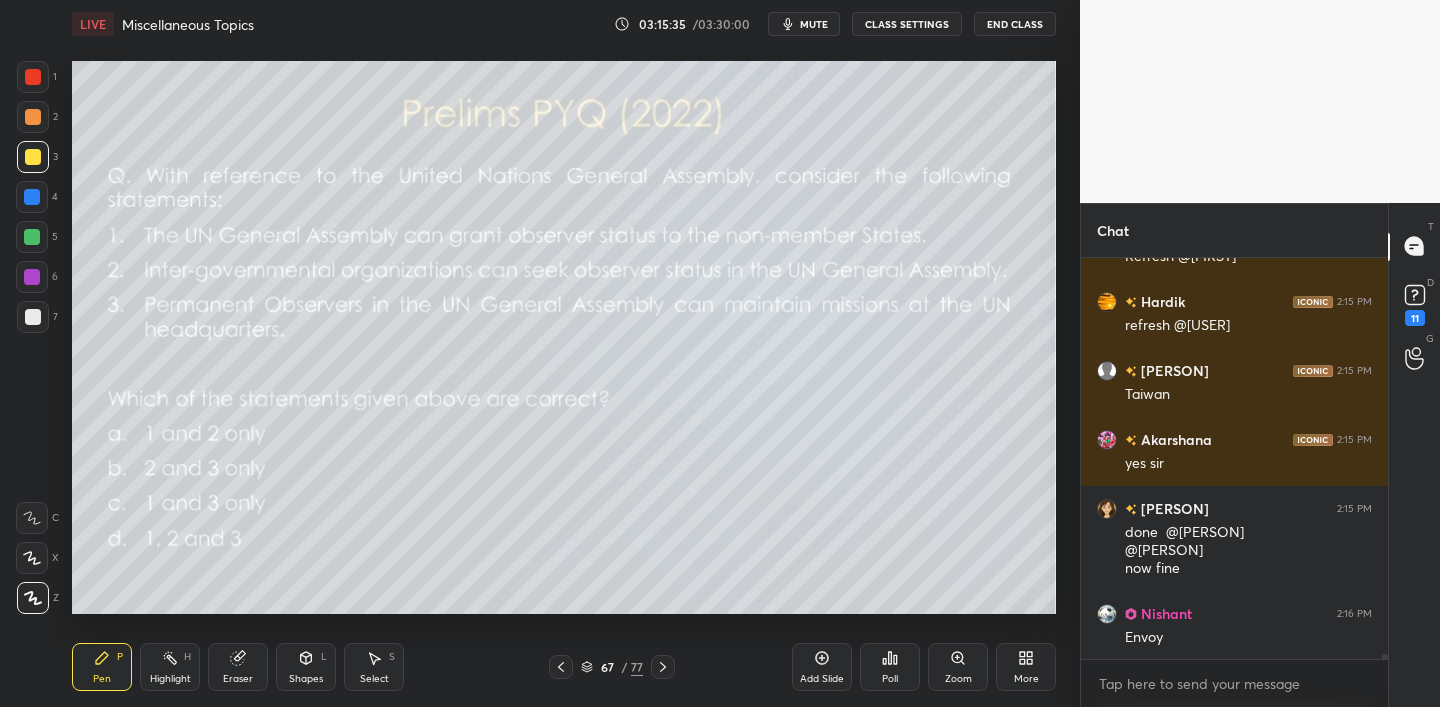scroll, scrollTop: 35097, scrollLeft: 0, axis: vertical 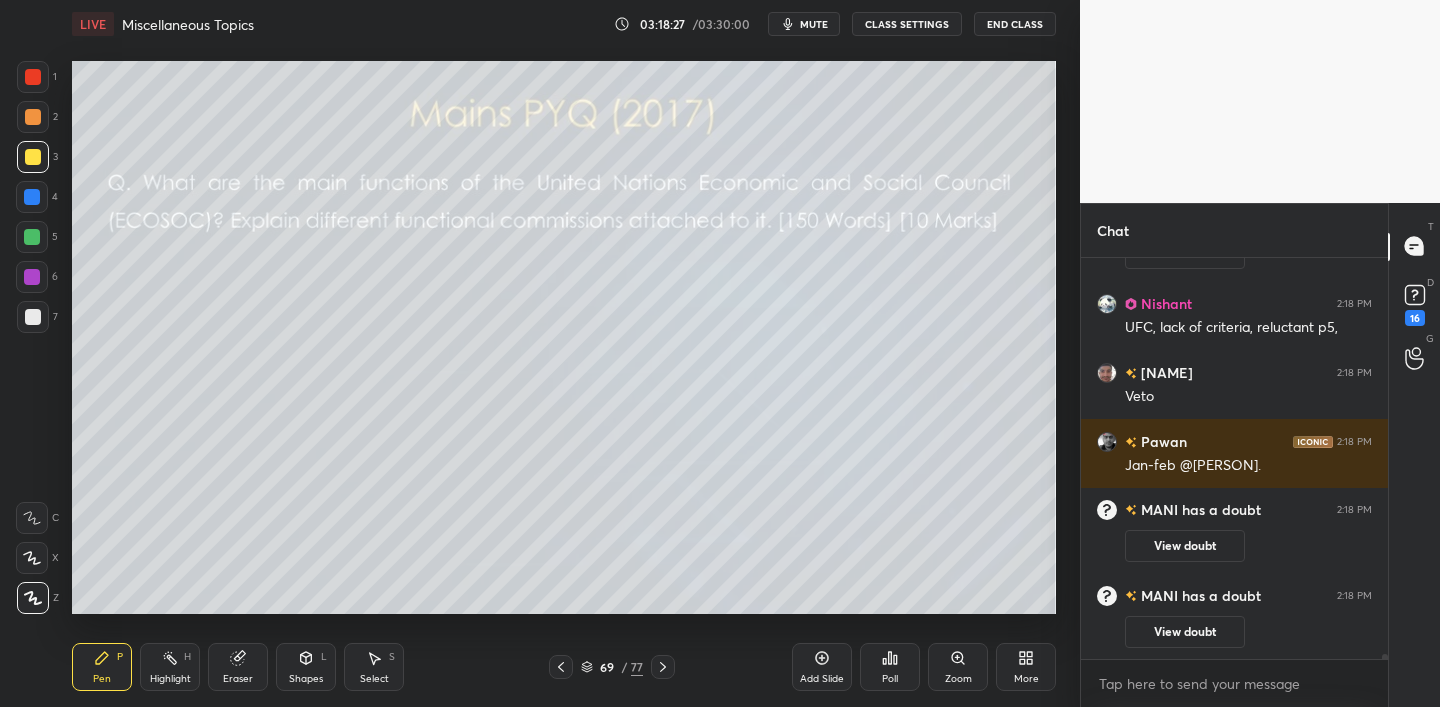 click 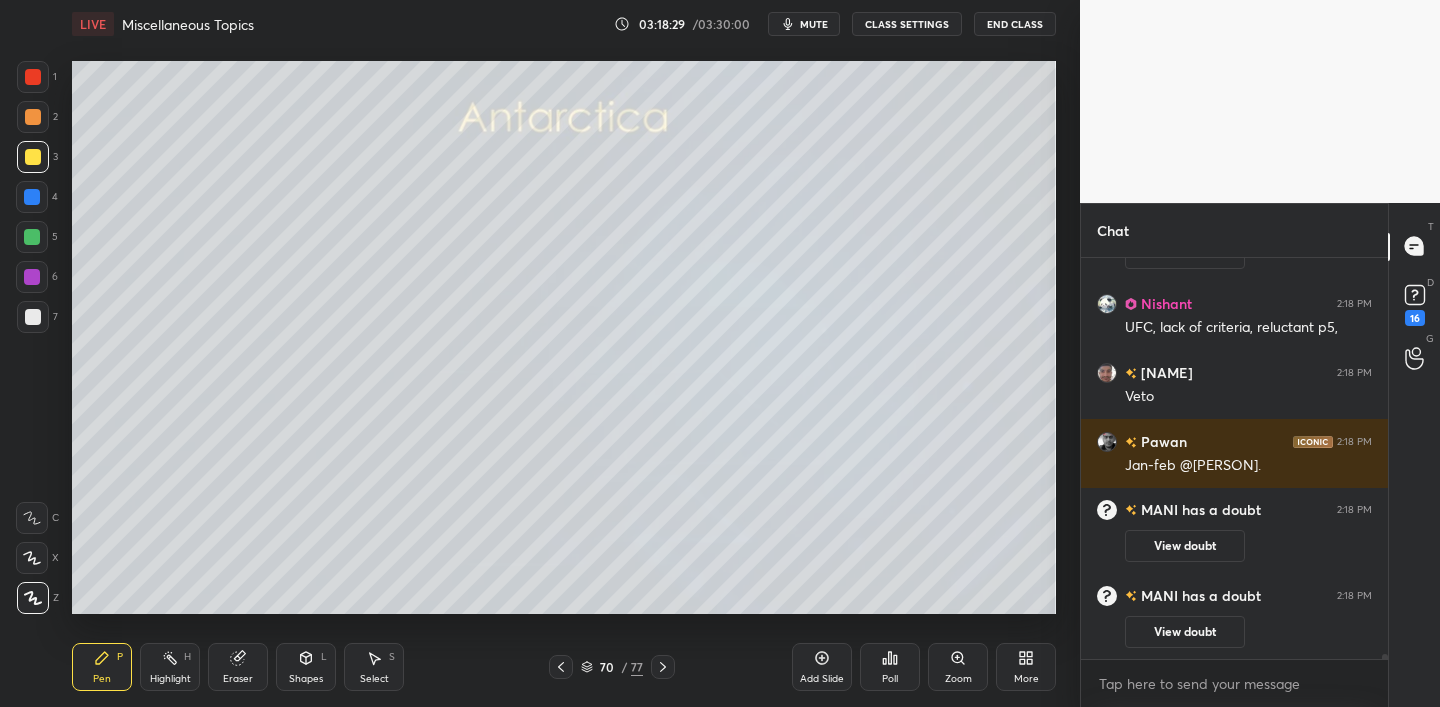click 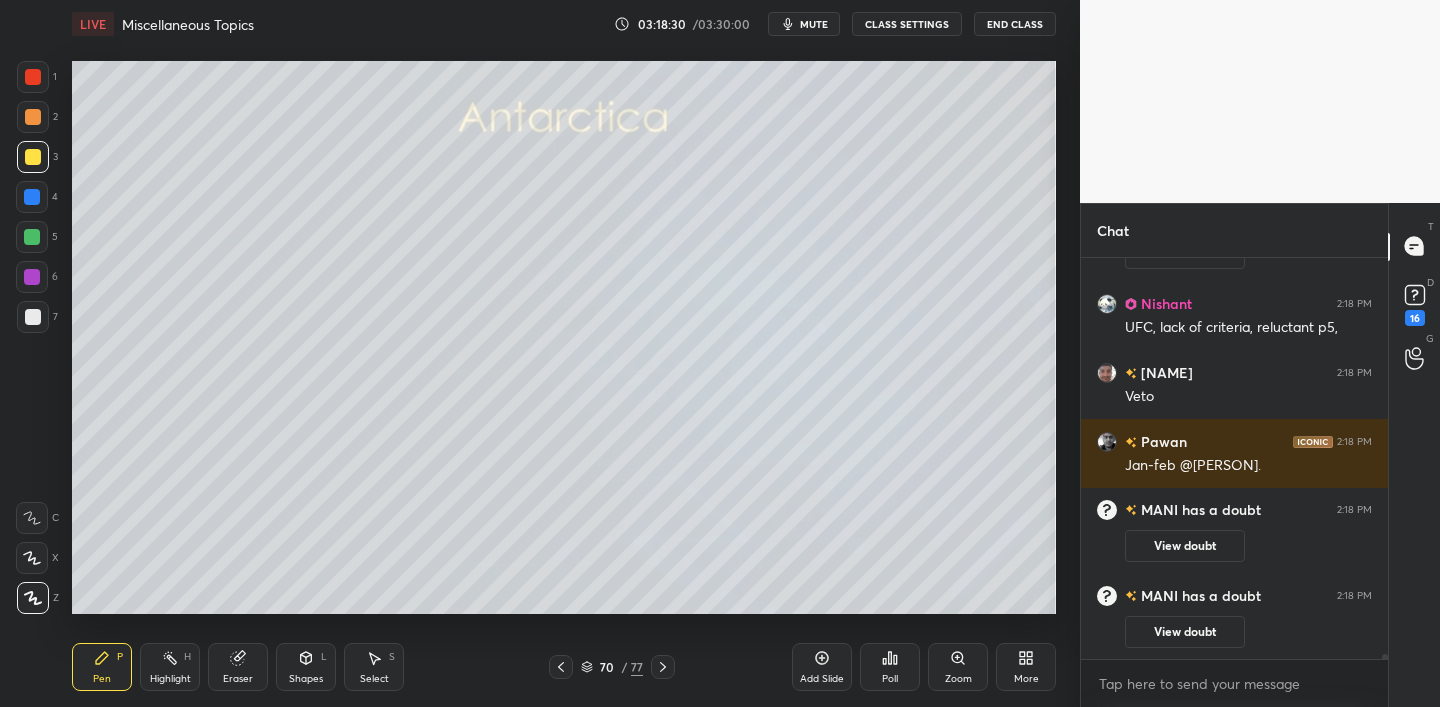 click at bounding box center [33, 157] 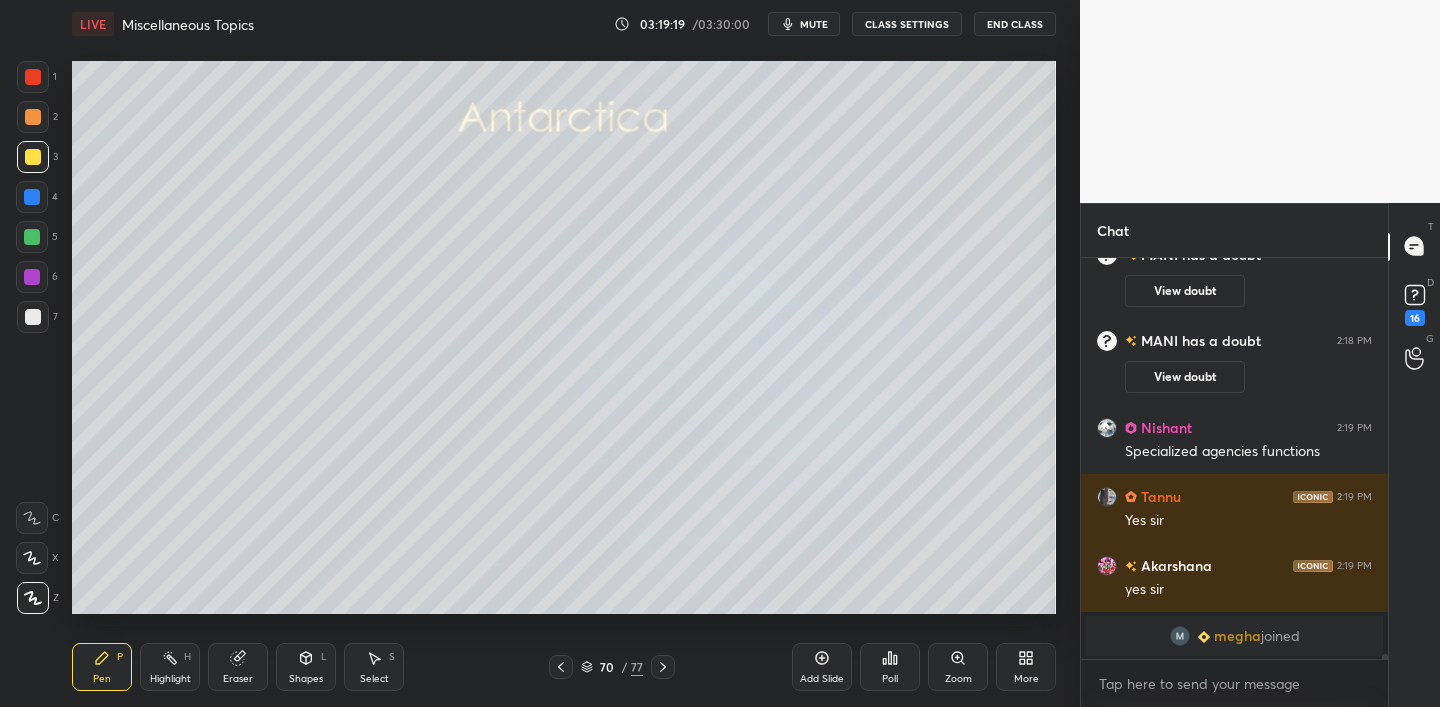scroll, scrollTop: 35065, scrollLeft: 0, axis: vertical 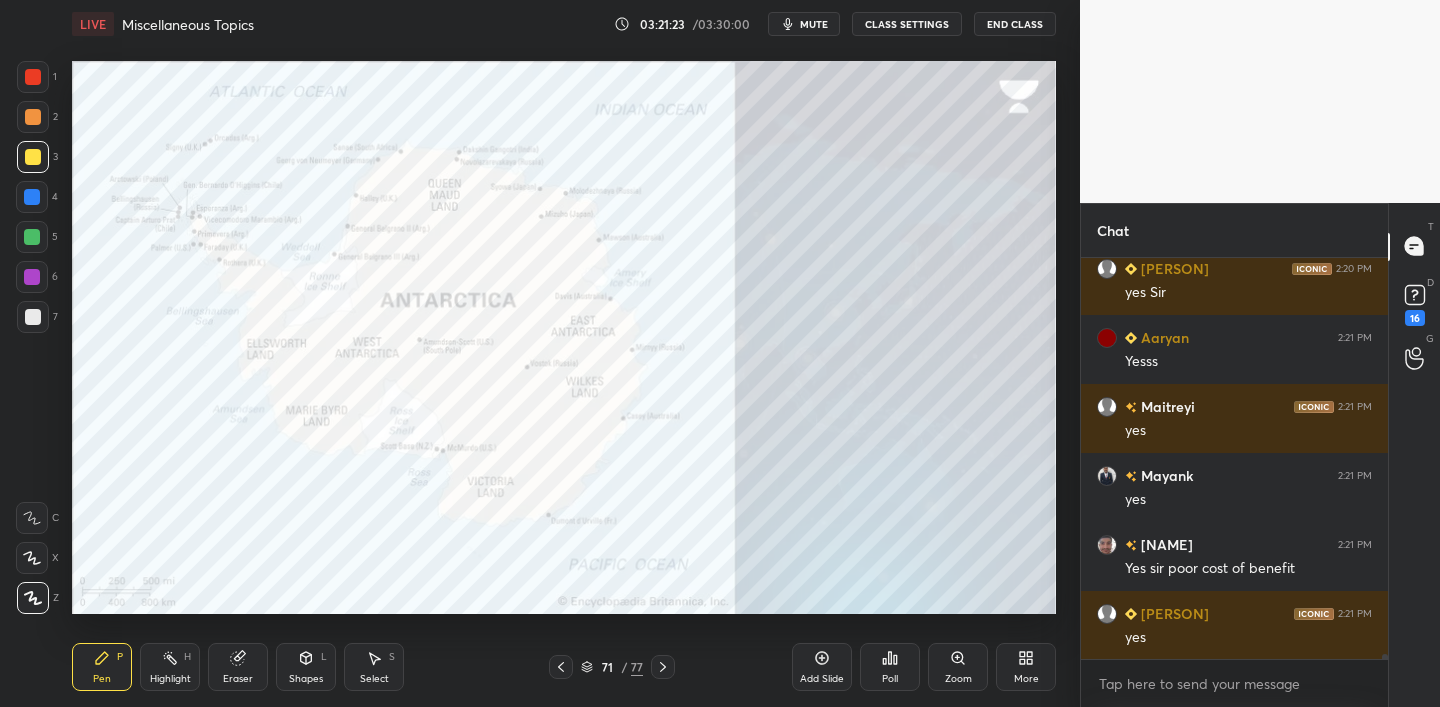 click at bounding box center [33, 77] 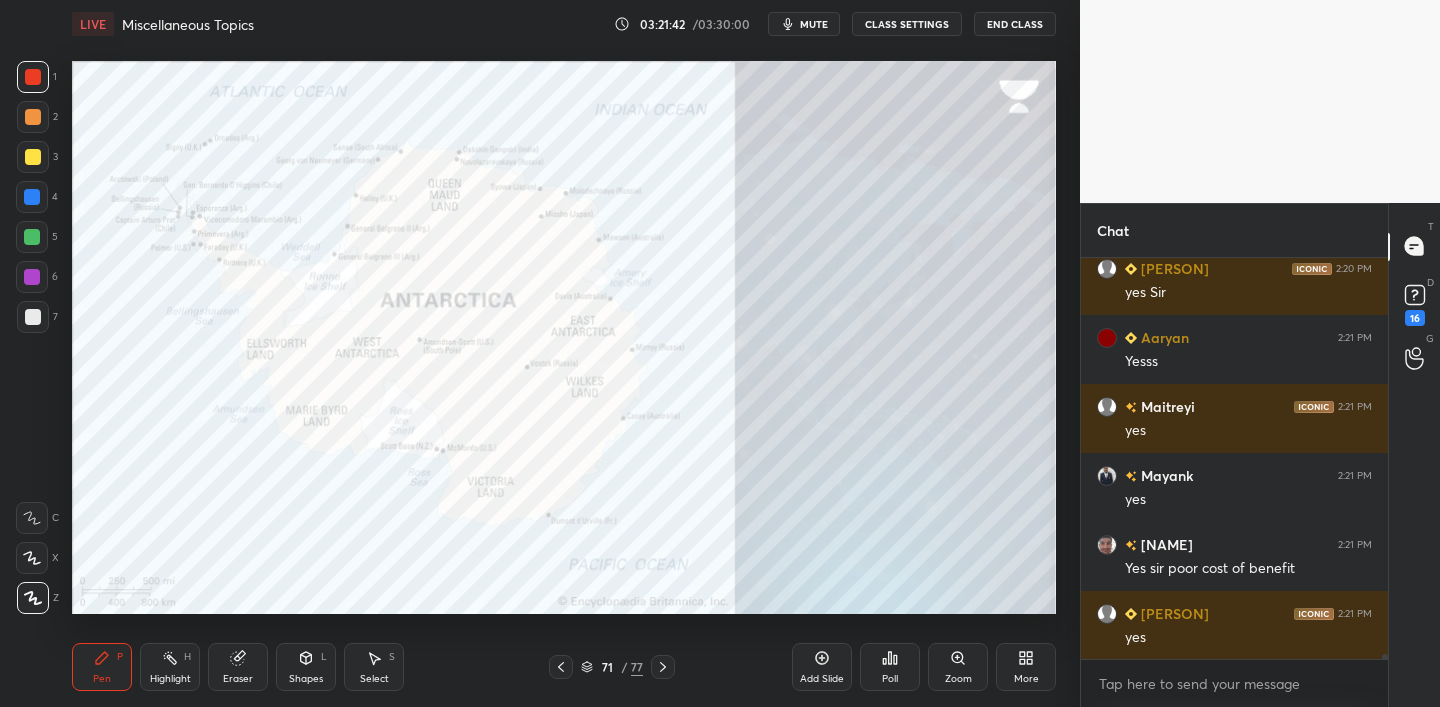 scroll, scrollTop: 35384, scrollLeft: 0, axis: vertical 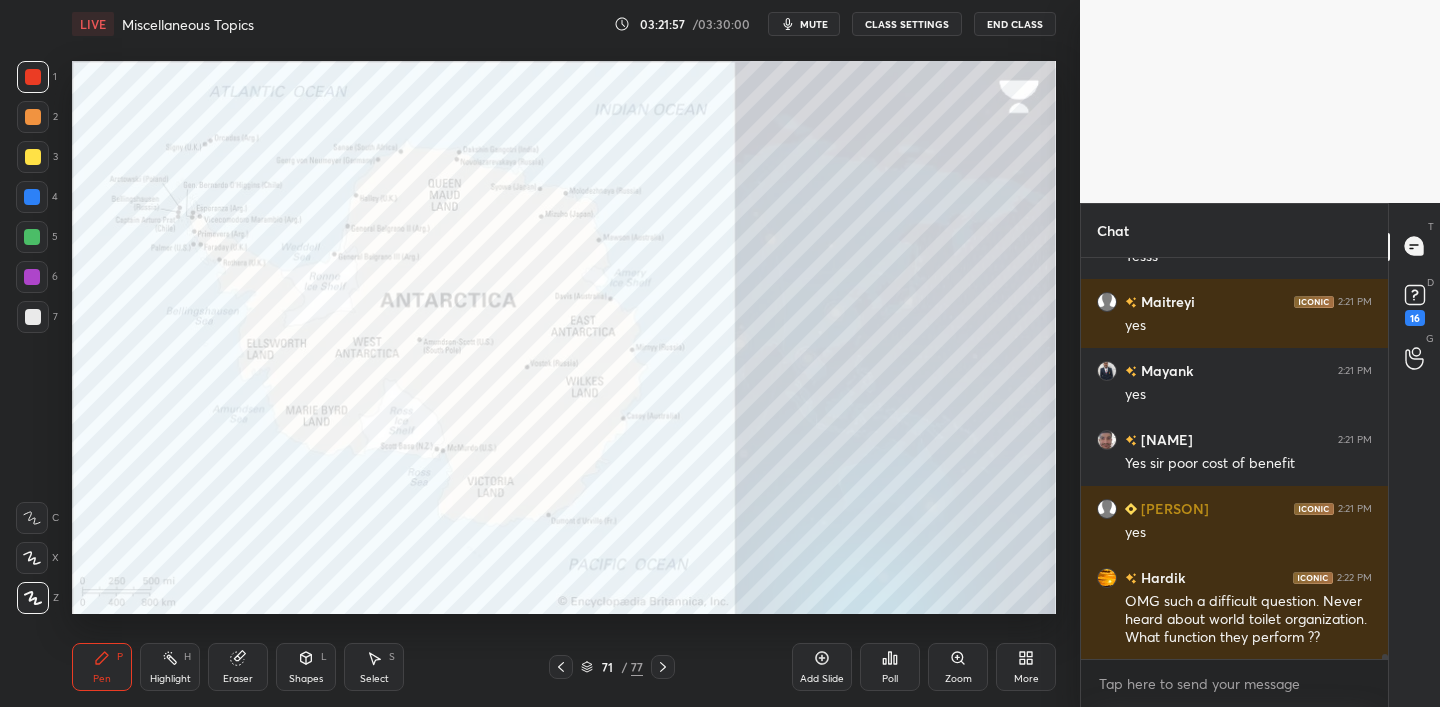 click at bounding box center (33, 157) 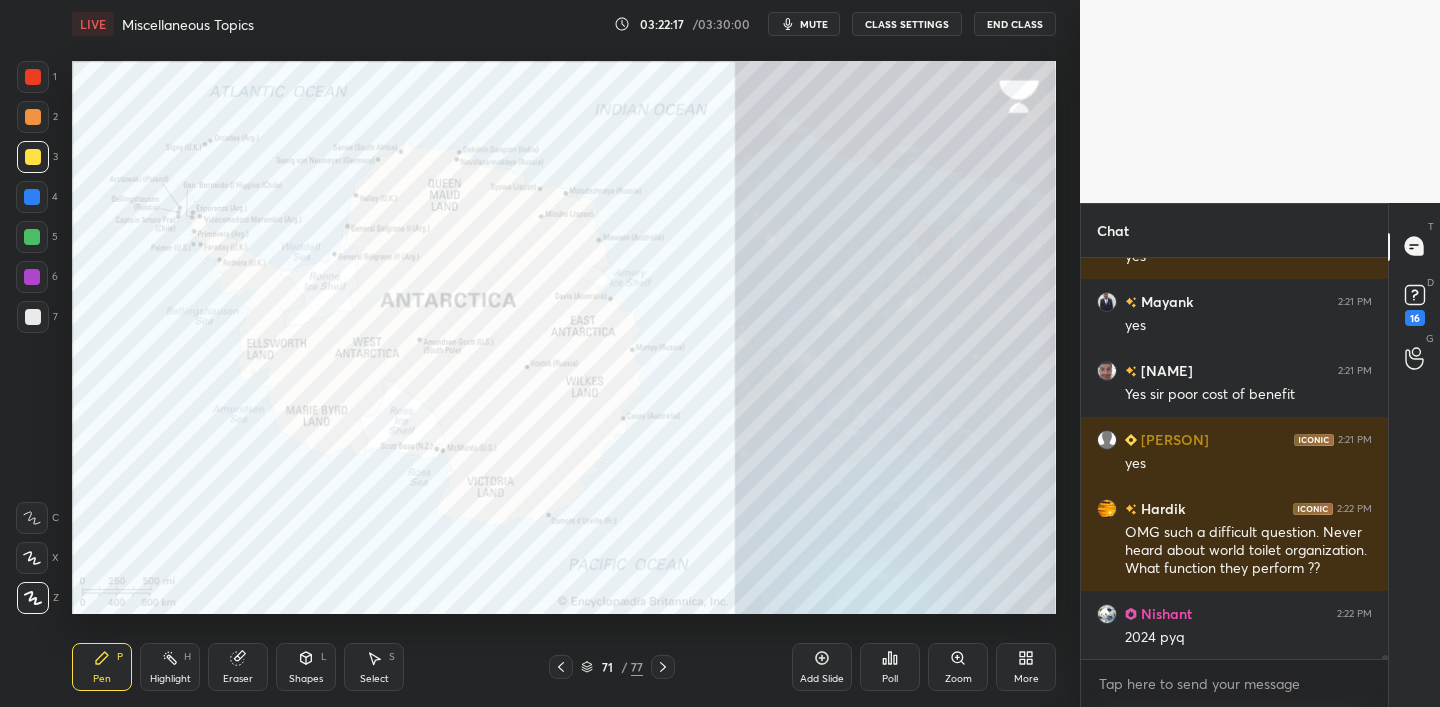 scroll, scrollTop: 35522, scrollLeft: 0, axis: vertical 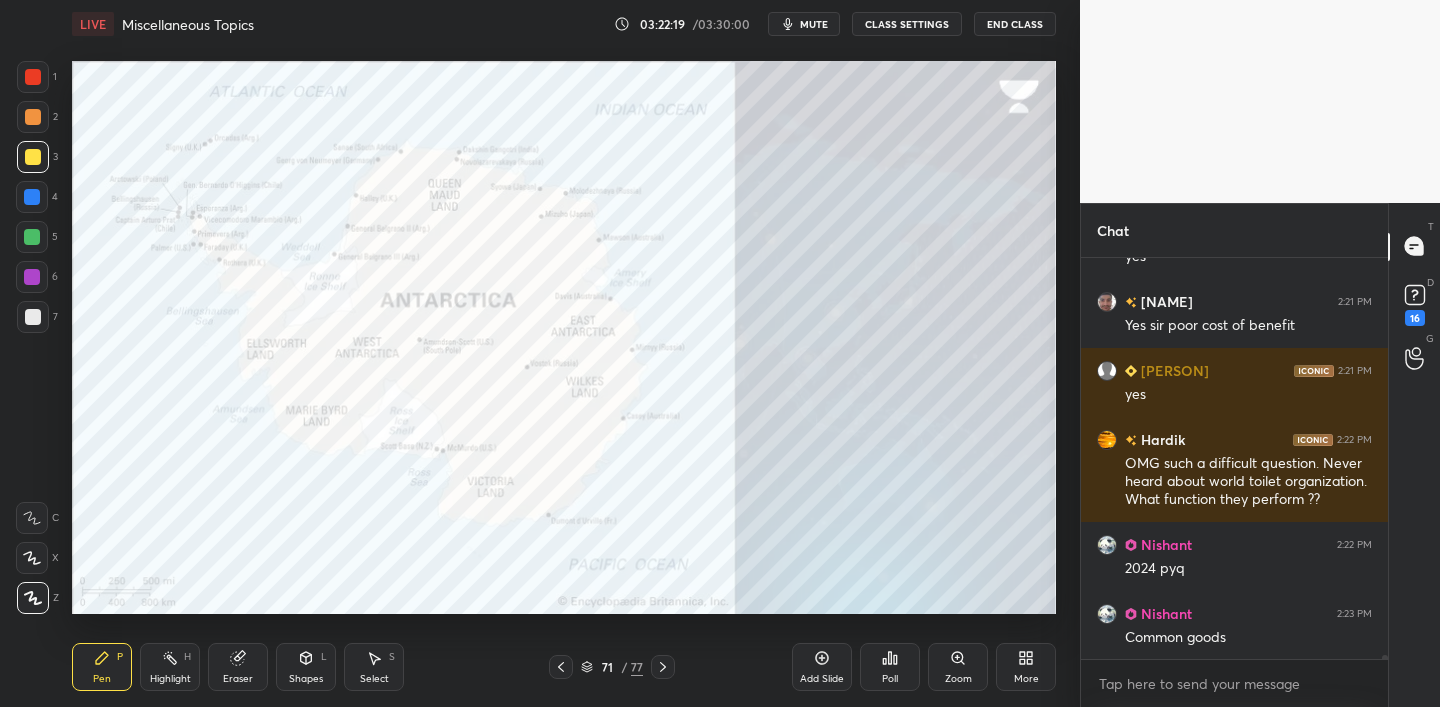 drag, startPoint x: 32, startPoint y: 82, endPoint x: 55, endPoint y: 74, distance: 24.351591 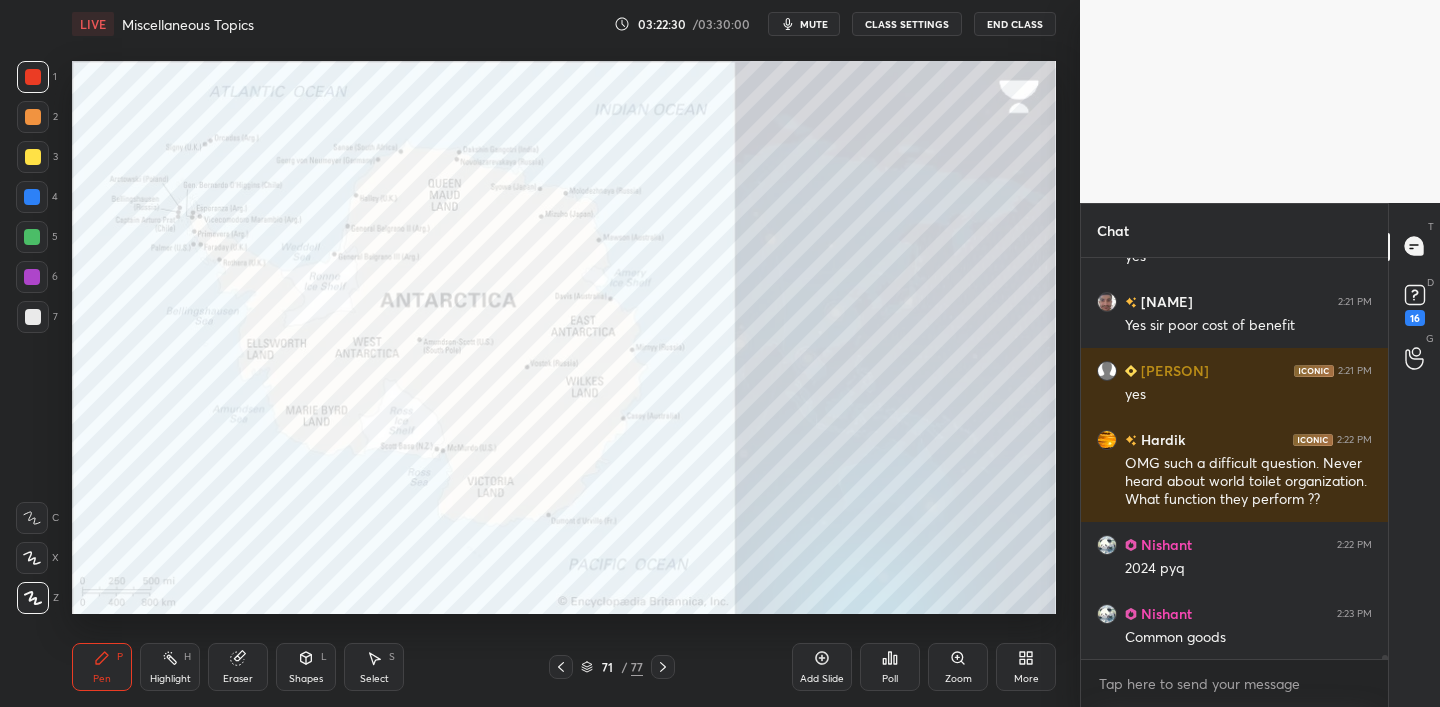drag, startPoint x: 816, startPoint y: 671, endPoint x: 798, endPoint y: 637, distance: 38.470768 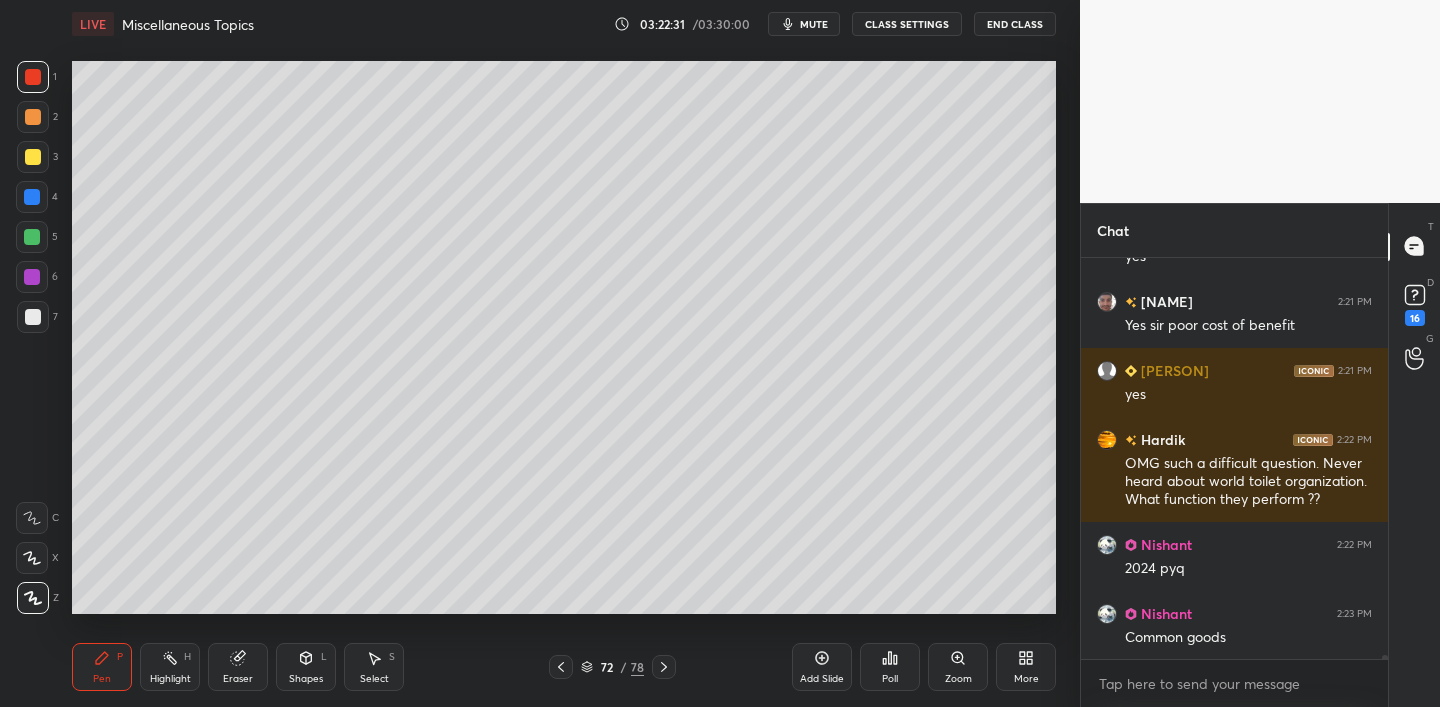 drag, startPoint x: 25, startPoint y: 154, endPoint x: 43, endPoint y: 150, distance: 18.439089 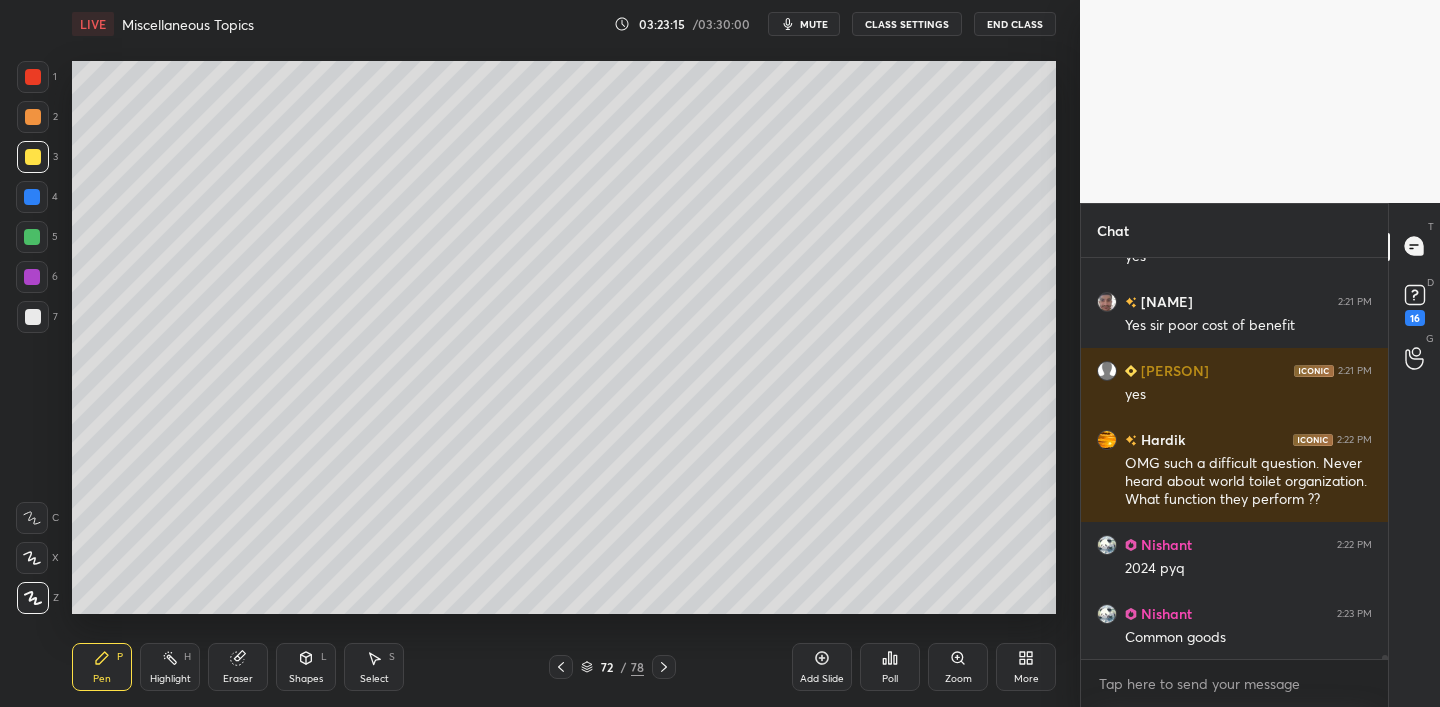 scroll, scrollTop: 35591, scrollLeft: 0, axis: vertical 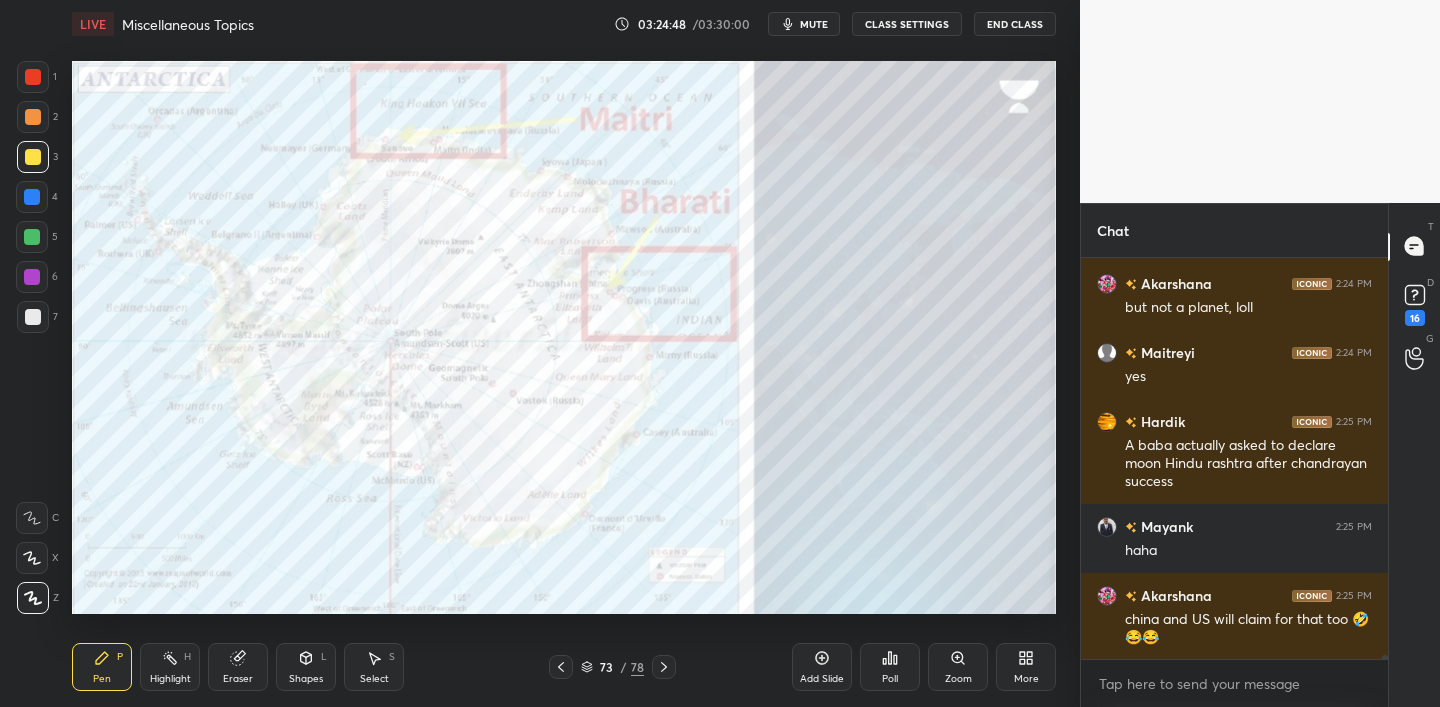 click at bounding box center [33, 157] 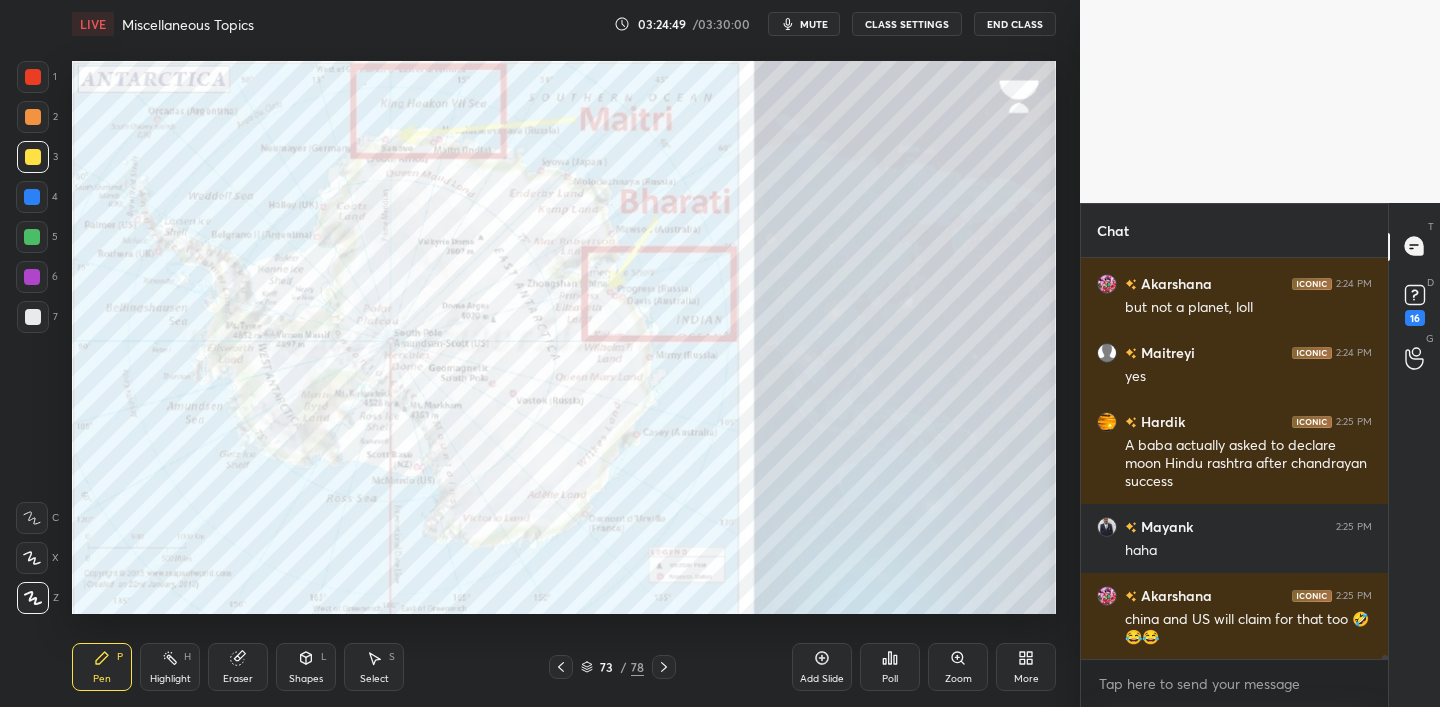 drag, startPoint x: 28, startPoint y: 149, endPoint x: 64, endPoint y: 140, distance: 37.107952 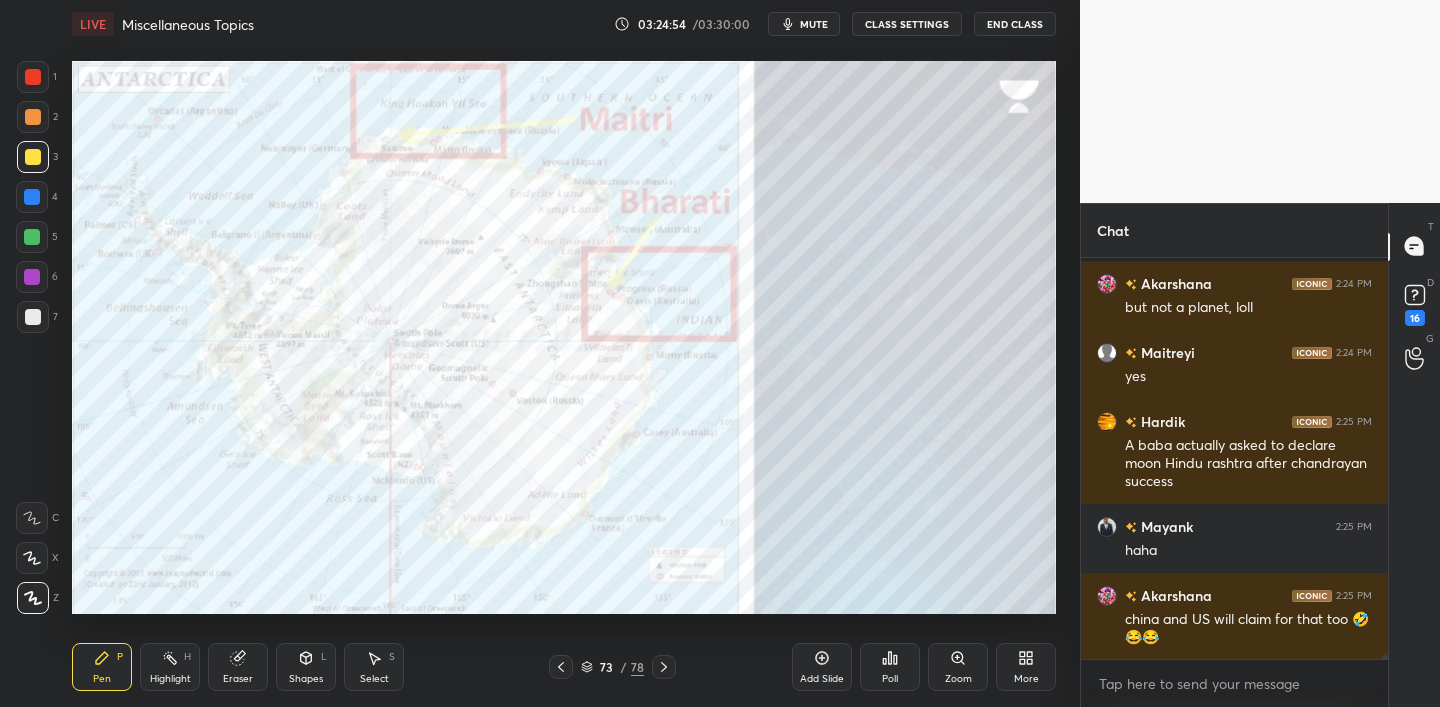 scroll, scrollTop: 36235, scrollLeft: 0, axis: vertical 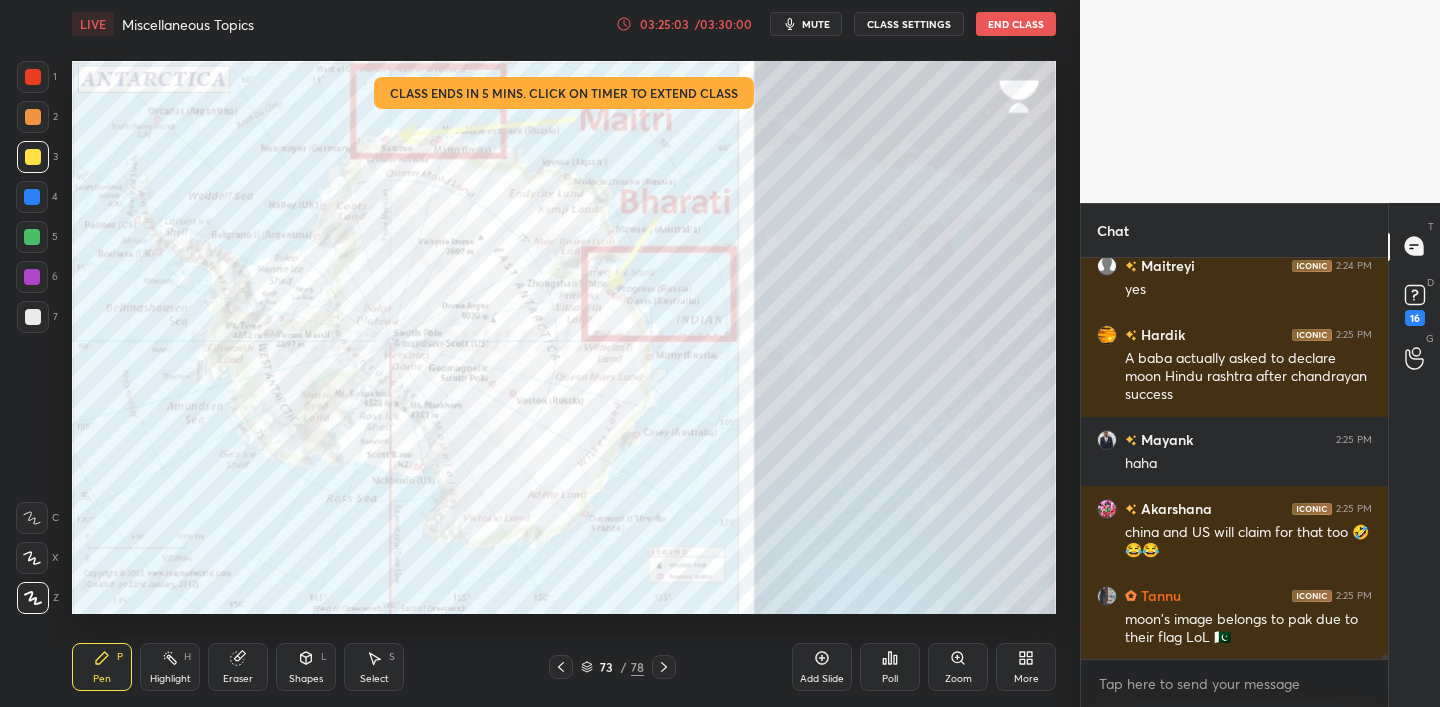 click on "03:25:03 /  03:30:00" at bounding box center [685, 24] 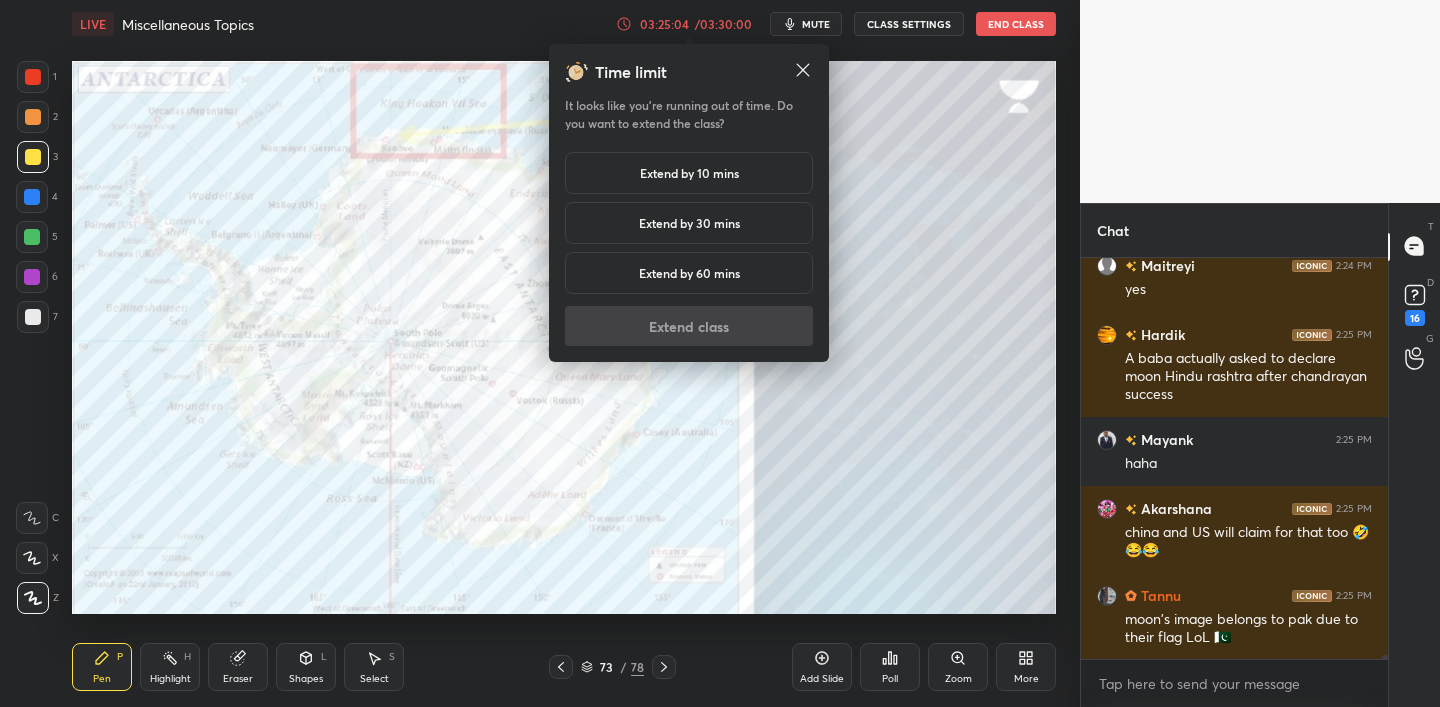 scroll, scrollTop: 36304, scrollLeft: 0, axis: vertical 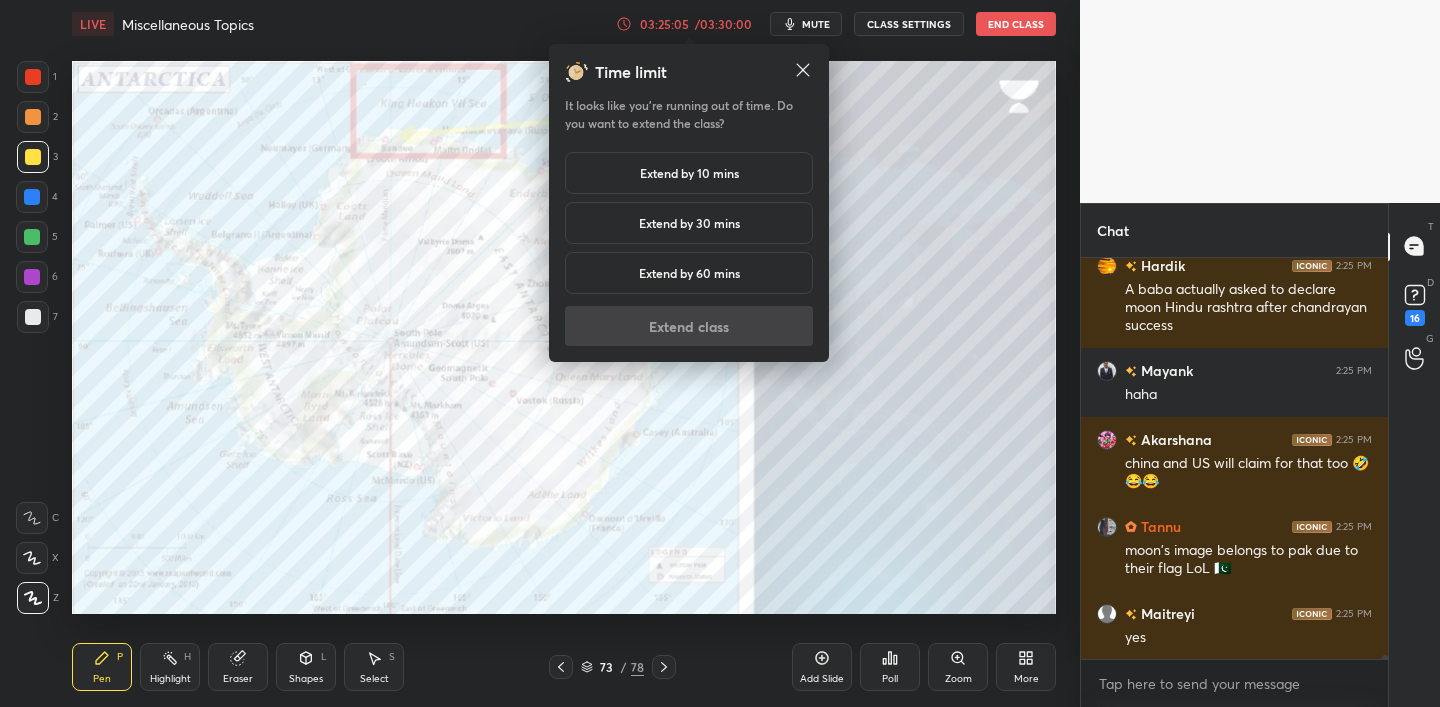 drag, startPoint x: 687, startPoint y: 270, endPoint x: 684, endPoint y: 317, distance: 47.095646 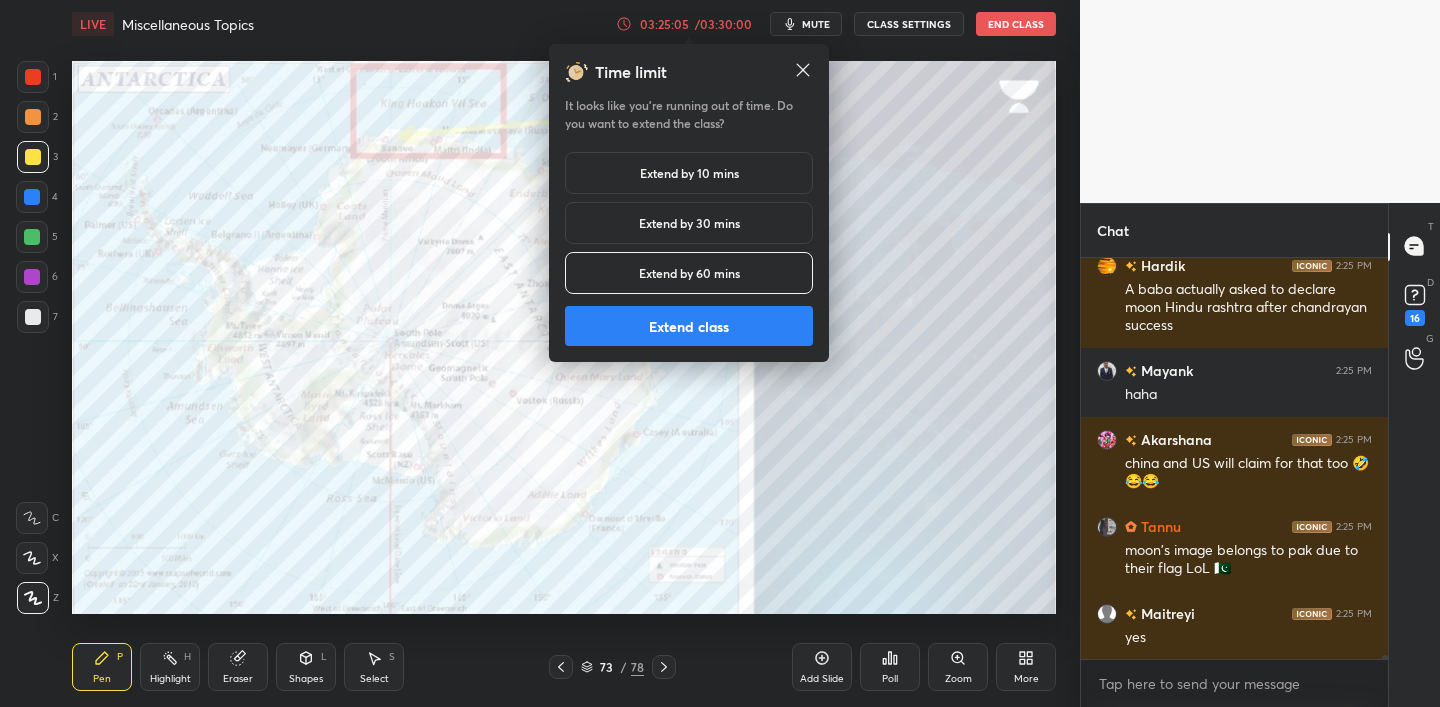 click on "Extend class" at bounding box center [689, 326] 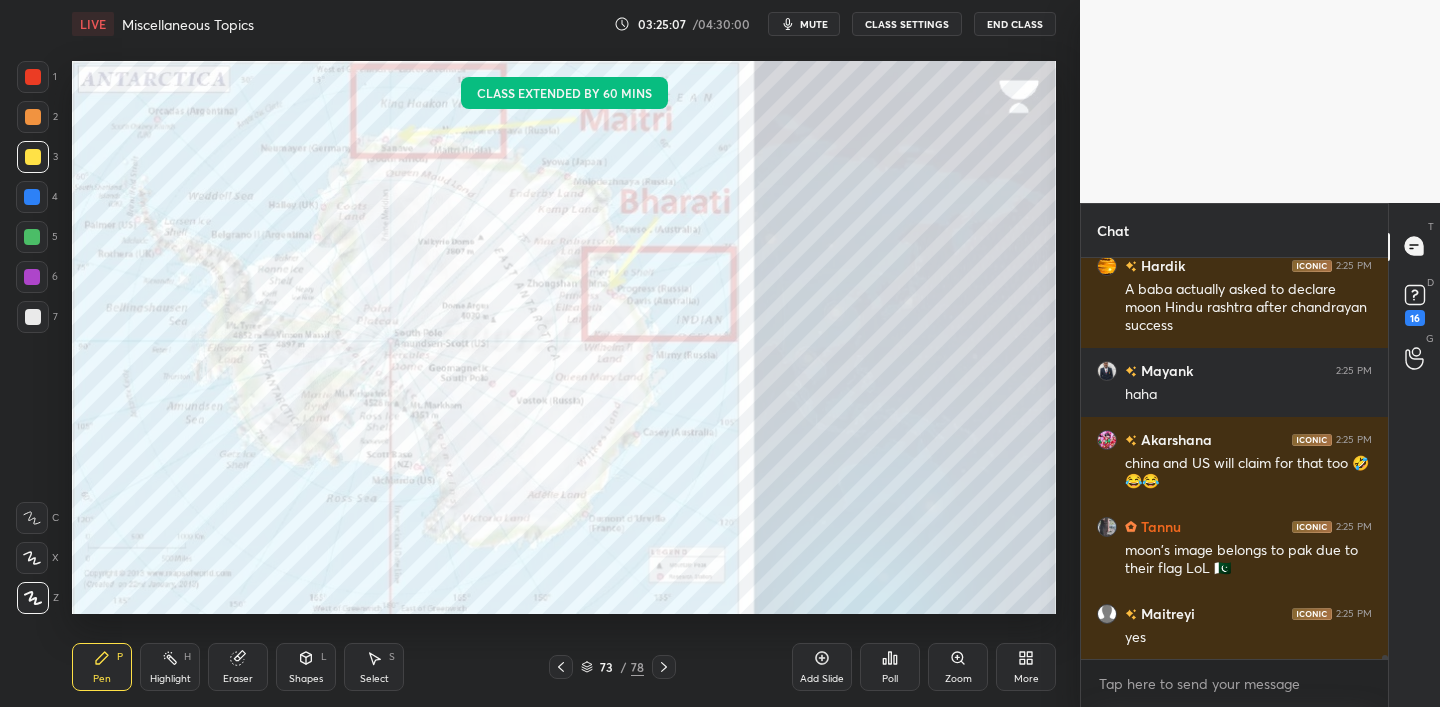 scroll, scrollTop: 354, scrollLeft: 301, axis: both 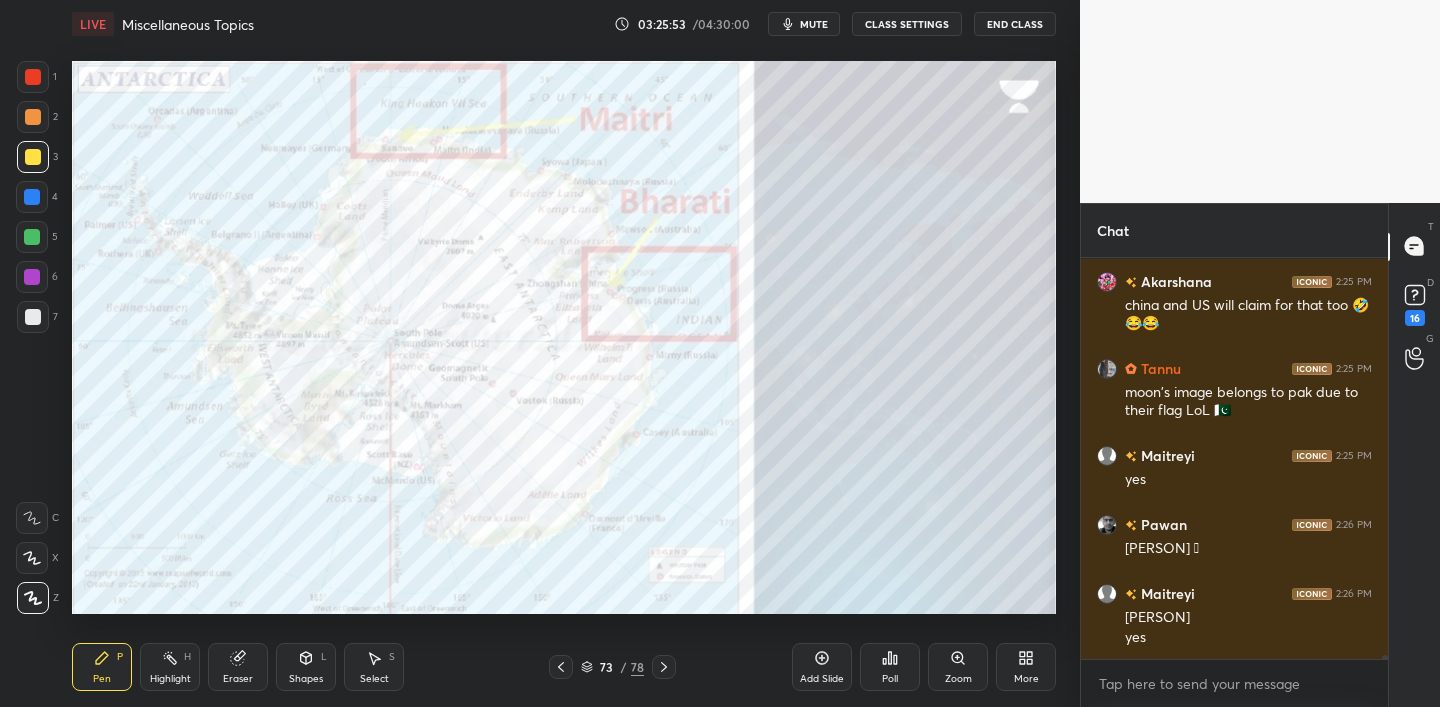 drag, startPoint x: 33, startPoint y: 66, endPoint x: 61, endPoint y: 75, distance: 29.410883 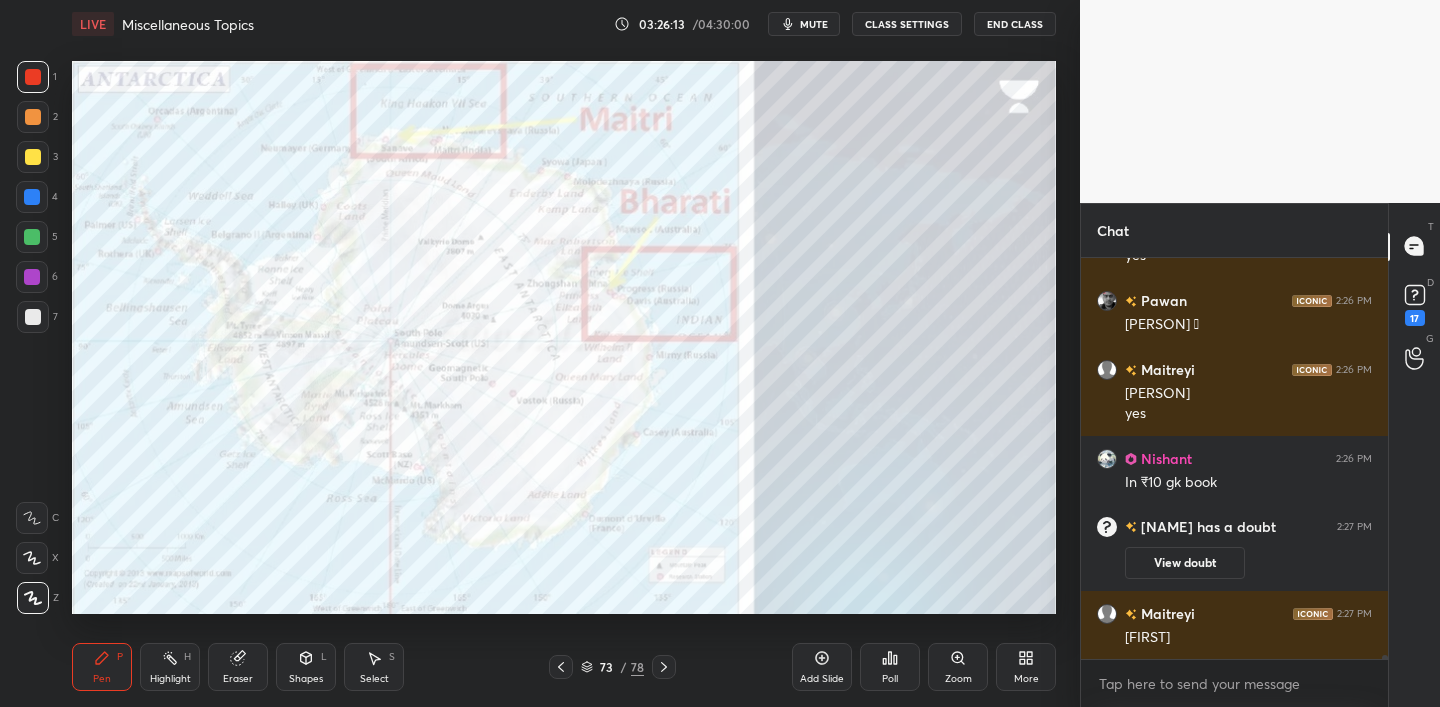 scroll, scrollTop: 36293, scrollLeft: 0, axis: vertical 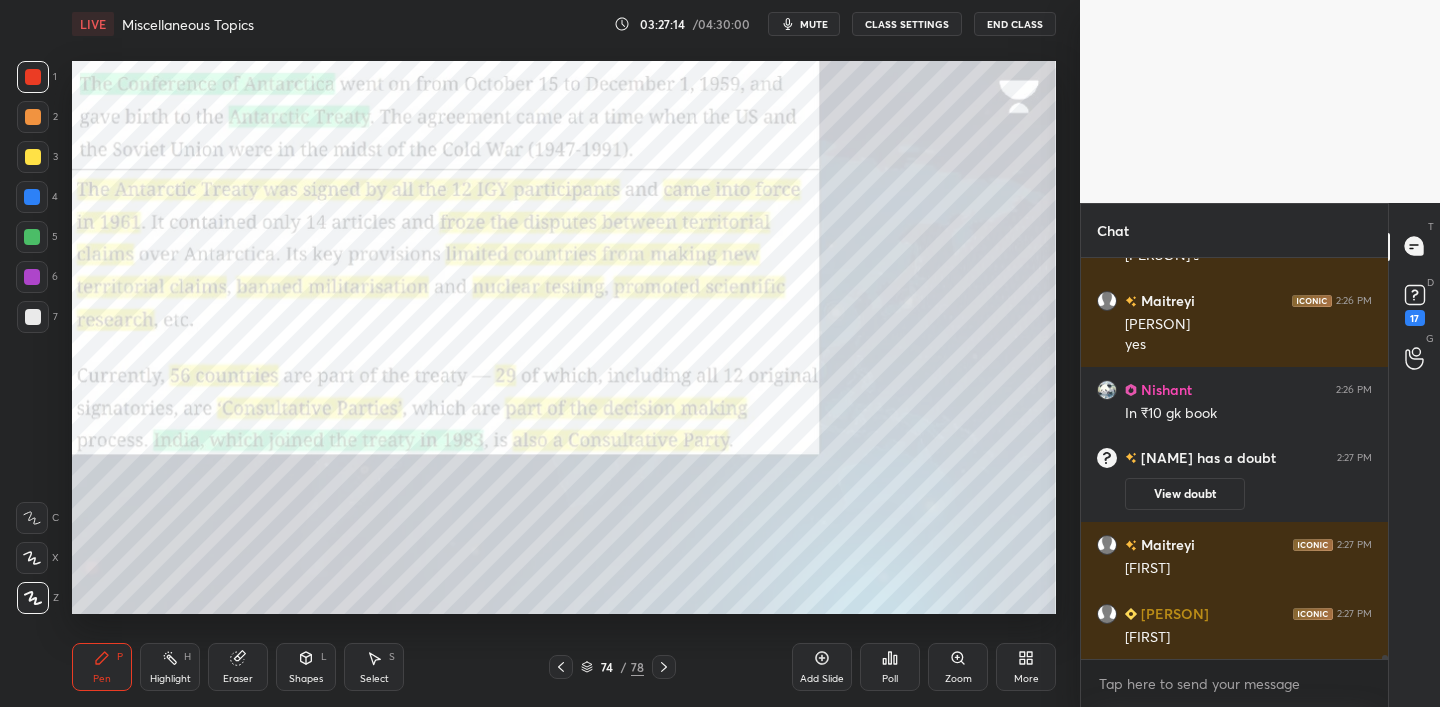 drag, startPoint x: 35, startPoint y: 156, endPoint x: 52, endPoint y: 158, distance: 17.117243 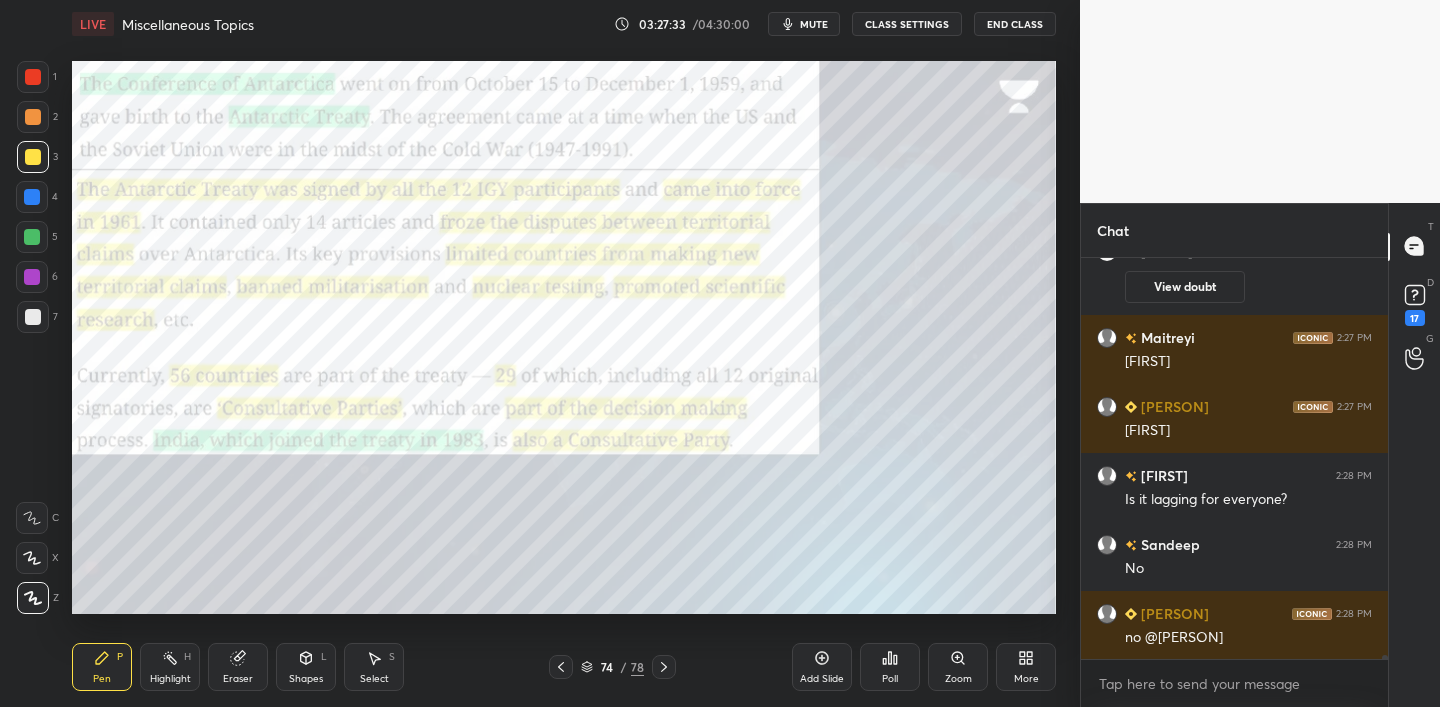 scroll, scrollTop: 36569, scrollLeft: 0, axis: vertical 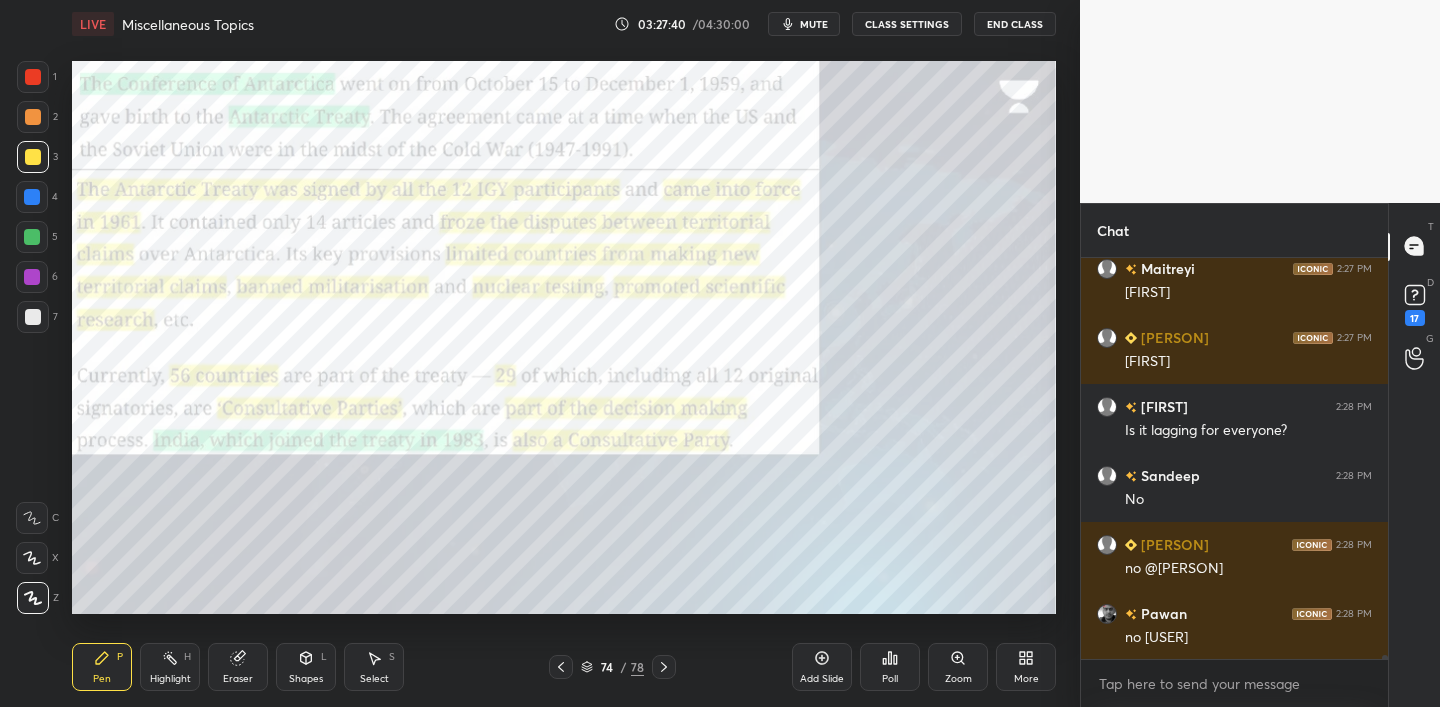 drag, startPoint x: 32, startPoint y: 68, endPoint x: 55, endPoint y: 51, distance: 28.600698 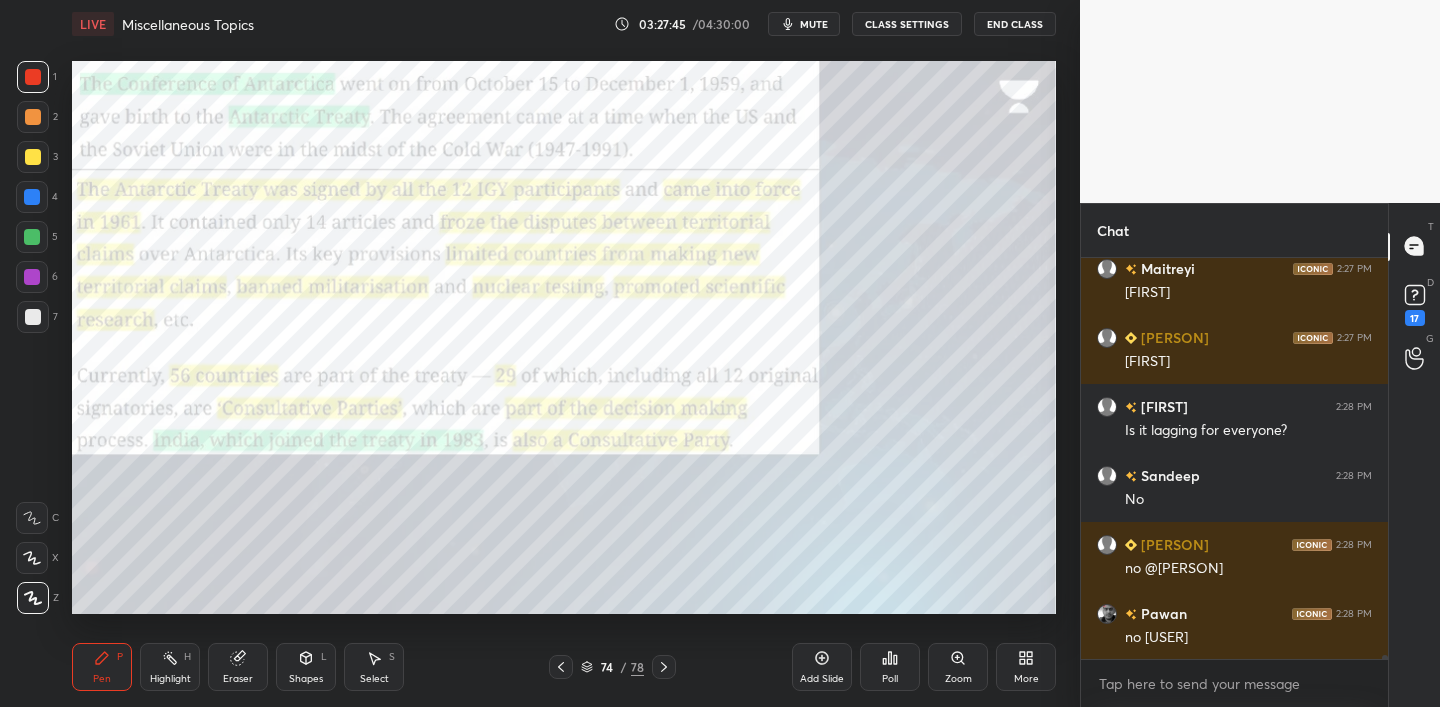 scroll, scrollTop: 36487, scrollLeft: 0, axis: vertical 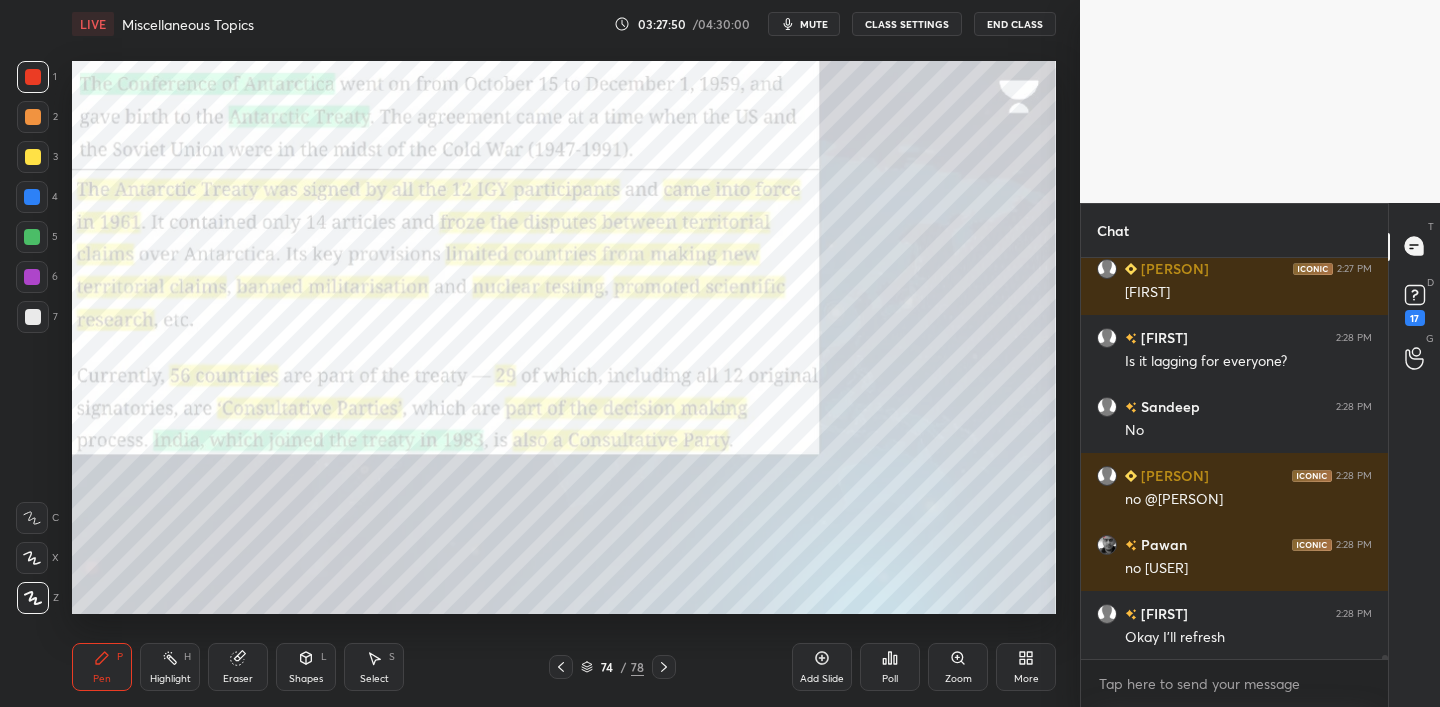 drag, startPoint x: 31, startPoint y: 198, endPoint x: 64, endPoint y: 254, distance: 65 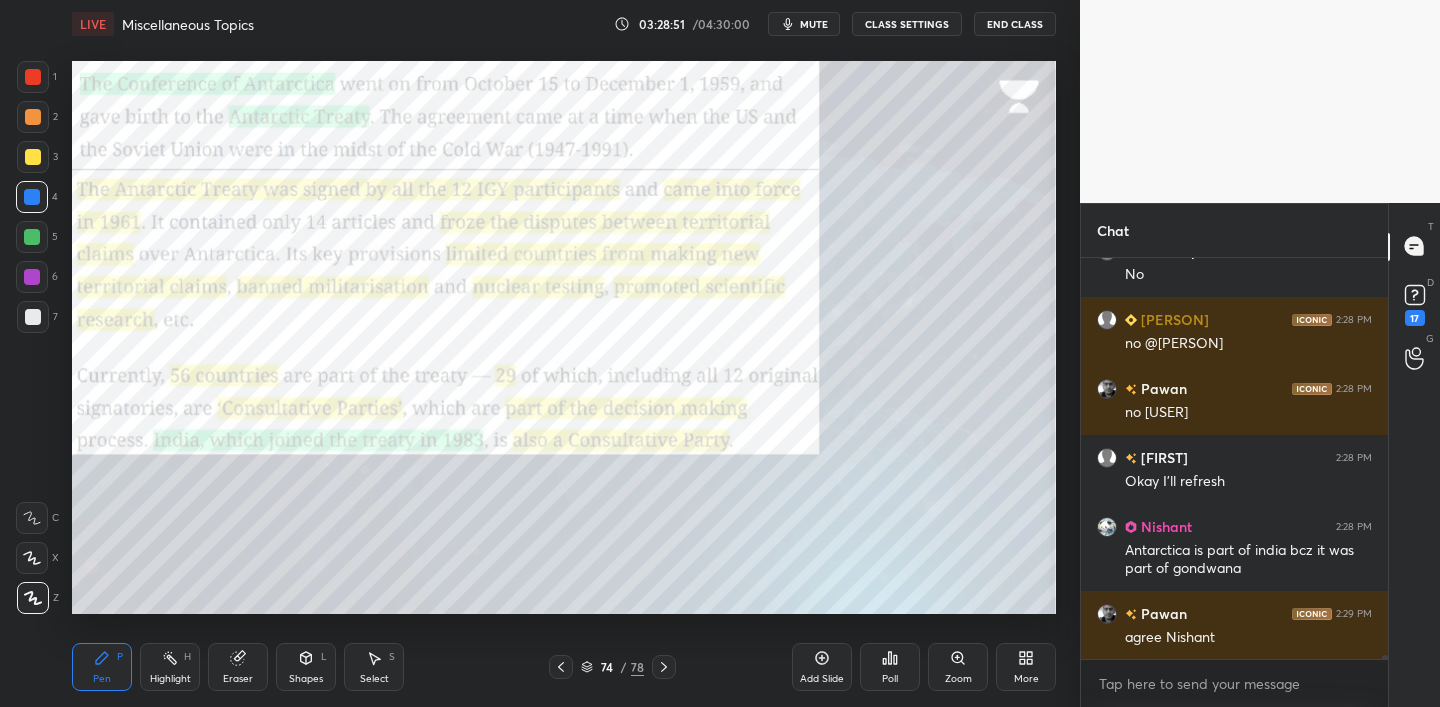 scroll, scrollTop: 36712, scrollLeft: 0, axis: vertical 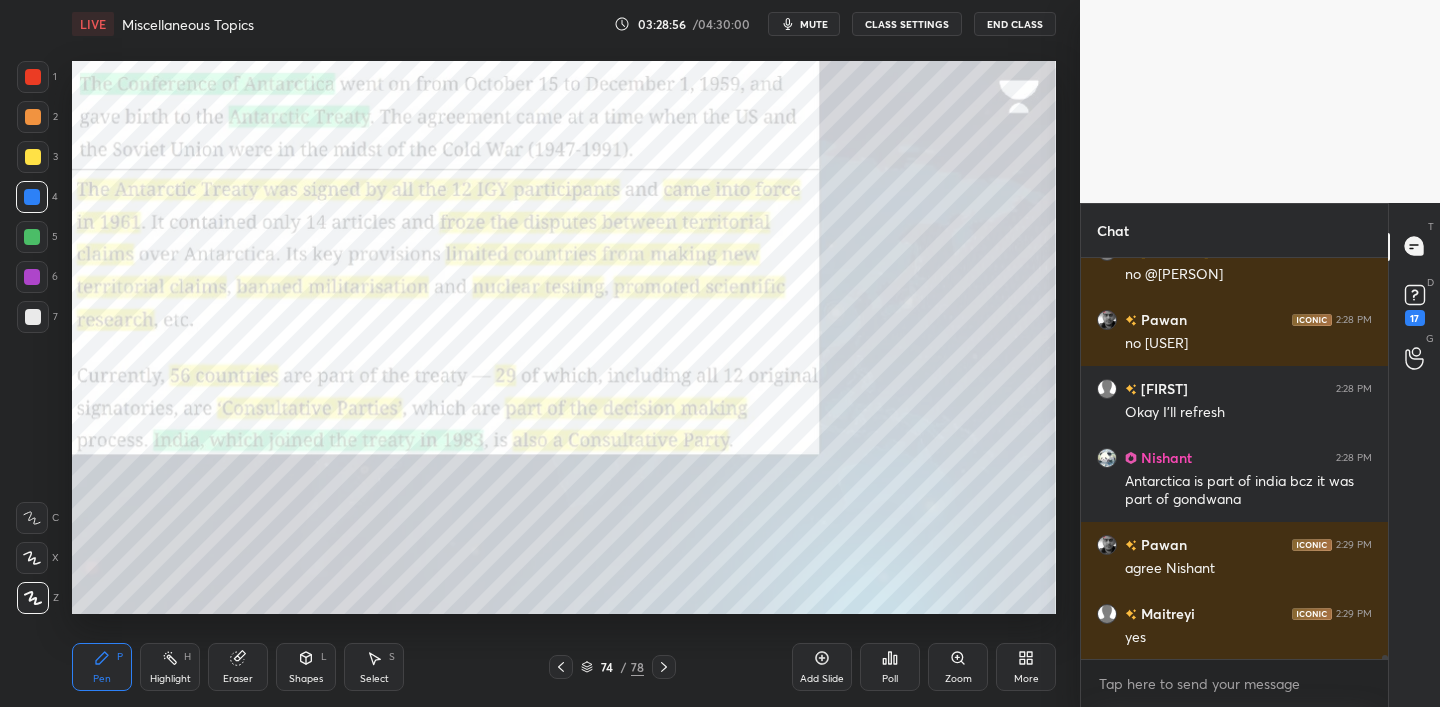 click on "Add Slide" at bounding box center [822, 667] 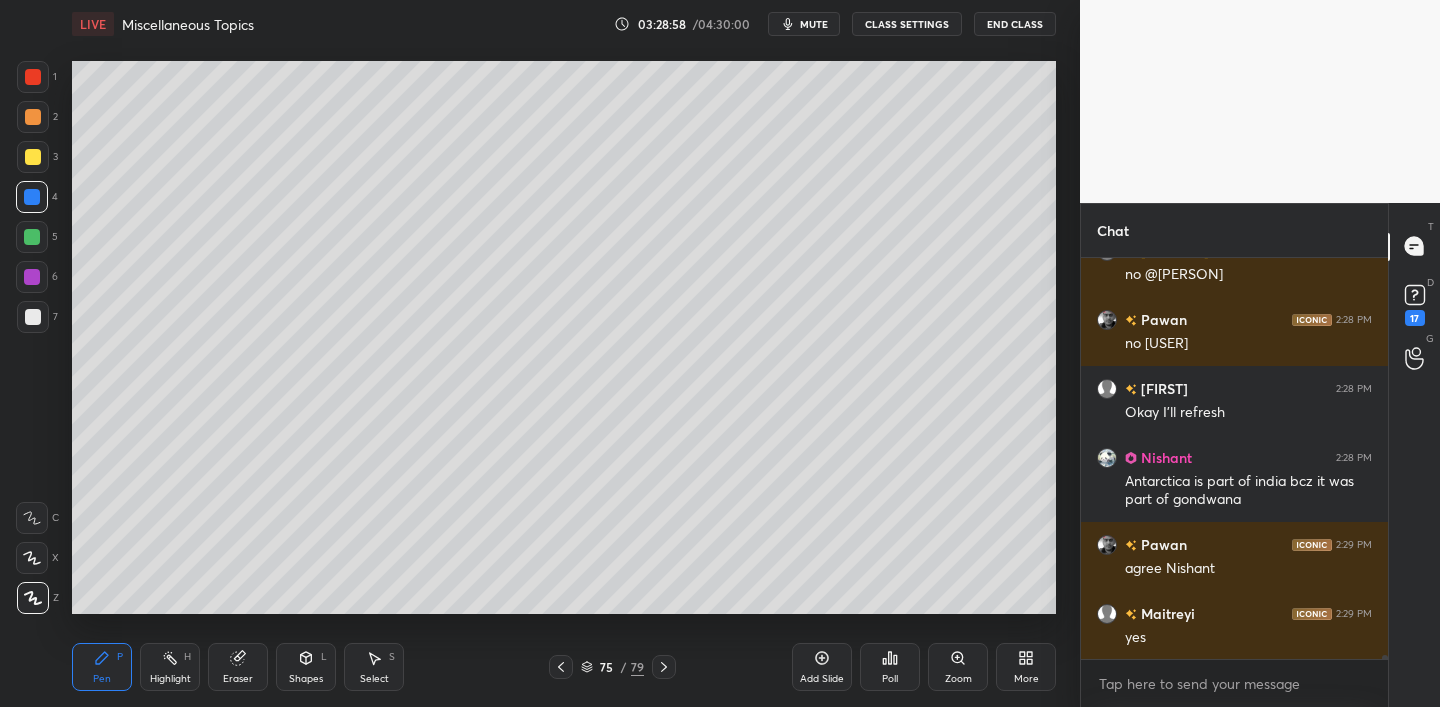 click at bounding box center (33, 157) 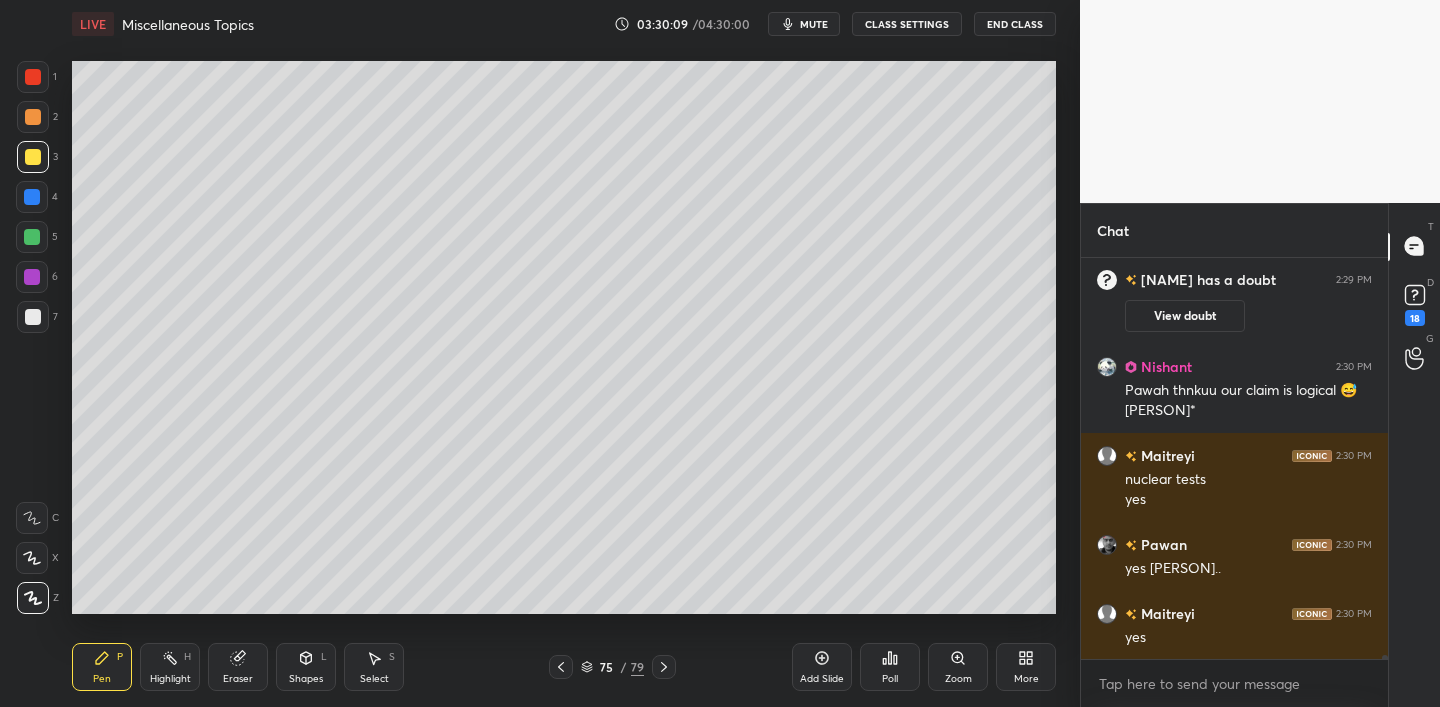 scroll, scrollTop: 37053, scrollLeft: 0, axis: vertical 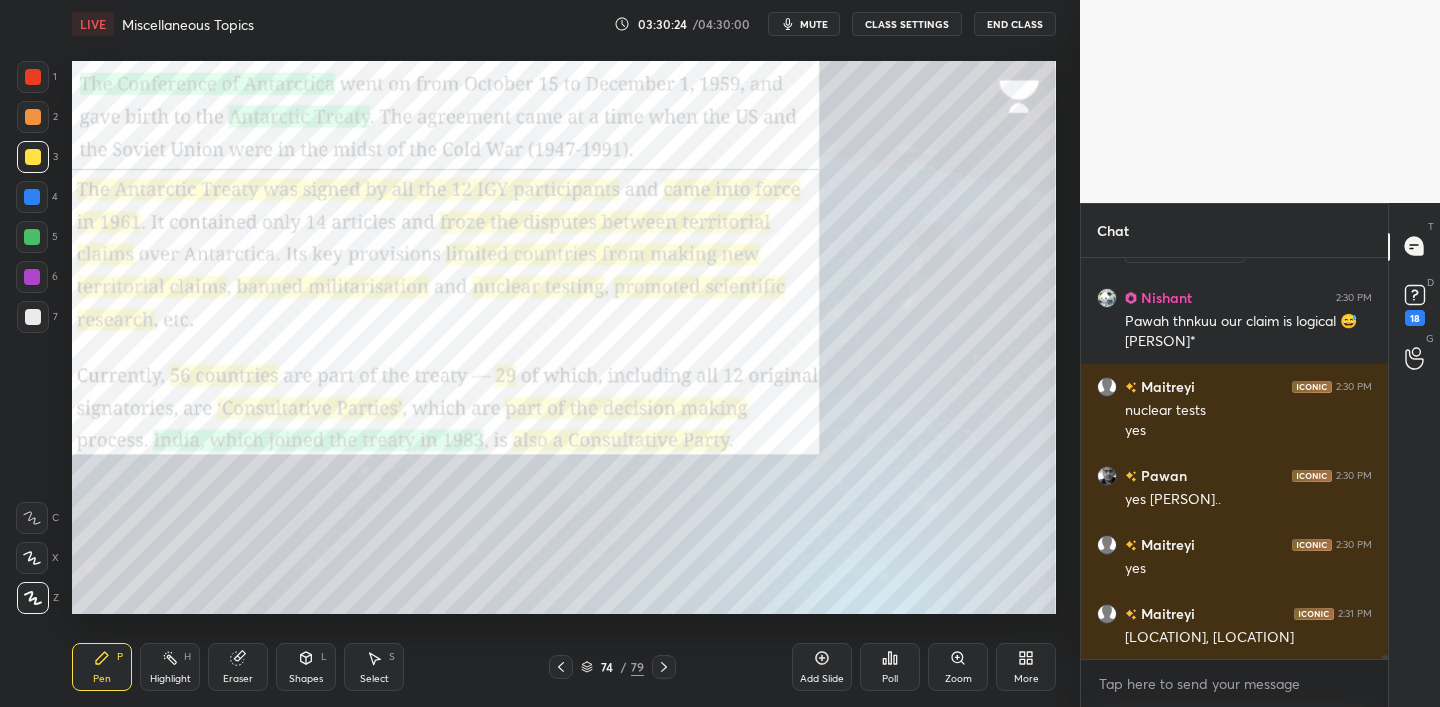 drag, startPoint x: 32, startPoint y: 75, endPoint x: 42, endPoint y: 80, distance: 11.18034 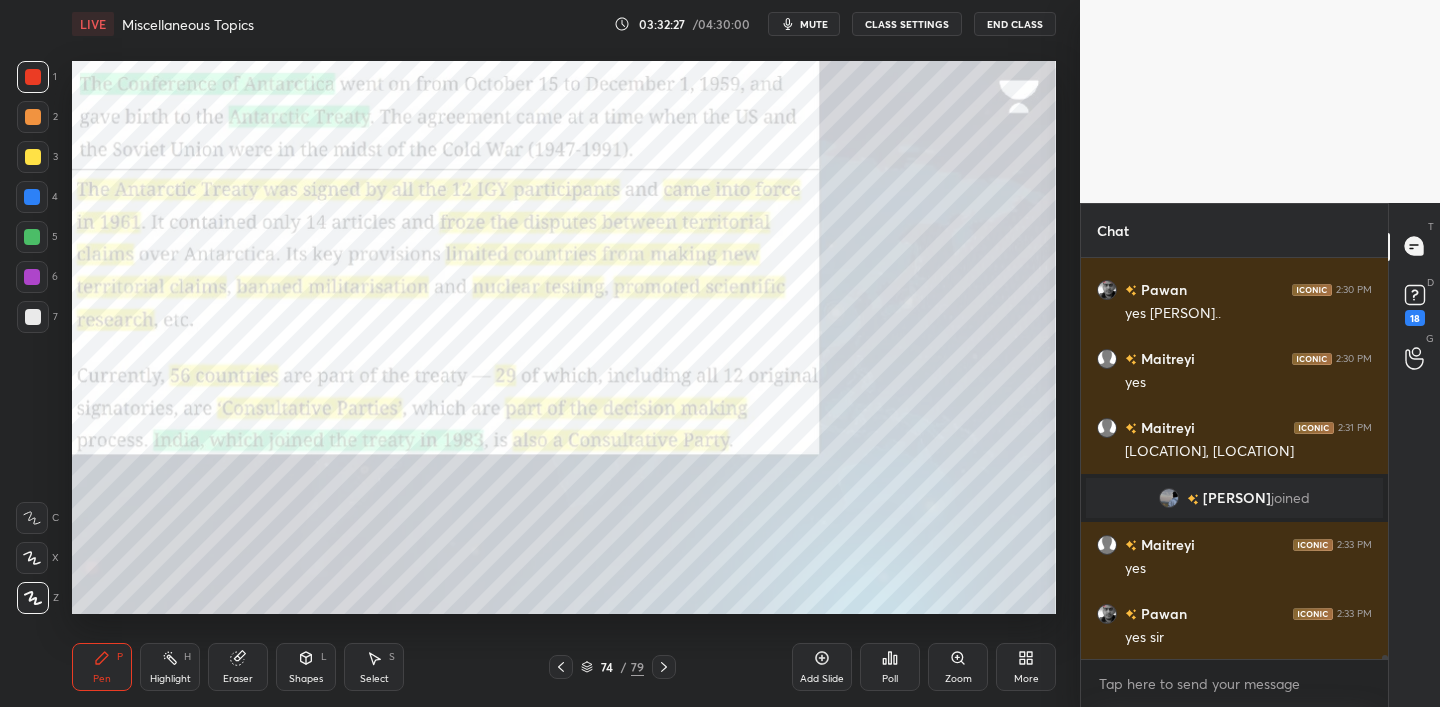 scroll, scrollTop: 37138, scrollLeft: 0, axis: vertical 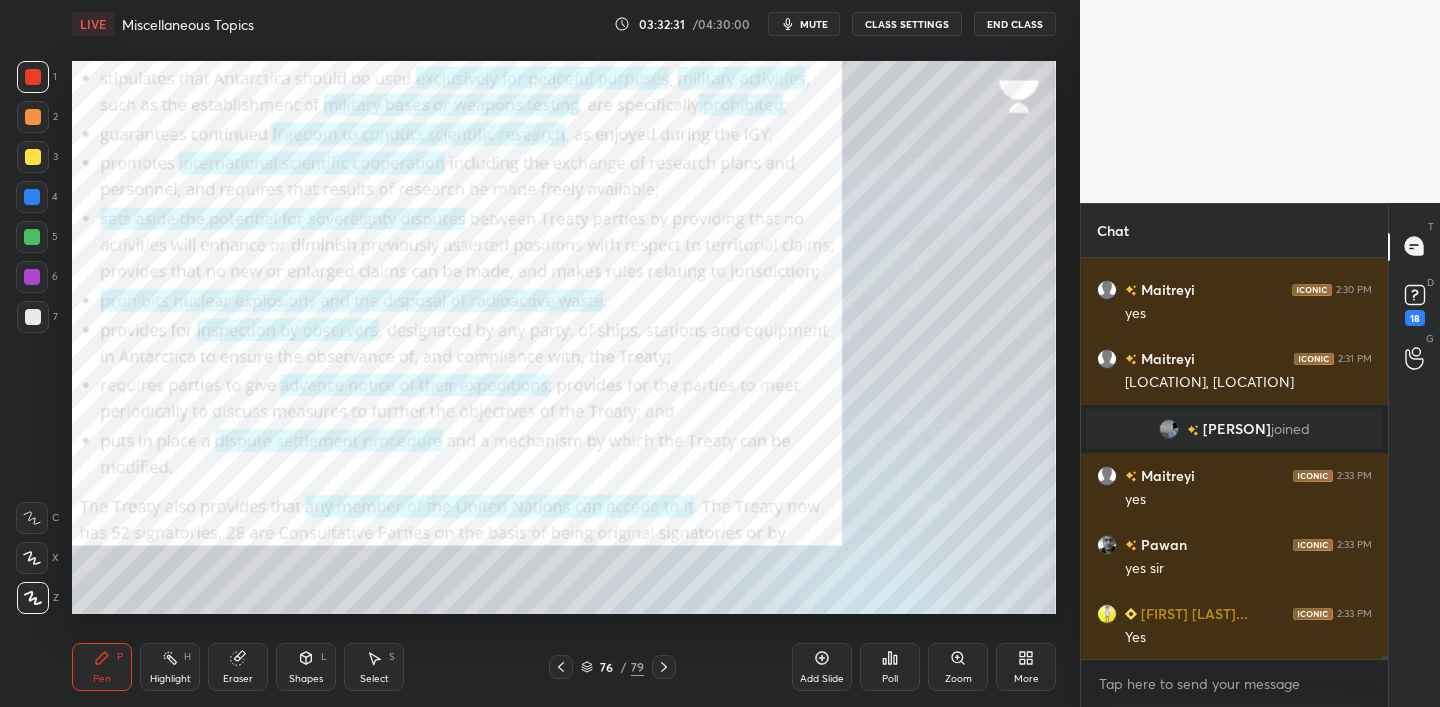 drag, startPoint x: 35, startPoint y: 82, endPoint x: 62, endPoint y: 85, distance: 27.166155 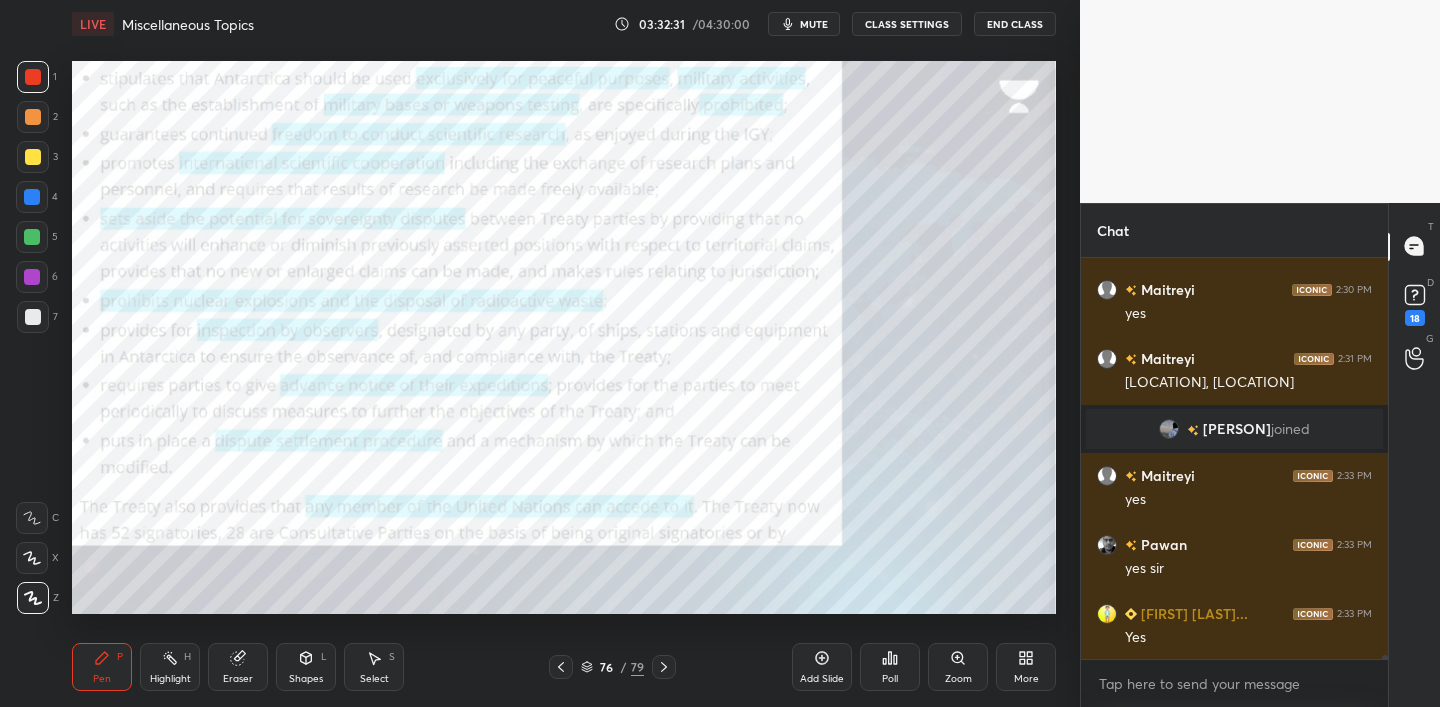 click at bounding box center [33, 77] 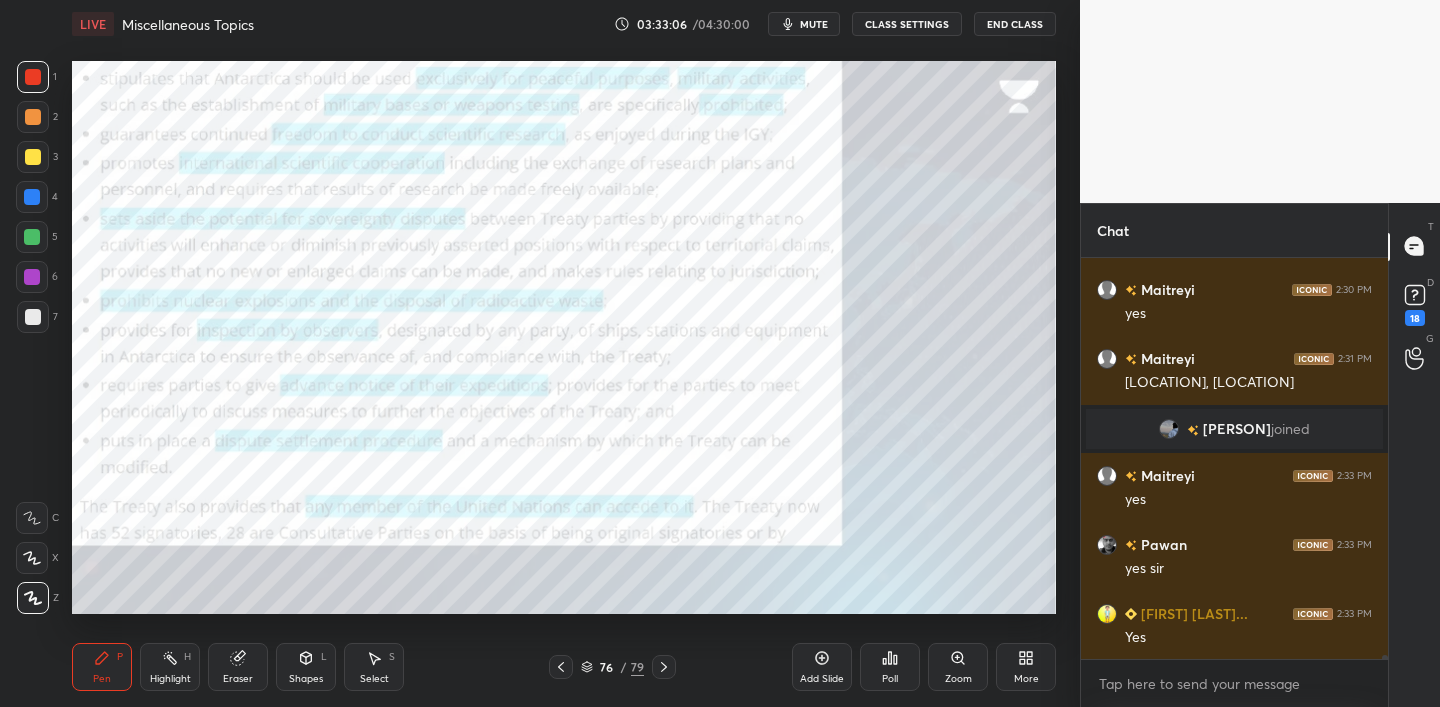 click on "Setting up your live class Poll for   secs No correct answer Start poll" at bounding box center [564, 337] 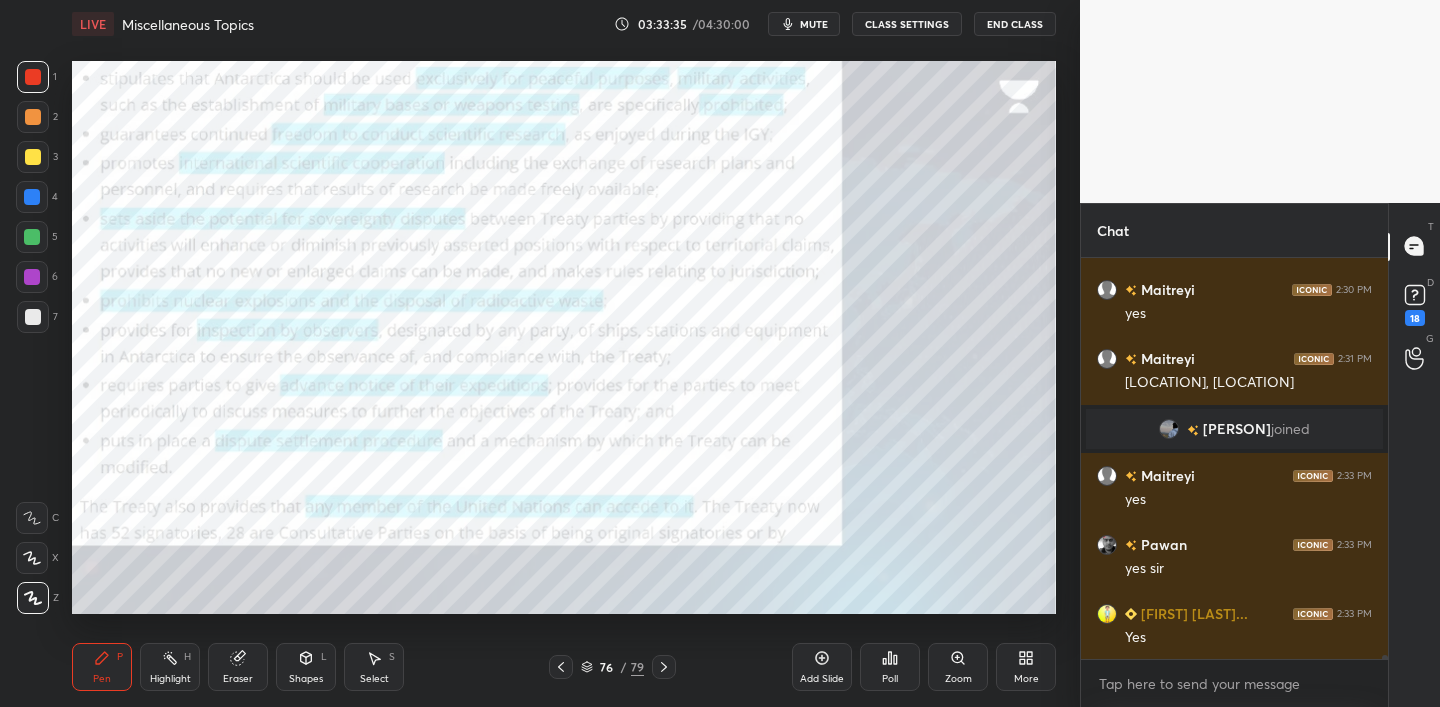 drag, startPoint x: 24, startPoint y: 160, endPoint x: 63, endPoint y: 157, distance: 39.115215 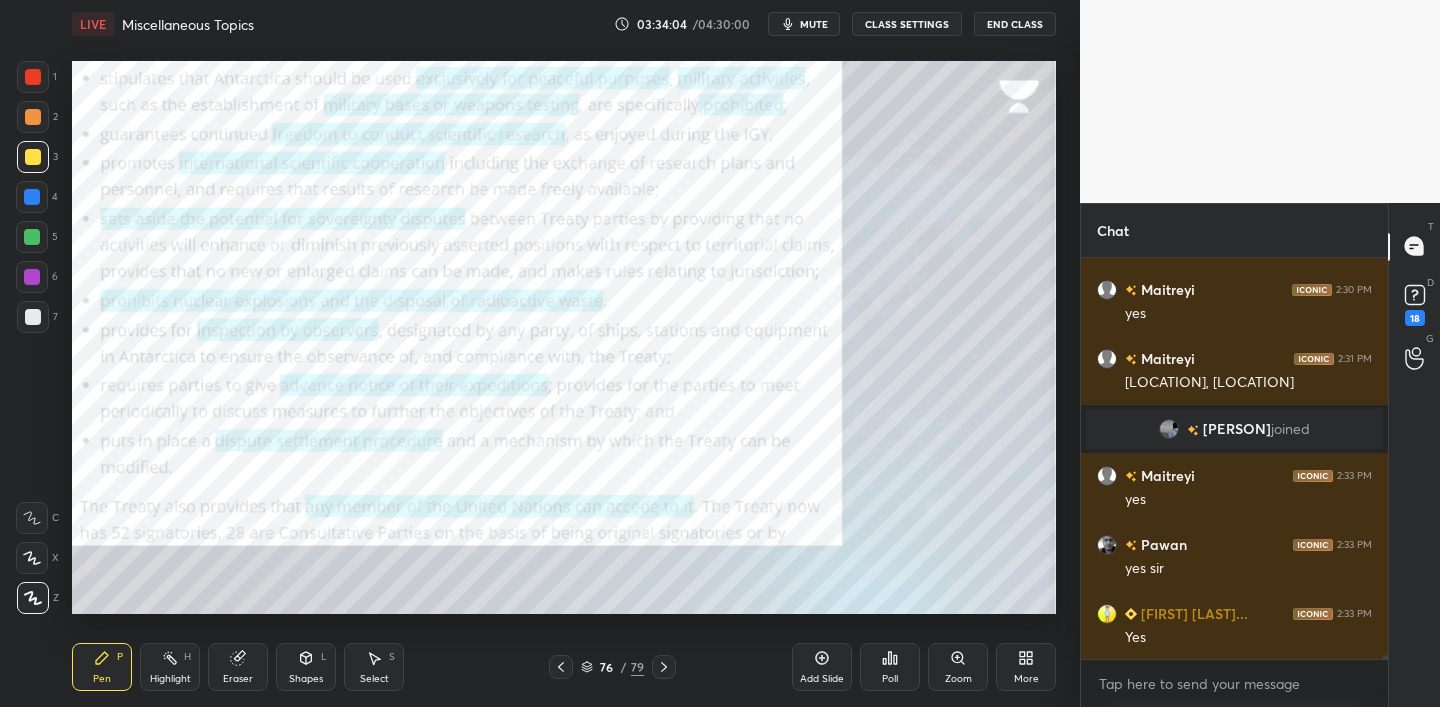 click at bounding box center [33, 117] 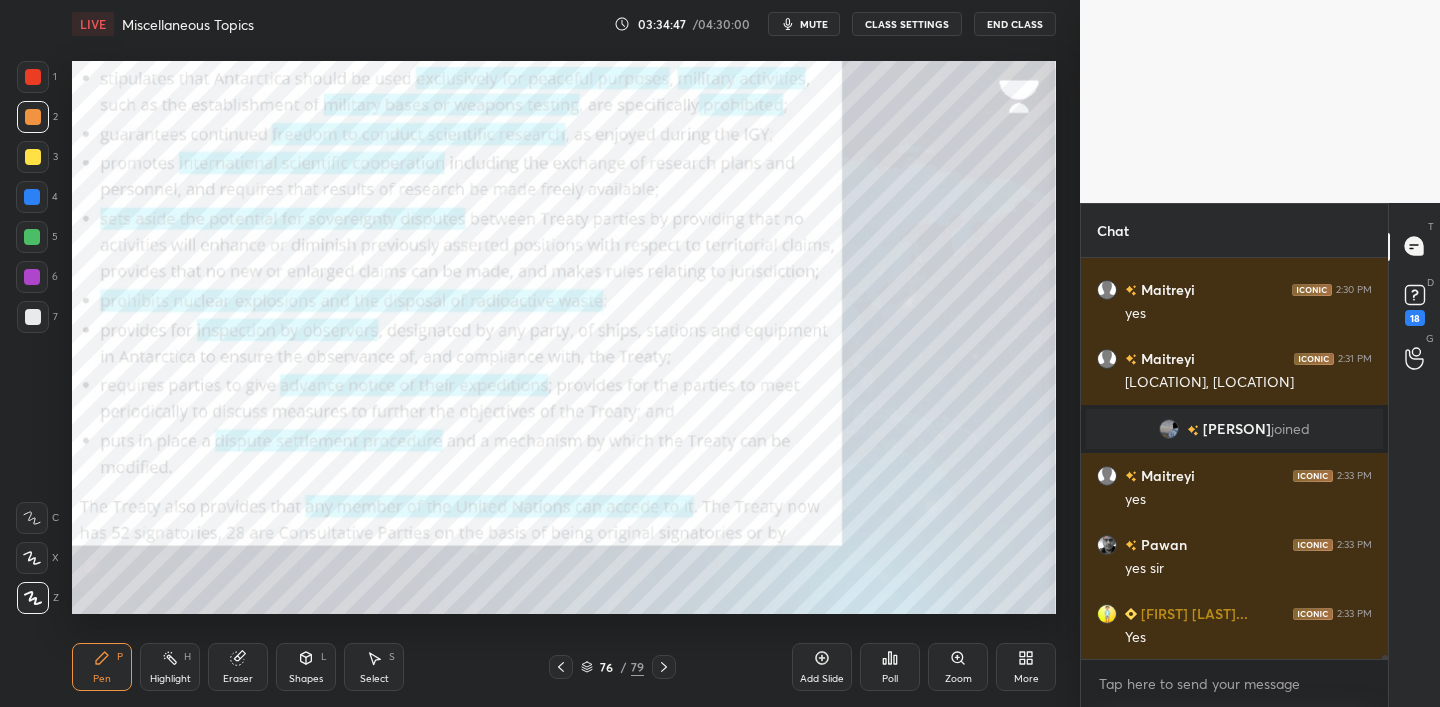 click at bounding box center (33, 77) 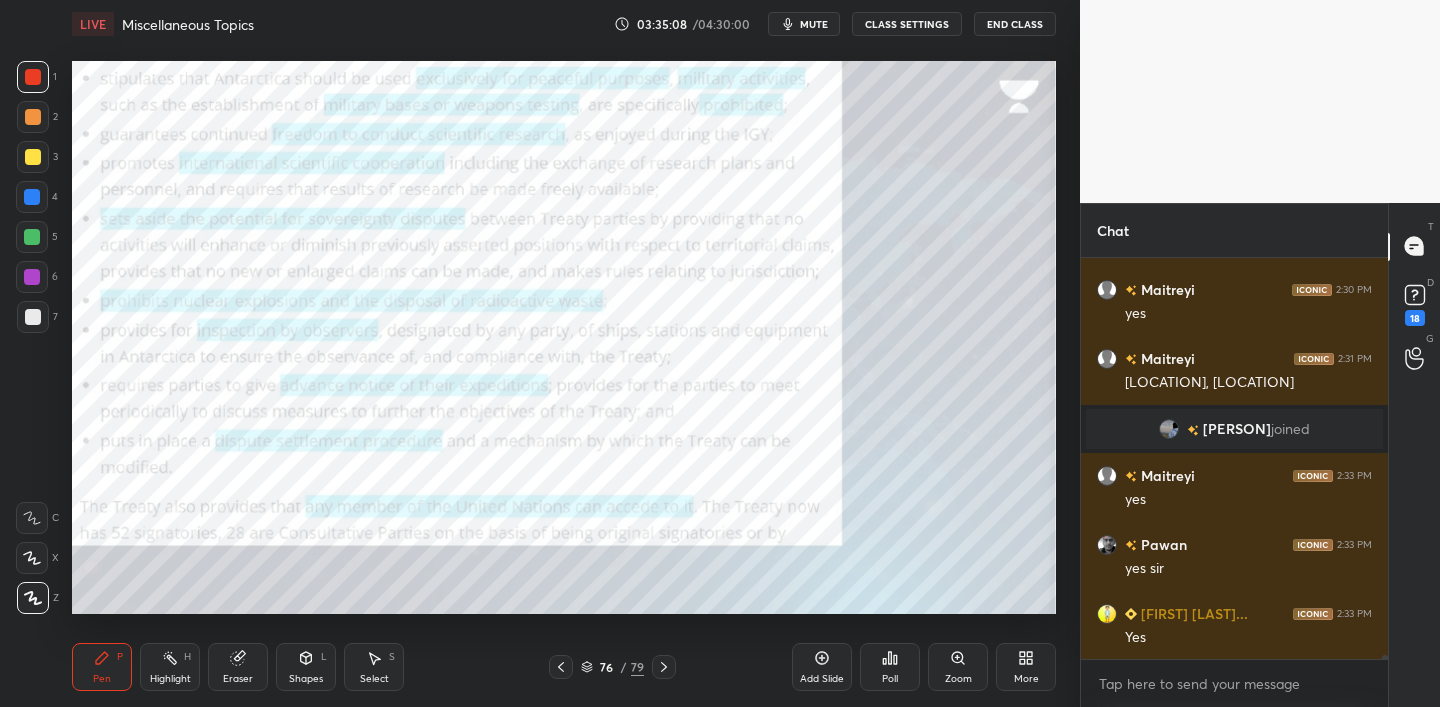 drag, startPoint x: 34, startPoint y: 162, endPoint x: 60, endPoint y: 171, distance: 27.513634 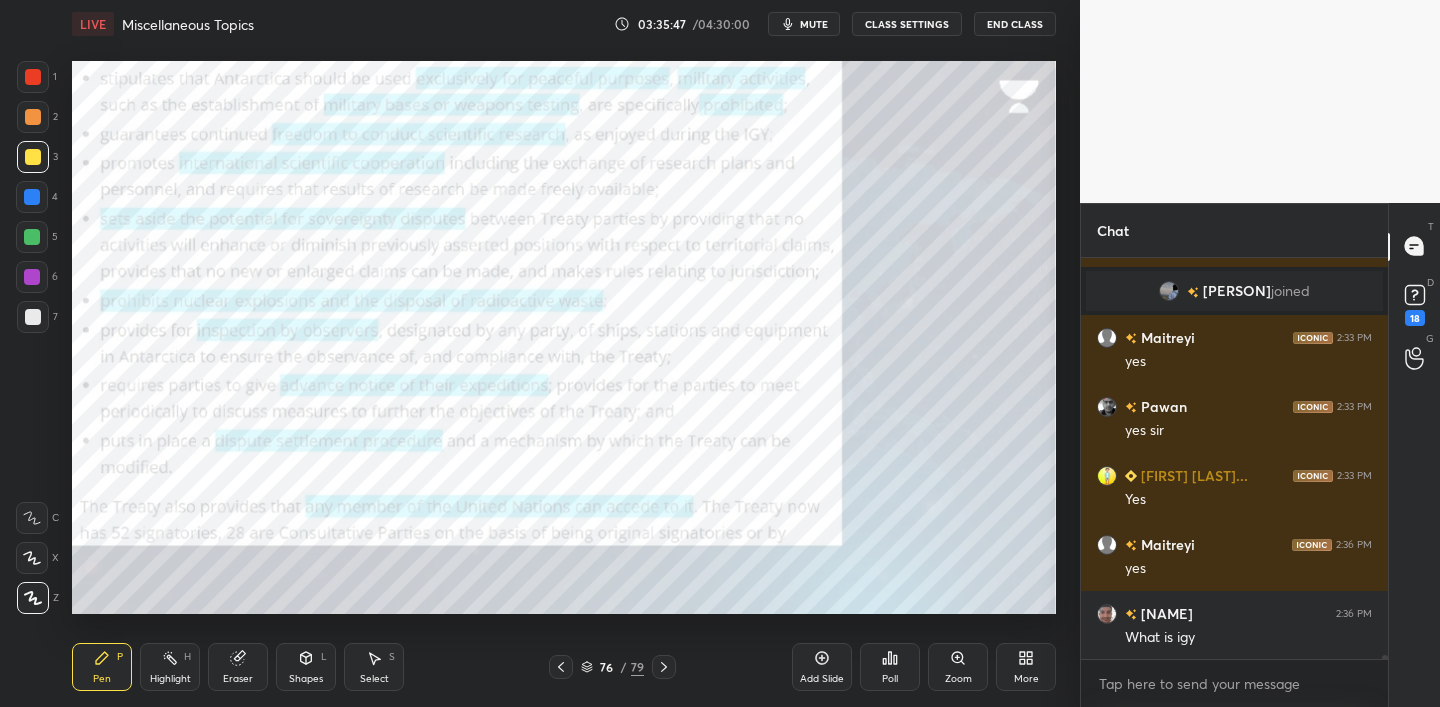scroll, scrollTop: 37345, scrollLeft: 0, axis: vertical 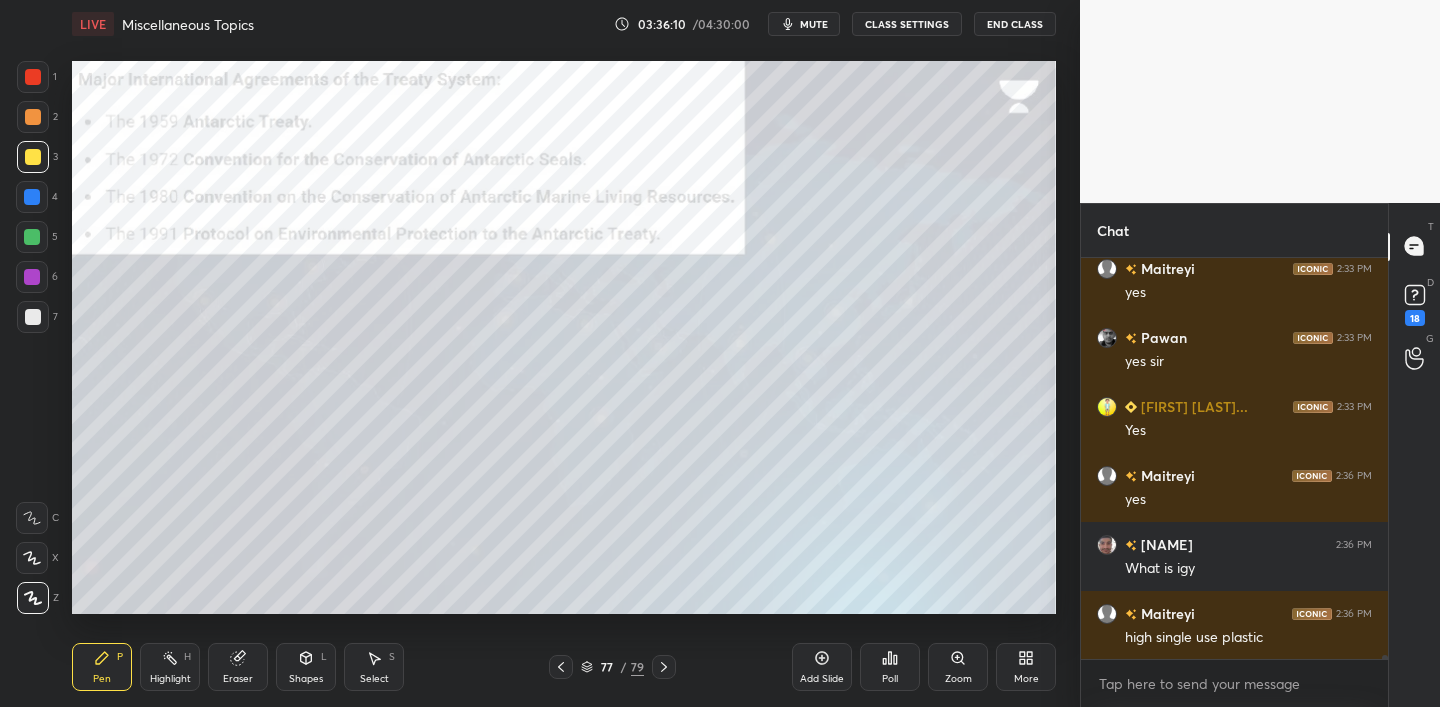 drag, startPoint x: 36, startPoint y: 78, endPoint x: 65, endPoint y: 88, distance: 30.675724 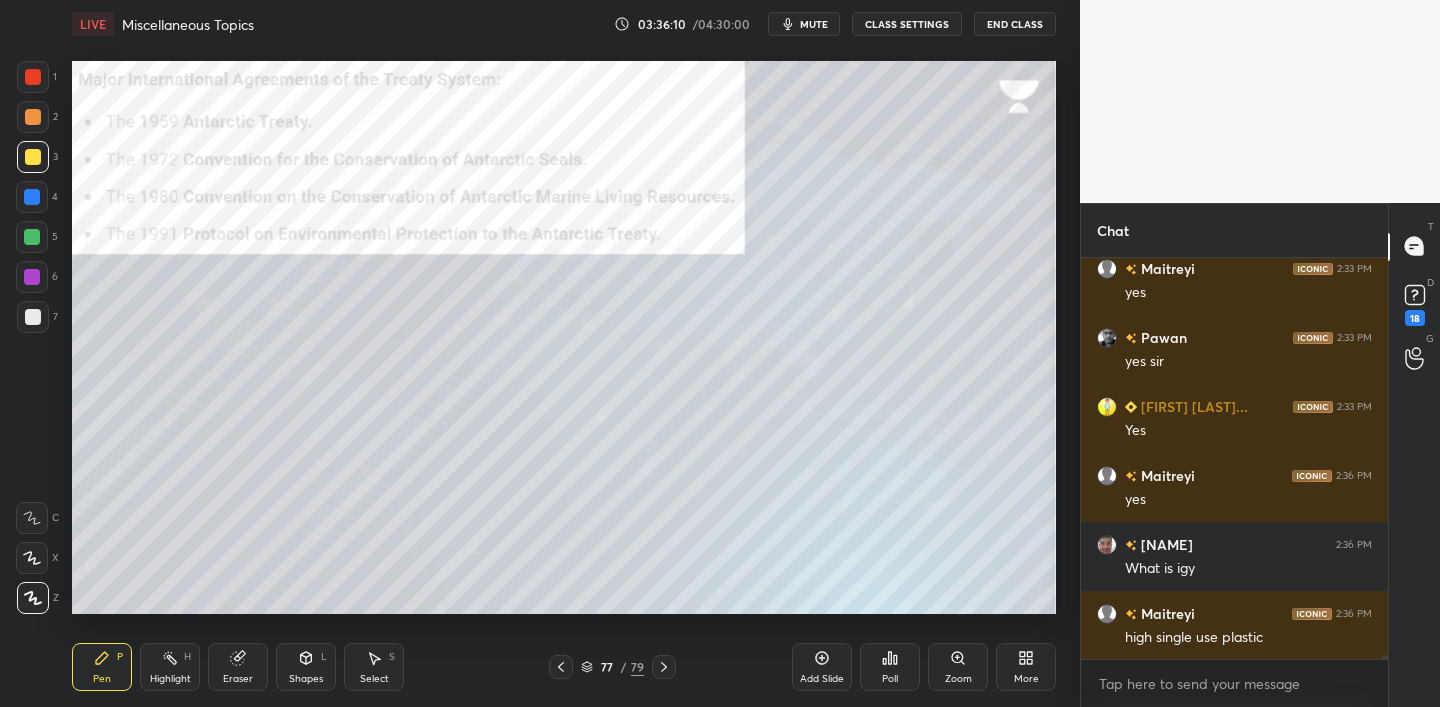 click at bounding box center (33, 77) 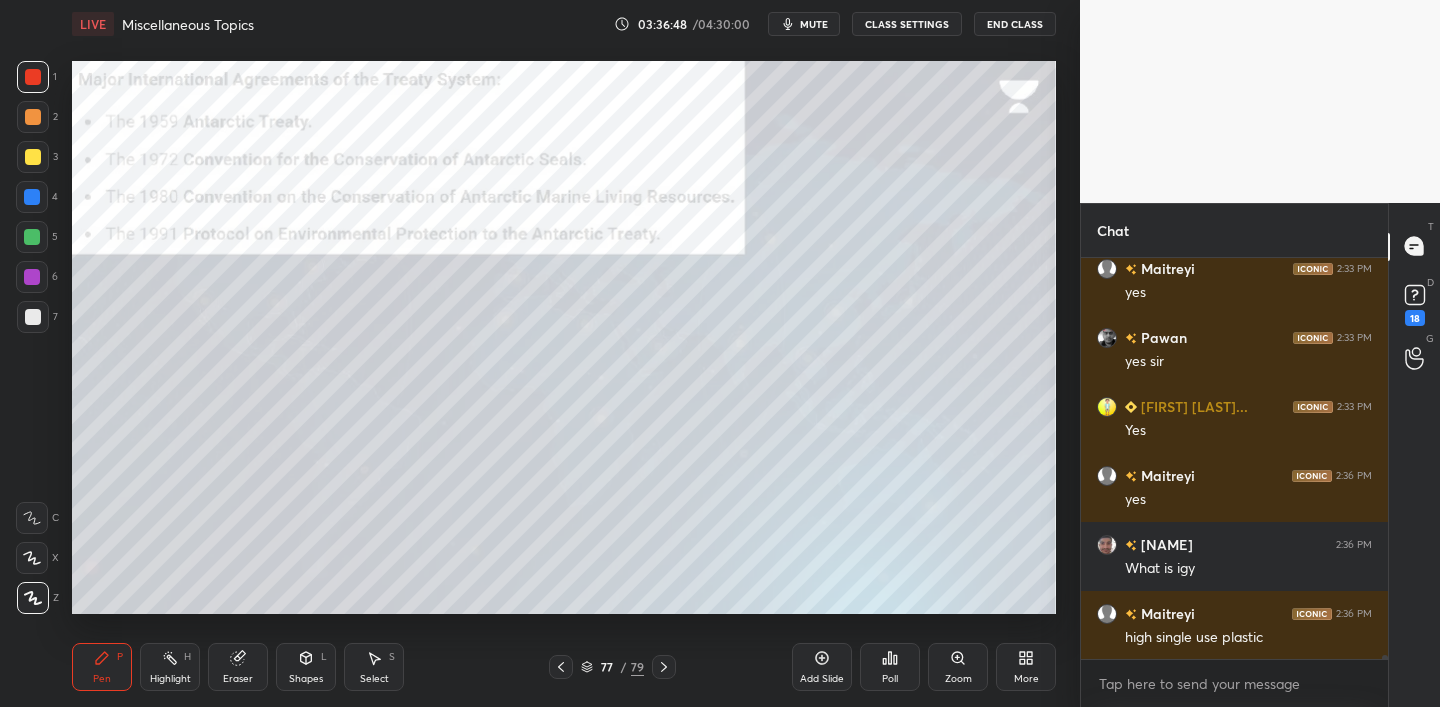 scroll, scrollTop: 37414, scrollLeft: 0, axis: vertical 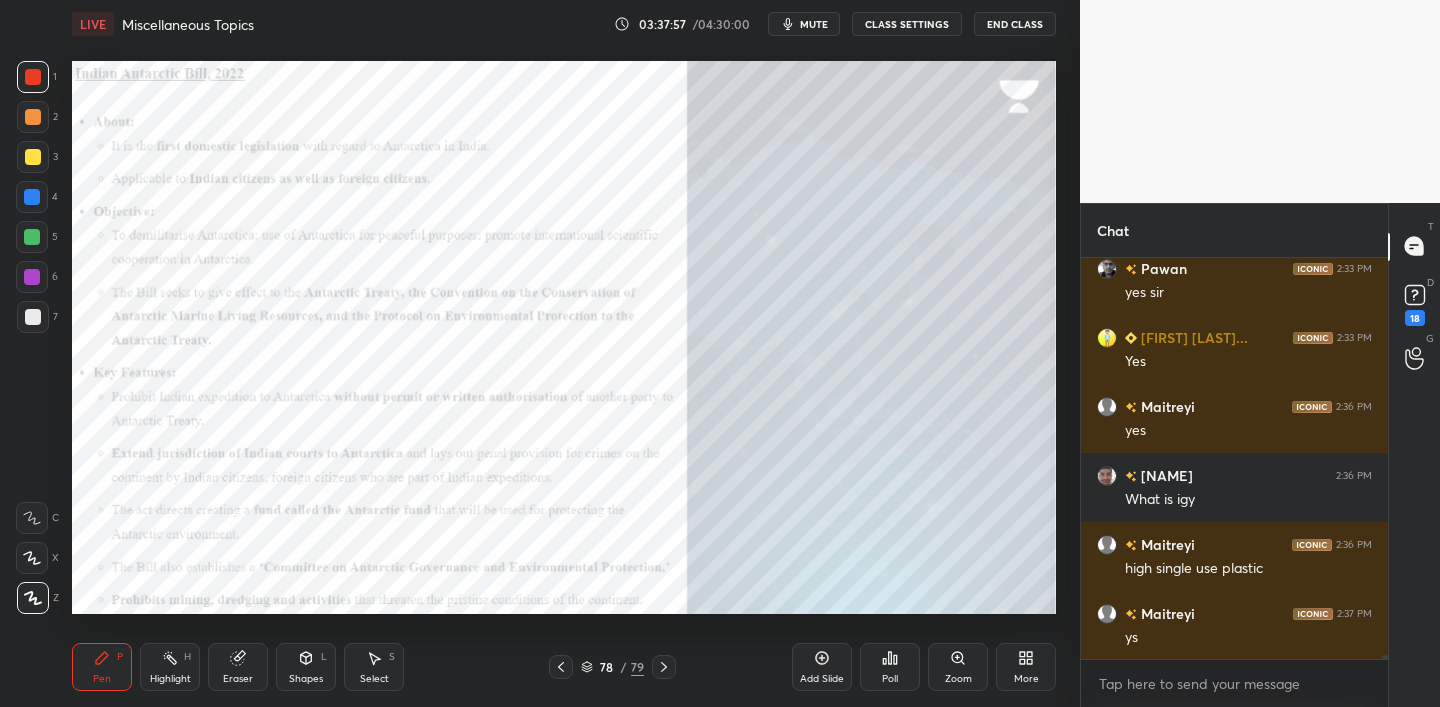 drag, startPoint x: 34, startPoint y: 78, endPoint x: 60, endPoint y: 76, distance: 26.076809 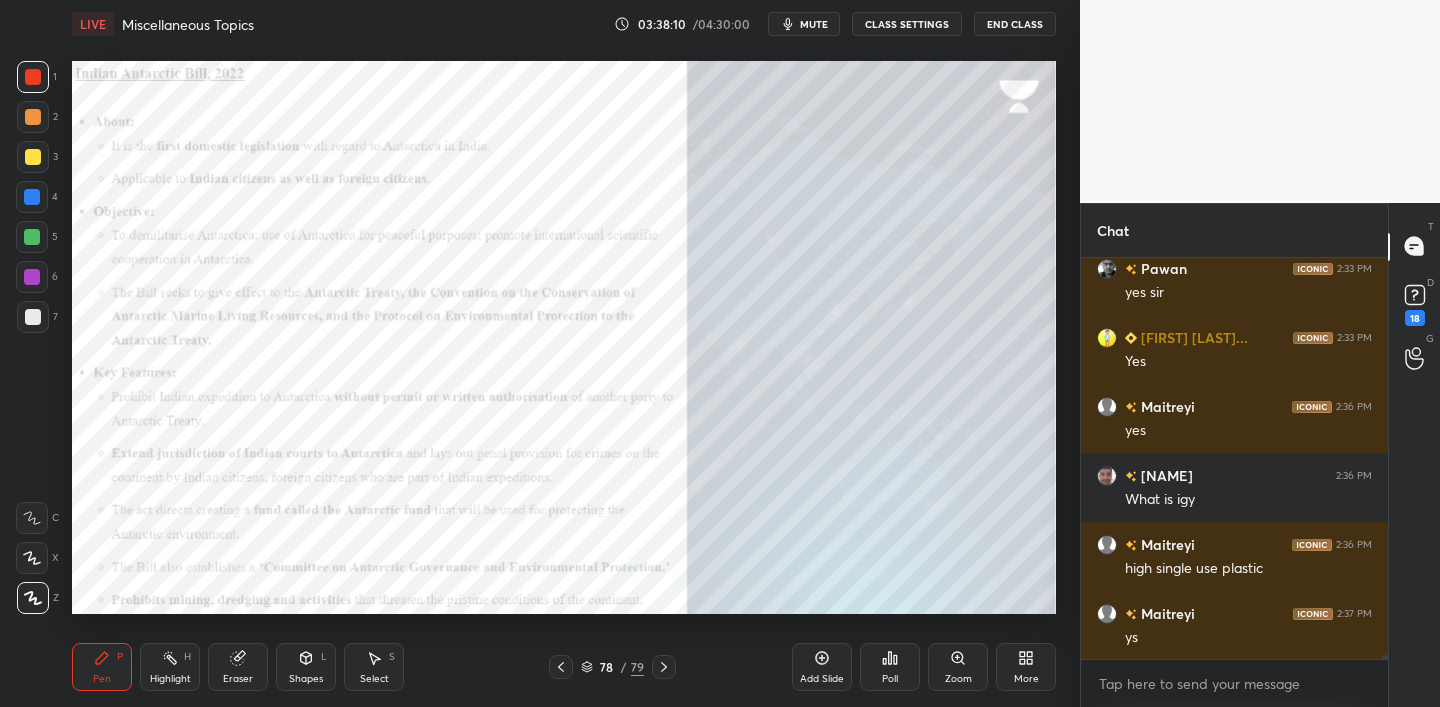 click on "Setting up your live class Poll for   secs No correct answer Start poll" at bounding box center (564, 337) 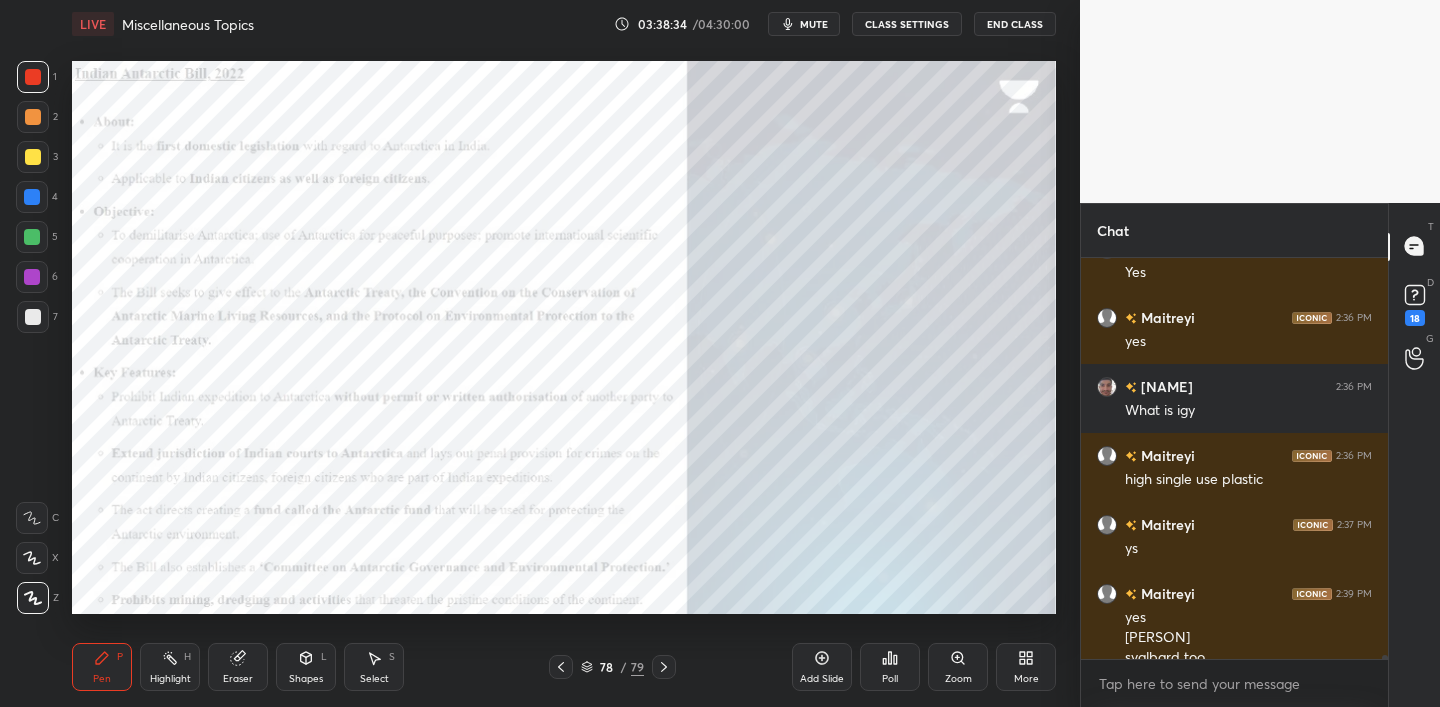 scroll, scrollTop: 37523, scrollLeft: 0, axis: vertical 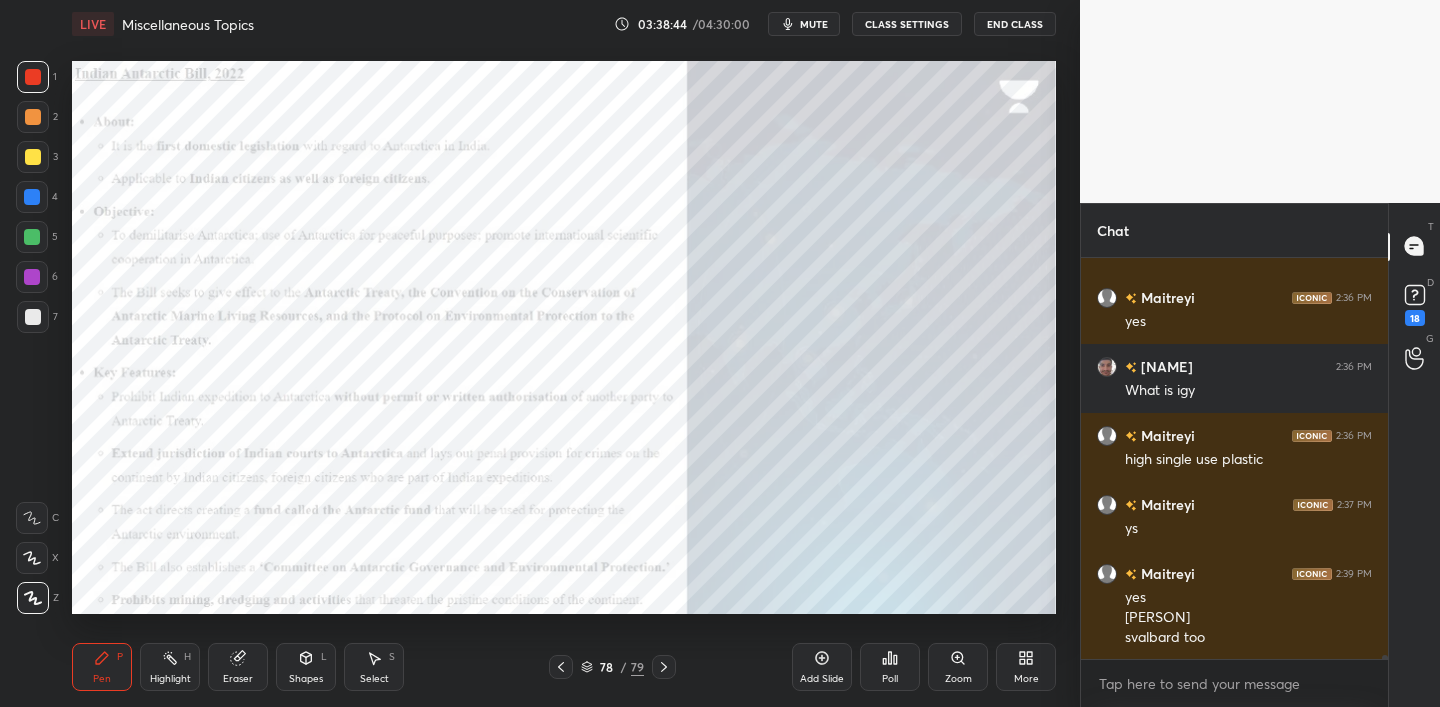 click at bounding box center (33, 157) 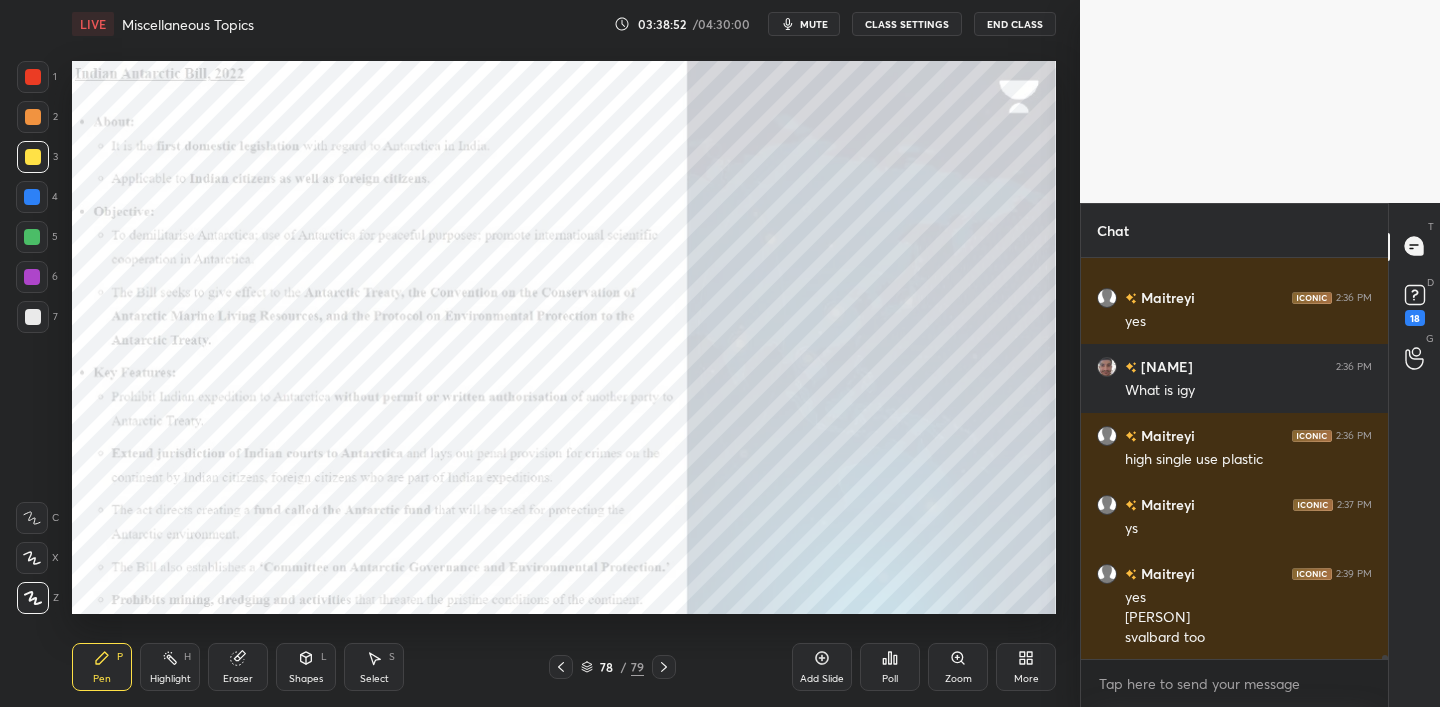 scroll, scrollTop: 37543, scrollLeft: 0, axis: vertical 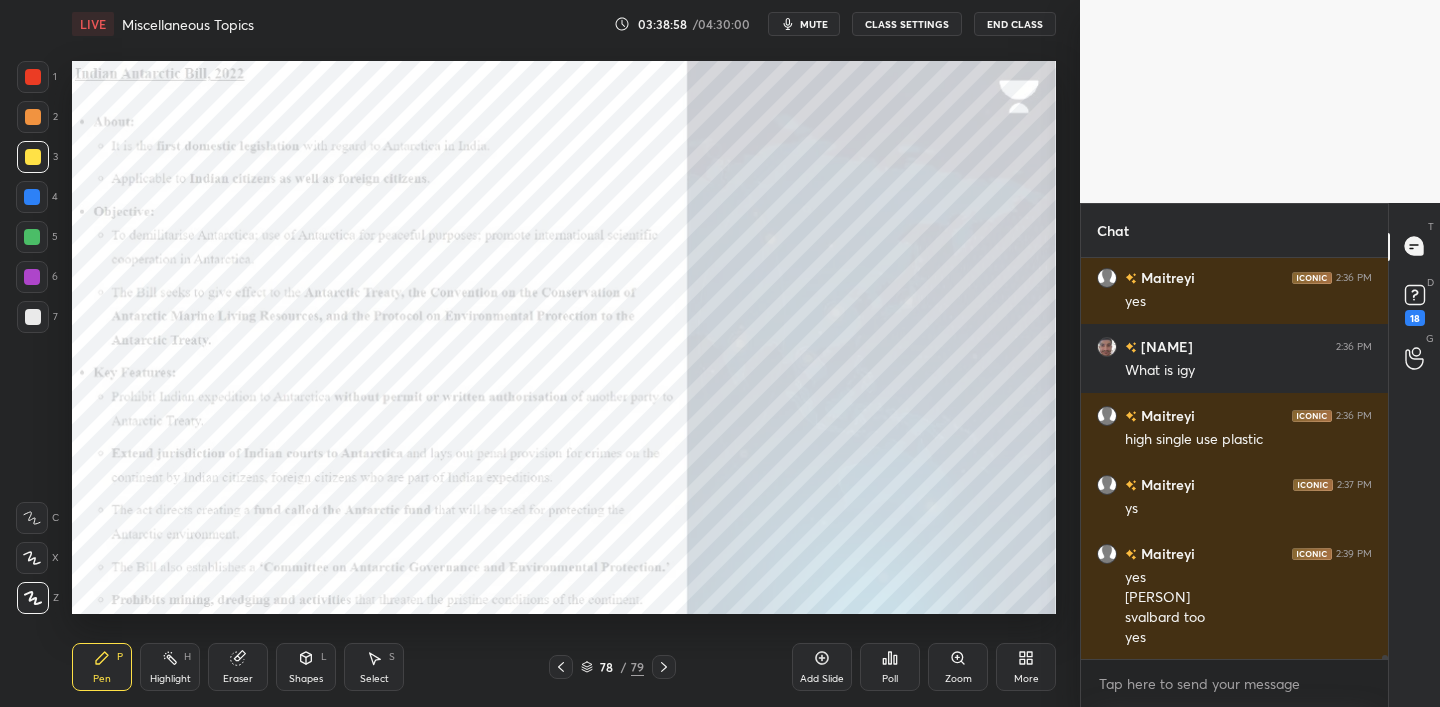 drag, startPoint x: 33, startPoint y: 74, endPoint x: 50, endPoint y: 71, distance: 17.262676 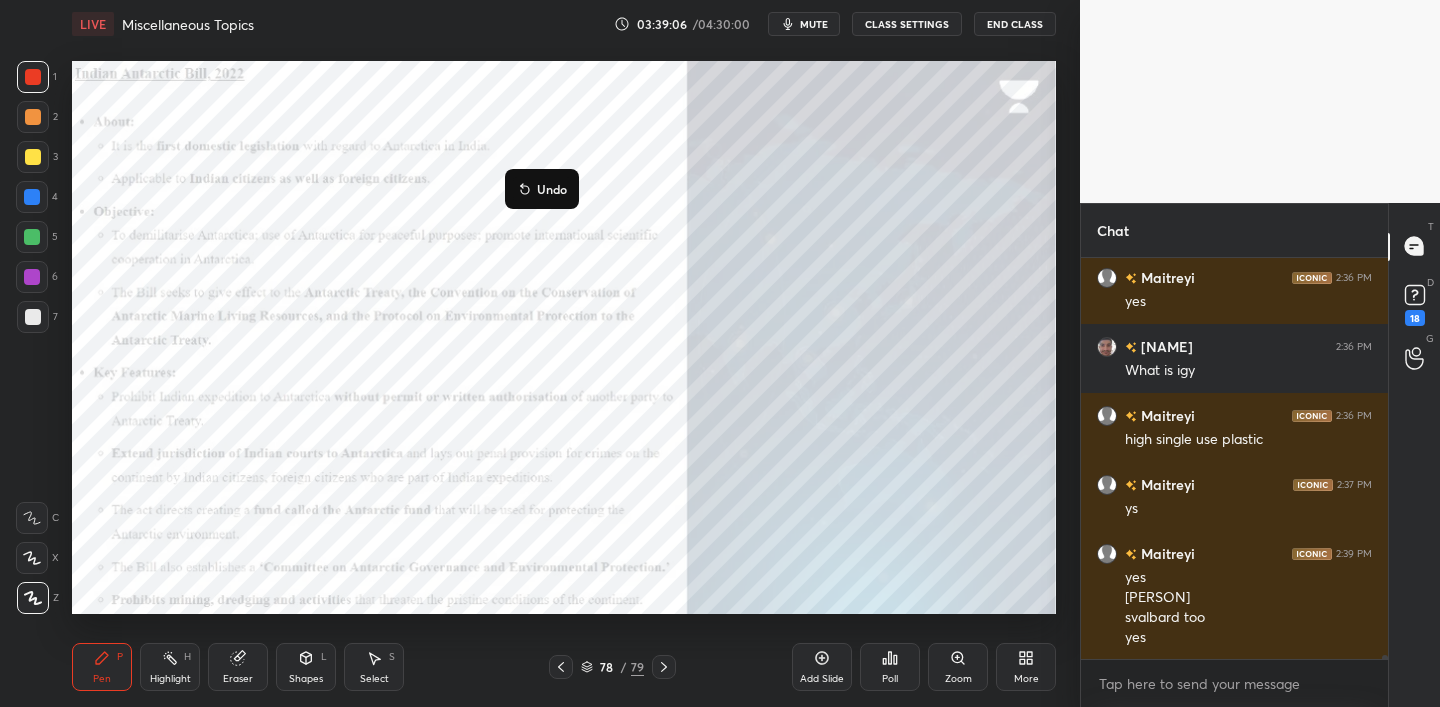 click on "Undo" at bounding box center (552, 189) 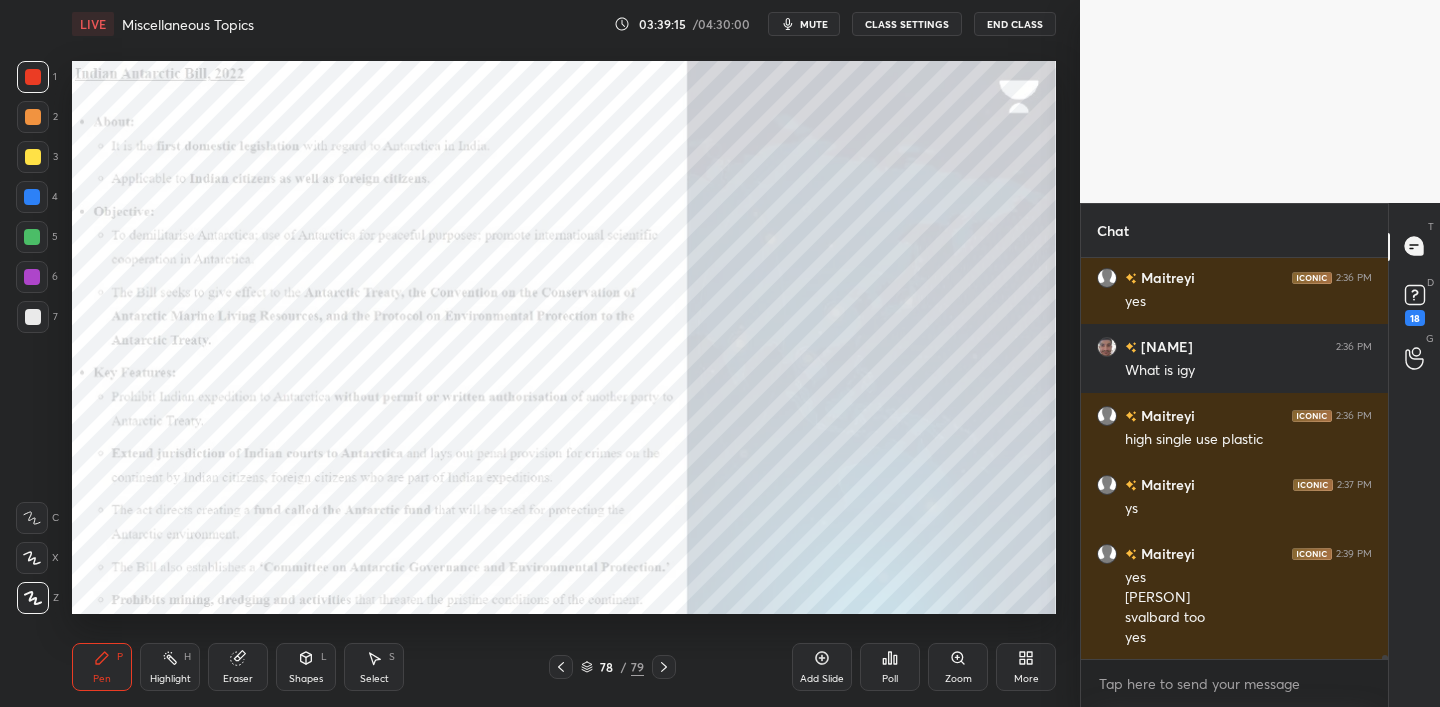 click on "Setting up your live class Poll for   secs No correct answer Start poll" at bounding box center (564, 337) 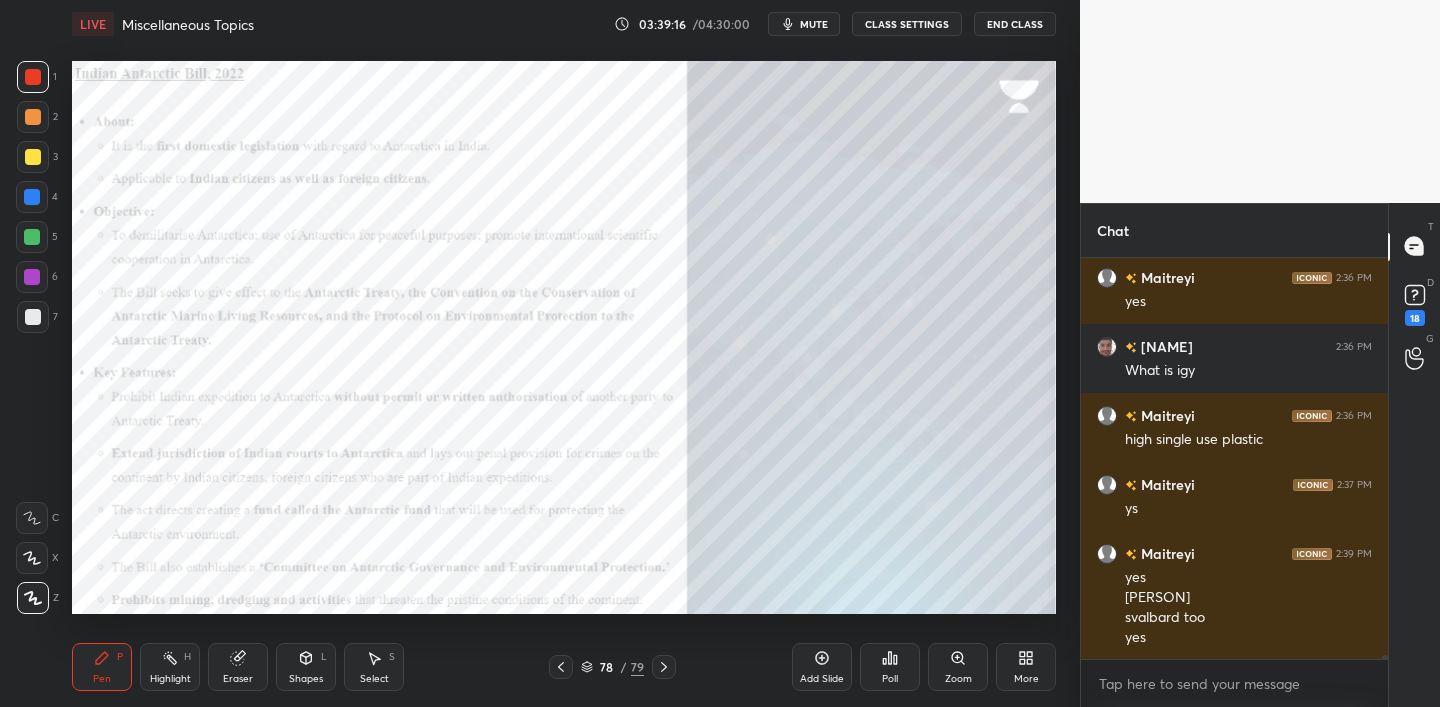 click on "Setting up your live class Poll for   secs No correct answer Start poll" at bounding box center [564, 337] 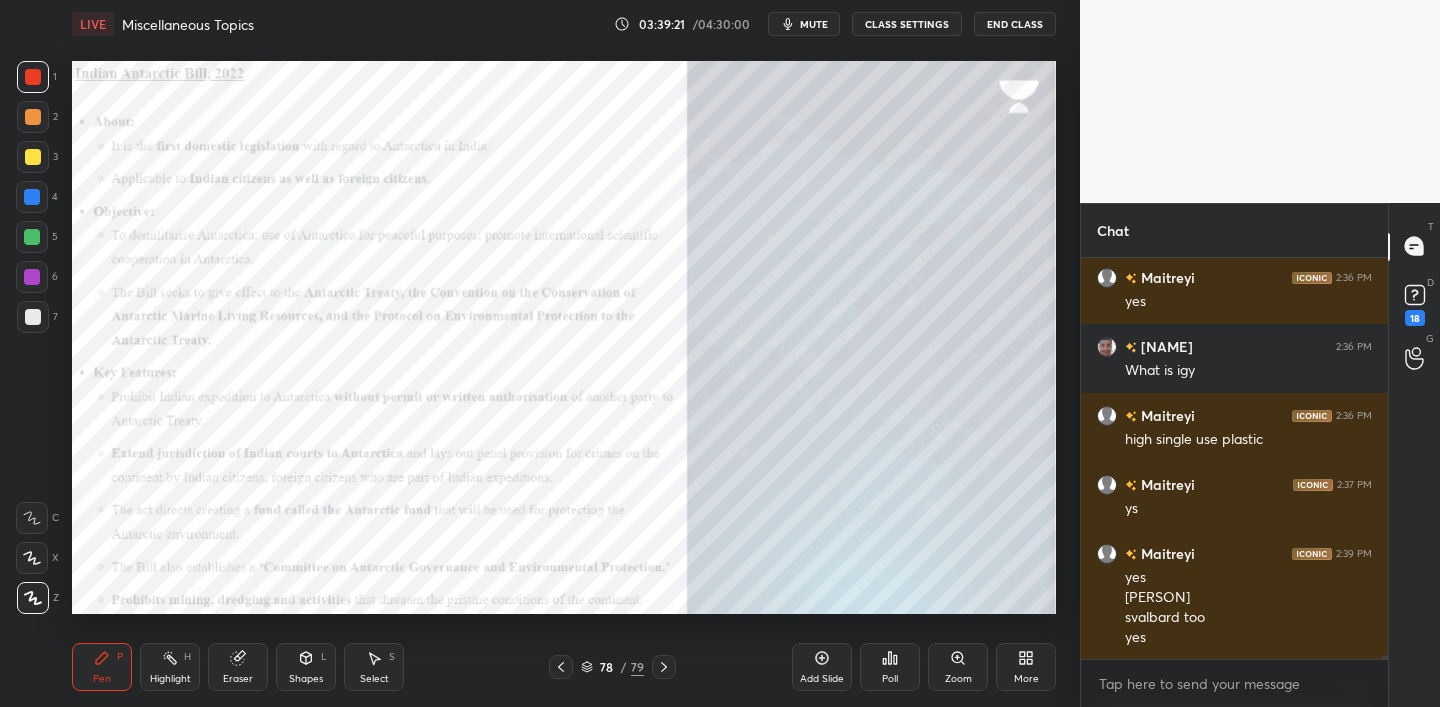 click on "Setting up your live class Poll for   secs No correct answer Start poll" at bounding box center (564, 337) 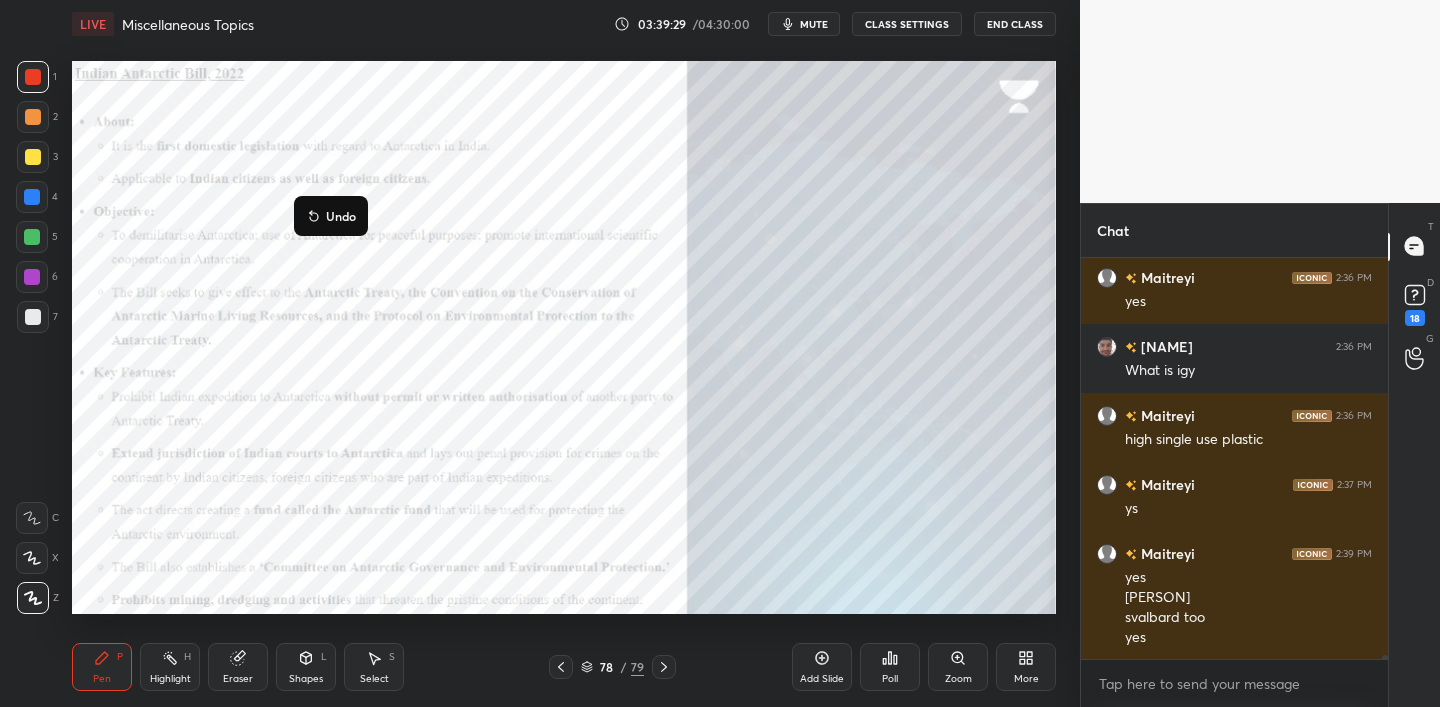 click 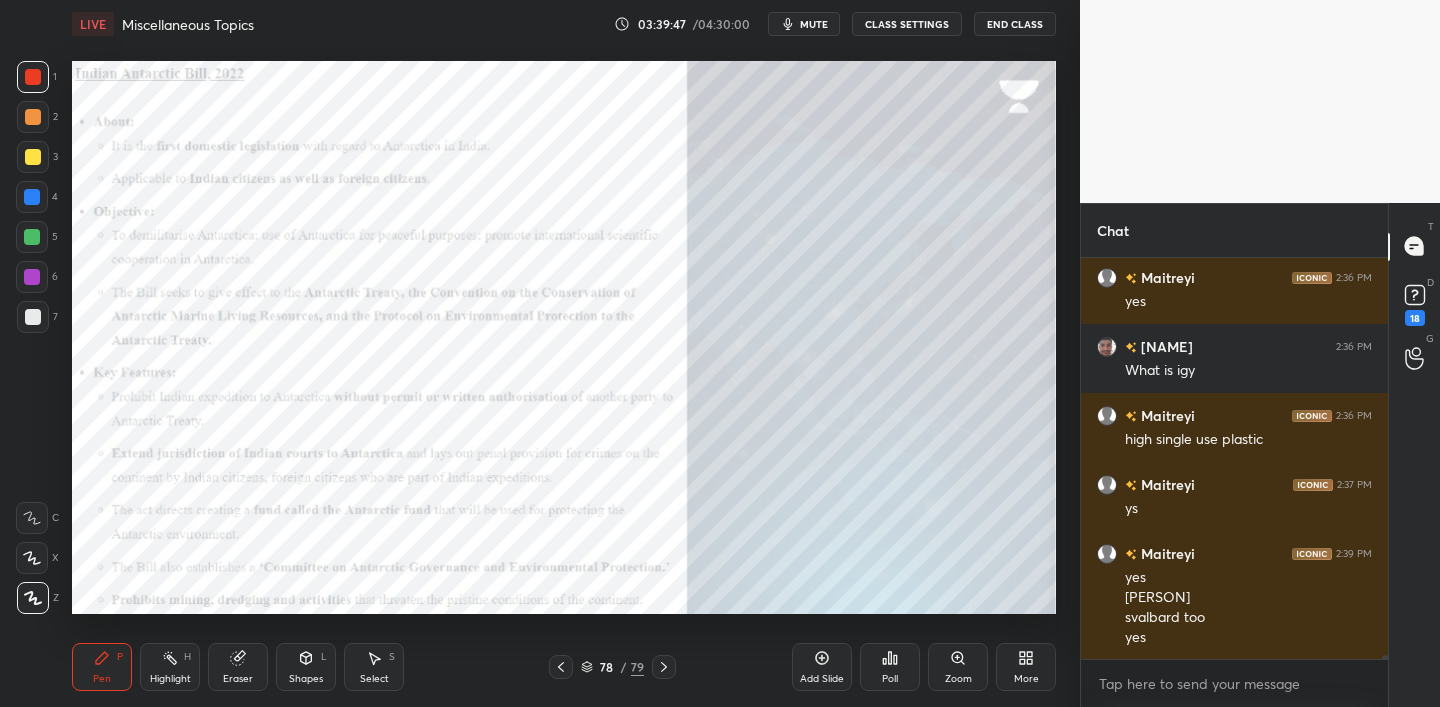drag, startPoint x: 32, startPoint y: 156, endPoint x: 47, endPoint y: 148, distance: 17 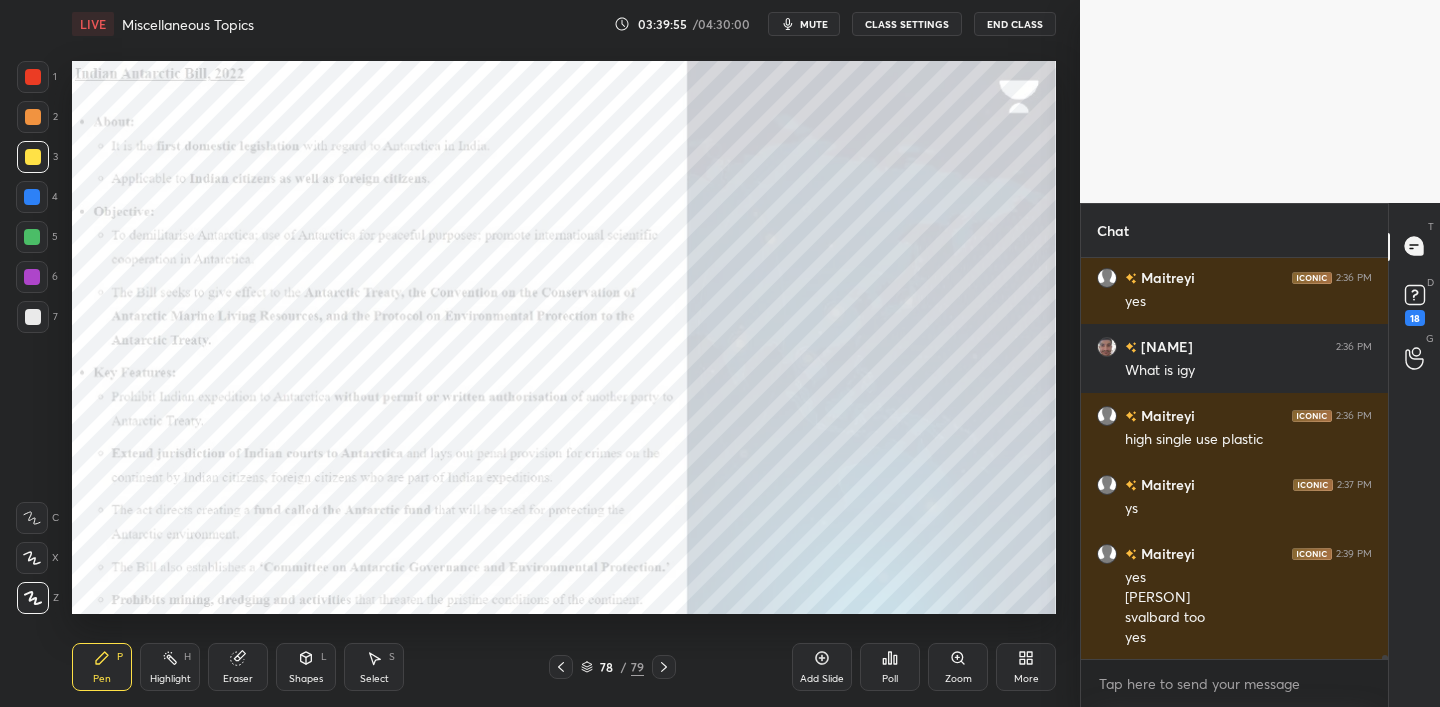 scroll, scrollTop: 37591, scrollLeft: 0, axis: vertical 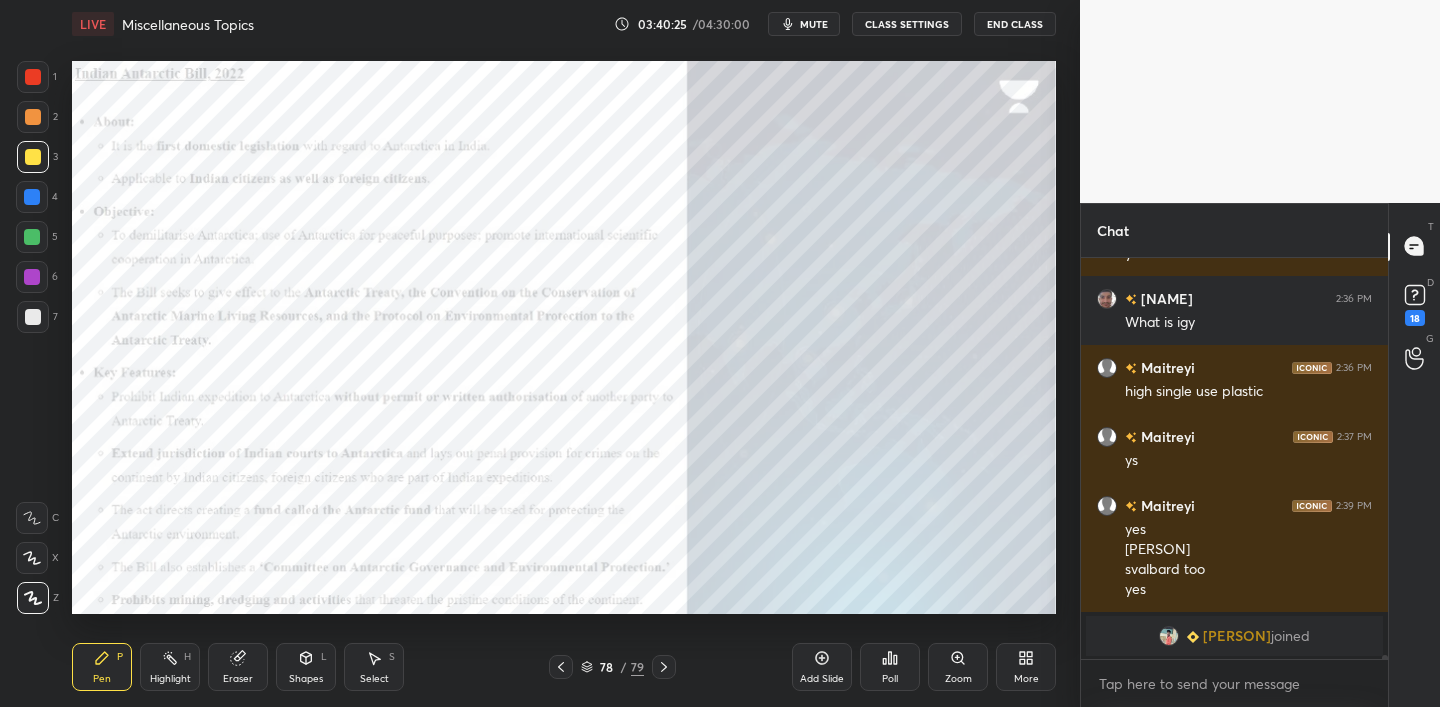 click at bounding box center [33, 77] 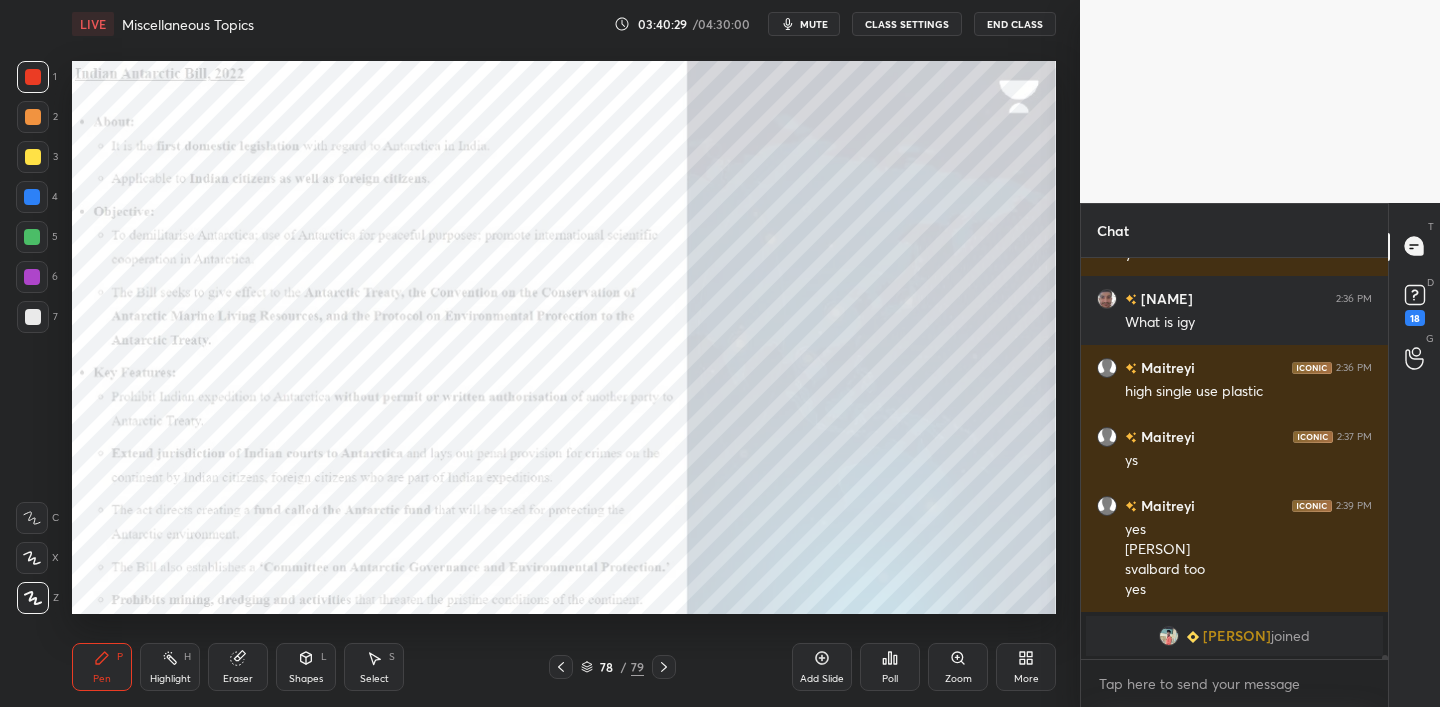 scroll, scrollTop: 37491, scrollLeft: 0, axis: vertical 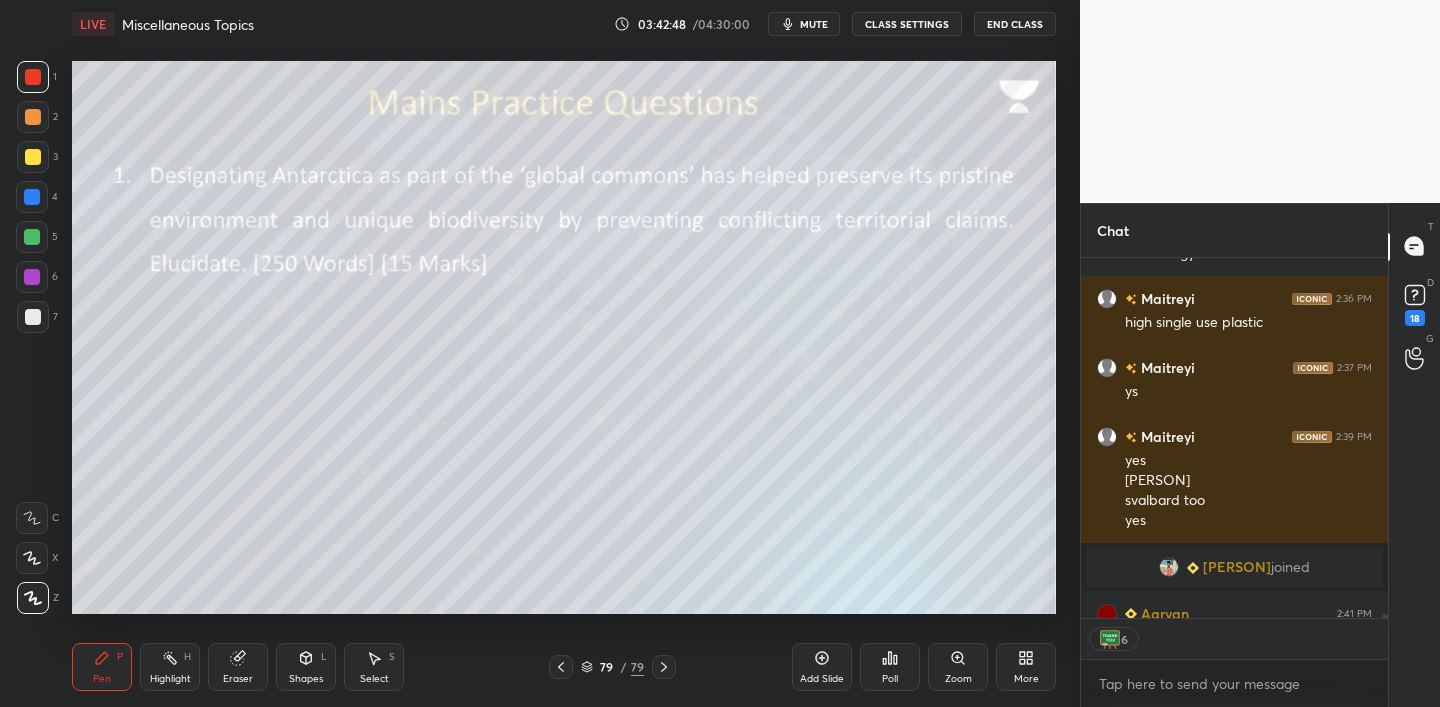 click at bounding box center [33, 157] 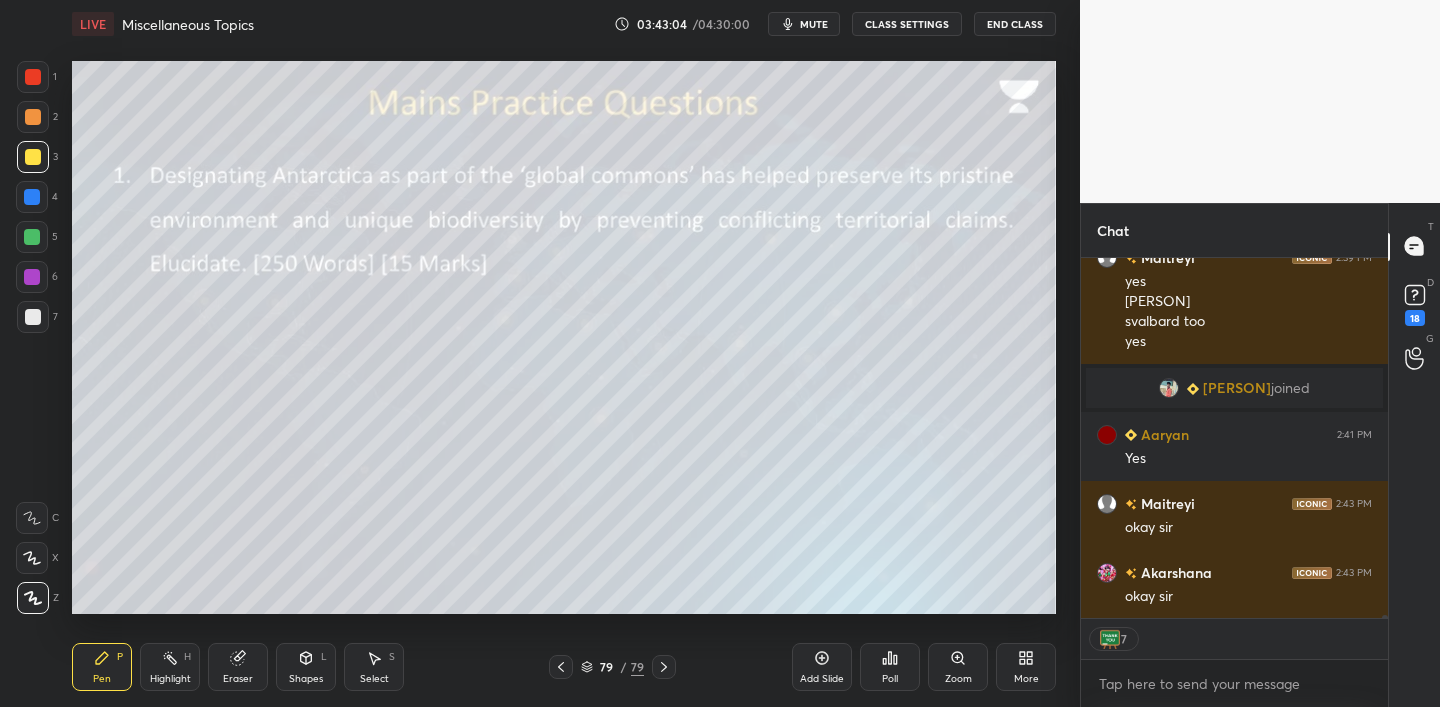 scroll, scrollTop: 37739, scrollLeft: 0, axis: vertical 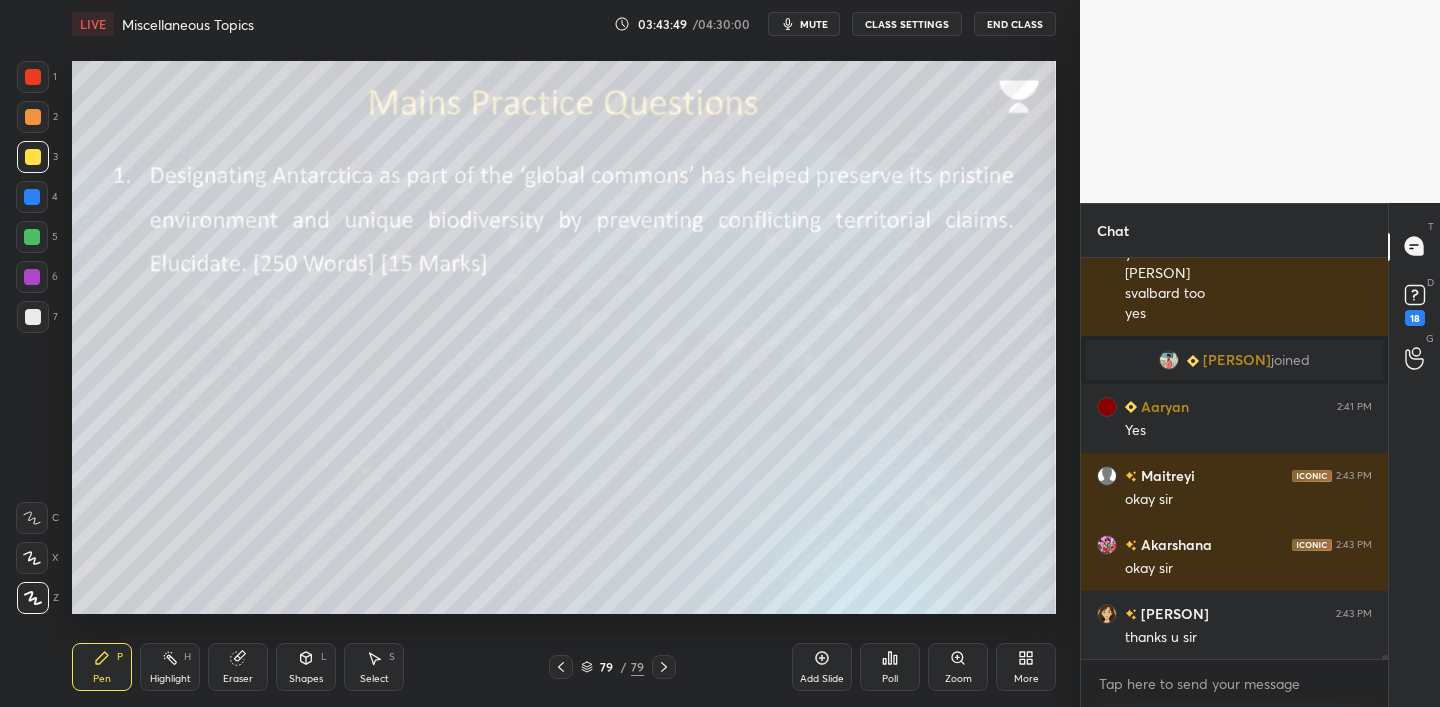 click 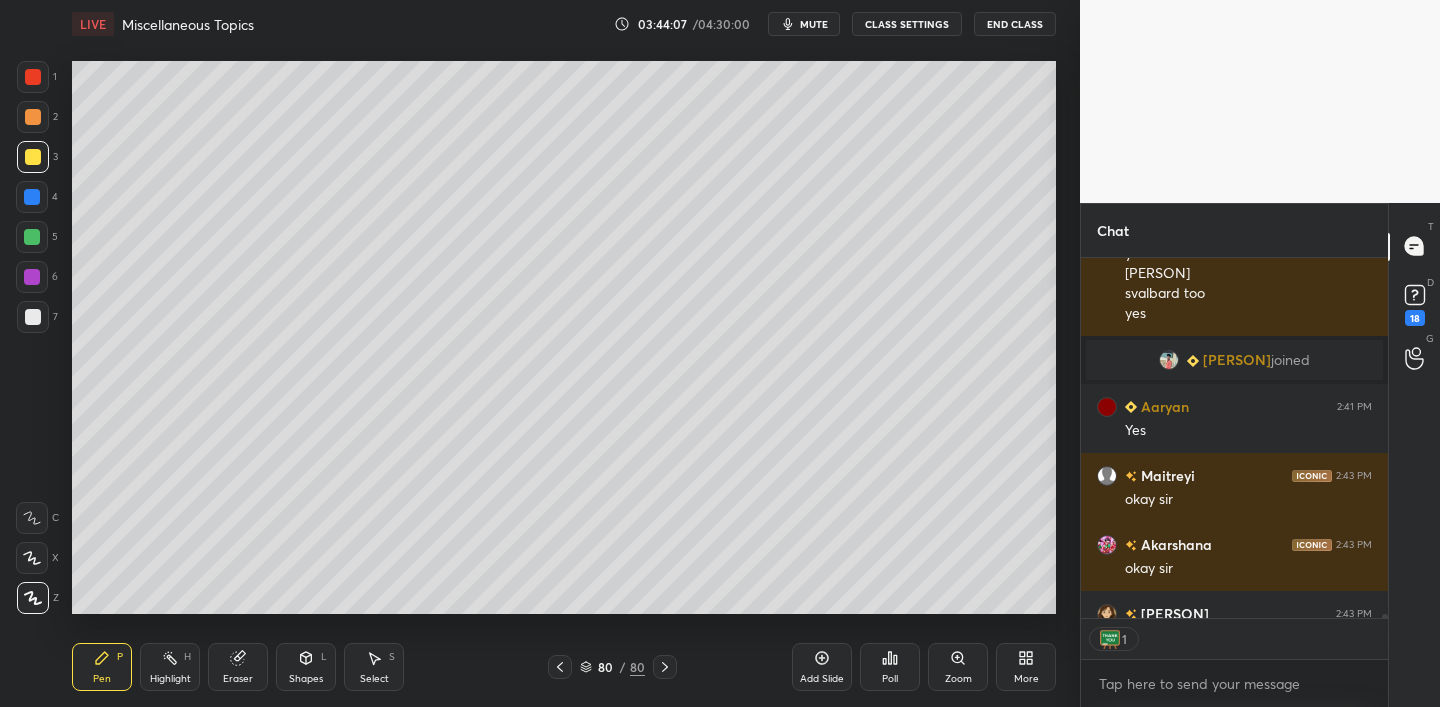 scroll, scrollTop: 354, scrollLeft: 301, axis: both 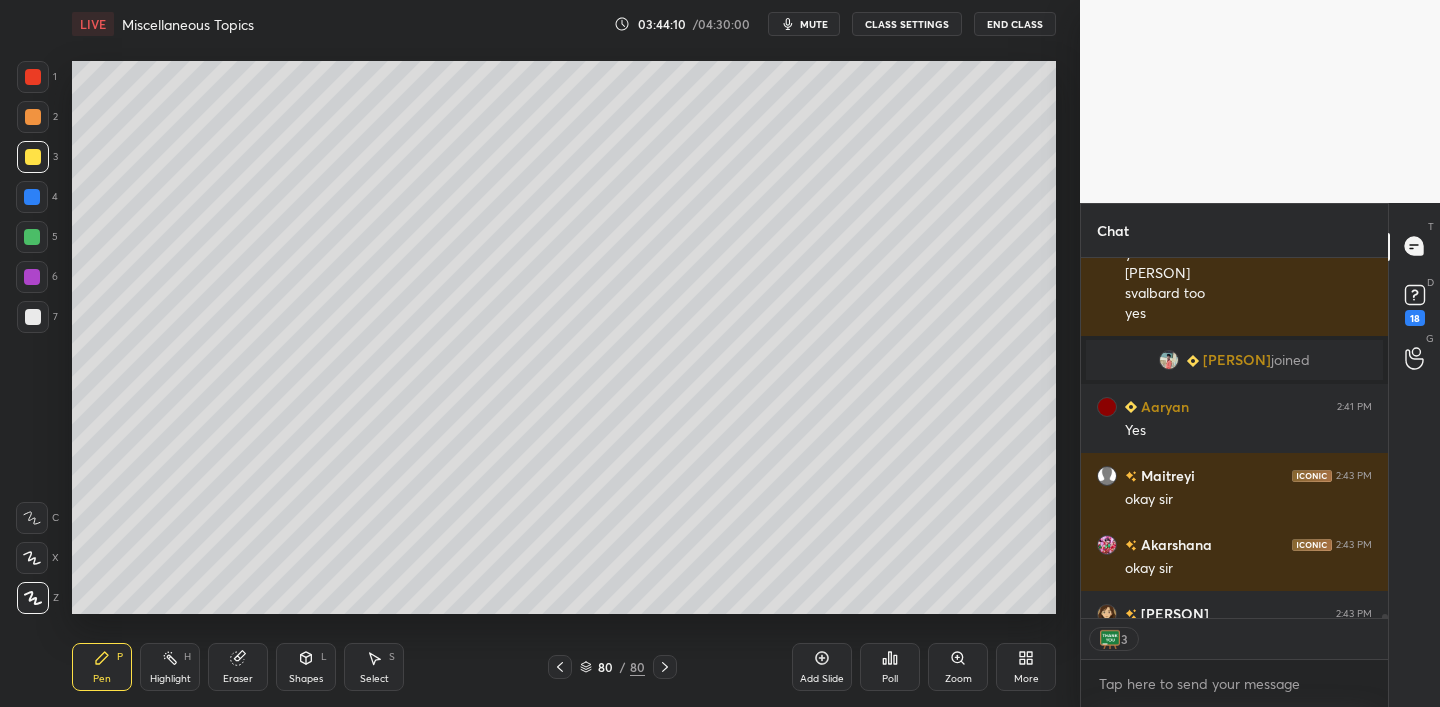 click at bounding box center (33, 157) 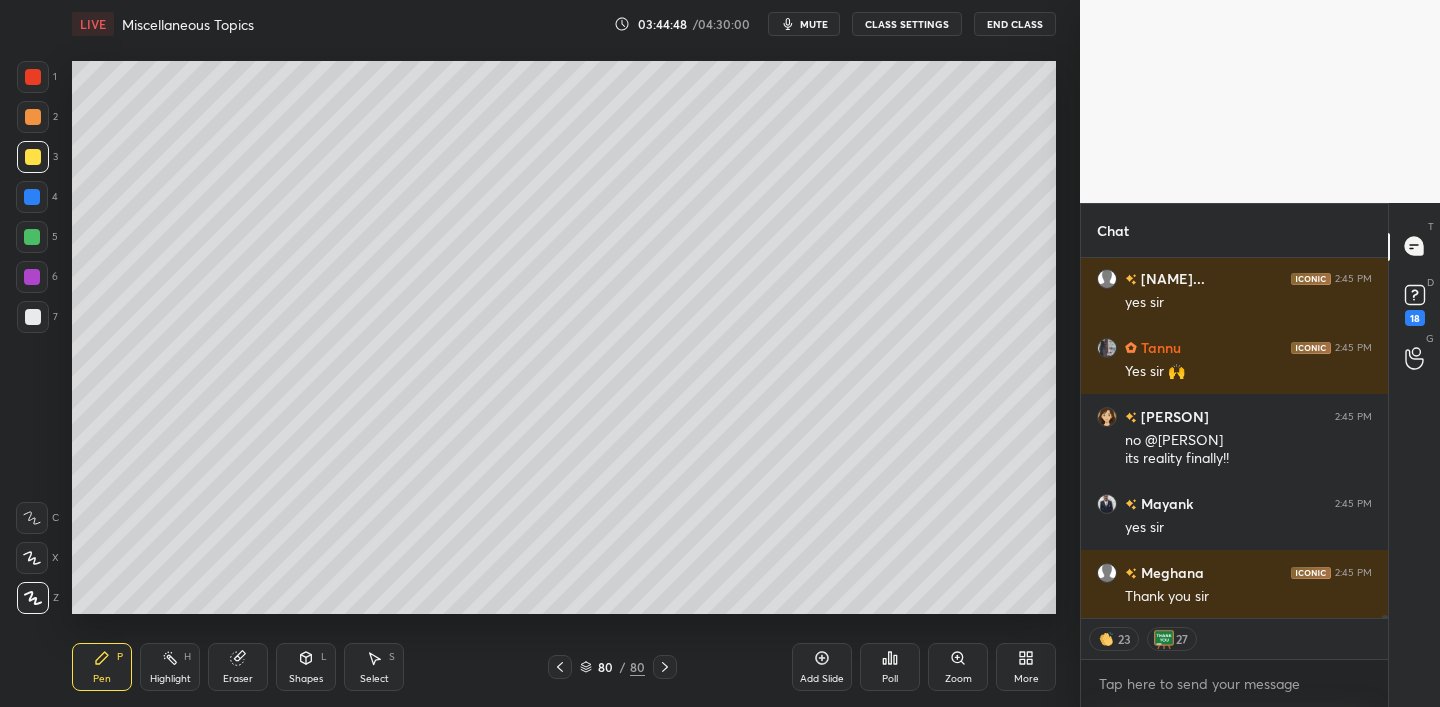 scroll, scrollTop: 38414, scrollLeft: 0, axis: vertical 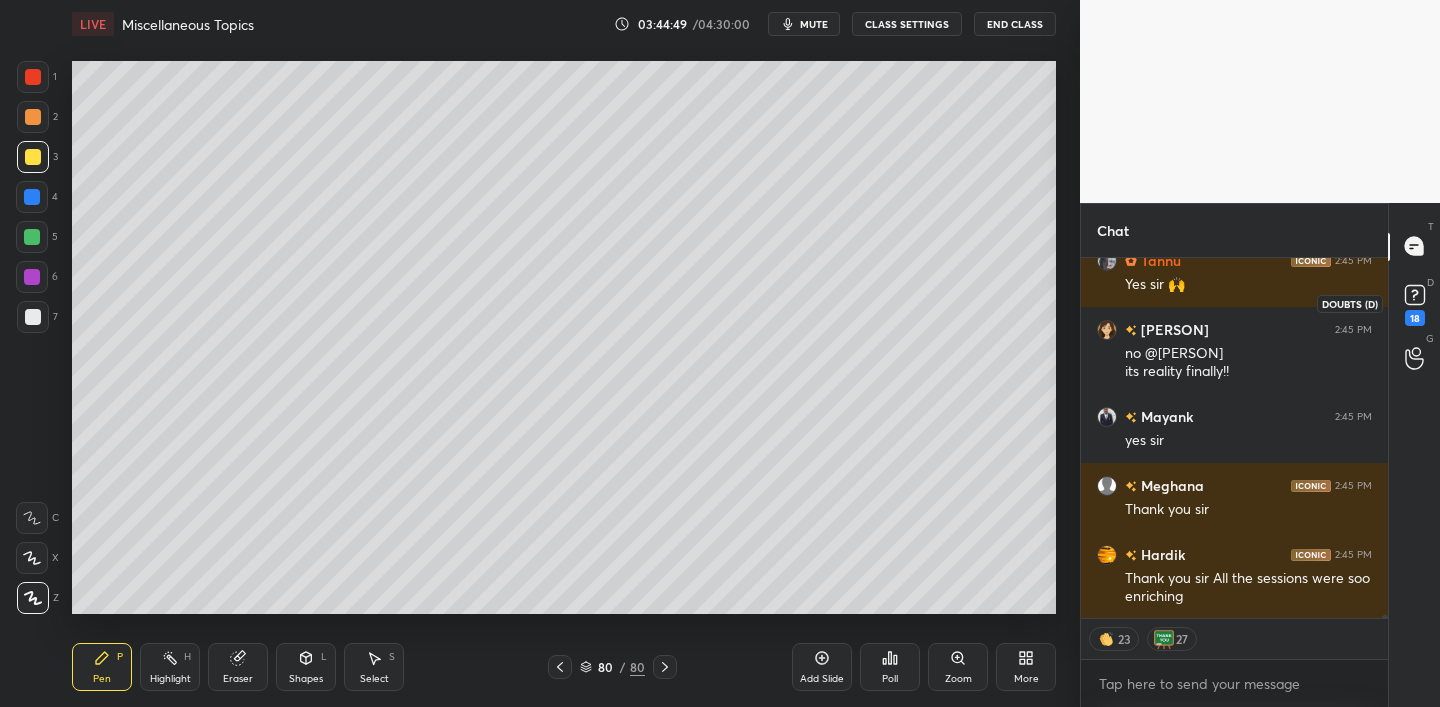 click on "18" at bounding box center (1415, 318) 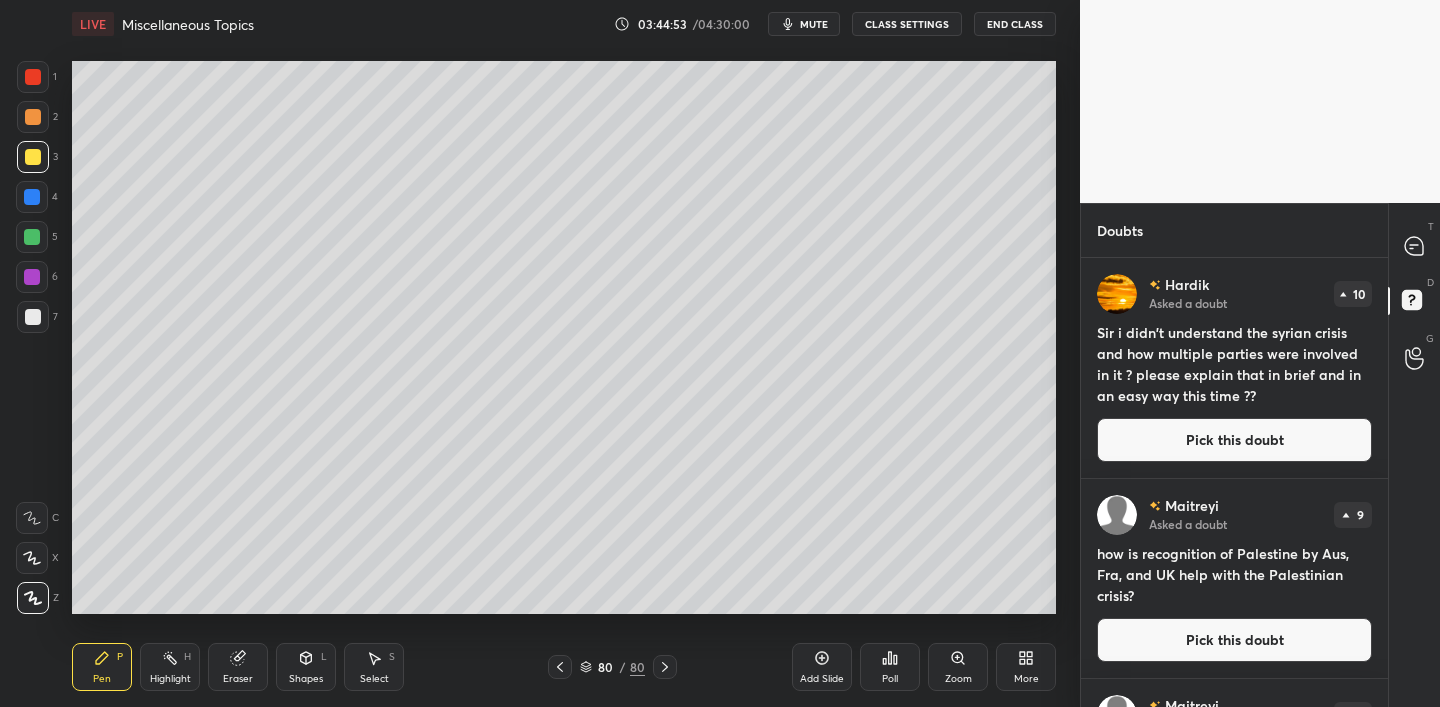 drag, startPoint x: 1214, startPoint y: 645, endPoint x: 1189, endPoint y: 639, distance: 25.70992 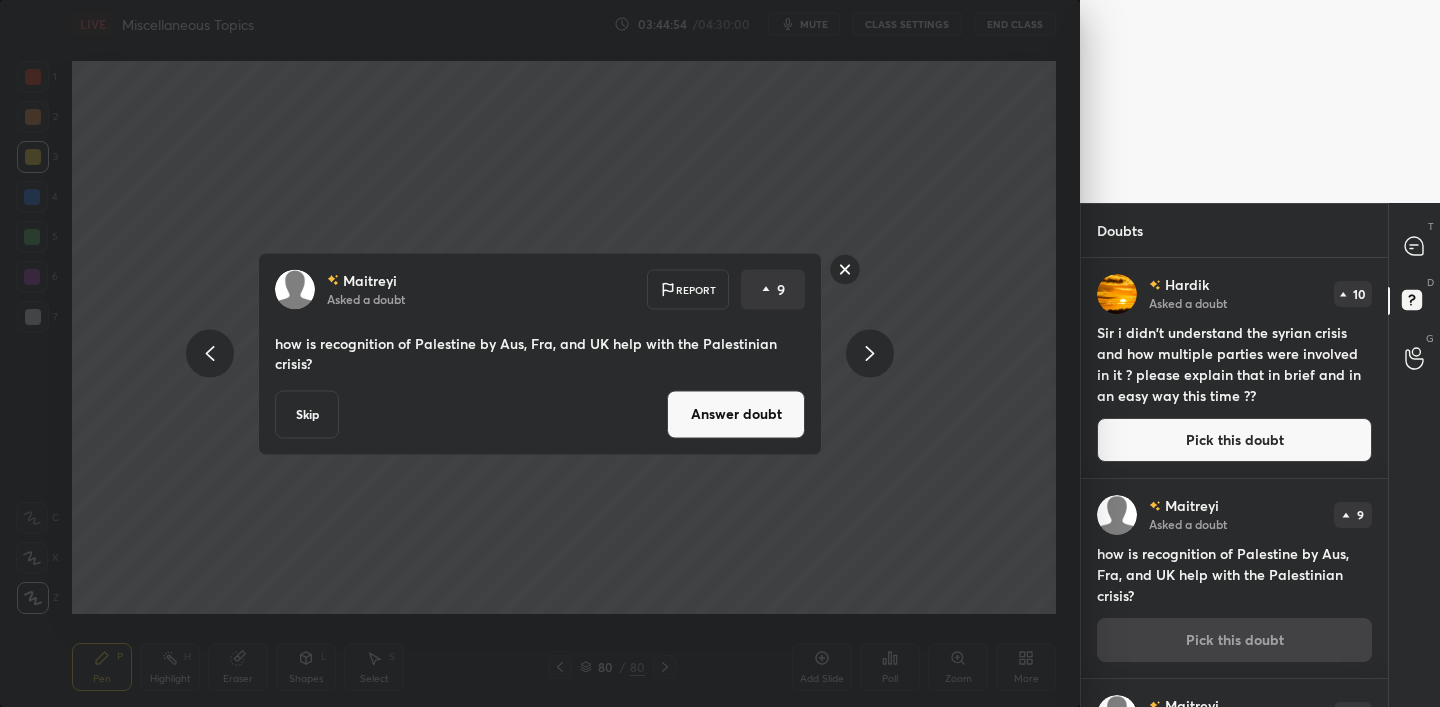 click on "Answer doubt" at bounding box center (736, 414) 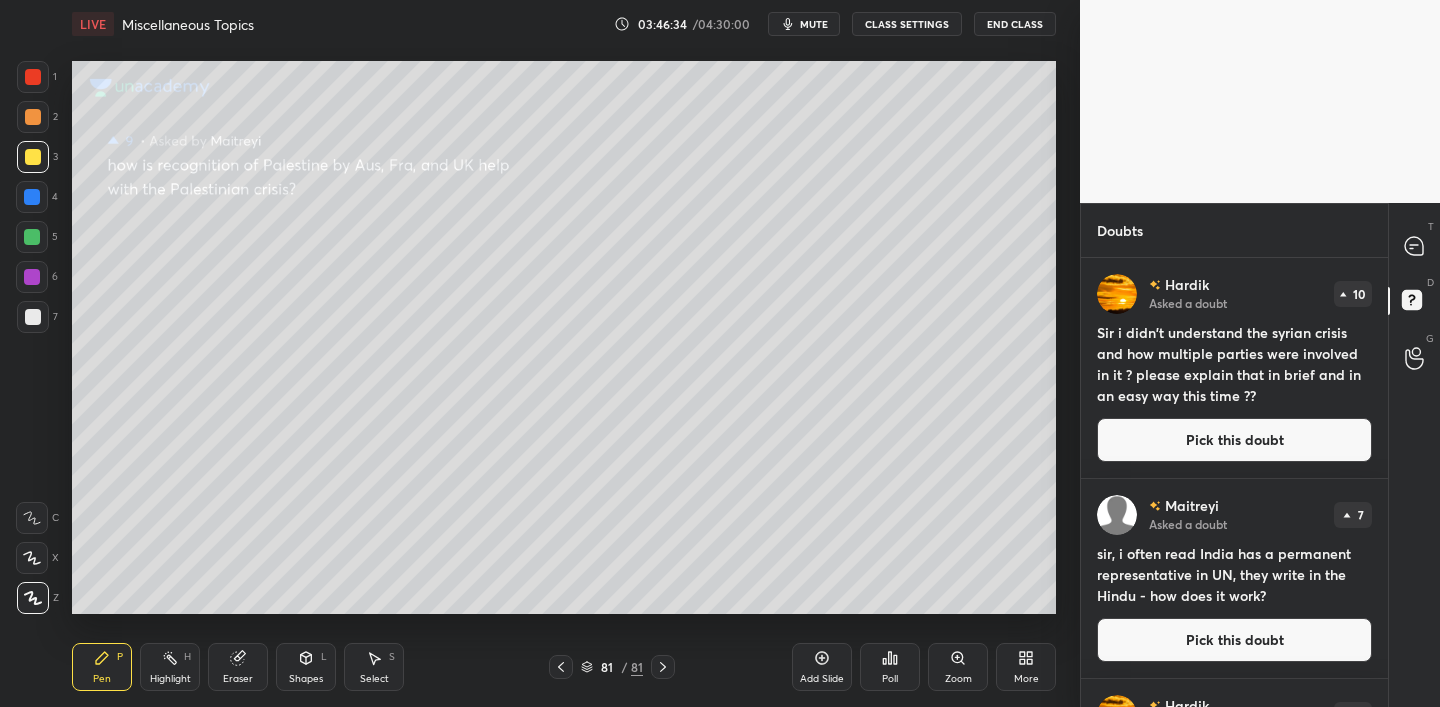 click on "Pick this doubt" at bounding box center (1234, 640) 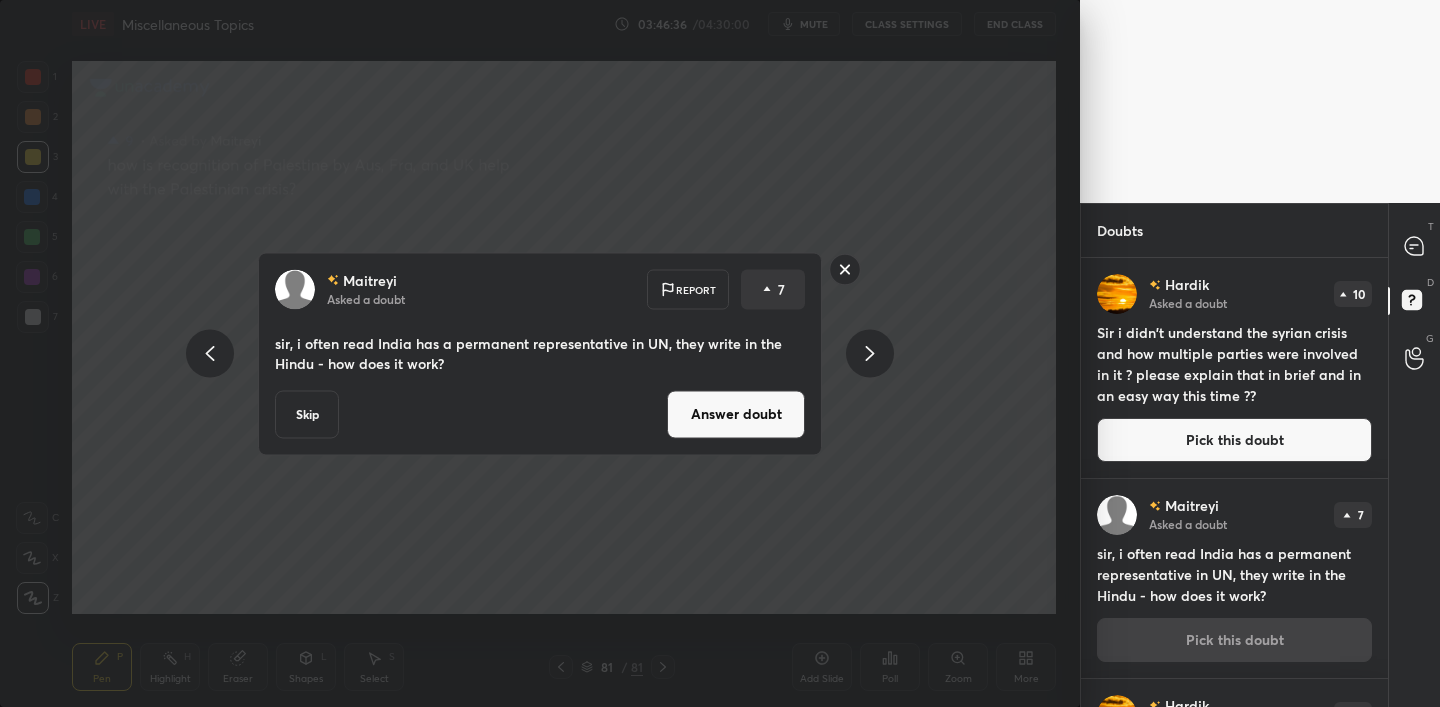 click 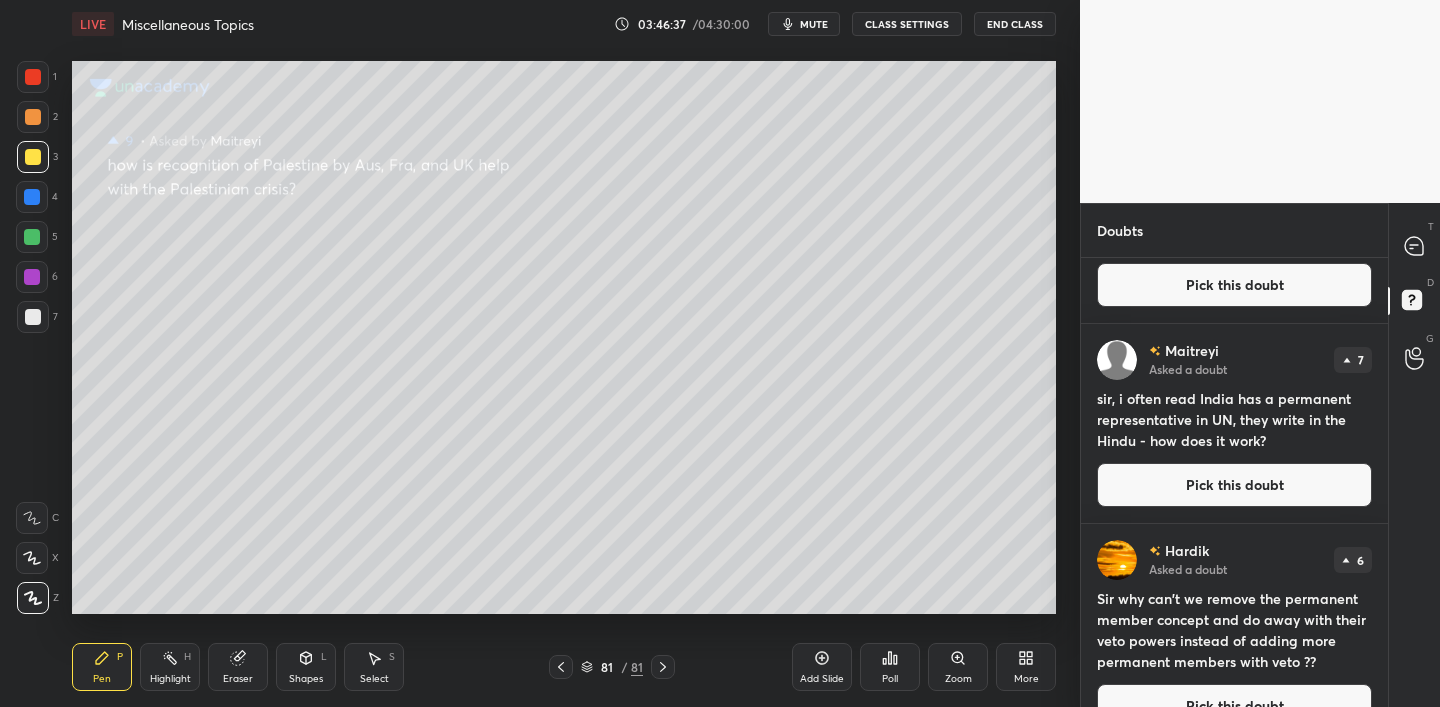 scroll, scrollTop: 192, scrollLeft: 0, axis: vertical 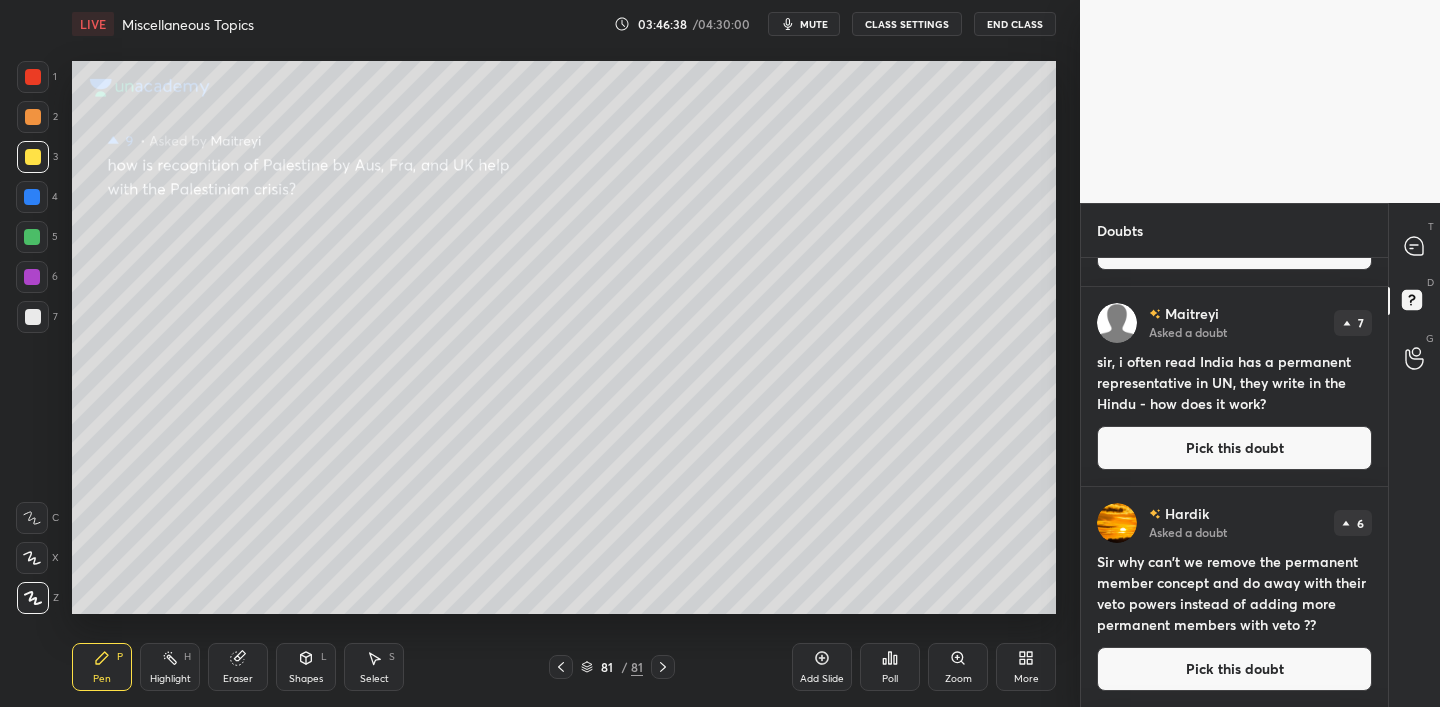click on "Pick this doubt" at bounding box center [1234, 669] 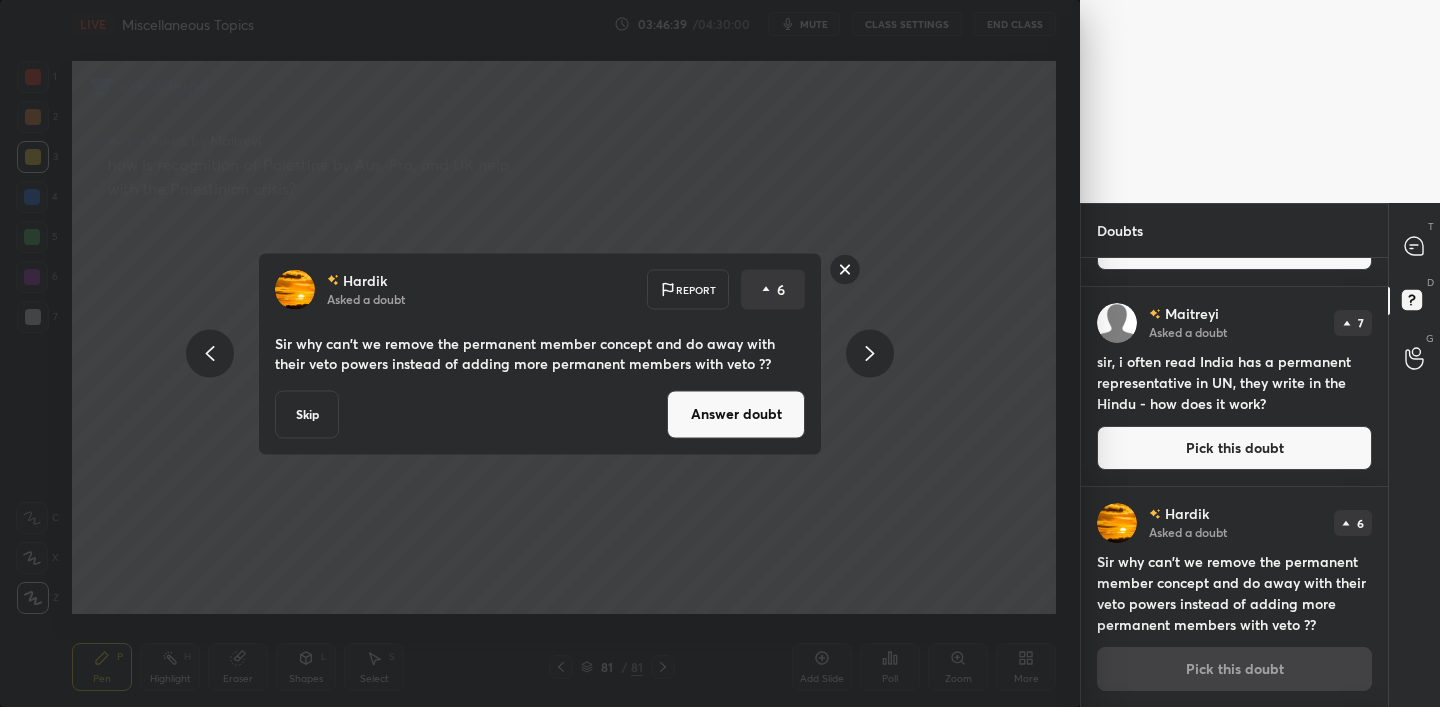 click on "Answer doubt" at bounding box center (736, 414) 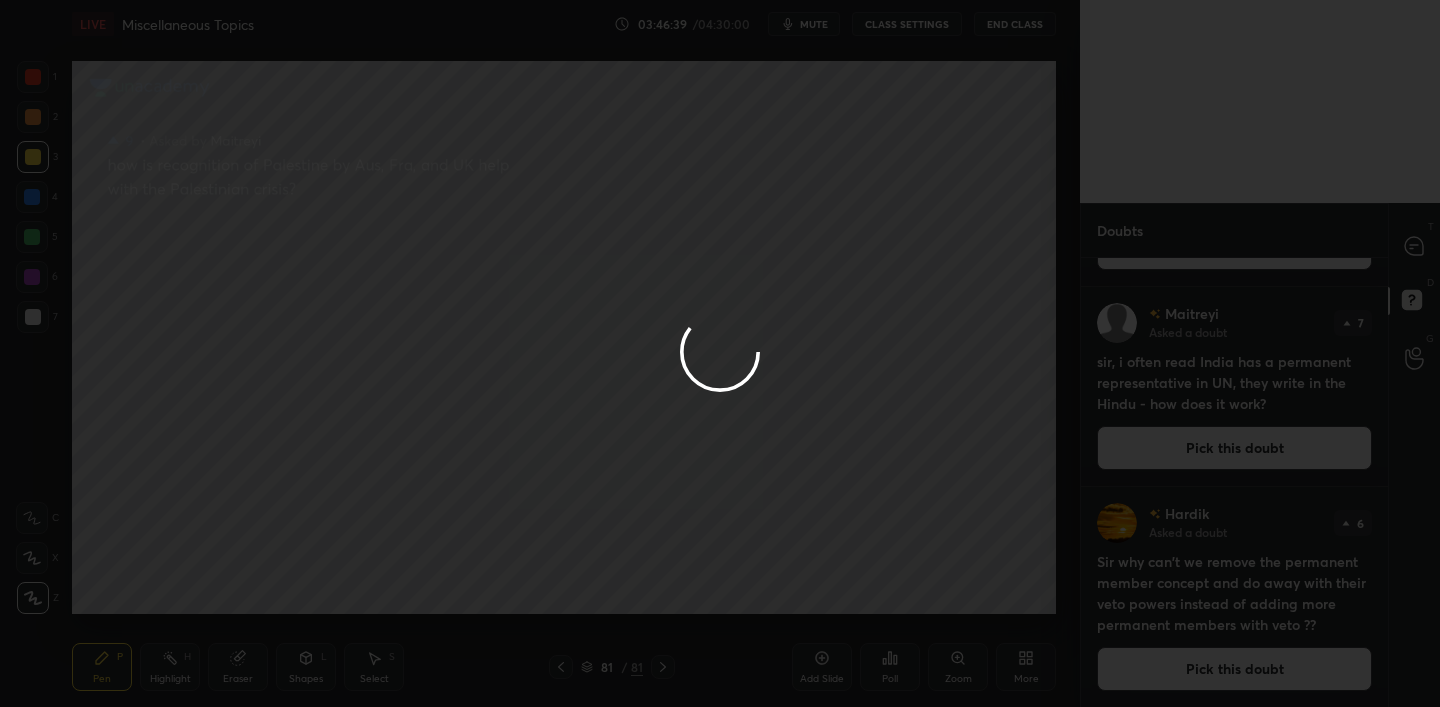 scroll, scrollTop: 0, scrollLeft: 0, axis: both 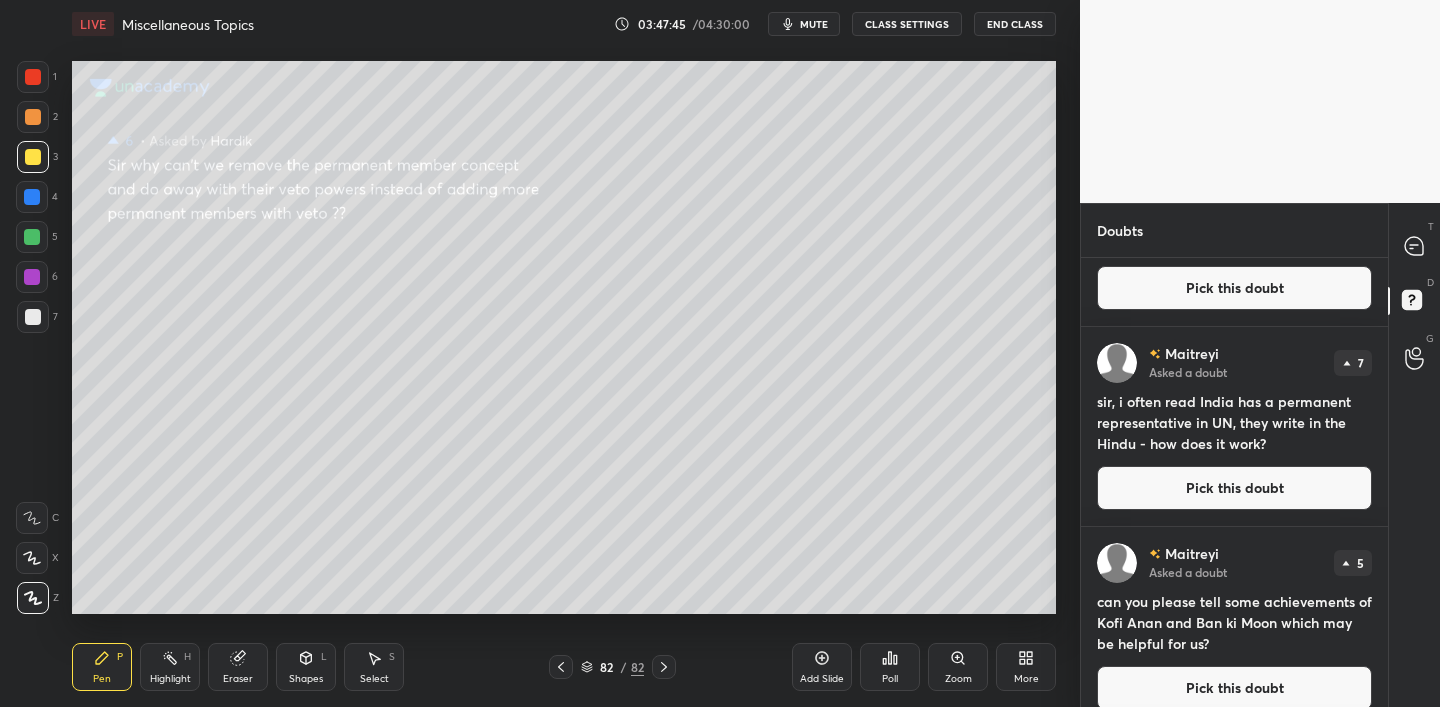 click on "Pick this doubt" at bounding box center [1234, 488] 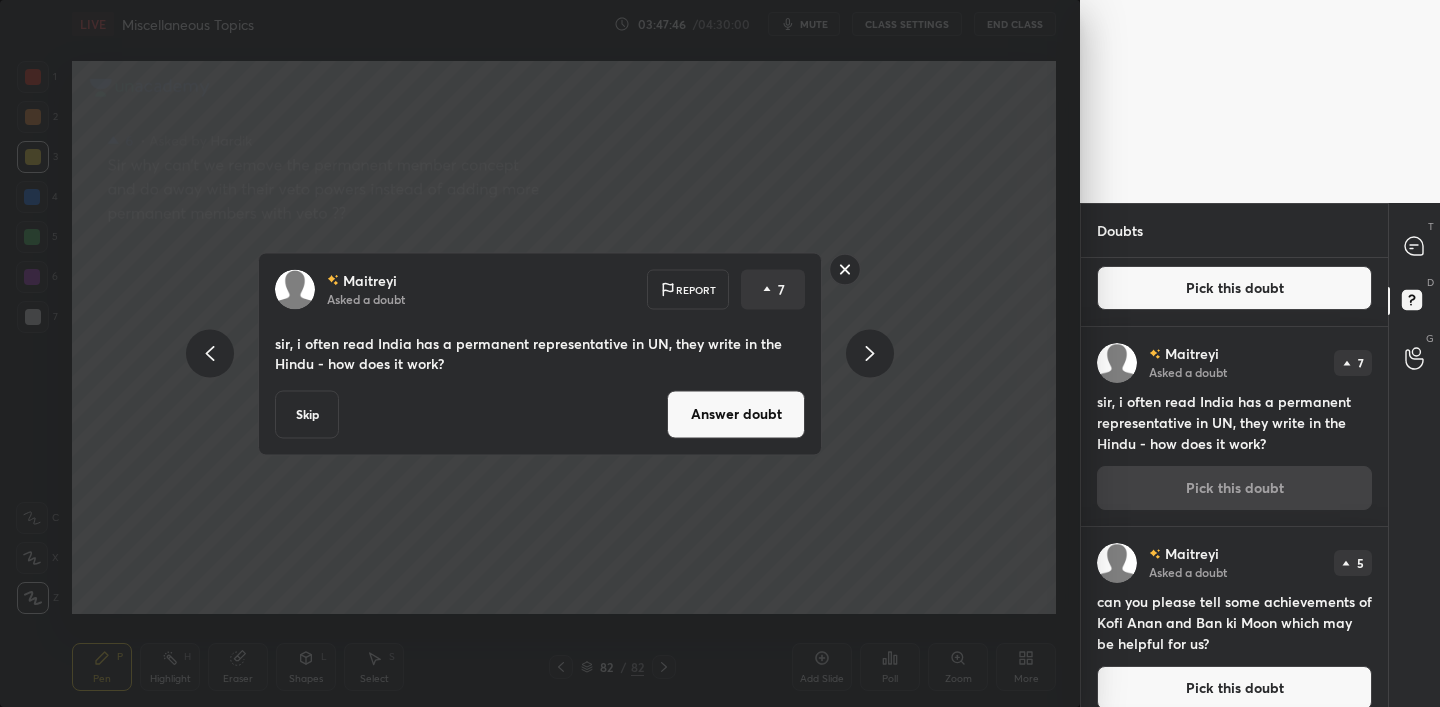 click on "Answer doubt" at bounding box center (736, 414) 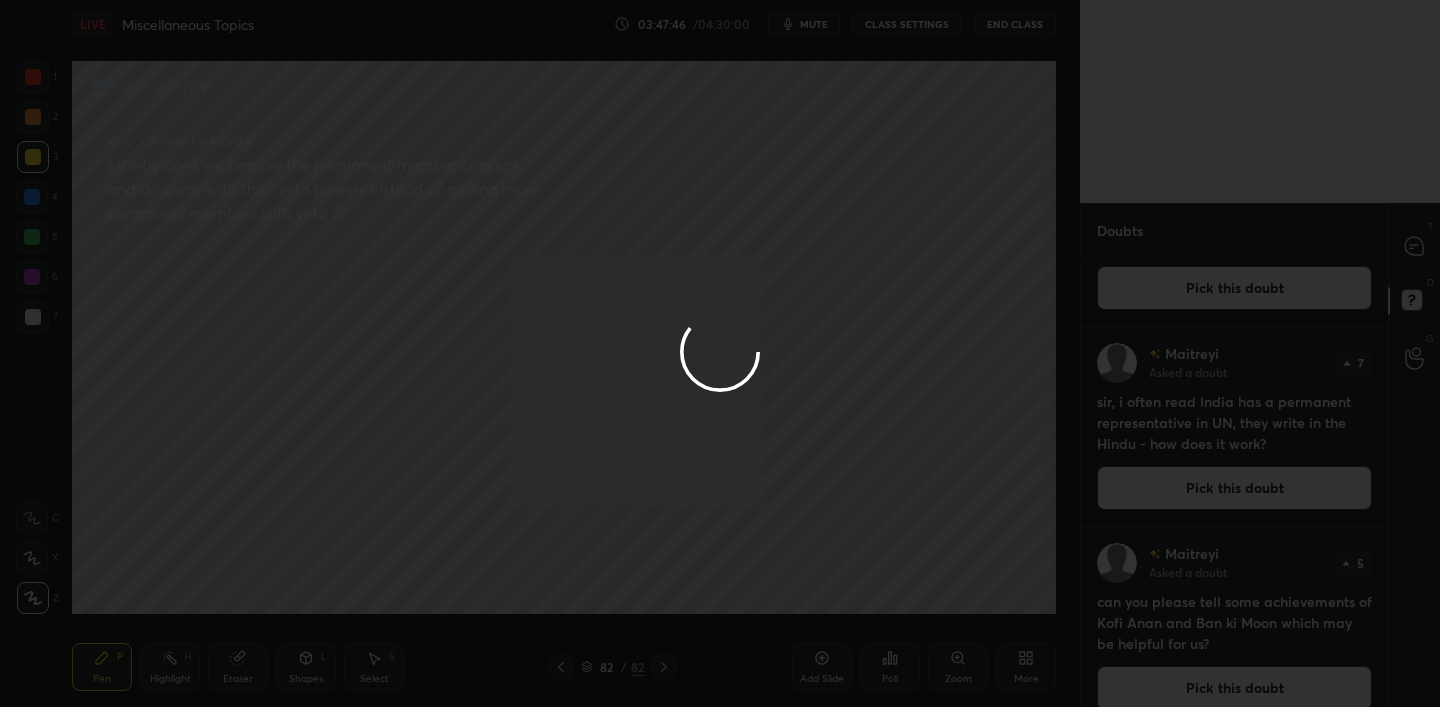 scroll, scrollTop: 0, scrollLeft: 0, axis: both 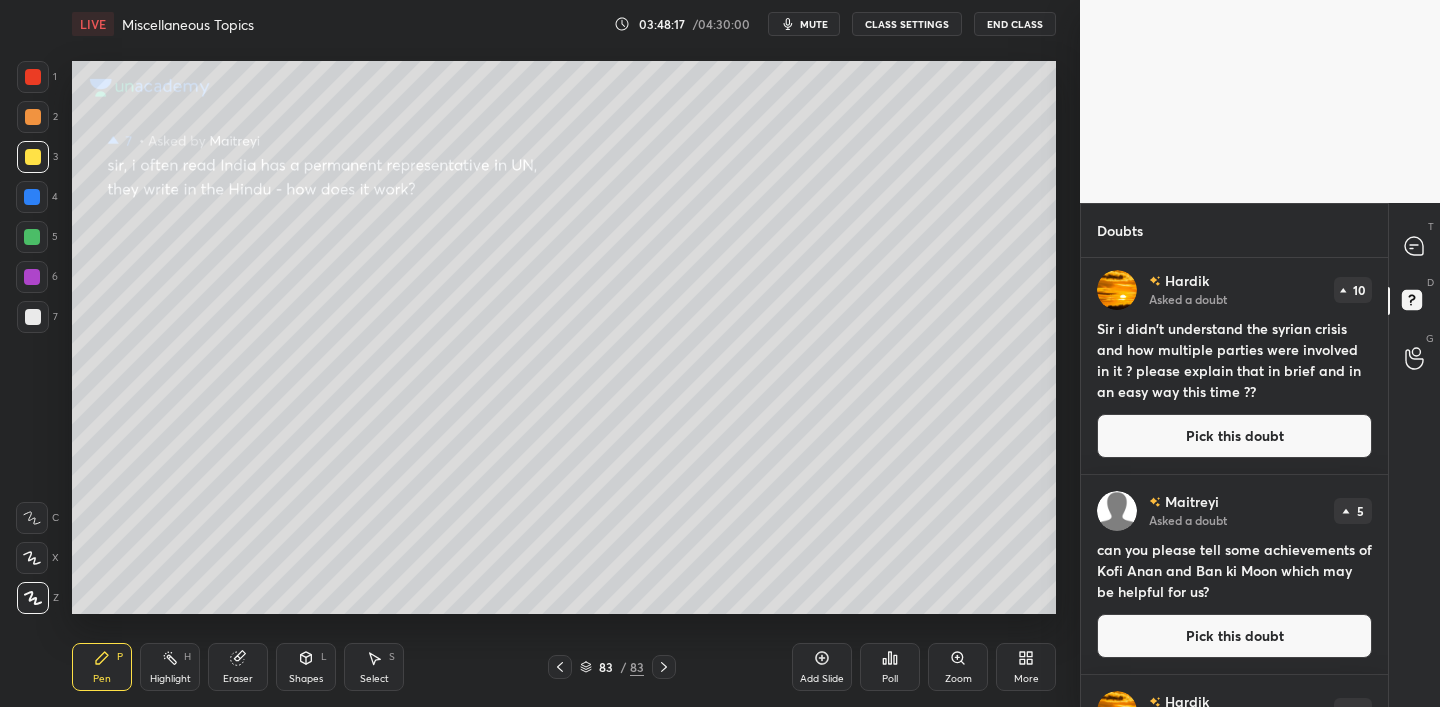click on "Pick this doubt" at bounding box center [1234, 636] 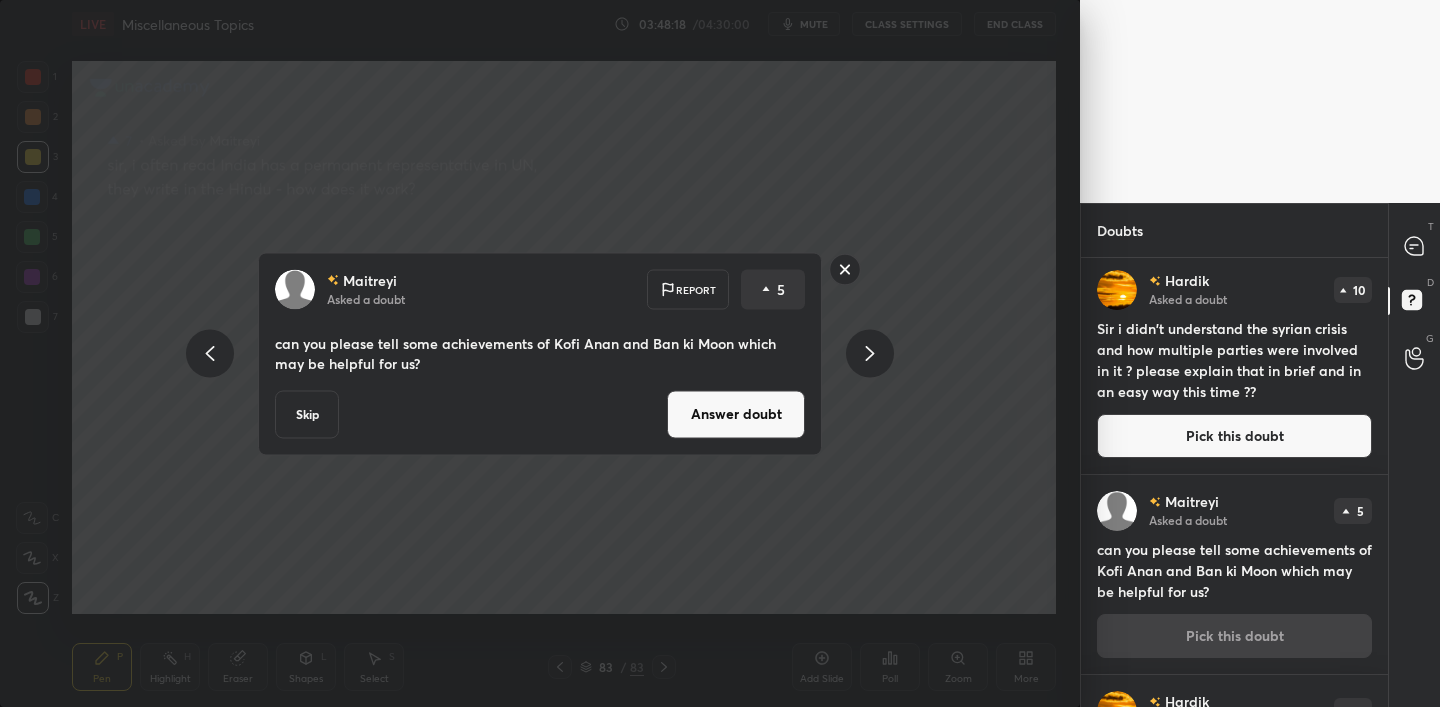 drag, startPoint x: 732, startPoint y: 419, endPoint x: 789, endPoint y: 420, distance: 57.00877 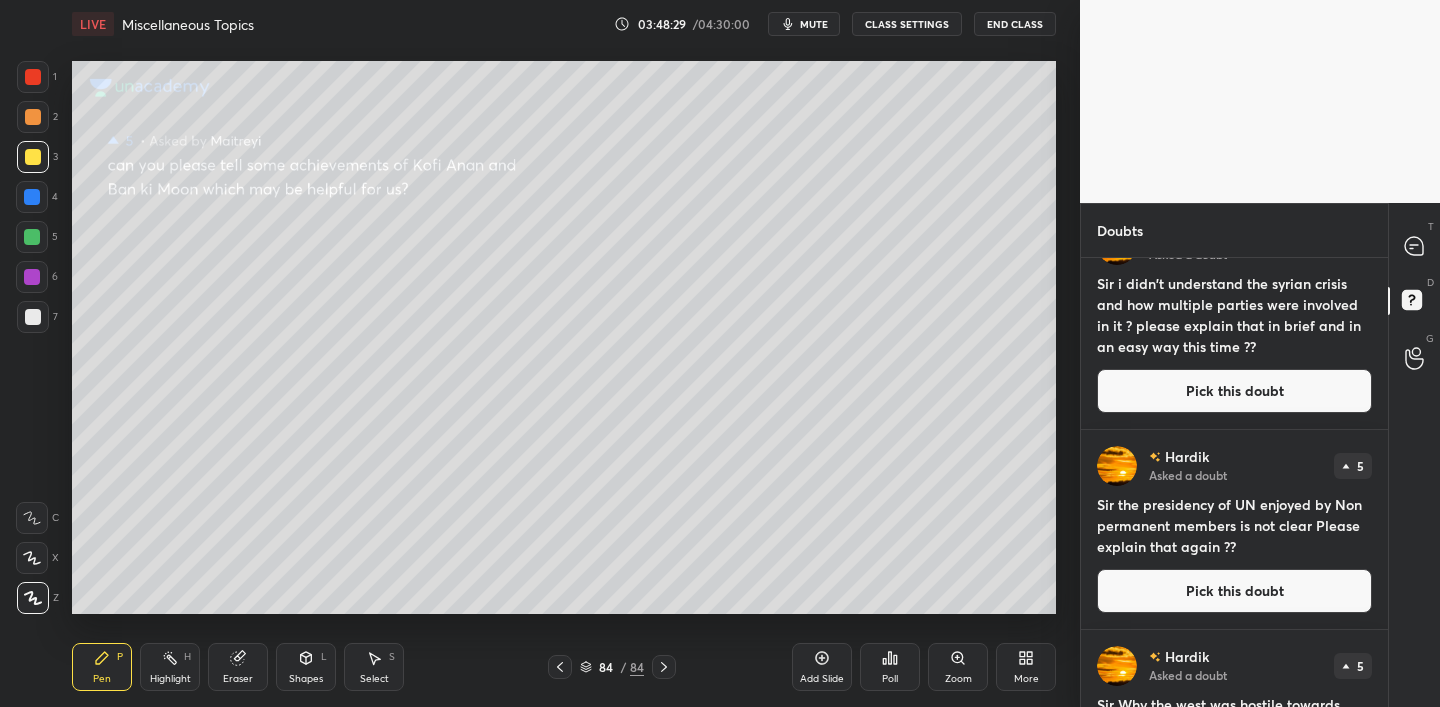 scroll, scrollTop: 50, scrollLeft: 0, axis: vertical 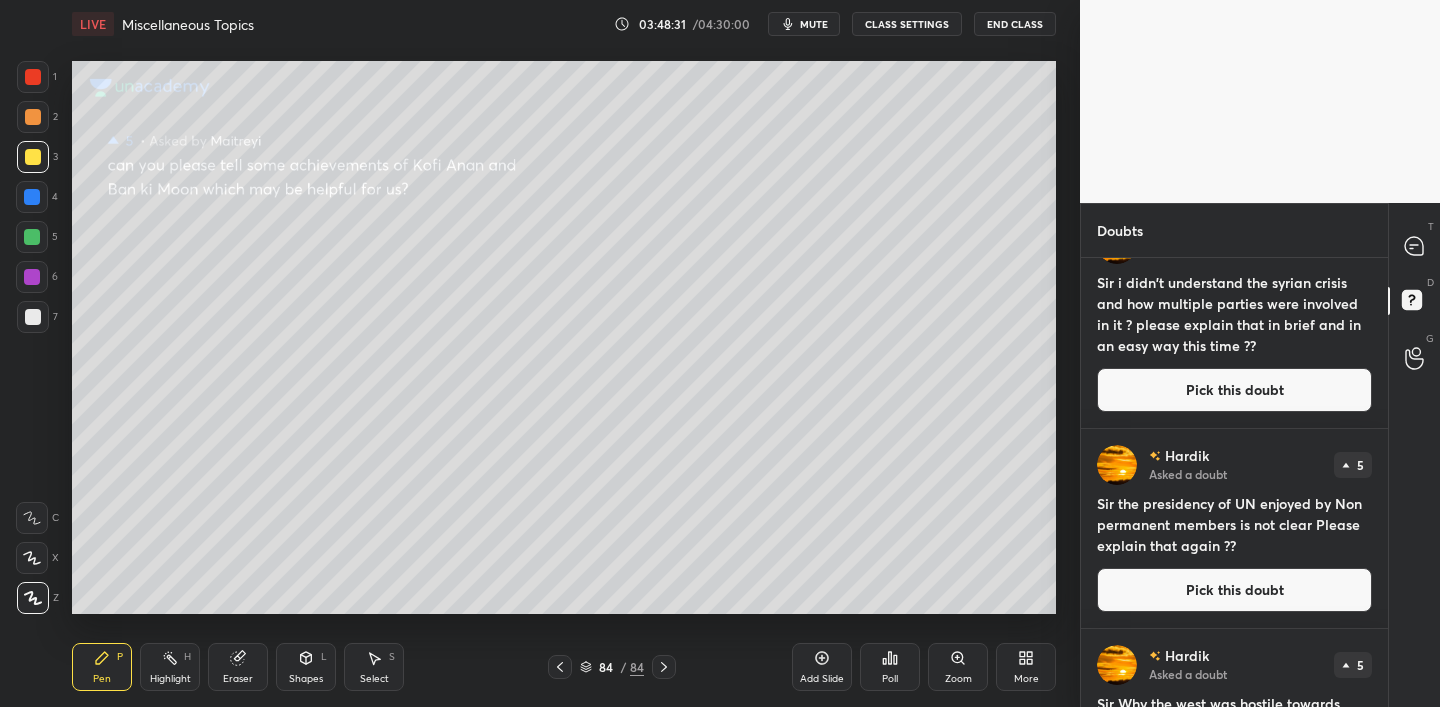click on "Pick this doubt" at bounding box center [1234, 590] 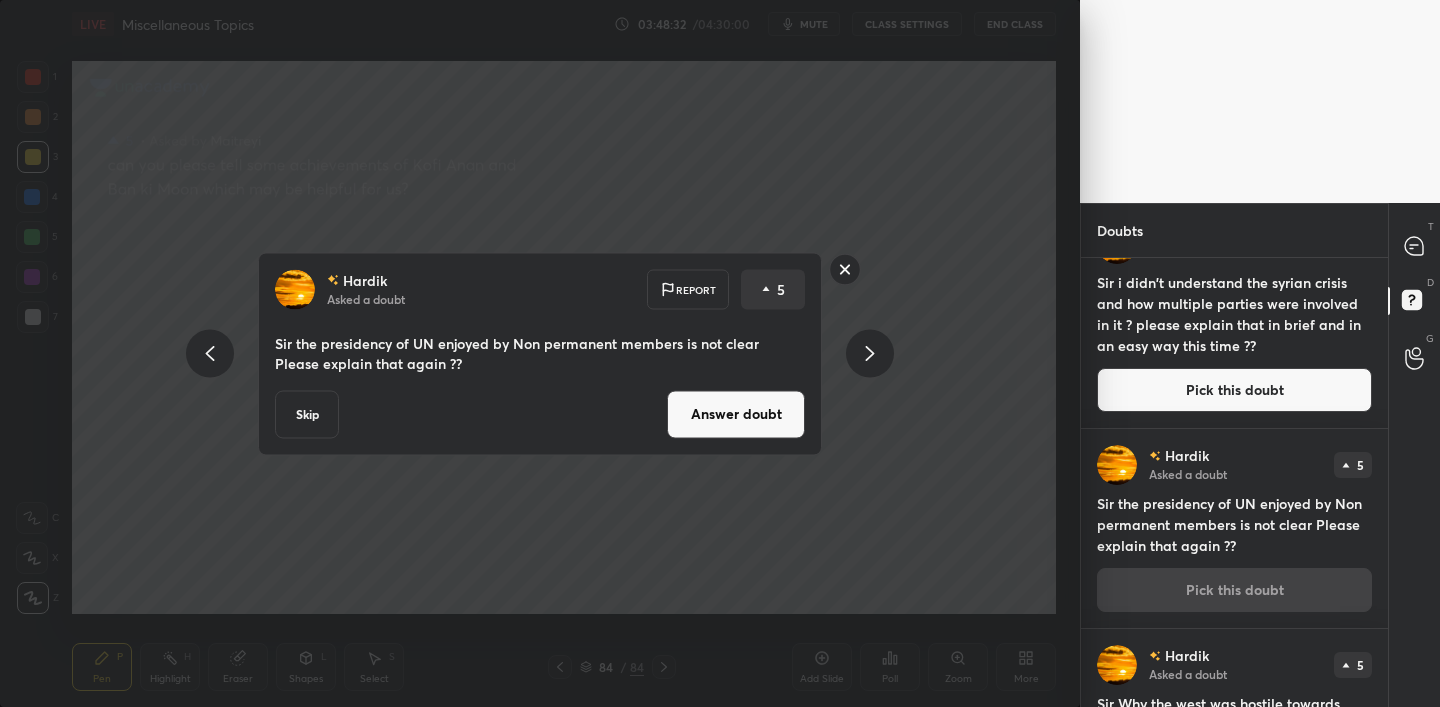 click on "Answer doubt" at bounding box center [736, 414] 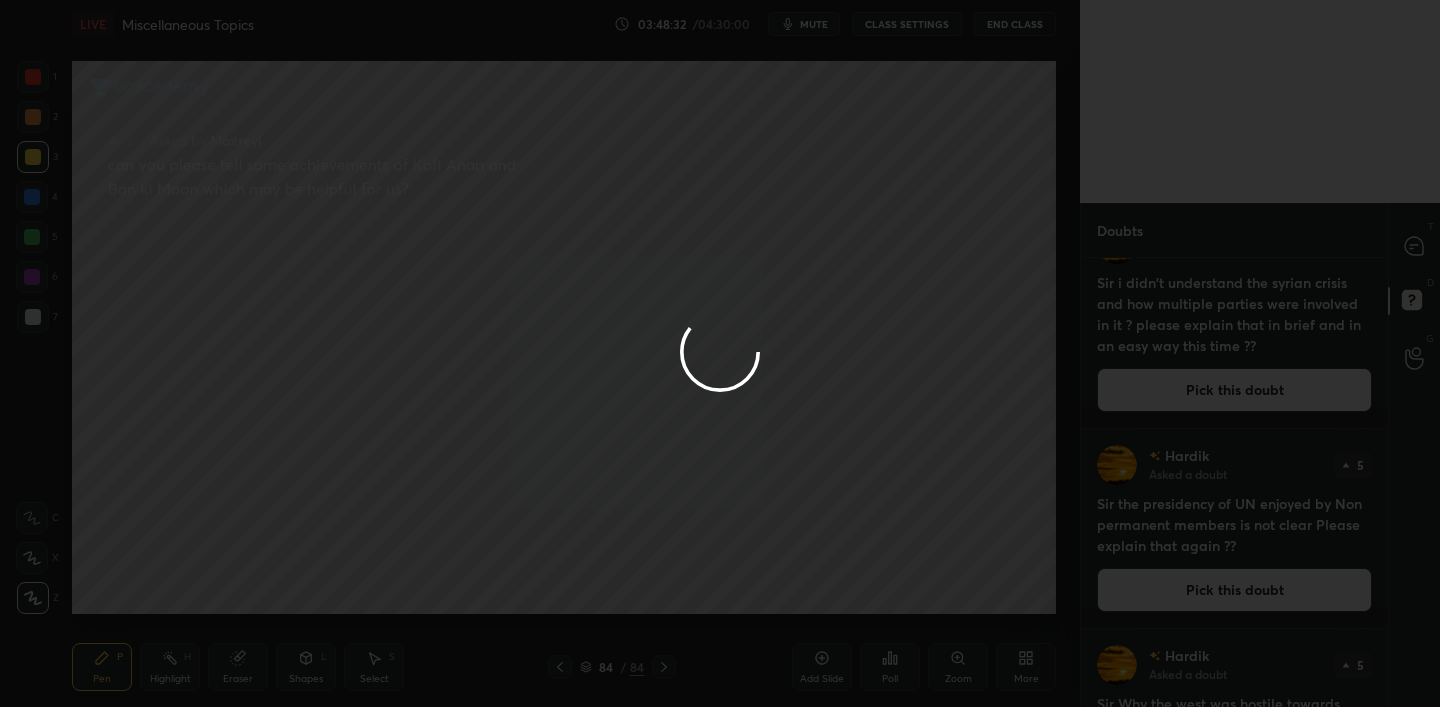 scroll, scrollTop: 0, scrollLeft: 0, axis: both 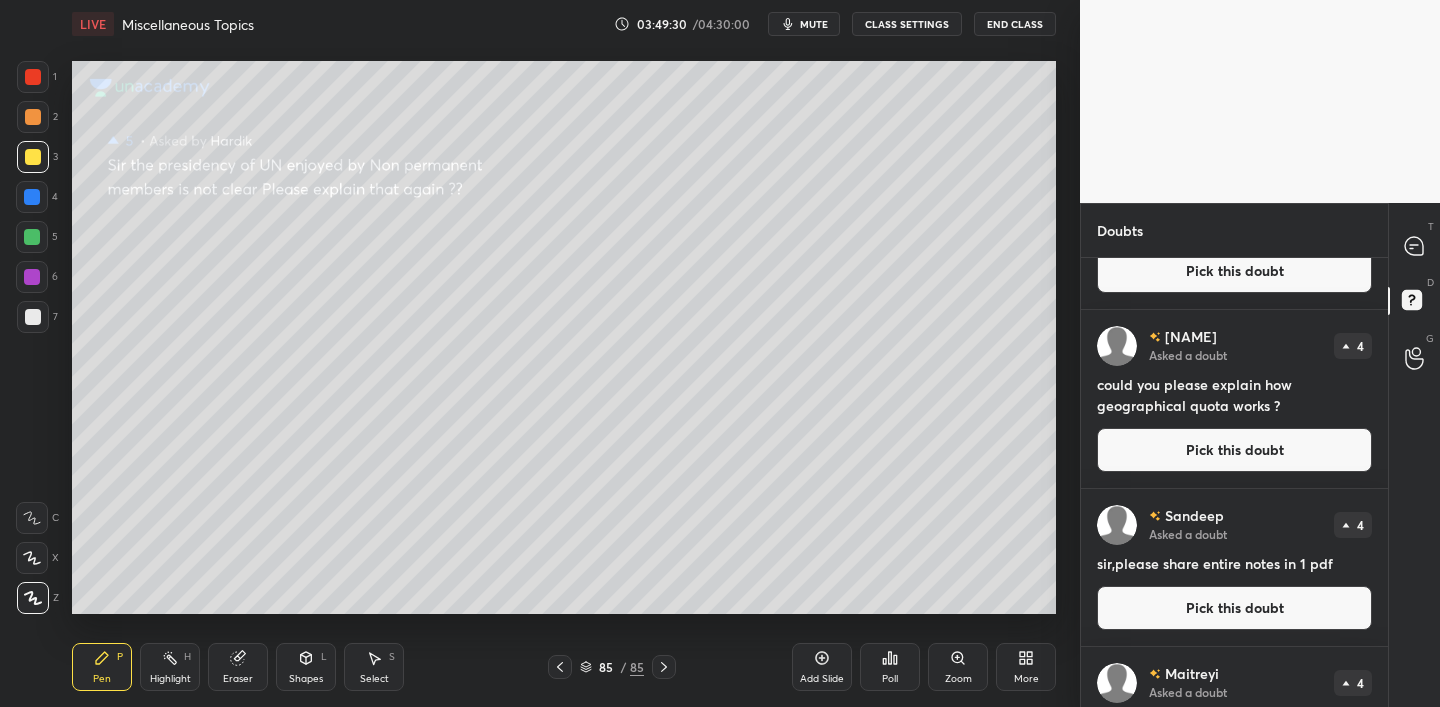 click on "Pick this doubt" at bounding box center [1234, 450] 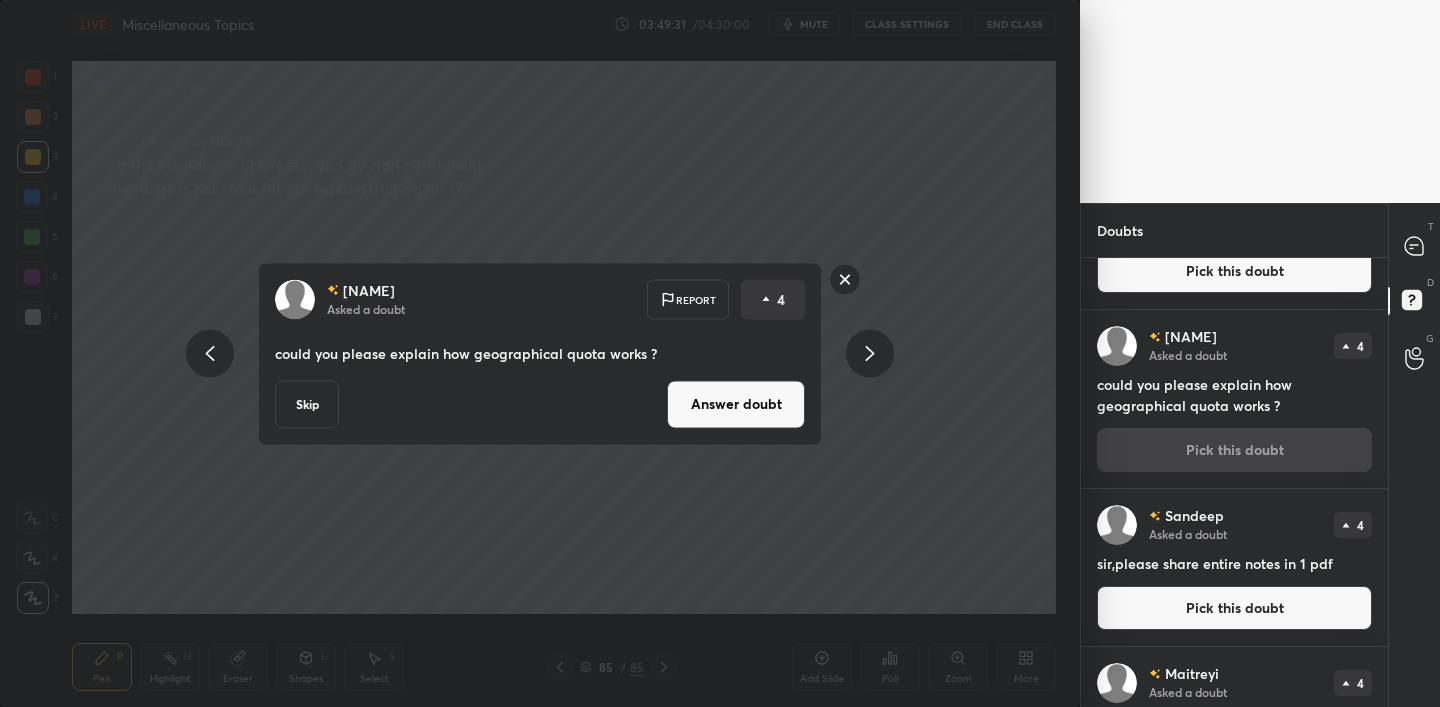 click on "Answer doubt" at bounding box center [736, 404] 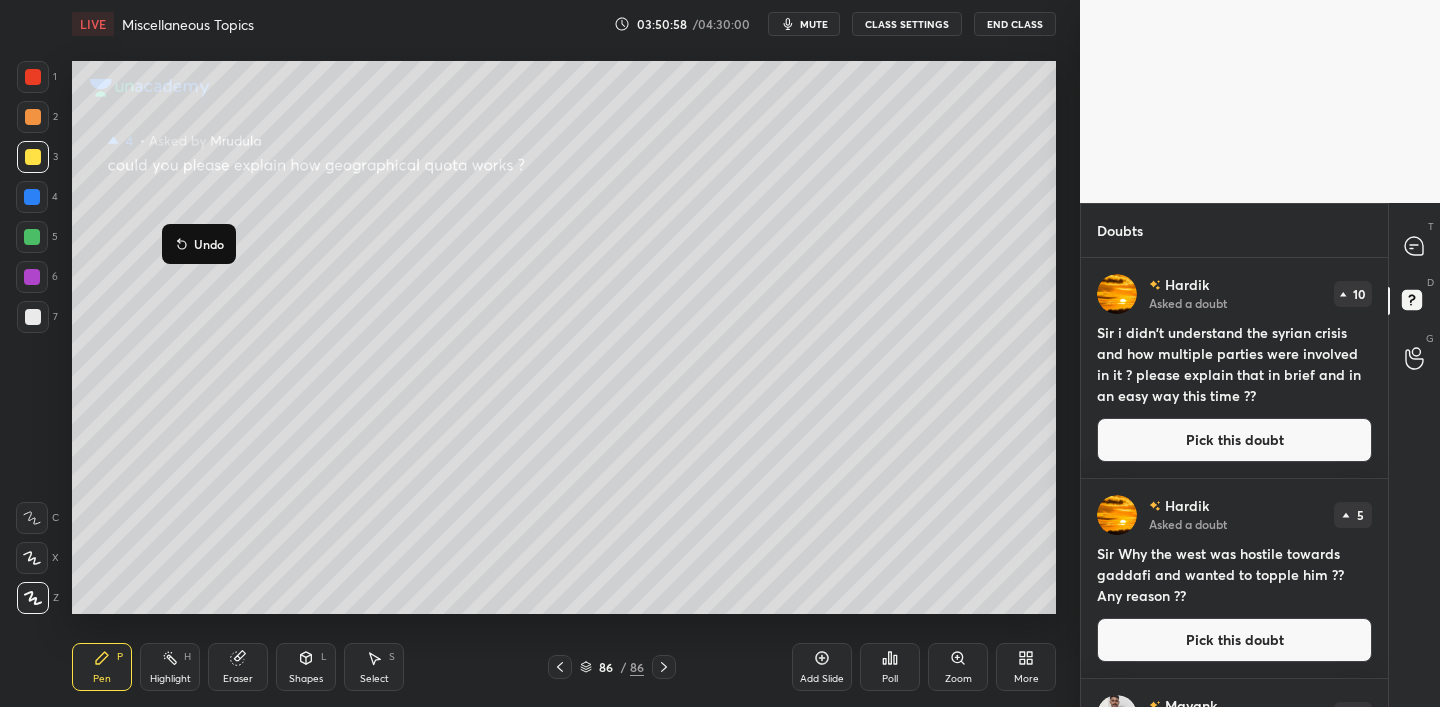 click on "Undo" at bounding box center (209, 244) 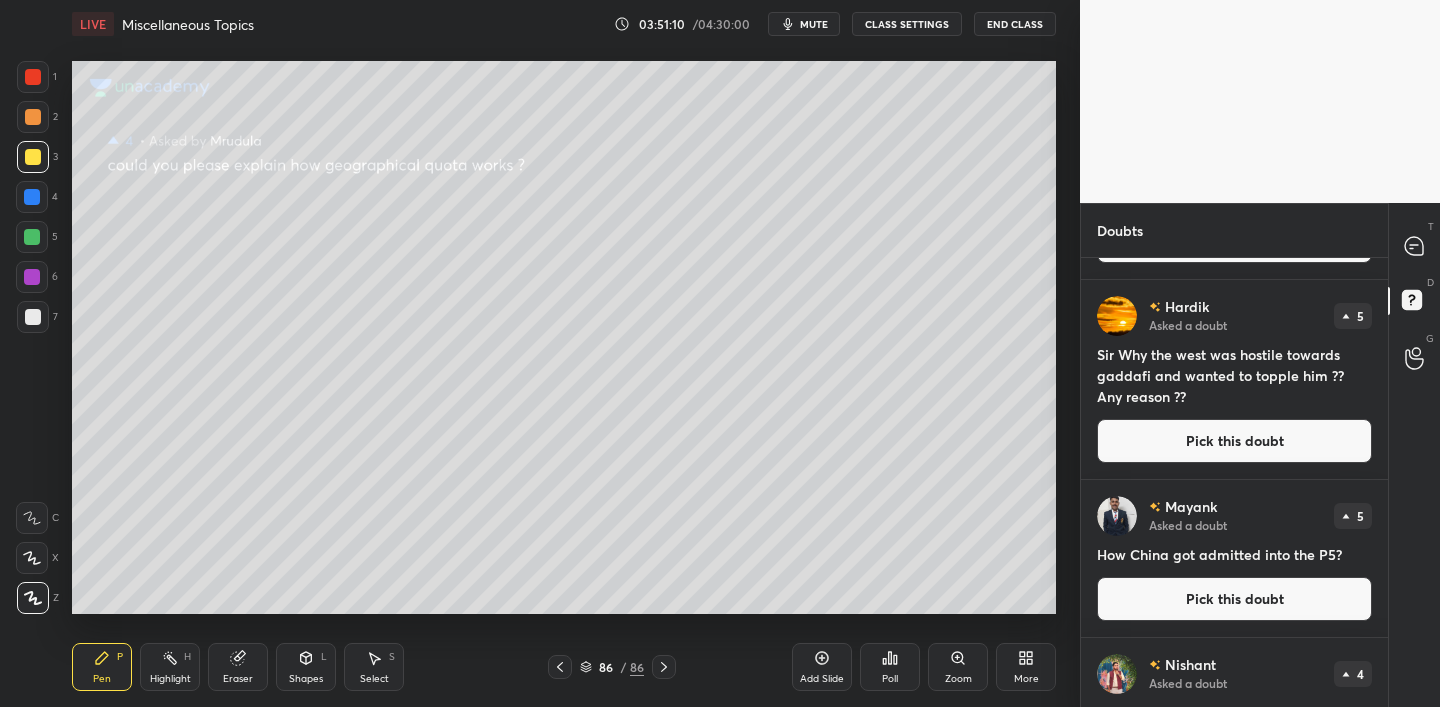 scroll, scrollTop: 200, scrollLeft: 0, axis: vertical 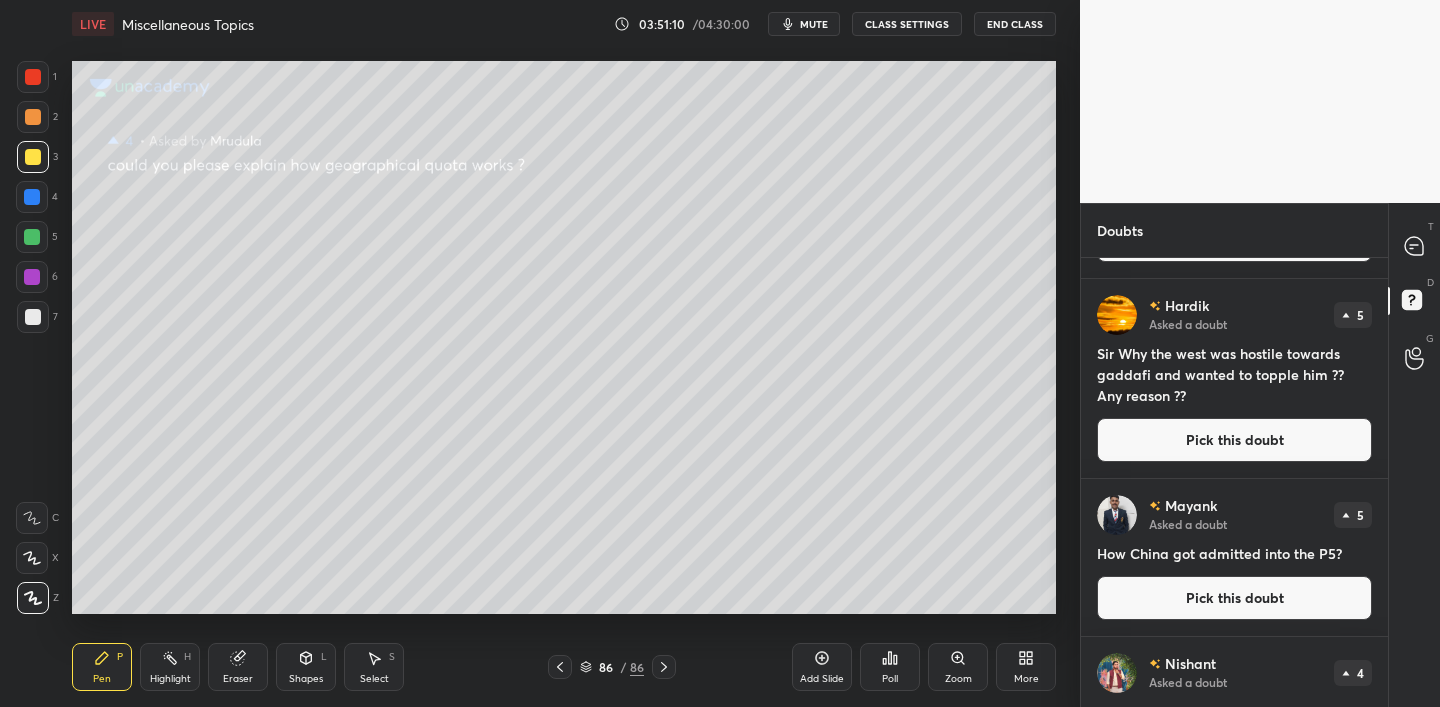 click on "Pick this doubt" at bounding box center (1234, 440) 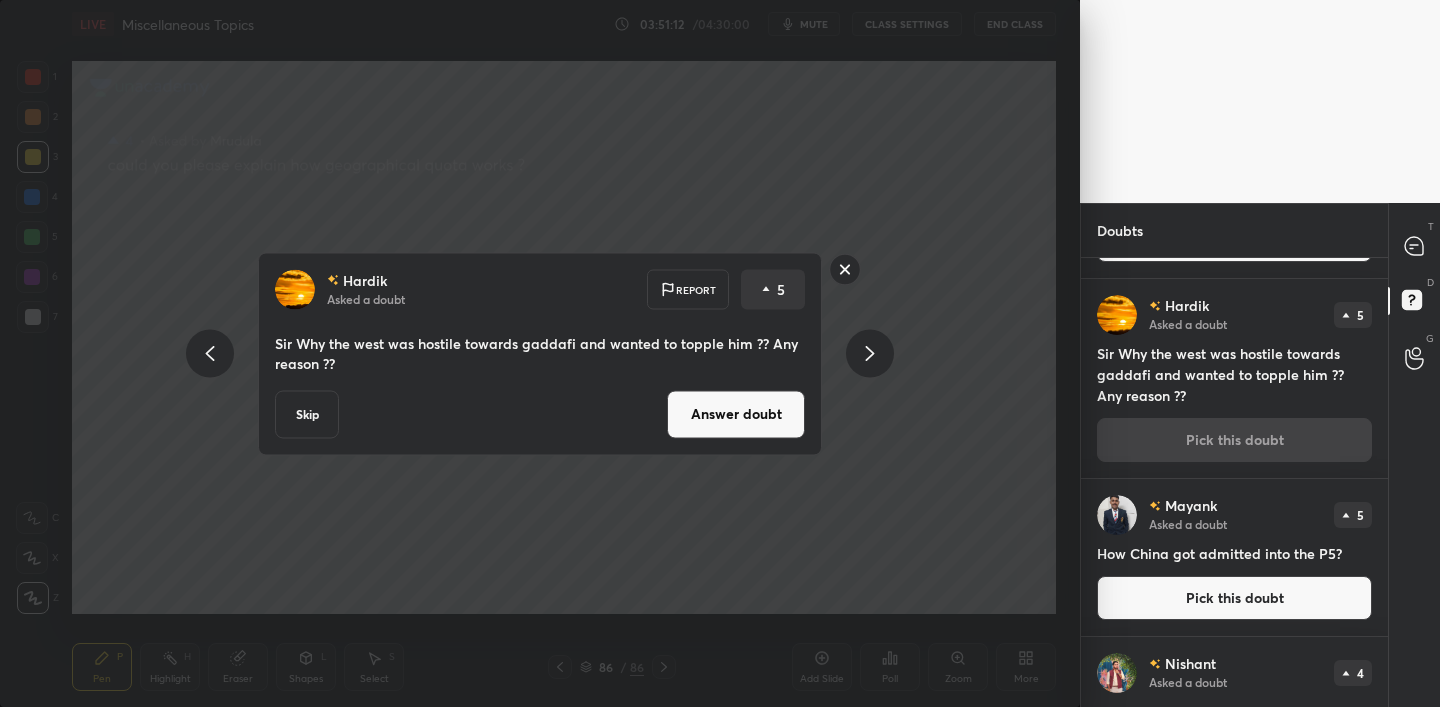 click 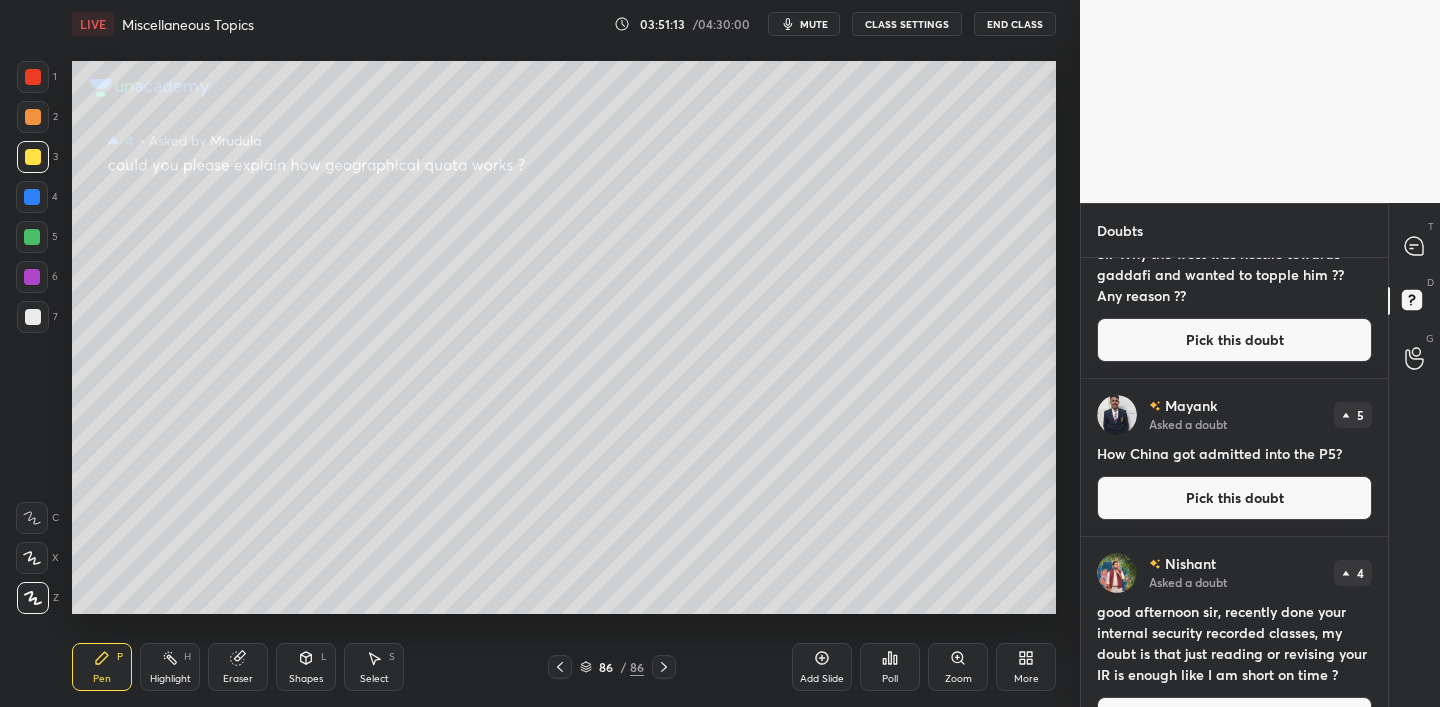 scroll, scrollTop: 465, scrollLeft: 0, axis: vertical 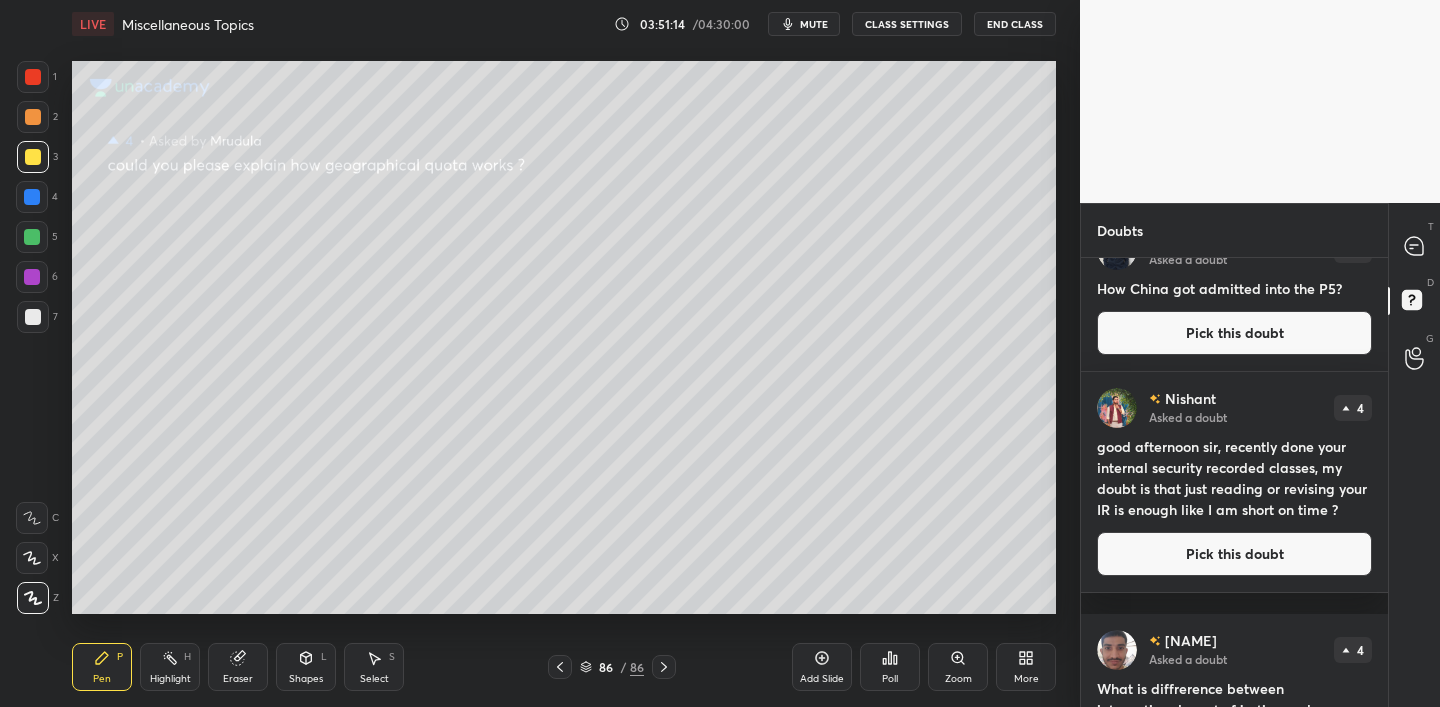 click on "Pick this doubt" at bounding box center [1234, 333] 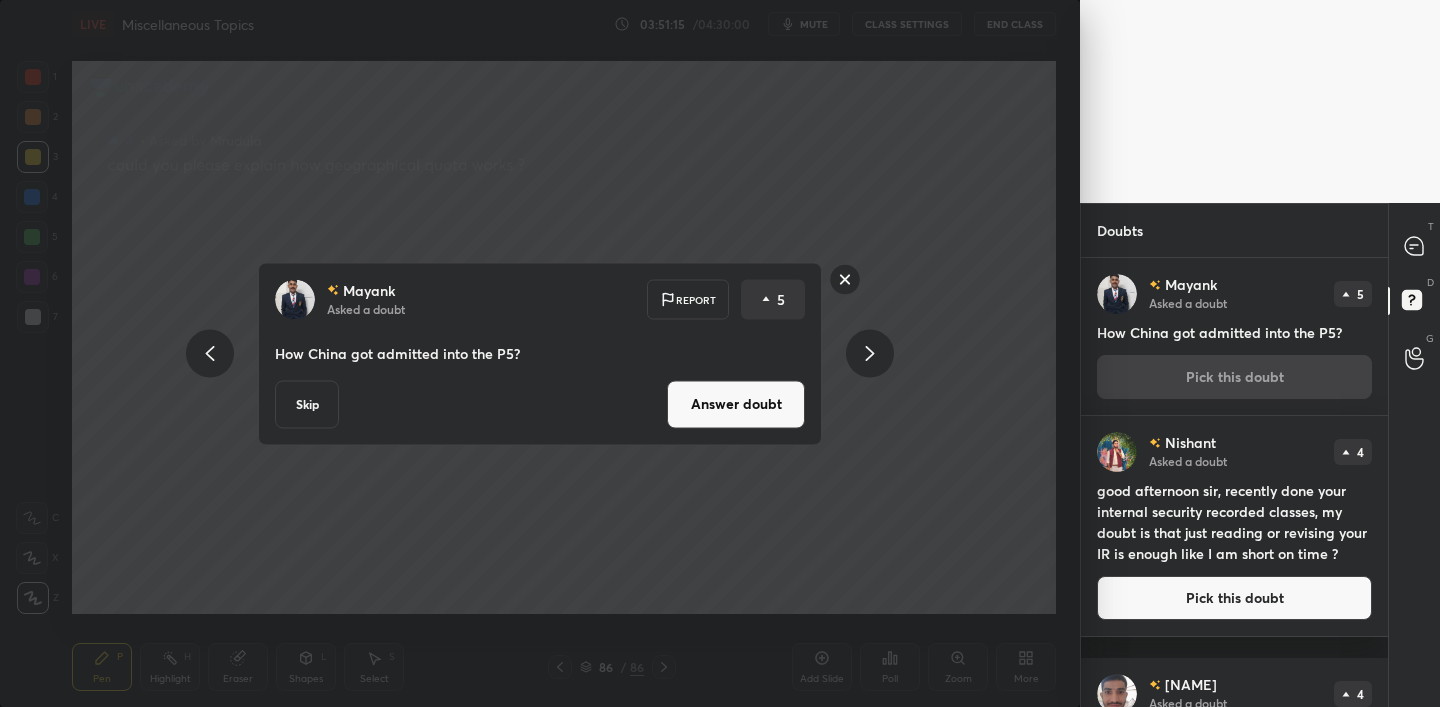 click on "Answer doubt" at bounding box center [736, 404] 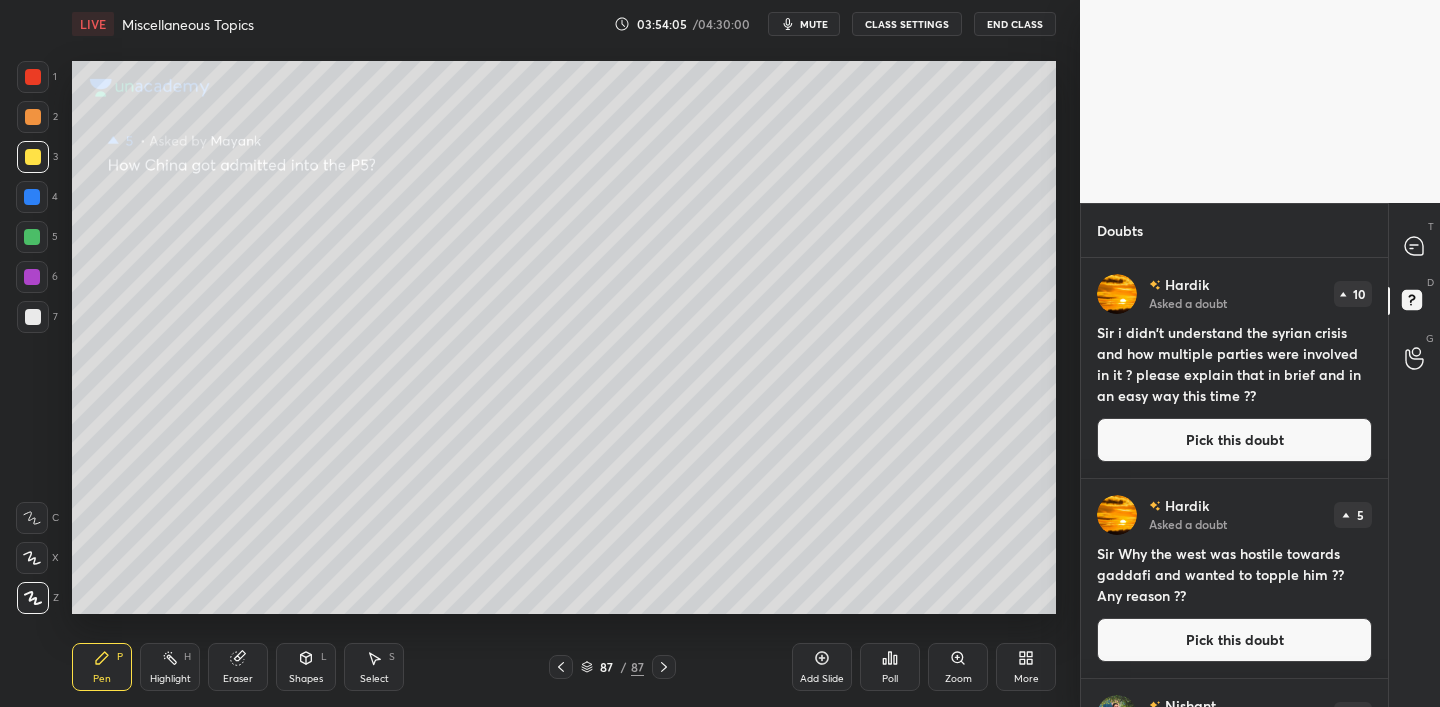 click on "Add Slide" at bounding box center (822, 667) 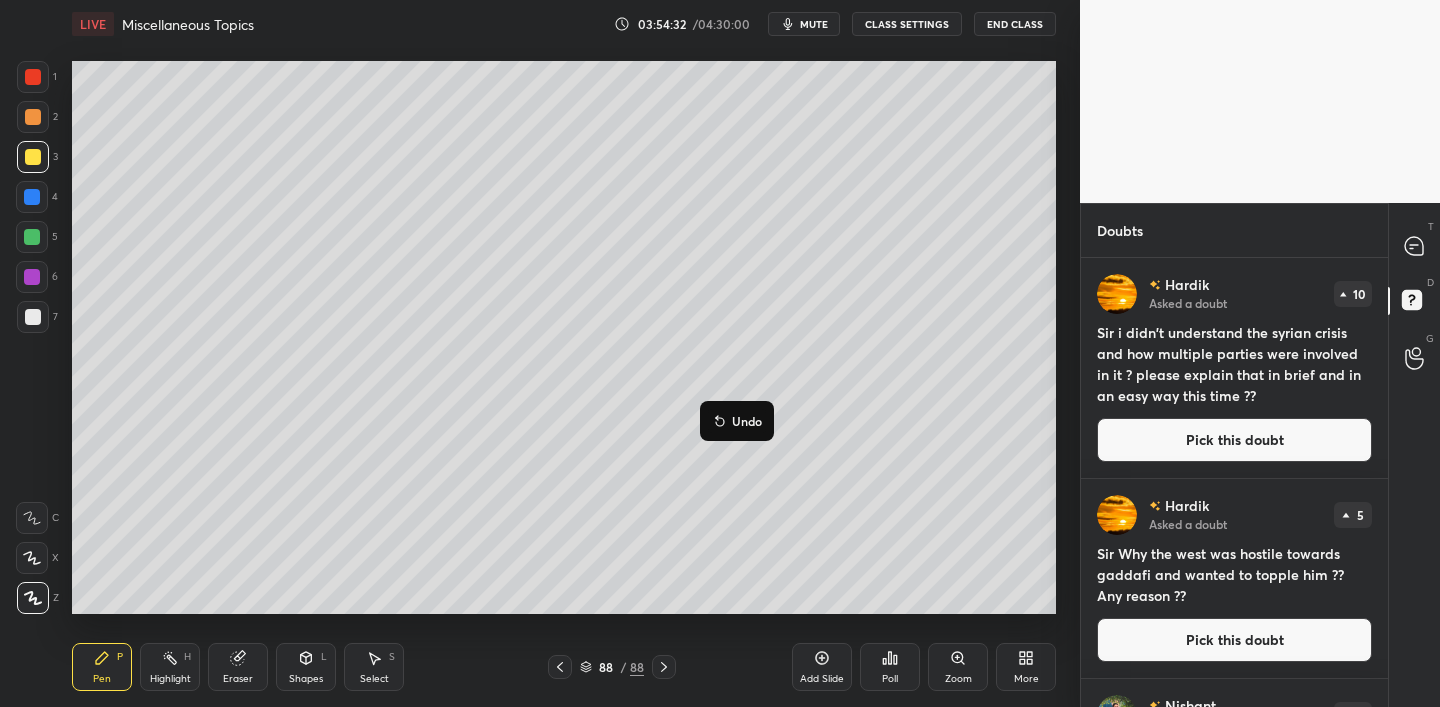 click on "Undo" at bounding box center [737, 421] 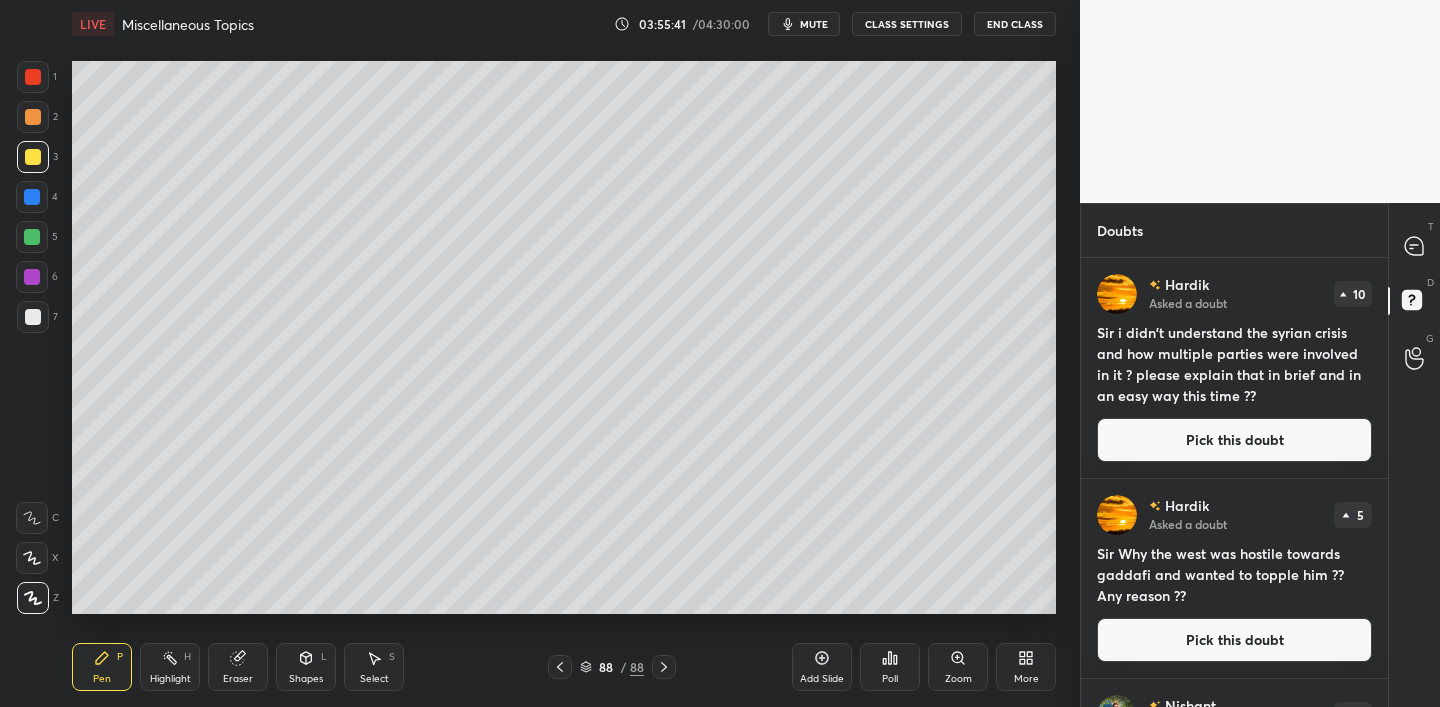 drag, startPoint x: 561, startPoint y: 669, endPoint x: 561, endPoint y: 644, distance: 25 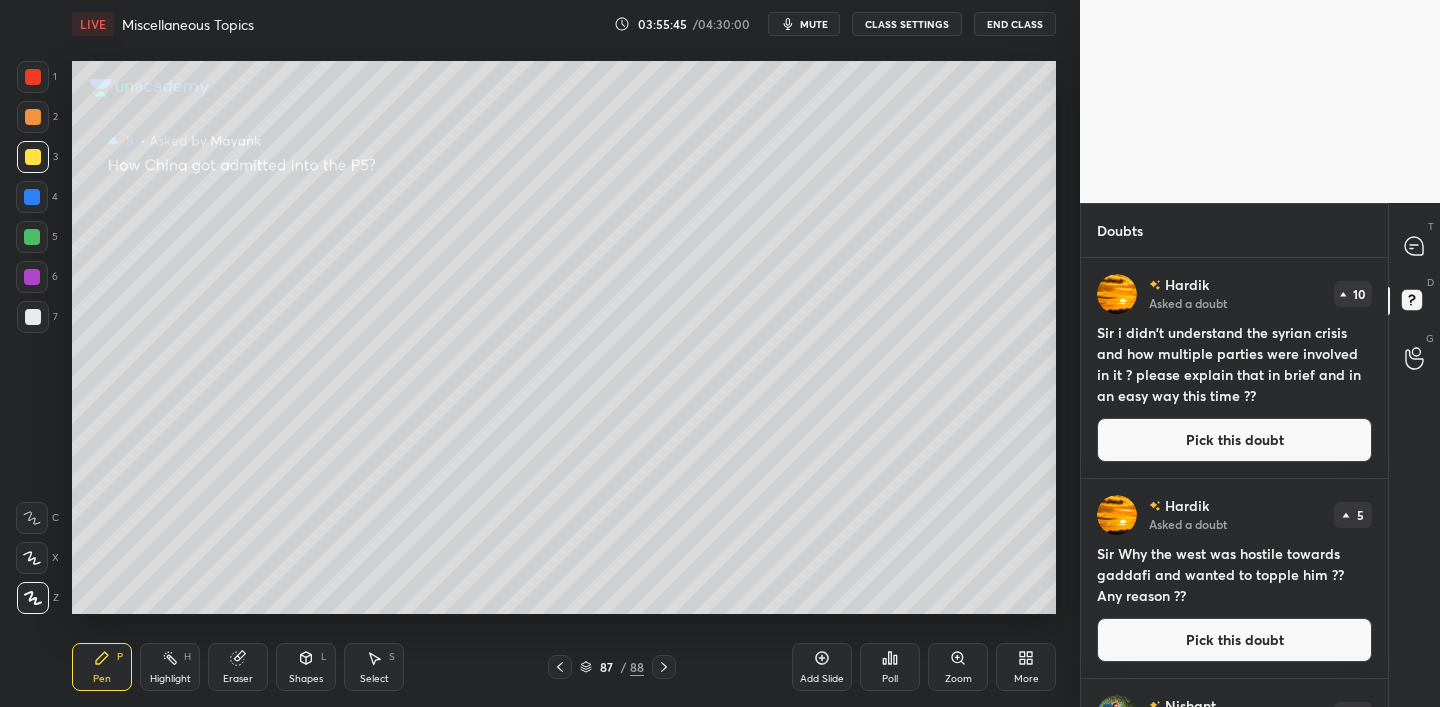 click 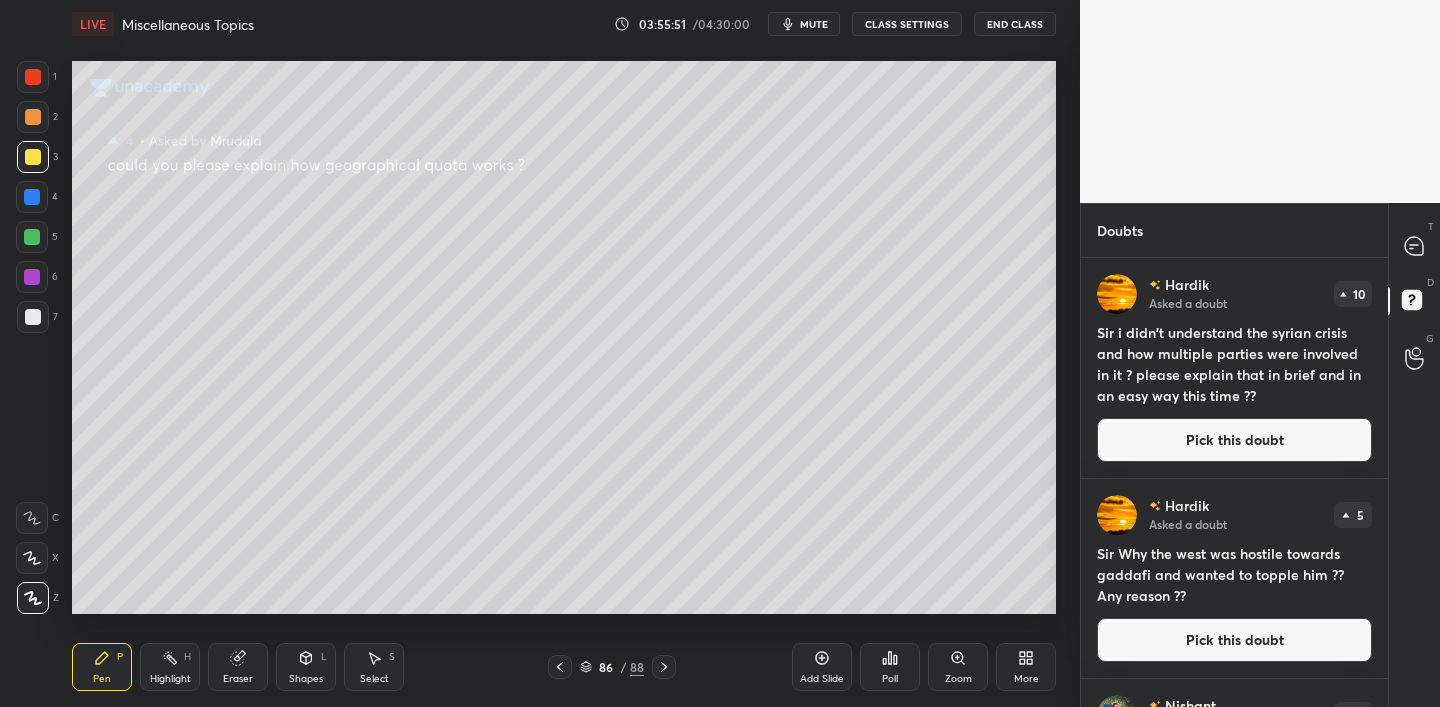 click at bounding box center (664, 667) 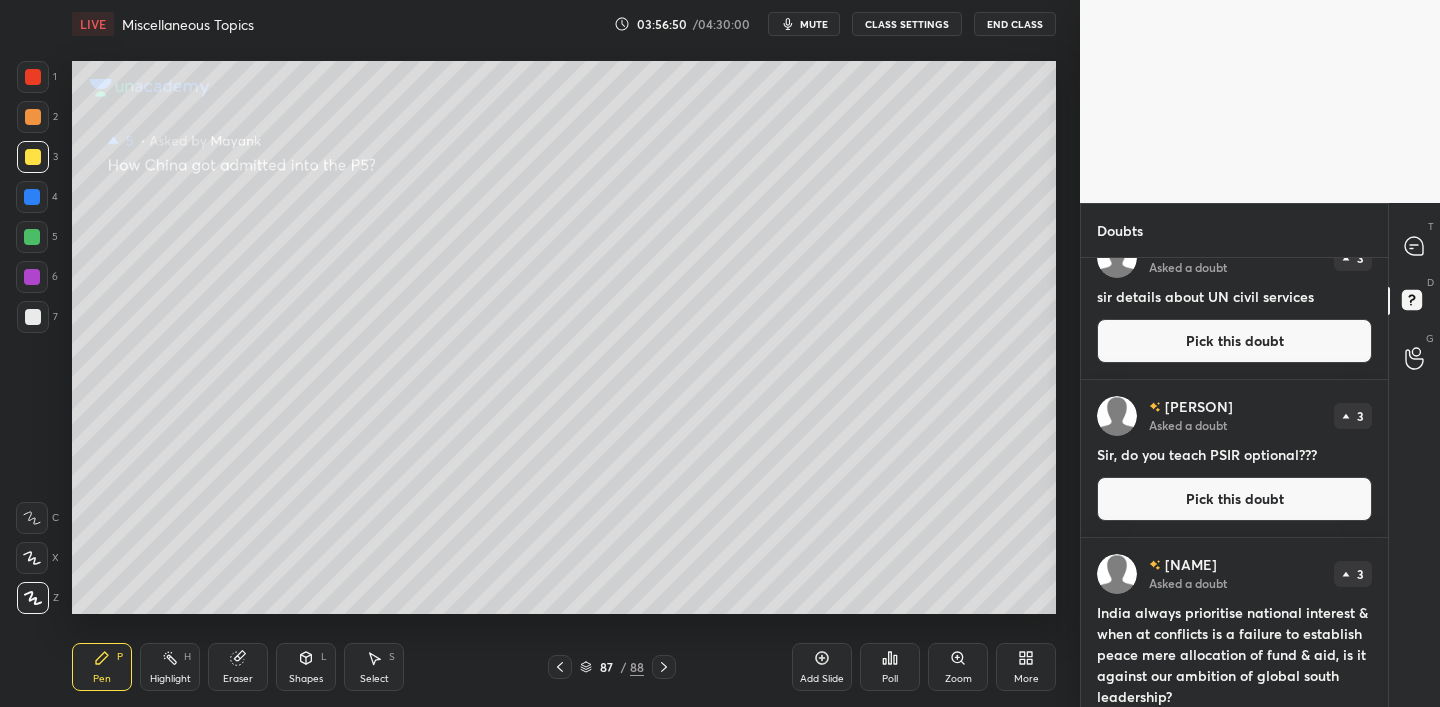 scroll, scrollTop: 2129, scrollLeft: 0, axis: vertical 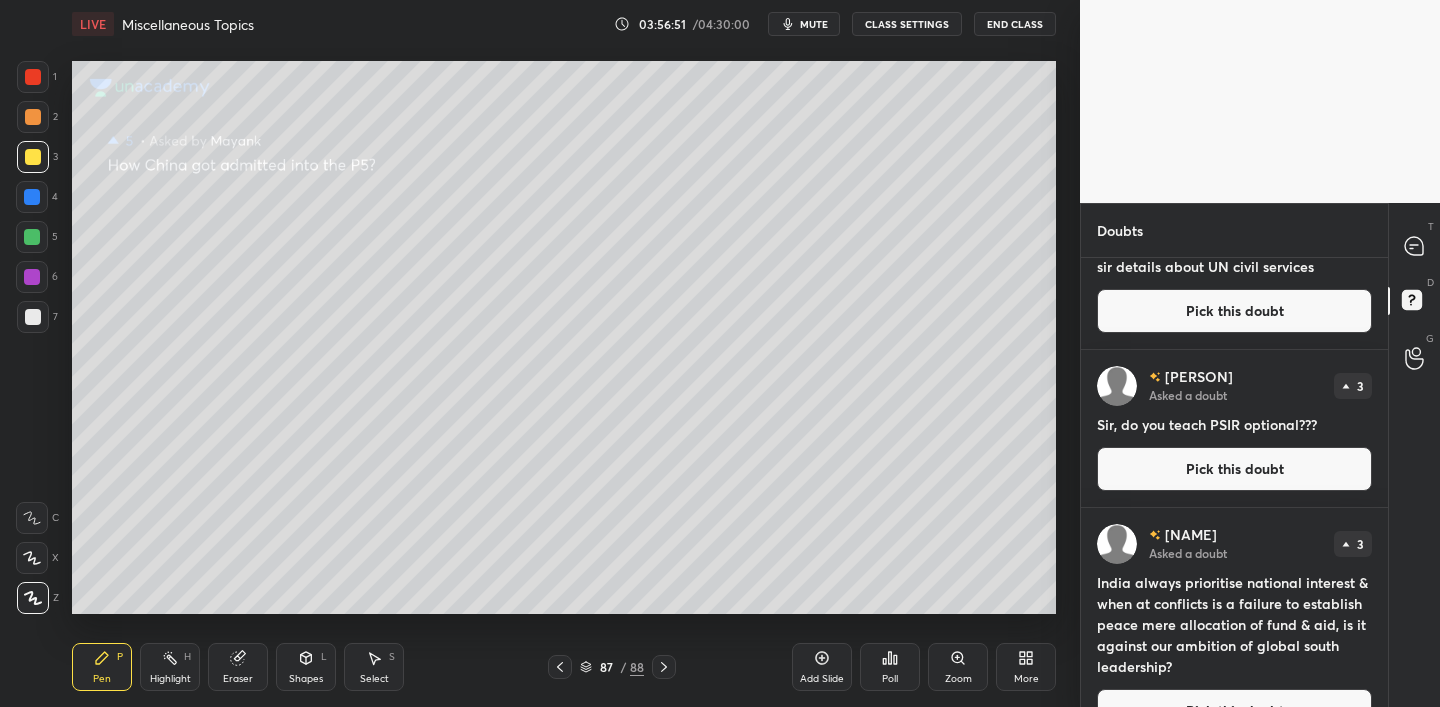 click on "Pick this doubt" at bounding box center (1234, 469) 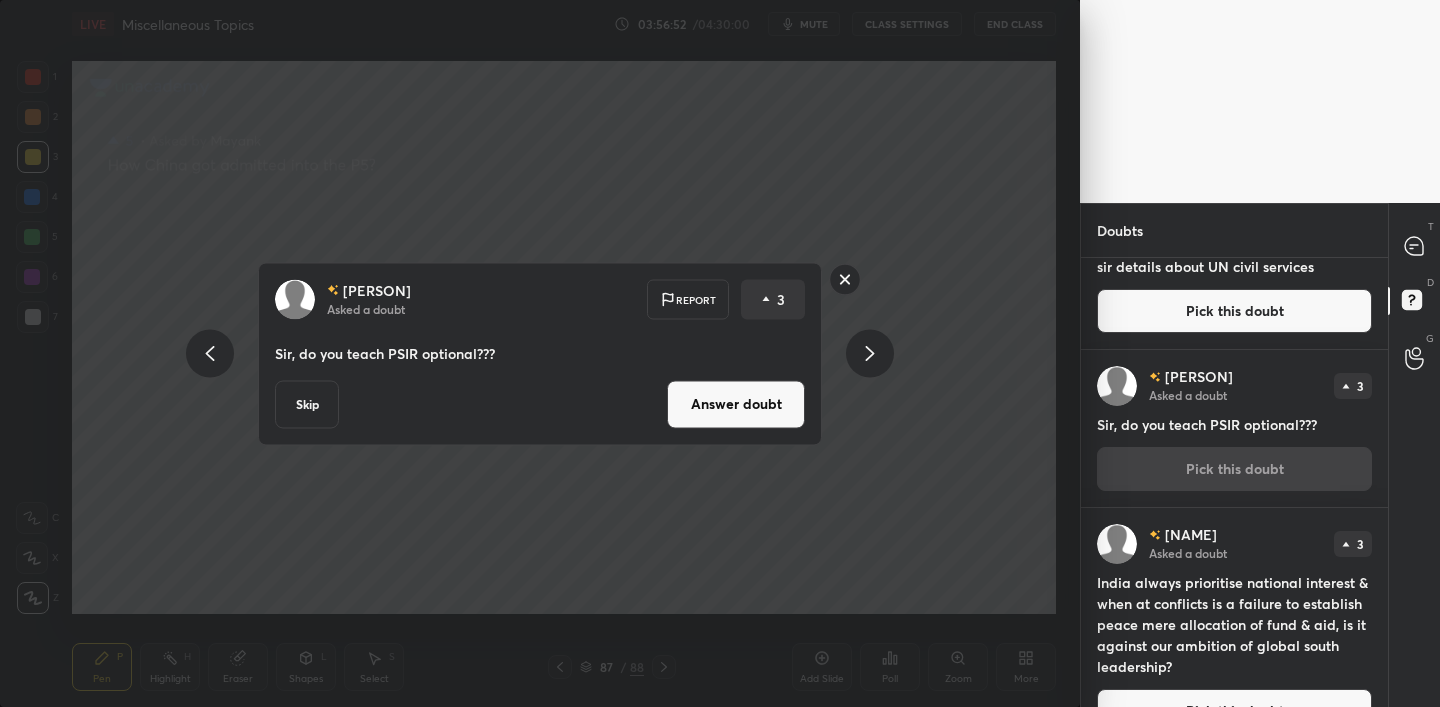 click on "Answer doubt" at bounding box center (736, 404) 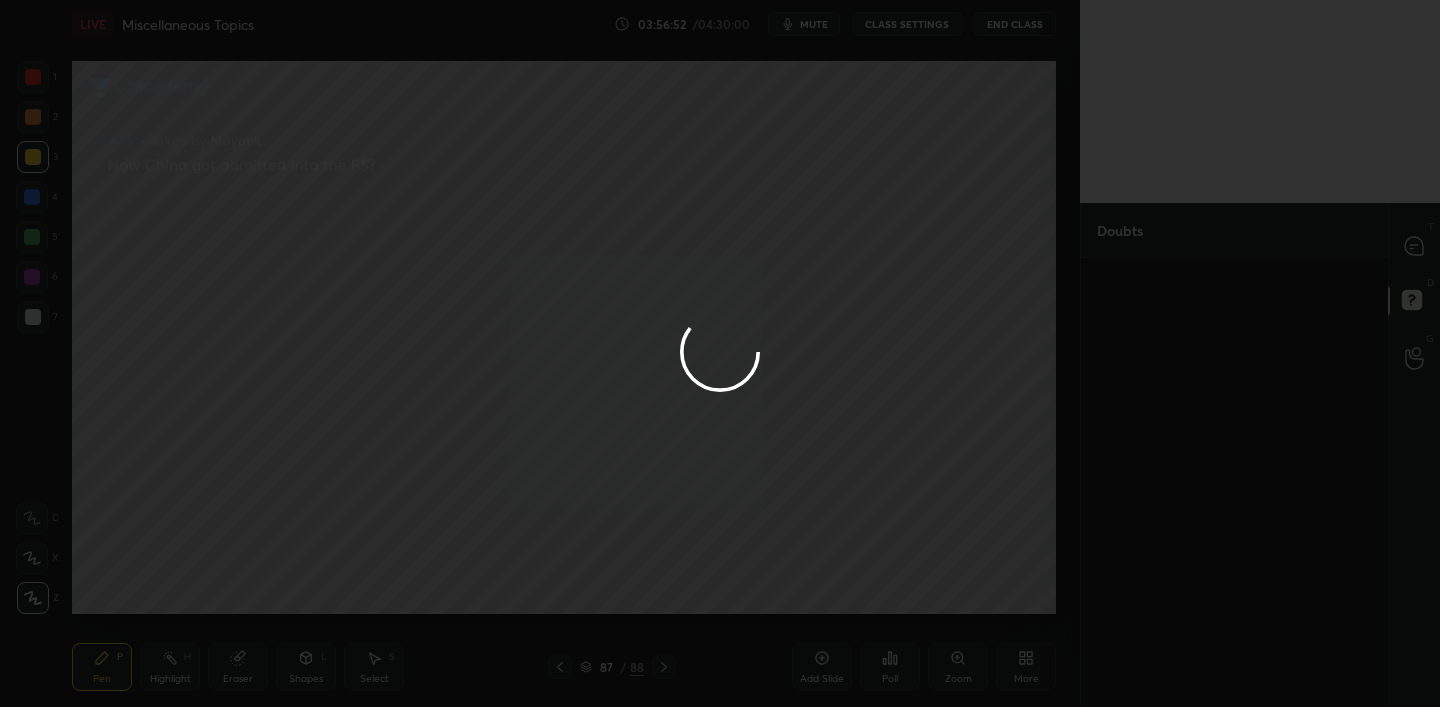 scroll, scrollTop: 0, scrollLeft: 0, axis: both 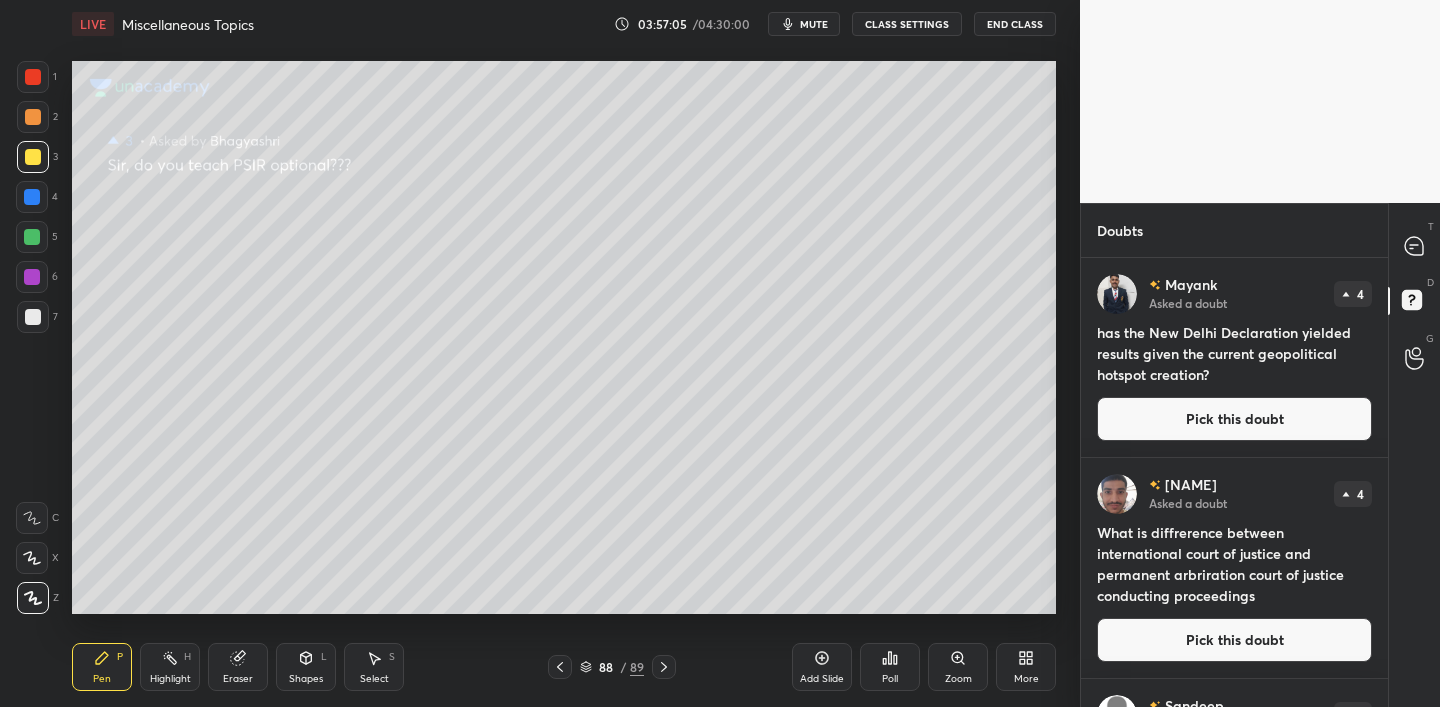 click on "Pick this doubt" at bounding box center (1234, 640) 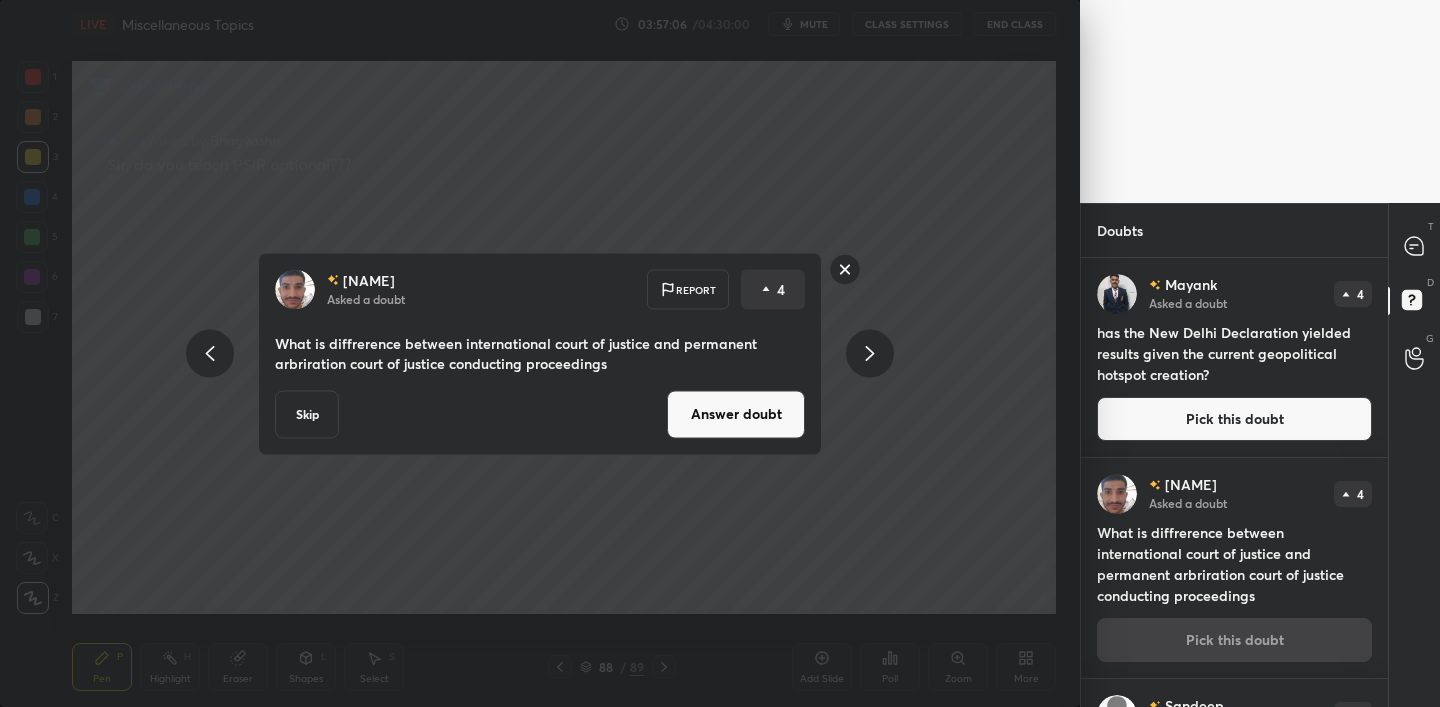 click on "Answer doubt" at bounding box center (736, 414) 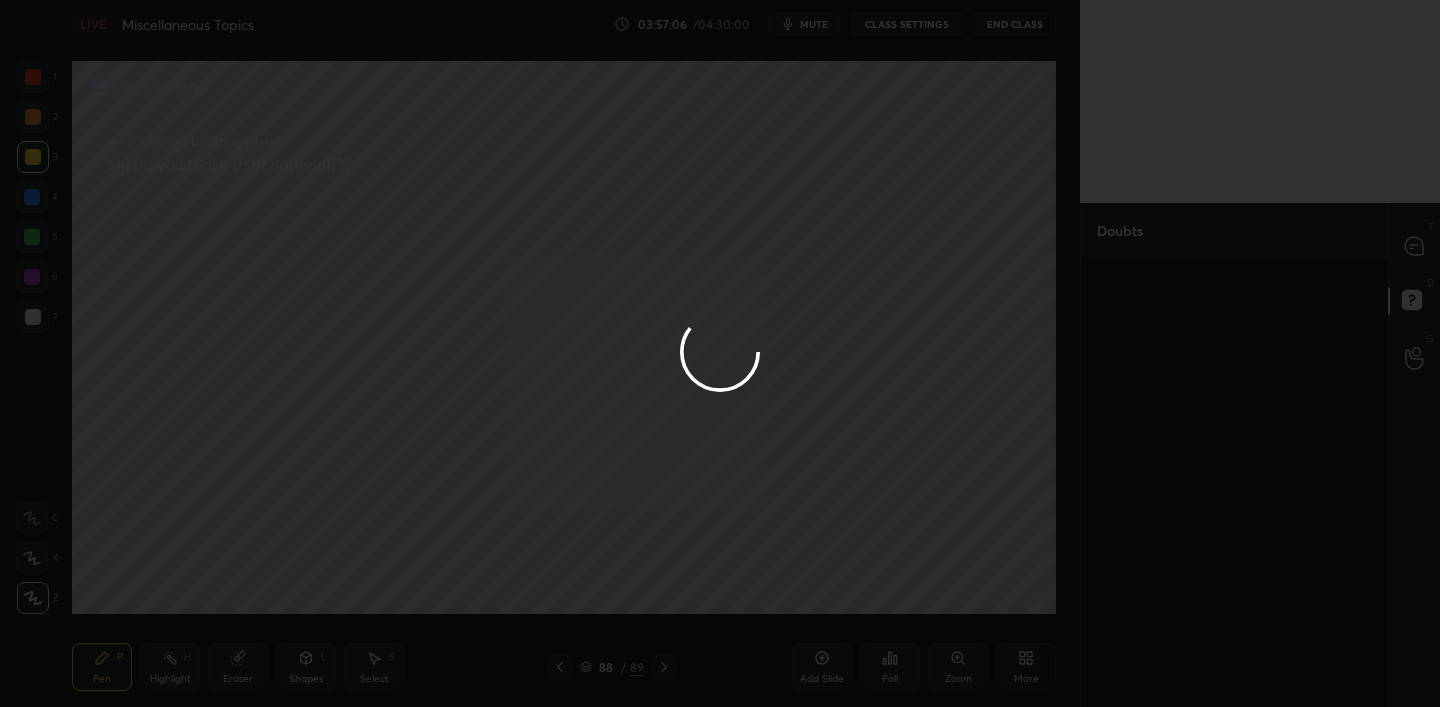 scroll, scrollTop: 0, scrollLeft: 0, axis: both 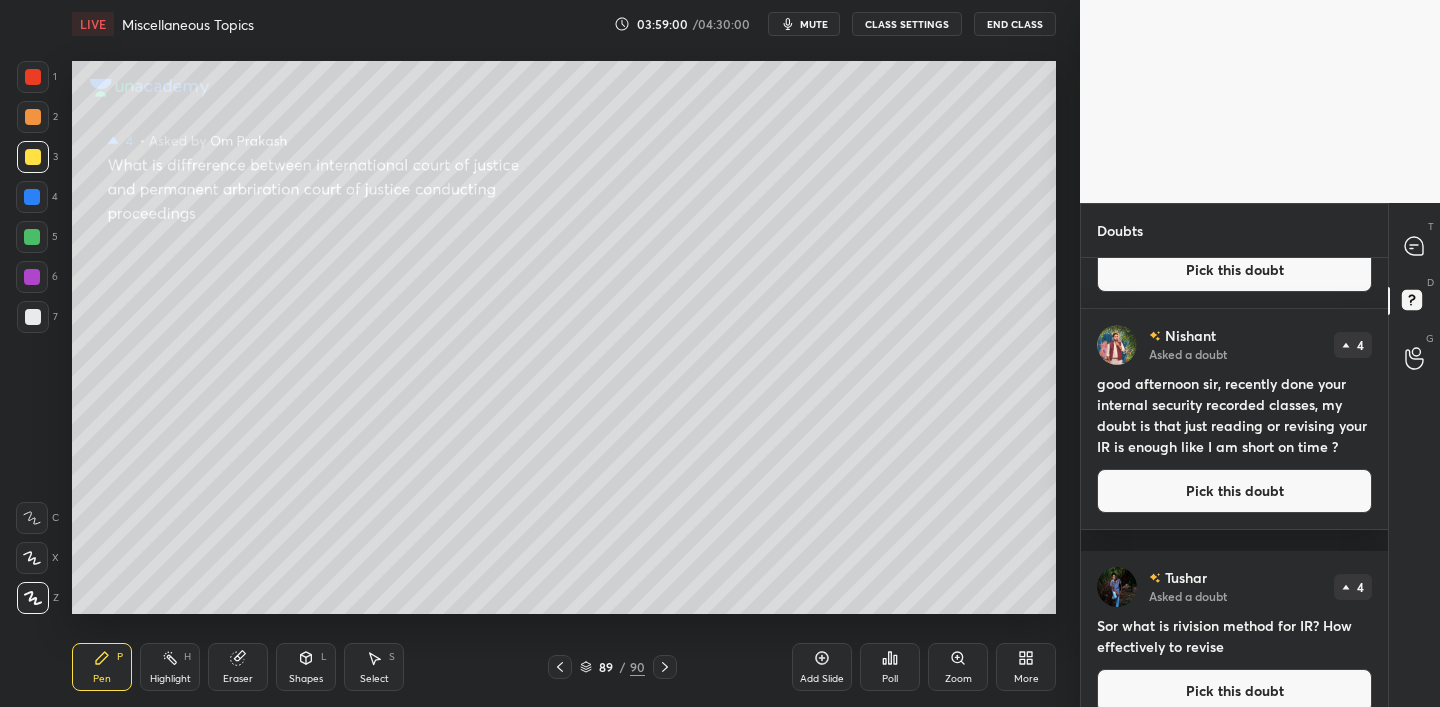 click on "Pick this doubt" at bounding box center (1234, 491) 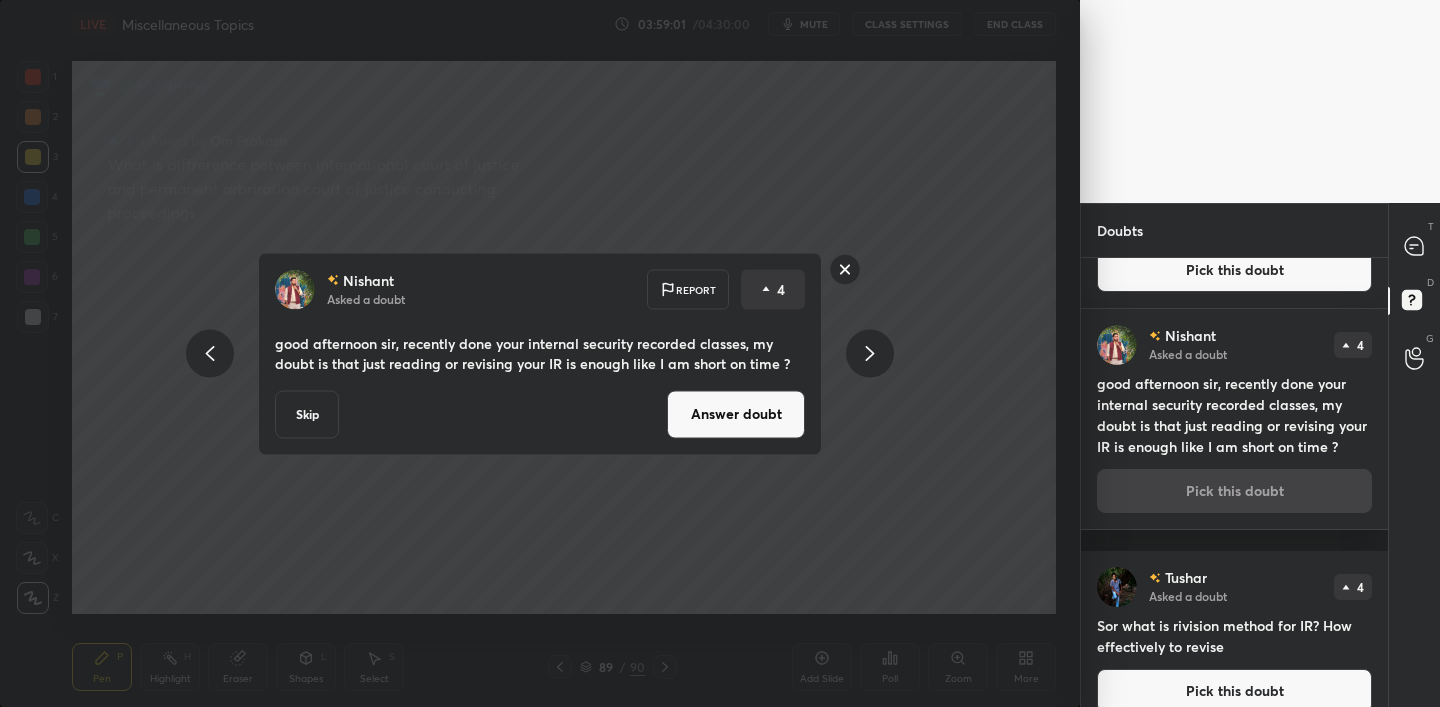 click on "Answer doubt" at bounding box center [736, 414] 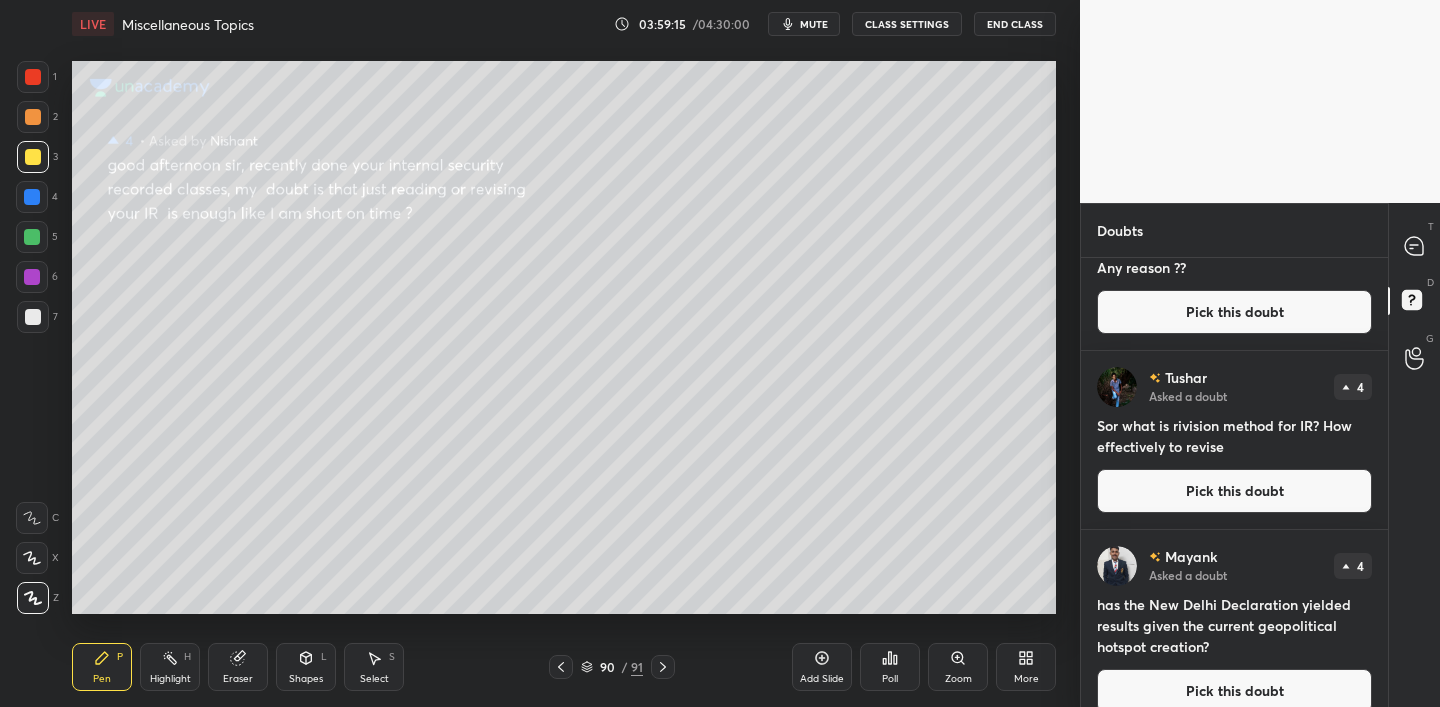 scroll, scrollTop: 351, scrollLeft: 0, axis: vertical 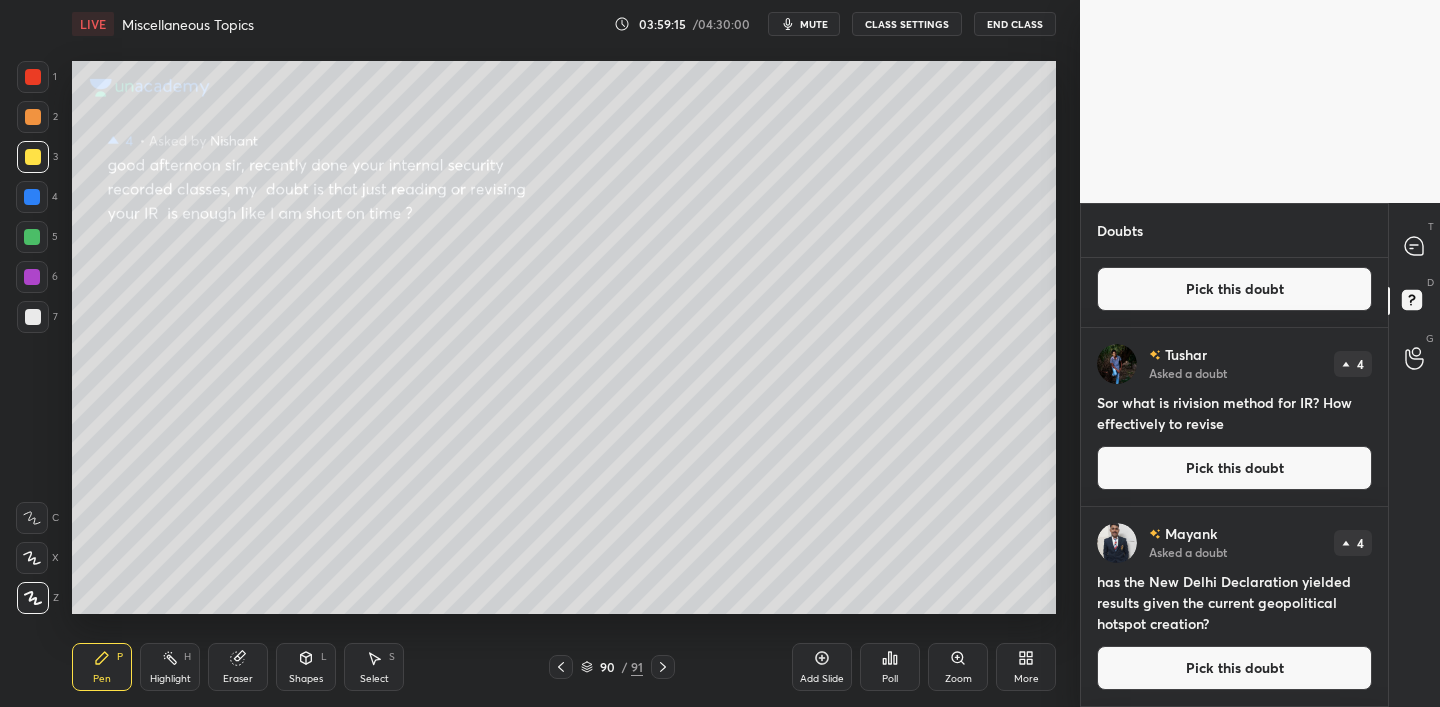 click on "Pick this doubt" at bounding box center (1234, 468) 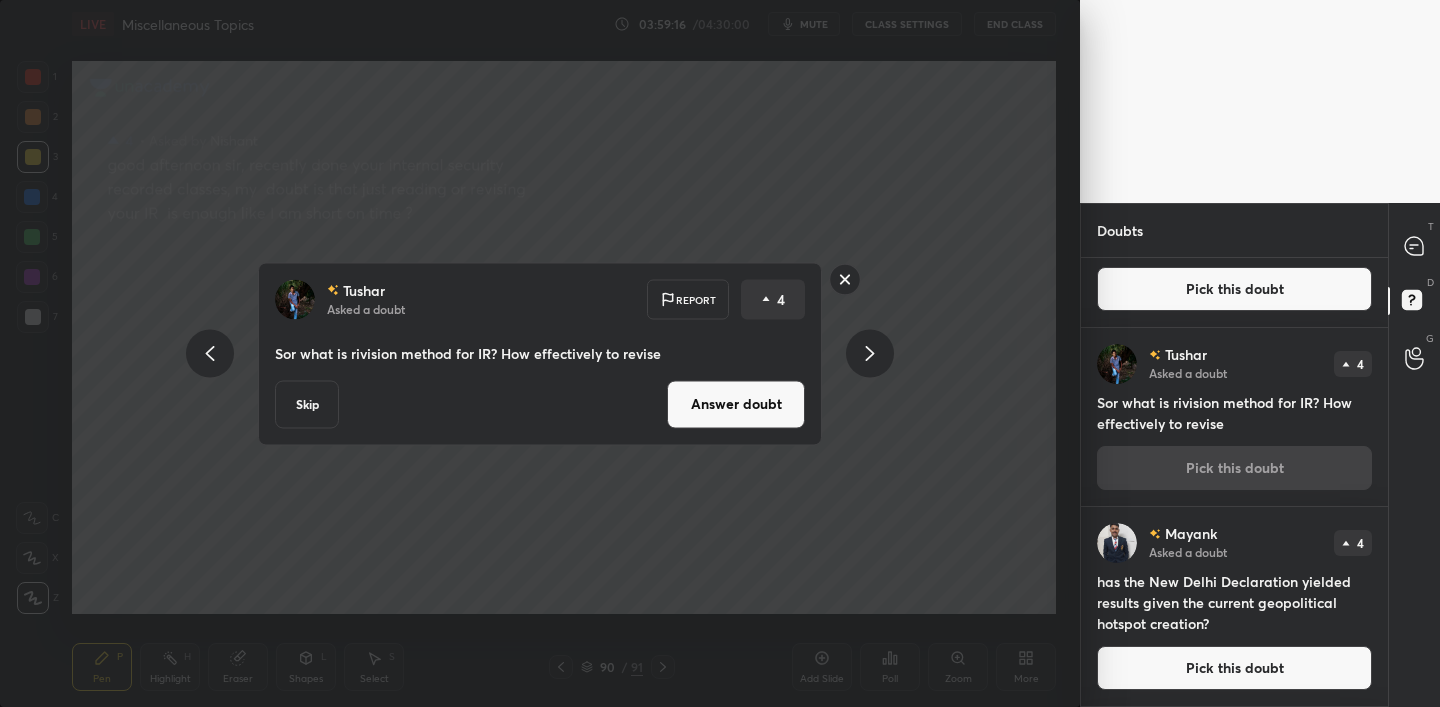 click on "Answer doubt" at bounding box center [736, 404] 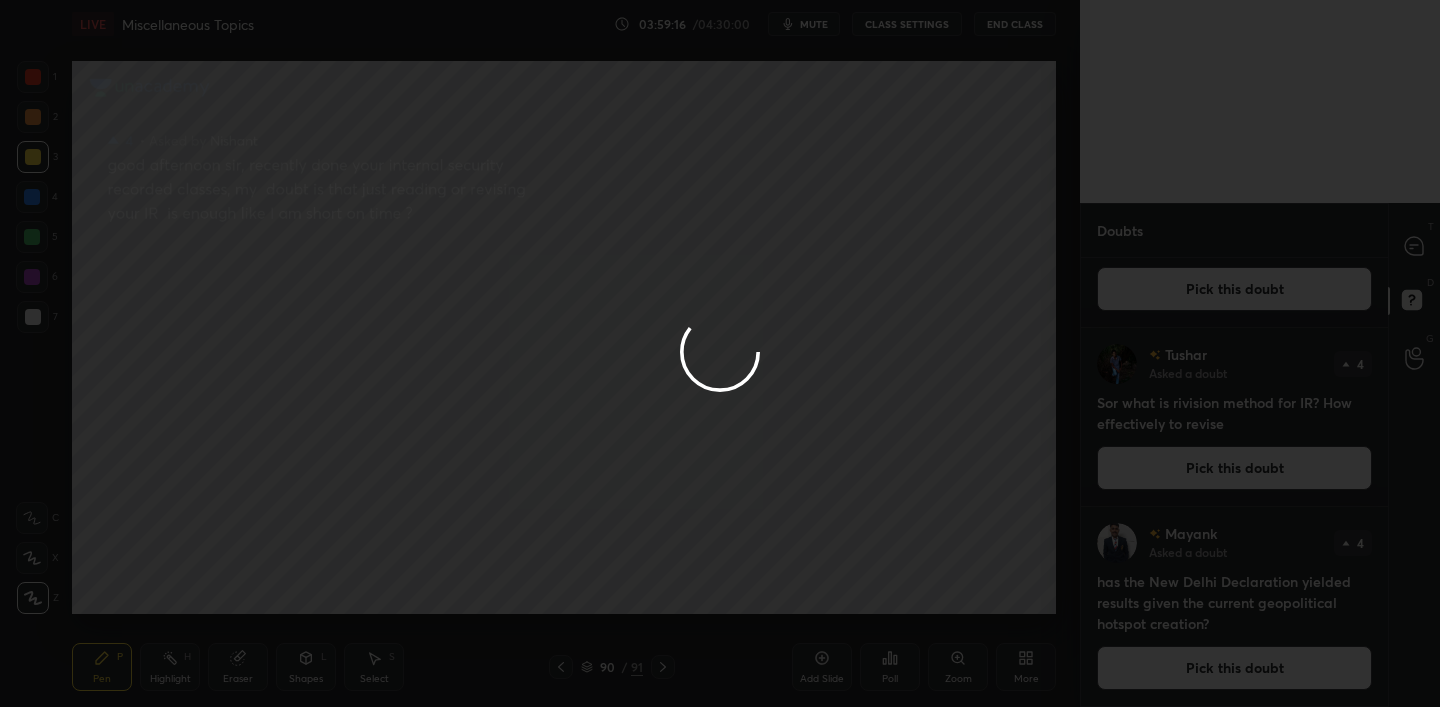 scroll, scrollTop: 0, scrollLeft: 0, axis: both 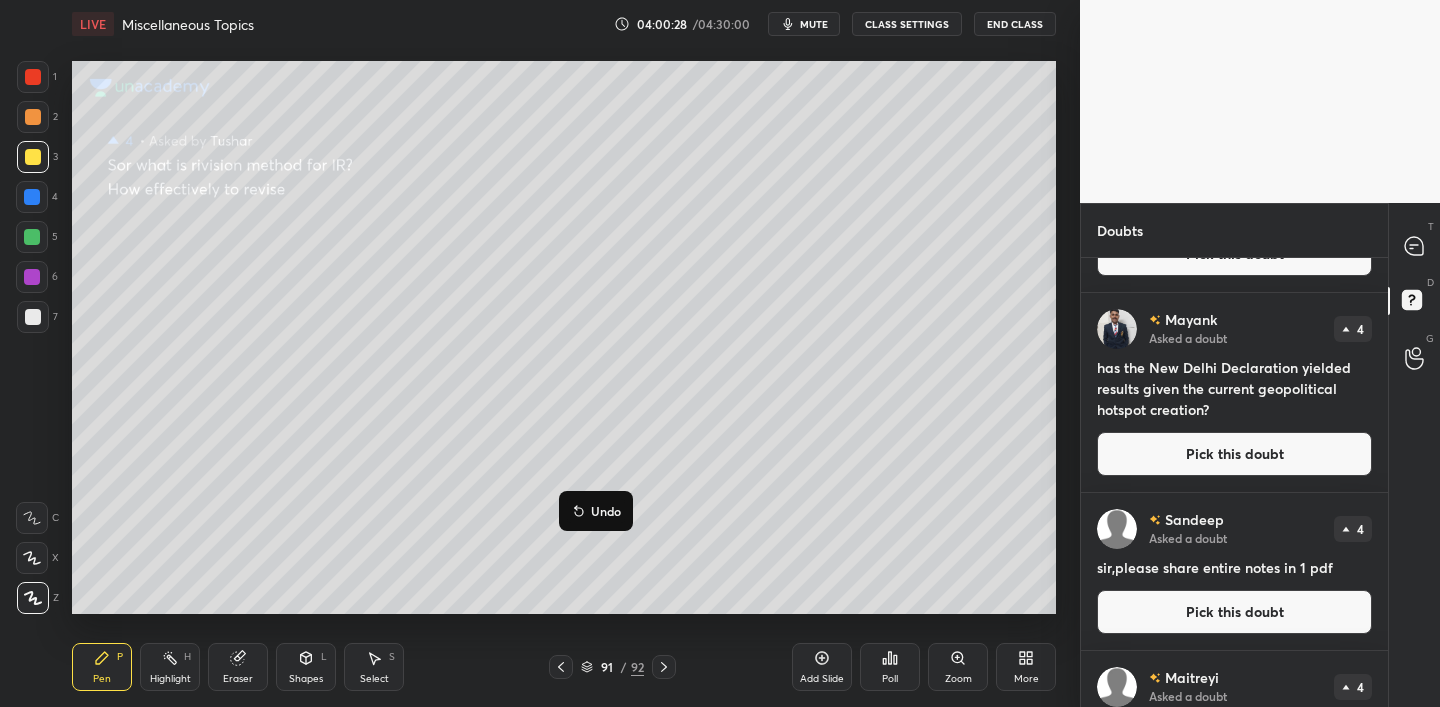 click on "Pick this doubt" at bounding box center (1234, 612) 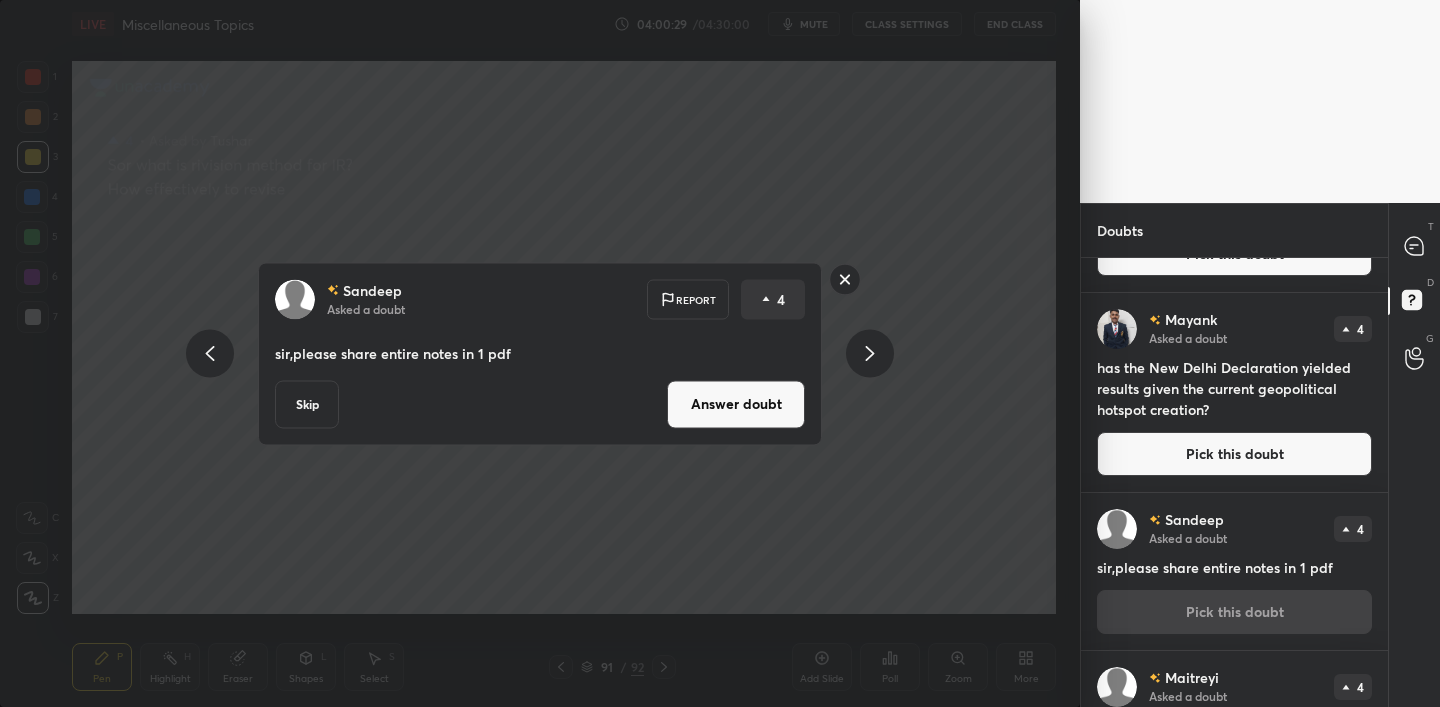 click on "Answer doubt" at bounding box center (736, 404) 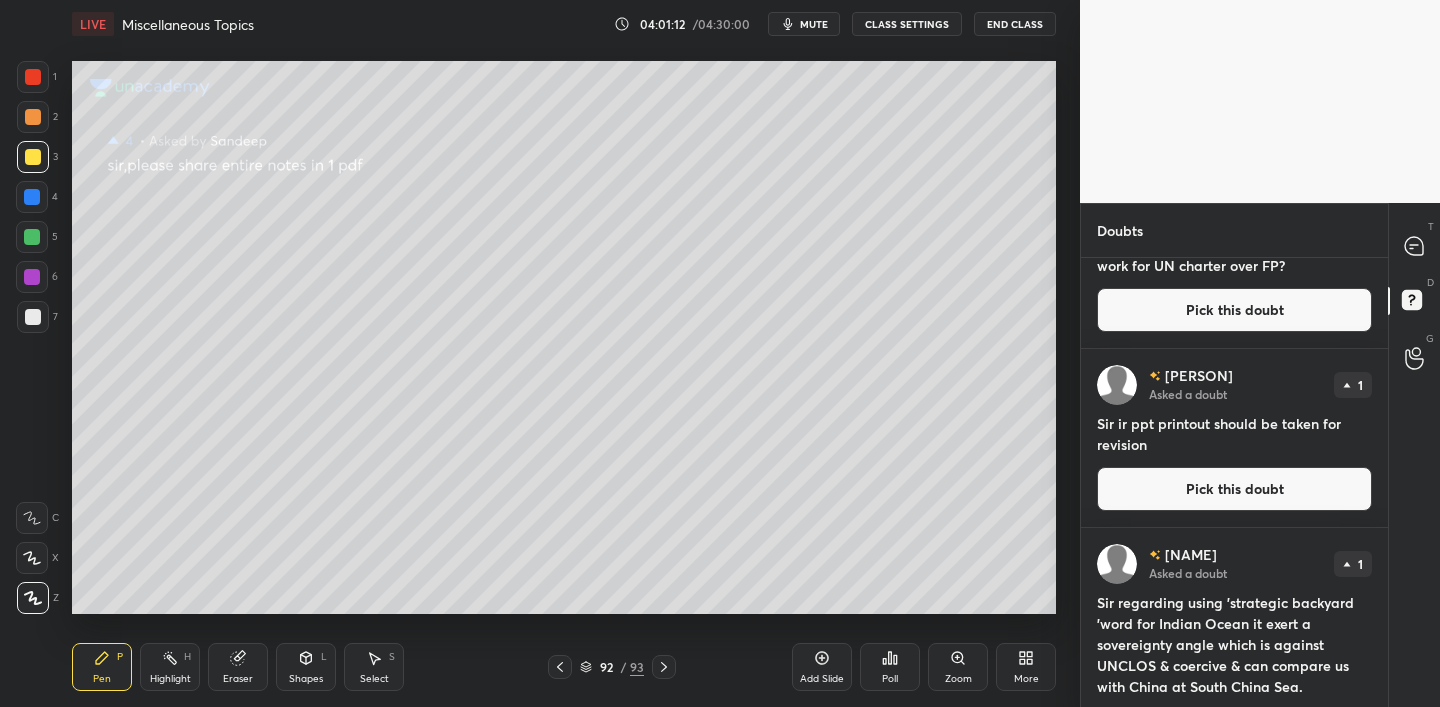 scroll, scrollTop: 6508, scrollLeft: 0, axis: vertical 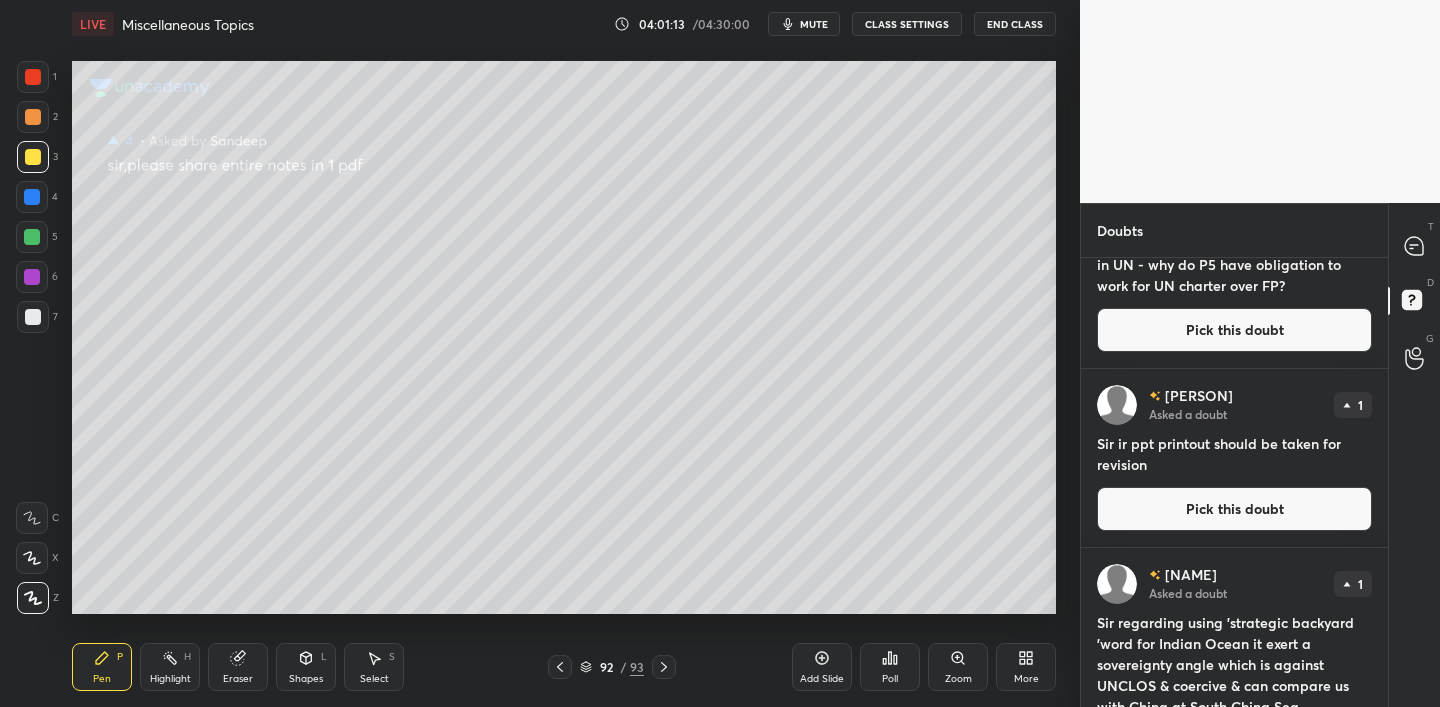 click on "Pick this doubt" at bounding box center [1234, 509] 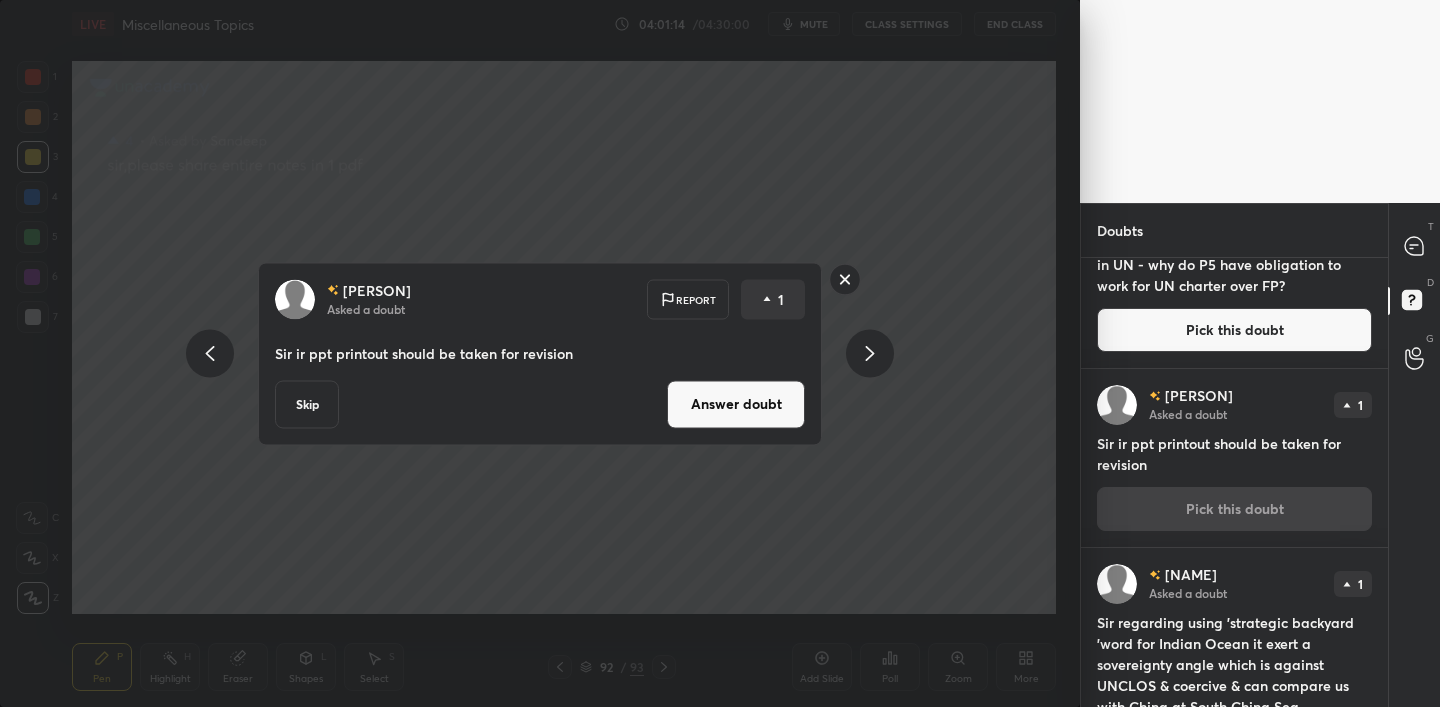 click on "Answer doubt" at bounding box center [736, 404] 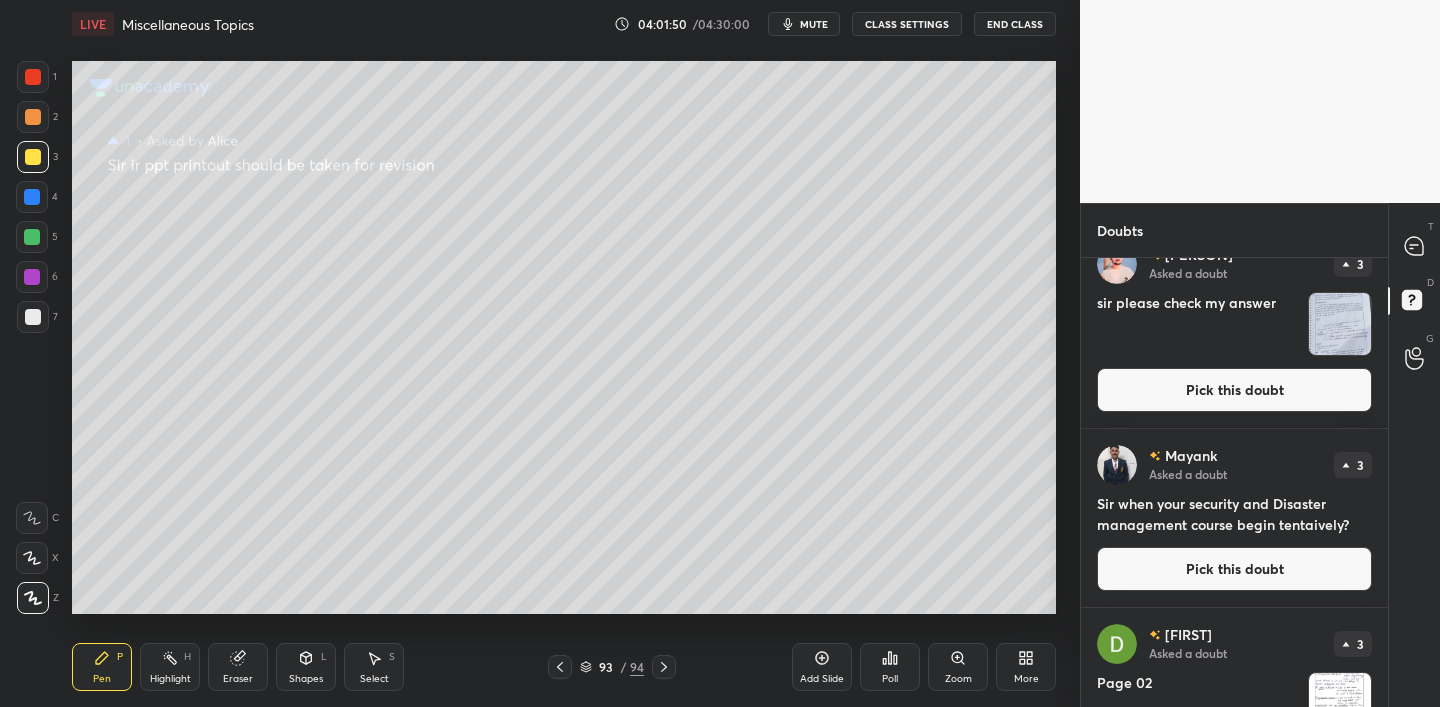 scroll, scrollTop: 2096, scrollLeft: 0, axis: vertical 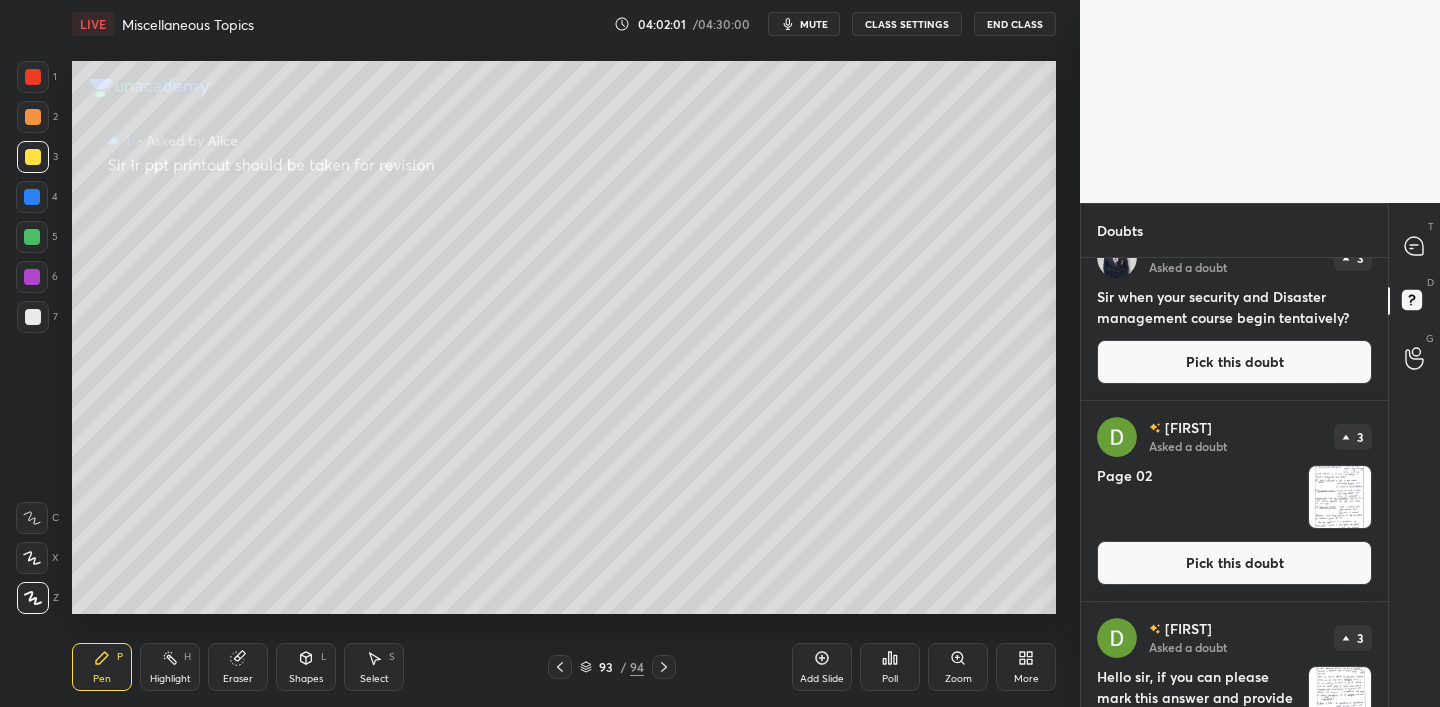 drag, startPoint x: 1388, startPoint y: 471, endPoint x: 1389, endPoint y: 455, distance: 16.03122 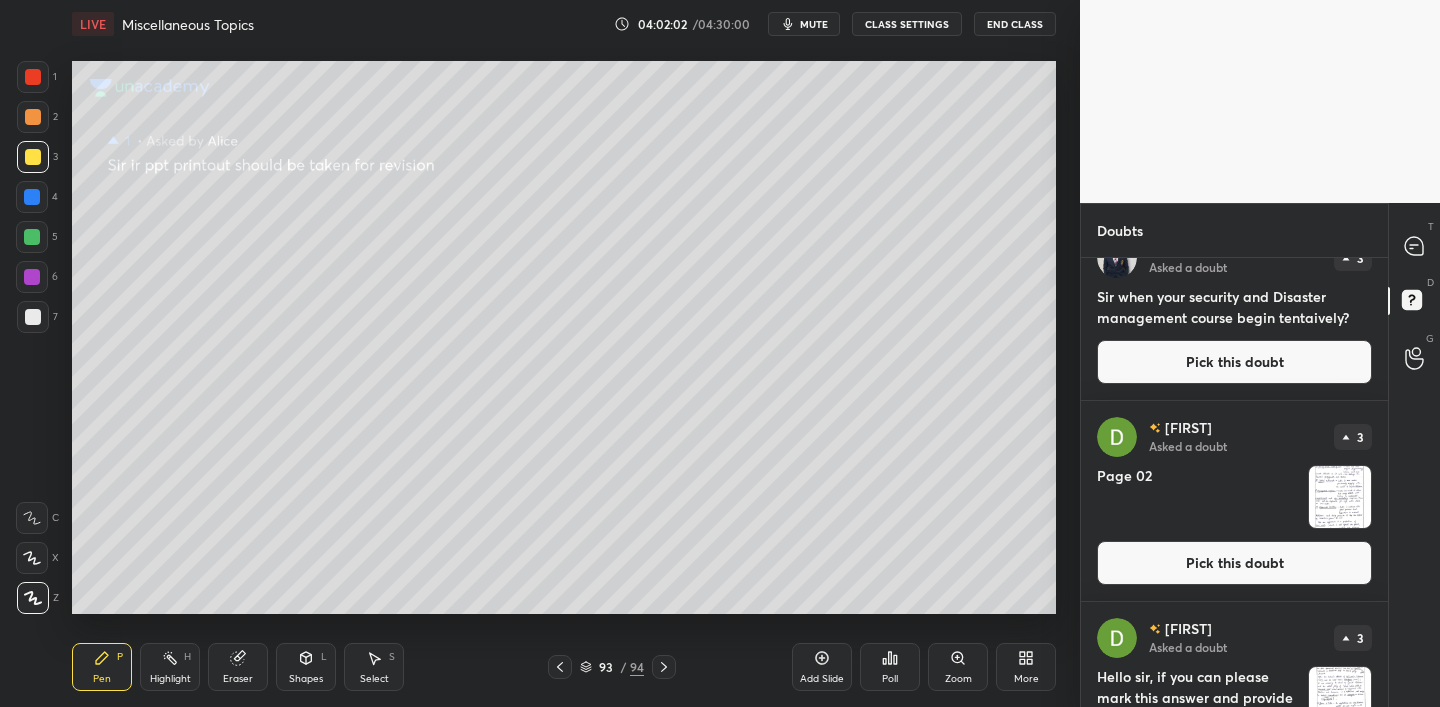 click on "T Messages (T) D Doubts (D) G Raise Hand (G)" at bounding box center (1414, 455) 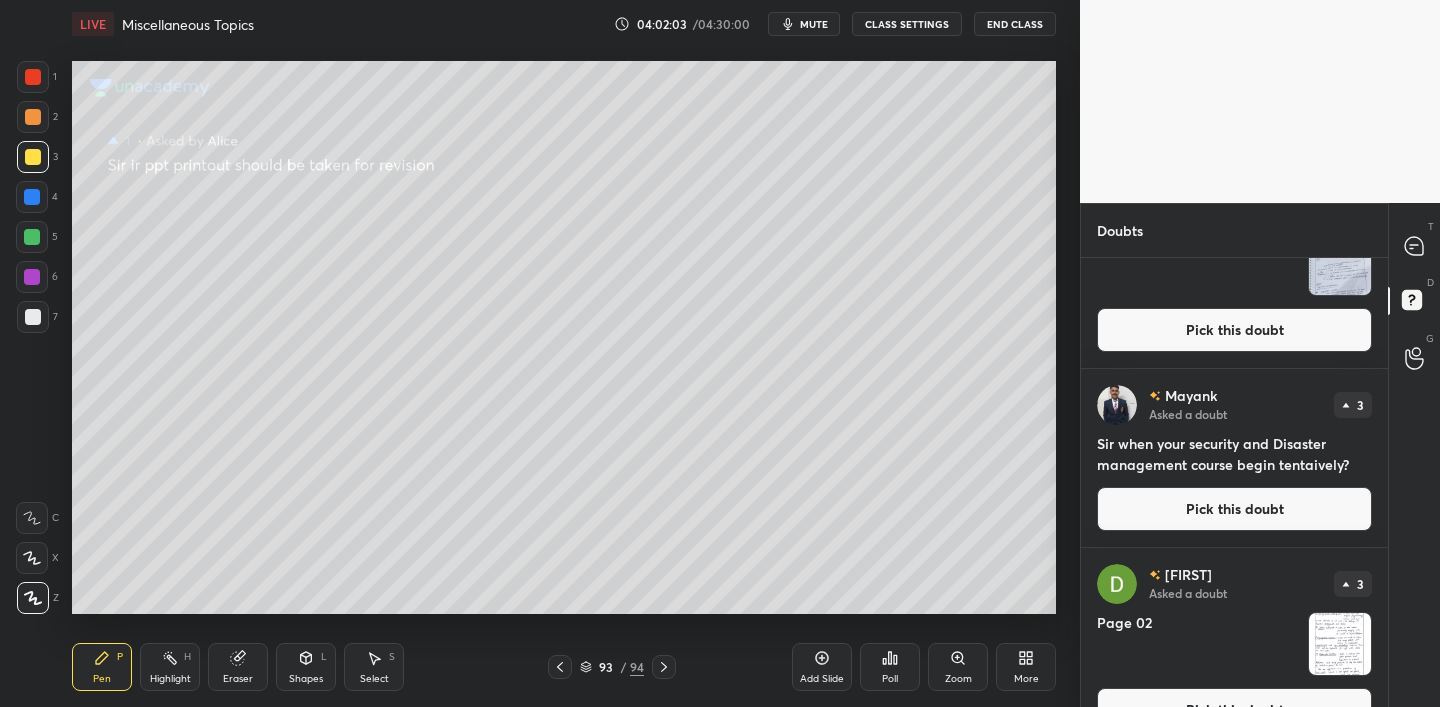 scroll, scrollTop: 2119, scrollLeft: 0, axis: vertical 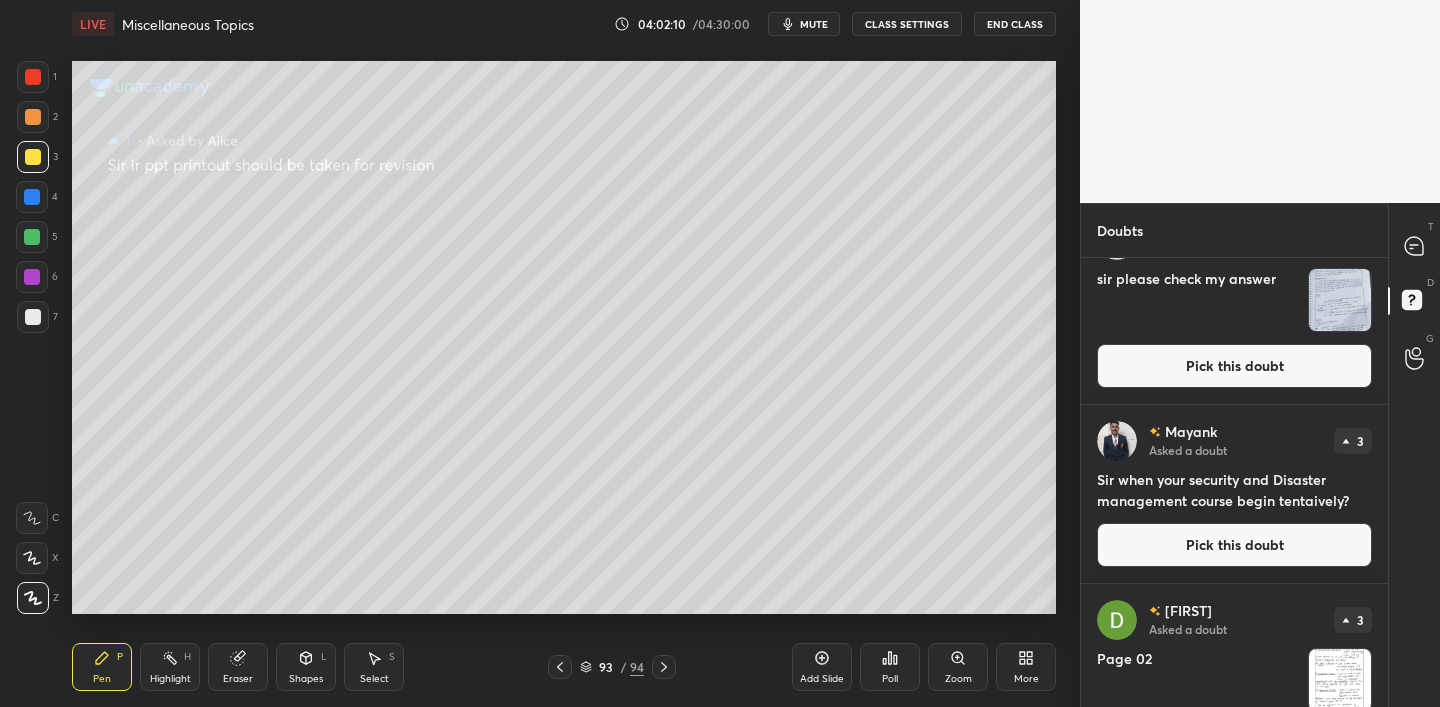 drag, startPoint x: 1388, startPoint y: 457, endPoint x: 1389, endPoint y: 440, distance: 17.029387 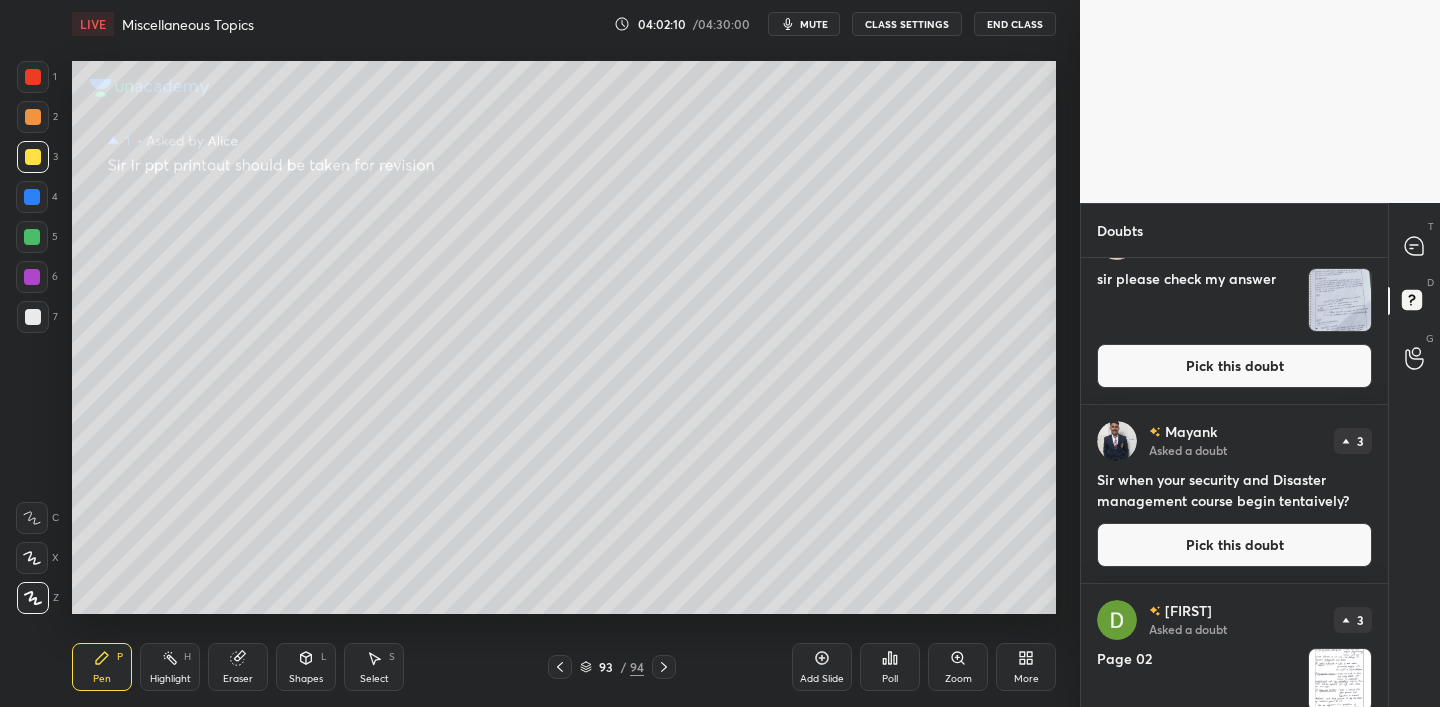 click on "T Messages (T) D Doubts (D) G Raise Hand (G)" at bounding box center [1414, 455] 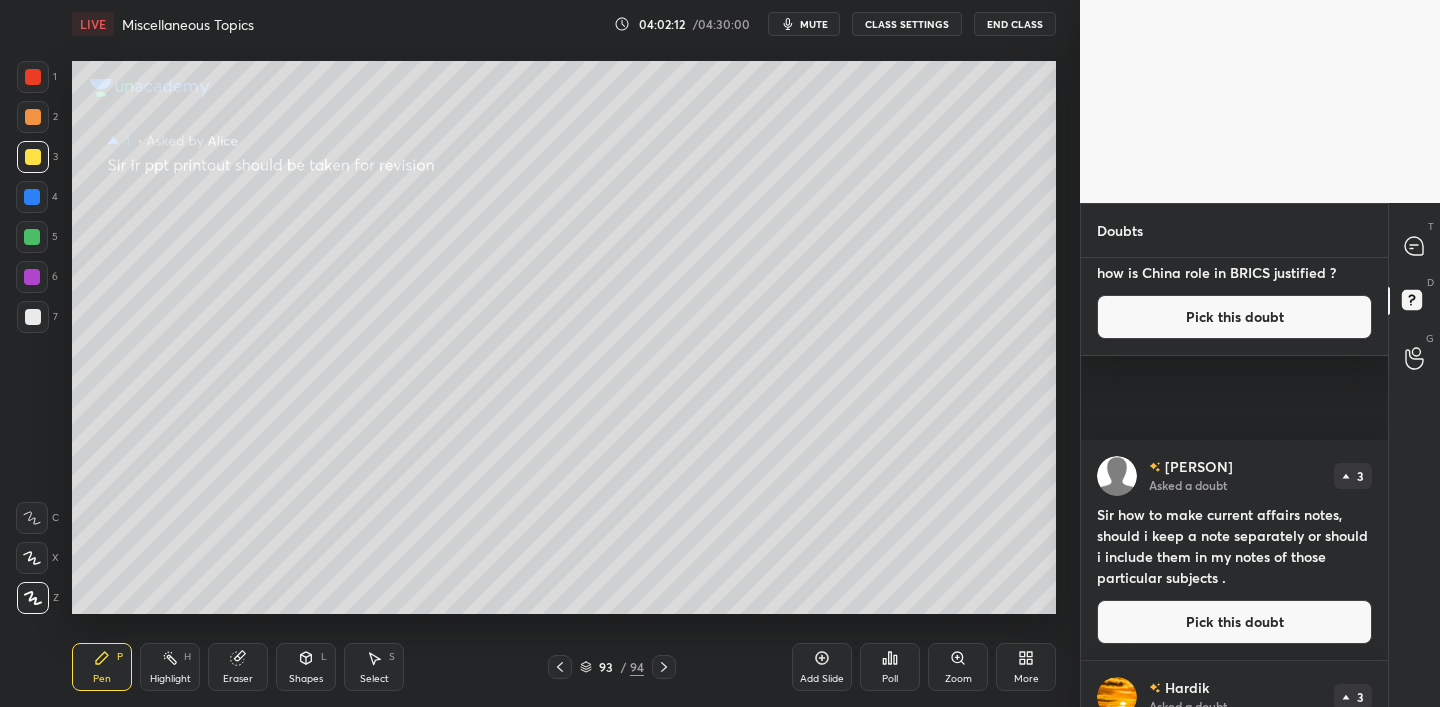 scroll, scrollTop: 2888, scrollLeft: 0, axis: vertical 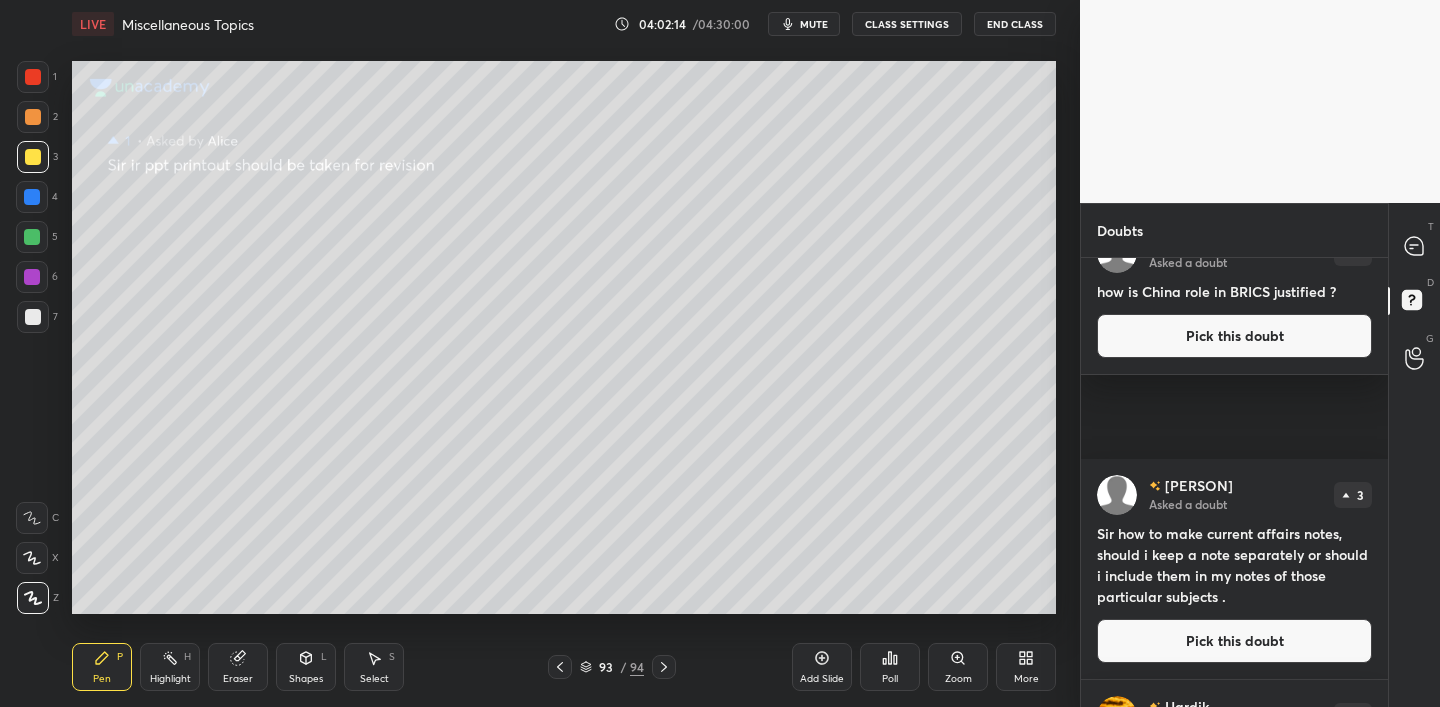 click on "Pick this doubt" at bounding box center [1234, 336] 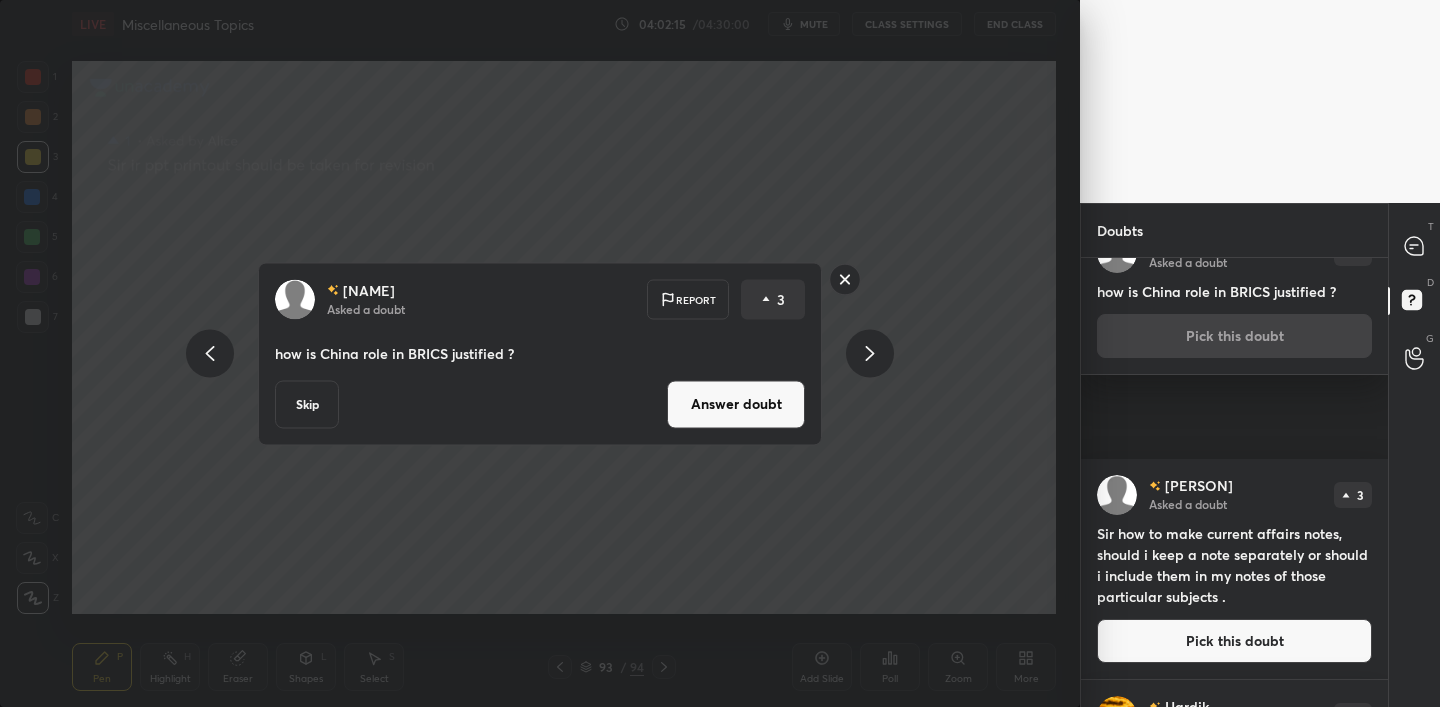 scroll, scrollTop: 2847, scrollLeft: 0, axis: vertical 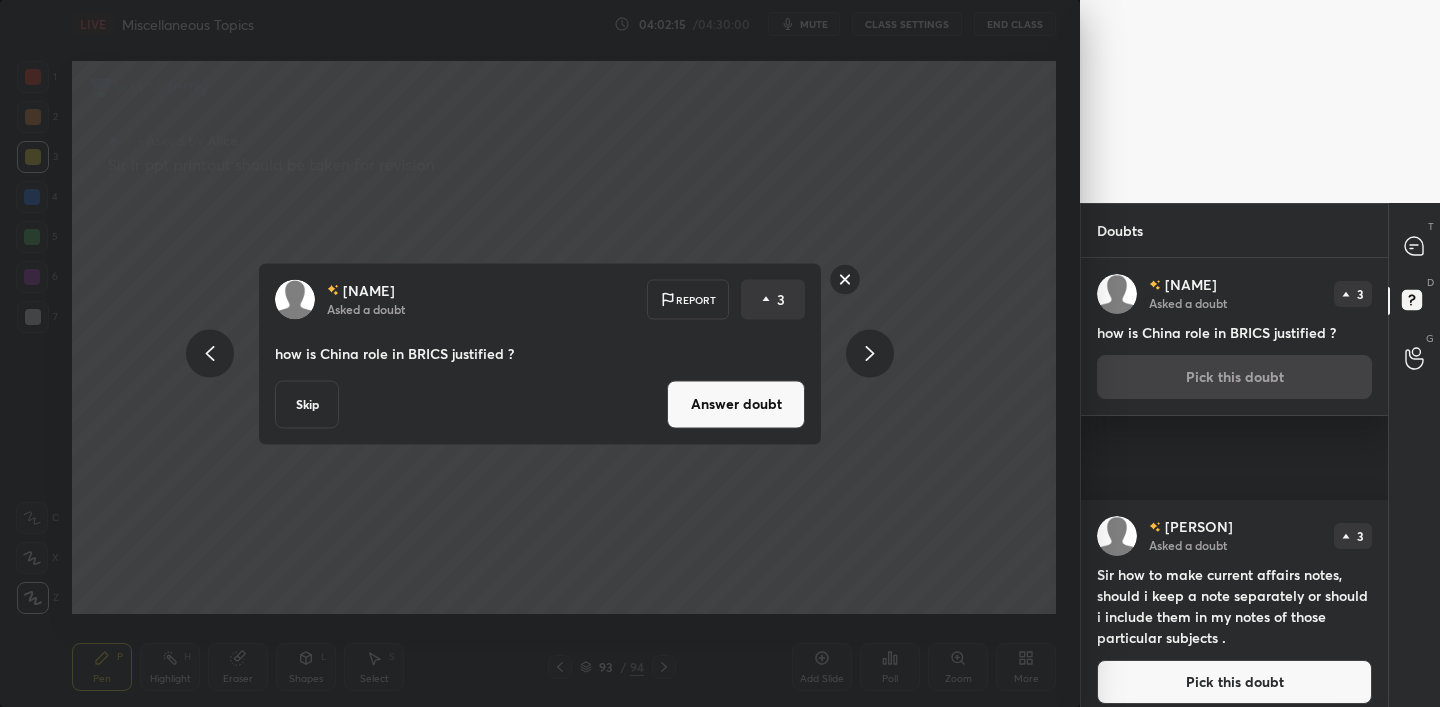 click on "Answer doubt" at bounding box center [736, 404] 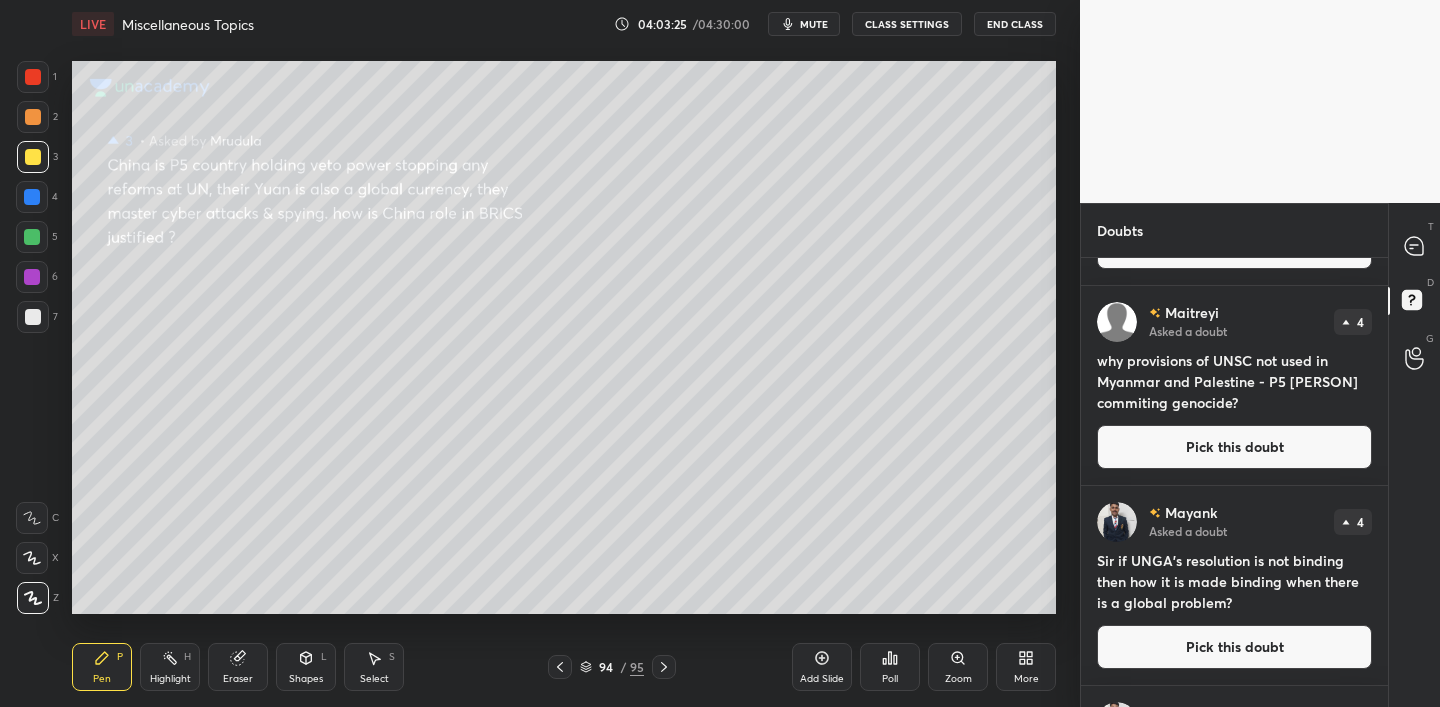 scroll, scrollTop: 593, scrollLeft: 0, axis: vertical 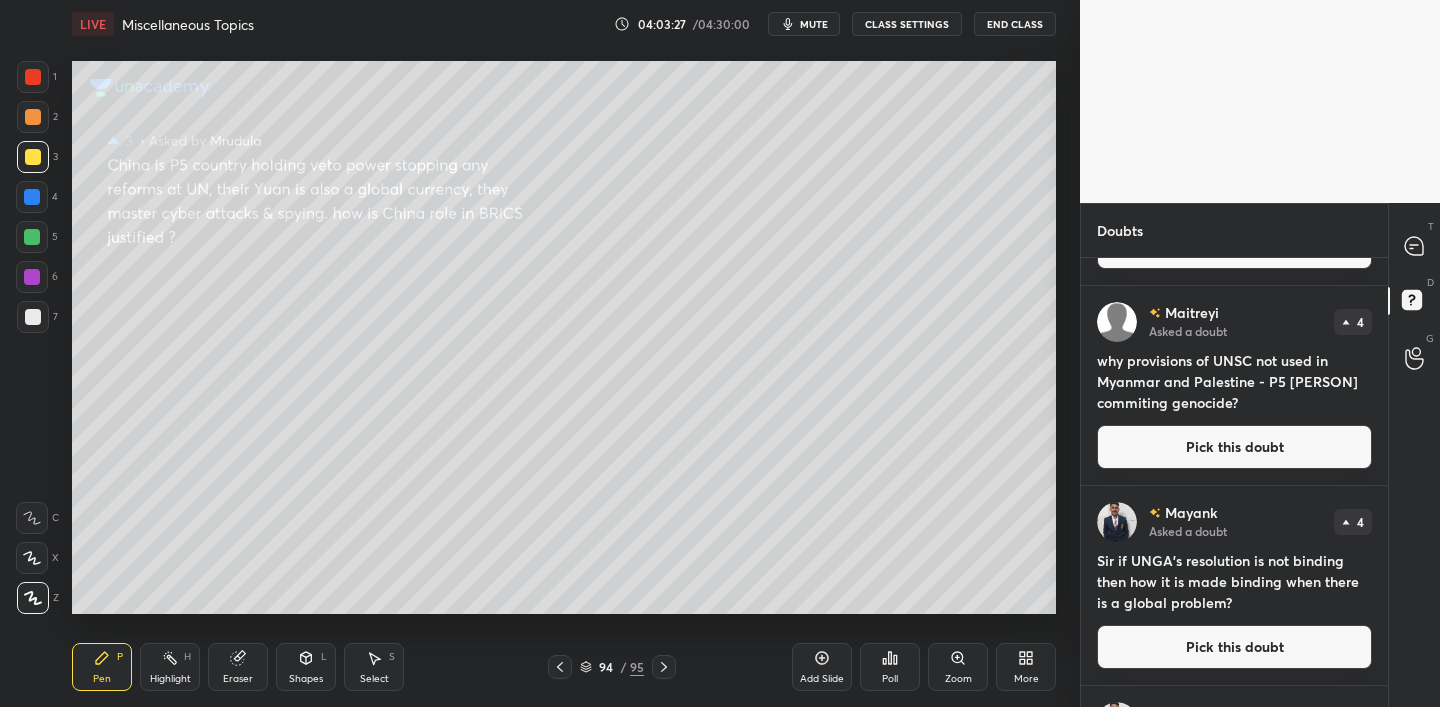 click on "Pick this doubt" at bounding box center [1234, 447] 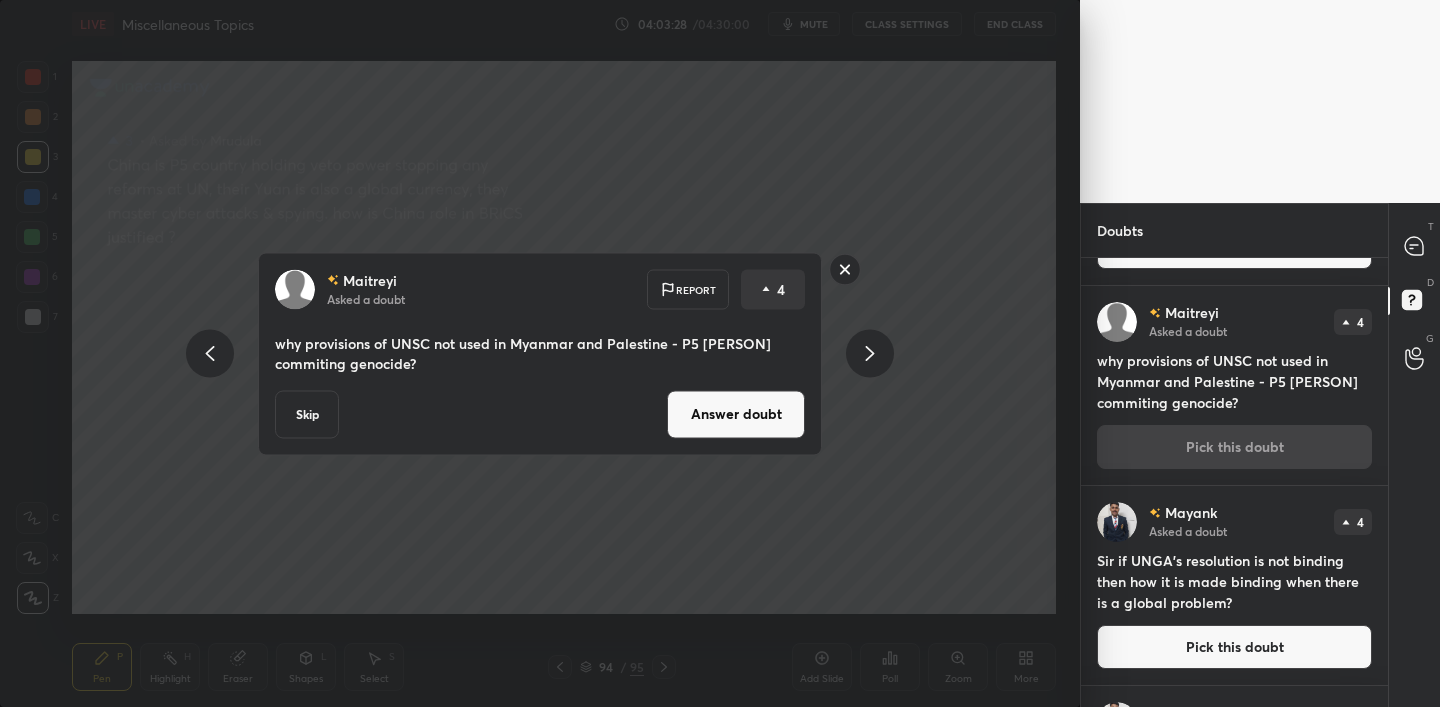 click on "Answer doubt" at bounding box center (736, 414) 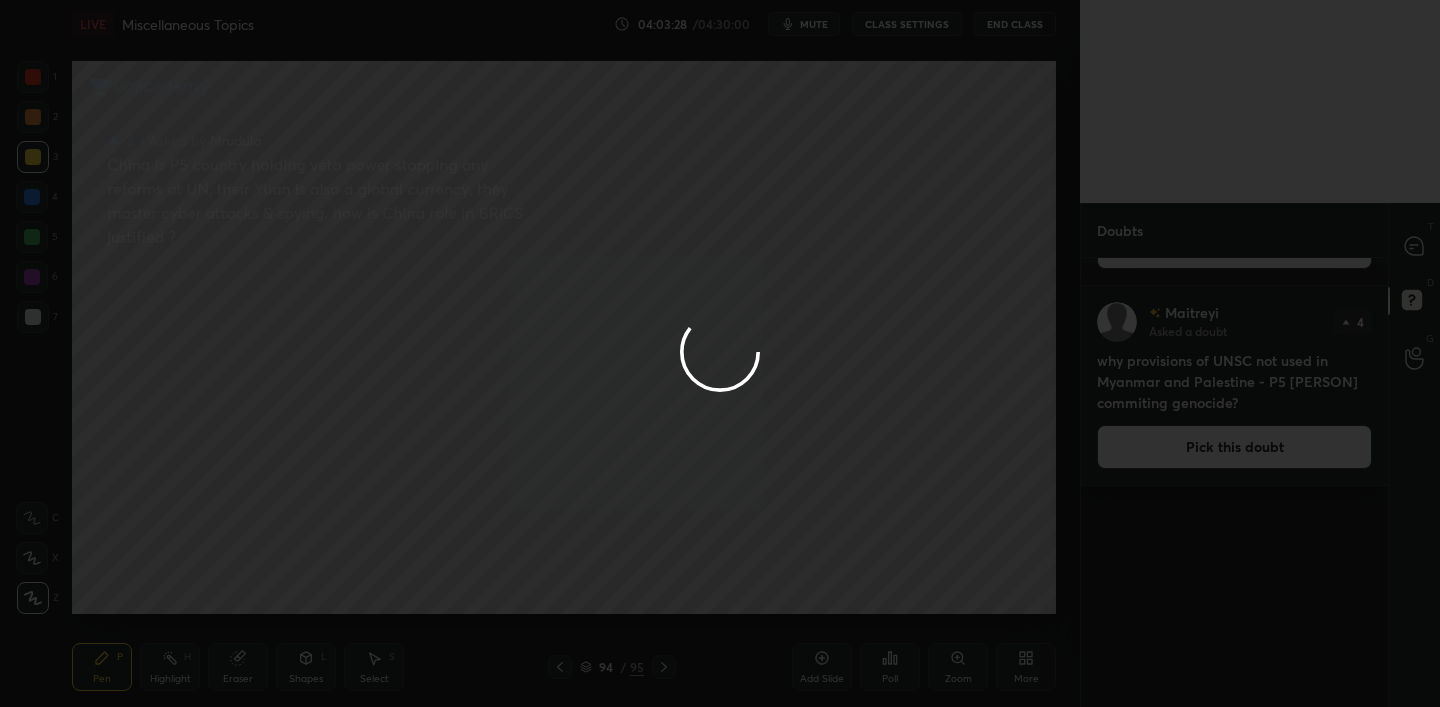 scroll, scrollTop: 0, scrollLeft: 0, axis: both 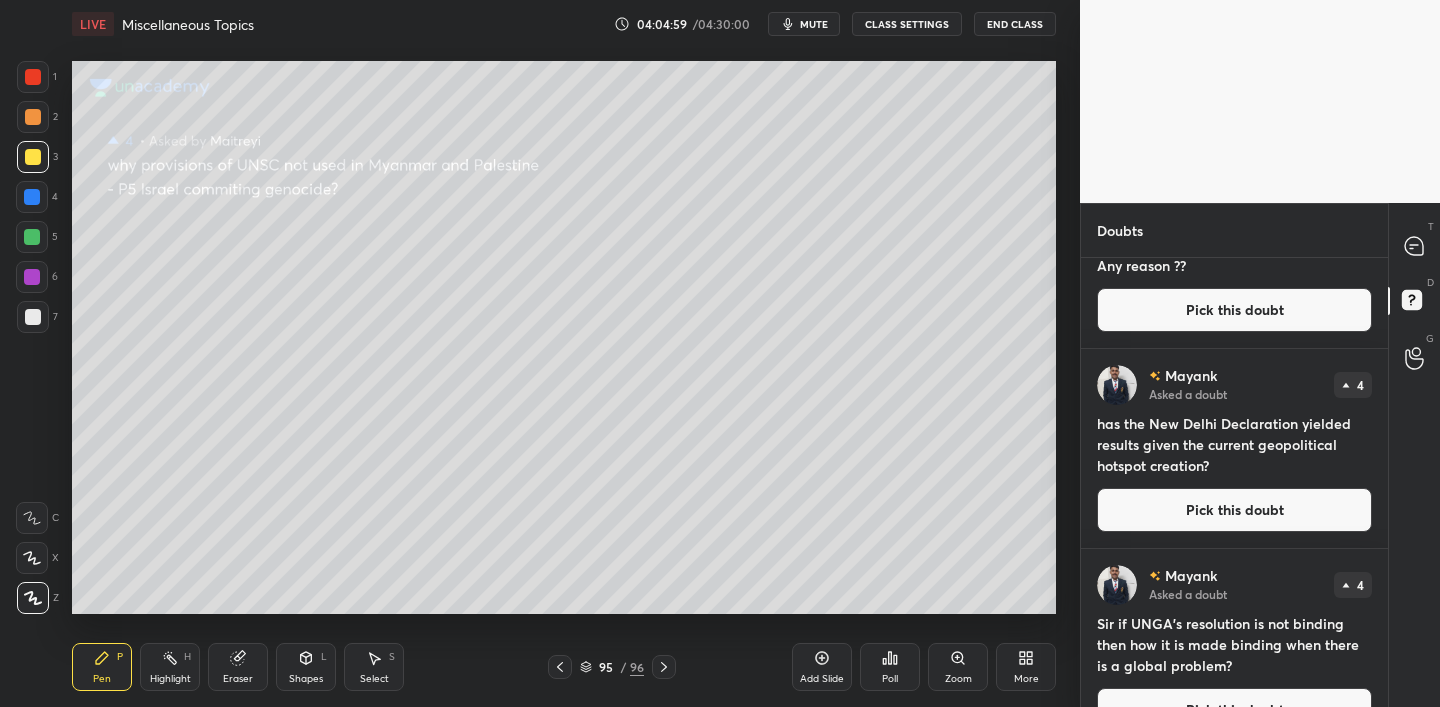 click on "Pick this doubt" at bounding box center [1234, 510] 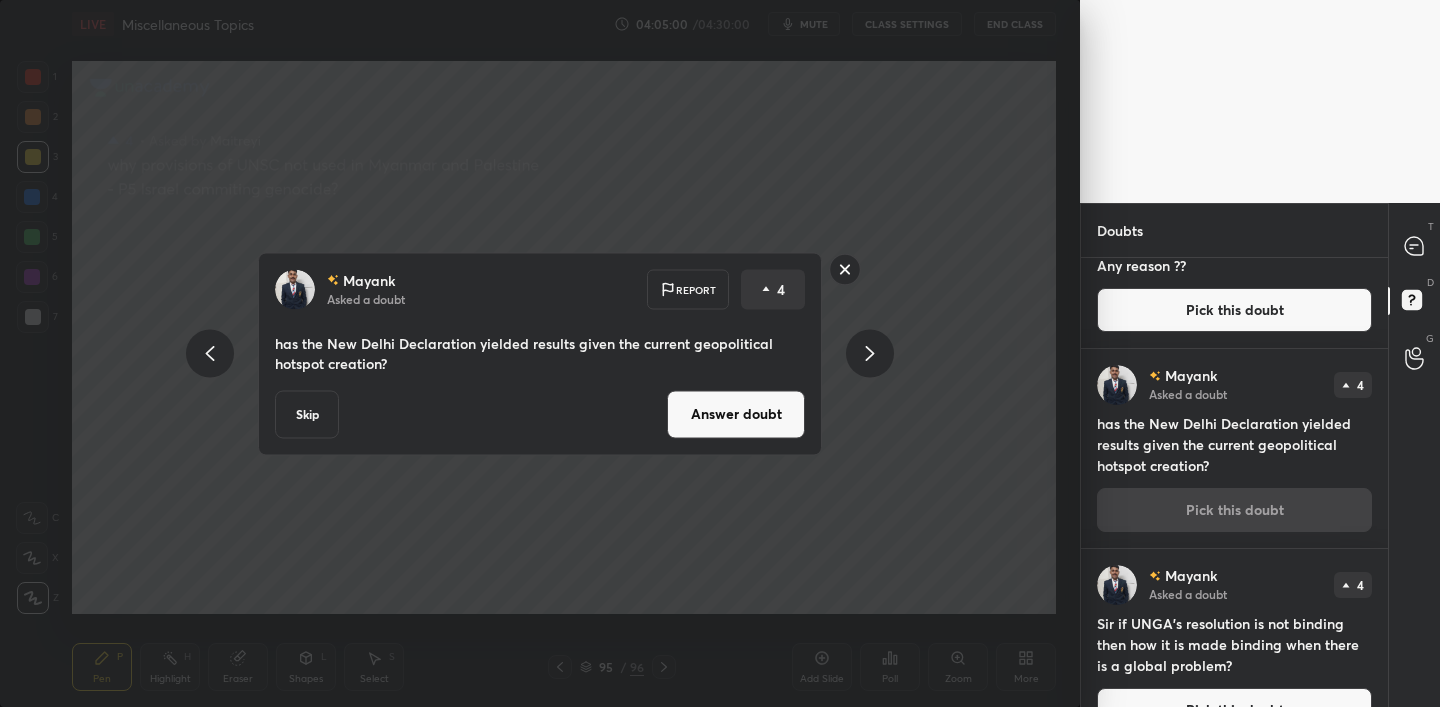 click on "Answer doubt" at bounding box center [736, 414] 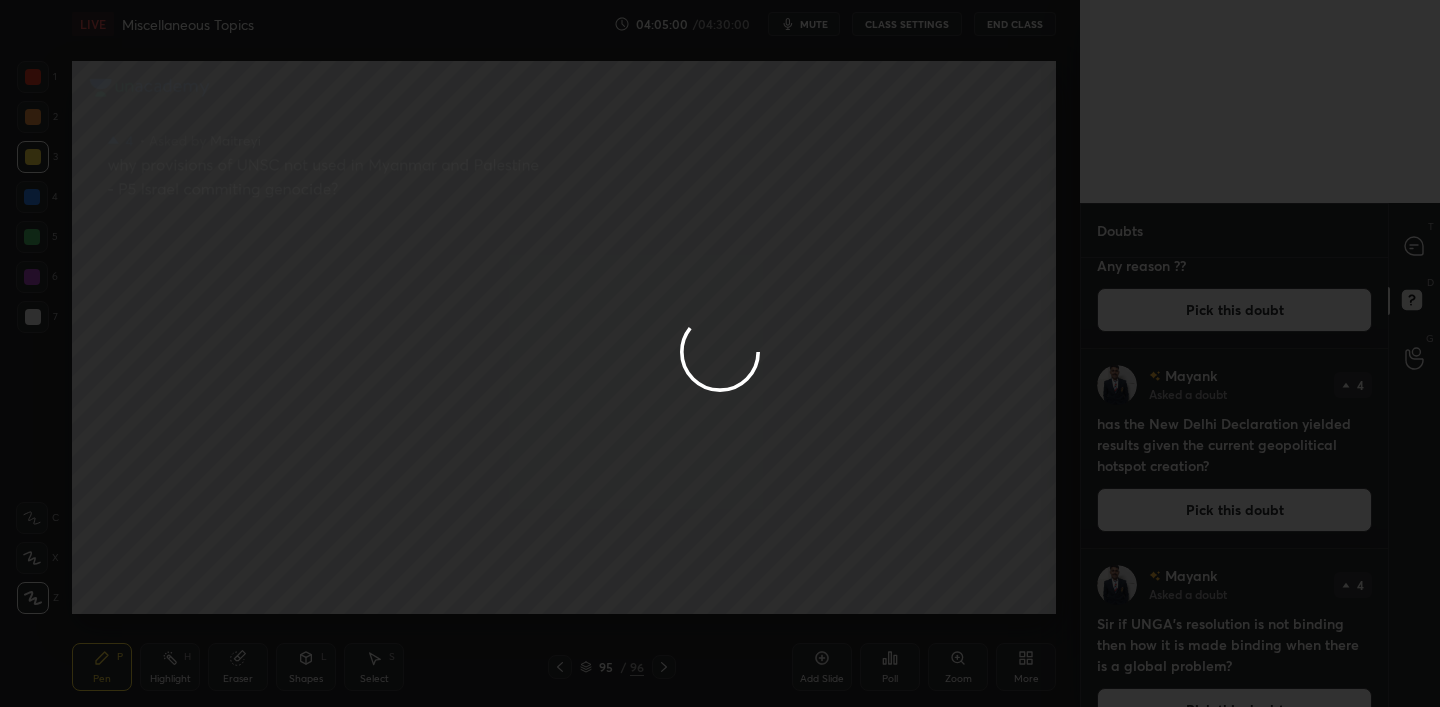 scroll, scrollTop: 0, scrollLeft: 0, axis: both 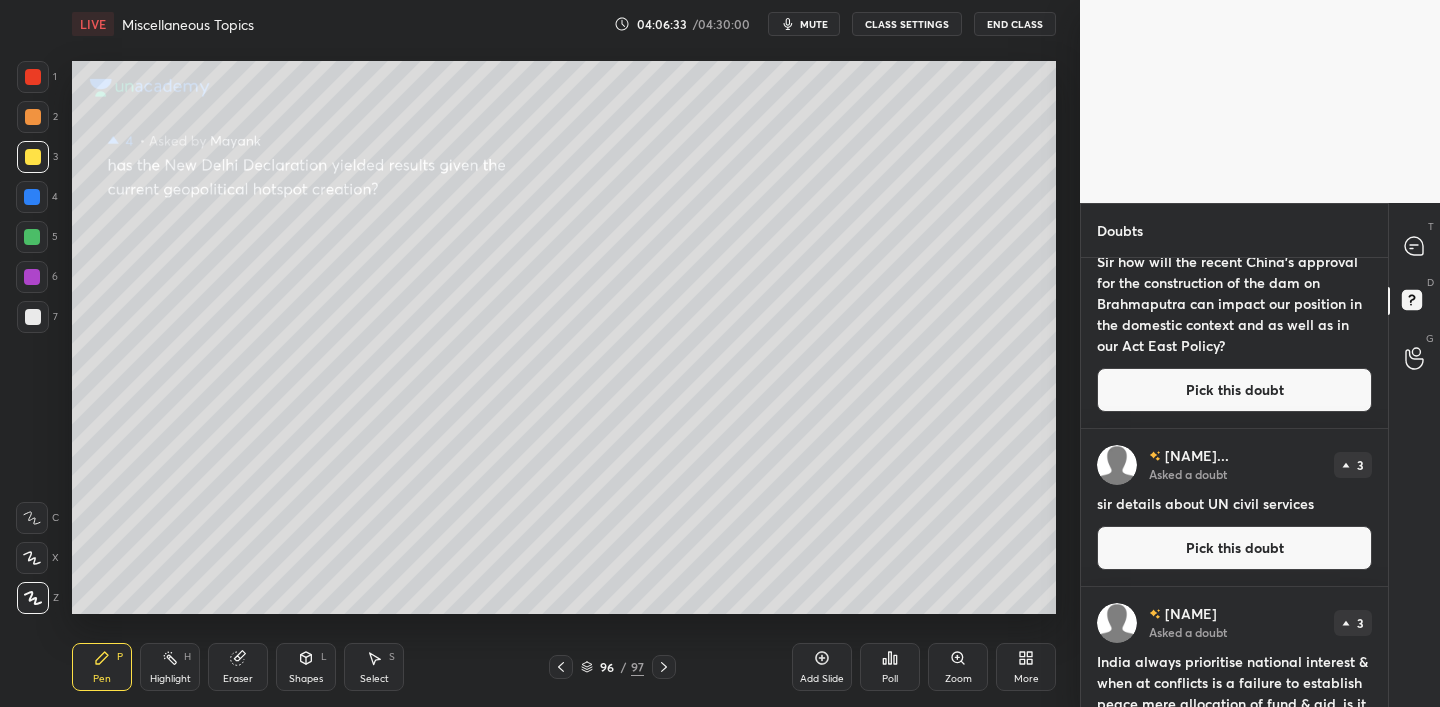 click on "Pick this doubt" at bounding box center (1234, 548) 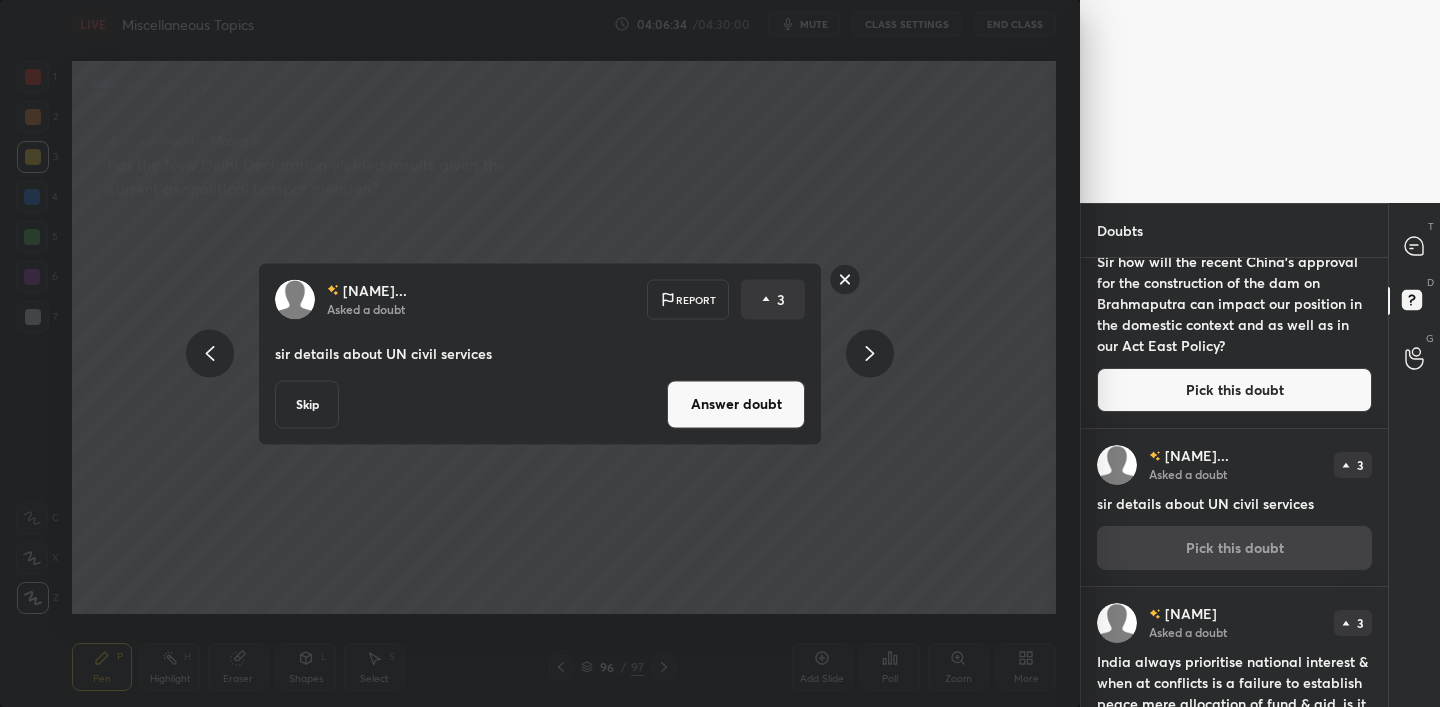 click on "Answer doubt" at bounding box center (736, 404) 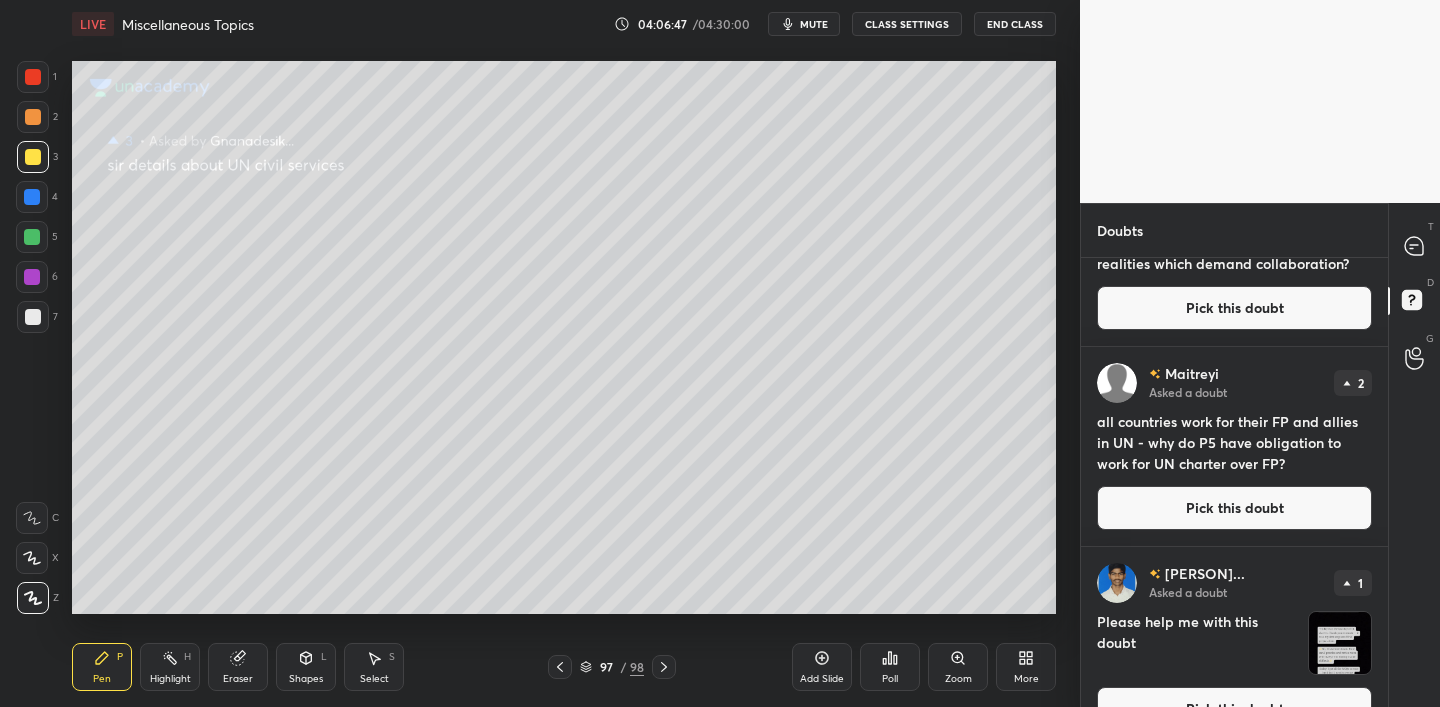 scroll, scrollTop: 5653, scrollLeft: 0, axis: vertical 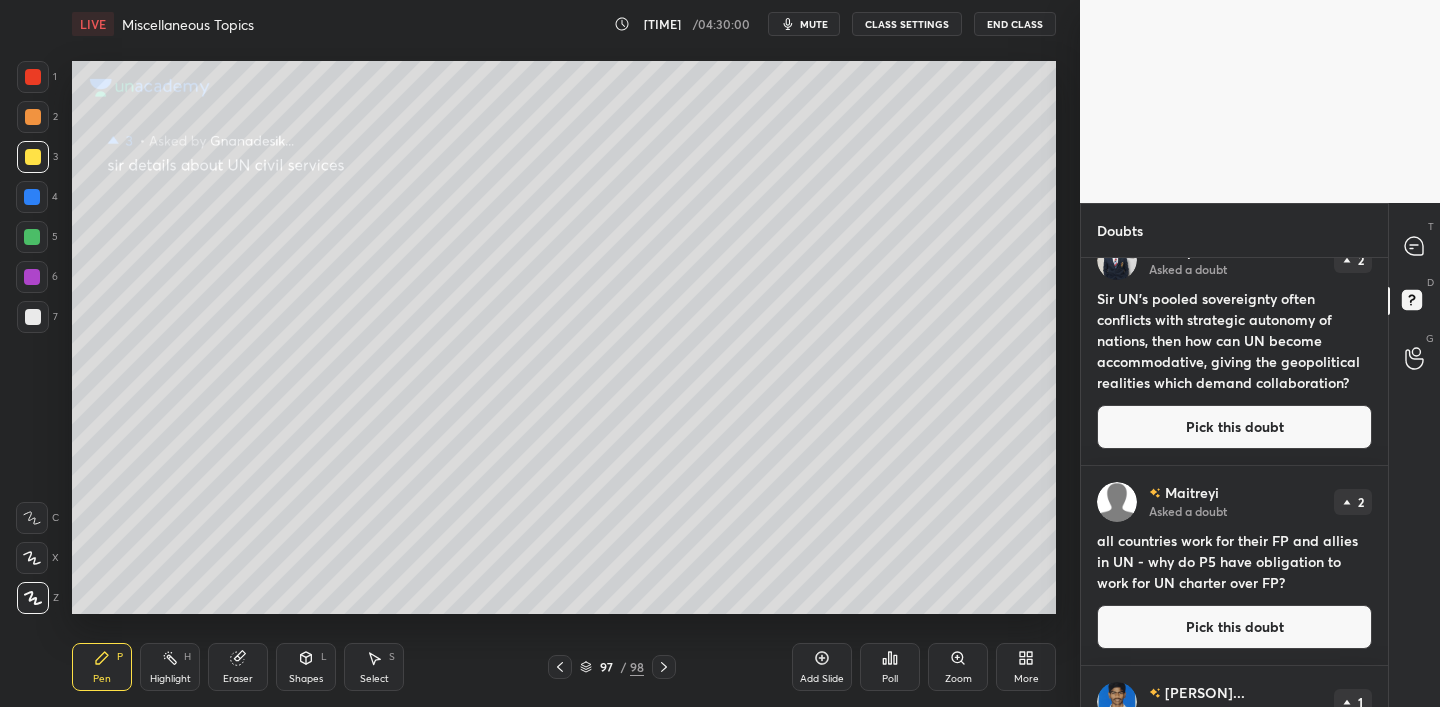 click on "Pick this doubt" at bounding box center (1234, 627) 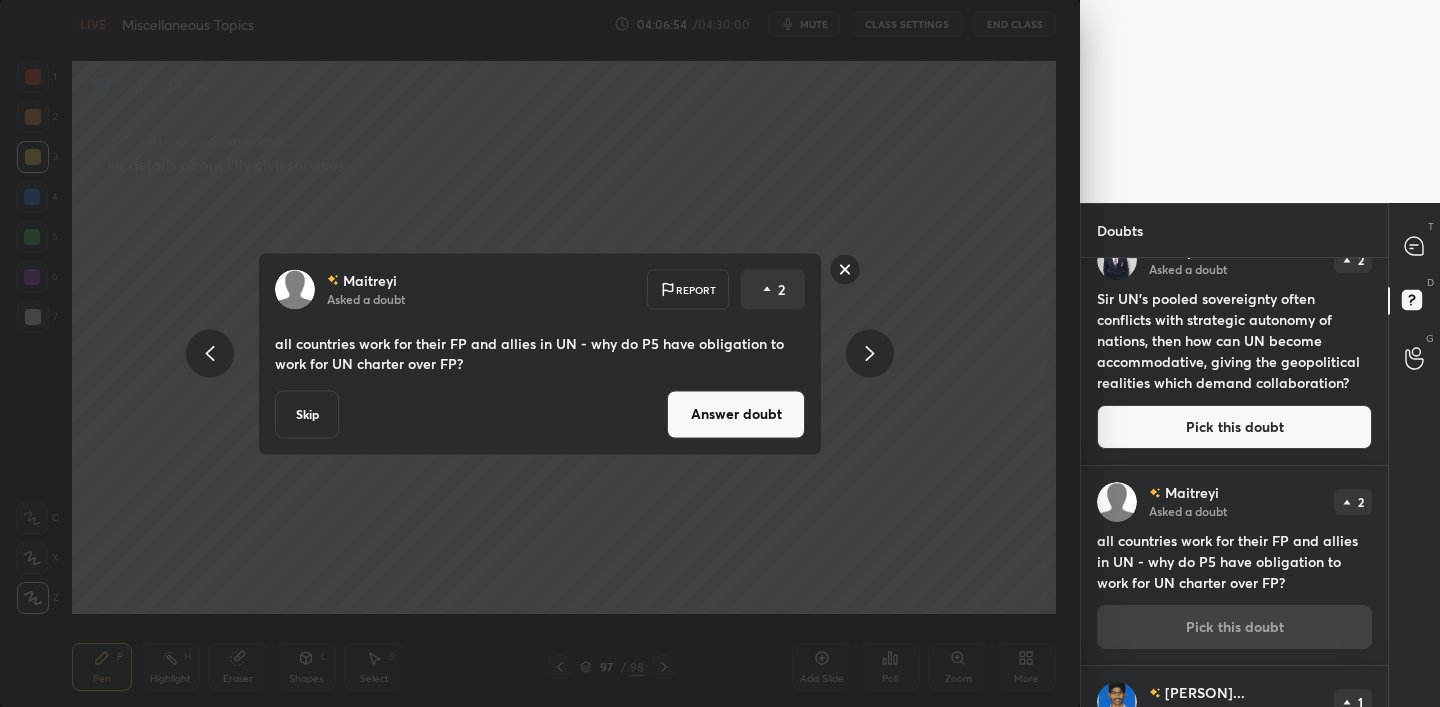 click on "Answer doubt" at bounding box center [736, 414] 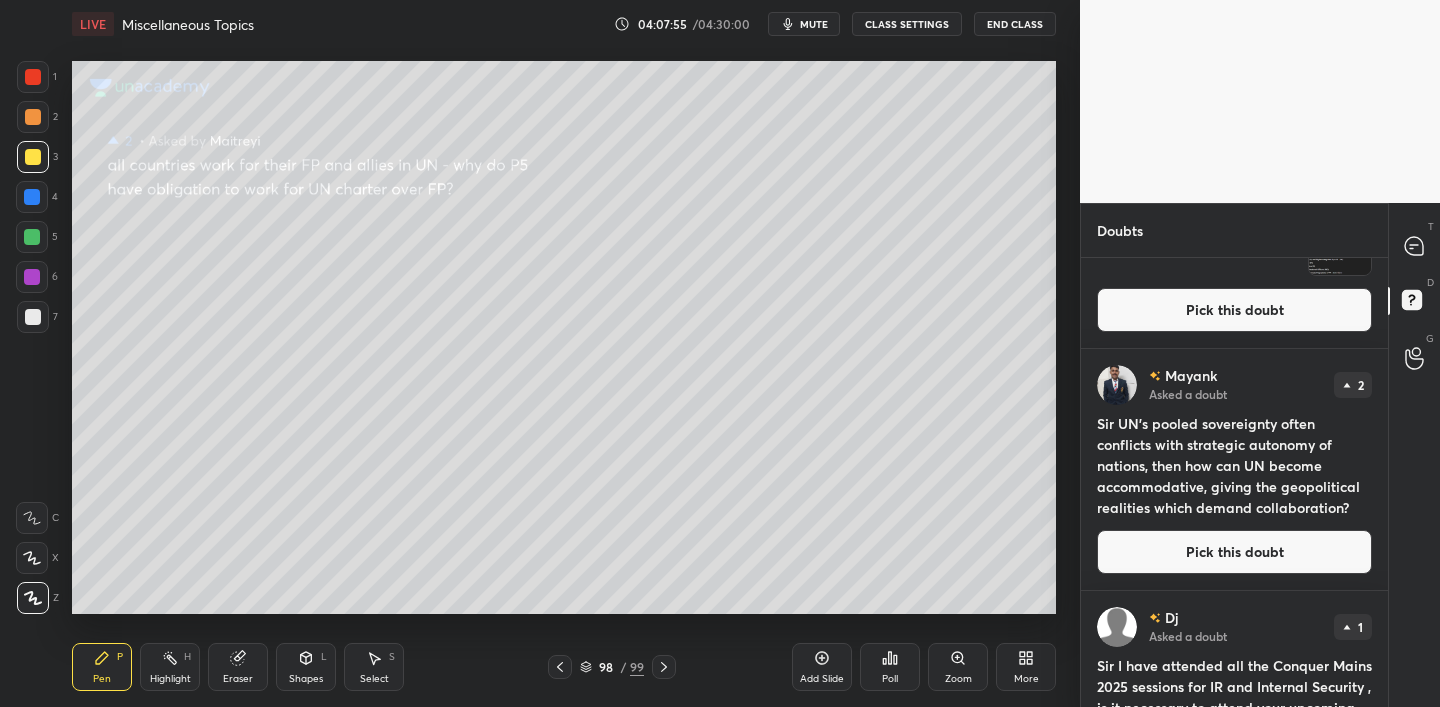 scroll, scrollTop: 5854, scrollLeft: 0, axis: vertical 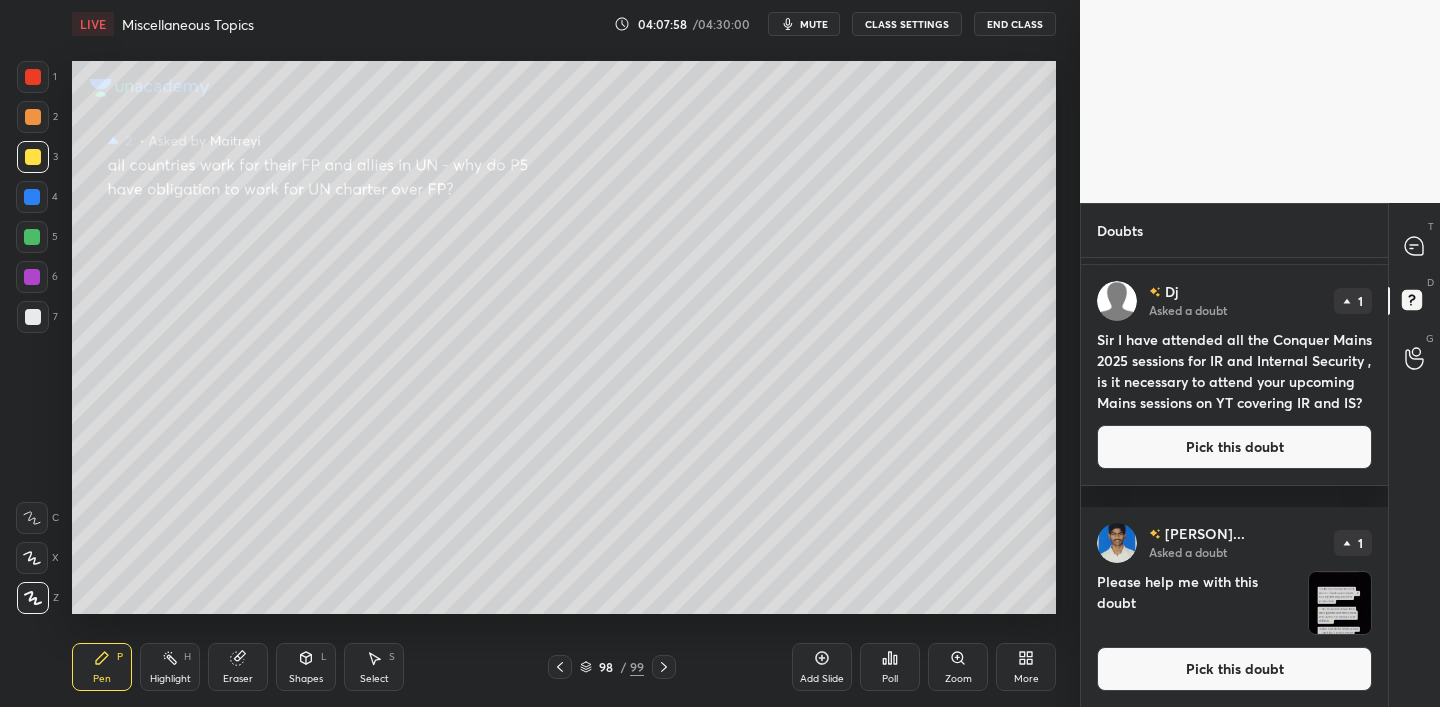 click on "Pick this doubt" at bounding box center [1234, 447] 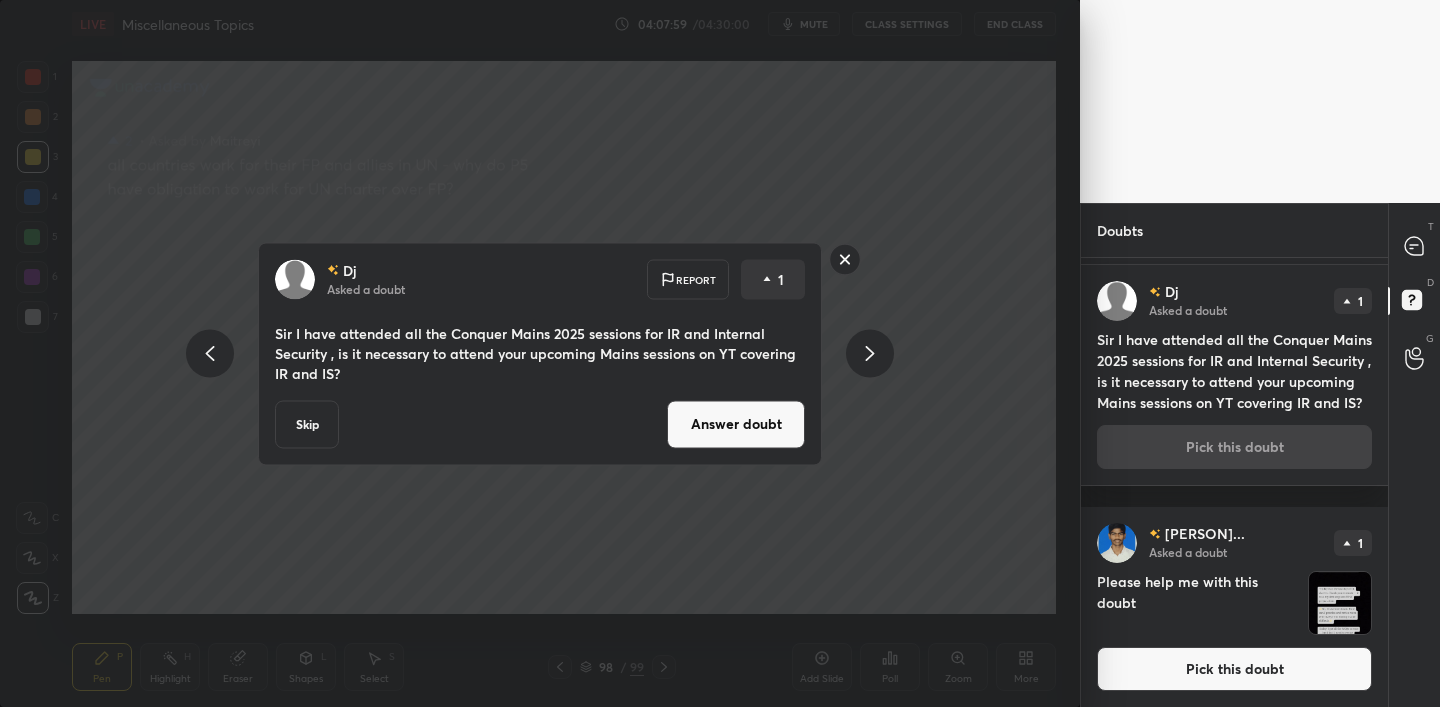 click on "Answer doubt" at bounding box center (736, 424) 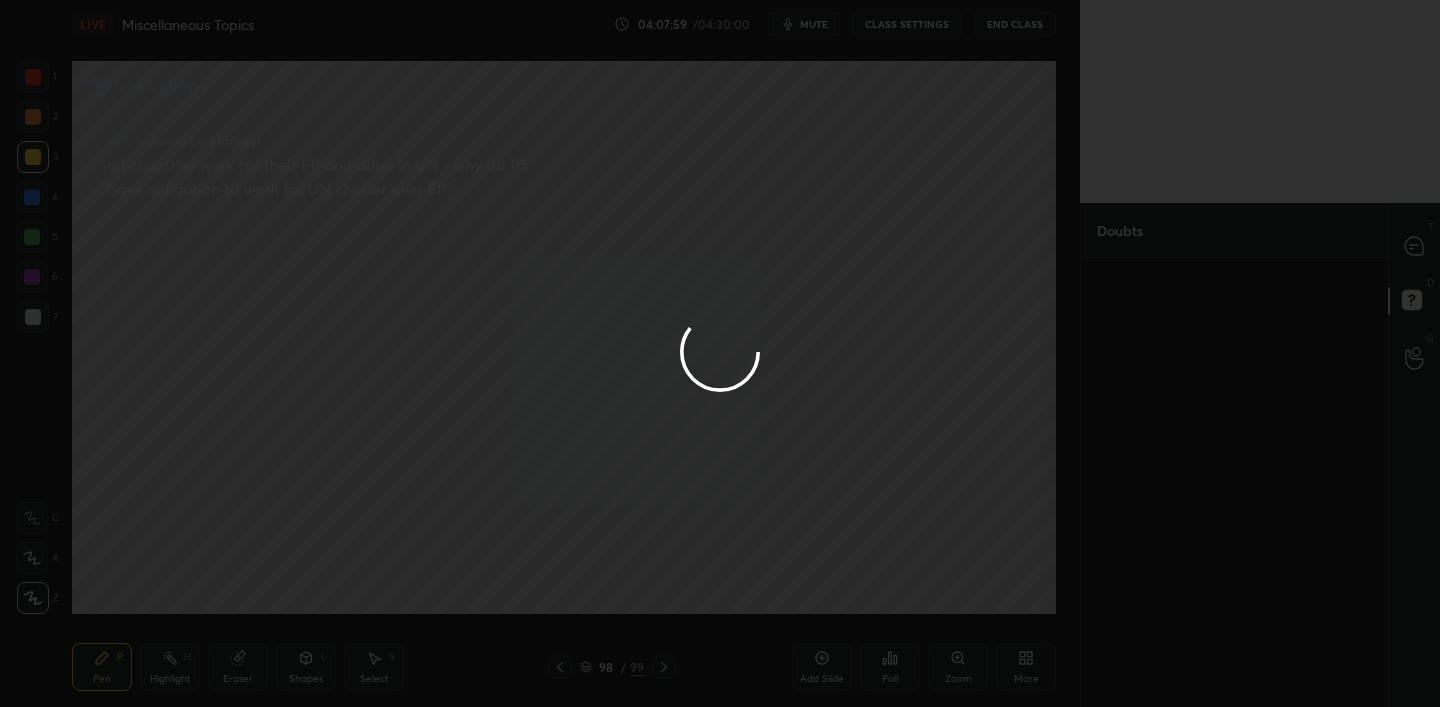 scroll, scrollTop: 0, scrollLeft: 0, axis: both 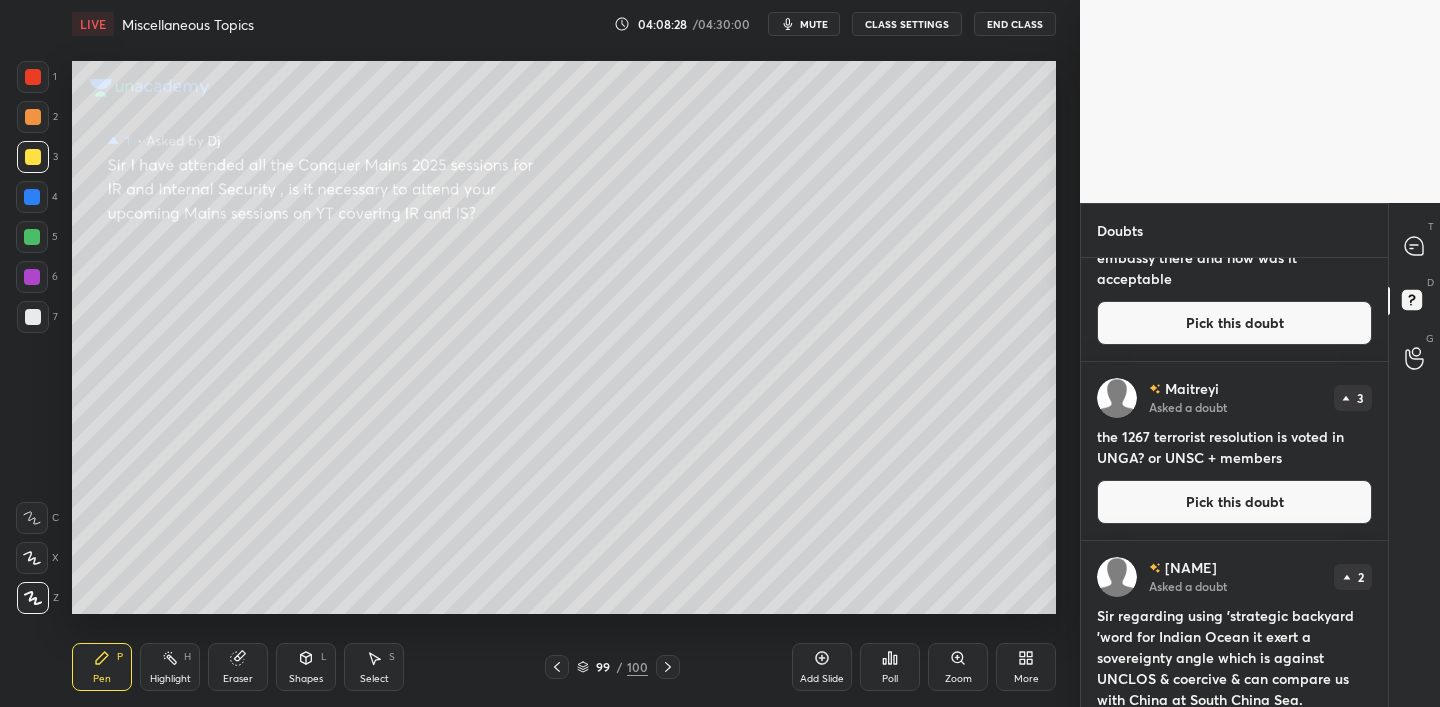 click on "Pick this doubt" at bounding box center [1234, 502] 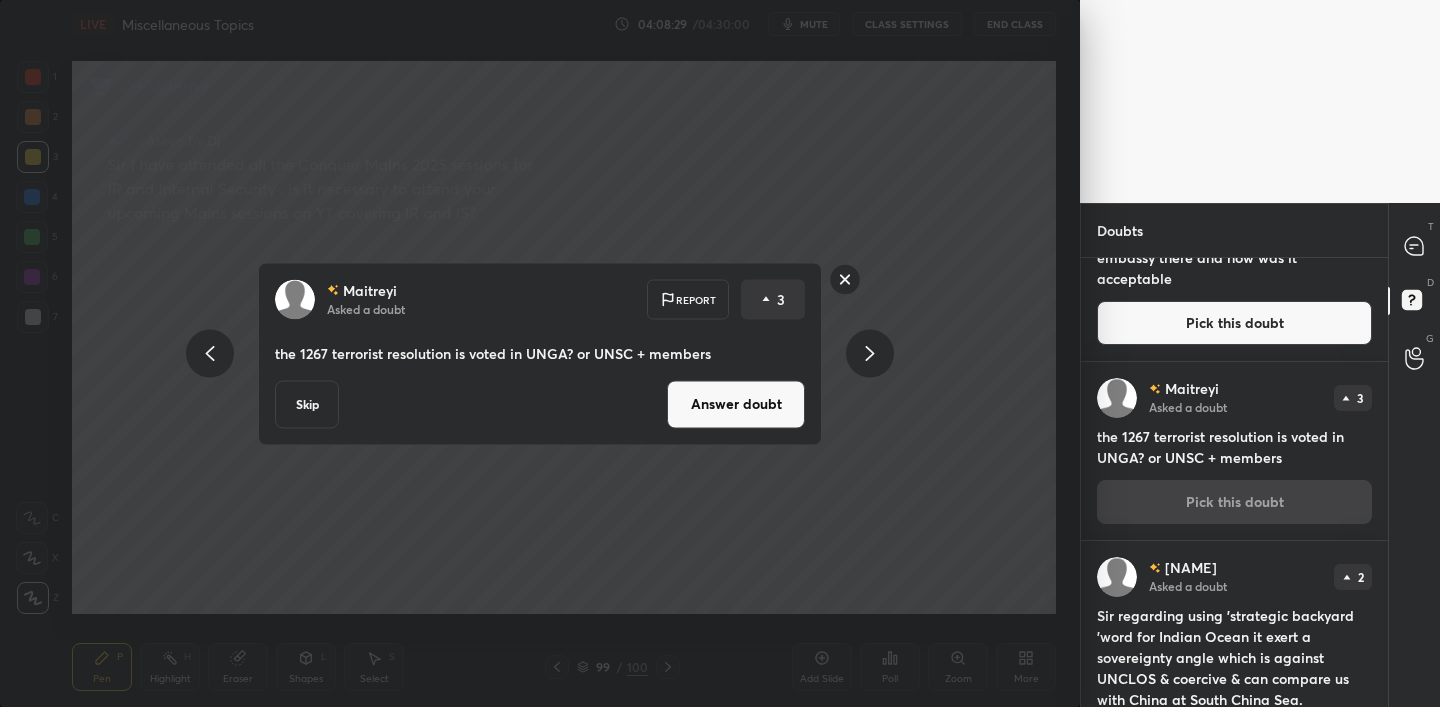 click on "Answer doubt" at bounding box center (736, 404) 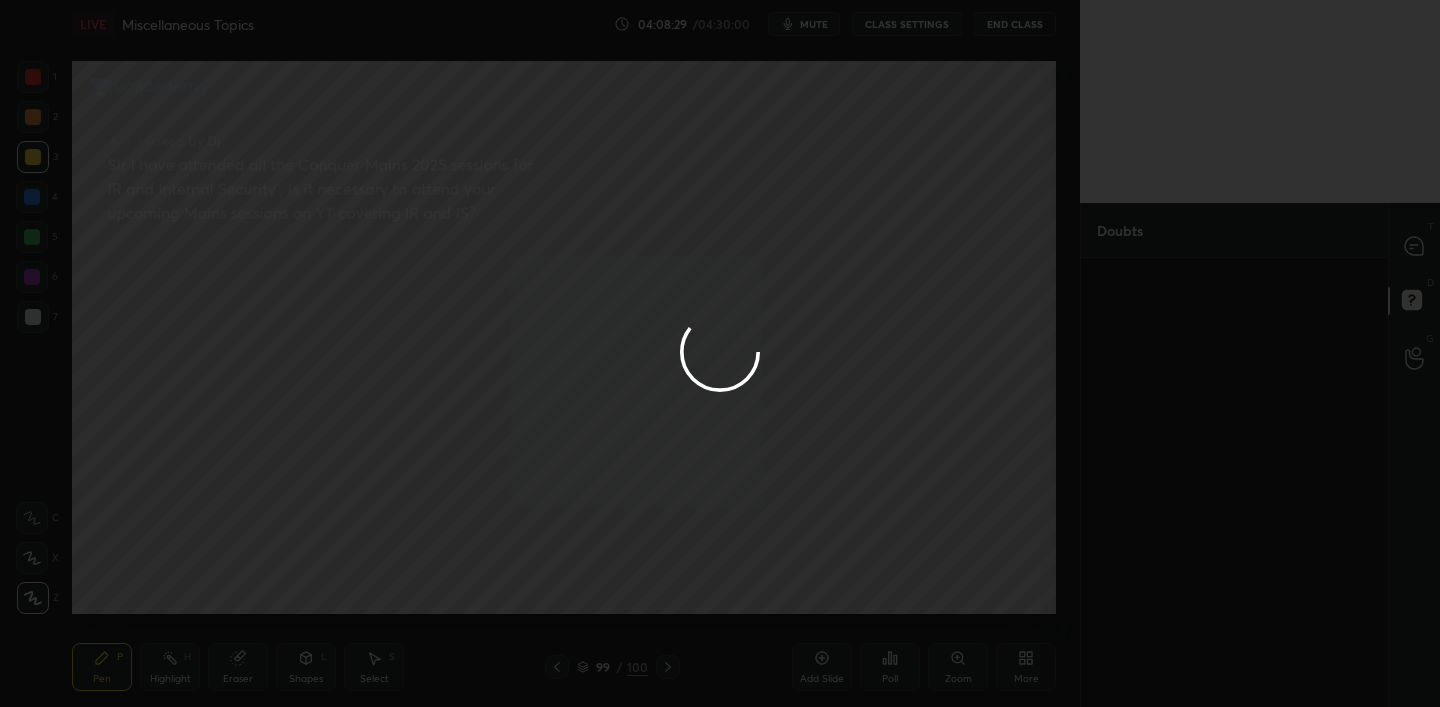 scroll, scrollTop: 0, scrollLeft: 0, axis: both 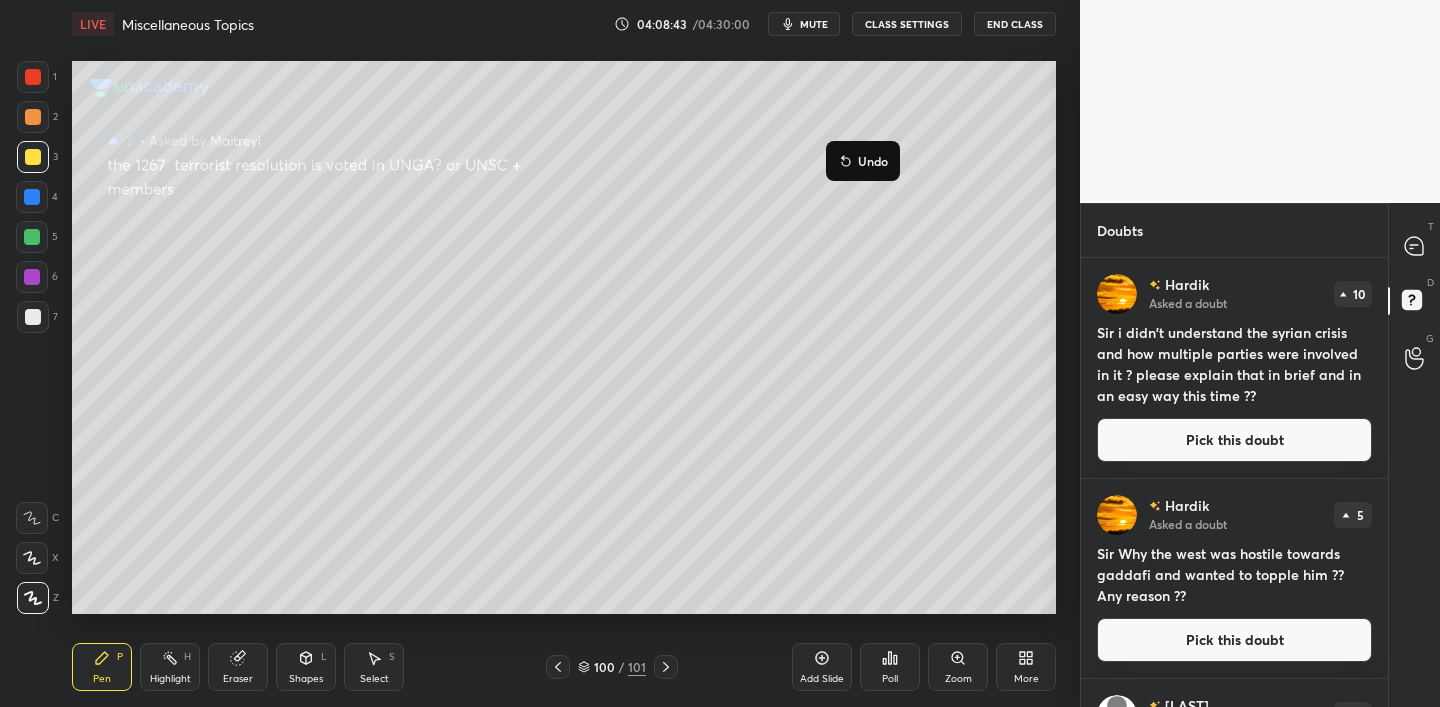 click on "Undo" at bounding box center (863, 161) 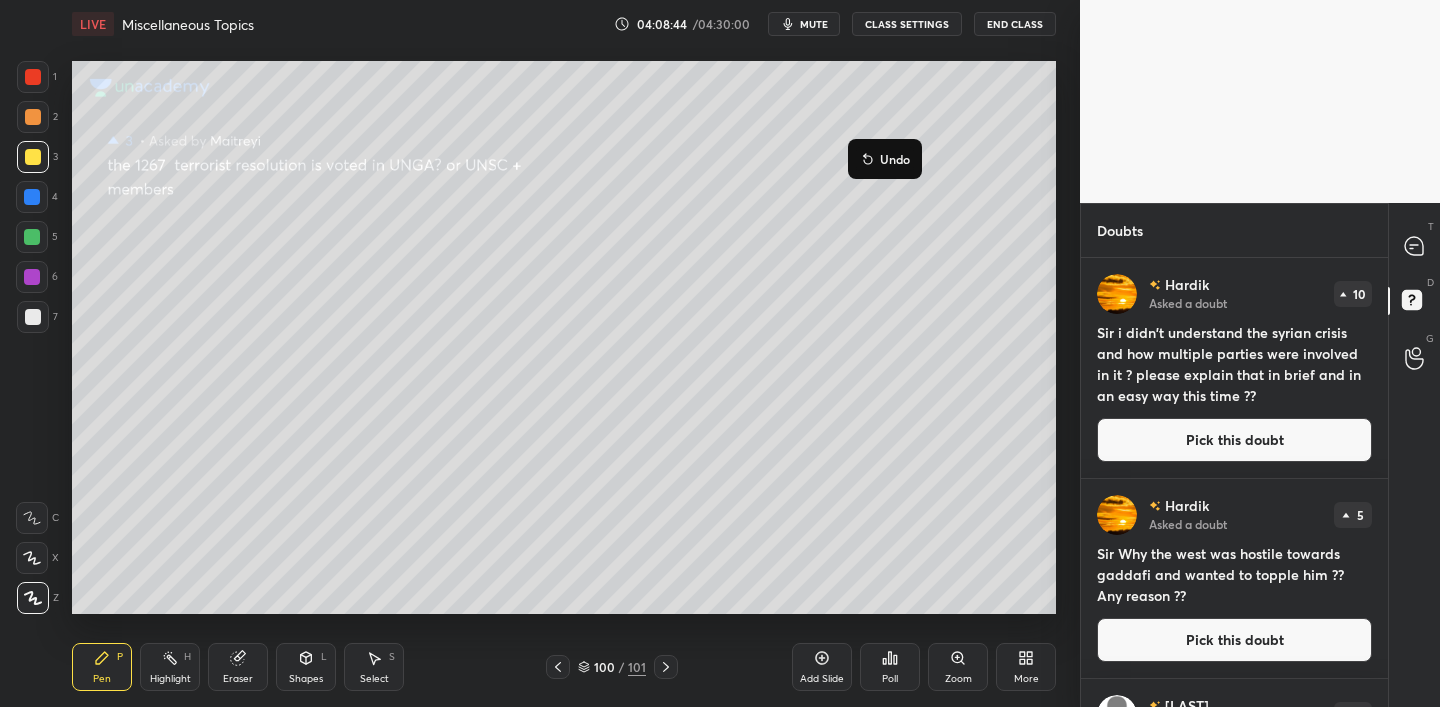 click 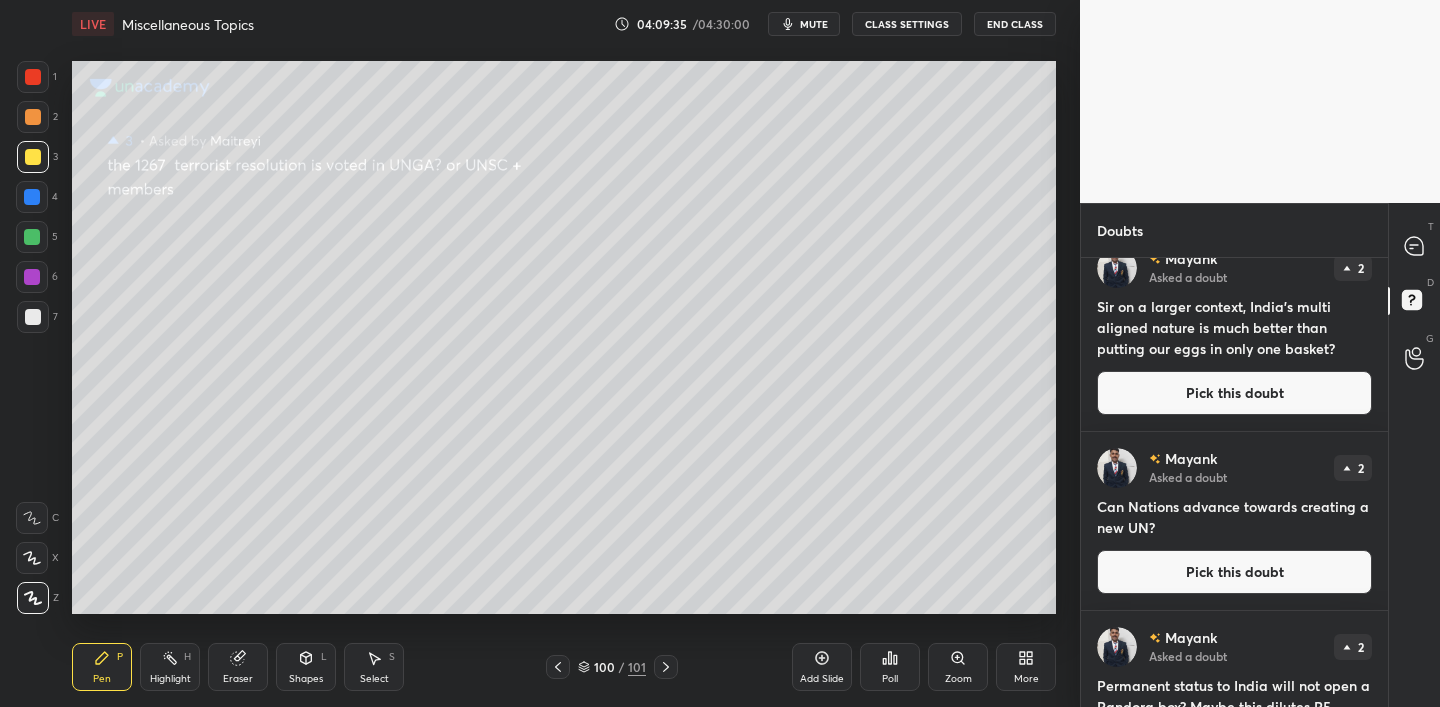 scroll, scrollTop: 5633, scrollLeft: 0, axis: vertical 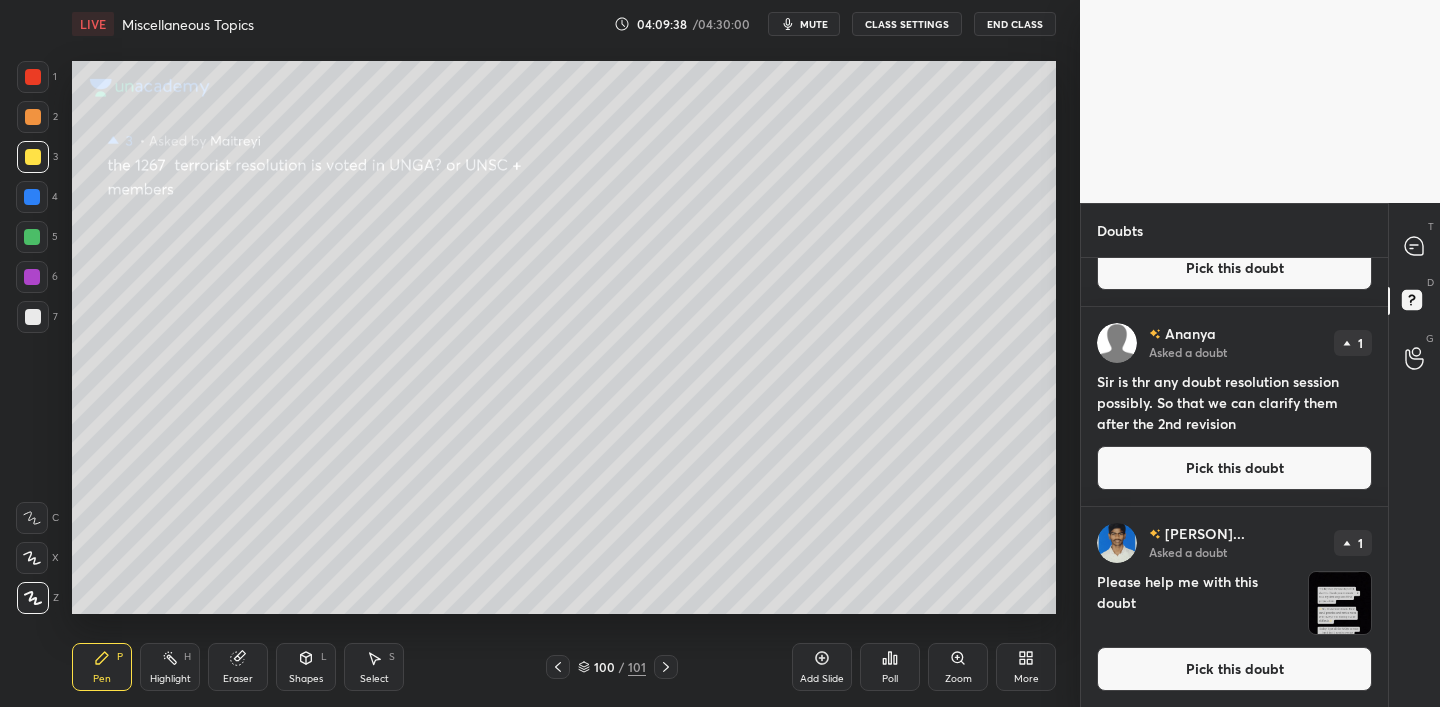 click on "Pick this doubt" at bounding box center (1234, 669) 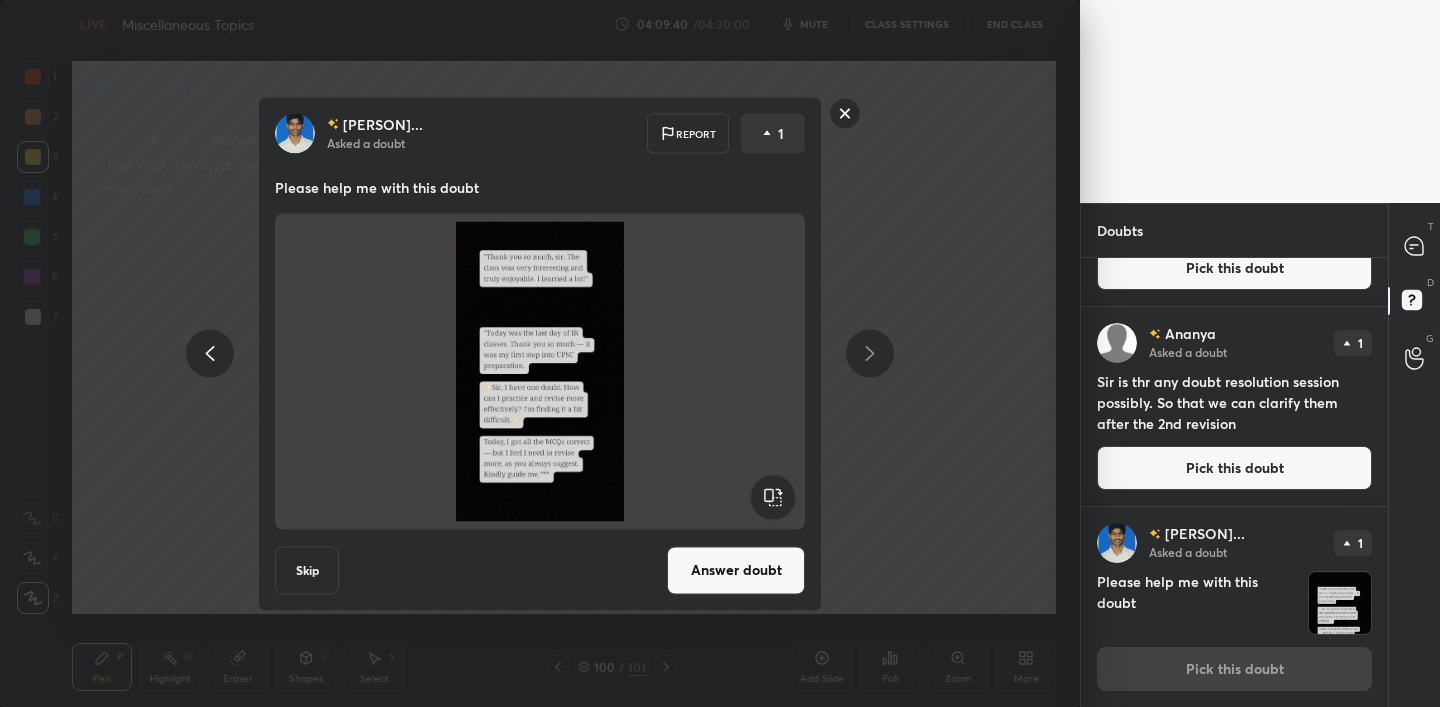 click on "Answer doubt" at bounding box center [736, 570] 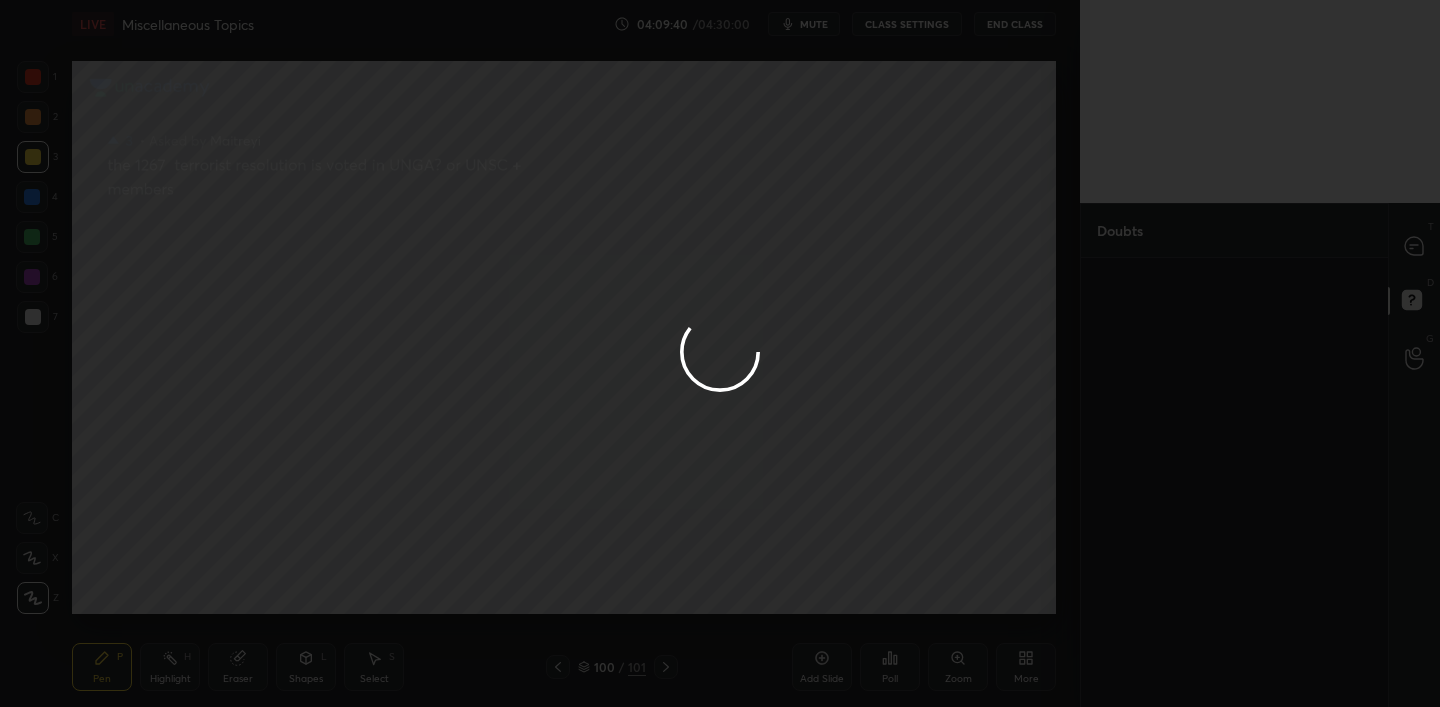 scroll, scrollTop: 0, scrollLeft: 0, axis: both 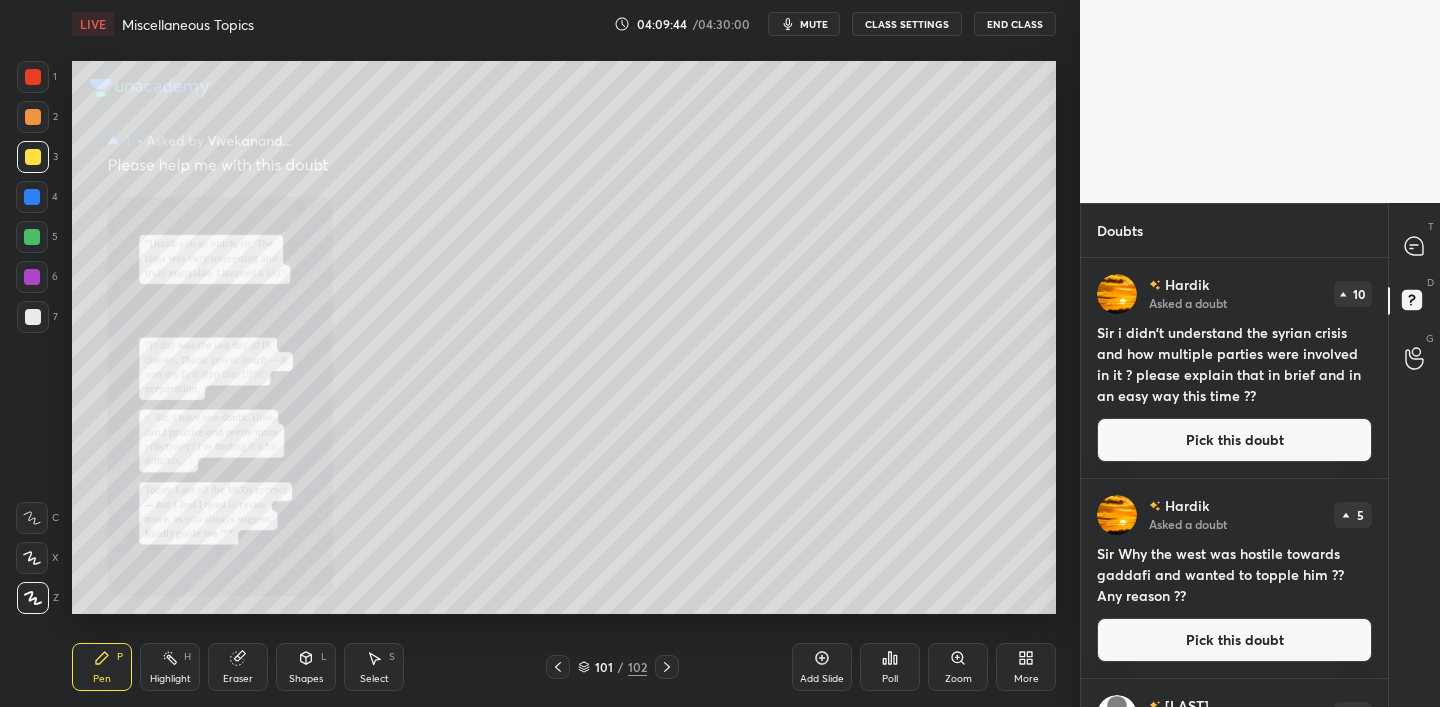 click on "Zoom" at bounding box center [958, 667] 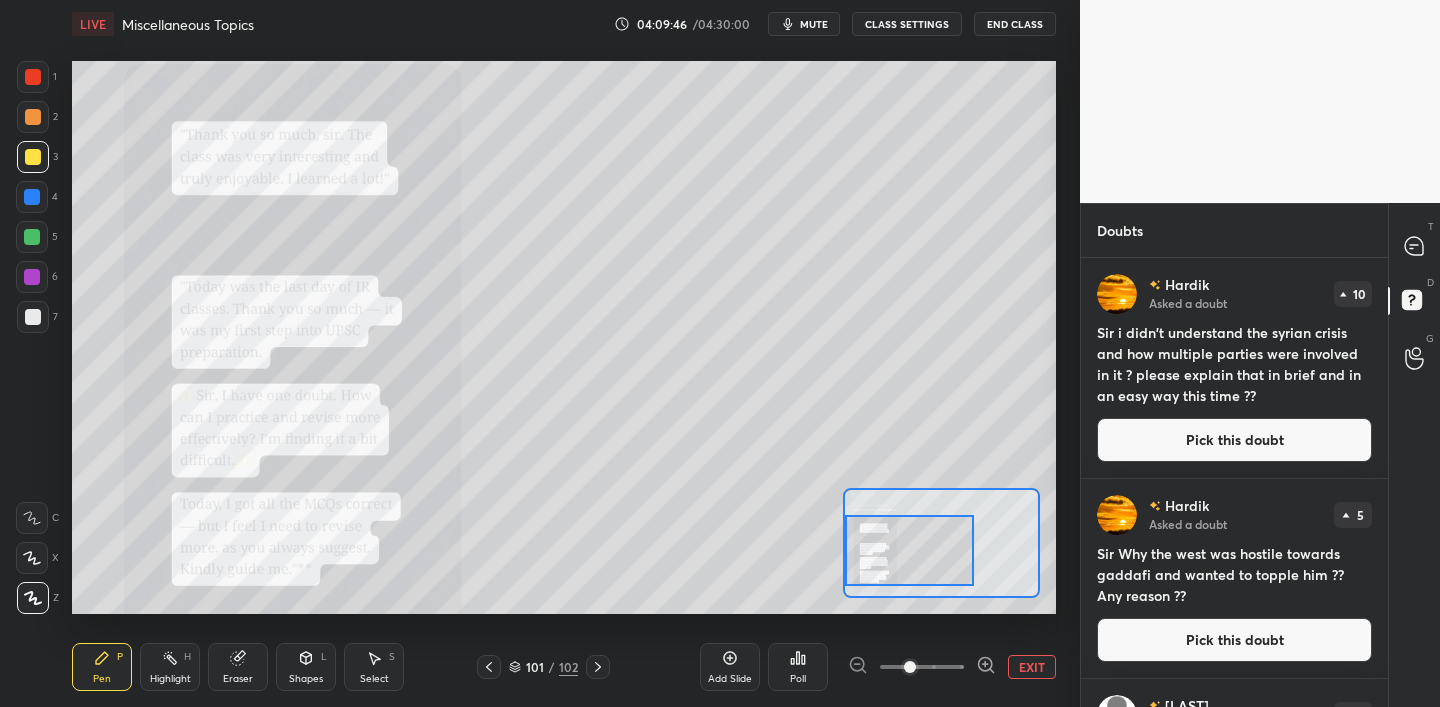 drag, startPoint x: 898, startPoint y: 538, endPoint x: 848, endPoint y: 546, distance: 50.635956 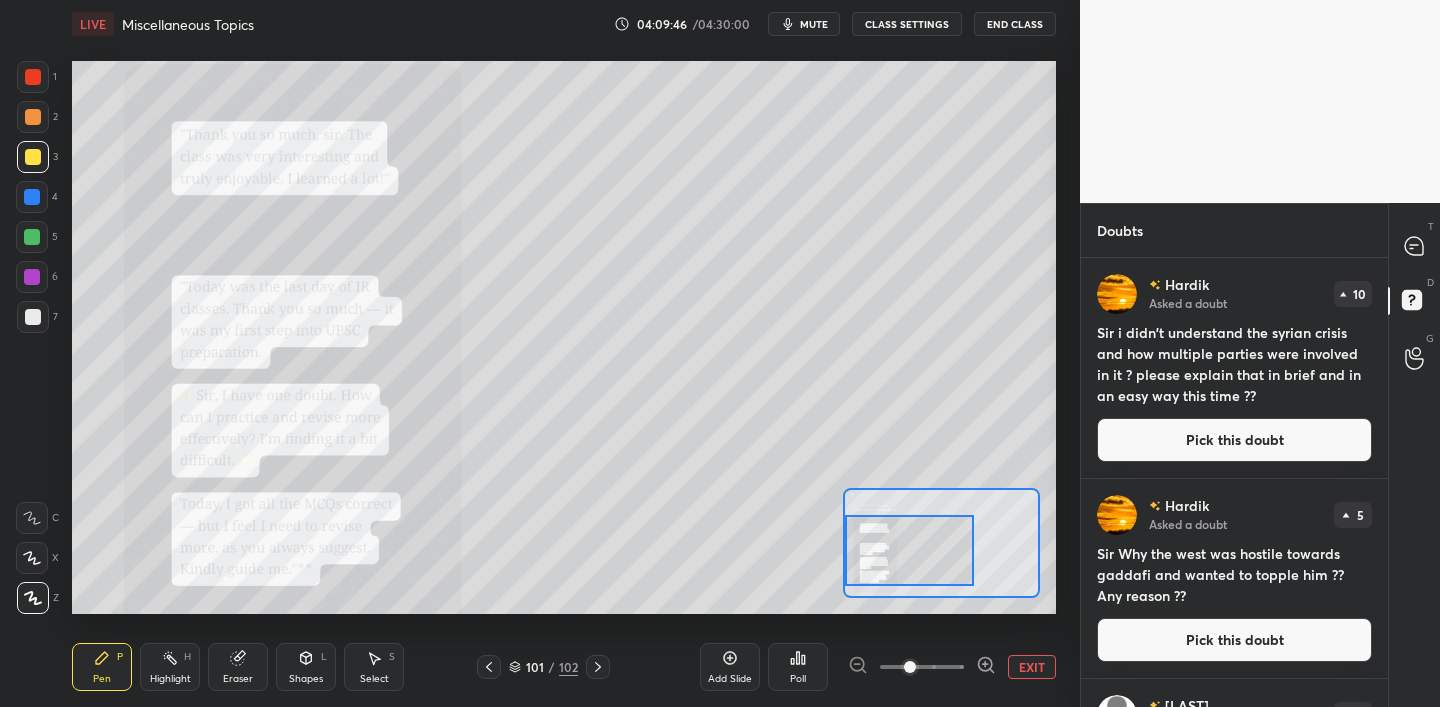 click at bounding box center [909, 550] 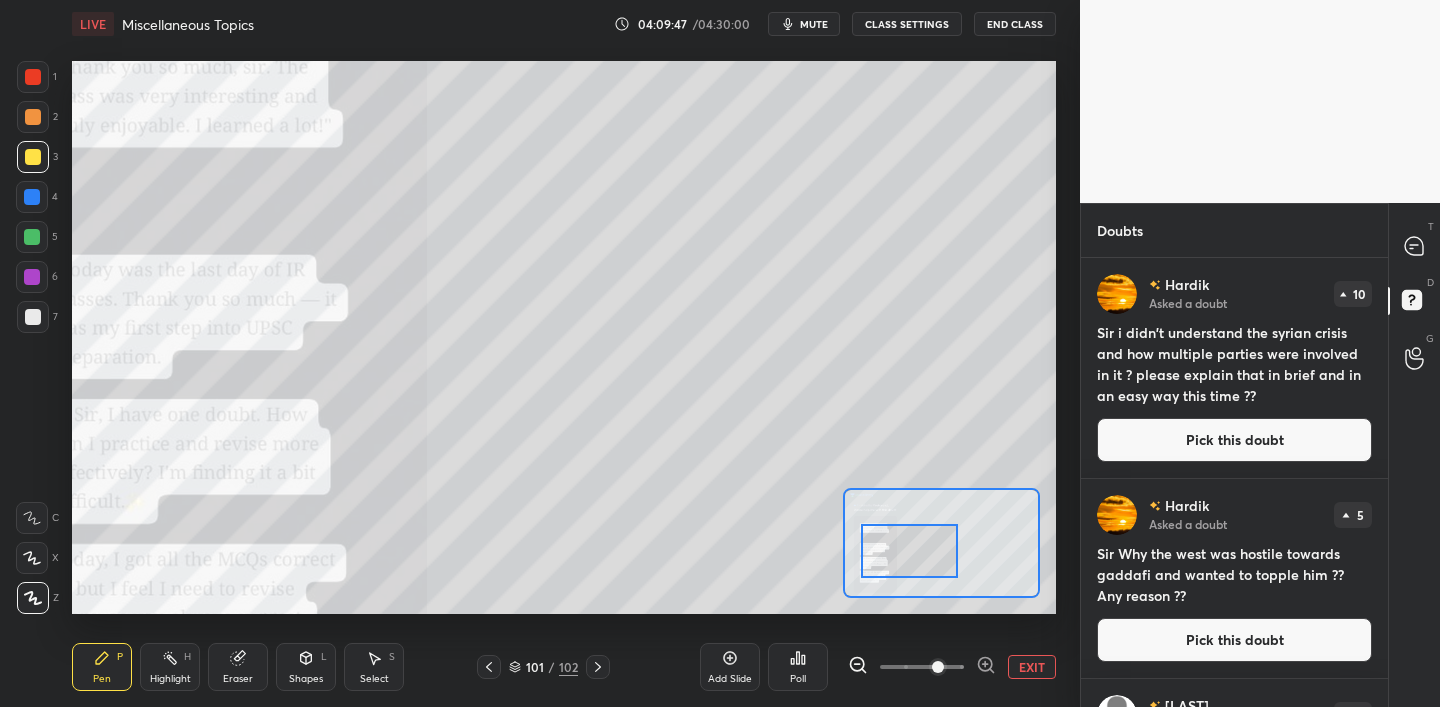 click 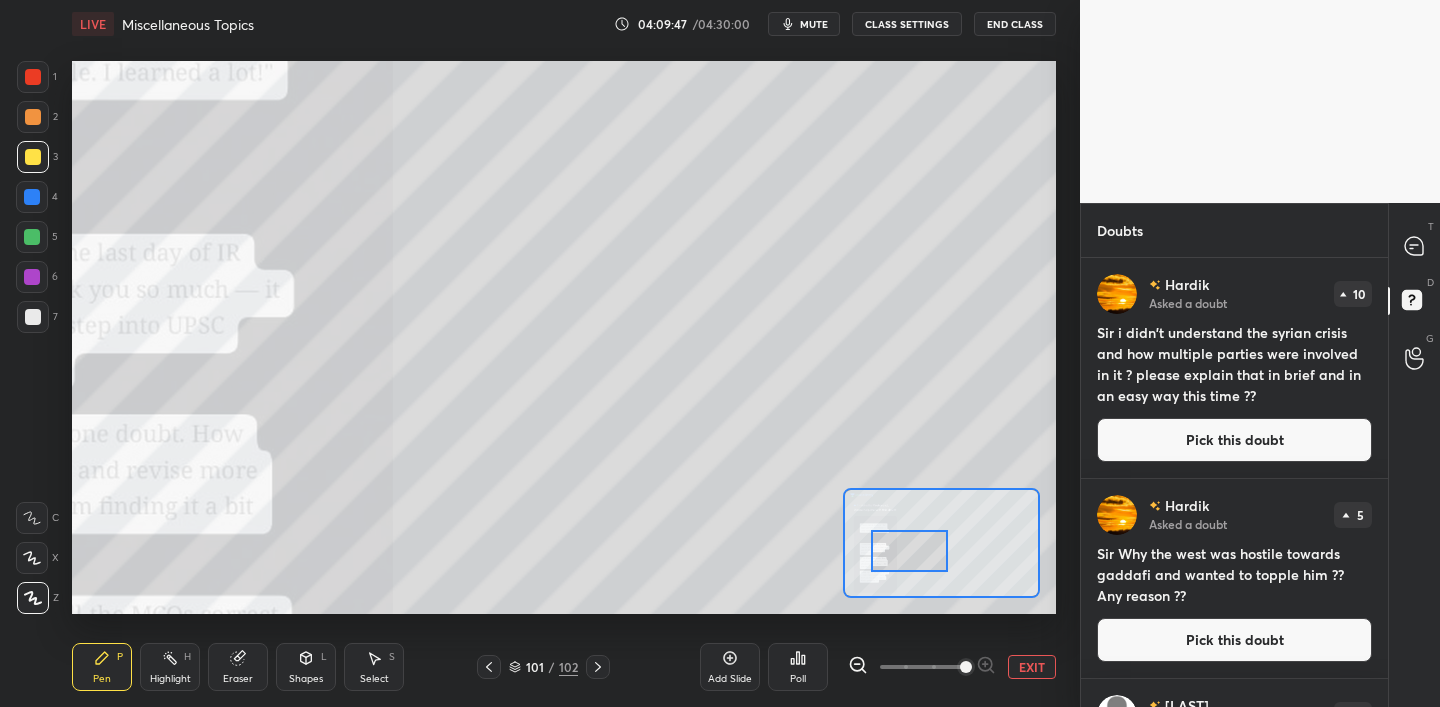 click at bounding box center (966, 667) 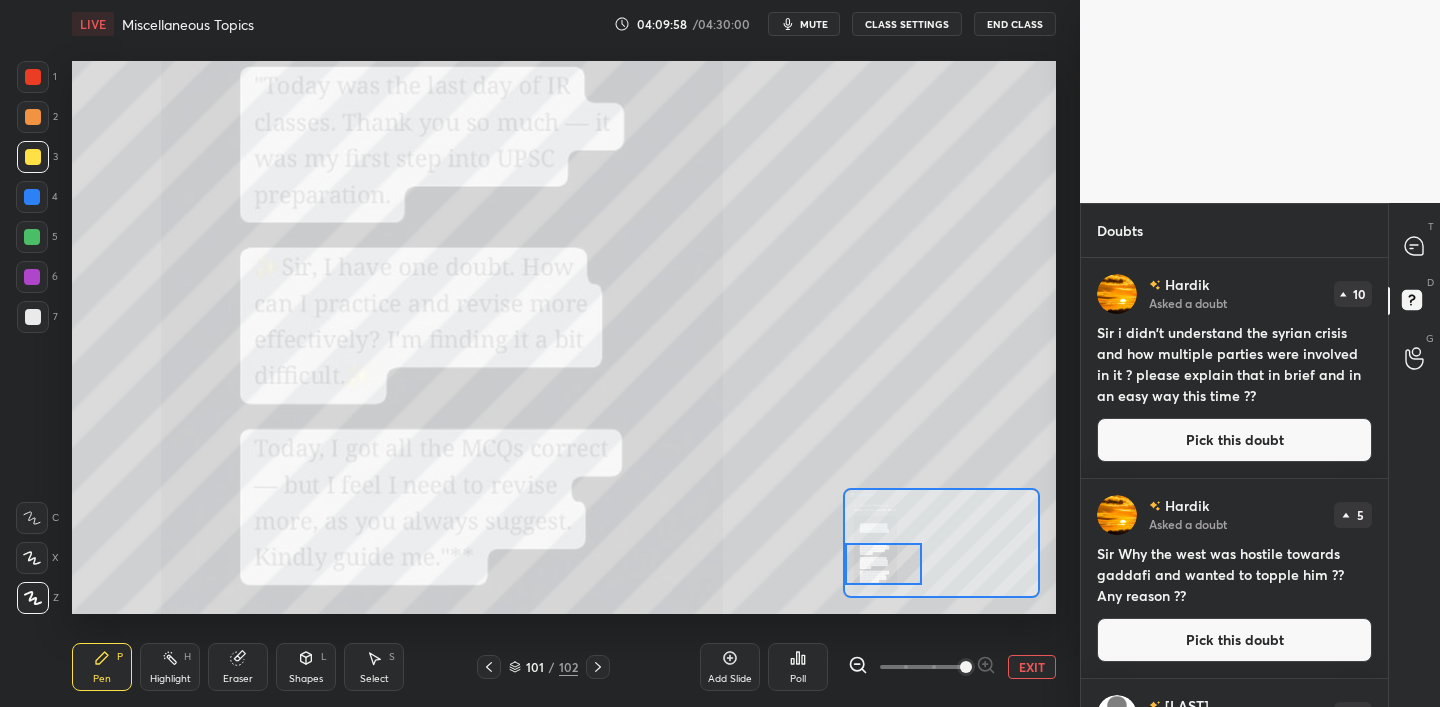 drag, startPoint x: 924, startPoint y: 555, endPoint x: 896, endPoint y: 568, distance: 30.870699 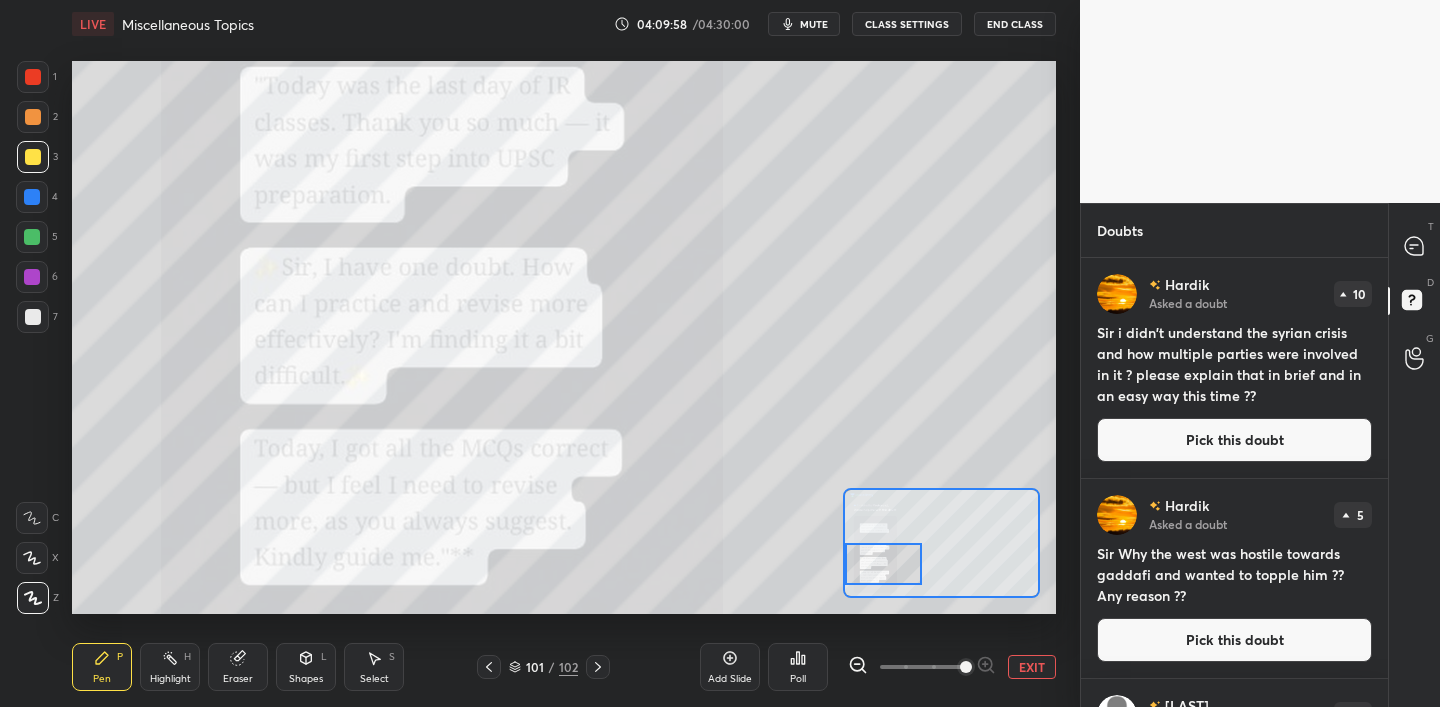 click at bounding box center (883, 564) 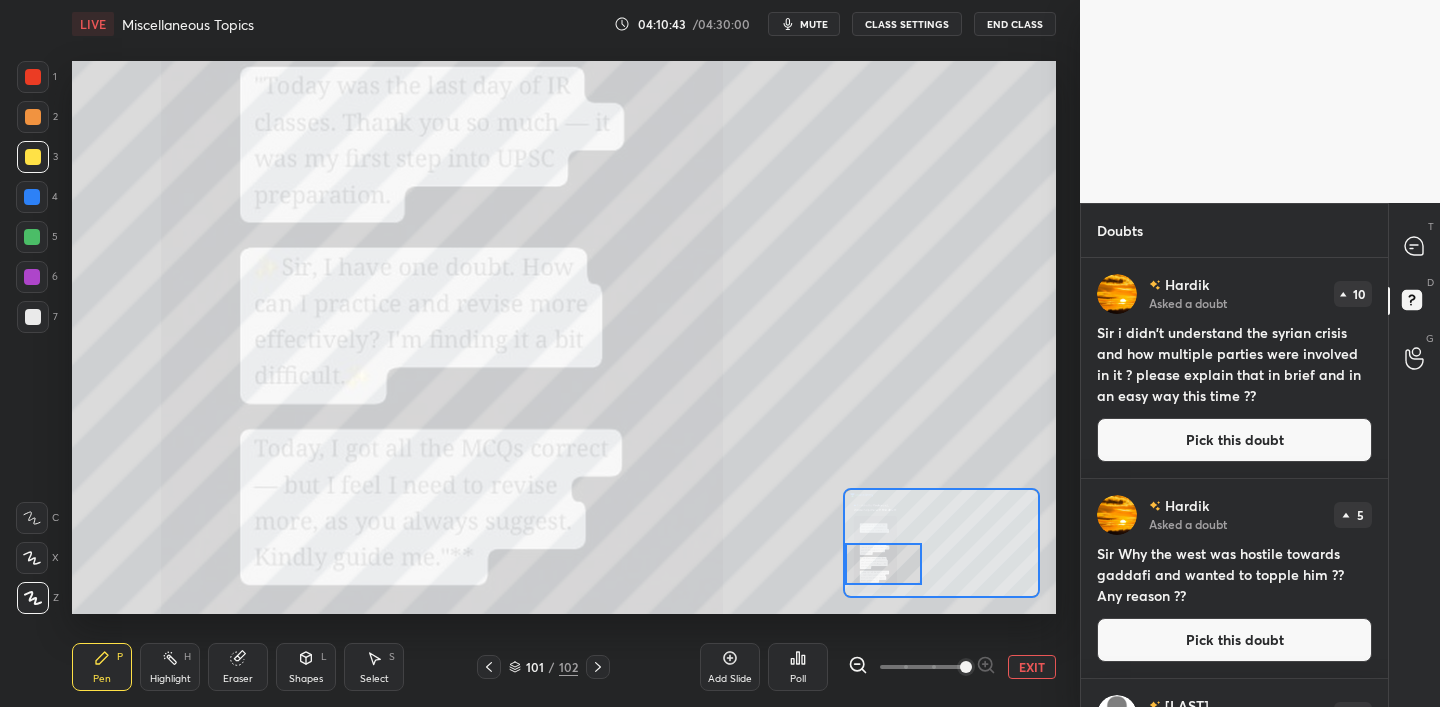click on "EXIT" at bounding box center (1032, 667) 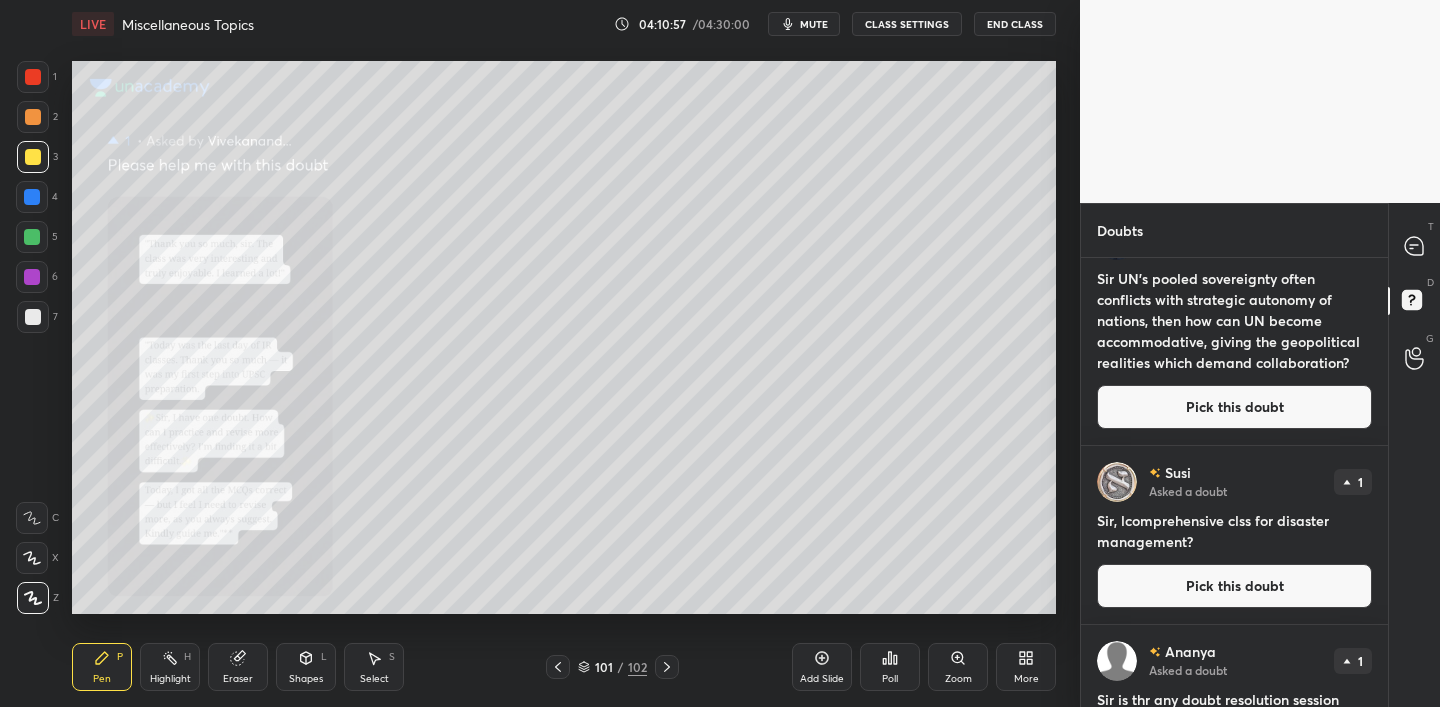 scroll, scrollTop: 5569, scrollLeft: 0, axis: vertical 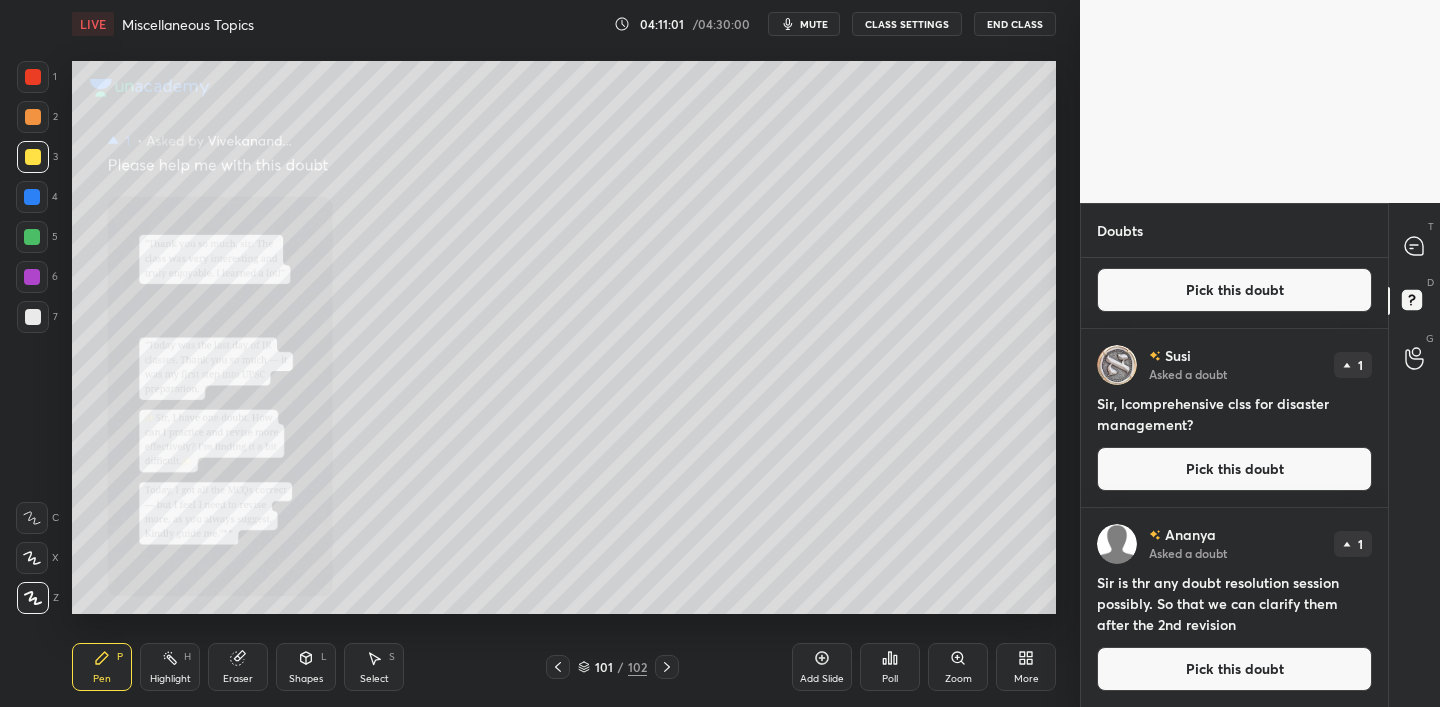 click on "Pick this doubt" at bounding box center [1234, 469] 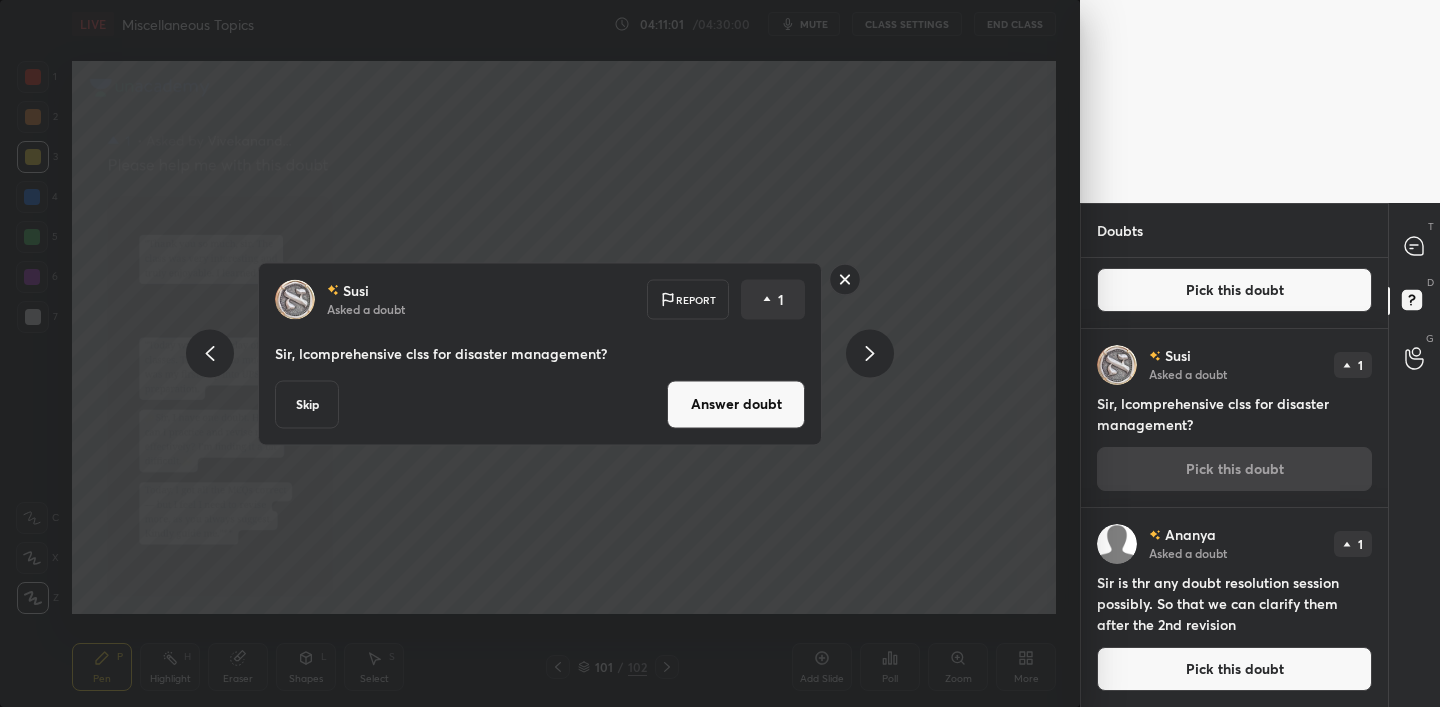 click on "Answer doubt" at bounding box center [736, 404] 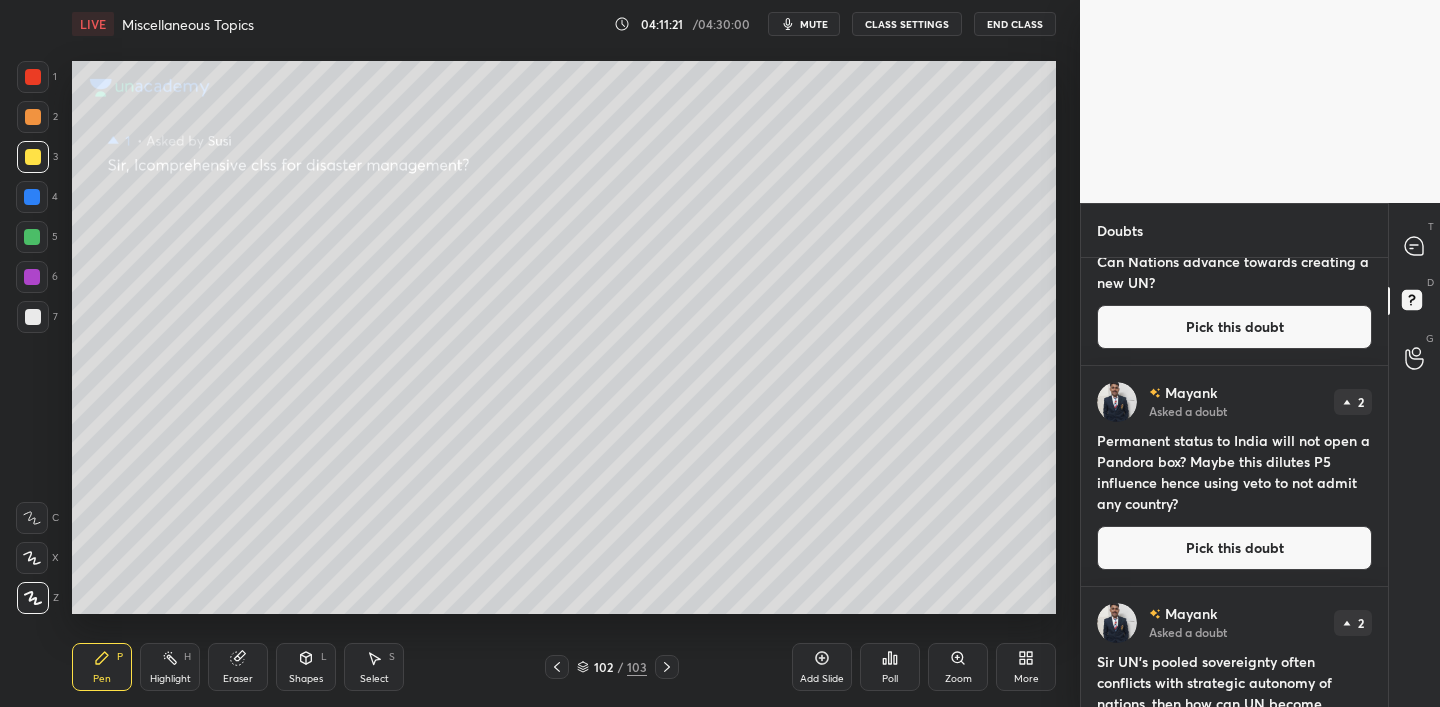 scroll, scrollTop: 5495, scrollLeft: 0, axis: vertical 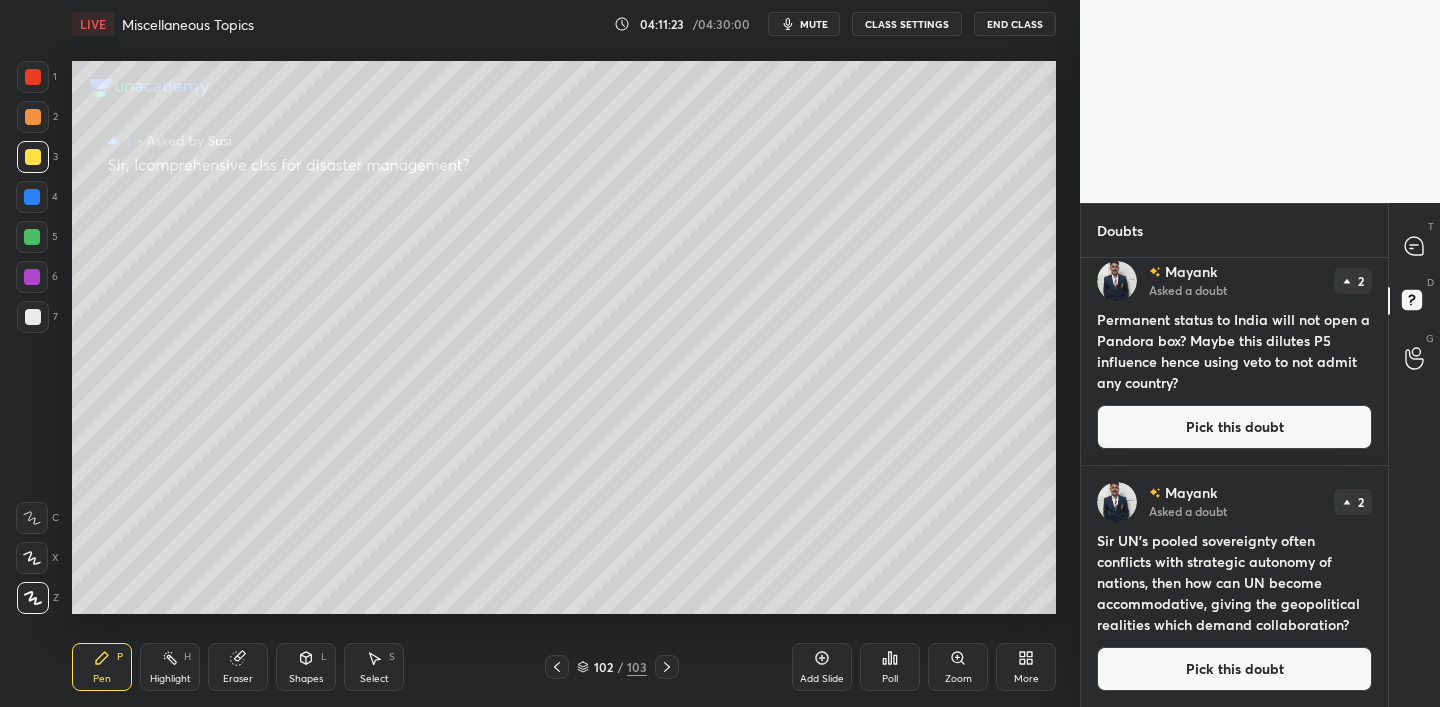click on "Pick this doubt" at bounding box center [1234, 669] 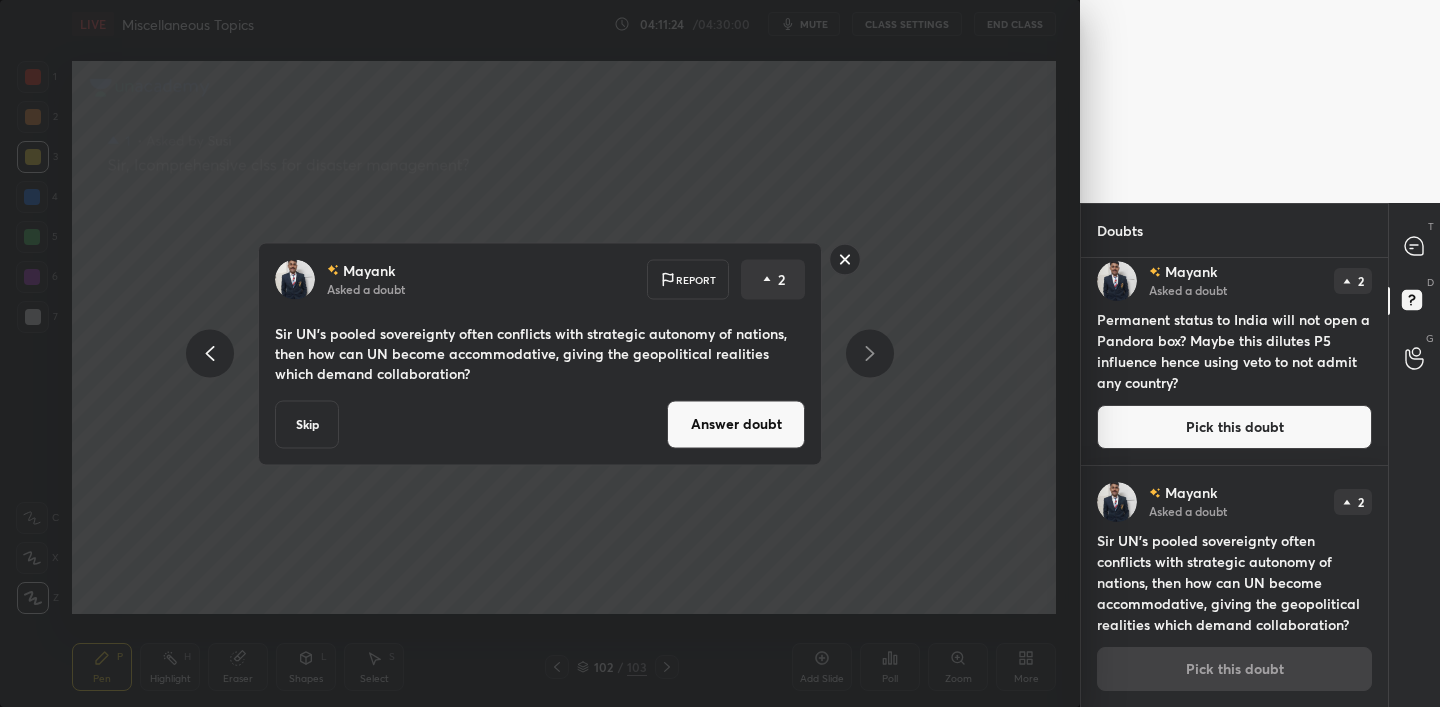 click on "Answer doubt" at bounding box center (736, 424) 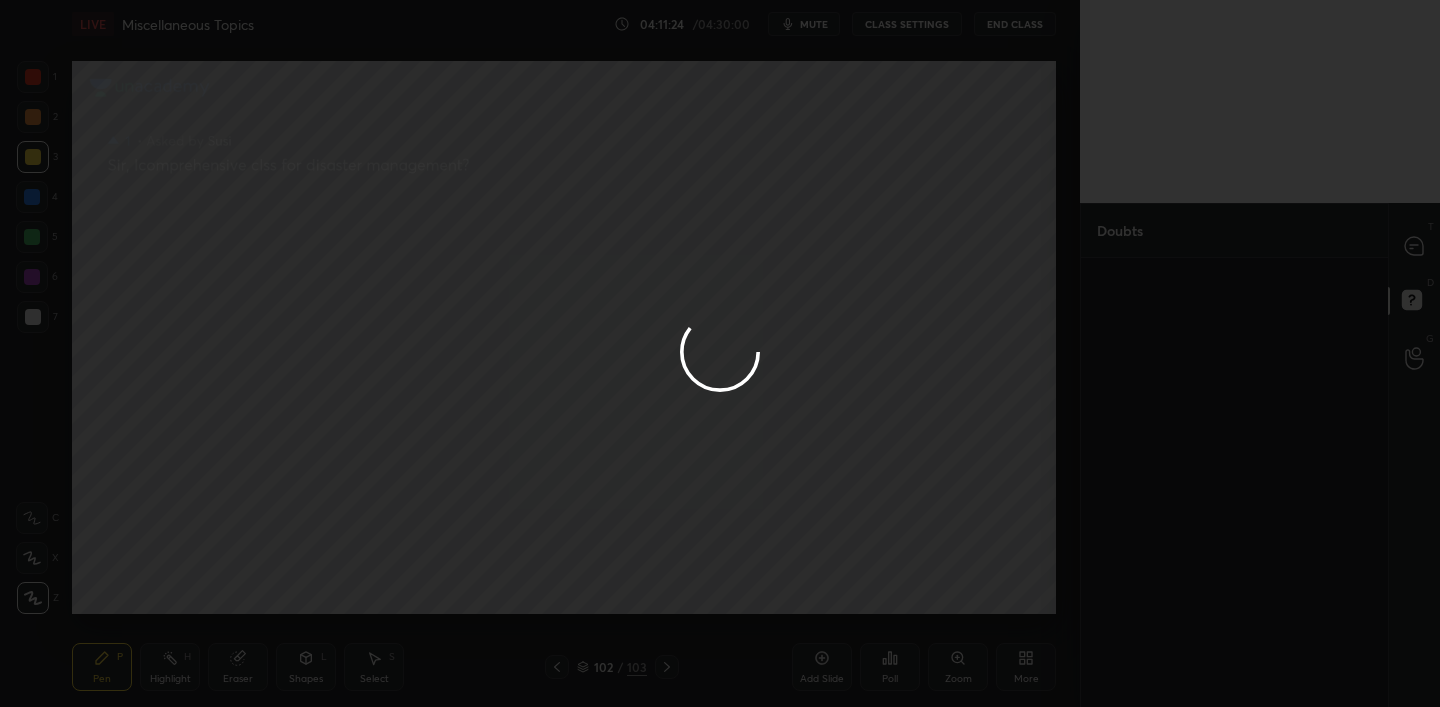 scroll, scrollTop: 0, scrollLeft: 0, axis: both 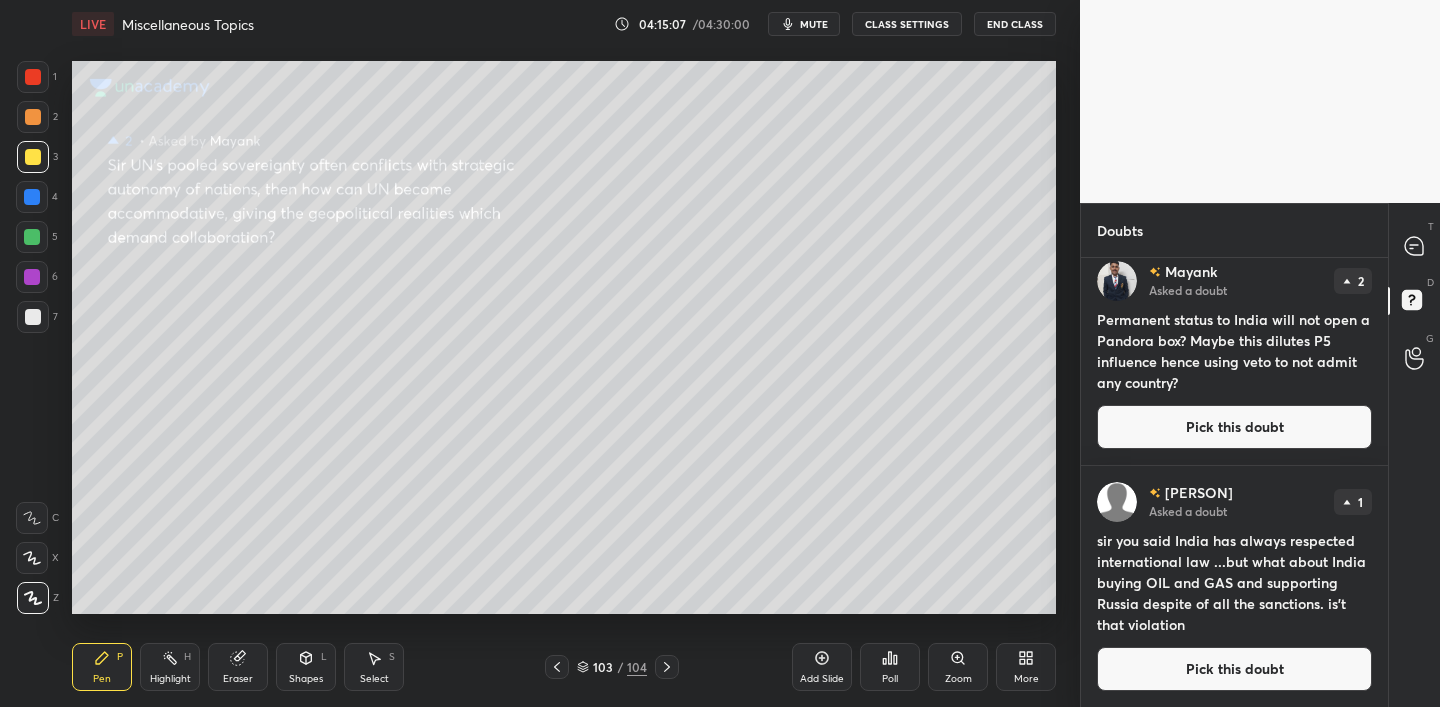 click on "Pick this doubt" at bounding box center [1234, 669] 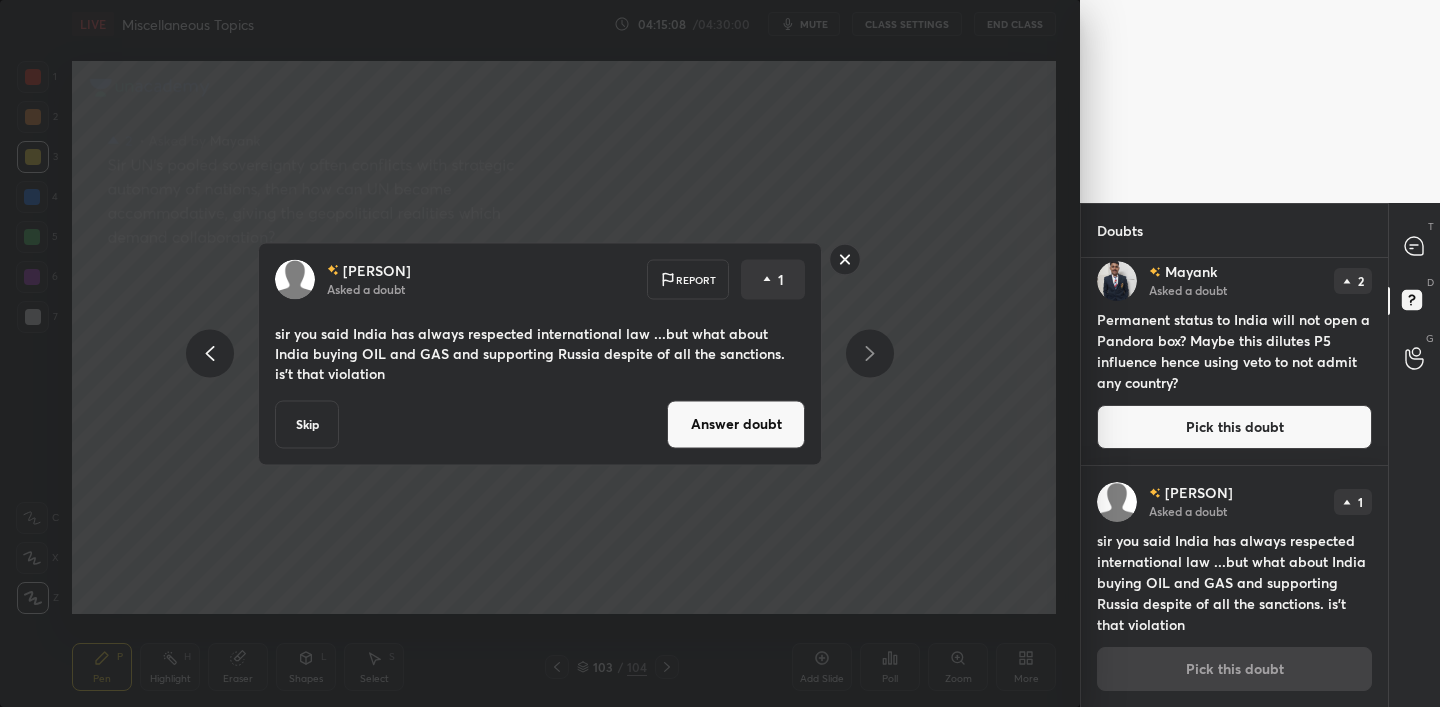 click on "Answer doubt" at bounding box center (736, 424) 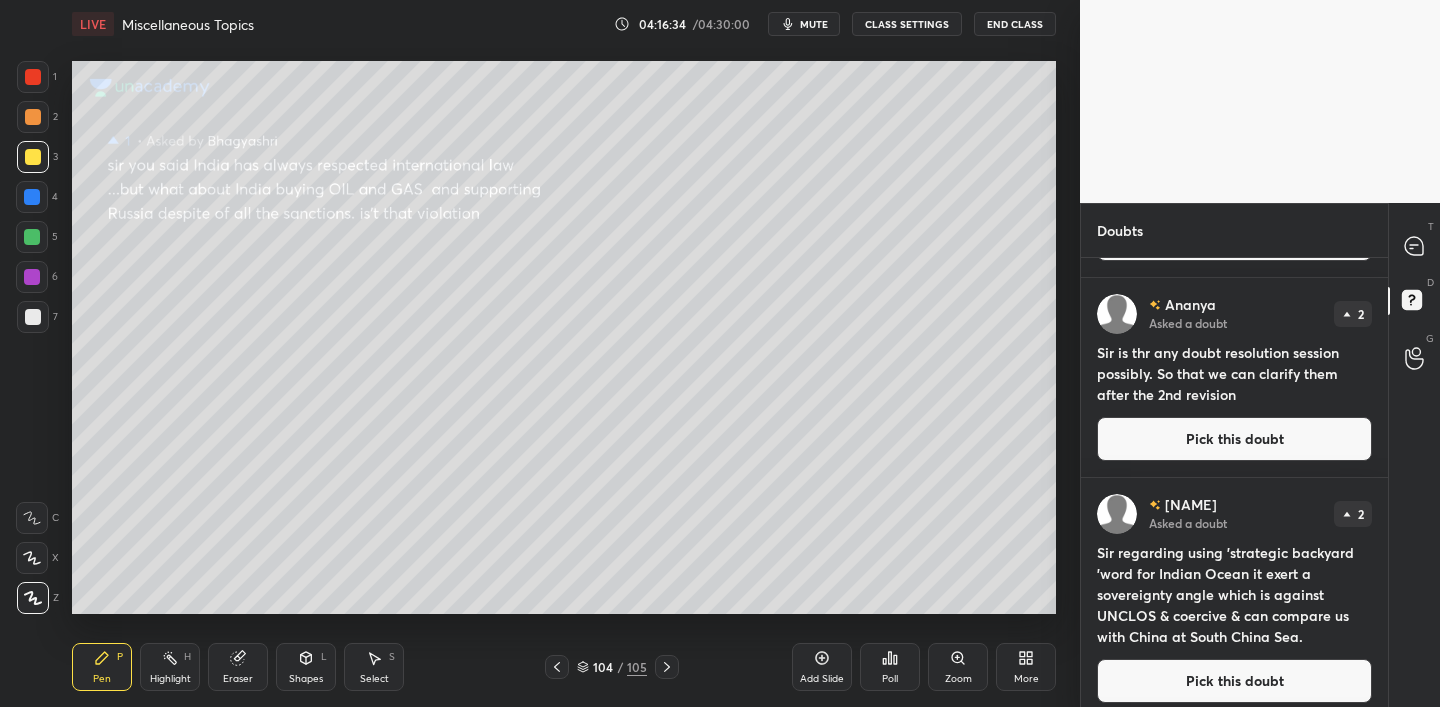 scroll, scrollTop: 3483, scrollLeft: 0, axis: vertical 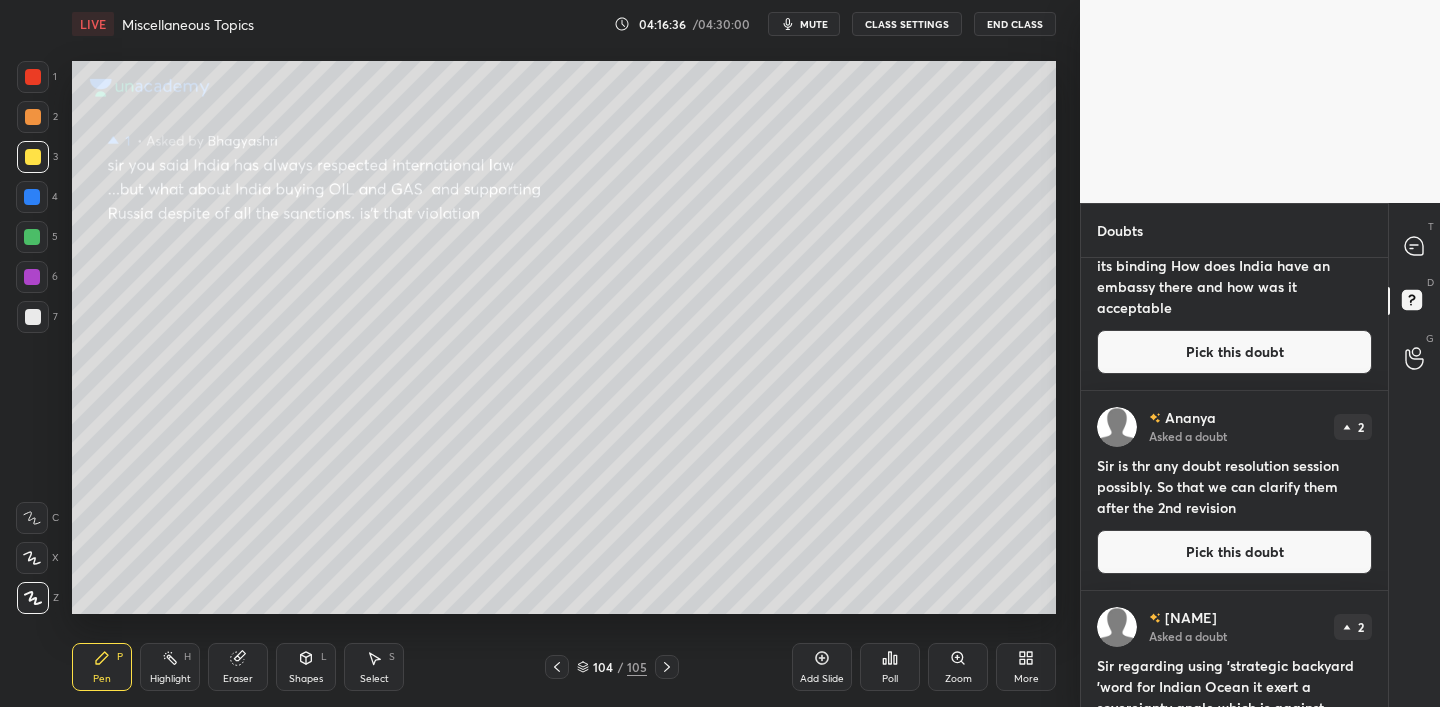 click on "Pick this doubt" at bounding box center [1234, 552] 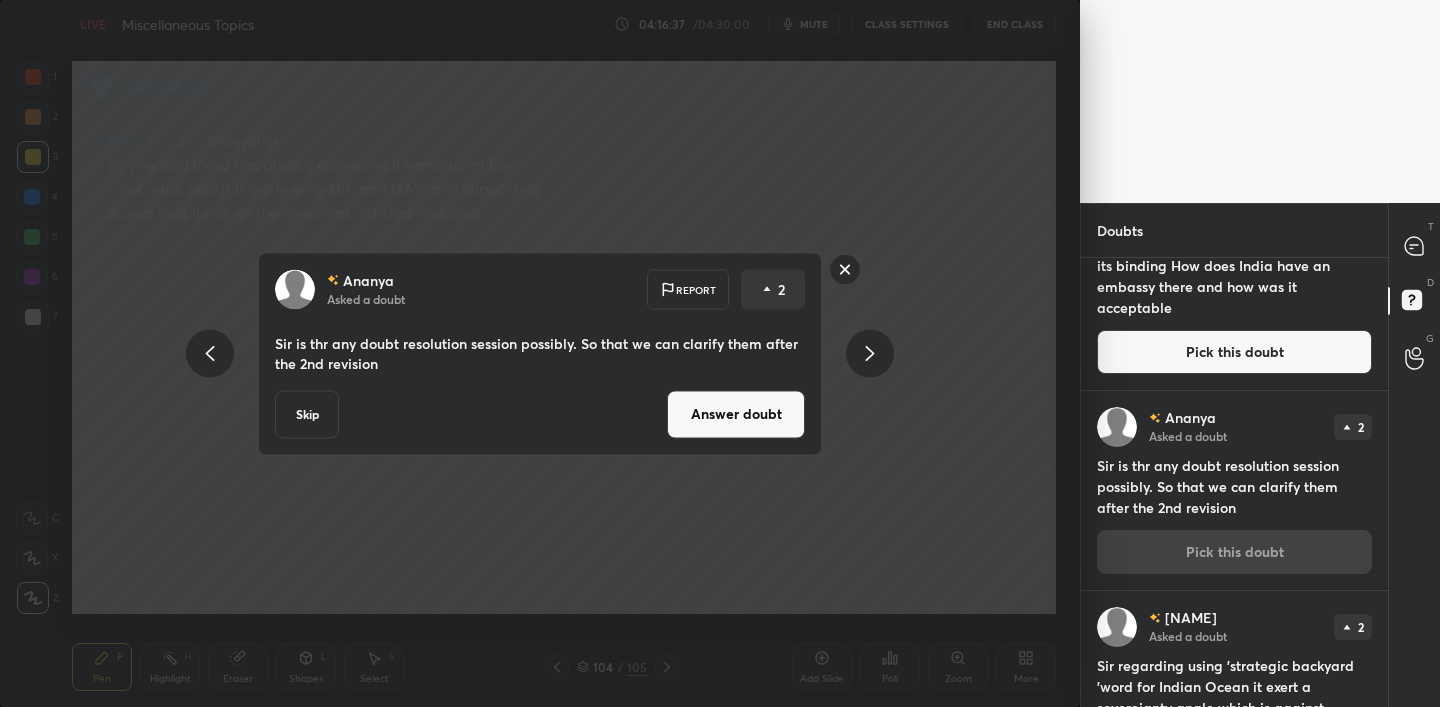 click on "Answer doubt" at bounding box center (736, 414) 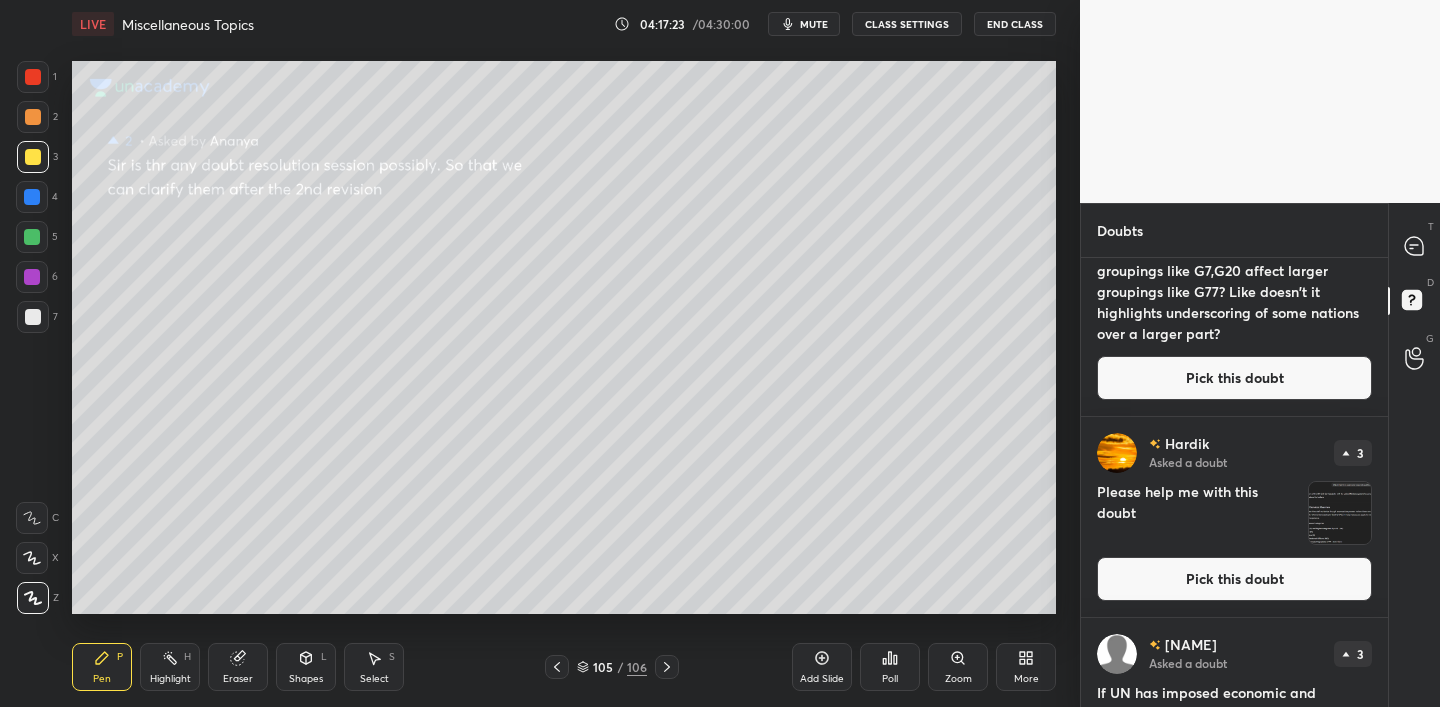scroll, scrollTop: 3024, scrollLeft: 0, axis: vertical 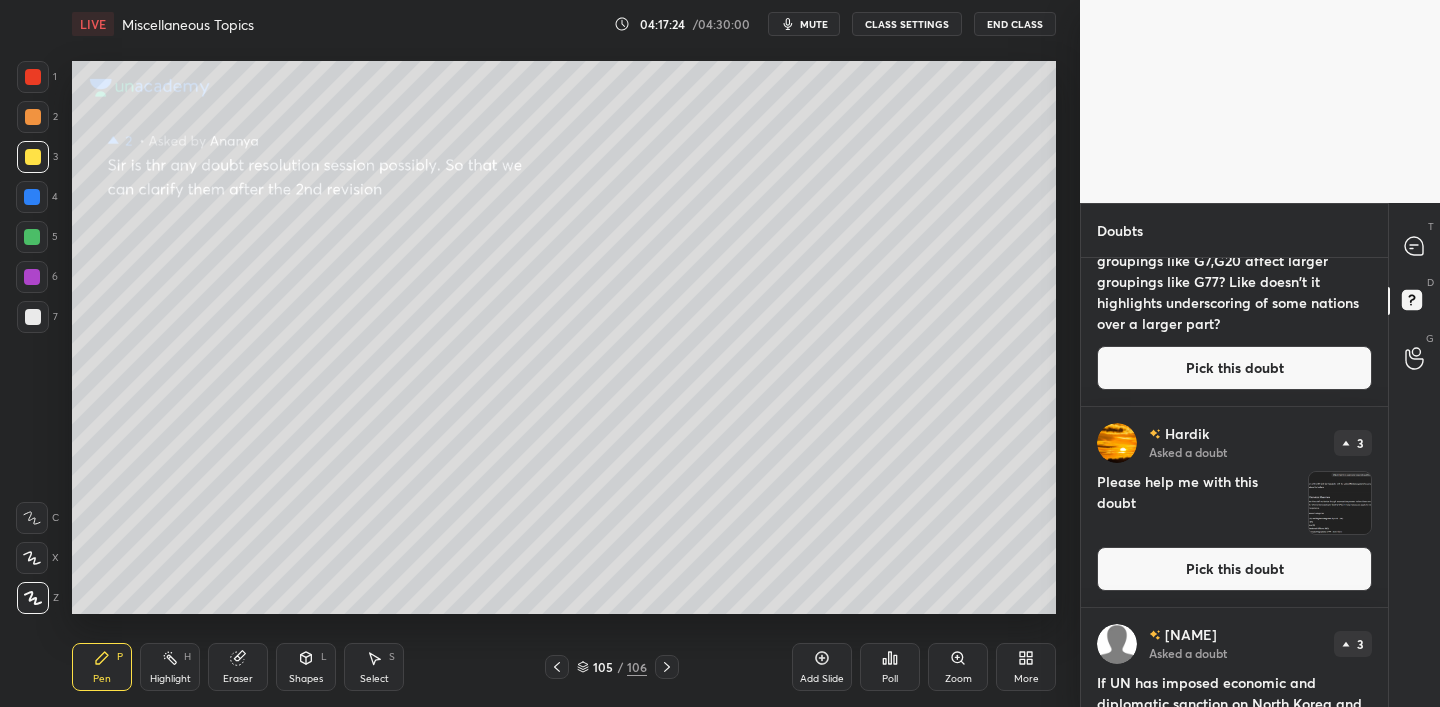 click on "Pick this doubt" at bounding box center (1234, 569) 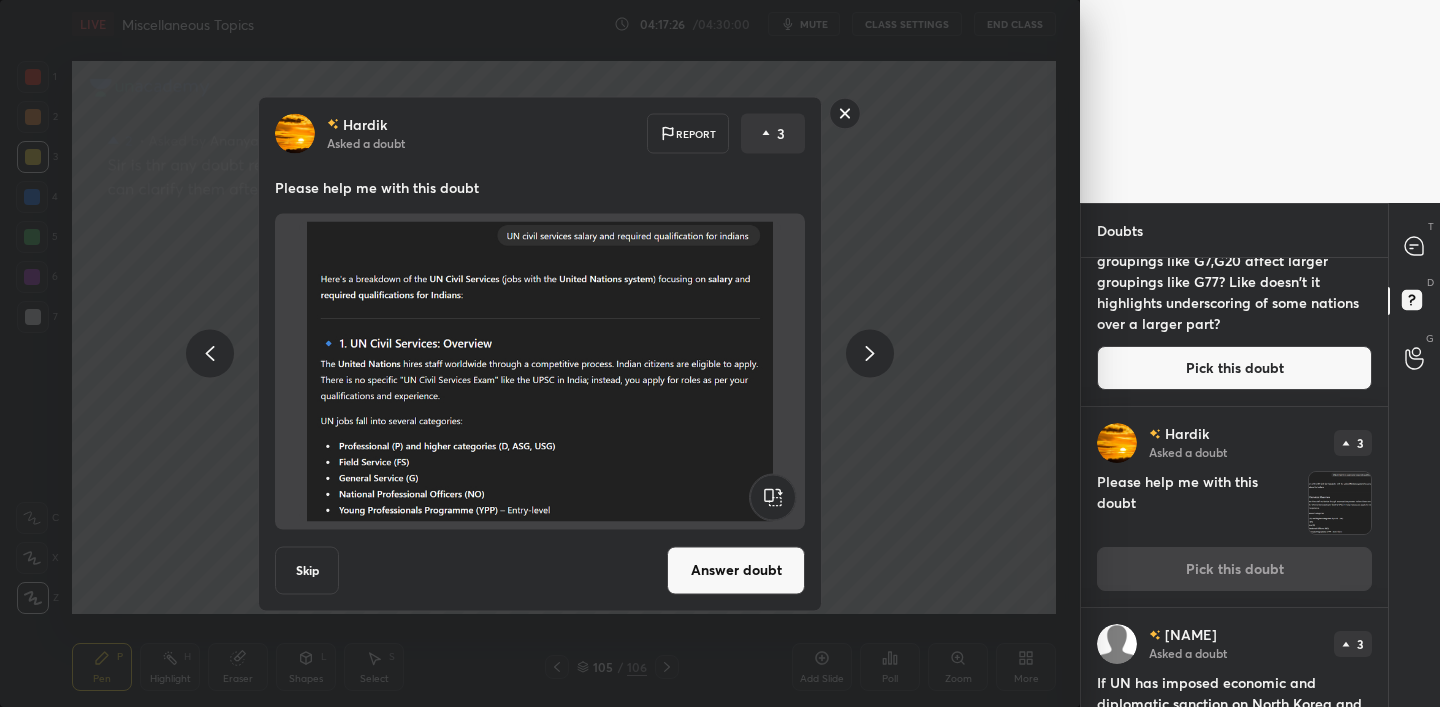 click on "Answer doubt" at bounding box center (736, 570) 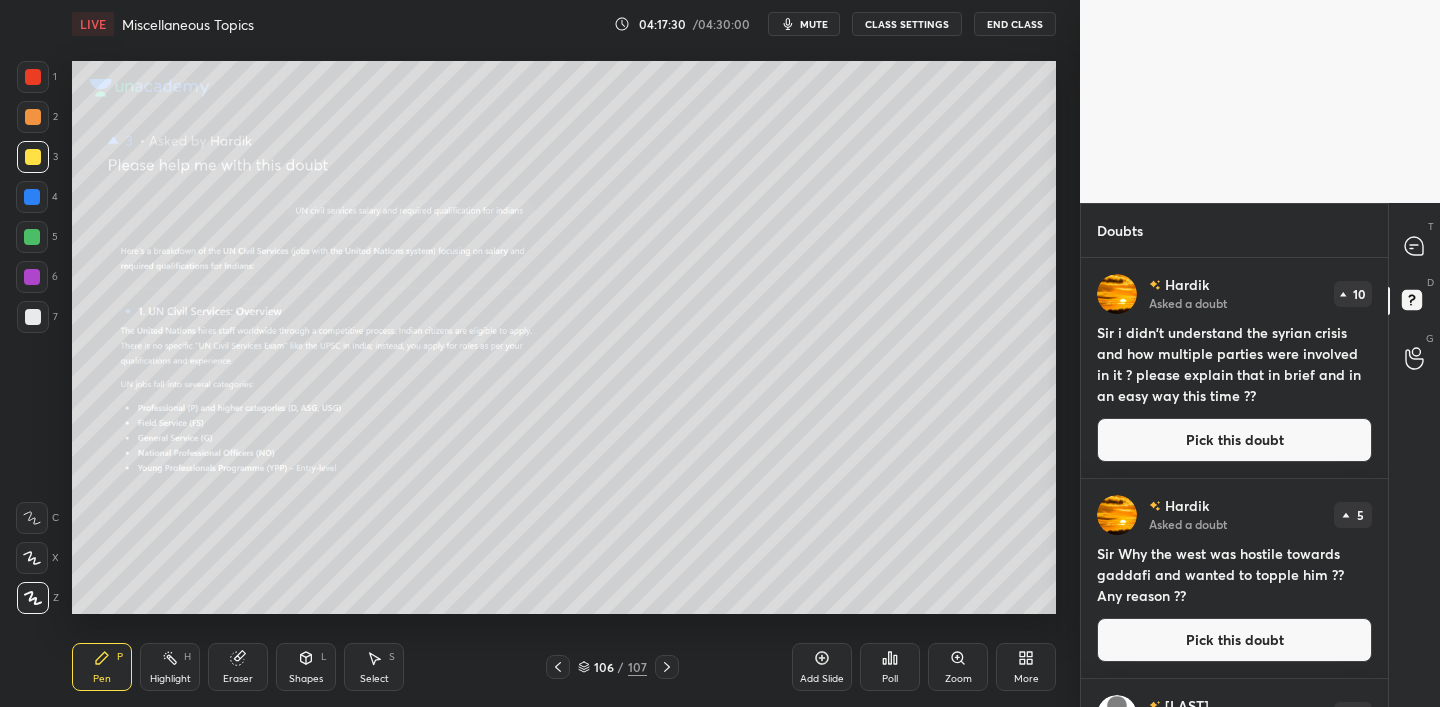 click 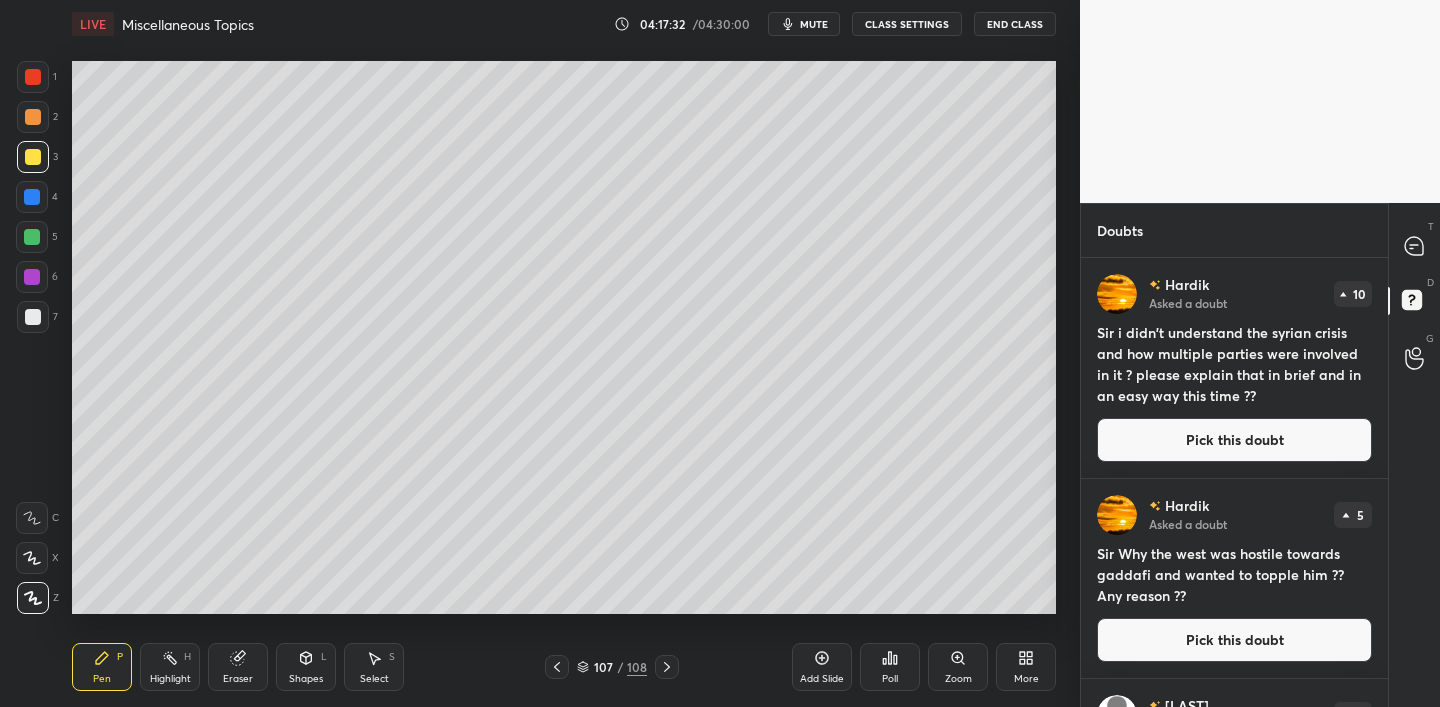drag, startPoint x: 558, startPoint y: 668, endPoint x: 617, endPoint y: 675, distance: 59.413803 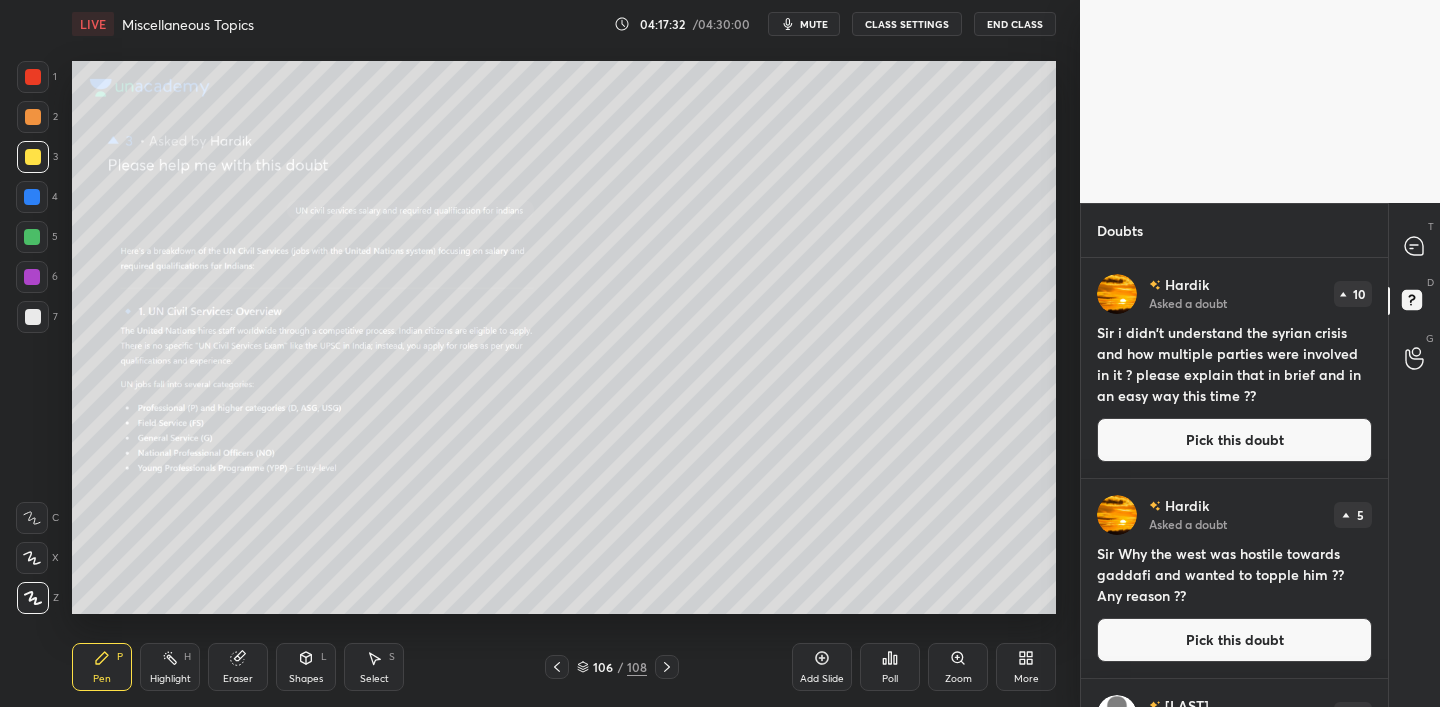 click 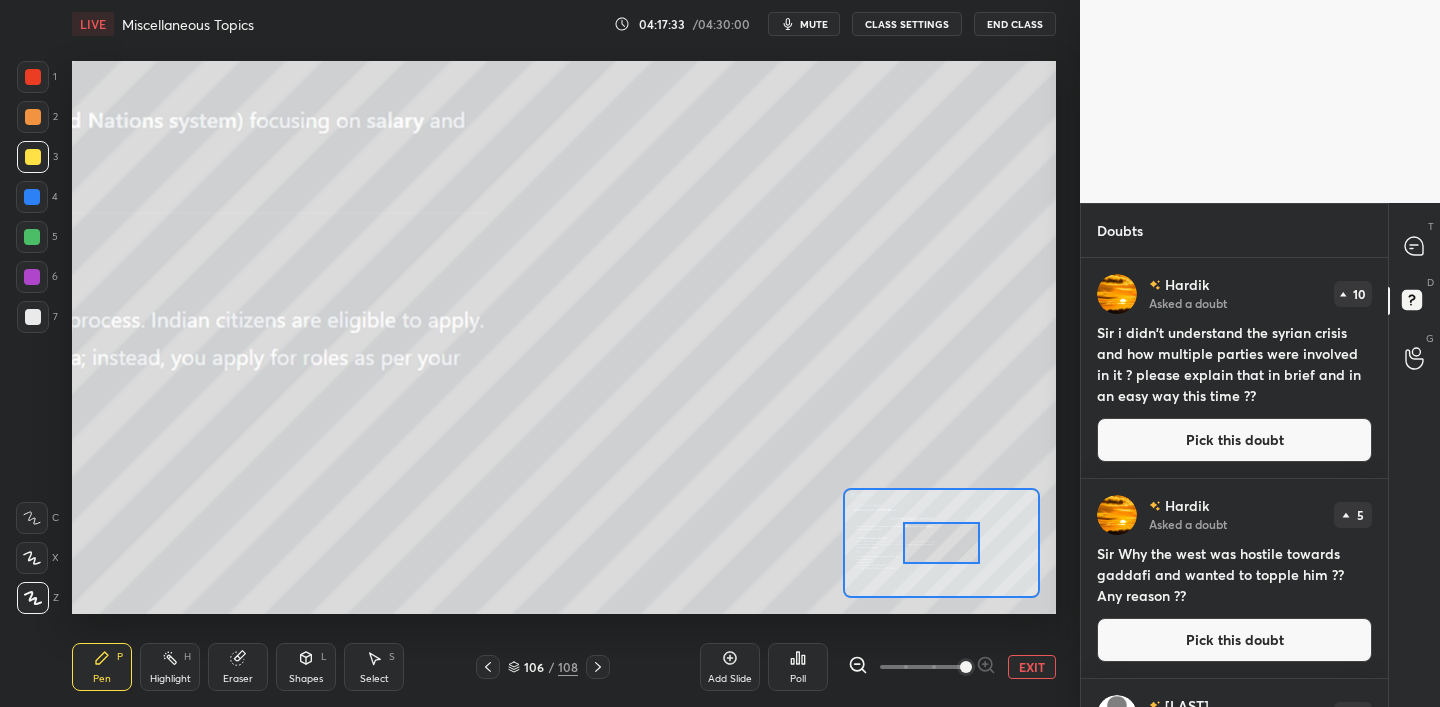 click at bounding box center (966, 667) 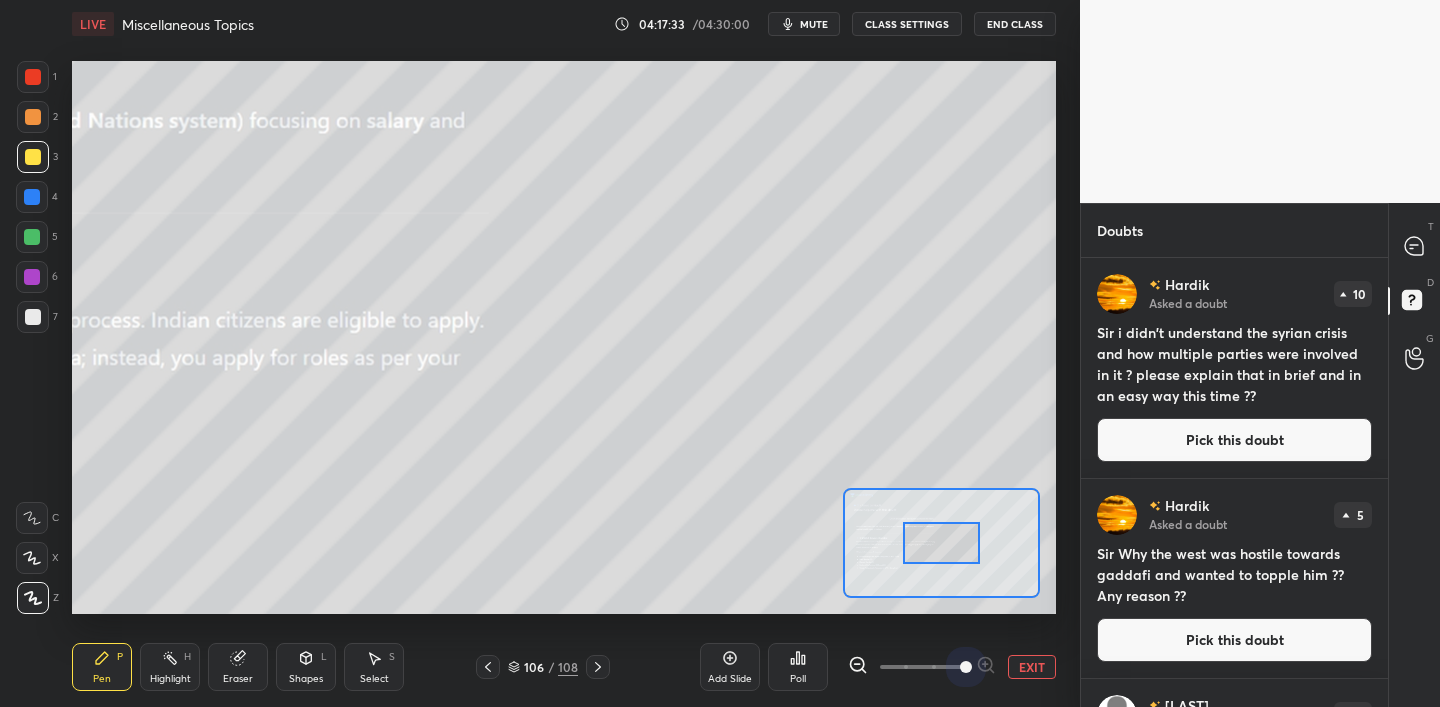 drag, startPoint x: 959, startPoint y: 660, endPoint x: 950, endPoint y: 617, distance: 43.931767 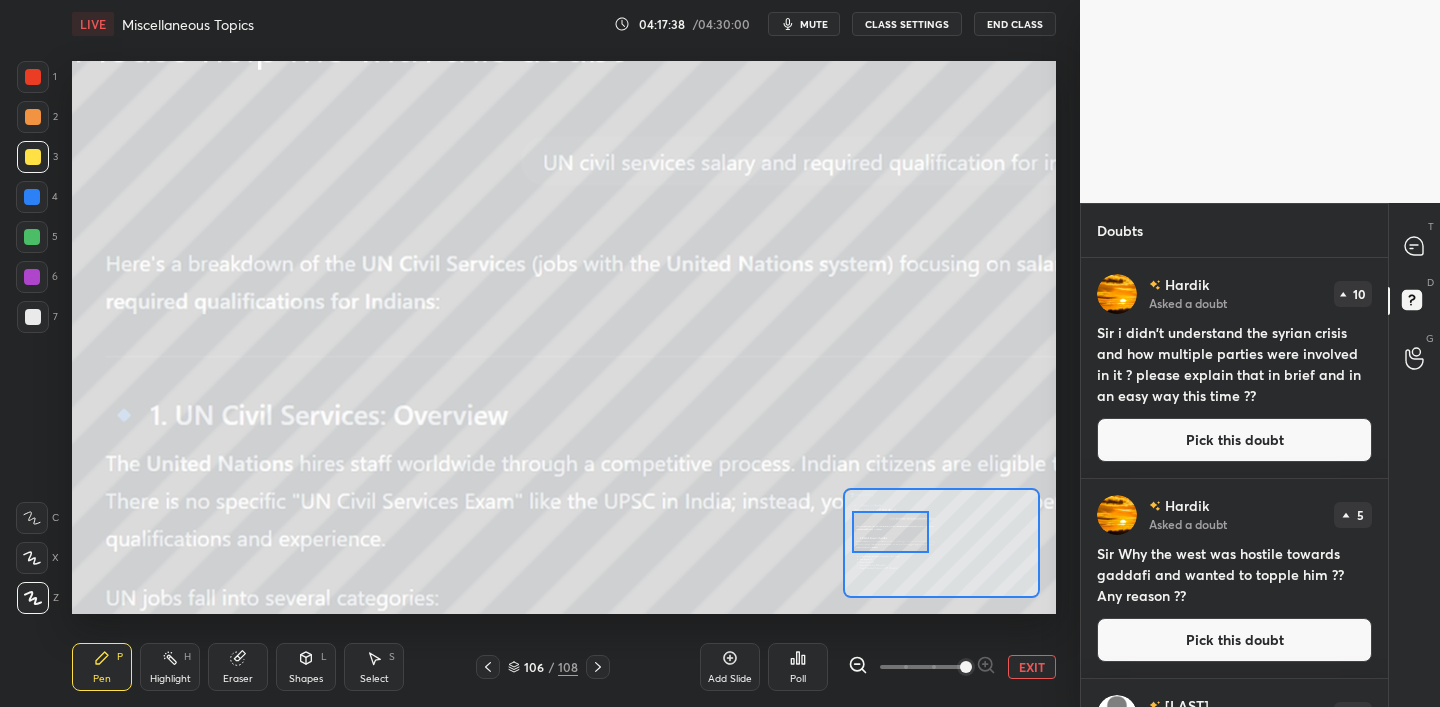 drag, startPoint x: 932, startPoint y: 546, endPoint x: 881, endPoint y: 535, distance: 52.17279 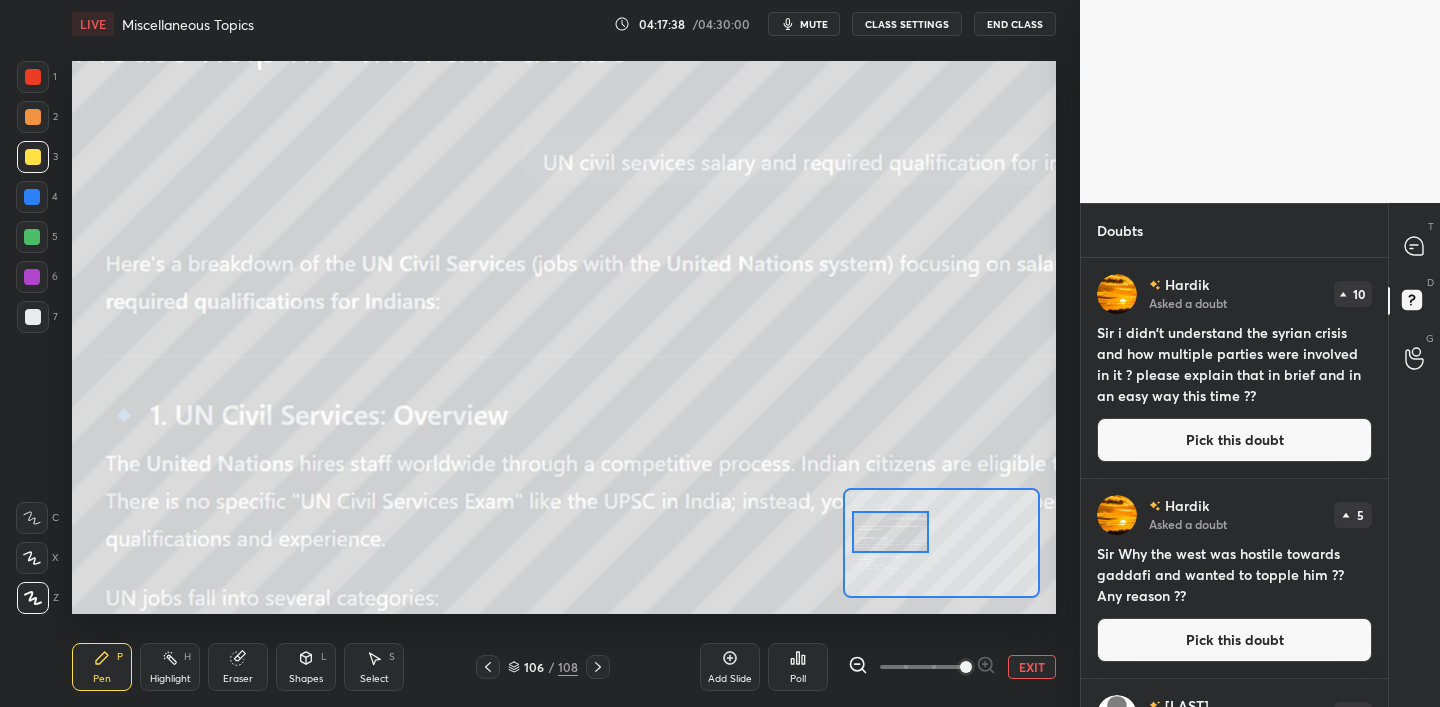 click at bounding box center [890, 532] 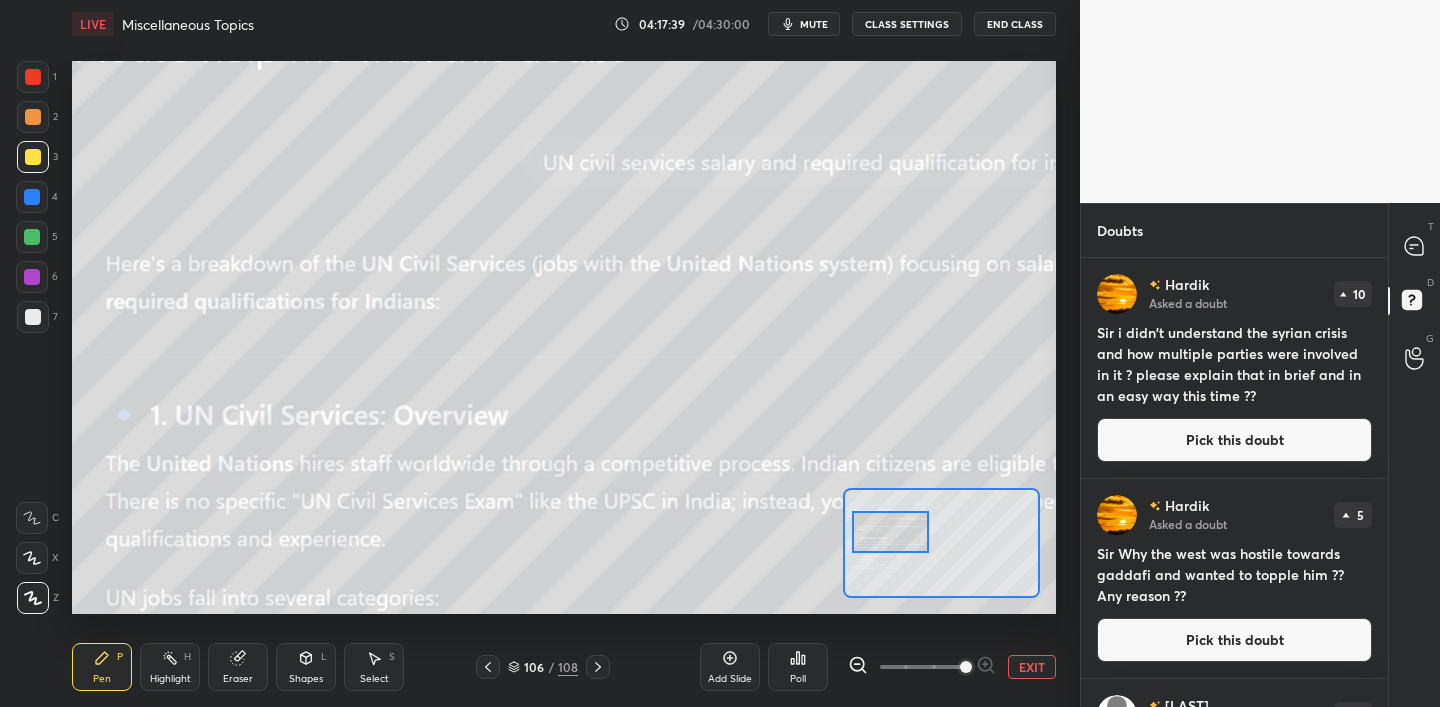 click 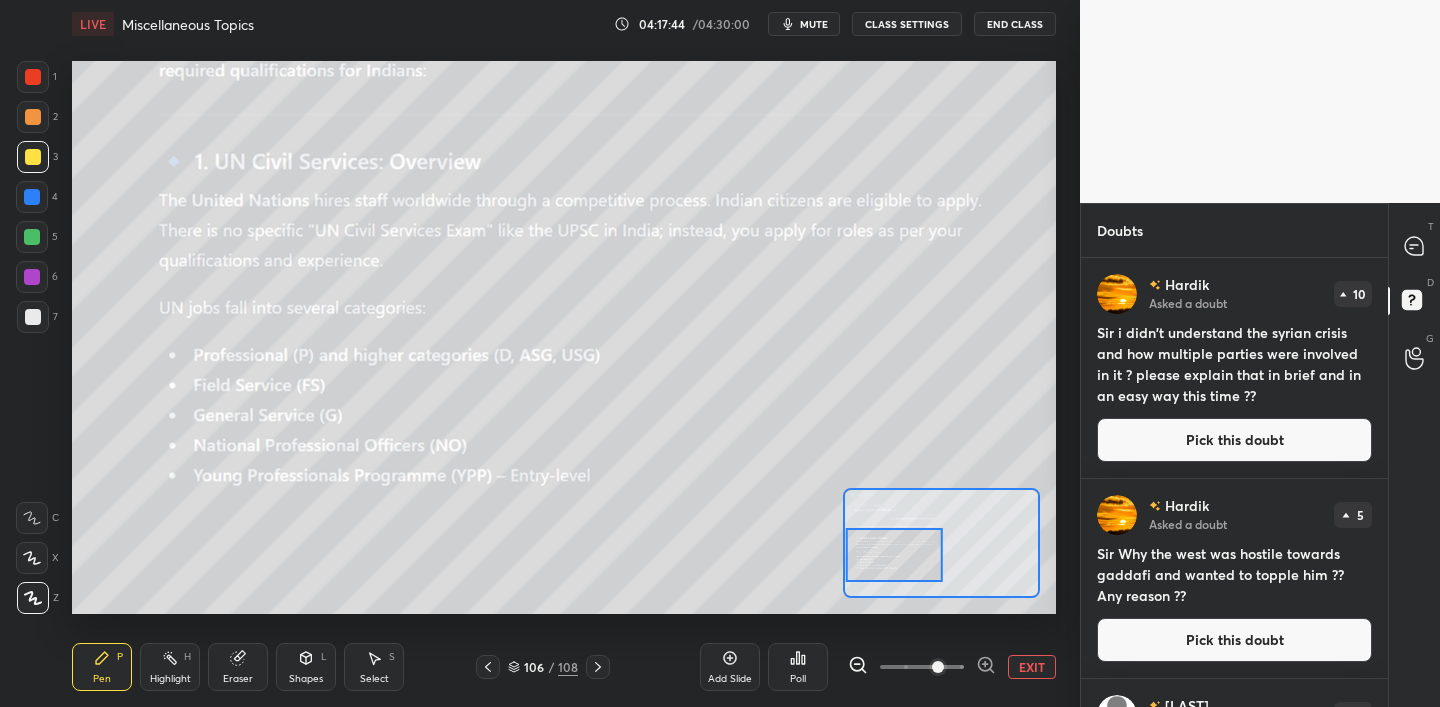drag, startPoint x: 892, startPoint y: 550, endPoint x: 893, endPoint y: 573, distance: 23.021729 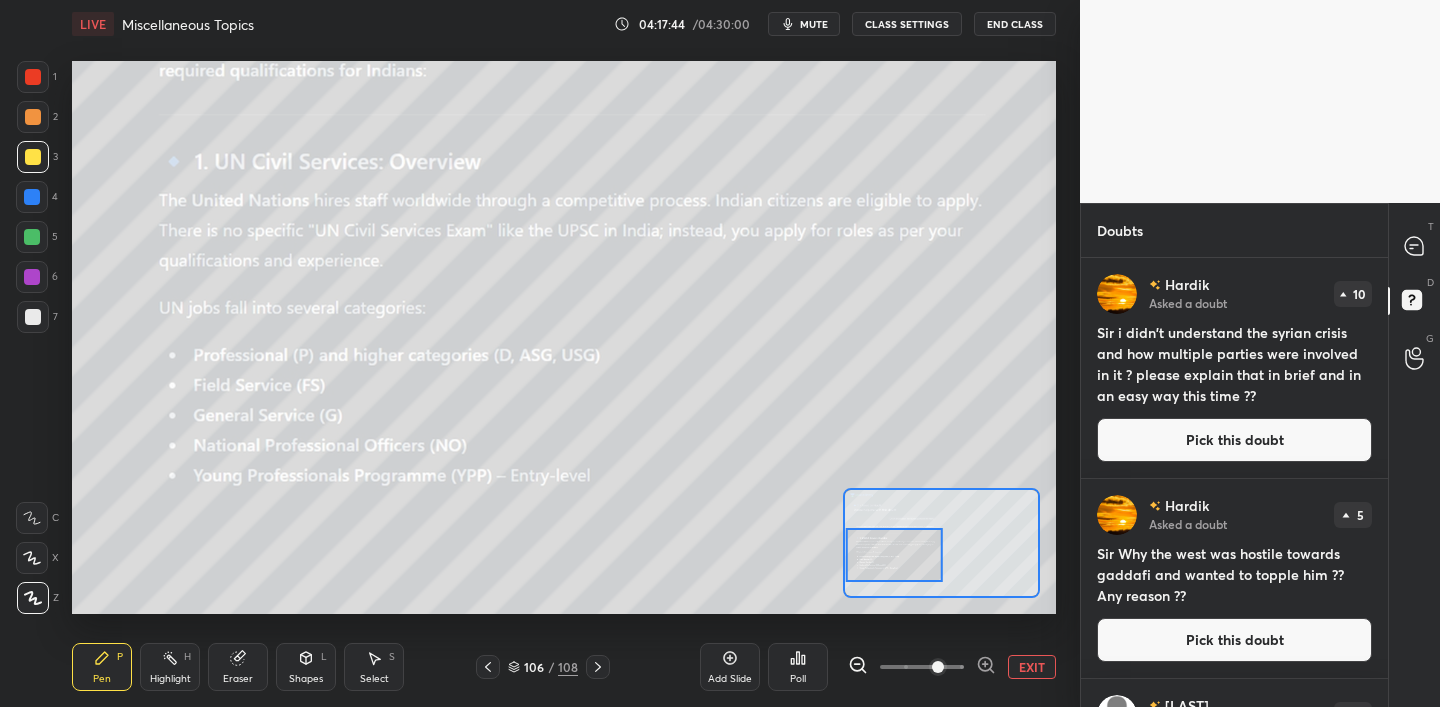 click at bounding box center [894, 554] 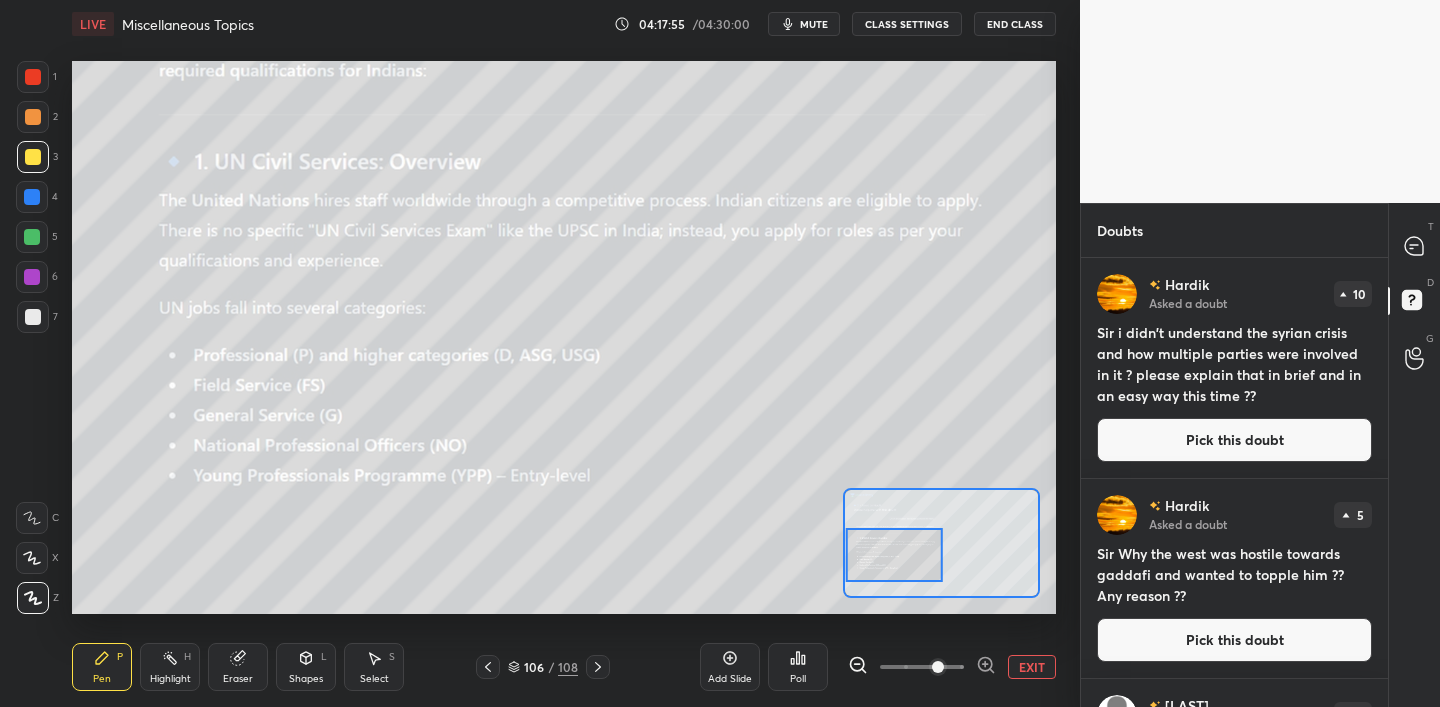 click on "EXIT" at bounding box center [1032, 667] 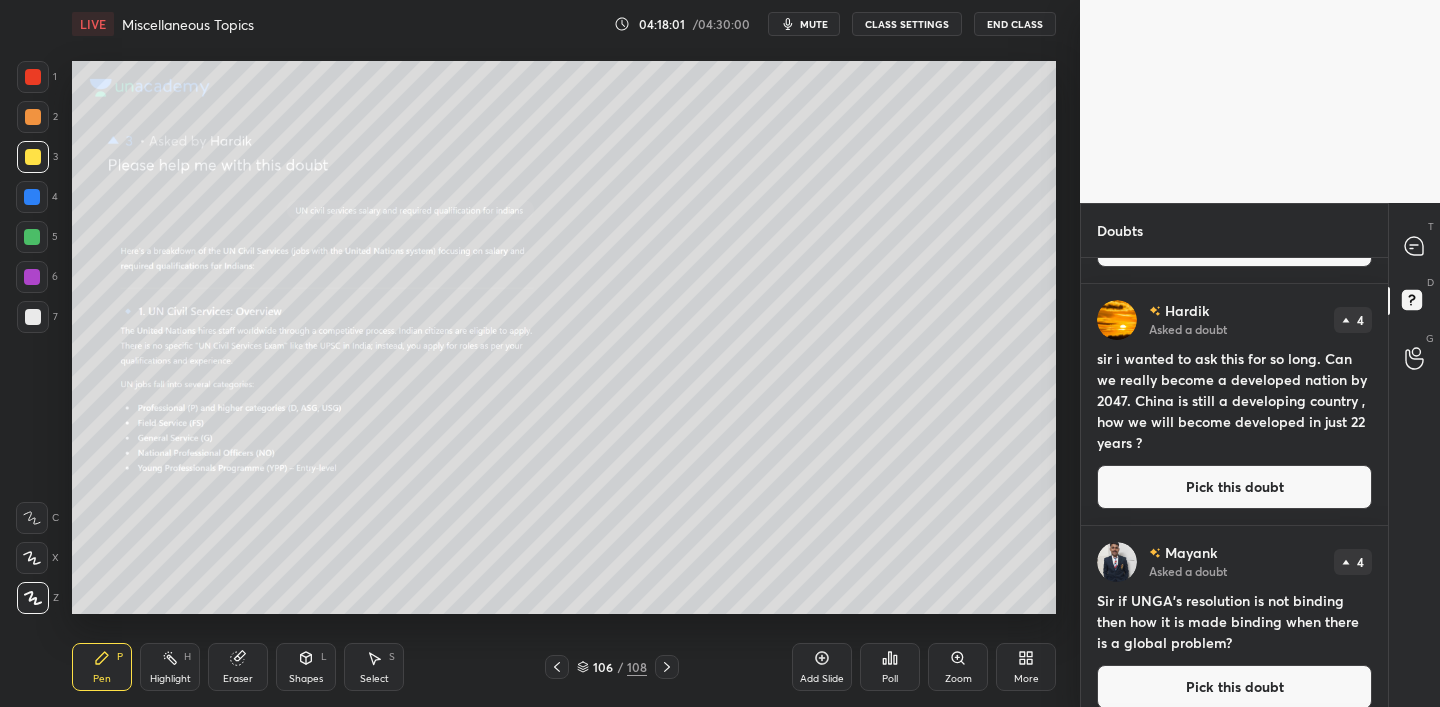 scroll, scrollTop: 695, scrollLeft: 0, axis: vertical 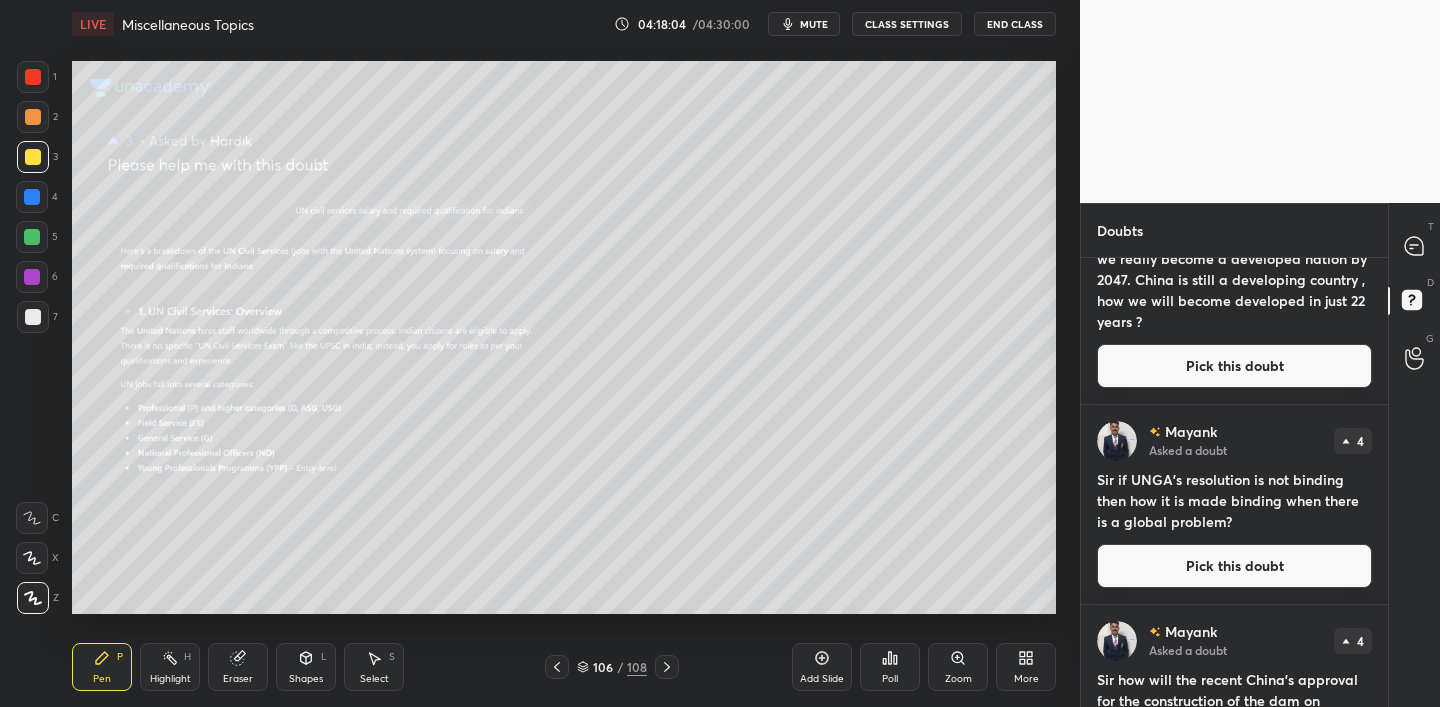 click on "Pick this doubt" at bounding box center [1234, 566] 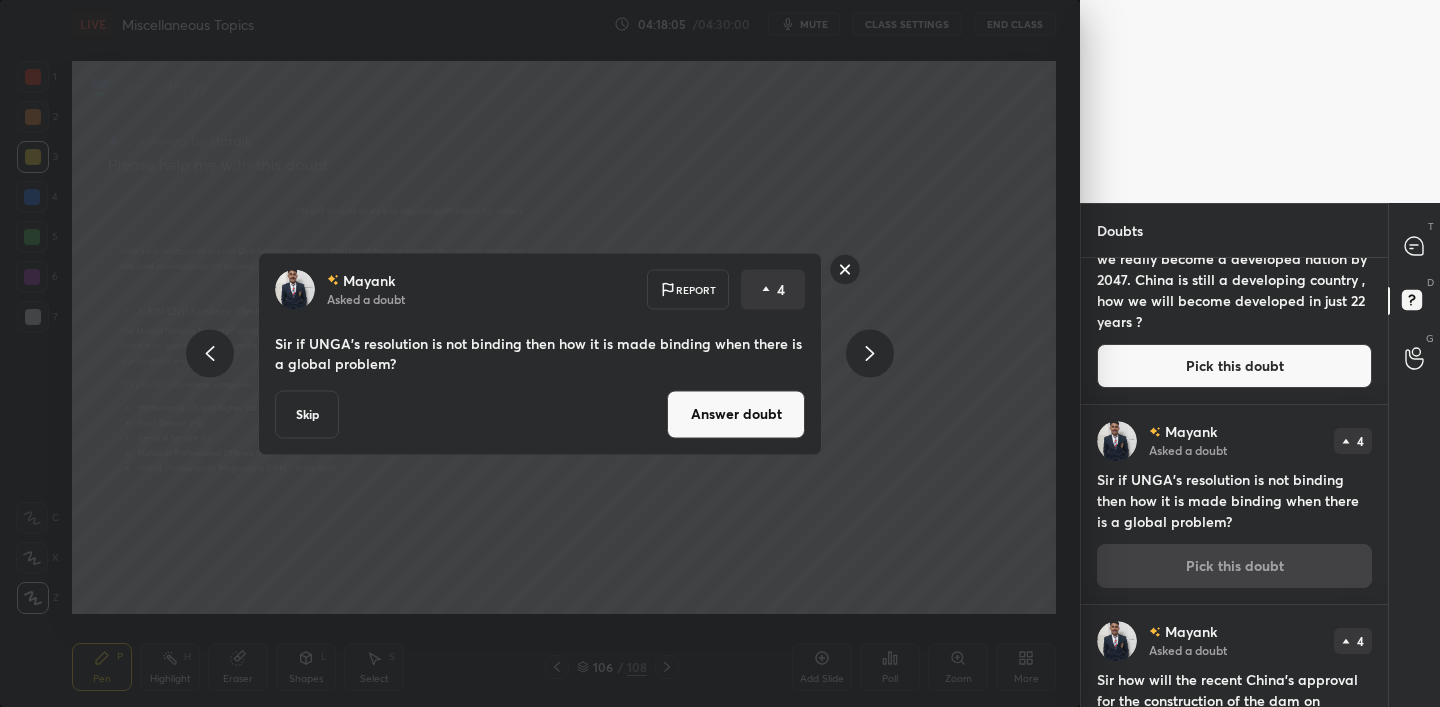 click on "Answer doubt" at bounding box center [736, 414] 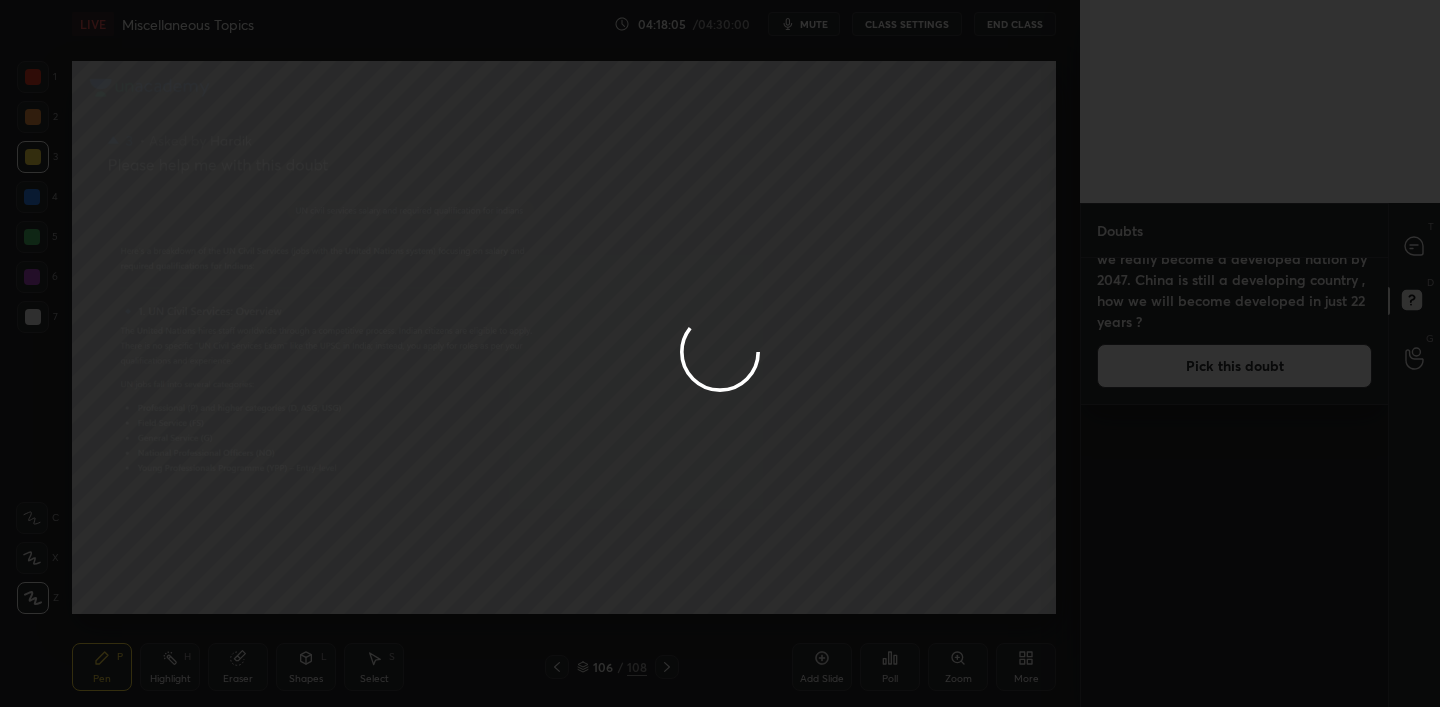 scroll, scrollTop: 0, scrollLeft: 0, axis: both 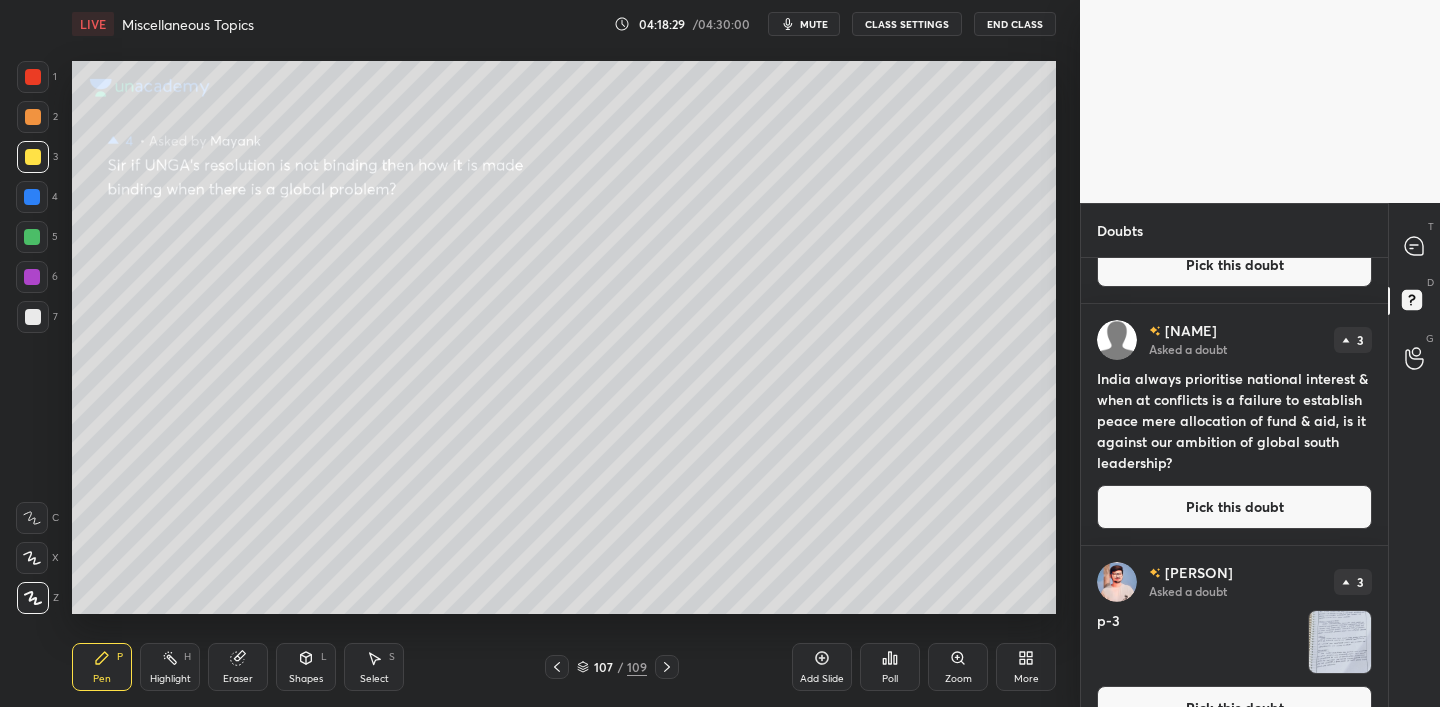 click on "Pick this doubt" at bounding box center (1234, 507) 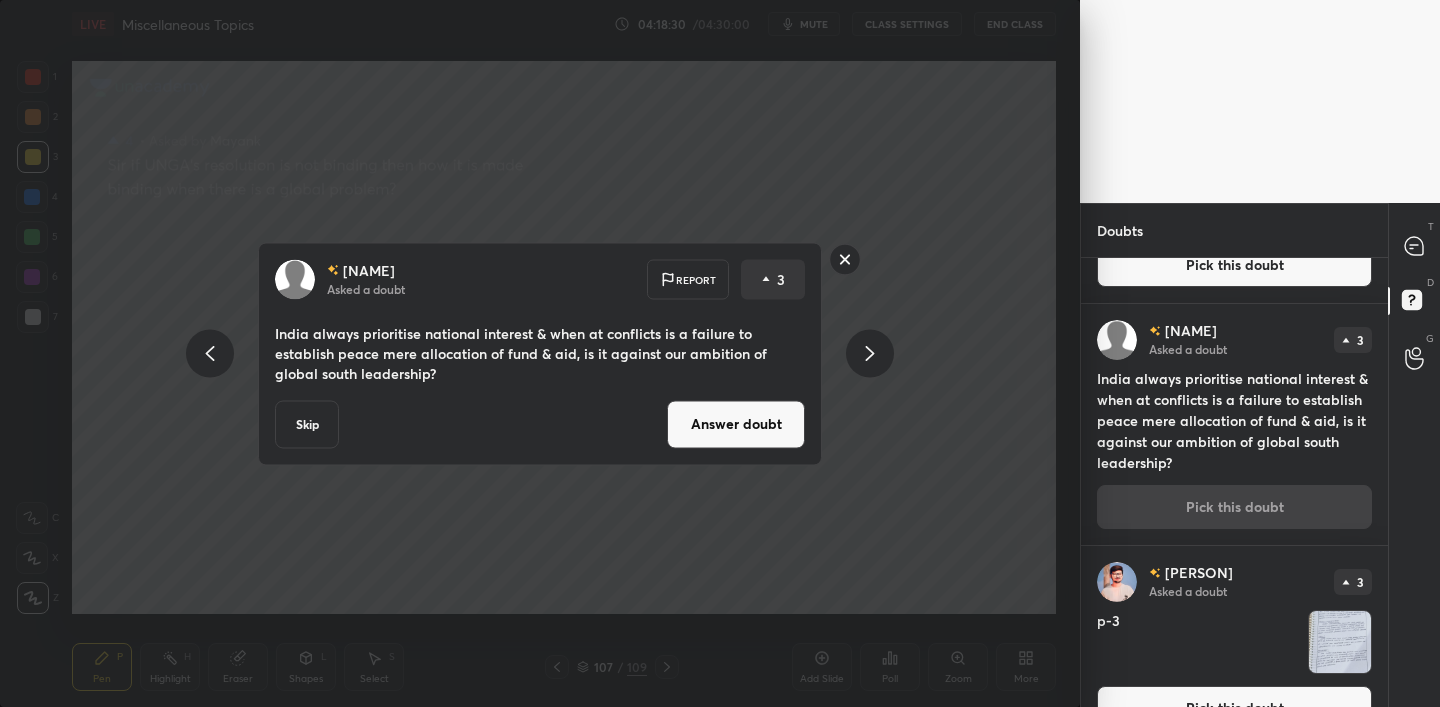 click on "Answer doubt" at bounding box center [736, 424] 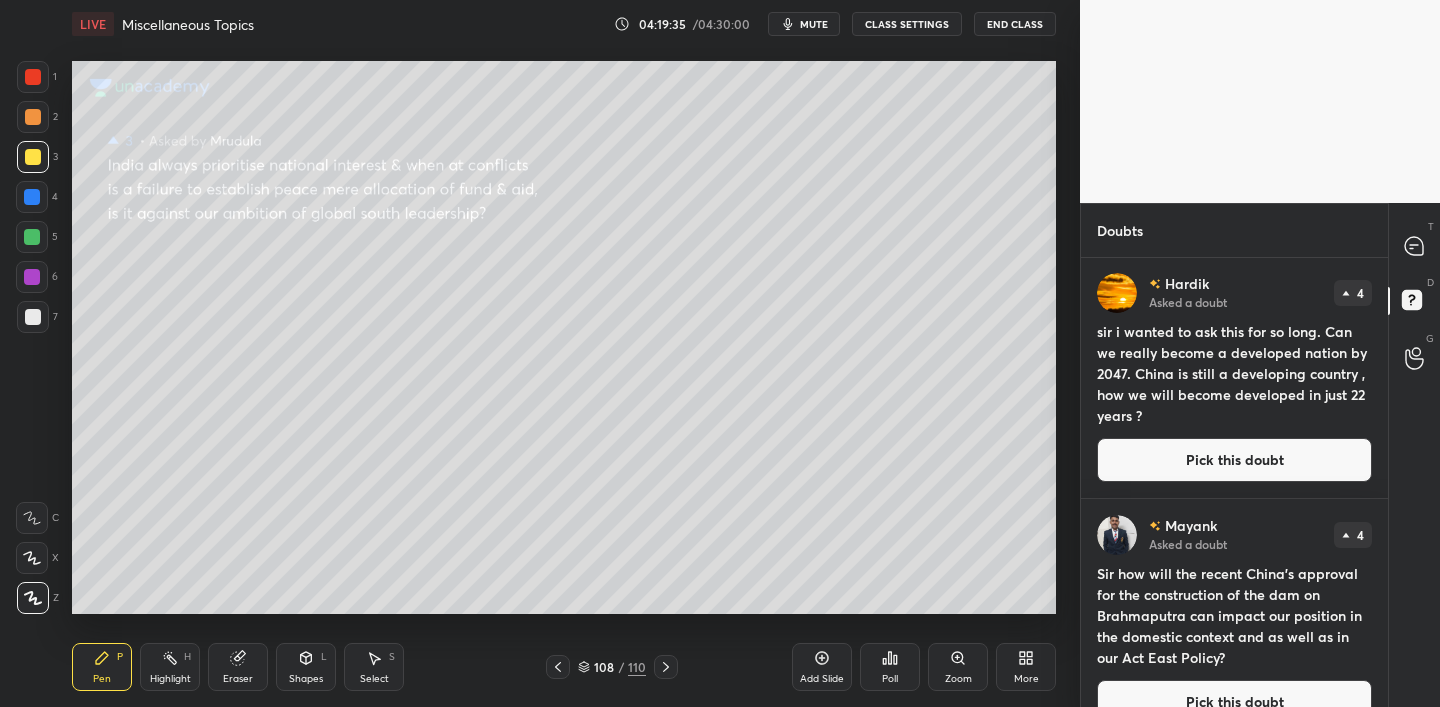 scroll, scrollTop: 747, scrollLeft: 0, axis: vertical 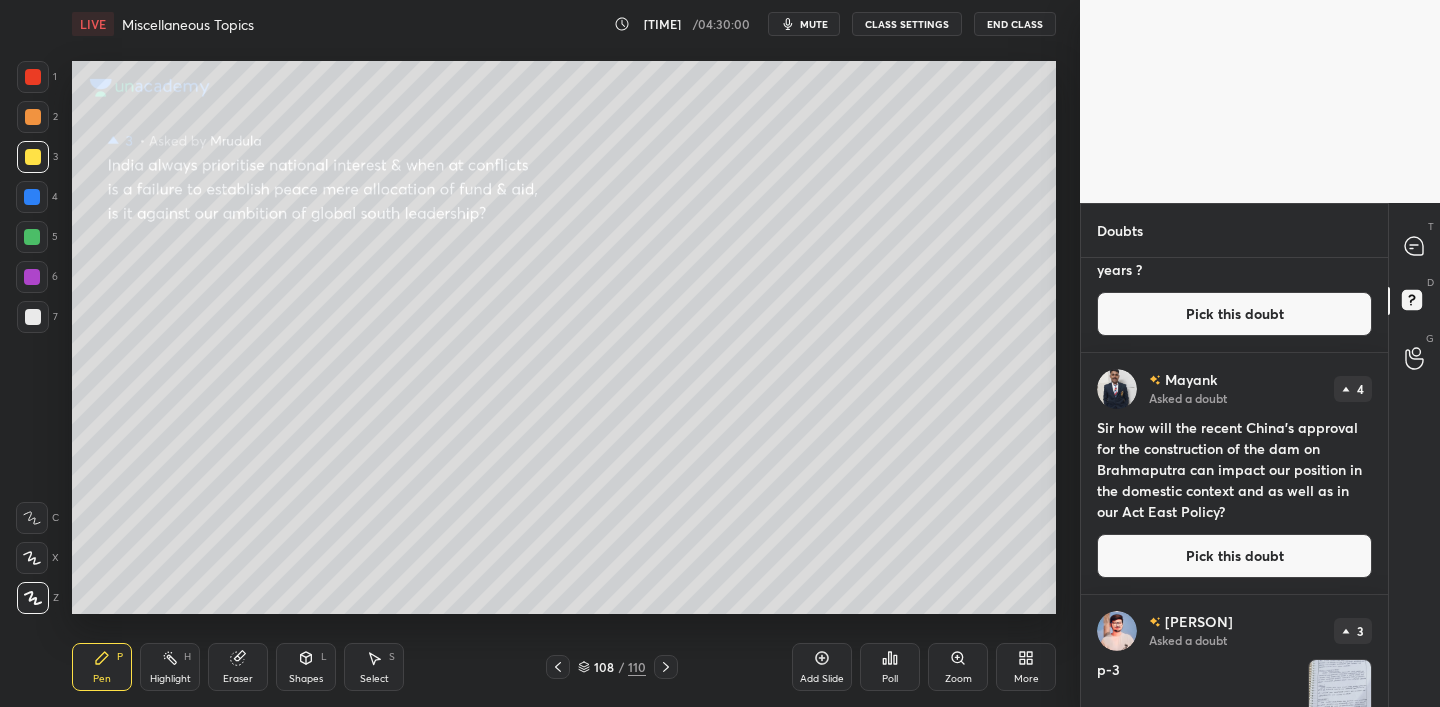 click on "Pick this doubt" at bounding box center (1234, 556) 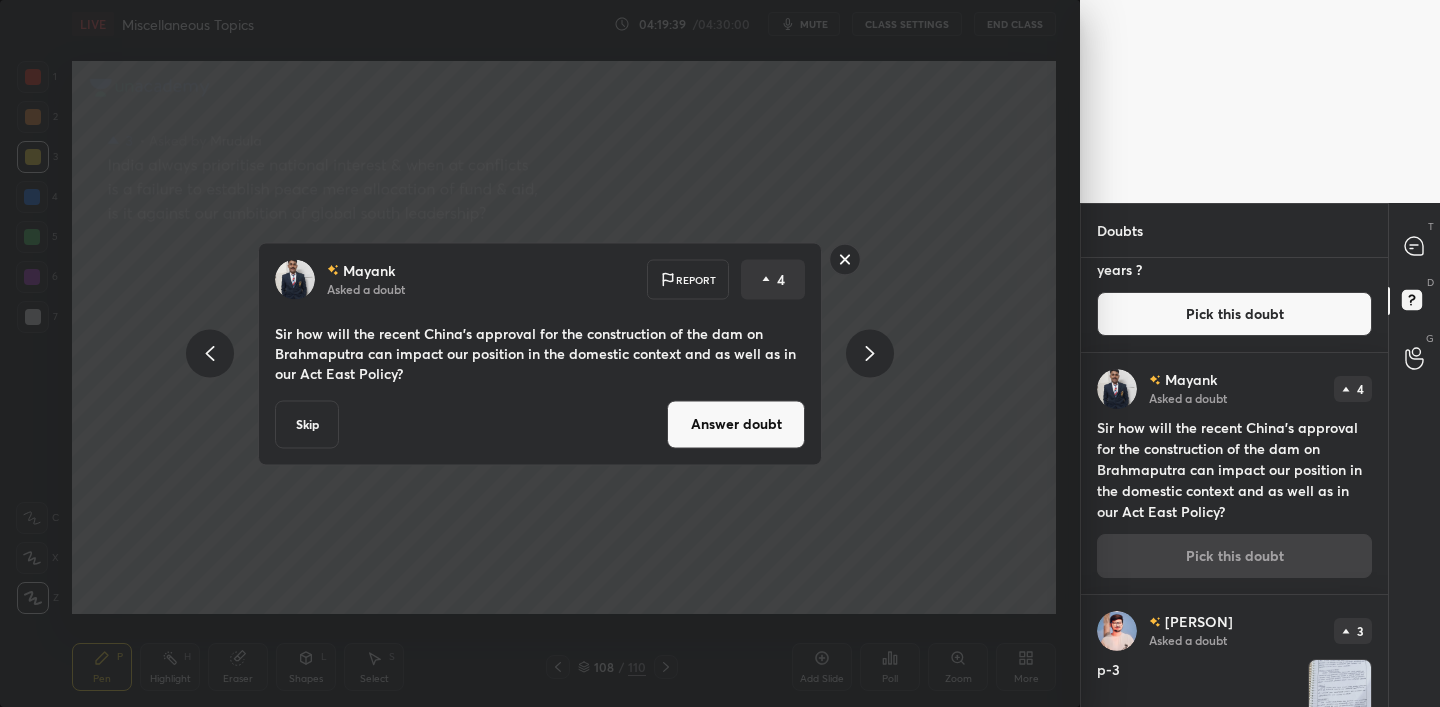 click on "Answer doubt" at bounding box center [736, 424] 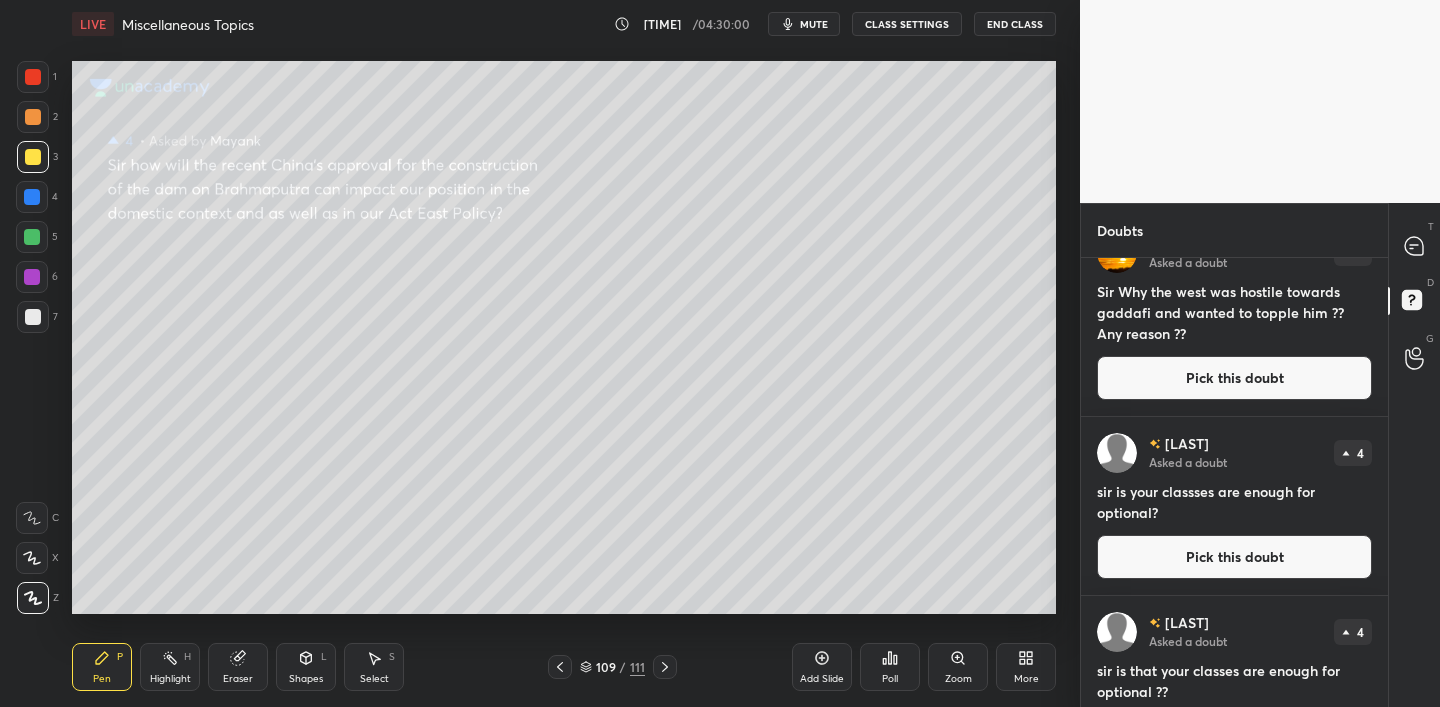 scroll, scrollTop: 303, scrollLeft: 0, axis: vertical 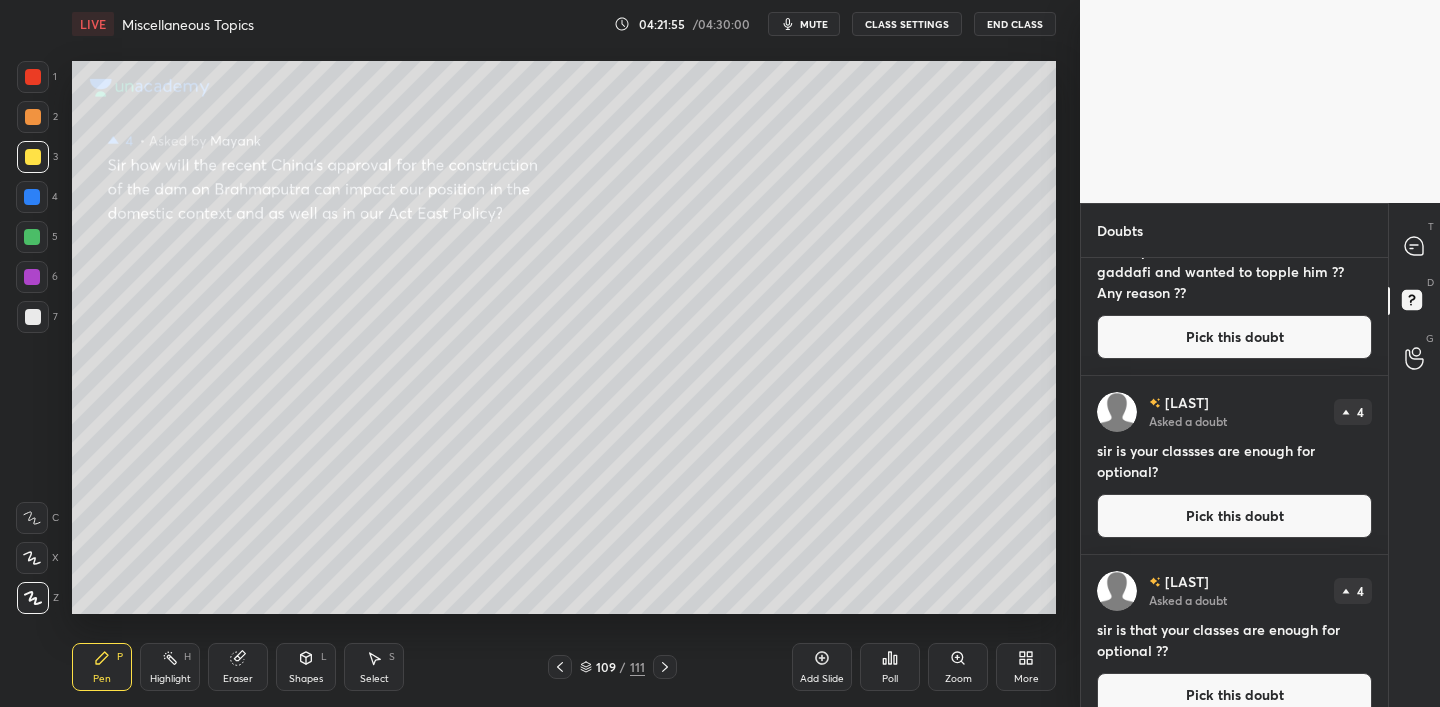 click on "Pick this doubt" at bounding box center [1234, 516] 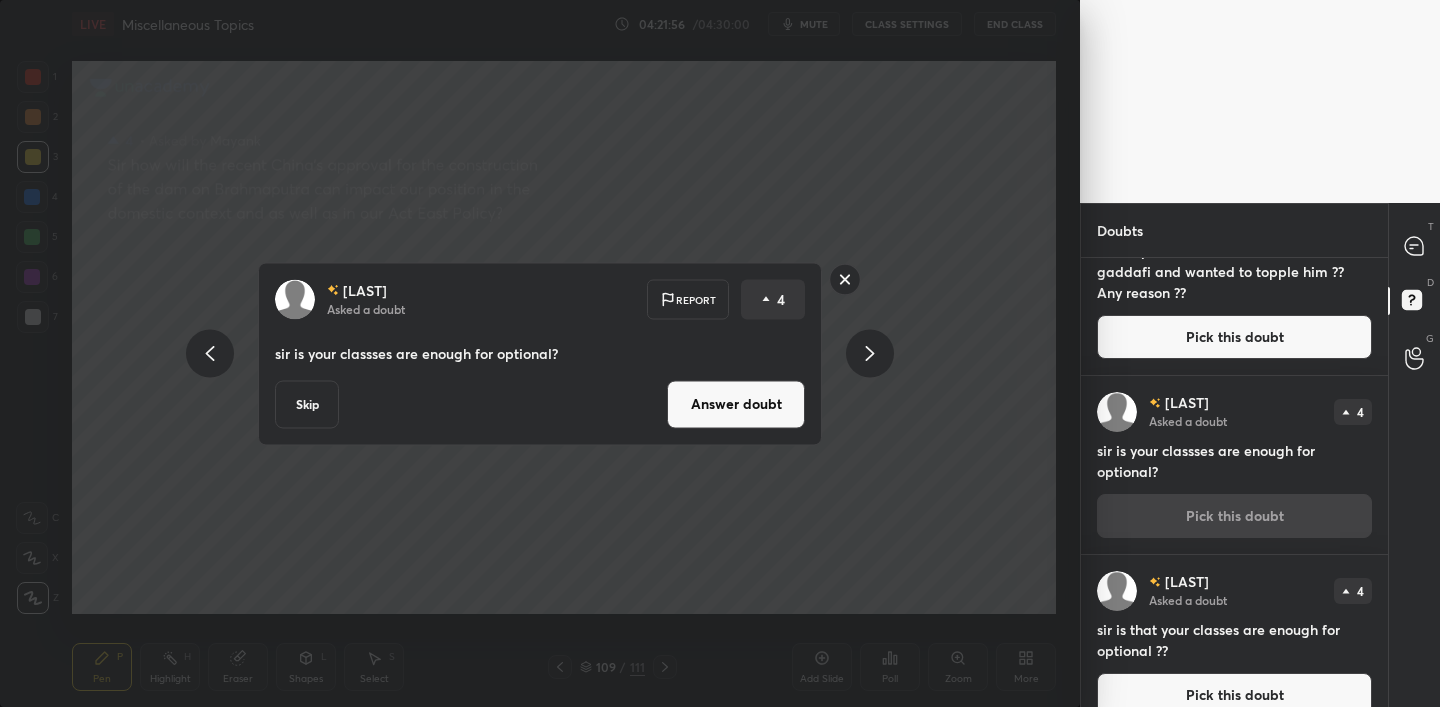 click on "Answer doubt" at bounding box center (736, 404) 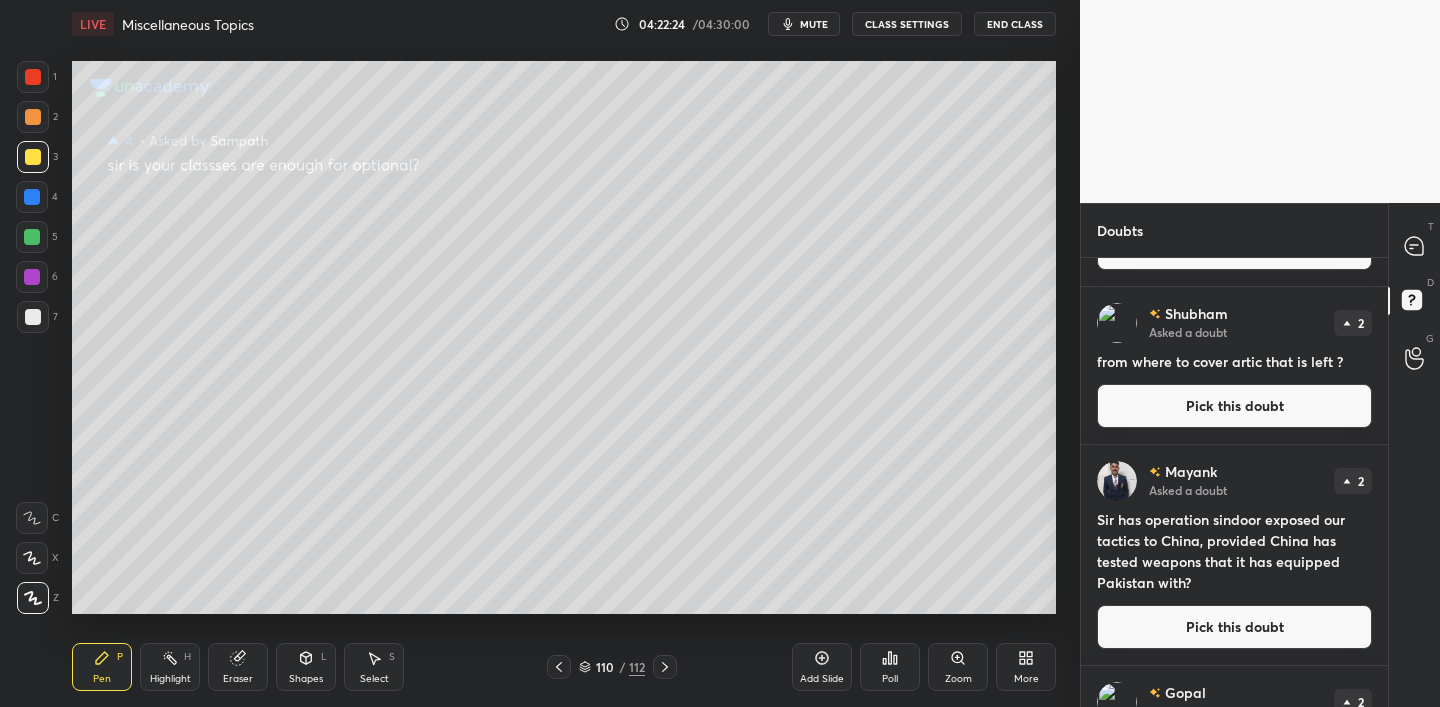 scroll, scrollTop: 2983, scrollLeft: 0, axis: vertical 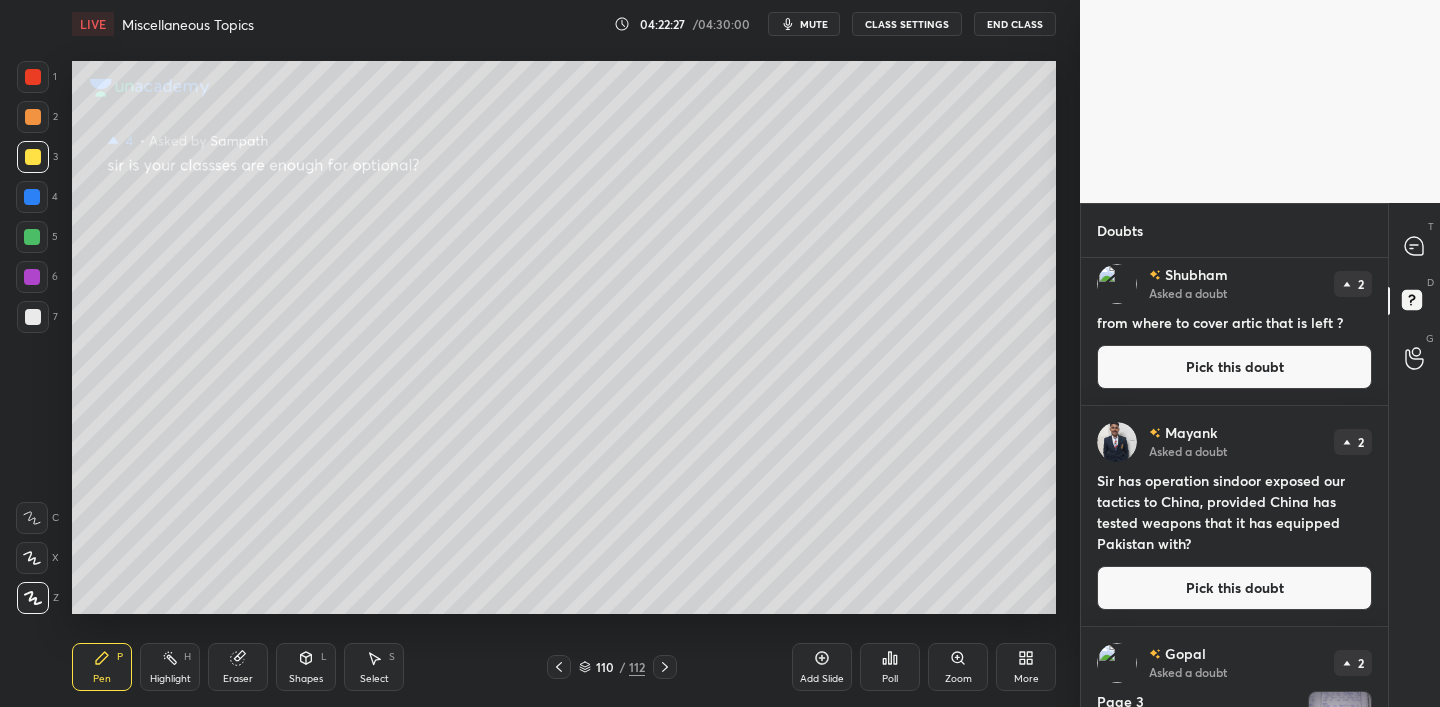 click on "Pick this doubt" at bounding box center [1234, 367] 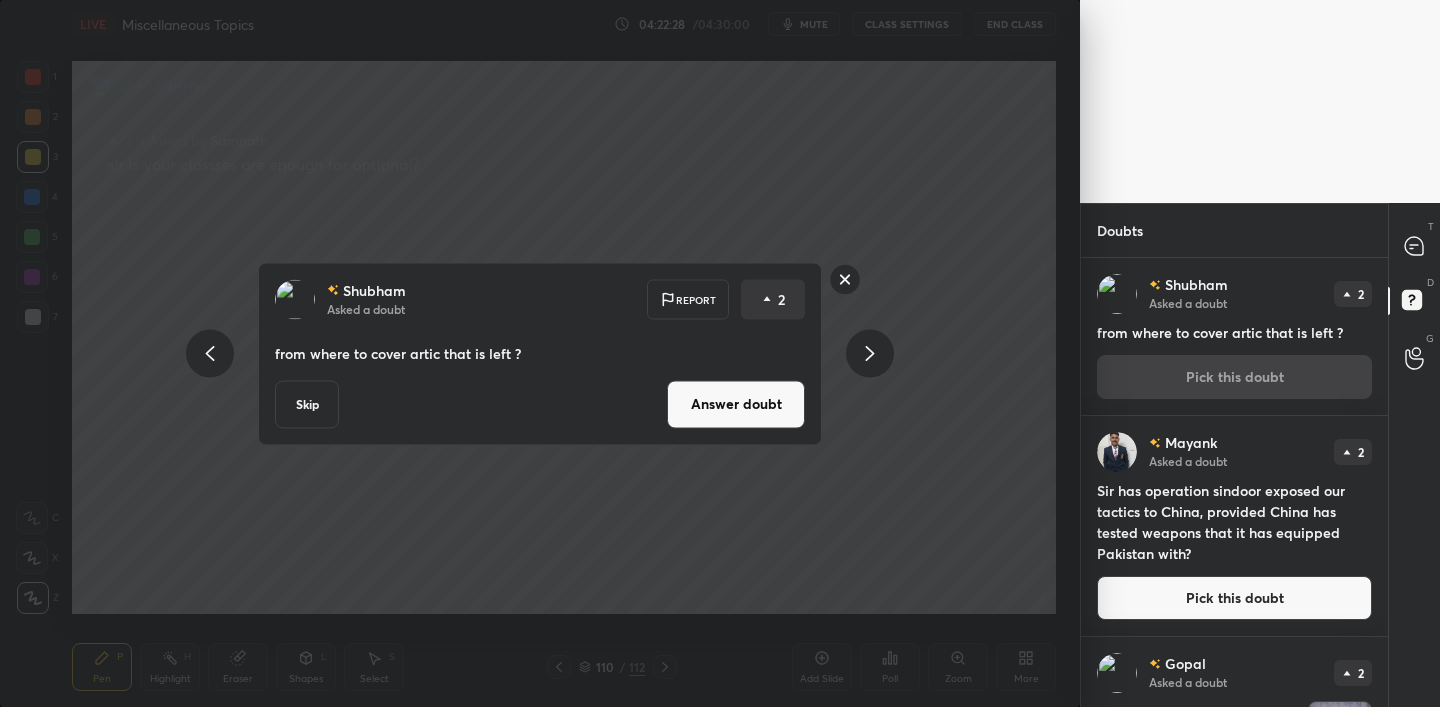 click on "Answer doubt" at bounding box center (736, 404) 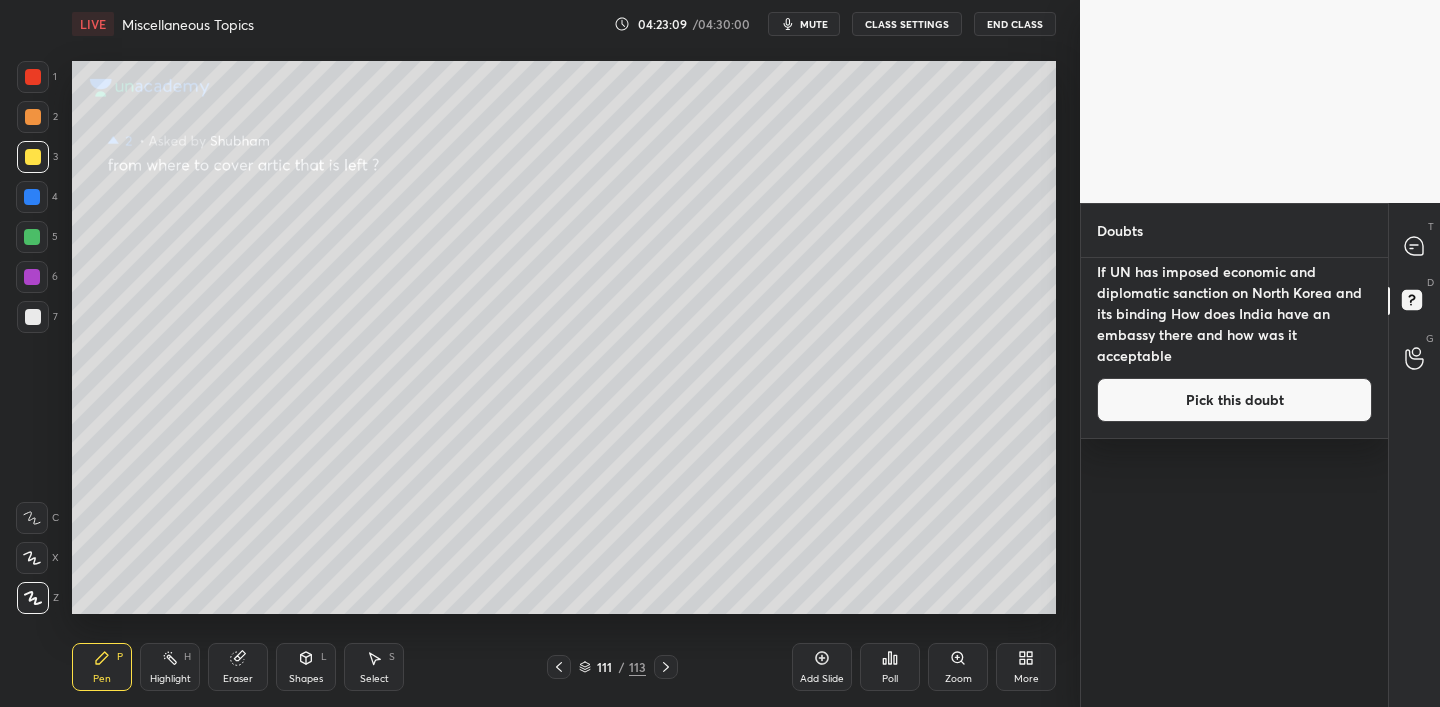 scroll, scrollTop: 1840, scrollLeft: 0, axis: vertical 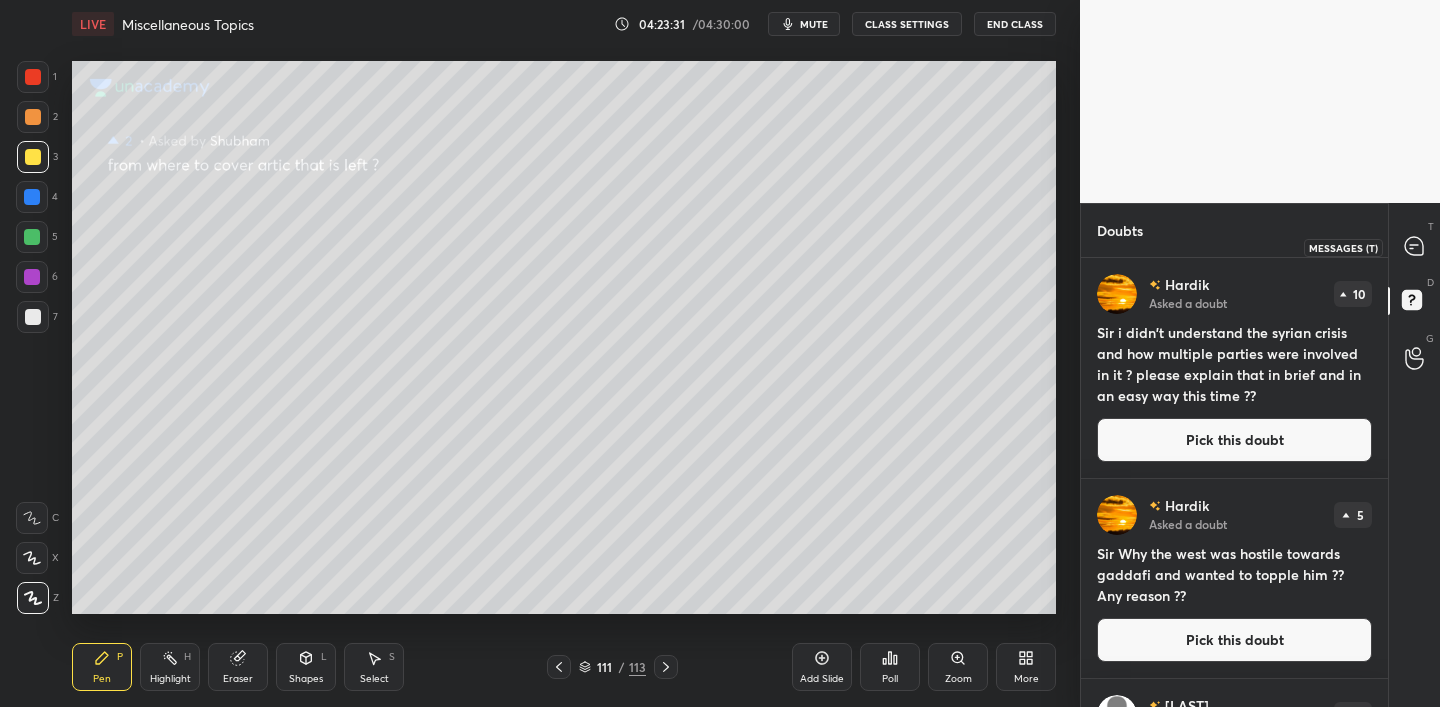drag, startPoint x: 1416, startPoint y: 260, endPoint x: 1413, endPoint y: 271, distance: 11.401754 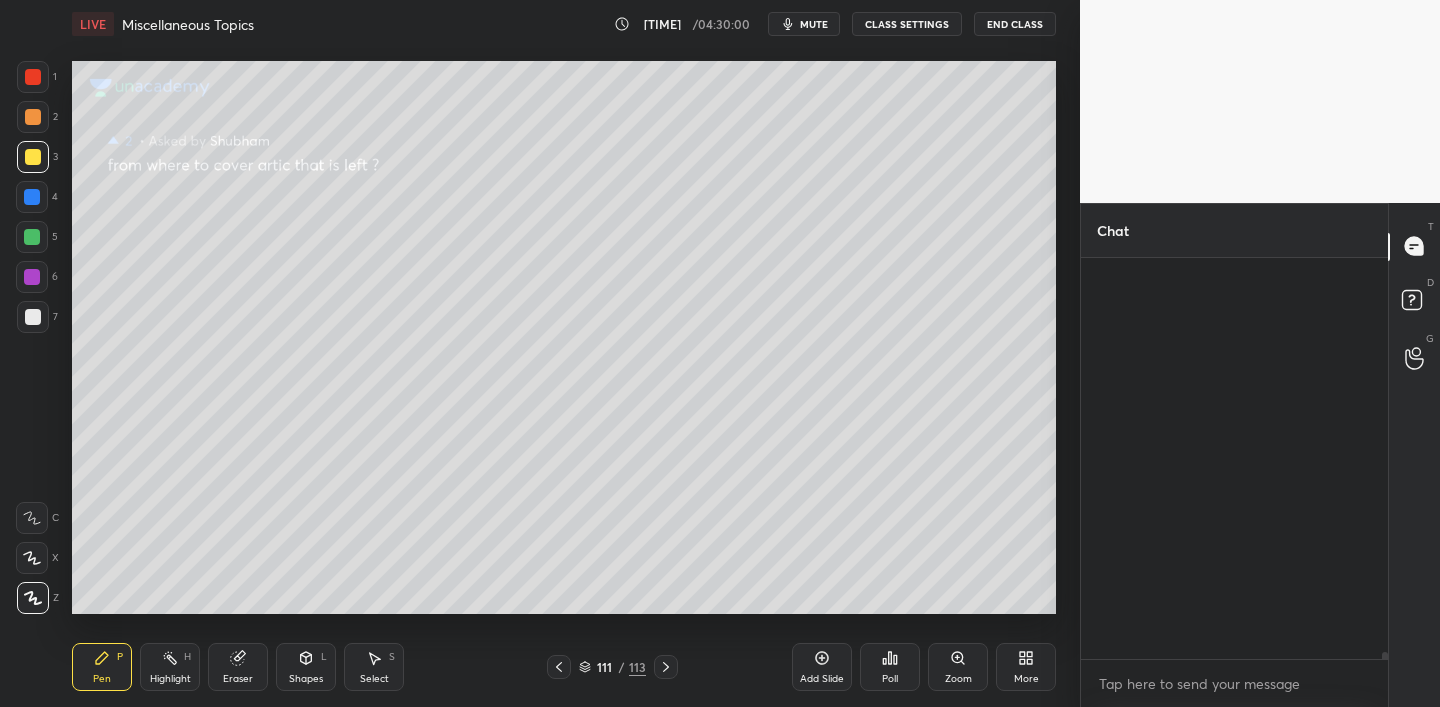 scroll, scrollTop: 40173, scrollLeft: 0, axis: vertical 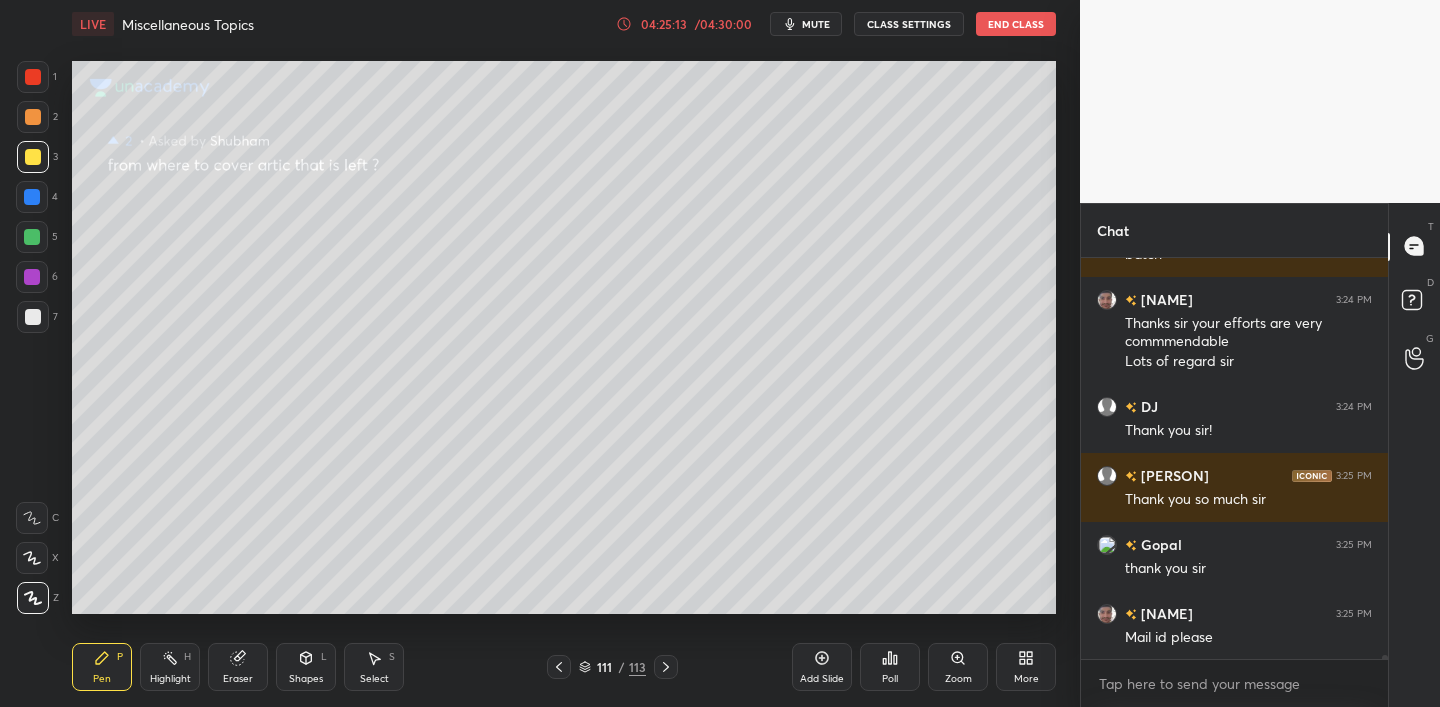 click on "End Class" at bounding box center (1016, 24) 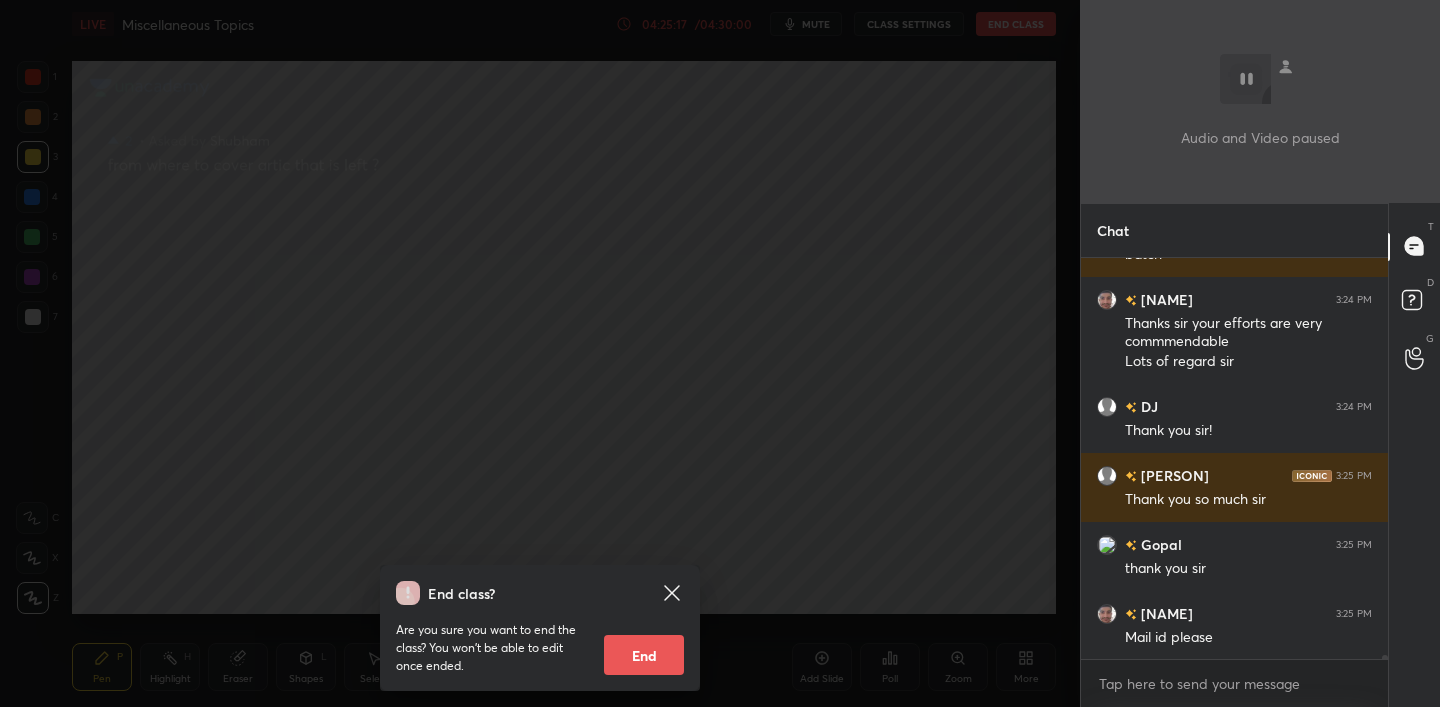 click on "End" at bounding box center [644, 655] 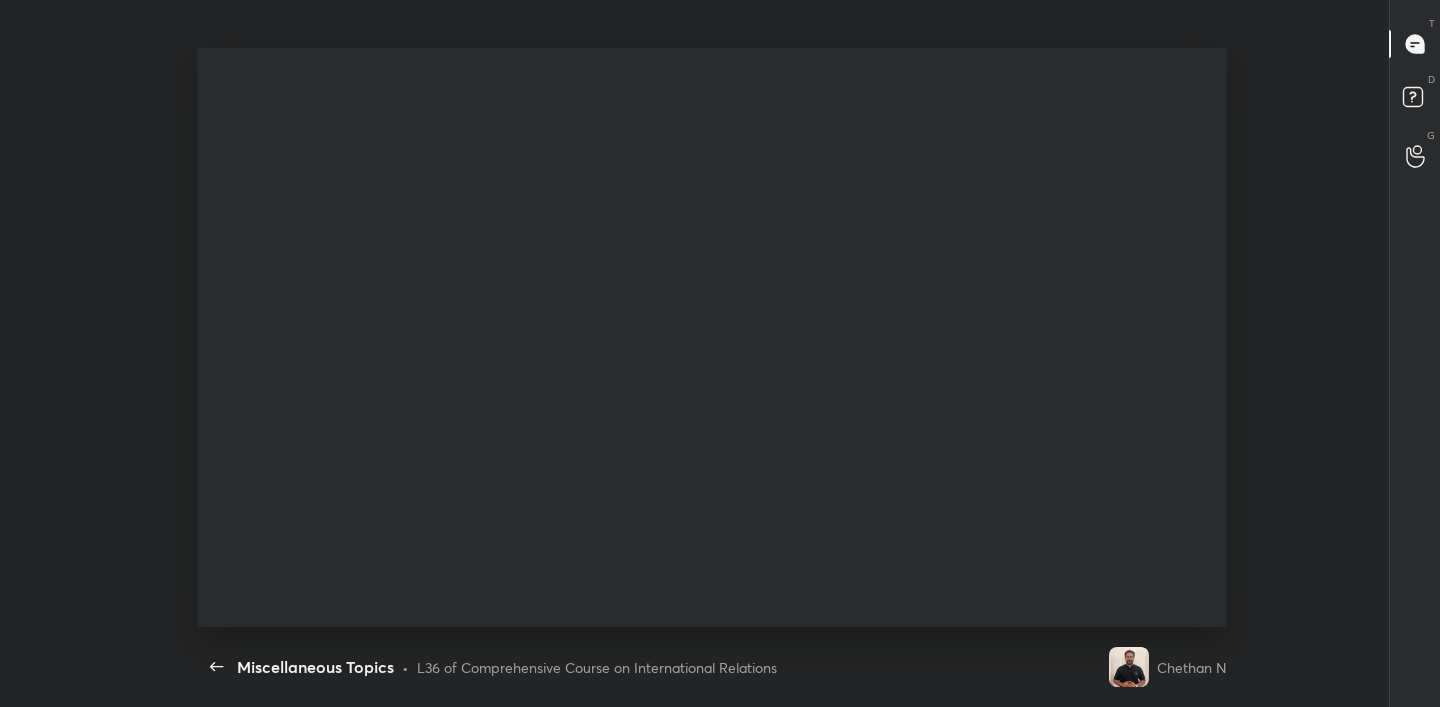 scroll, scrollTop: 99421, scrollLeft: 98797, axis: both 